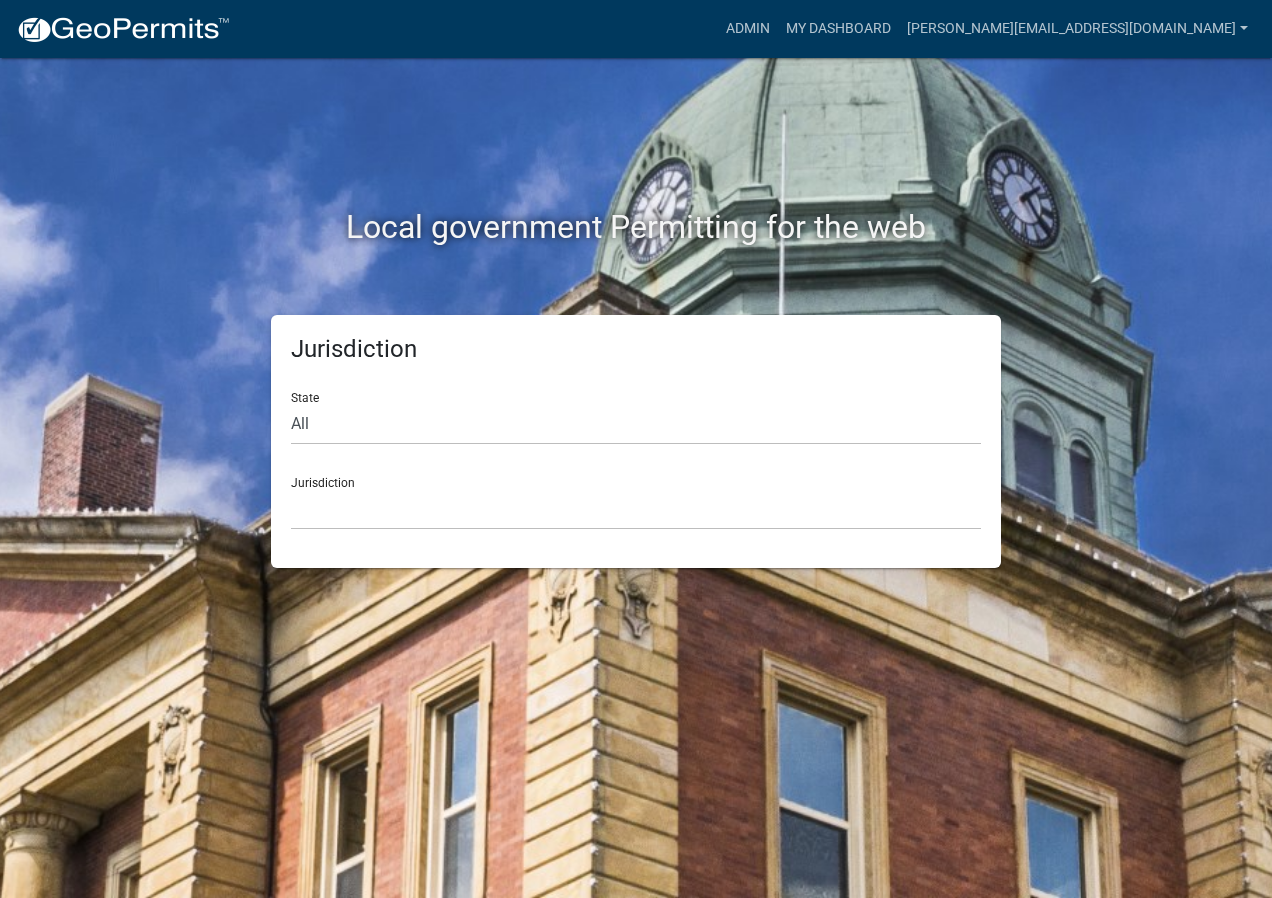 scroll, scrollTop: 0, scrollLeft: 0, axis: both 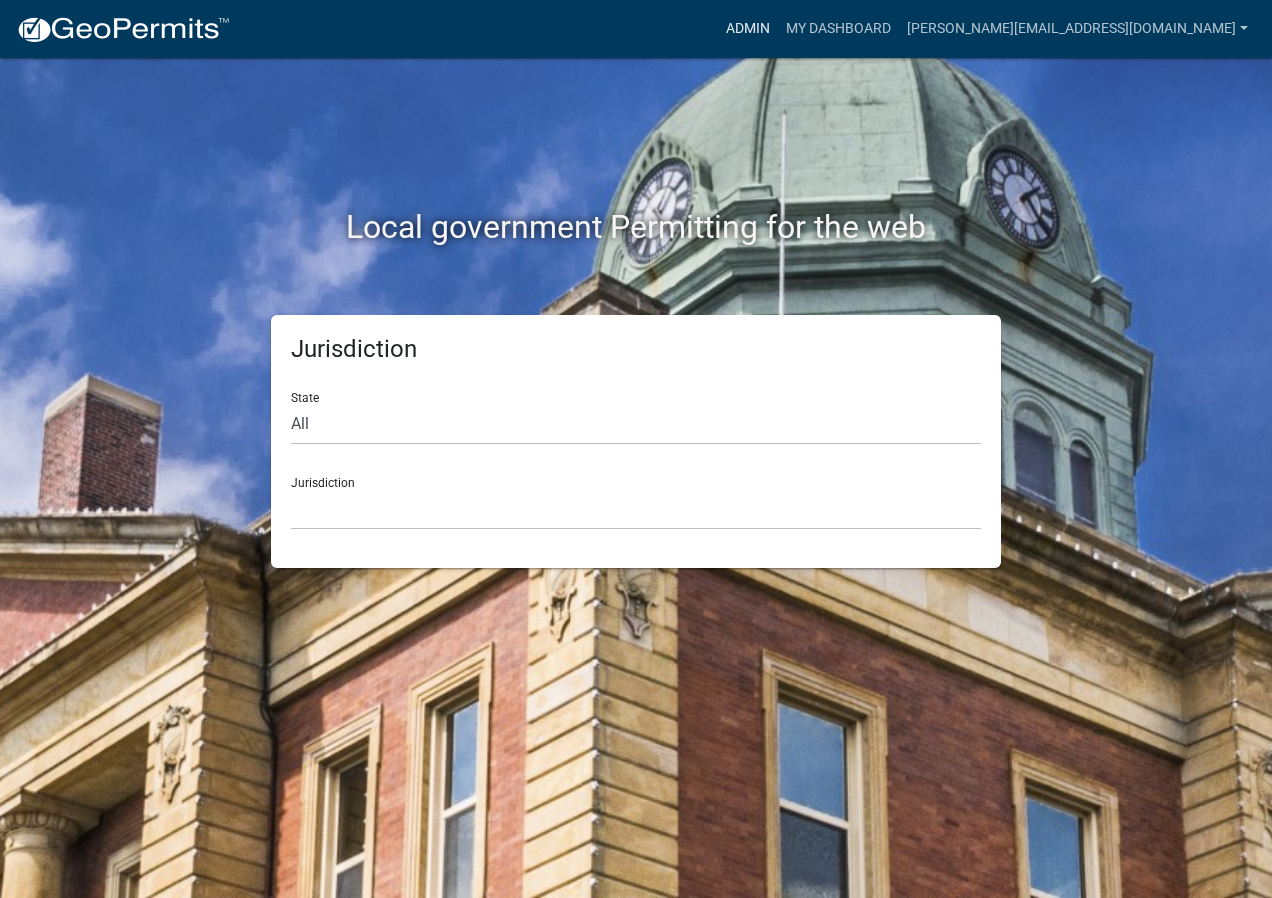 click on "Admin" at bounding box center (748, 29) 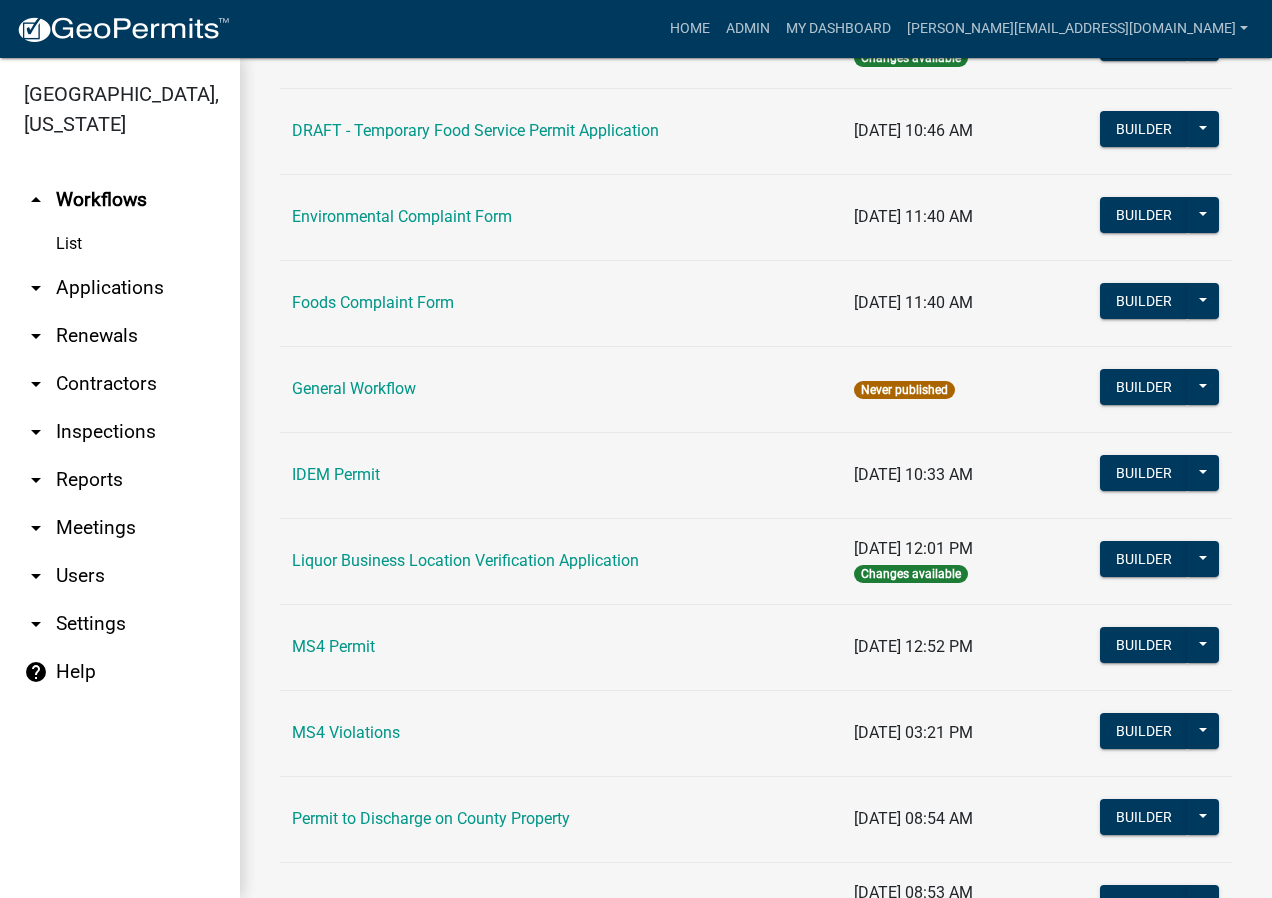 scroll, scrollTop: 1300, scrollLeft: 0, axis: vertical 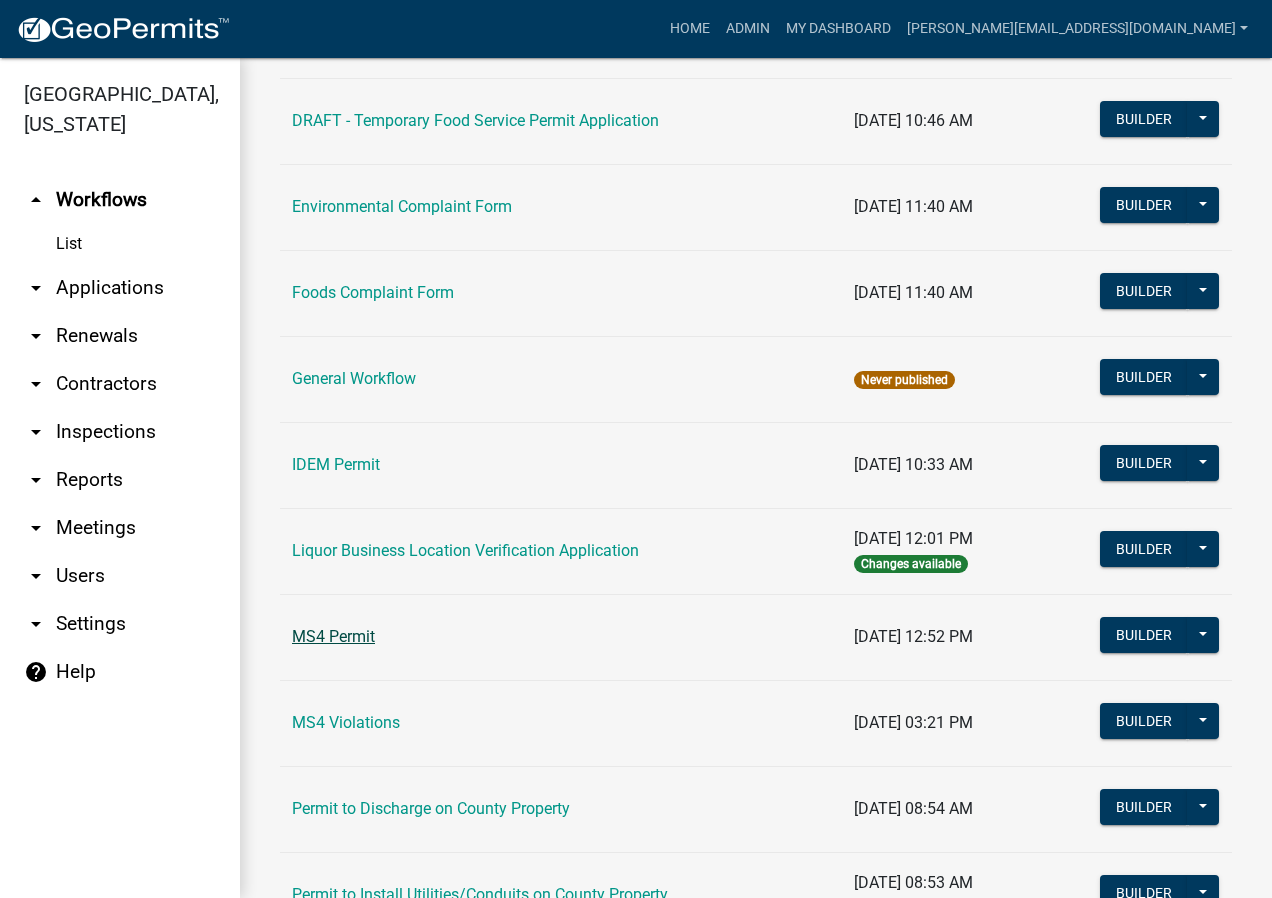 click on "MS4 Permit" at bounding box center (333, 636) 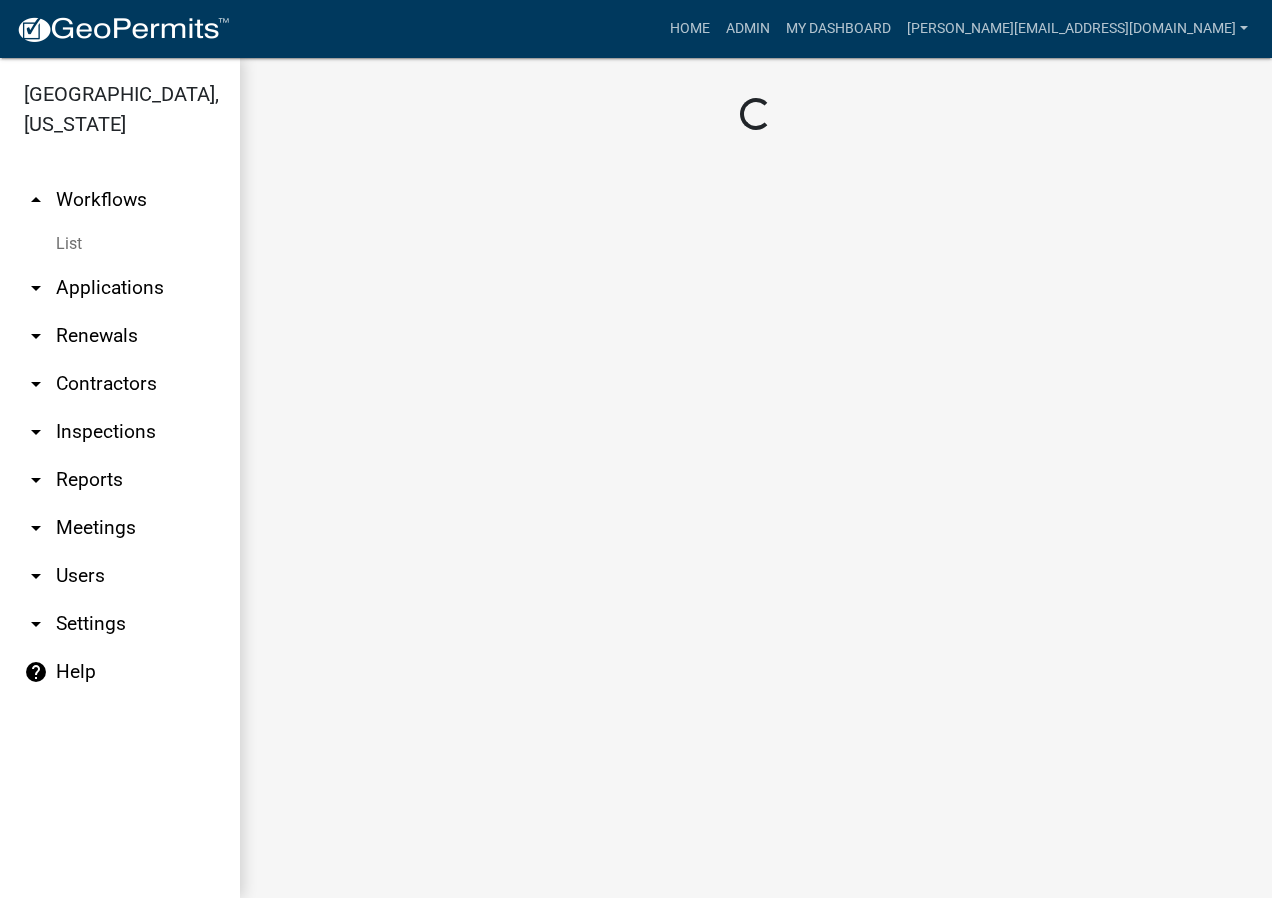 scroll, scrollTop: 0, scrollLeft: 0, axis: both 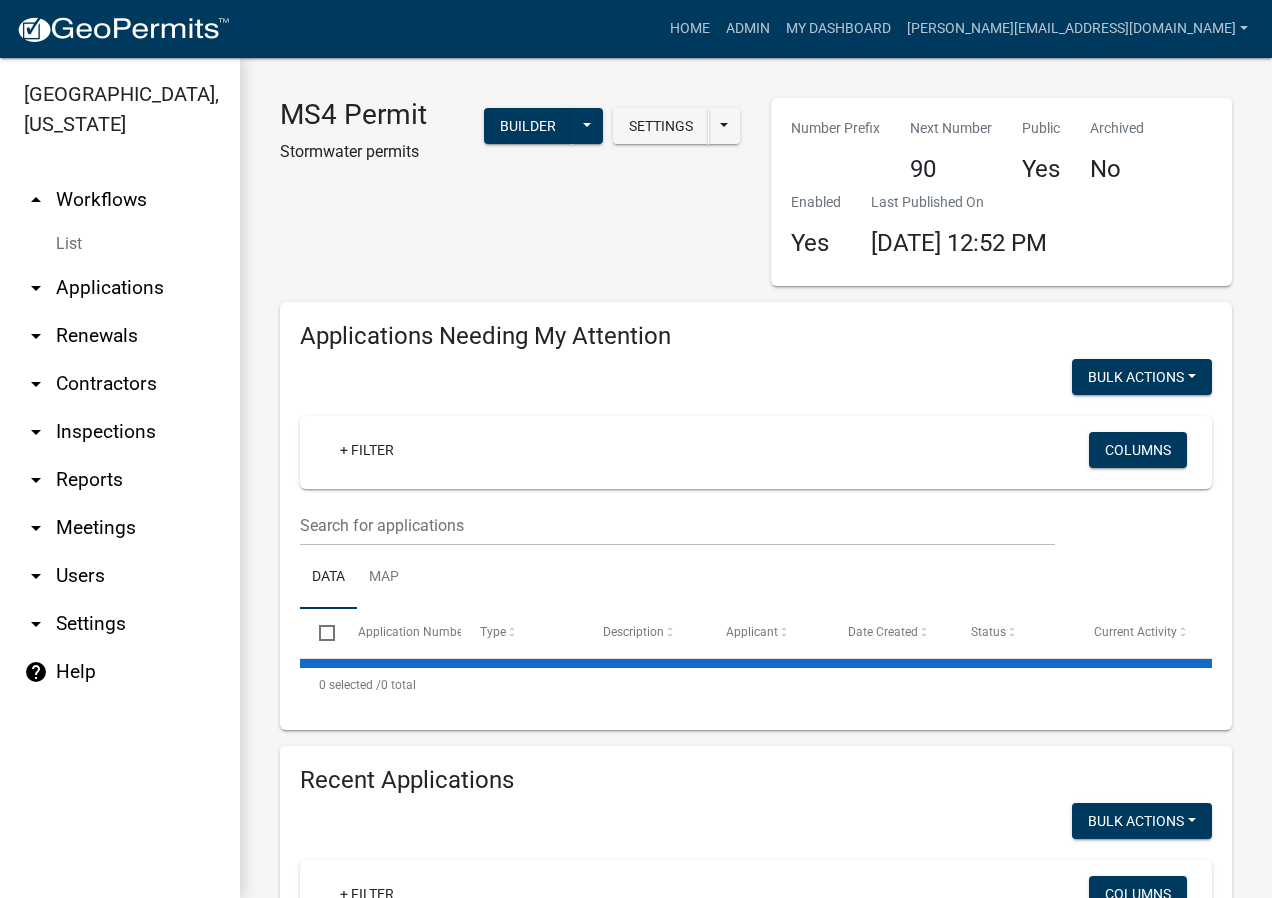 select on "2: 50" 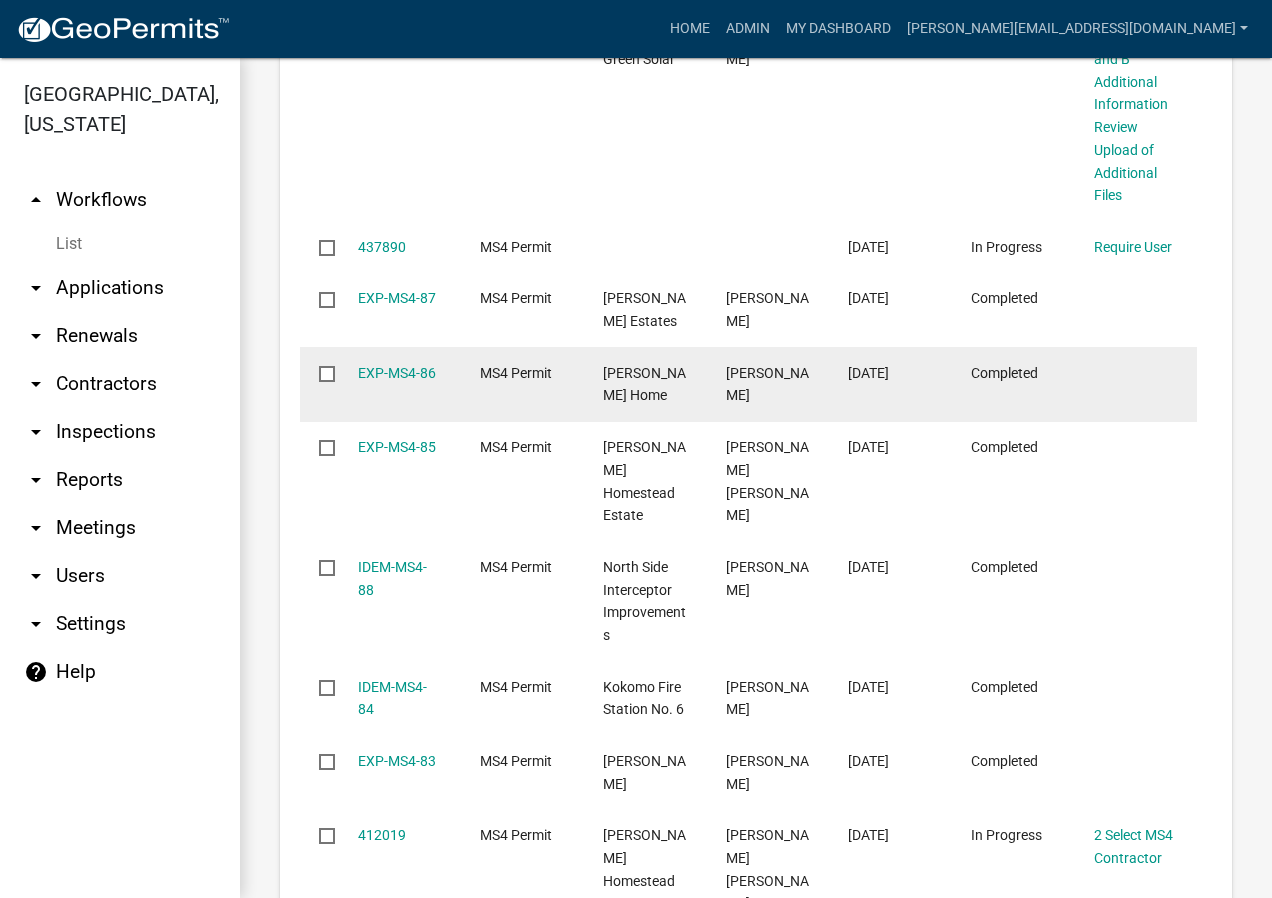scroll, scrollTop: 5080, scrollLeft: 0, axis: vertical 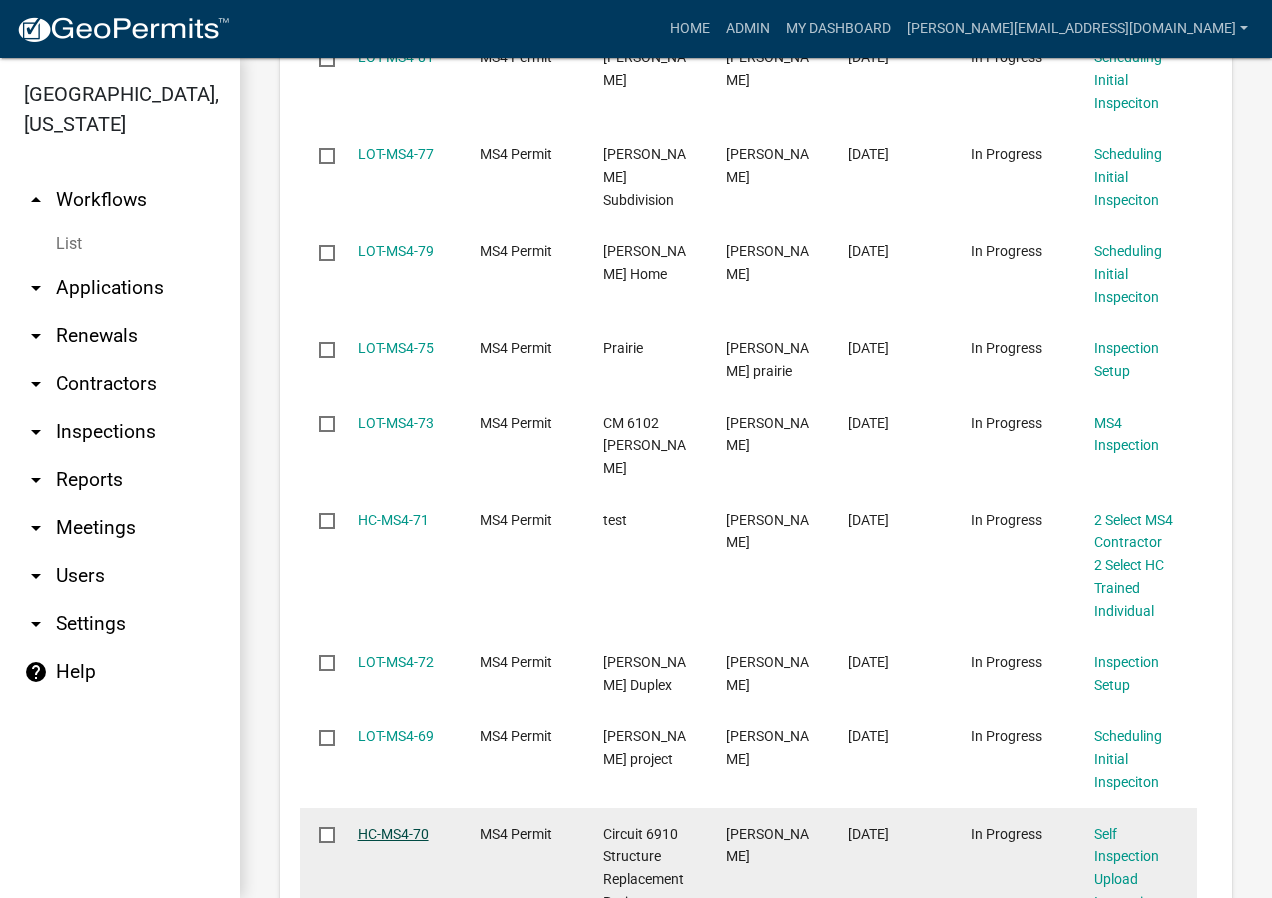 click on "HC-MS4-70" 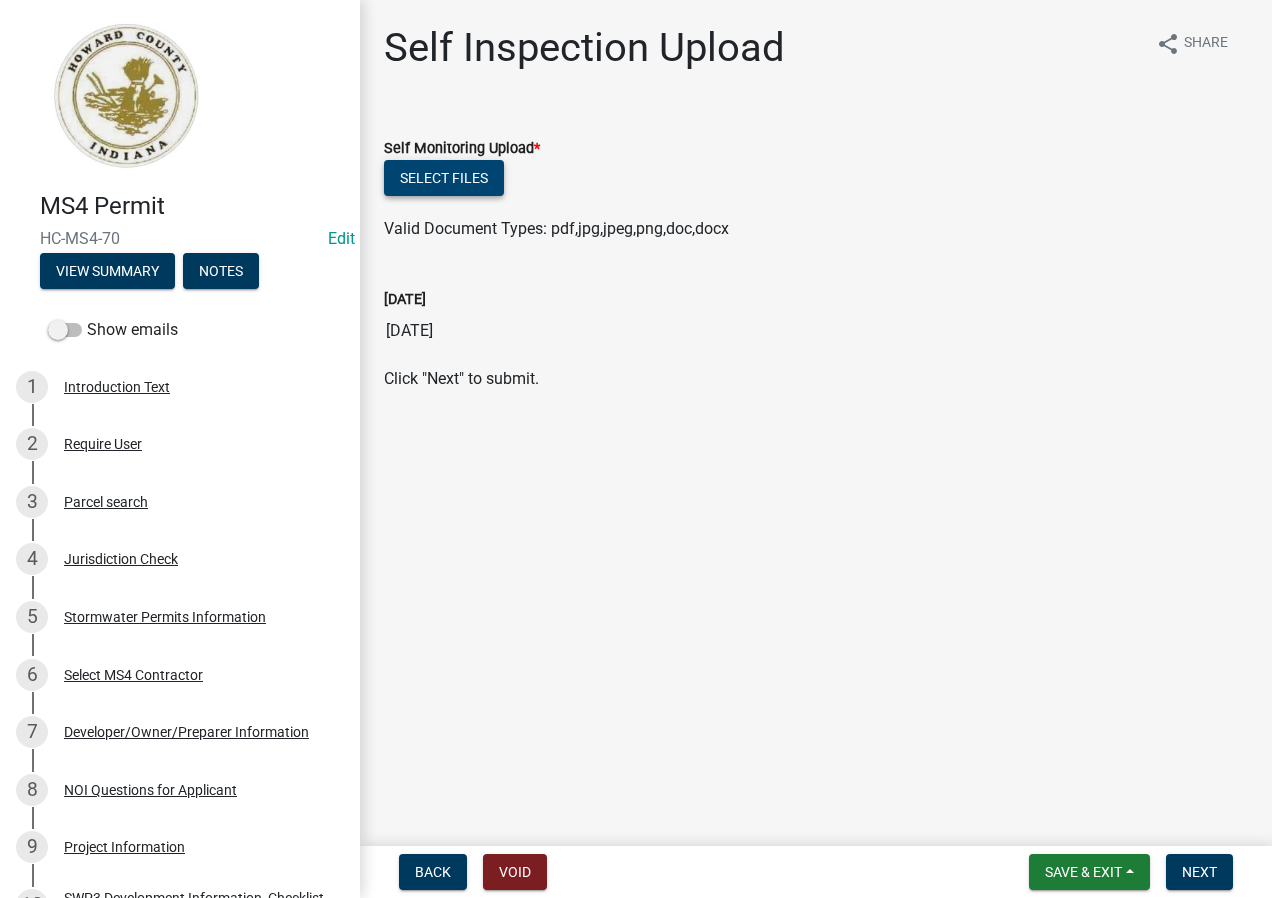 click on "Select files" 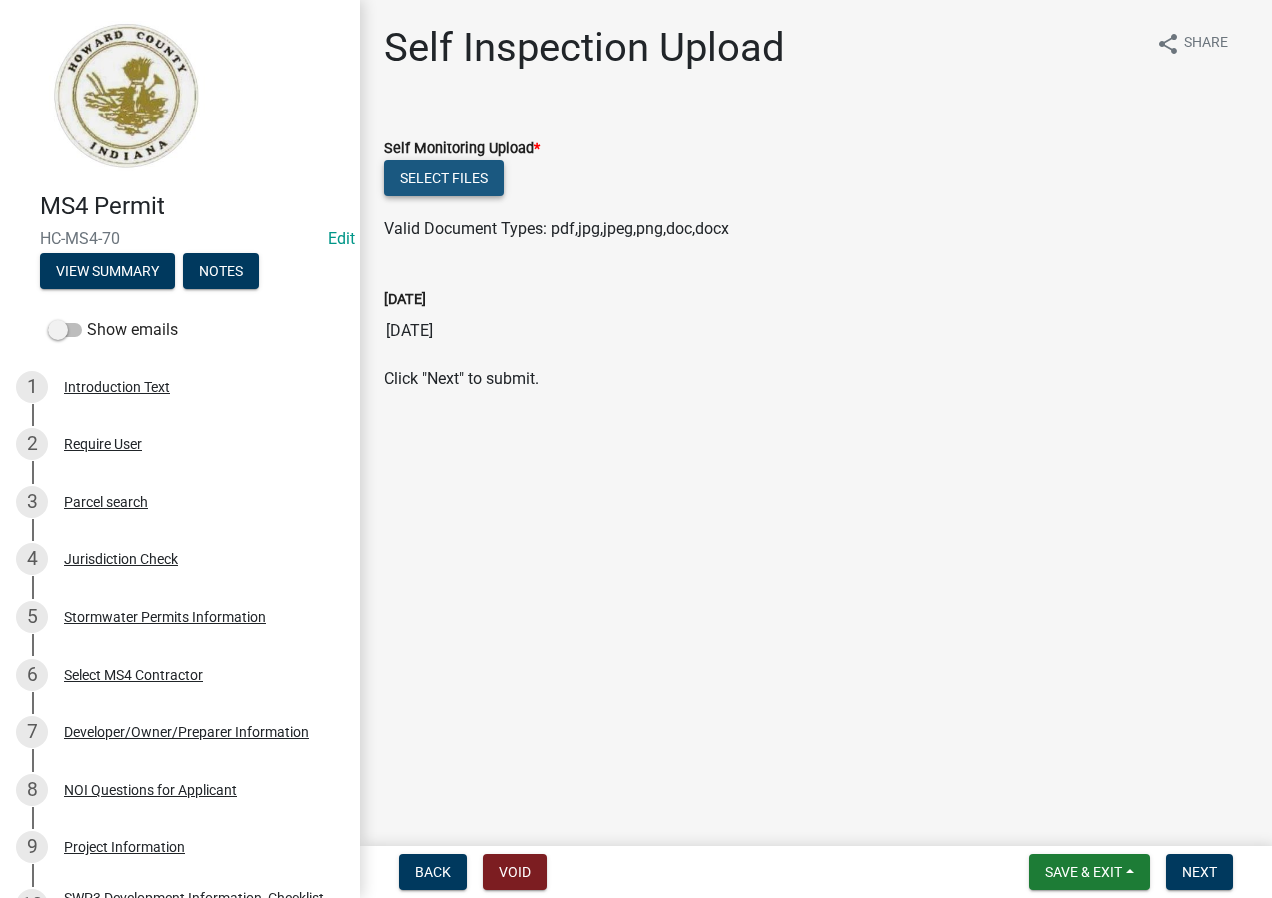 click on "Select files" 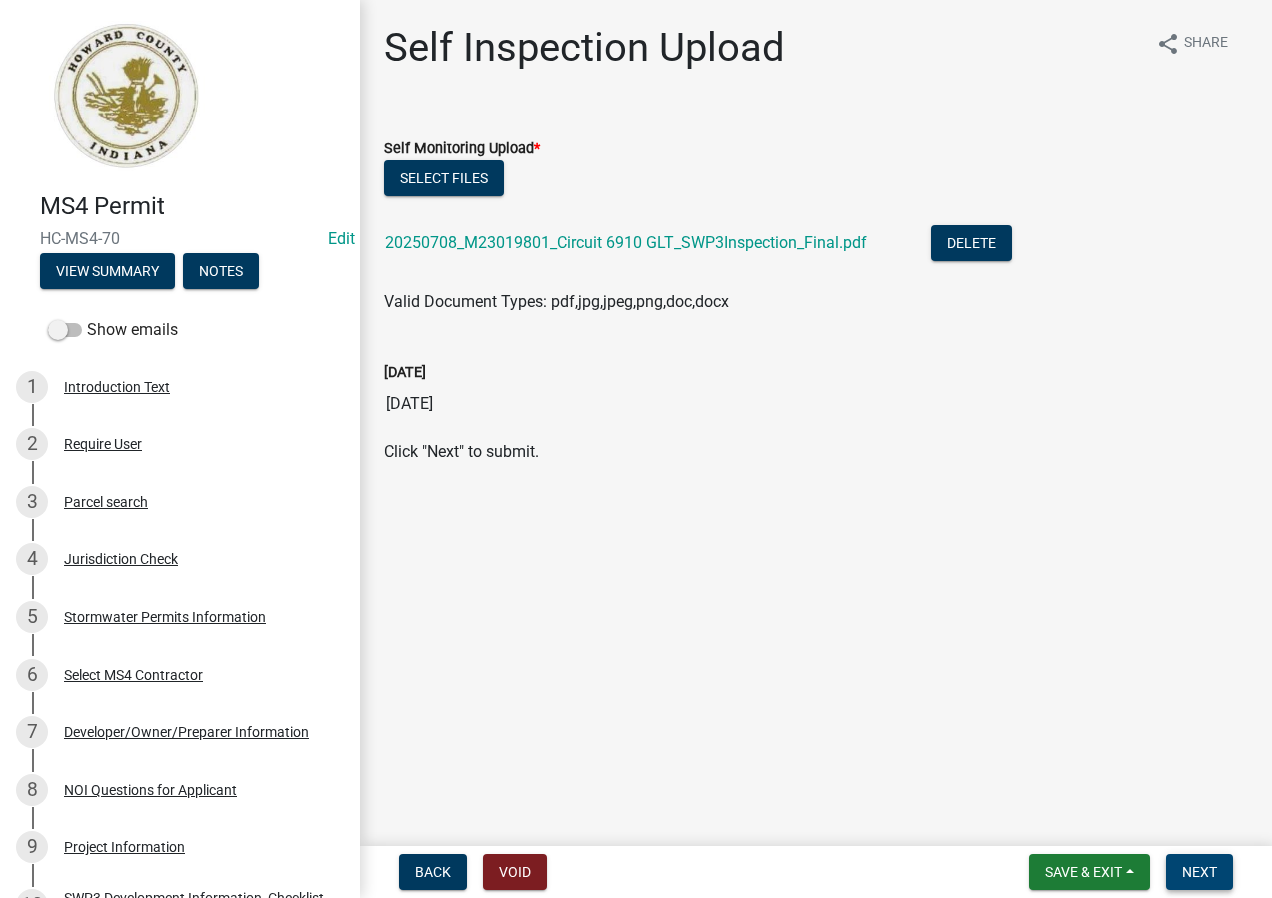 click on "Next" at bounding box center [1199, 872] 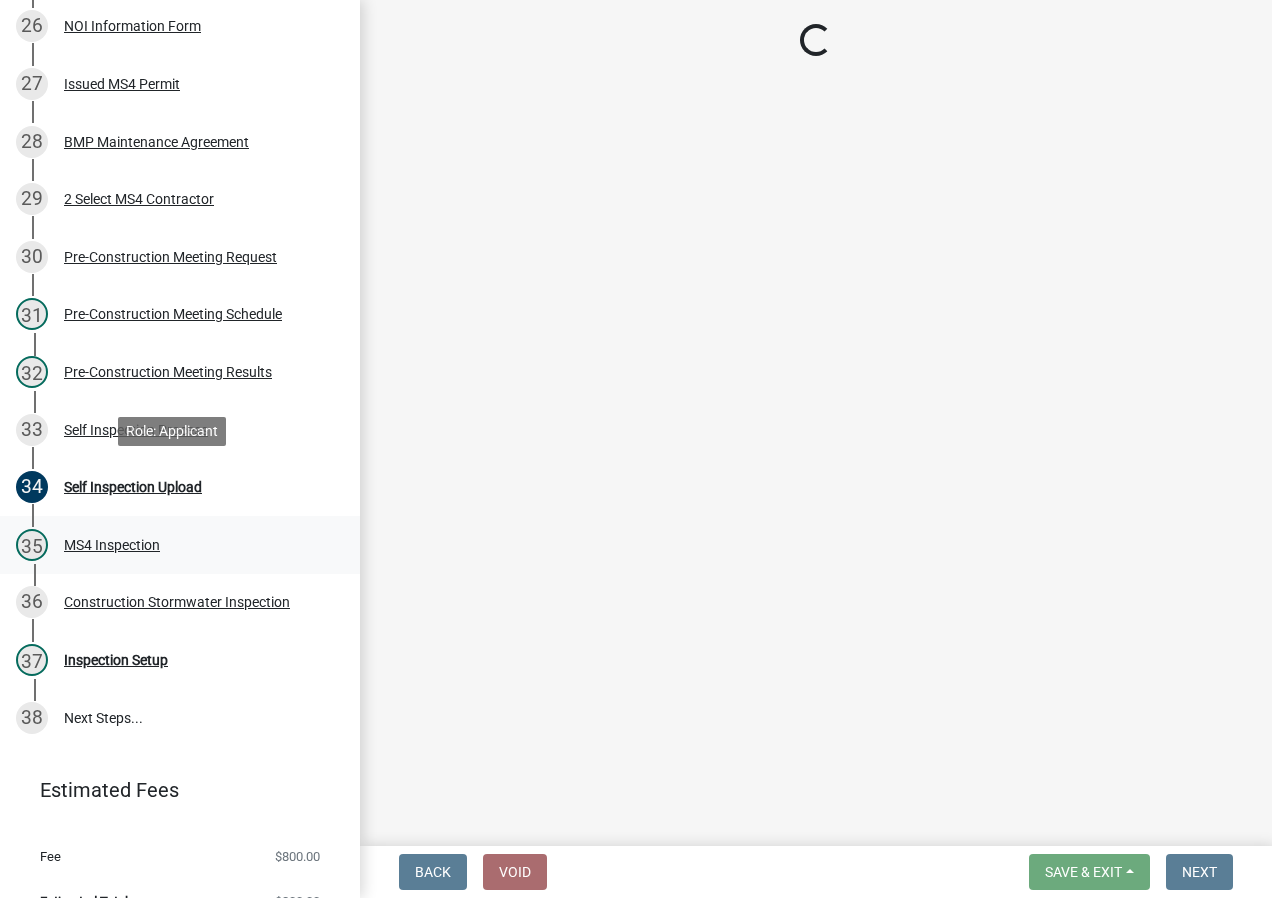 scroll, scrollTop: 1834, scrollLeft: 0, axis: vertical 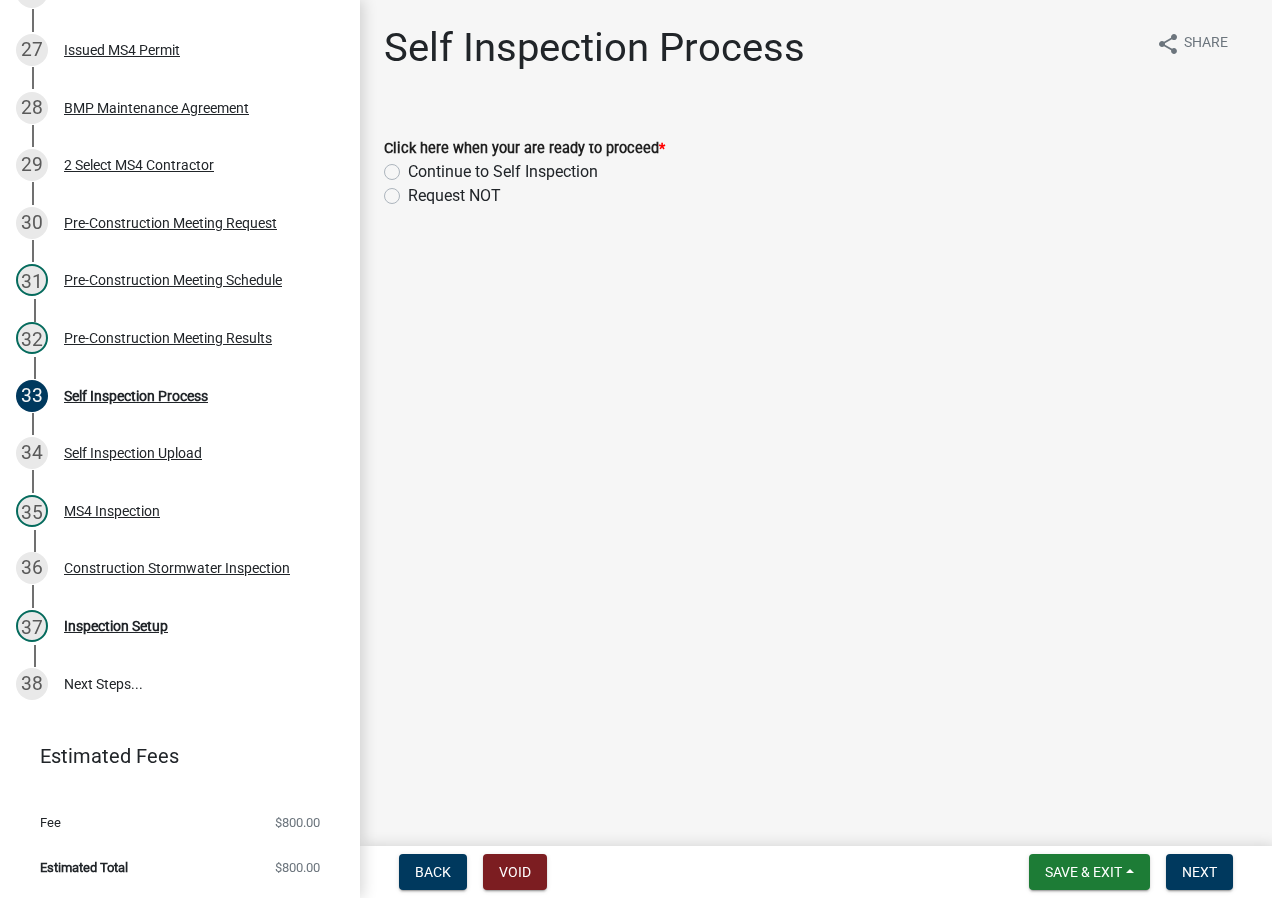 click on "Request NOT" 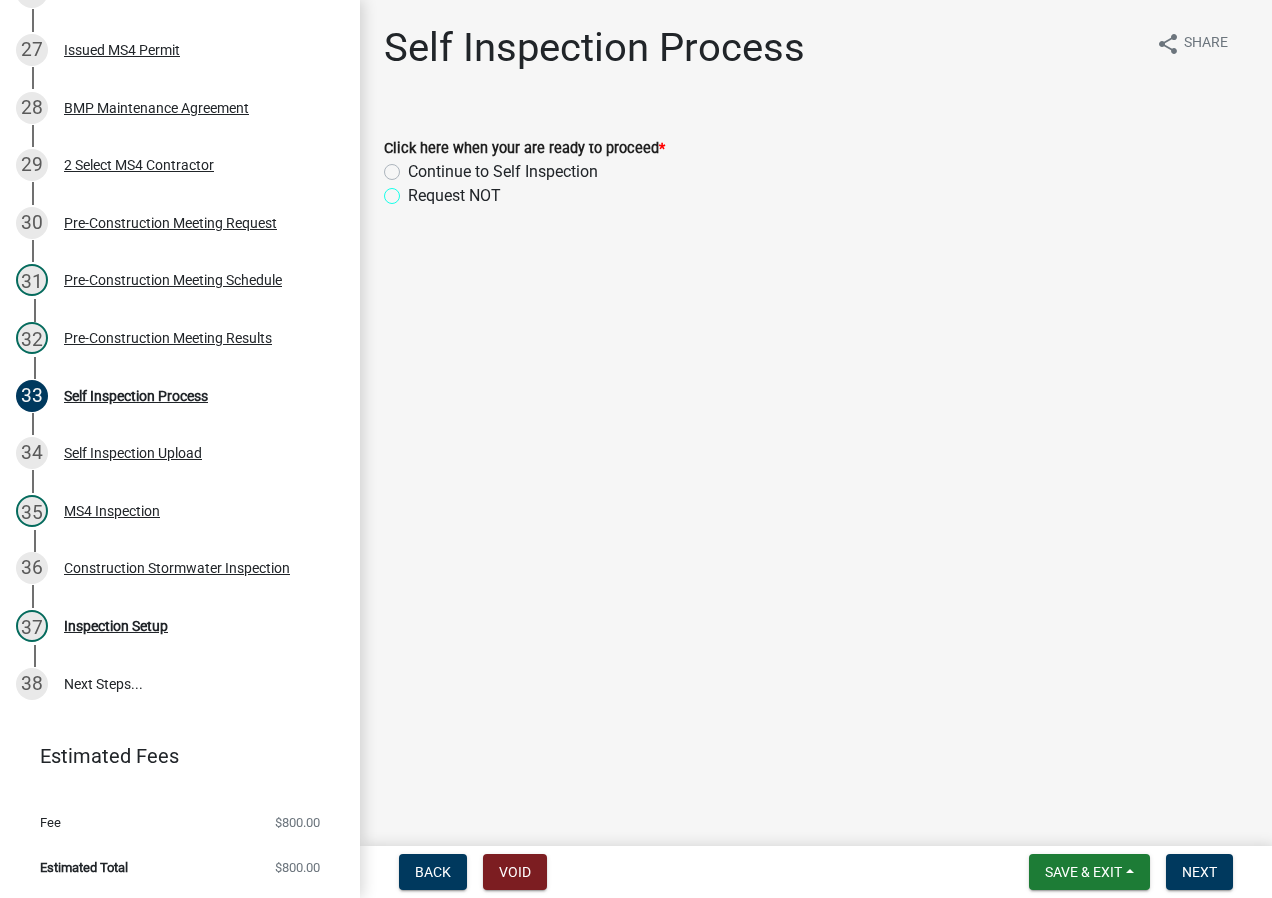 click on "Request NOT" at bounding box center (414, 190) 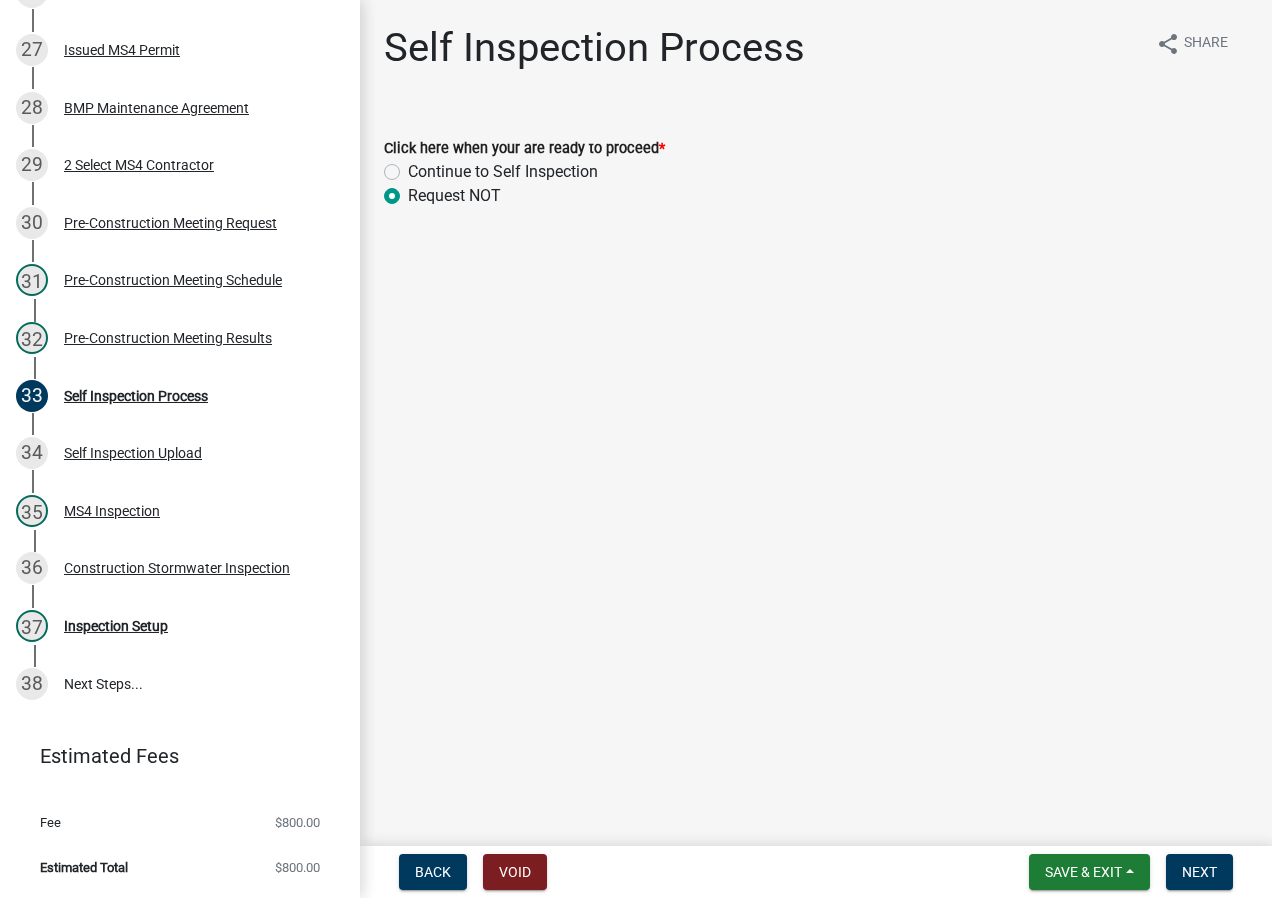 radio on "true" 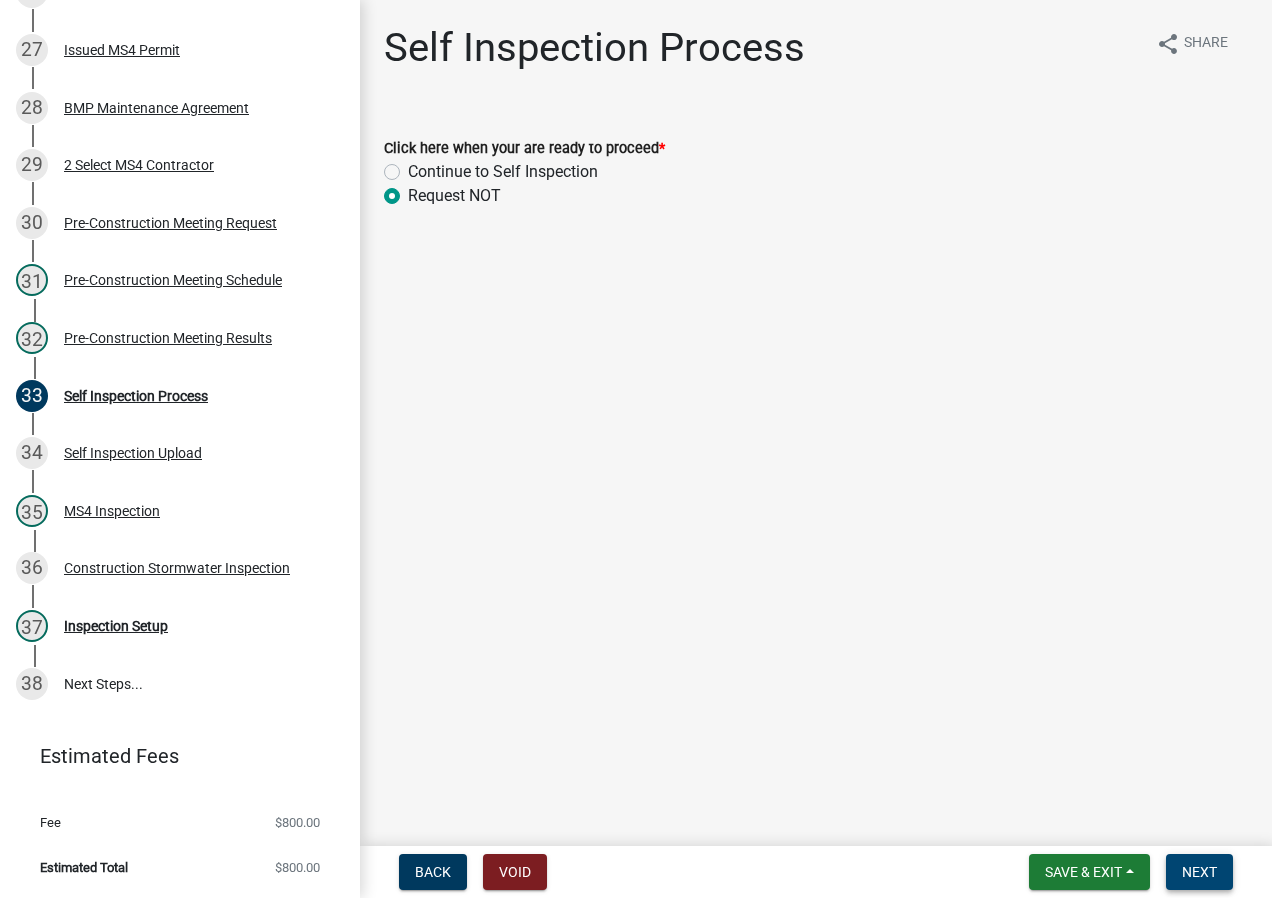 click on "Next" at bounding box center [1199, 872] 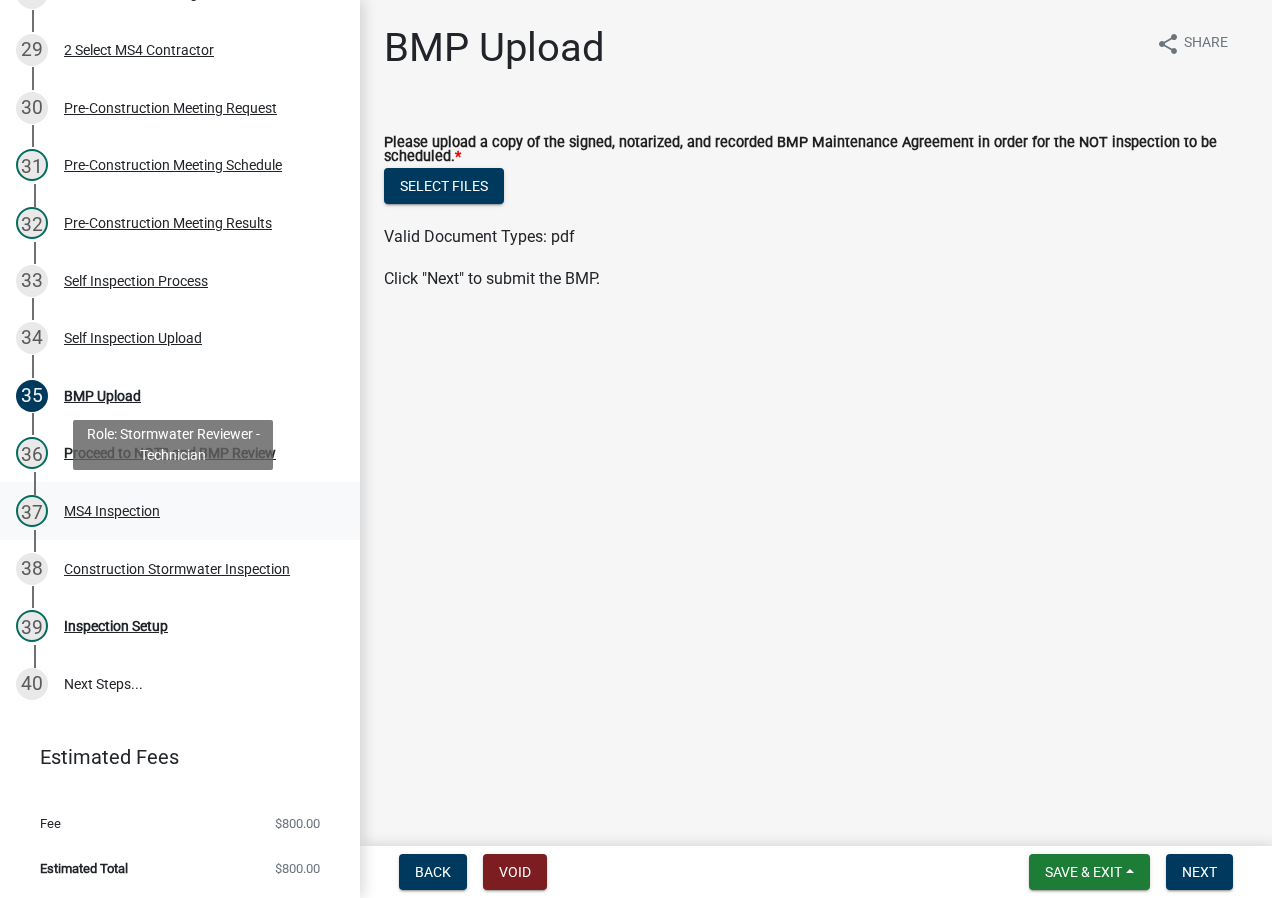 scroll, scrollTop: 1950, scrollLeft: 0, axis: vertical 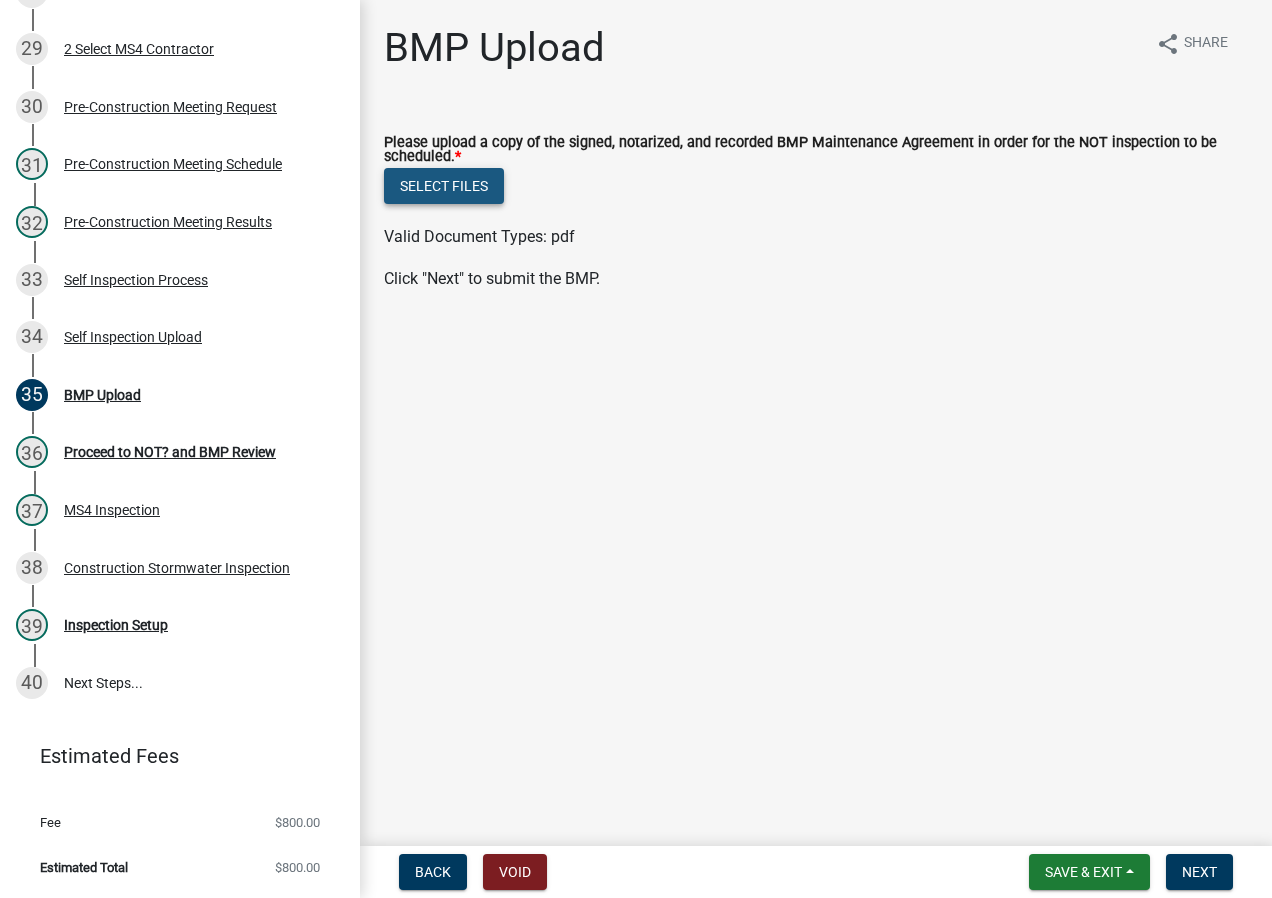 click on "Select files" 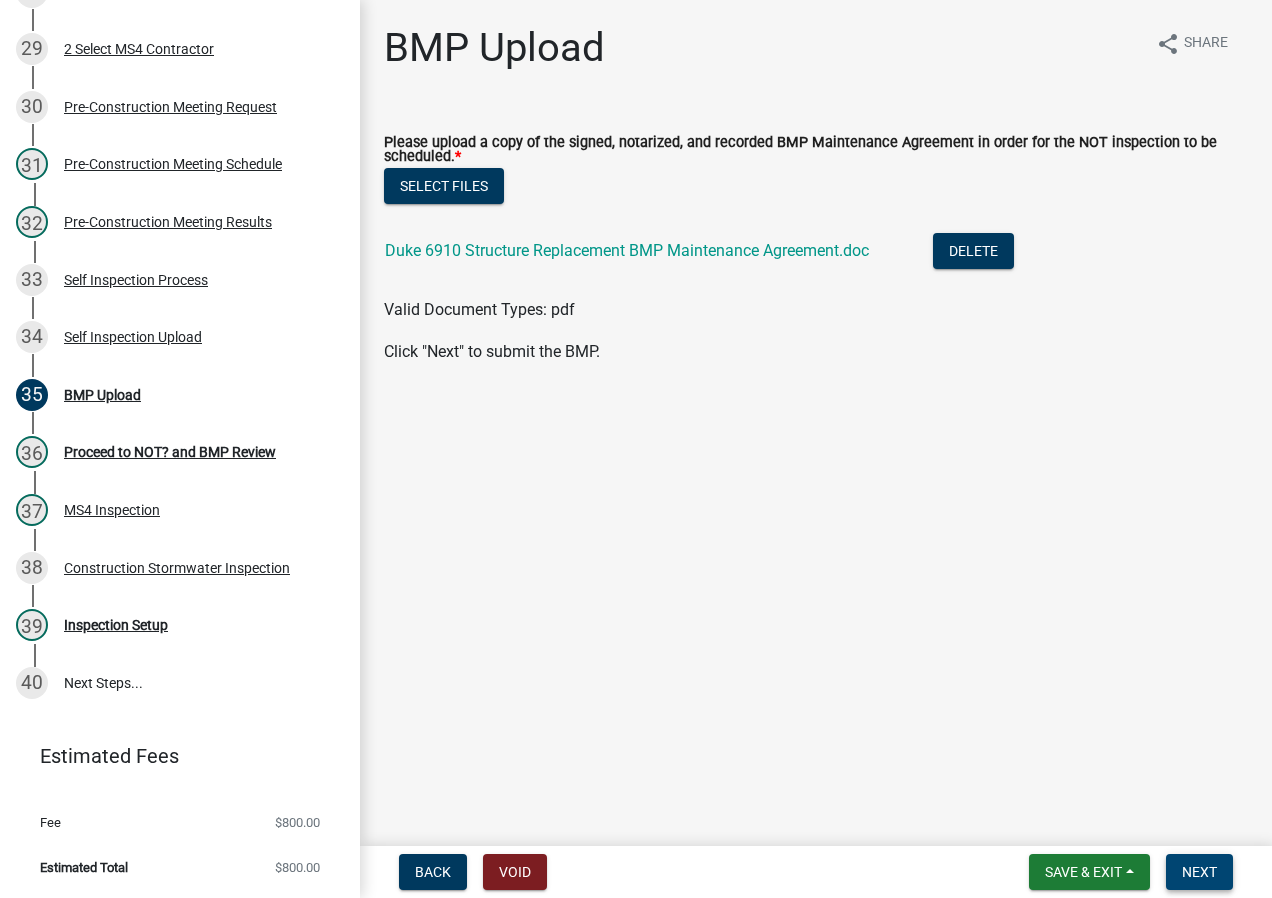 click on "Next" at bounding box center (1199, 872) 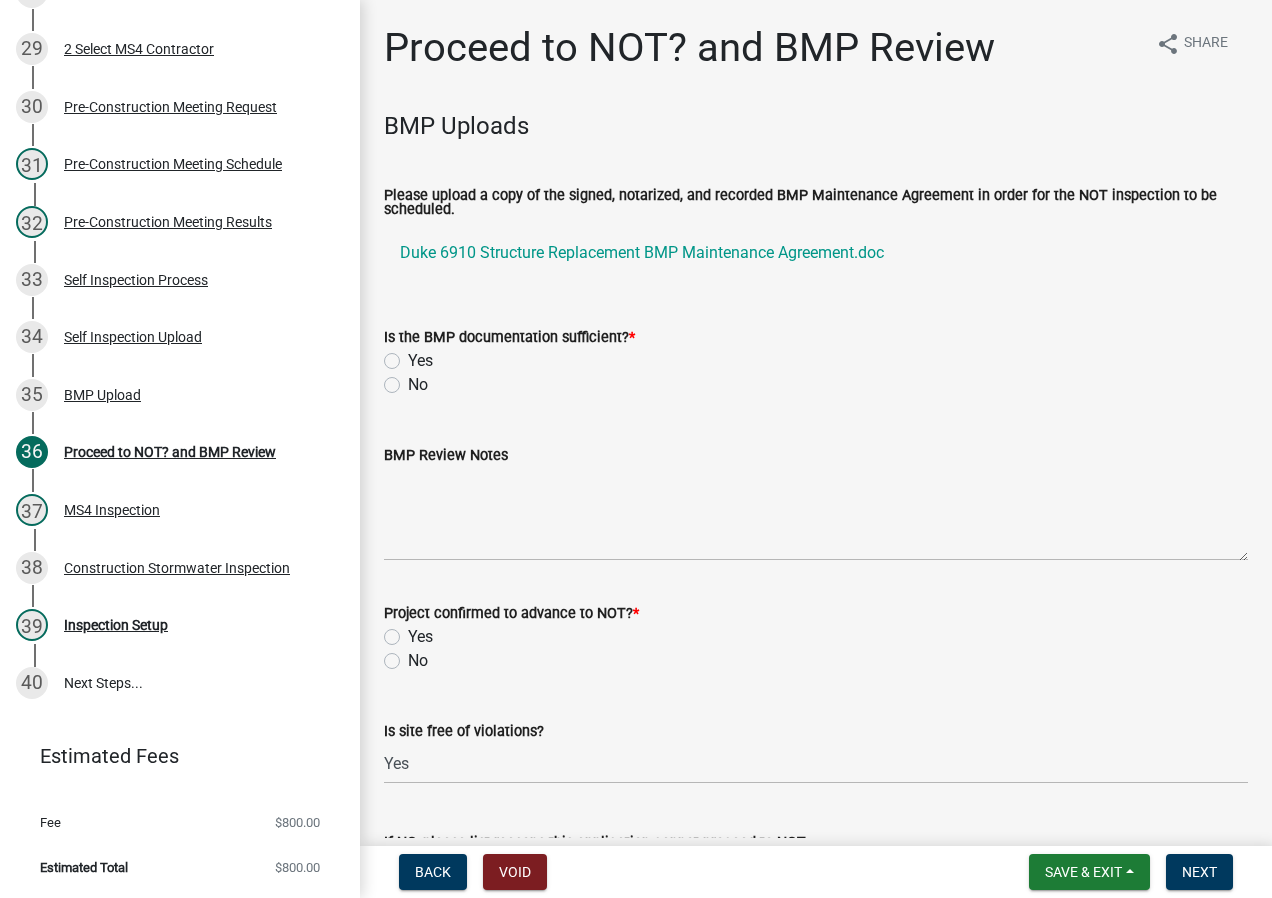 click on "Yes" 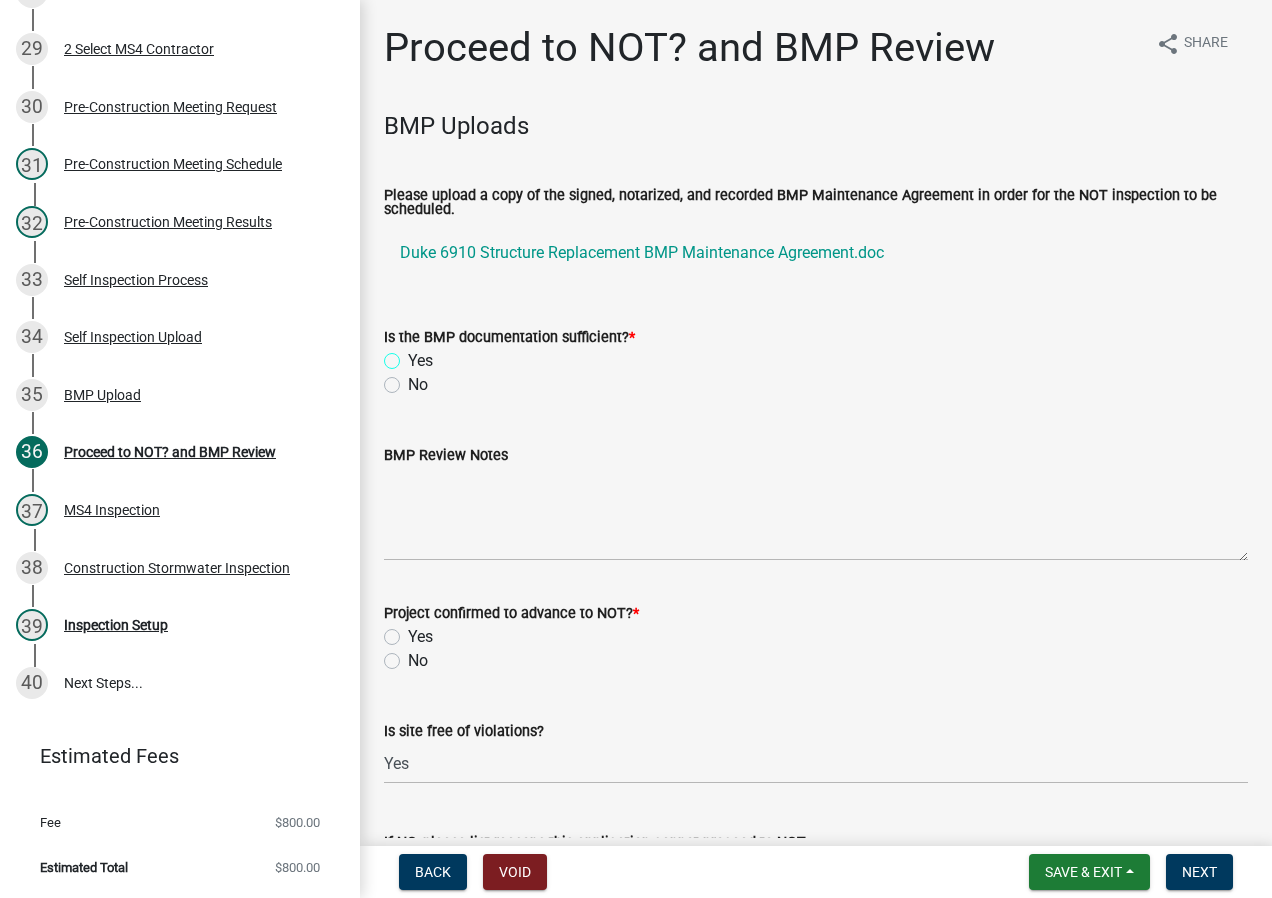 click on "Yes" at bounding box center (414, 355) 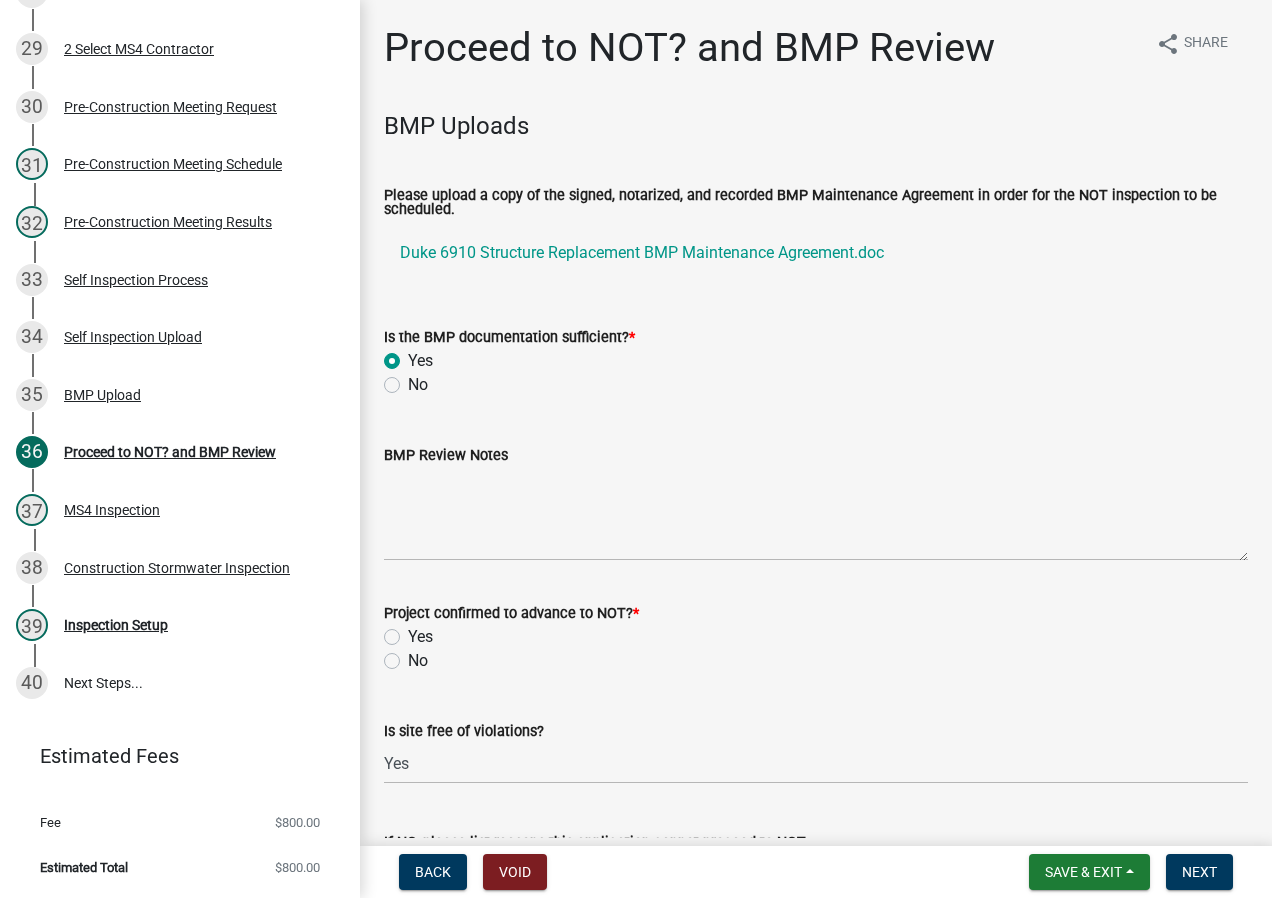 radio on "true" 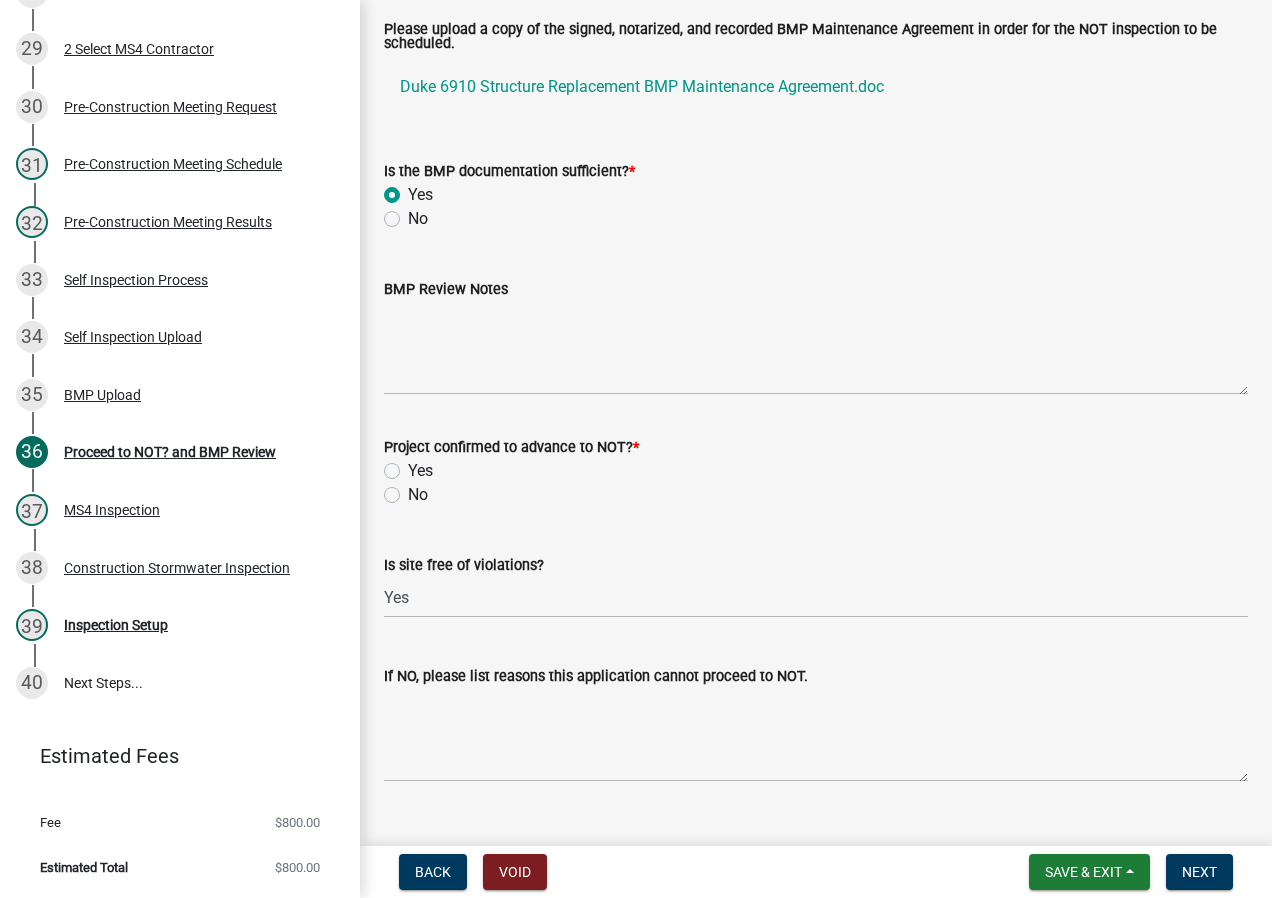 scroll, scrollTop: 200, scrollLeft: 0, axis: vertical 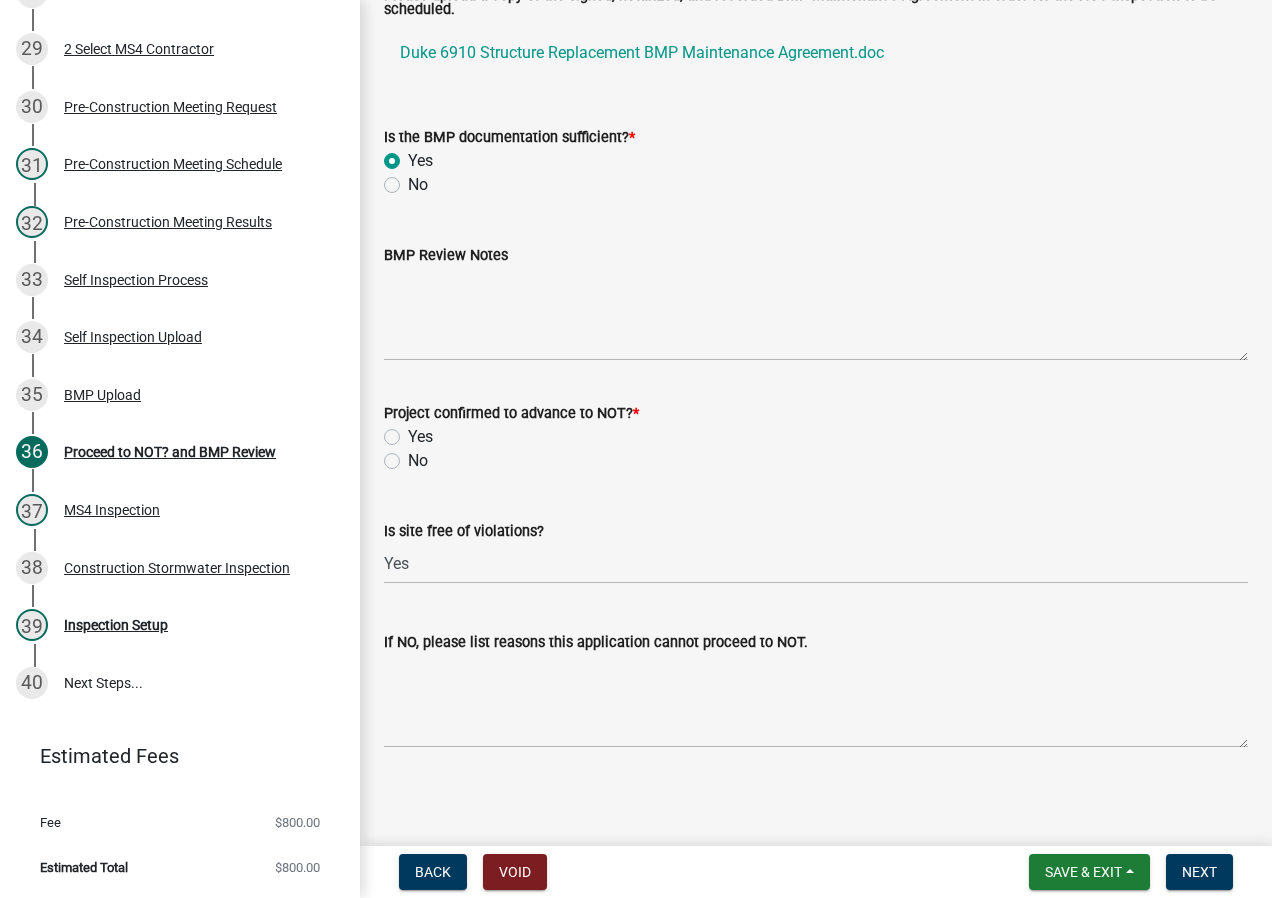click on "Yes" 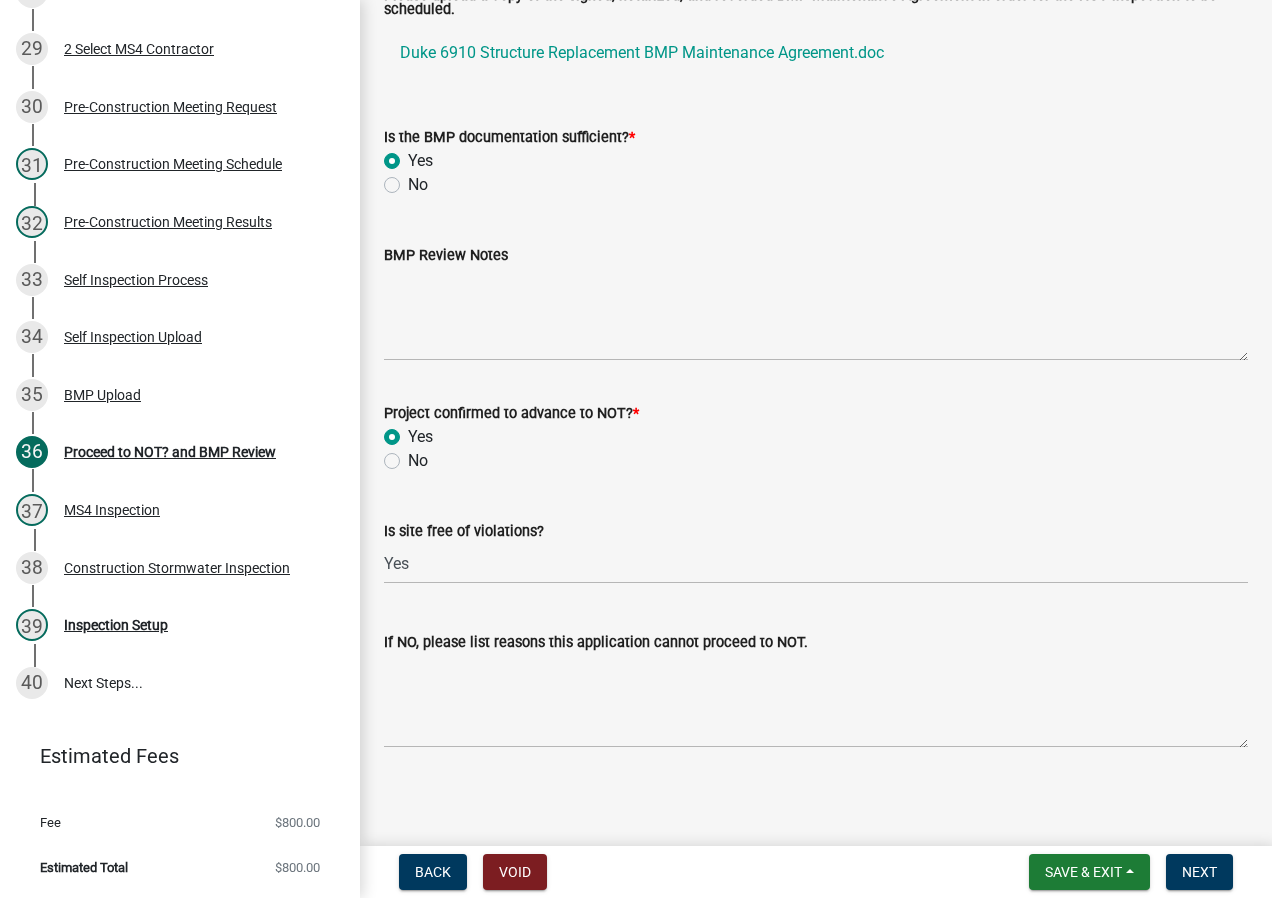 radio on "true" 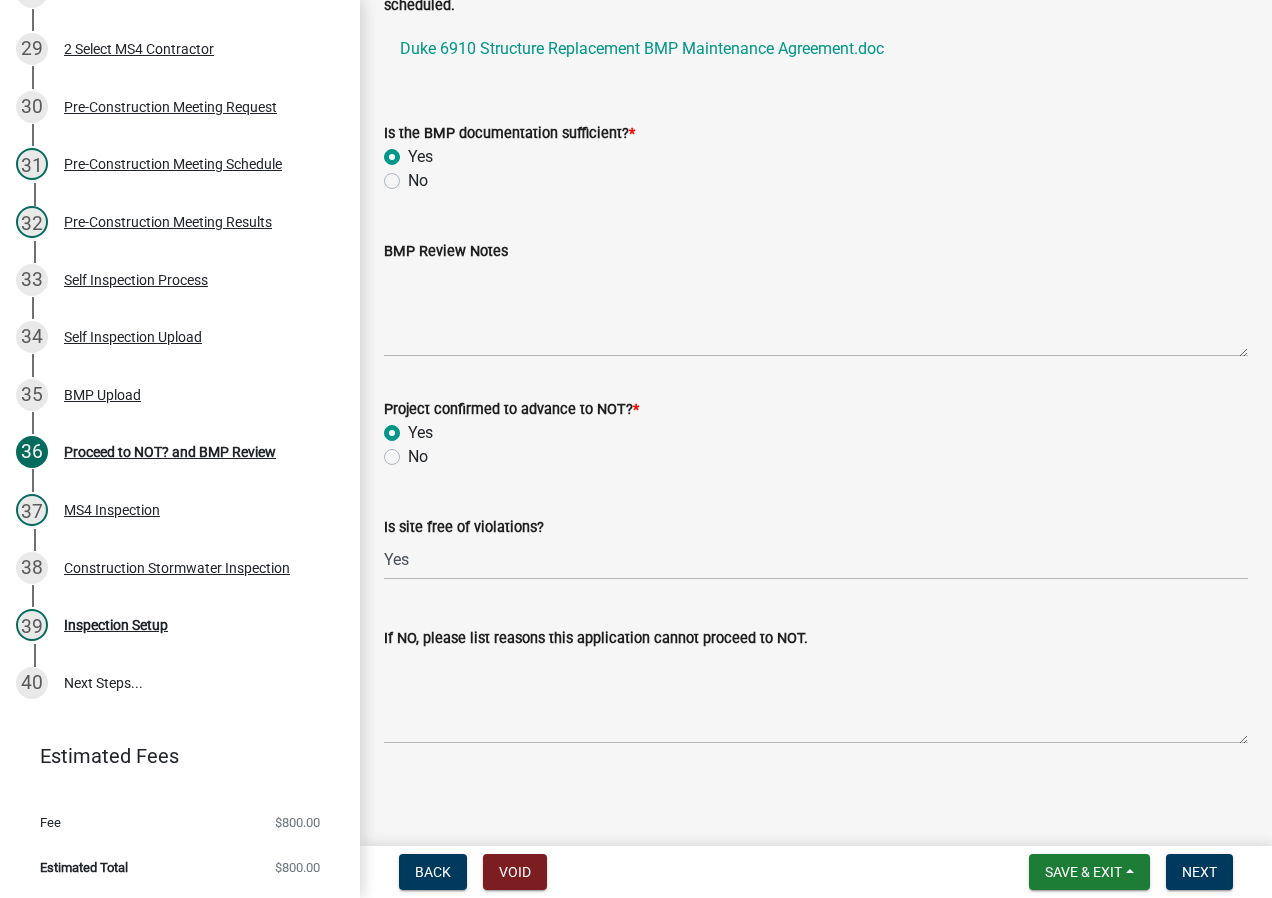 scroll, scrollTop: 205, scrollLeft: 0, axis: vertical 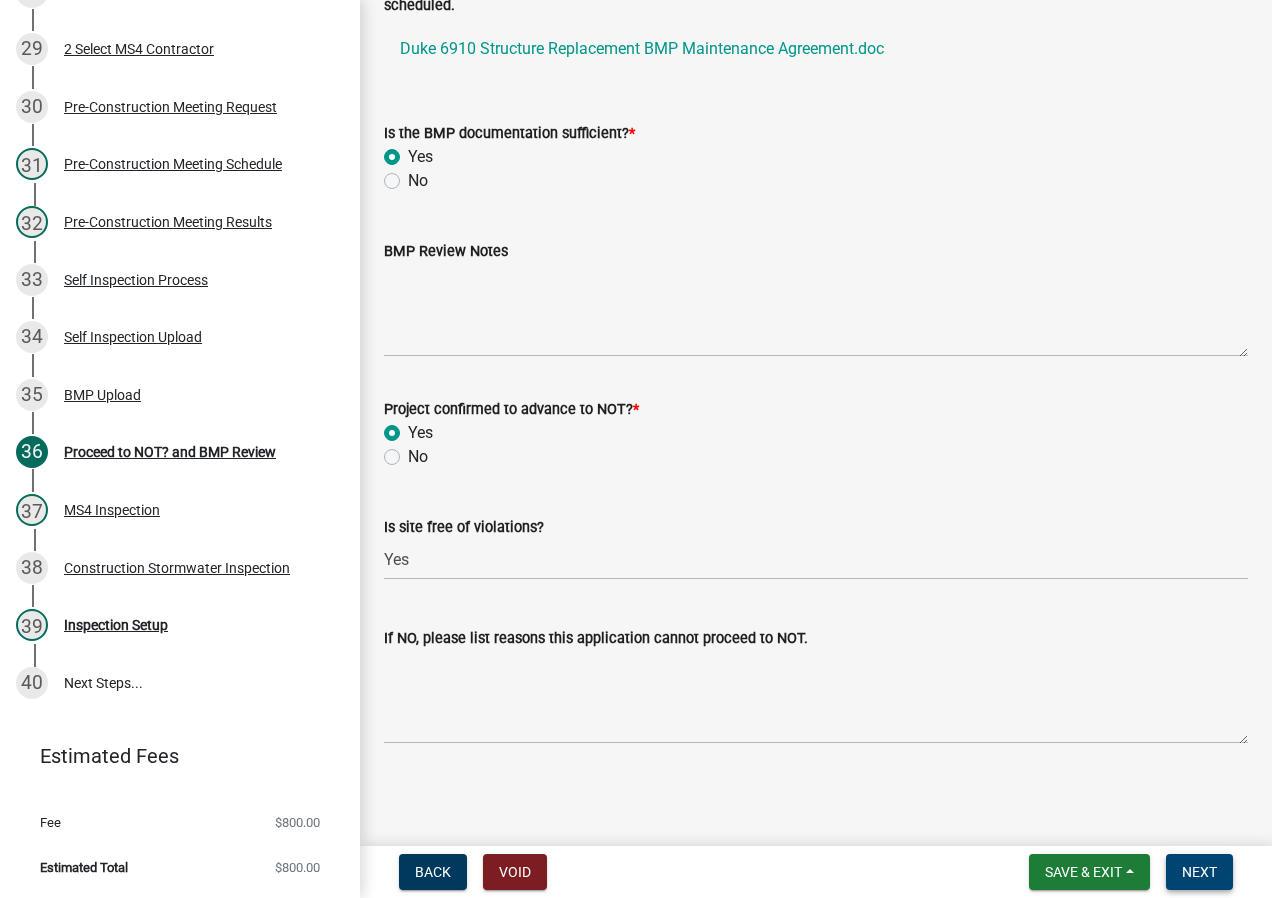 click on "Next" at bounding box center [1199, 872] 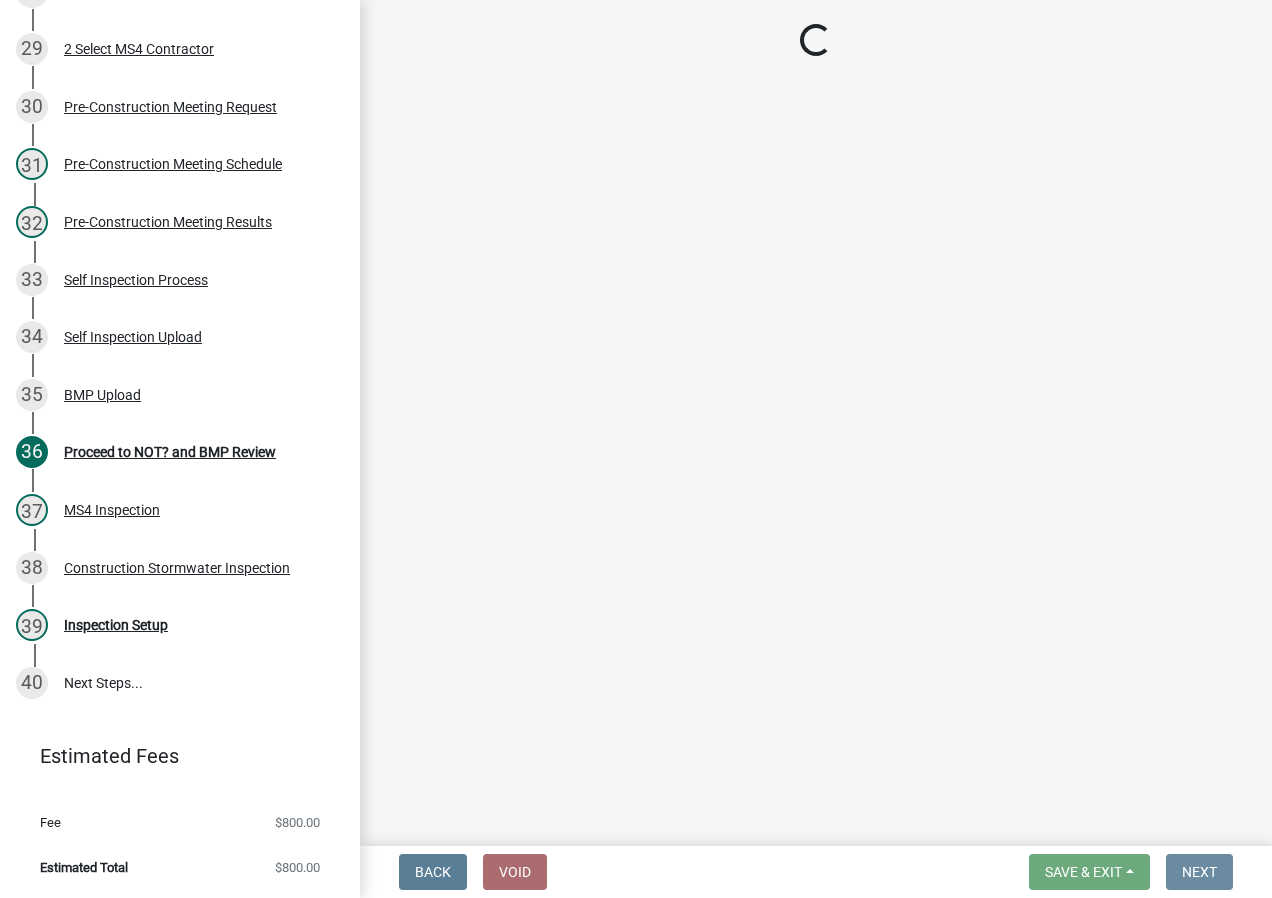scroll, scrollTop: 0, scrollLeft: 0, axis: both 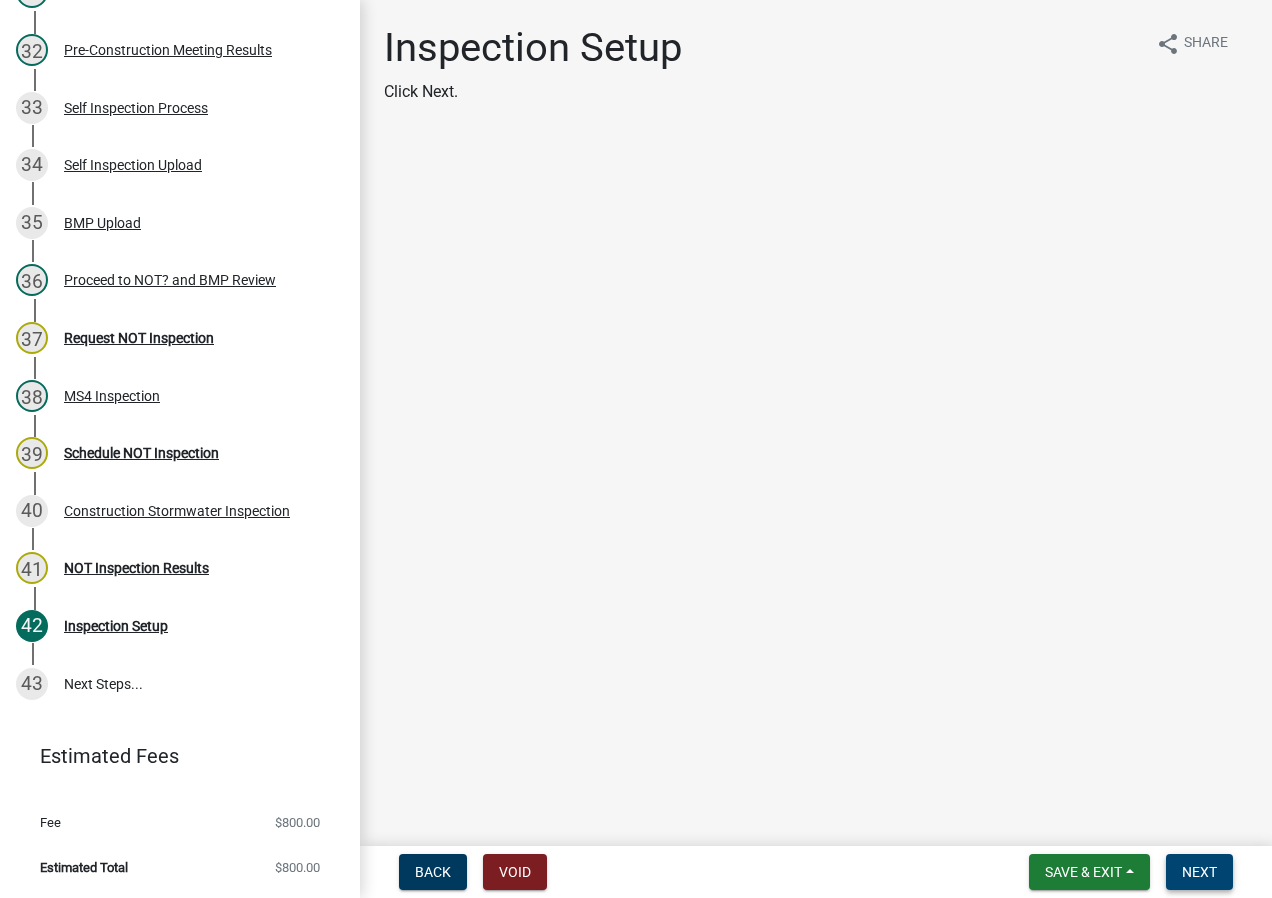 click on "Next" at bounding box center [1199, 872] 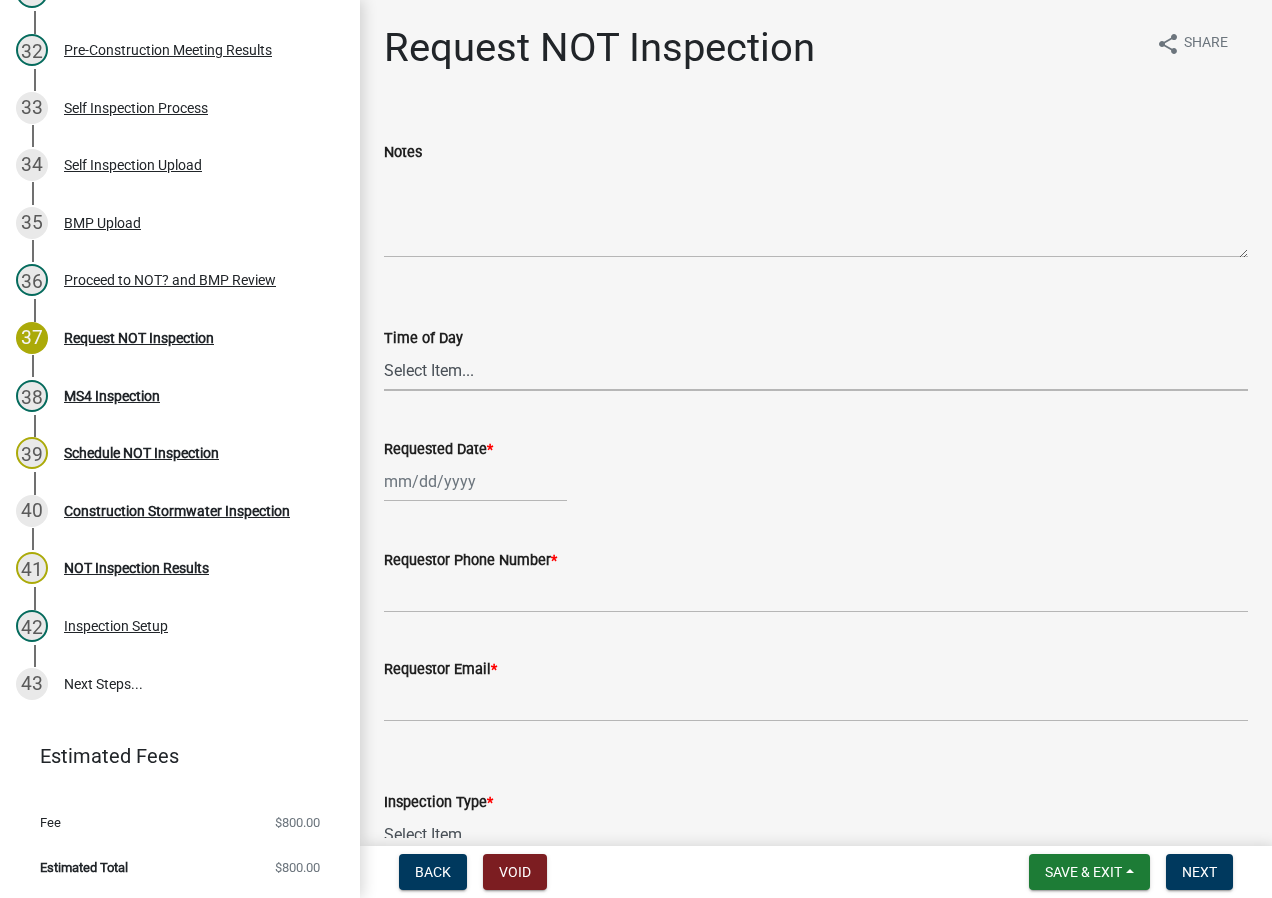 click on "Select Item...   AM   PM" at bounding box center [816, 370] 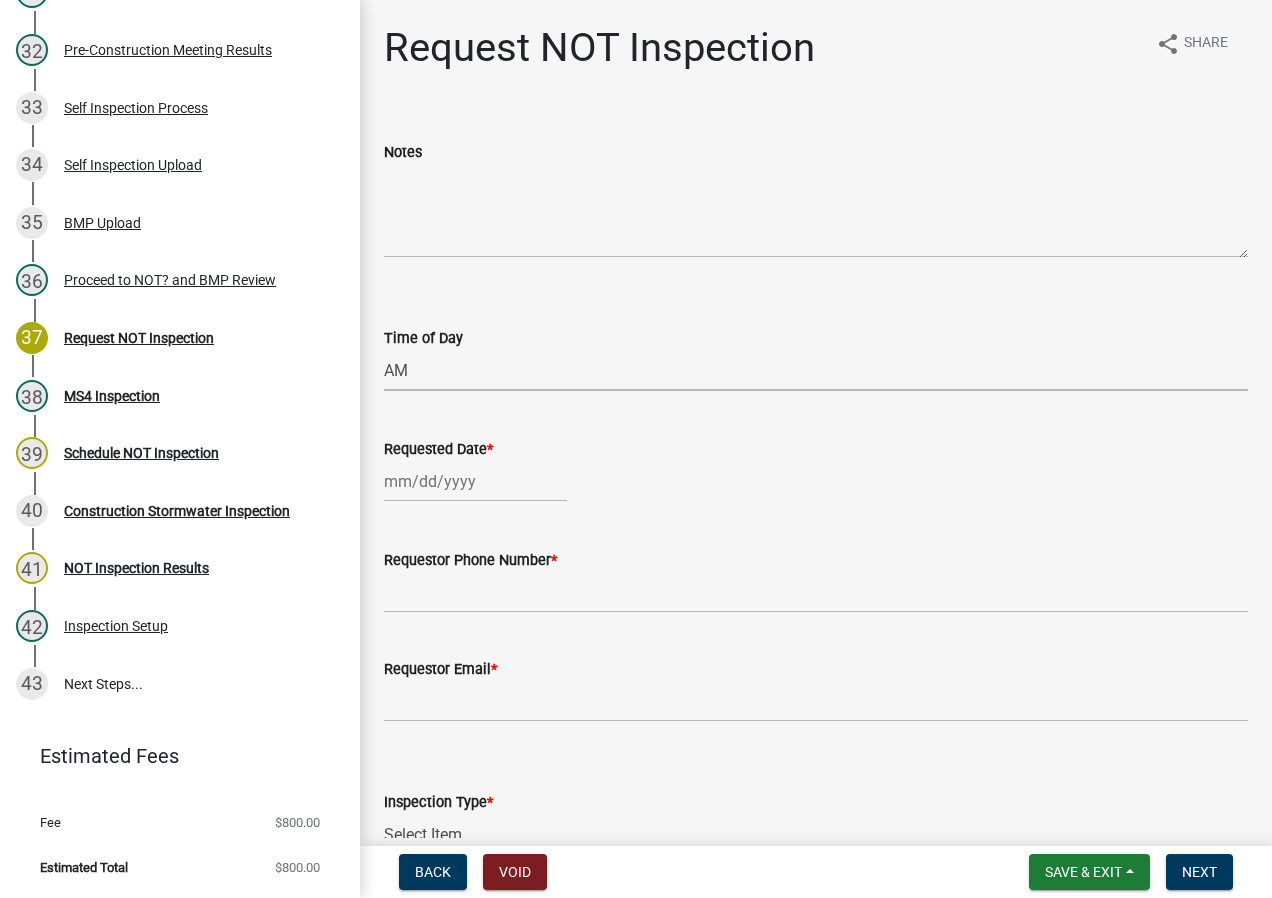 click on "Select Item...   AM   PM" at bounding box center [816, 370] 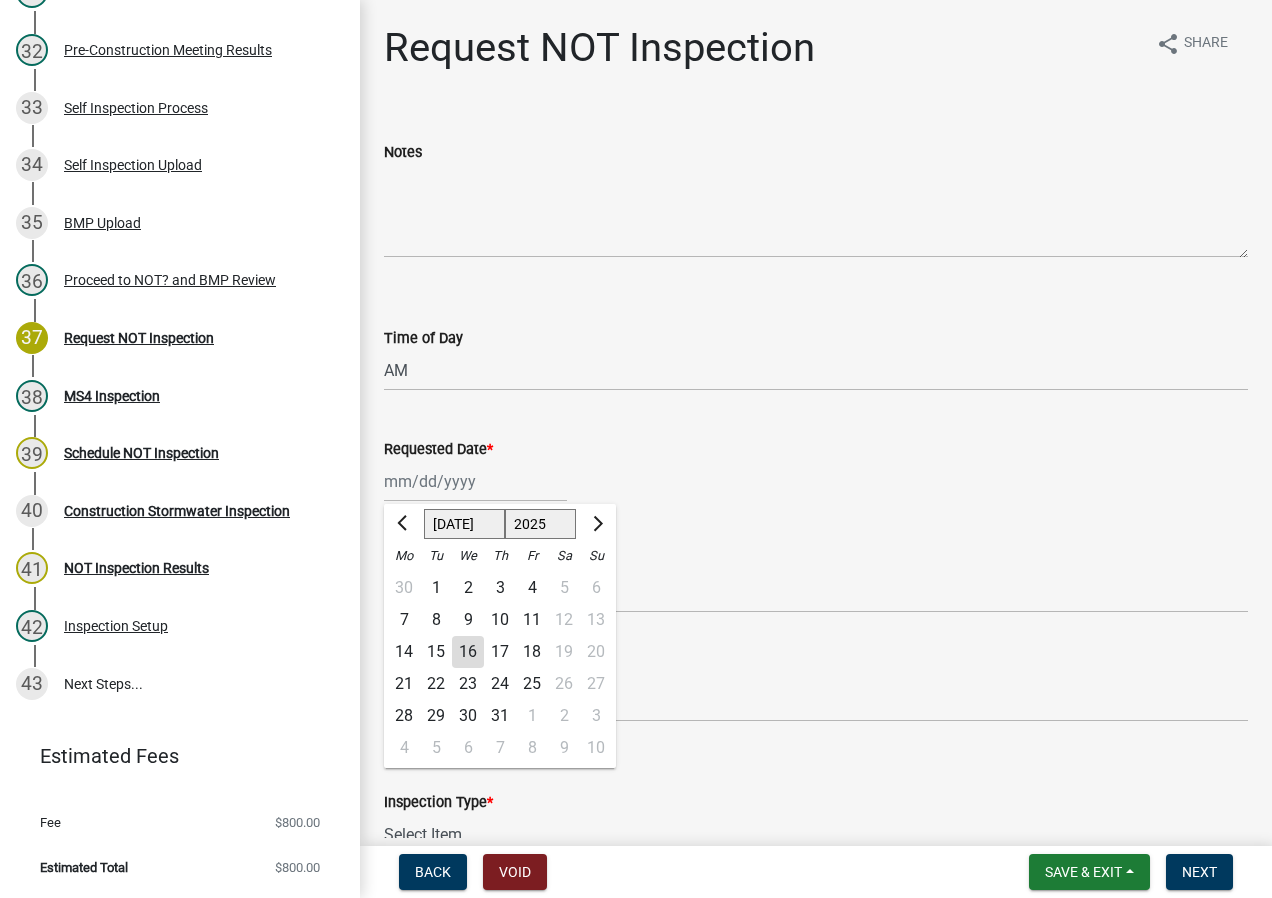 click on "Jan Feb Mar Apr May Jun Jul Aug Sep Oct Nov Dec 1525 1526 1527 1528 1529 1530 1531 1532 1533 1534 1535 1536 1537 1538 1539 1540 1541 1542 1543 1544 1545 1546 1547 1548 1549 1550 1551 1552 1553 1554 1555 1556 1557 1558 1559 1560 1561 1562 1563 1564 1565 1566 1567 1568 1569 1570 1571 1572 1573 1574 1575 1576 1577 1578 1579 1580 1581 1582 1583 1584 1585 1586 1587 1588 1589 1590 1591 1592 1593 1594 1595 1596 1597 1598 1599 1600 1601 1602 1603 1604 1605 1606 1607 1608 1609 1610 1611 1612 1613 1614 1615 1616 1617 1618 1619 1620 1621 1622 1623 1624 1625 1626 1627 1628 1629 1630 1631 1632 1633 1634 1635 1636 1637 1638 1639 1640 1641 1642 1643 1644 1645 1646 1647 1648 1649 1650 1651 1652 1653 1654 1655 1656 1657 1658 1659 1660 1661 1662 1663 1664 1665 1666 1667 1668 1669 1670 1671 1672 1673 1674 1675 1676 1677 1678 1679 1680 1681 1682 1683 1684 1685 1686 1687 1688 1689 1690 1691 1692 1693 1694 1695 1696 1697 1698 1699 1700 1701 1702 1703 1704 1705 1706 1707 1708 1709 1710 1711 1712 1713 1714 1715 1716 1717 1718 1719 1" 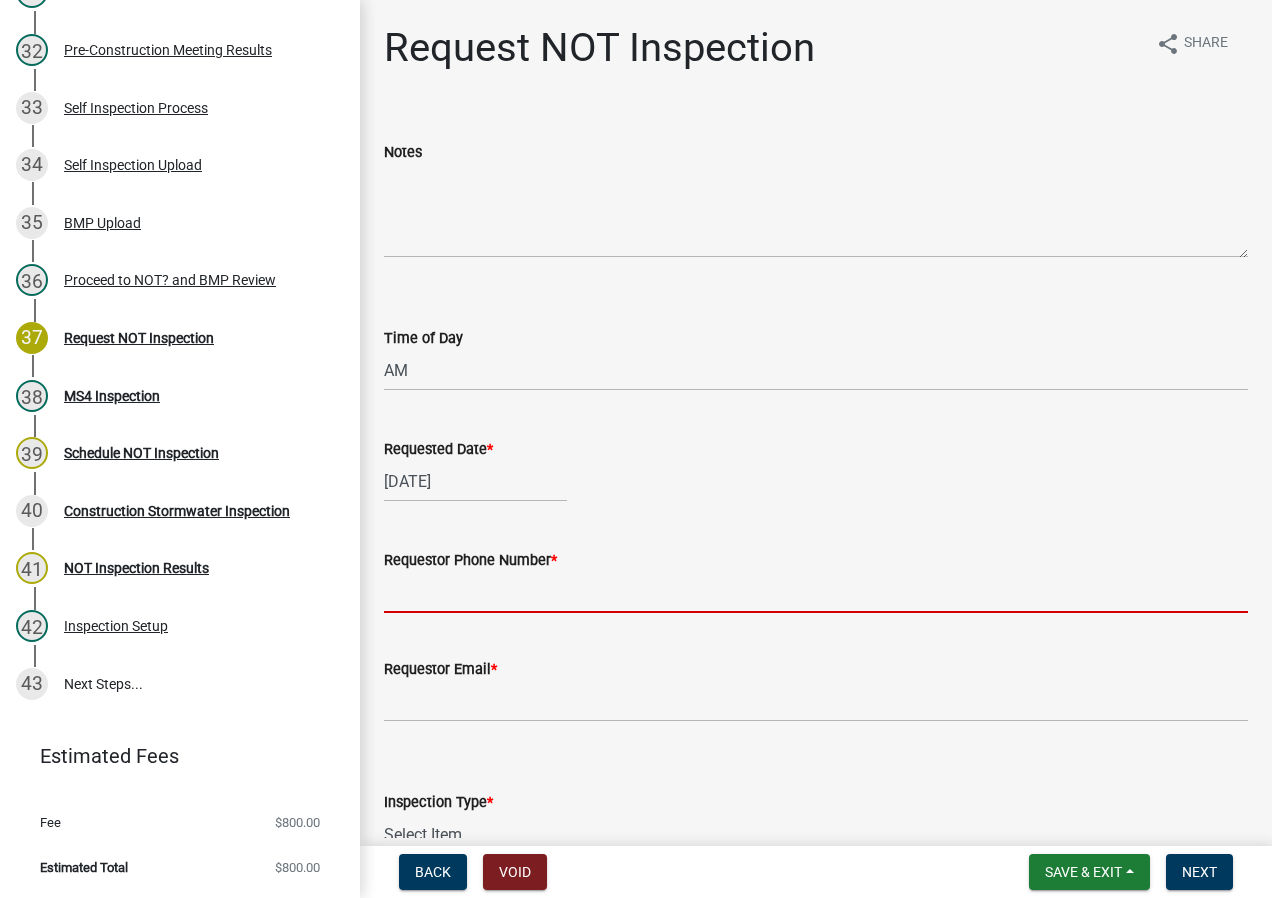 click on "Requestor Phone Number  *" at bounding box center (816, 592) 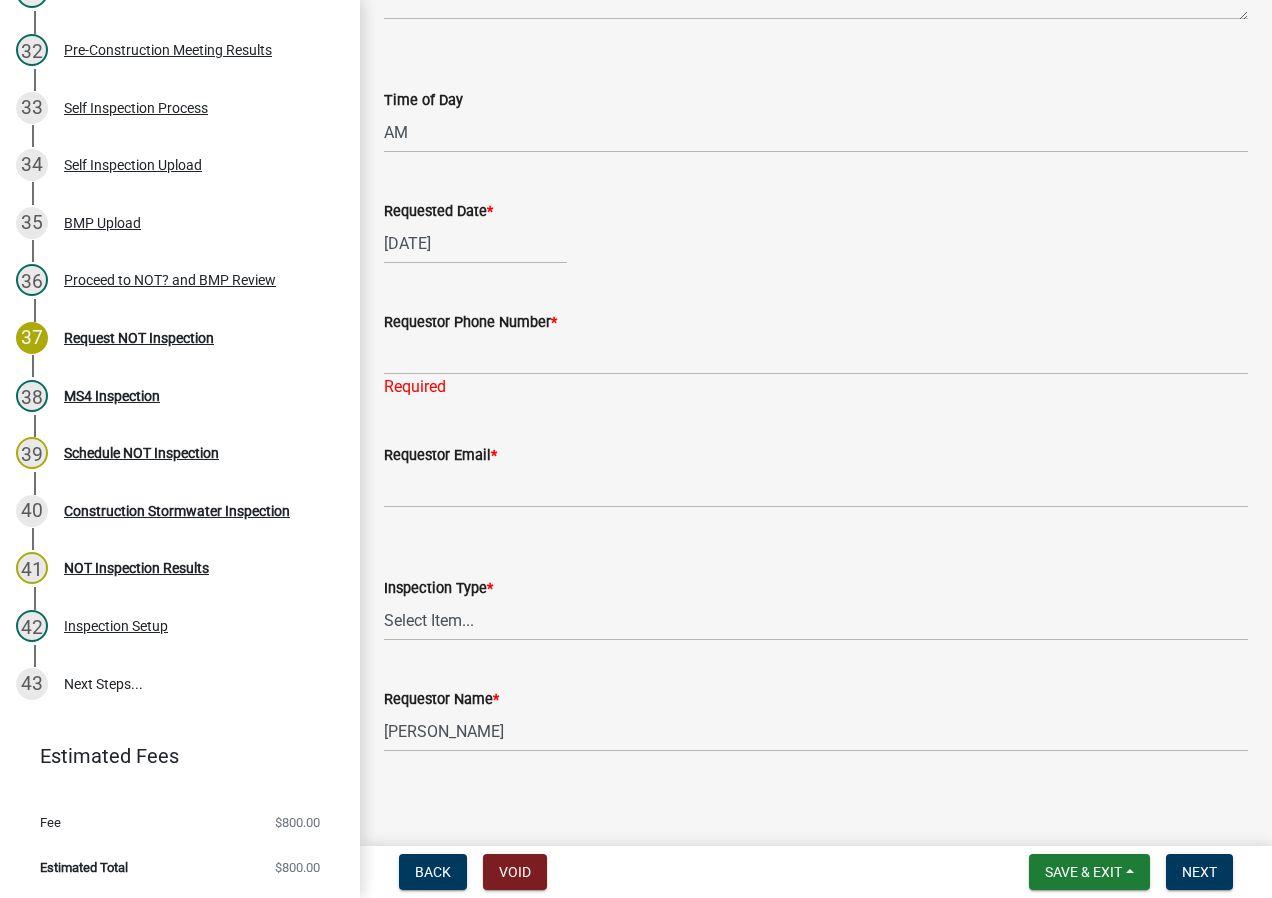 scroll, scrollTop: 246, scrollLeft: 0, axis: vertical 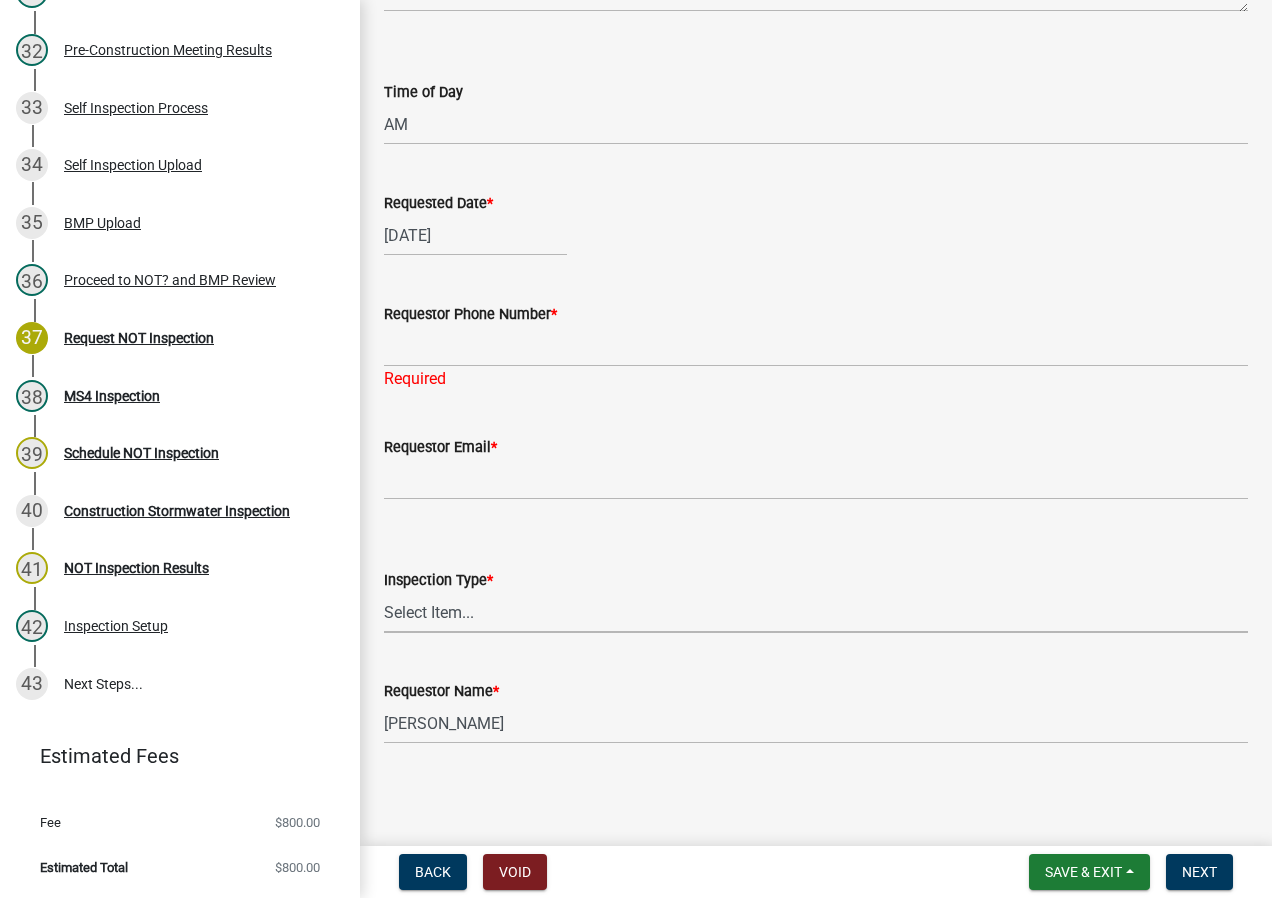 click on "Select Item...   Greg Lake   Patty Ortman   BF&S   Hayden Vest" at bounding box center [816, 612] 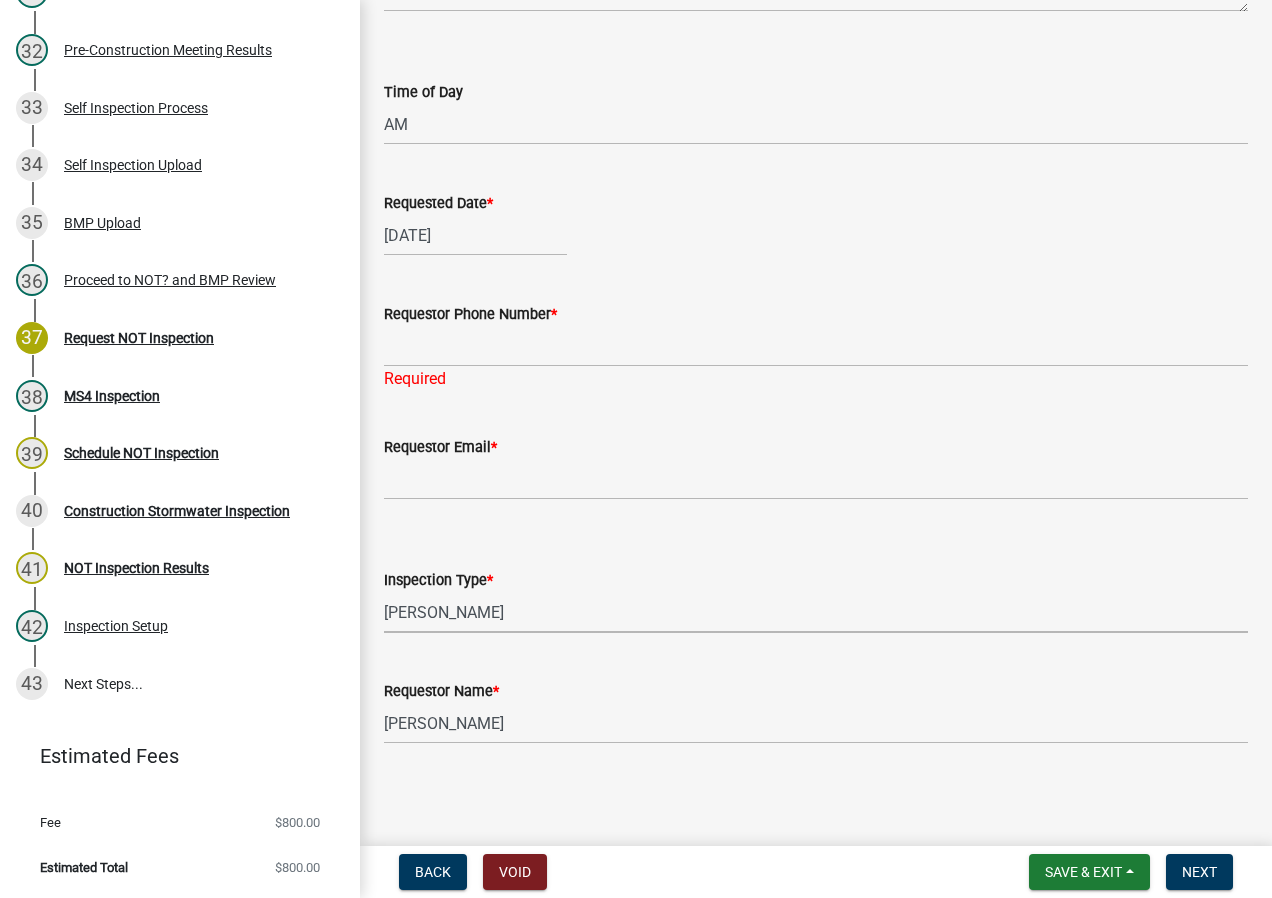 click on "Select Item...   Greg Lake   Patty Ortman   BF&S   Hayden Vest" at bounding box center [816, 612] 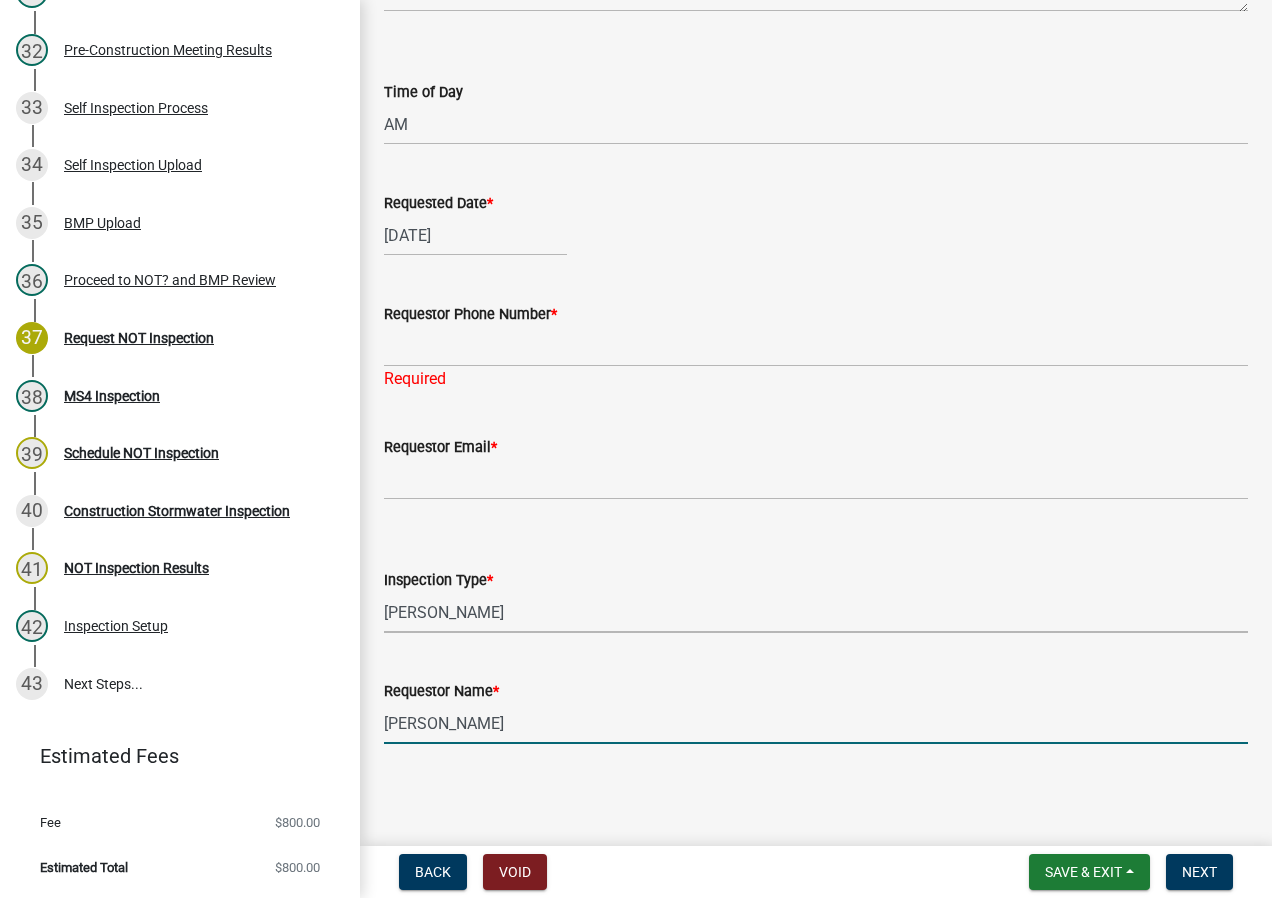 click on "[PERSON_NAME]" at bounding box center (816, 723) 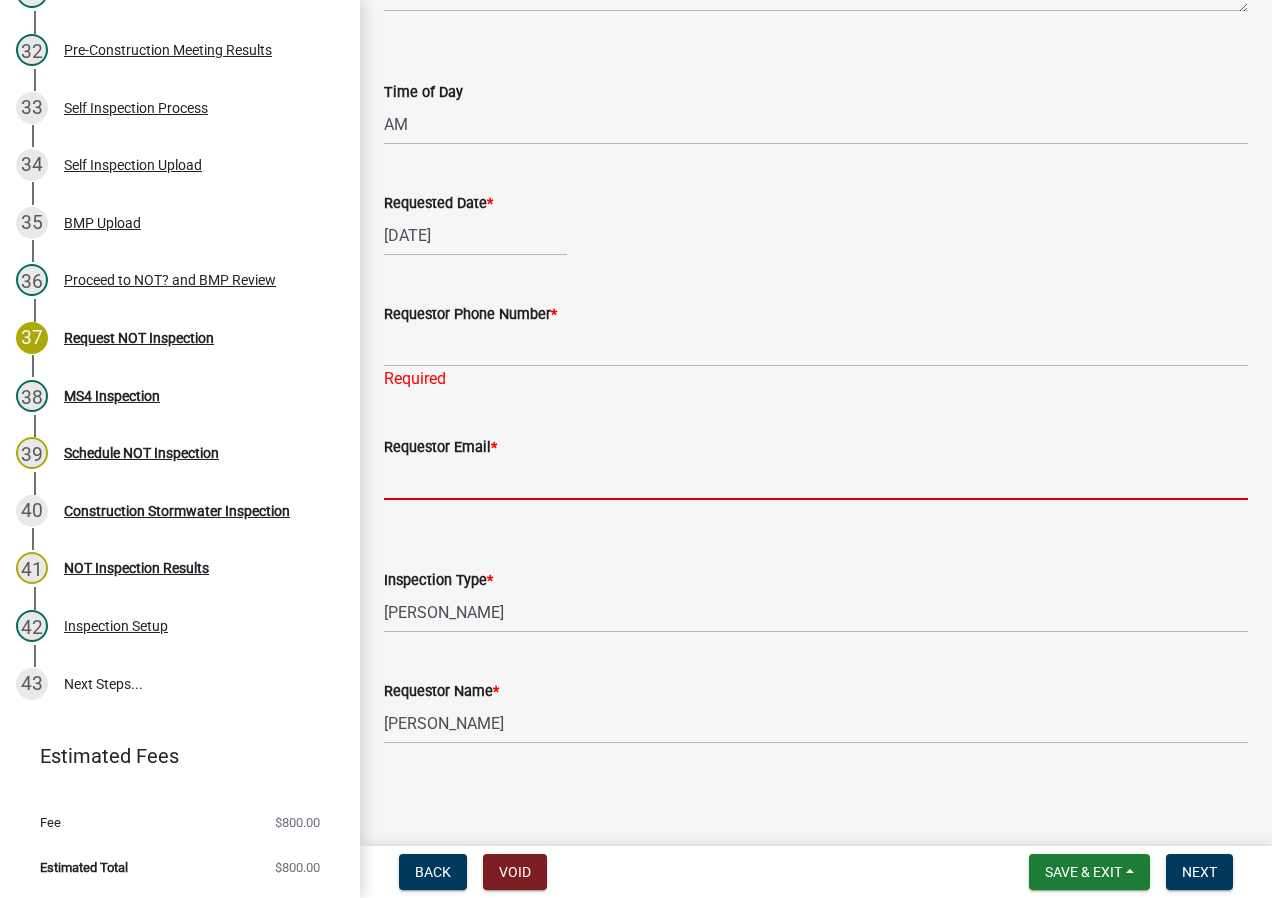 click on "Requestor Email  *" at bounding box center [816, 479] 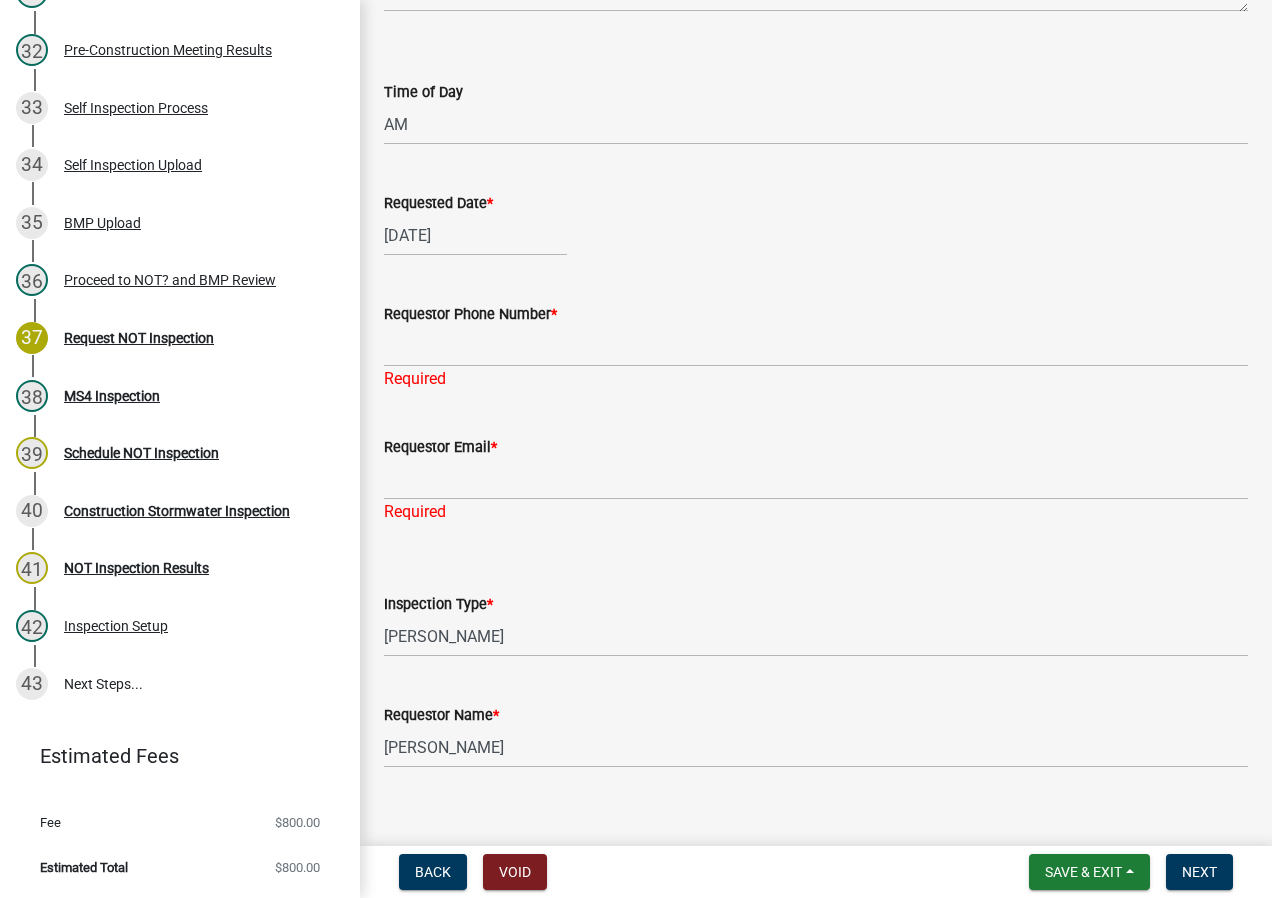 click on "Inspection Type  *  Select Item...   Greg Lake   Patty Ortman   BF&S   Hayden Vest" 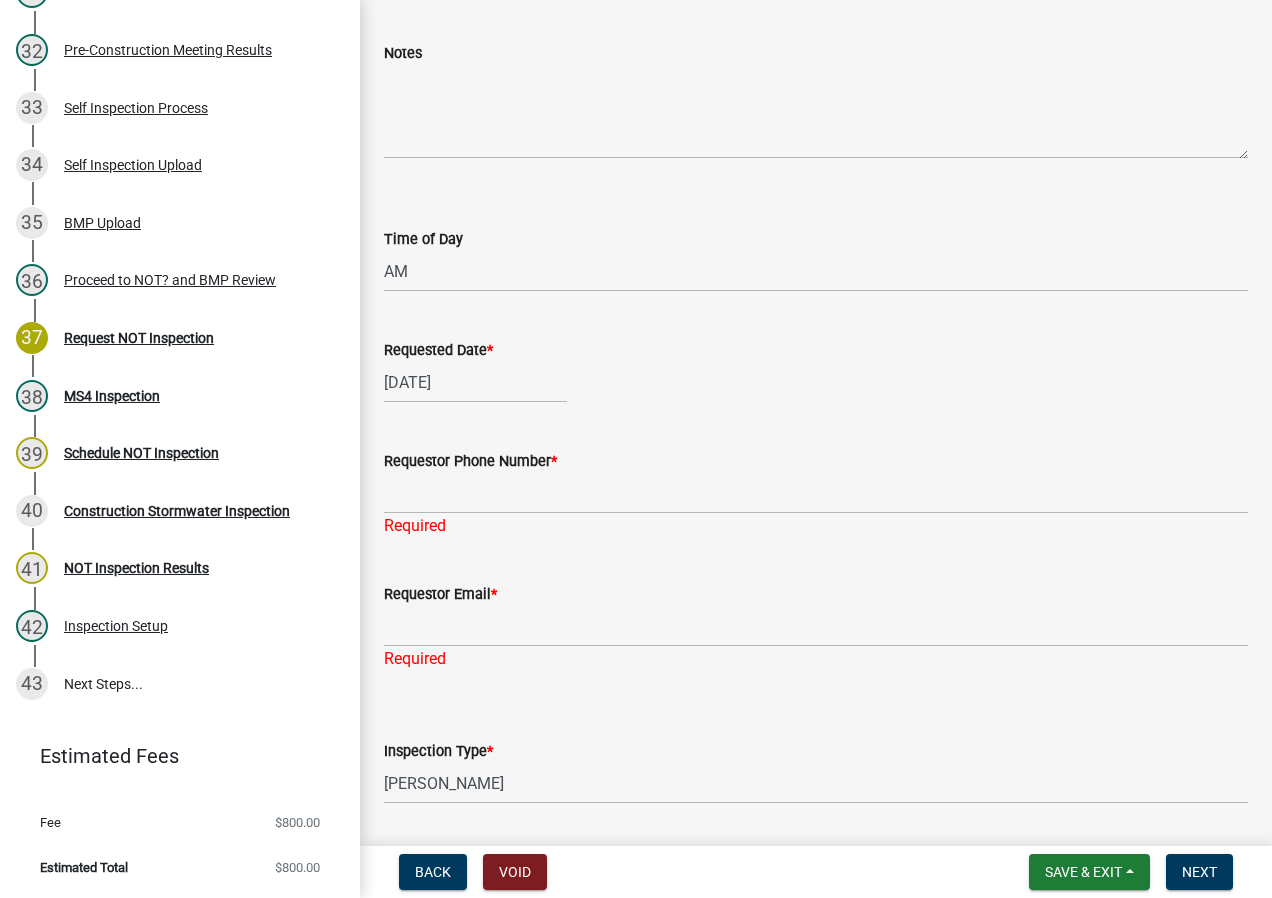 scroll, scrollTop: 270, scrollLeft: 0, axis: vertical 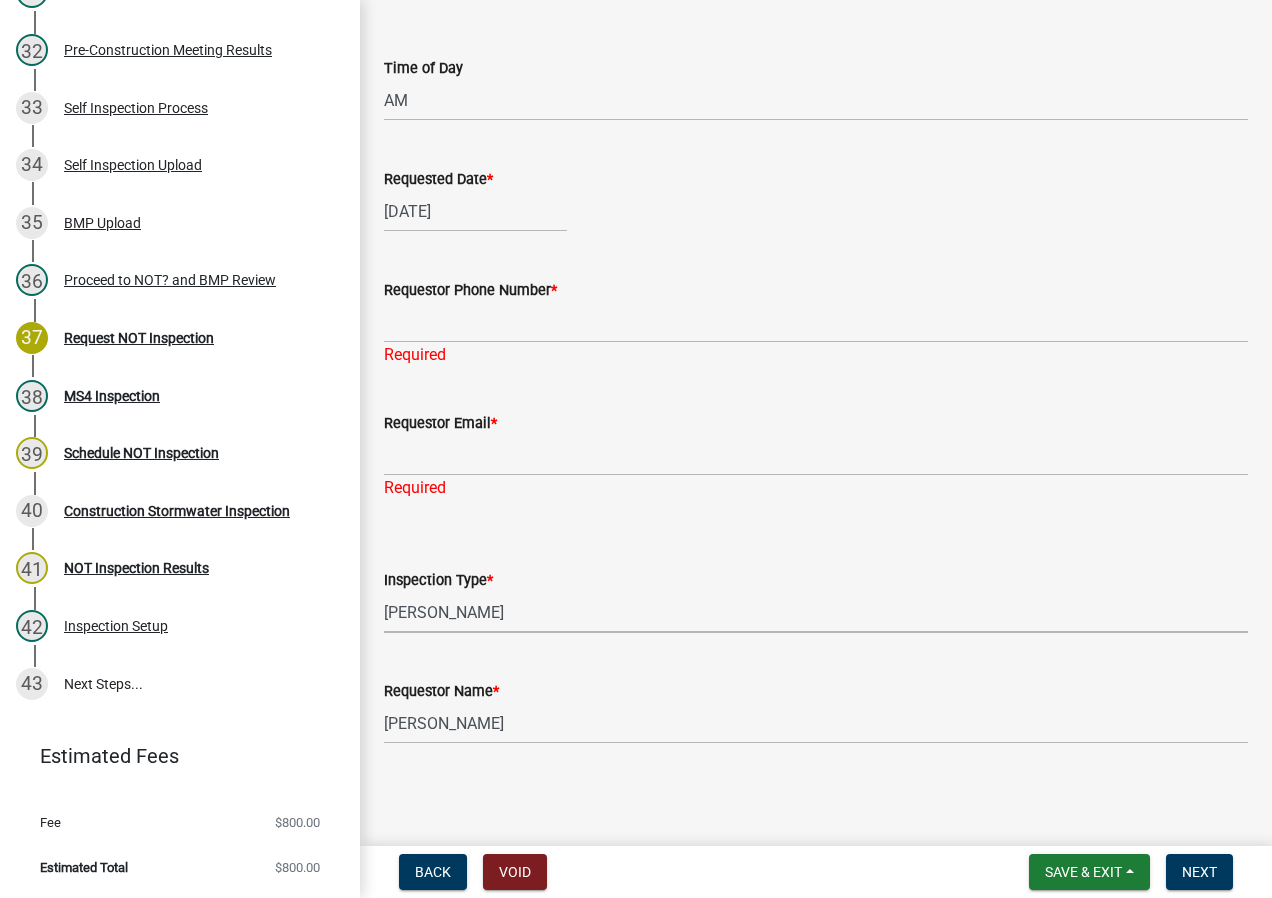 click on "Select Item...   Greg Lake   Patty Ortman   BF&S   Hayden Vest" at bounding box center (816, 612) 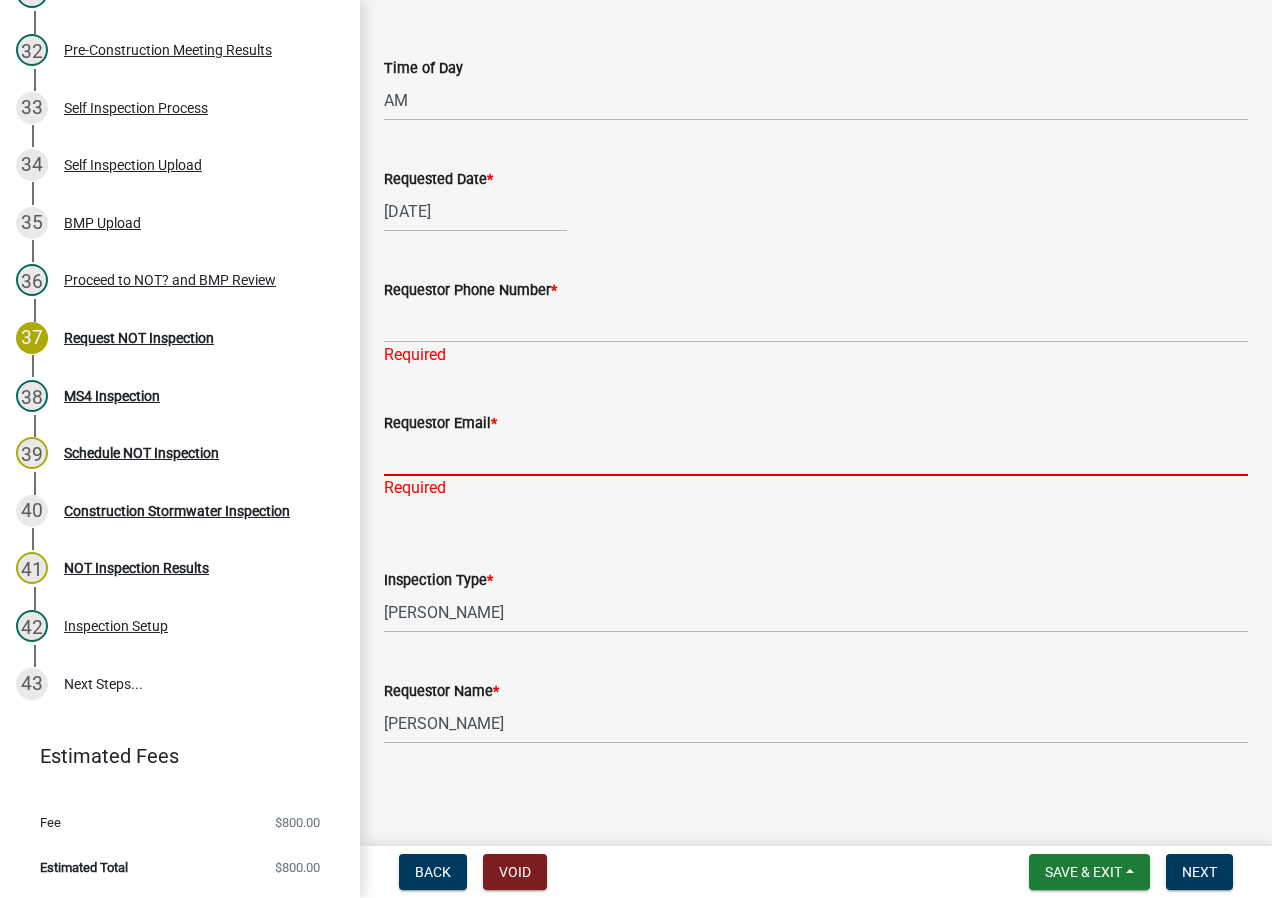 click on "Requestor Email  *" at bounding box center (816, 455) 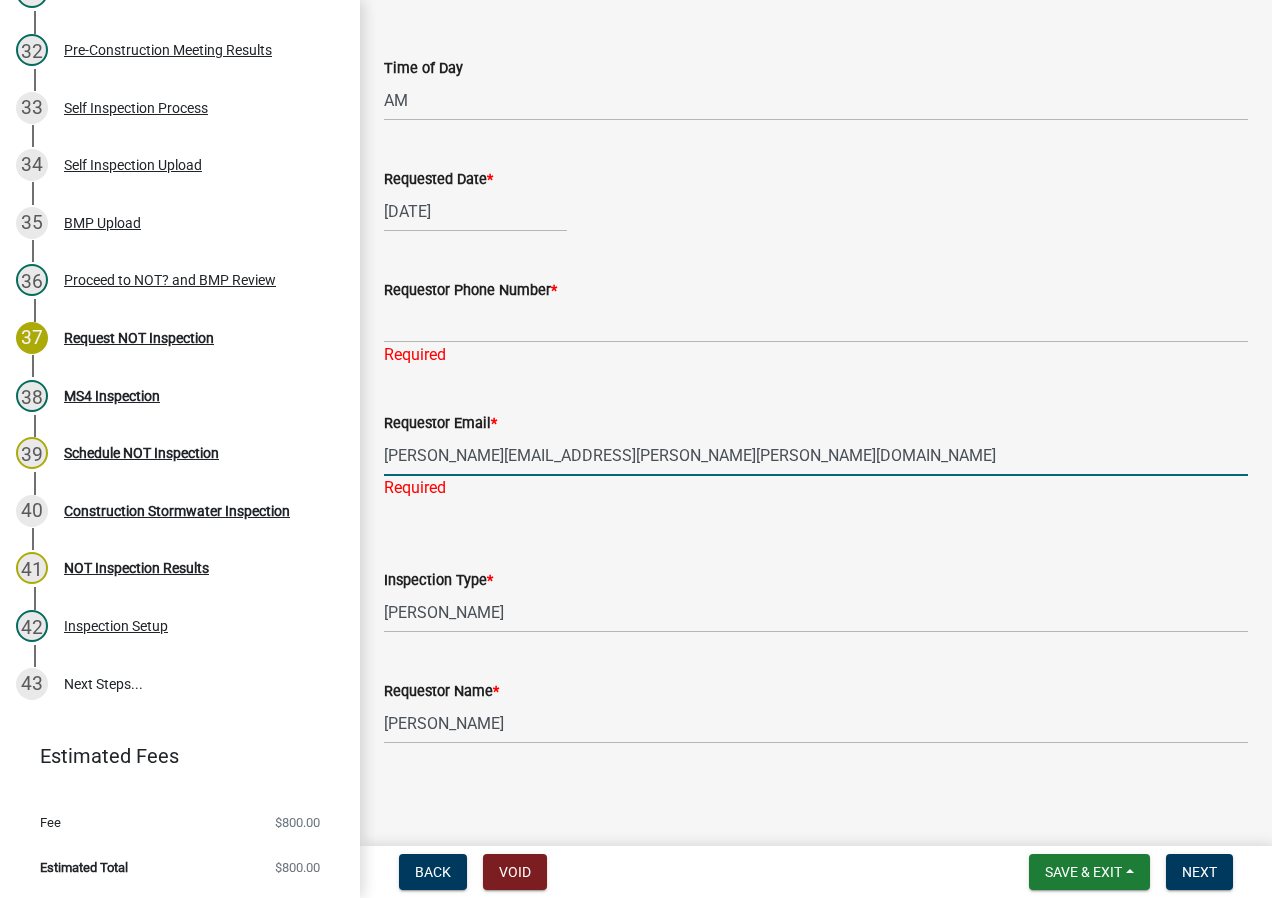 type on "[PERSON_NAME][EMAIL_ADDRESS][PERSON_NAME][PERSON_NAME][DOMAIN_NAME]" 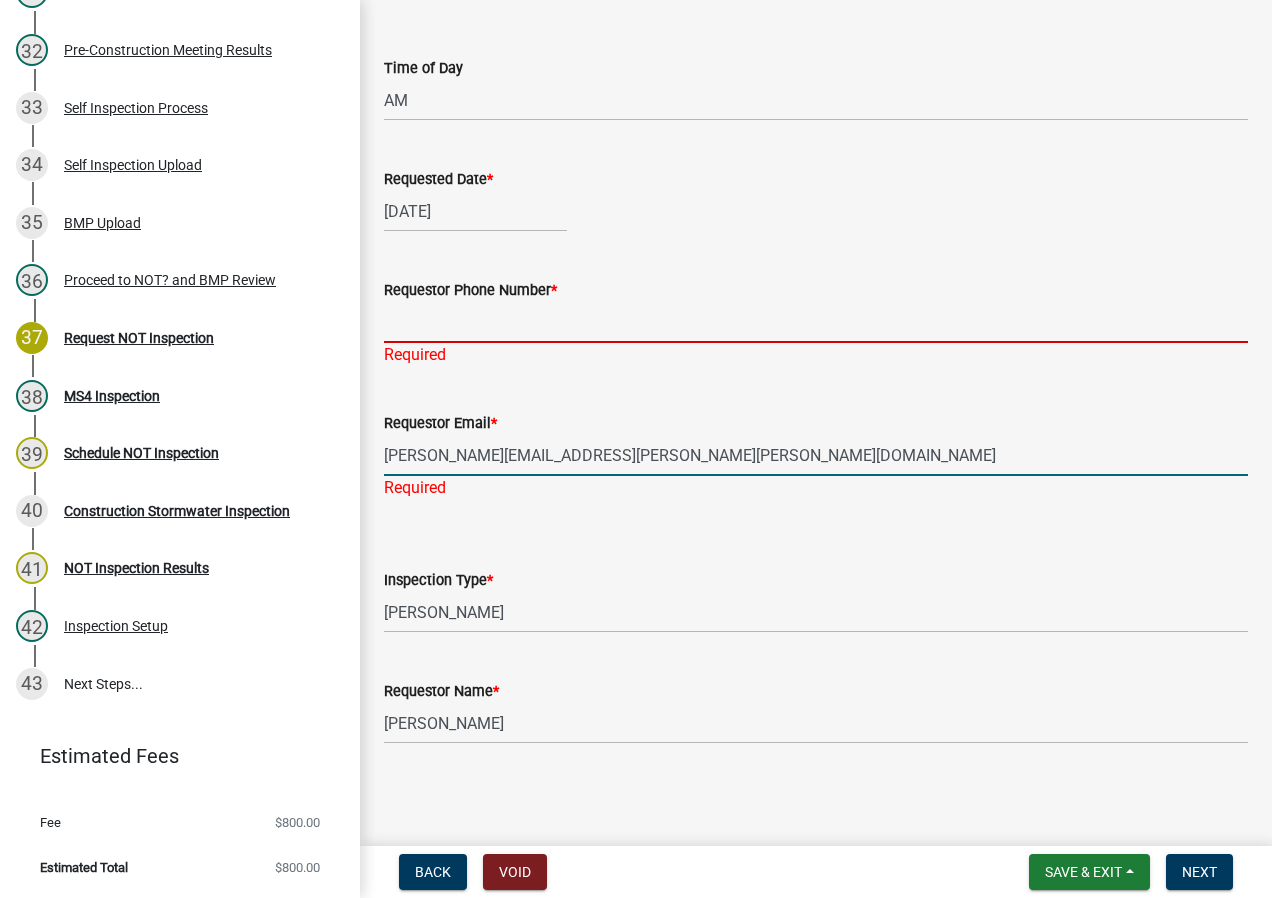 click on "Requestor Phone Number  *" 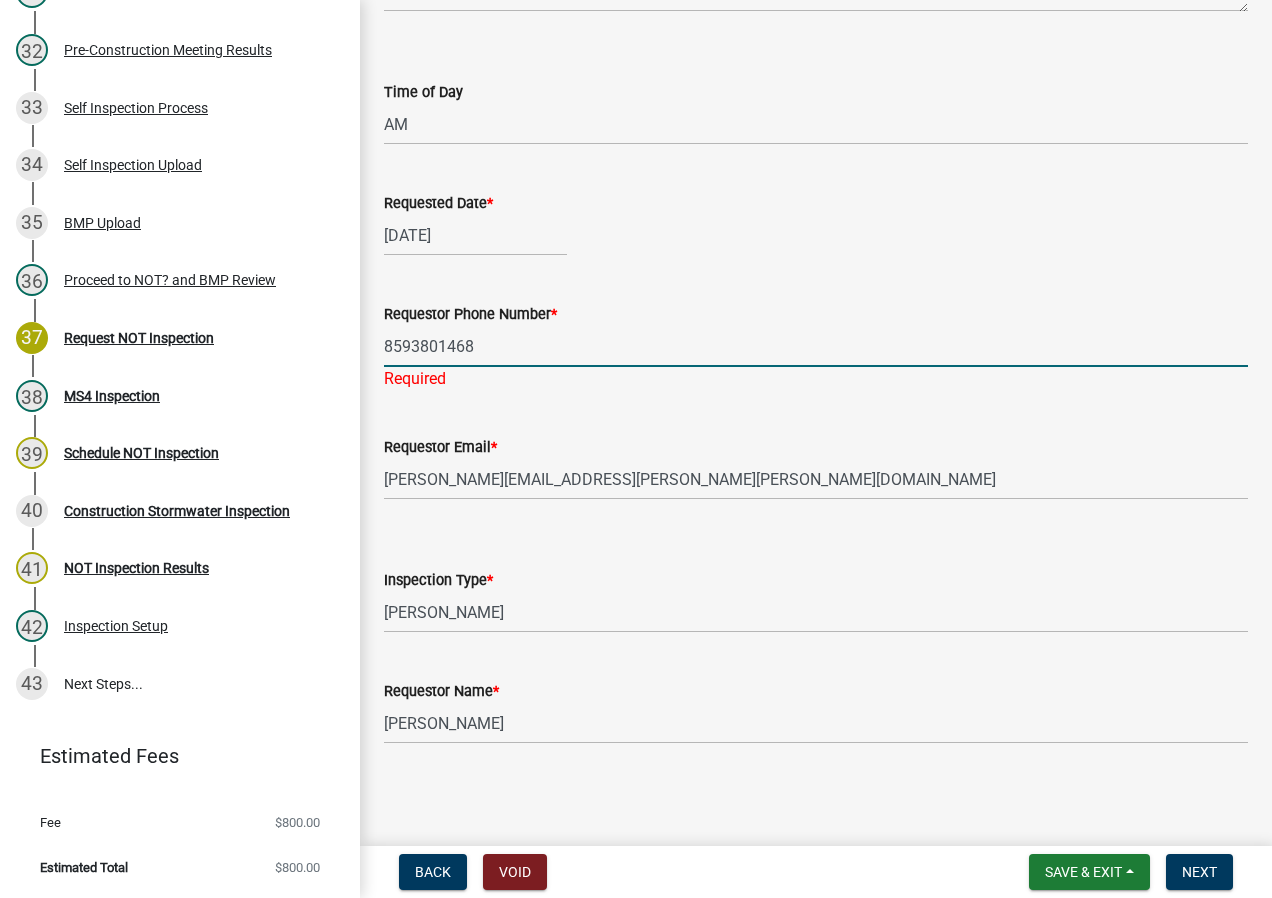 type on "8593801468" 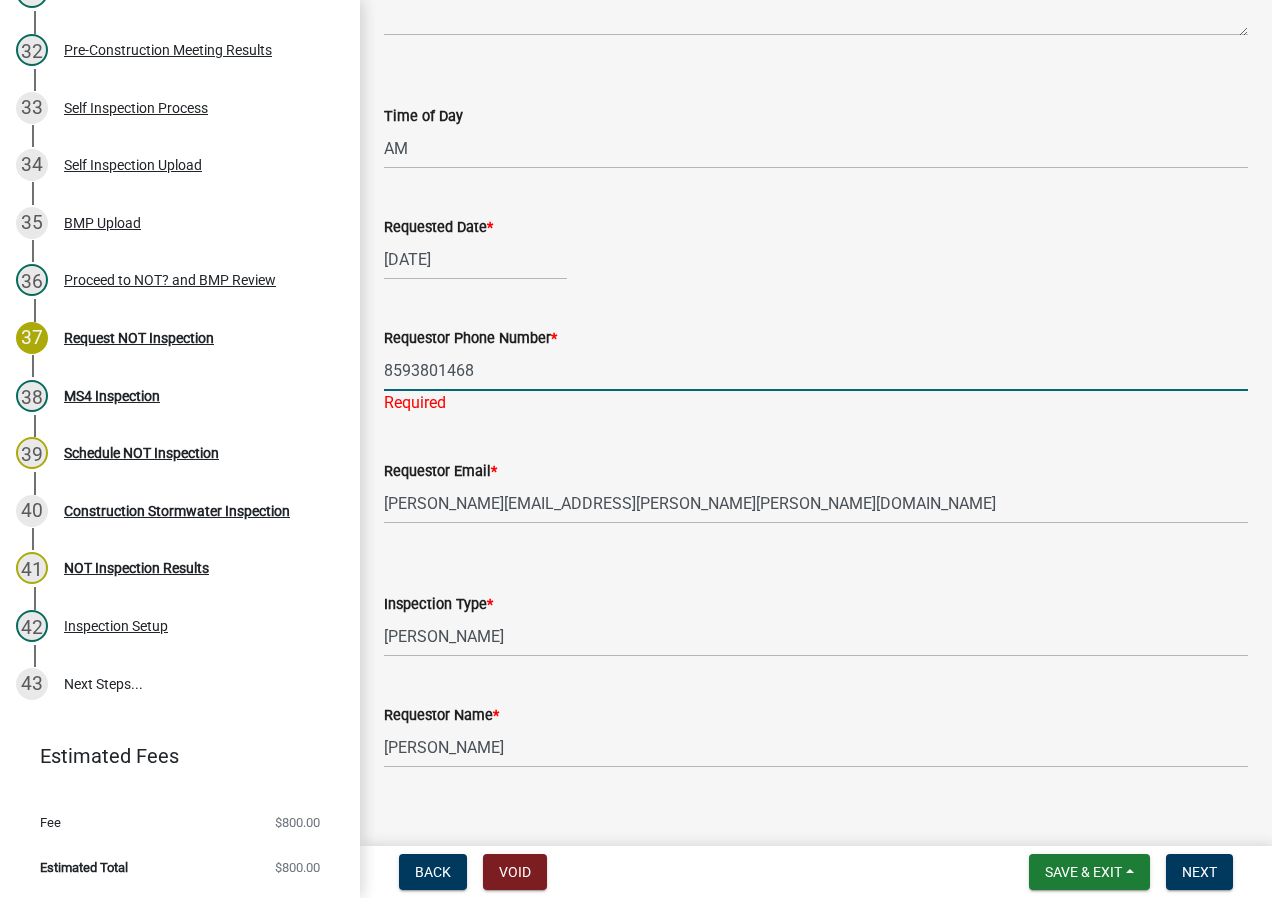 click on "Requestor Email  * dustin.giesler@duke-energy.com" 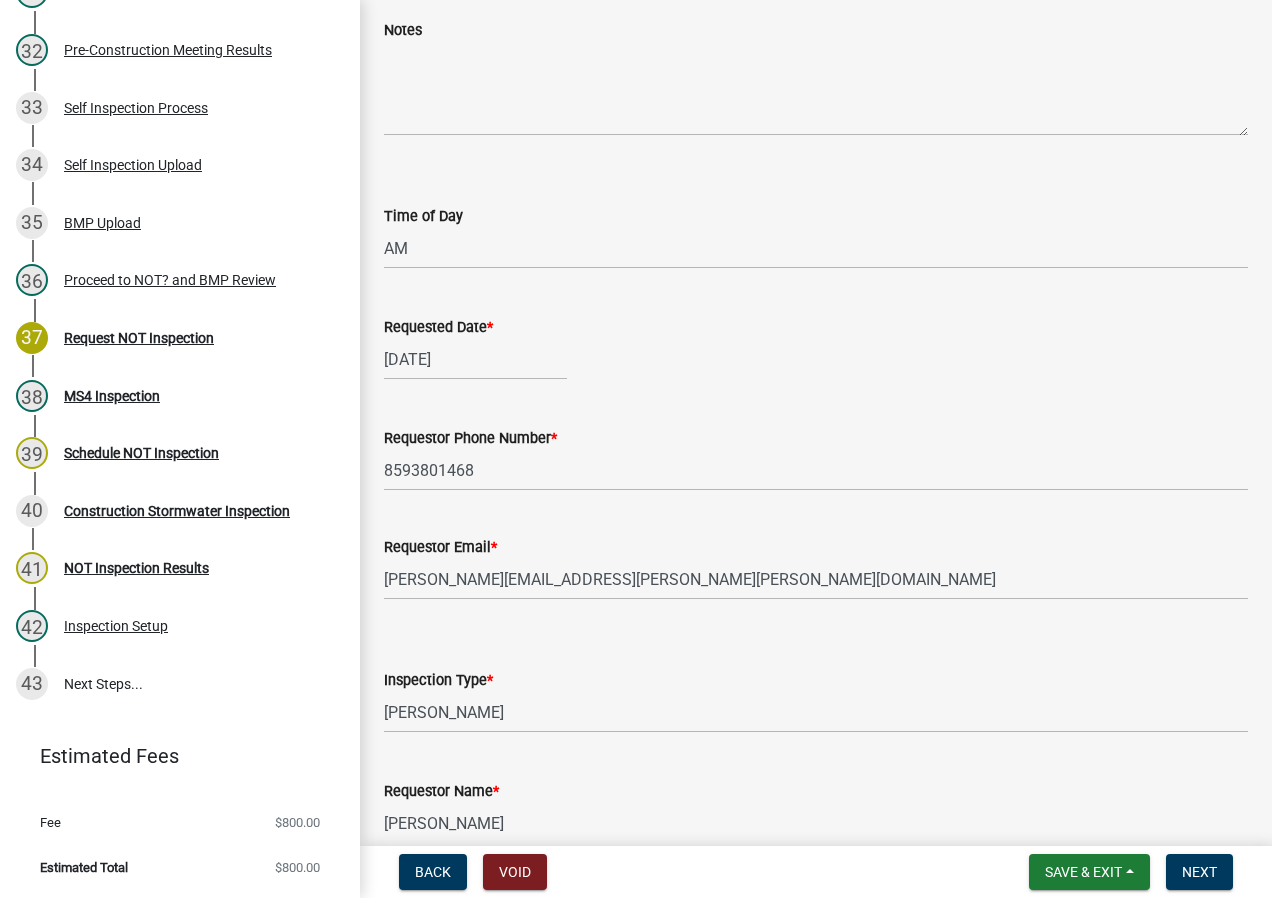 scroll, scrollTop: 222, scrollLeft: 0, axis: vertical 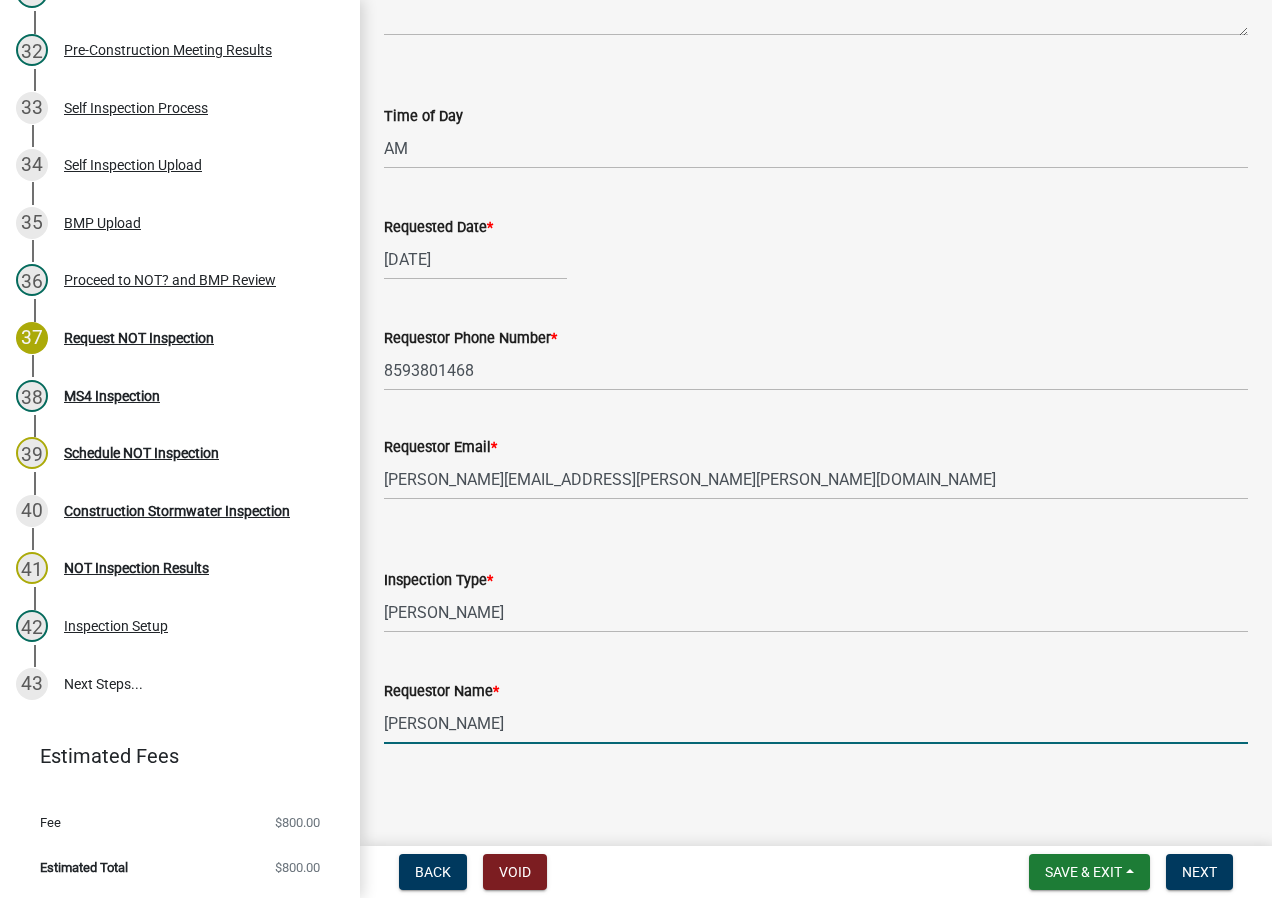 drag, startPoint x: 542, startPoint y: 728, endPoint x: 364, endPoint y: 711, distance: 178.80995 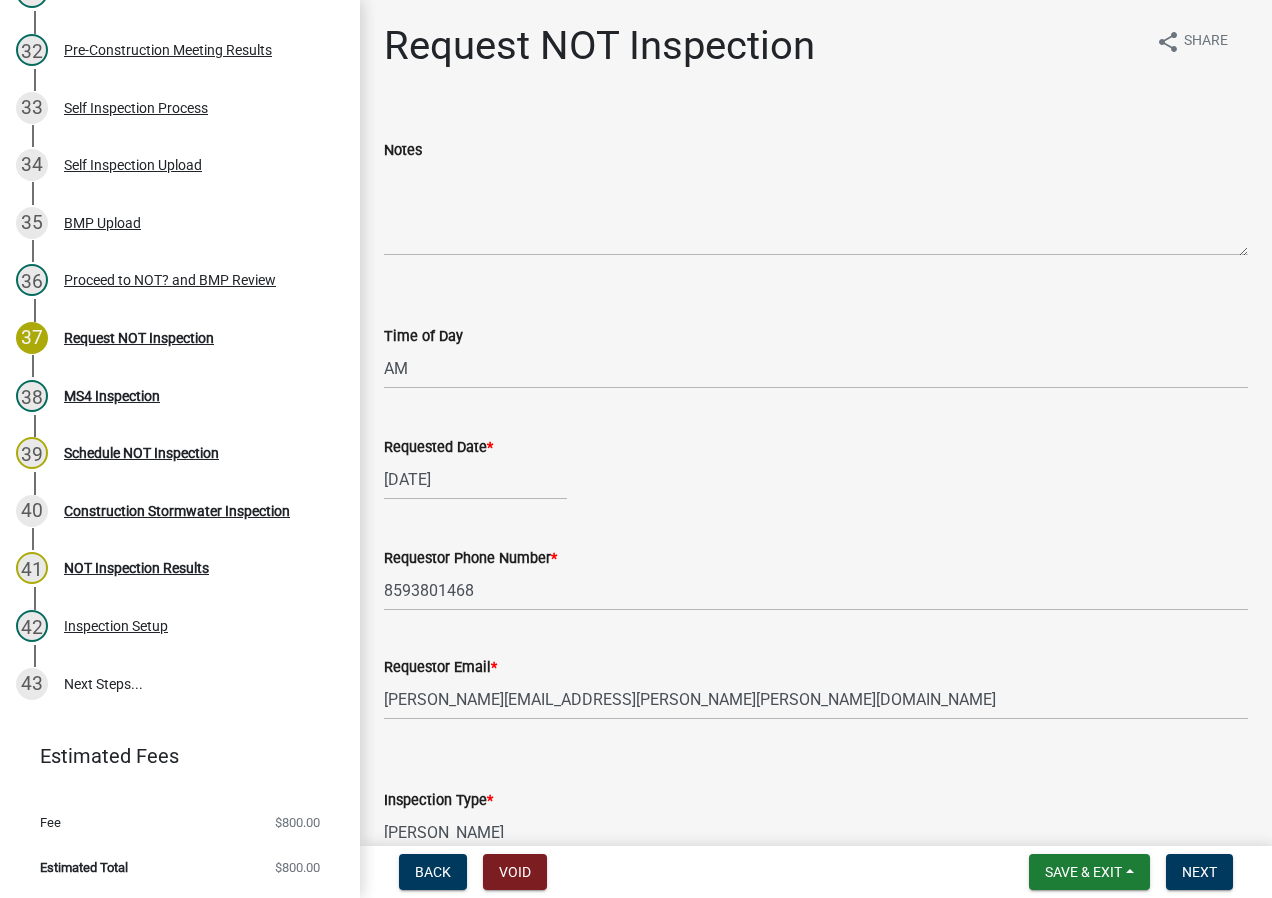 scroll, scrollTop: 0, scrollLeft: 0, axis: both 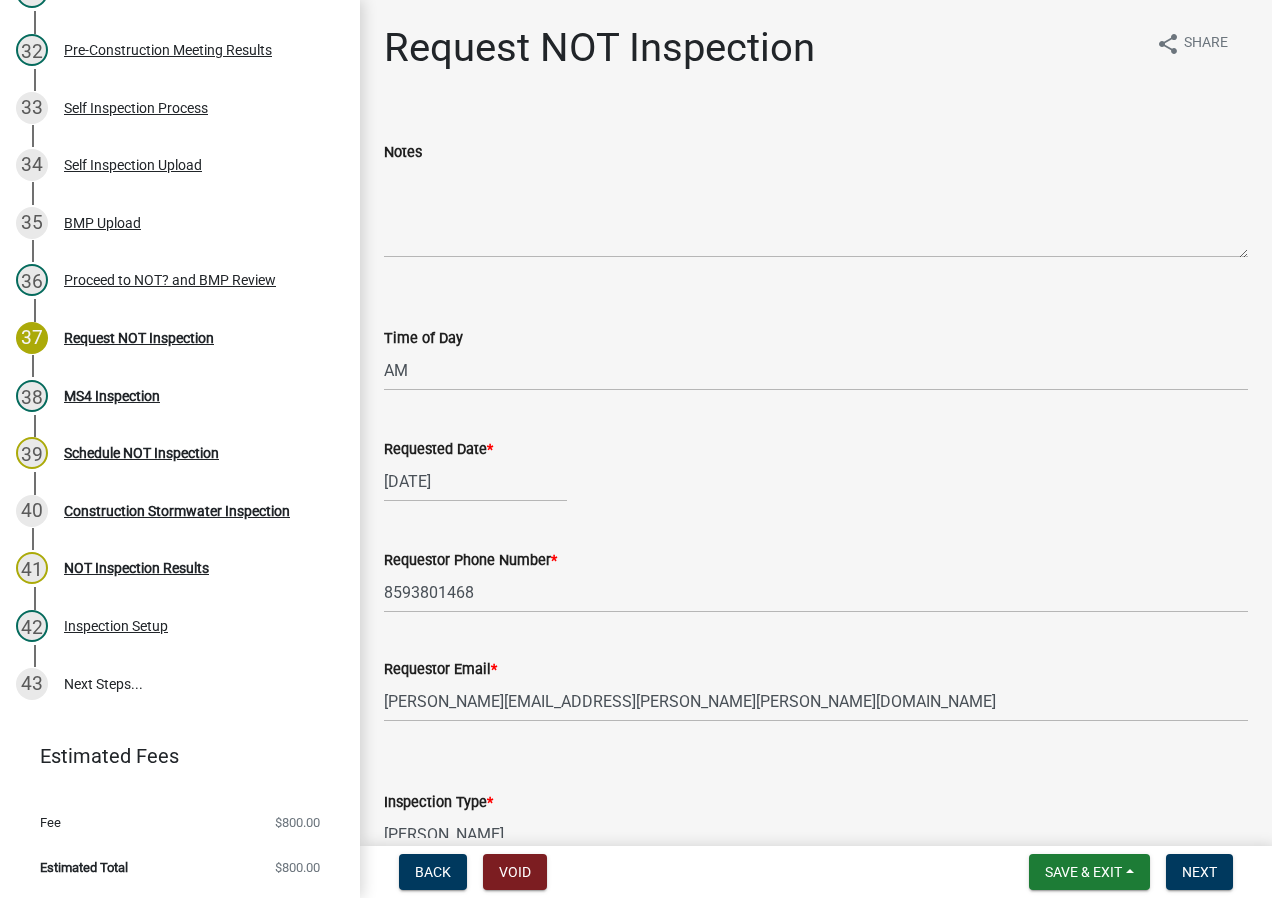 type on "[PERSON_NAME]" 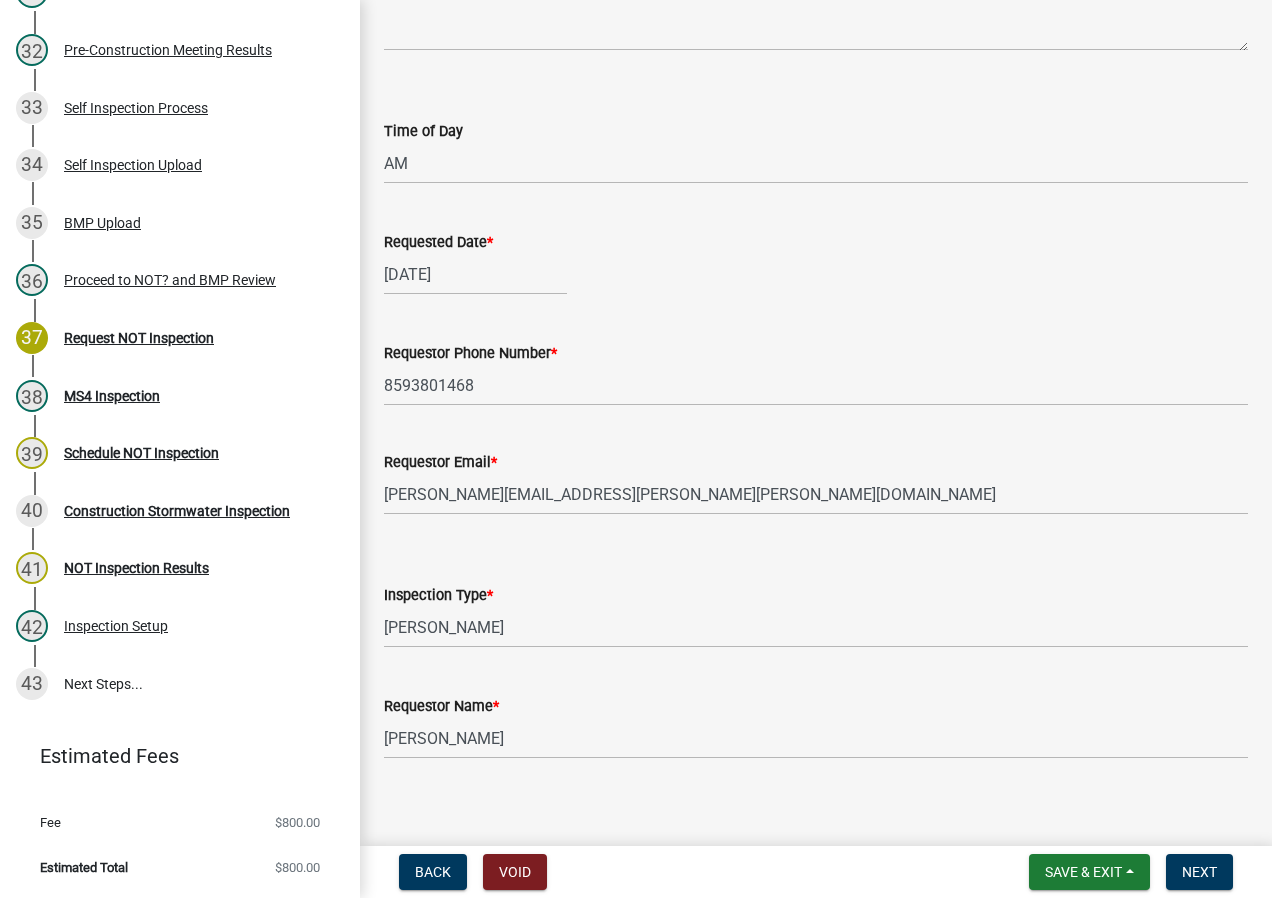 scroll, scrollTop: 222, scrollLeft: 0, axis: vertical 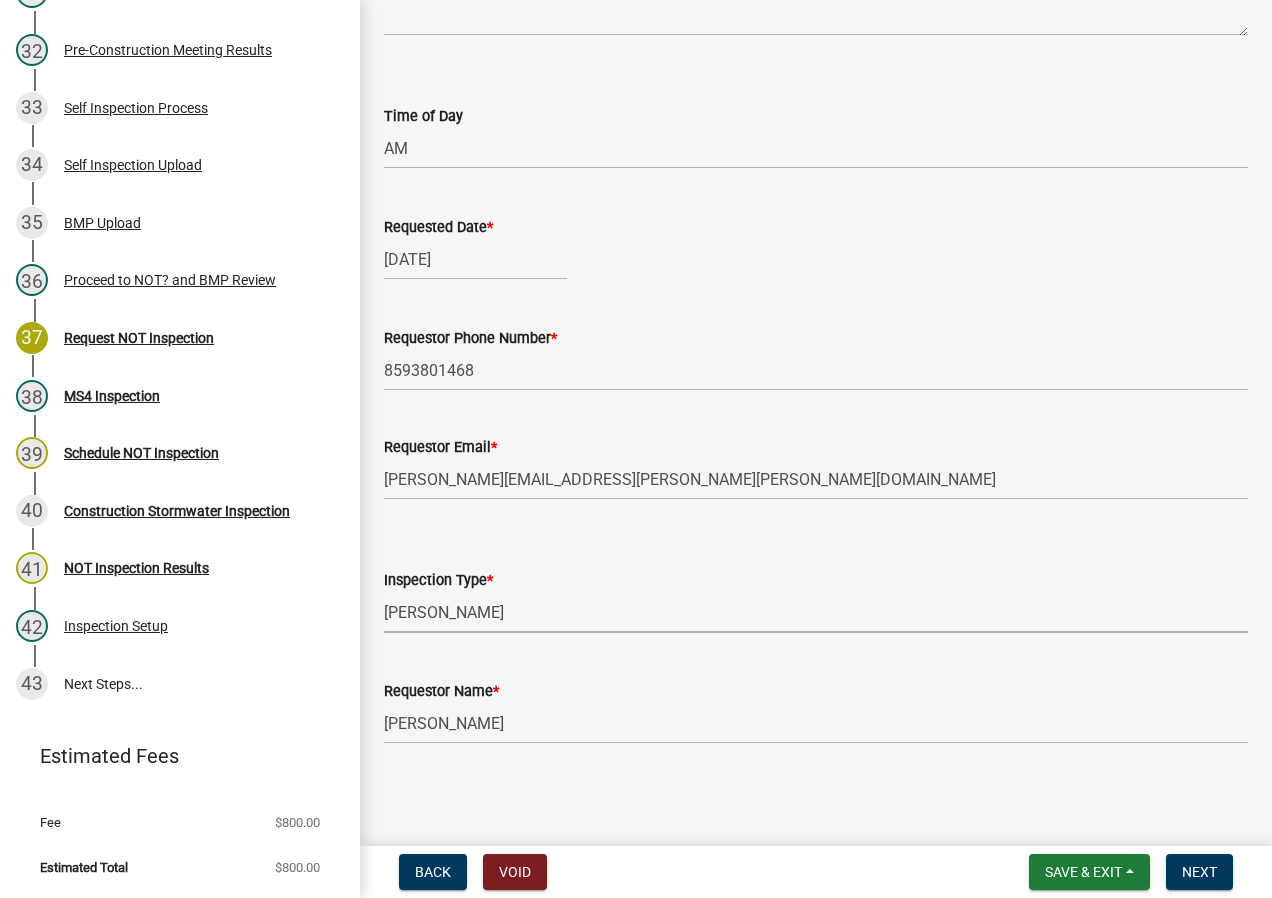 click on "Select Item...   Greg Lake   Patty Ortman   BF&S   Hayden Vest" at bounding box center [816, 612] 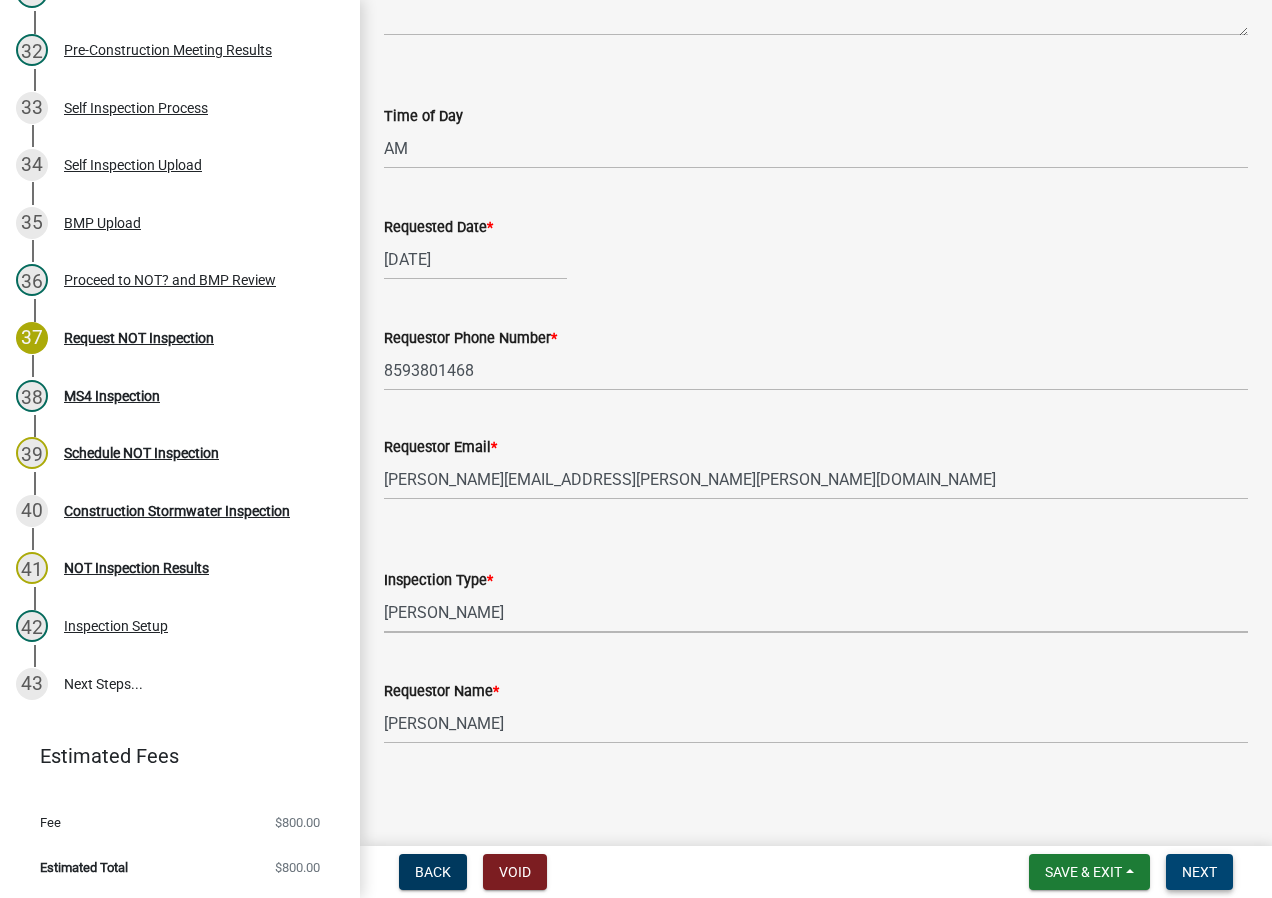 click on "Next" at bounding box center [1199, 872] 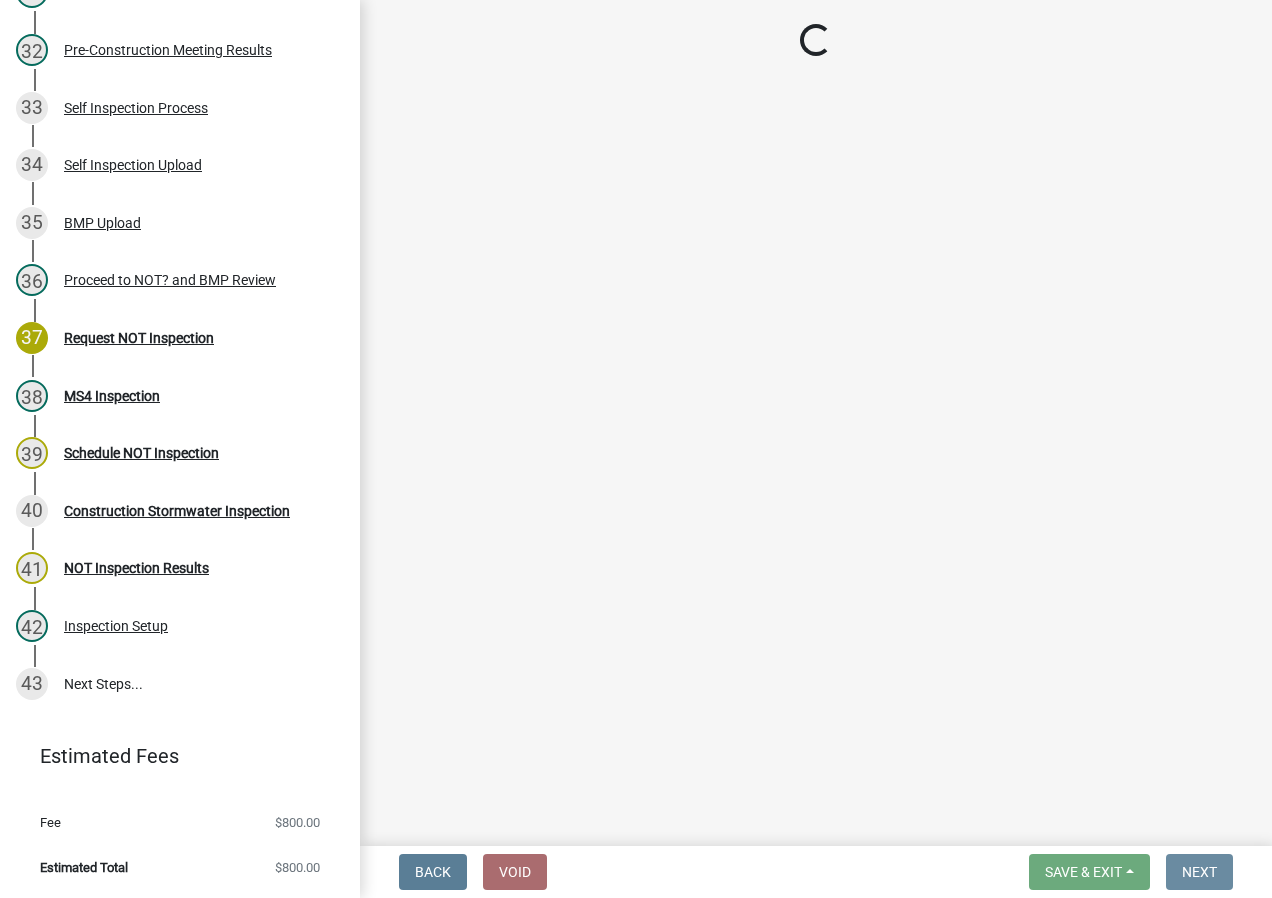 scroll, scrollTop: 0, scrollLeft: 0, axis: both 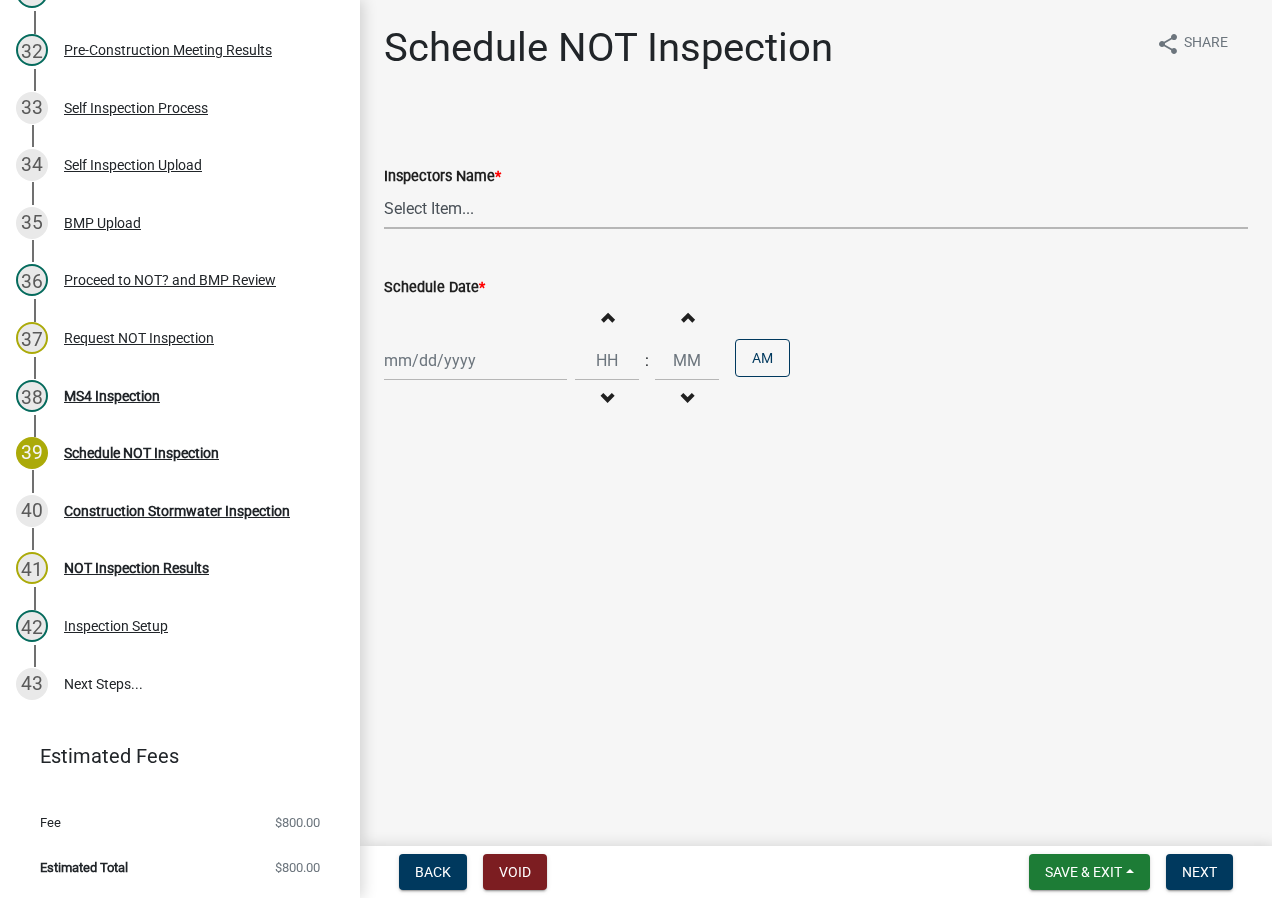 click on "Select Item...   swhowardco@bfsengr.com (BFS Stormwater)   hayden.vest@howardcountyin.gov (Hayden Vest)   gregory.lake@howardcountyin.gov (Greg Lake)   patty.ortman@howardcountyin.gov (Patty Ortman)" at bounding box center [816, 208] 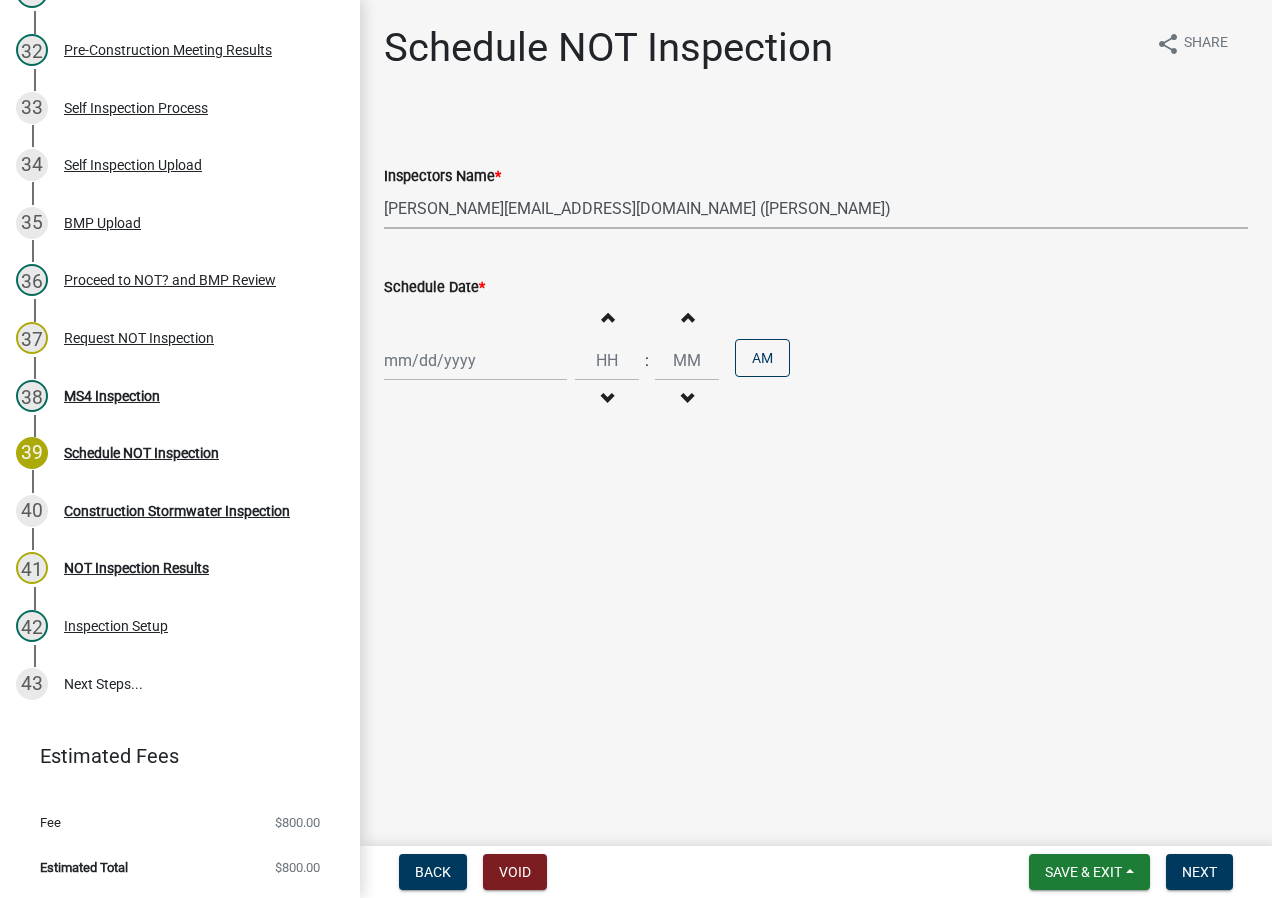 click on "Select Item...   swhowardco@bfsengr.com (BFS Stormwater)   hayden.vest@howardcountyin.gov (Hayden Vest)   gregory.lake@howardcountyin.gov (Greg Lake)   patty.ortman@howardcountyin.gov (Patty Ortman)" at bounding box center [816, 208] 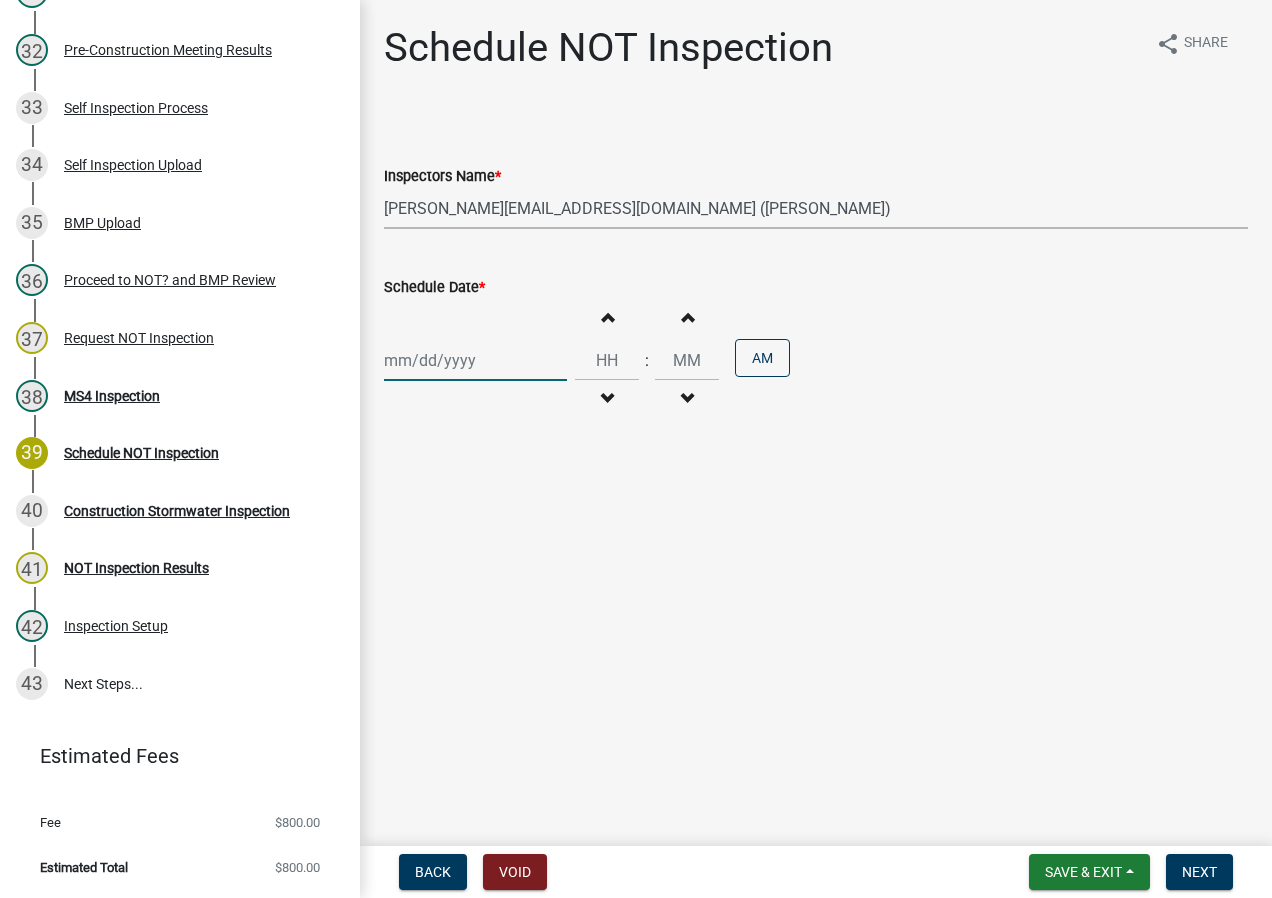 click 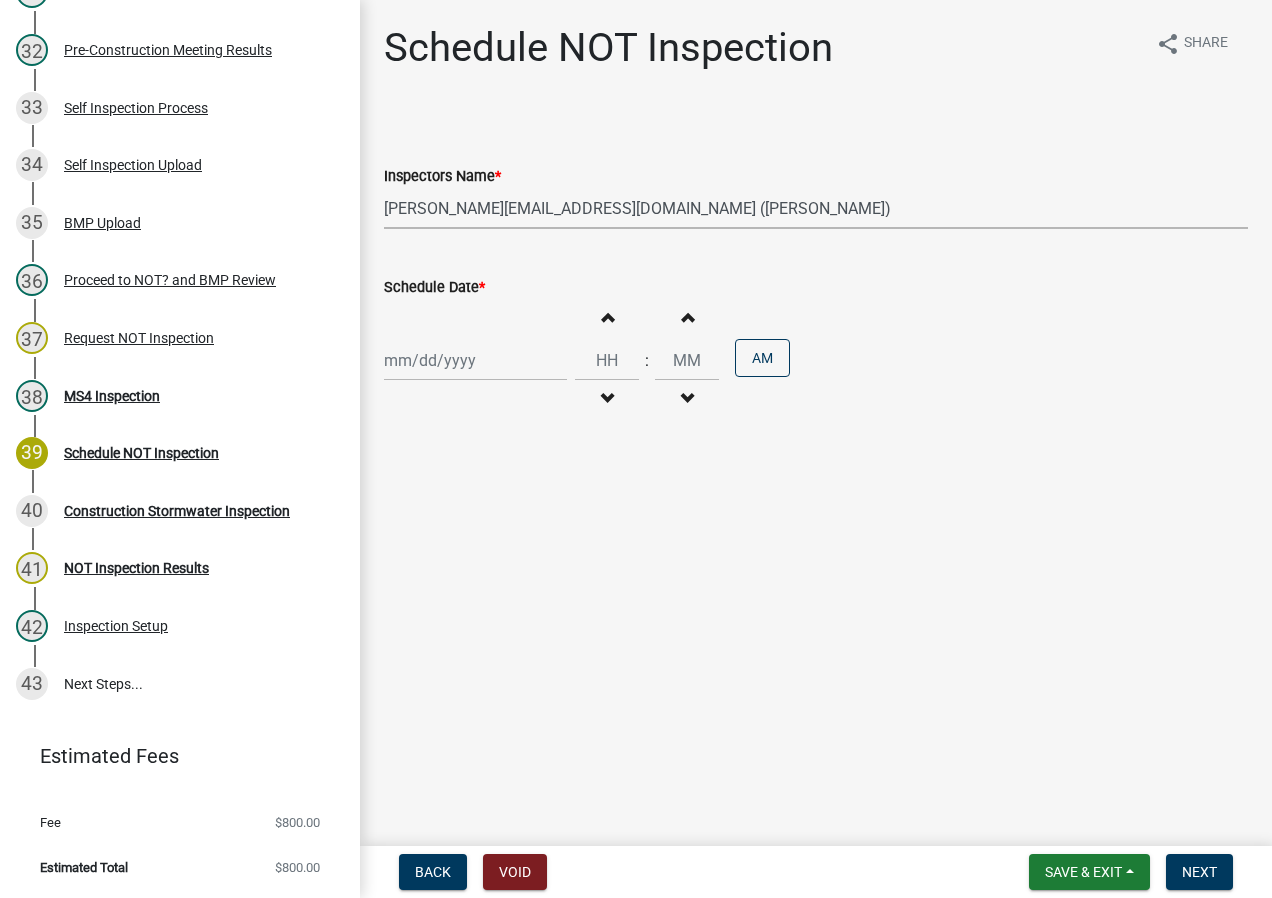 select on "7" 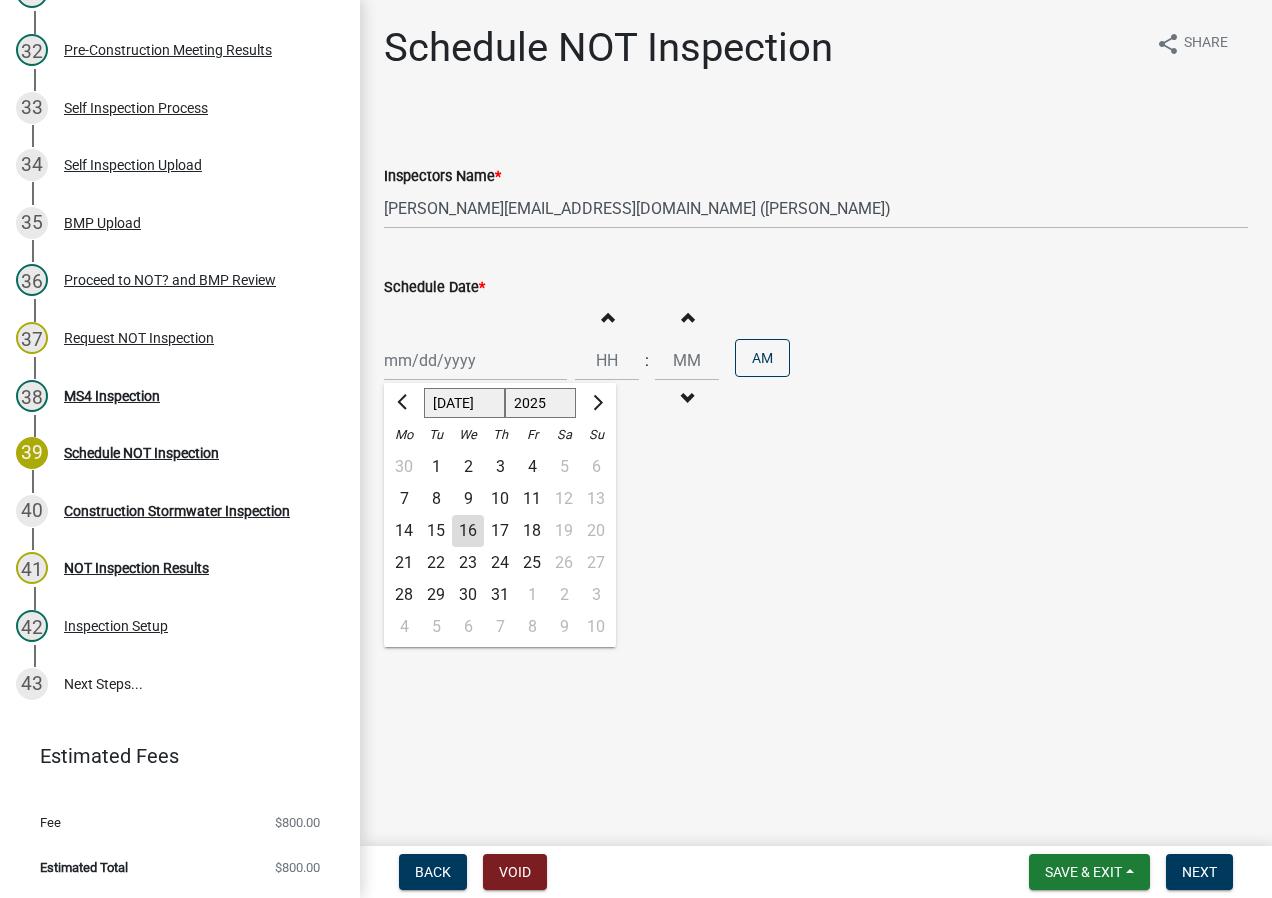 click on "16" 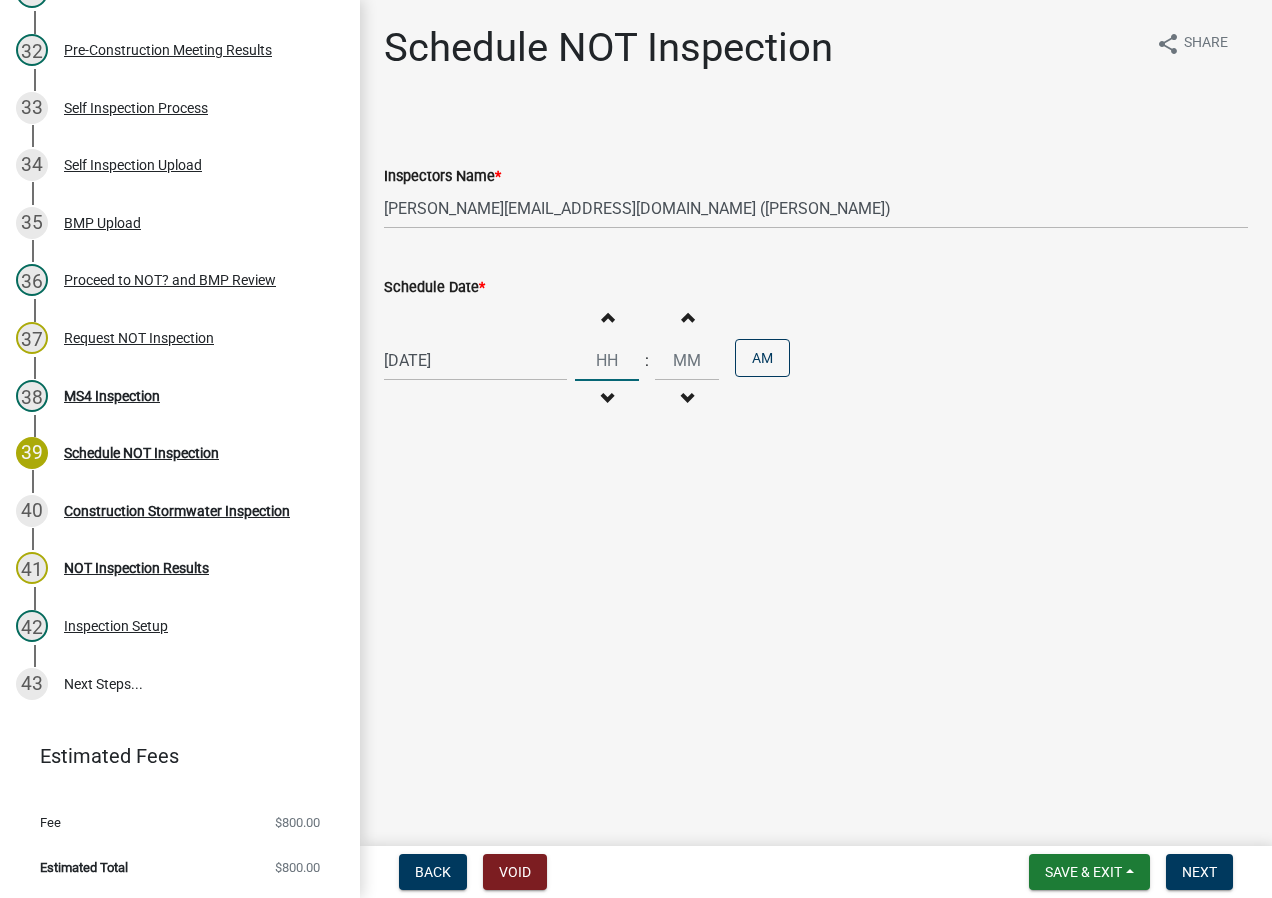 click at bounding box center [607, 360] 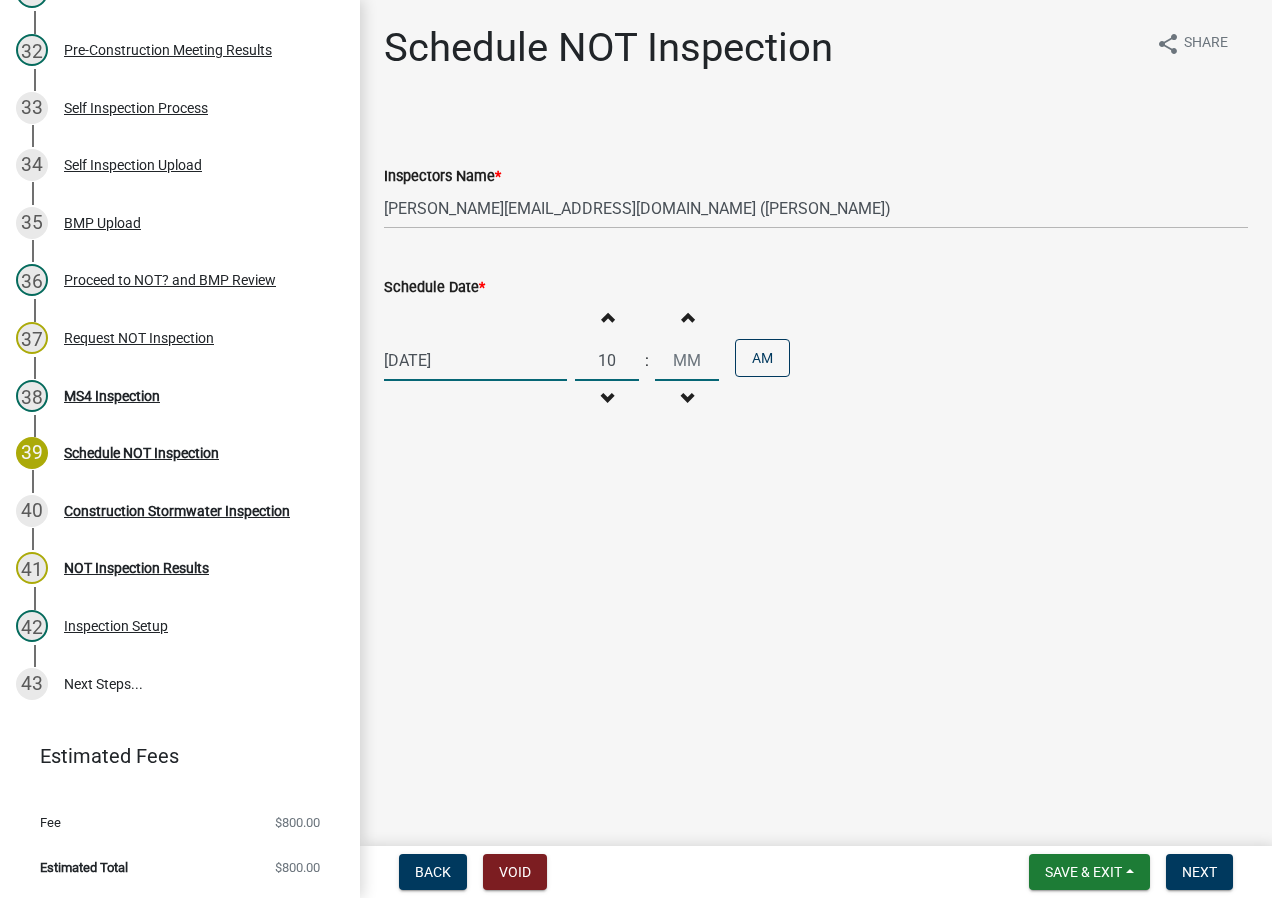 type on "10" 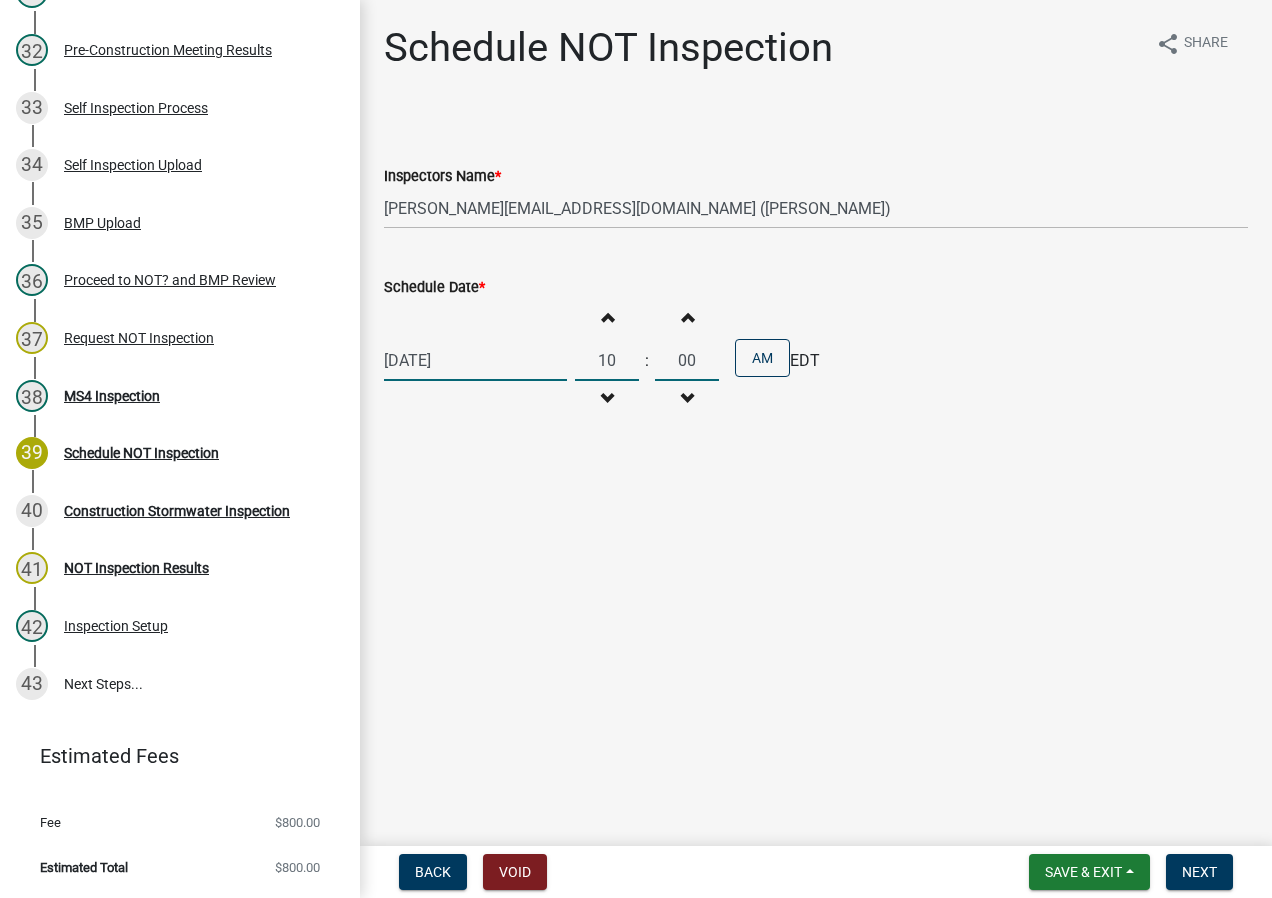 click on "00" at bounding box center (687, 360) 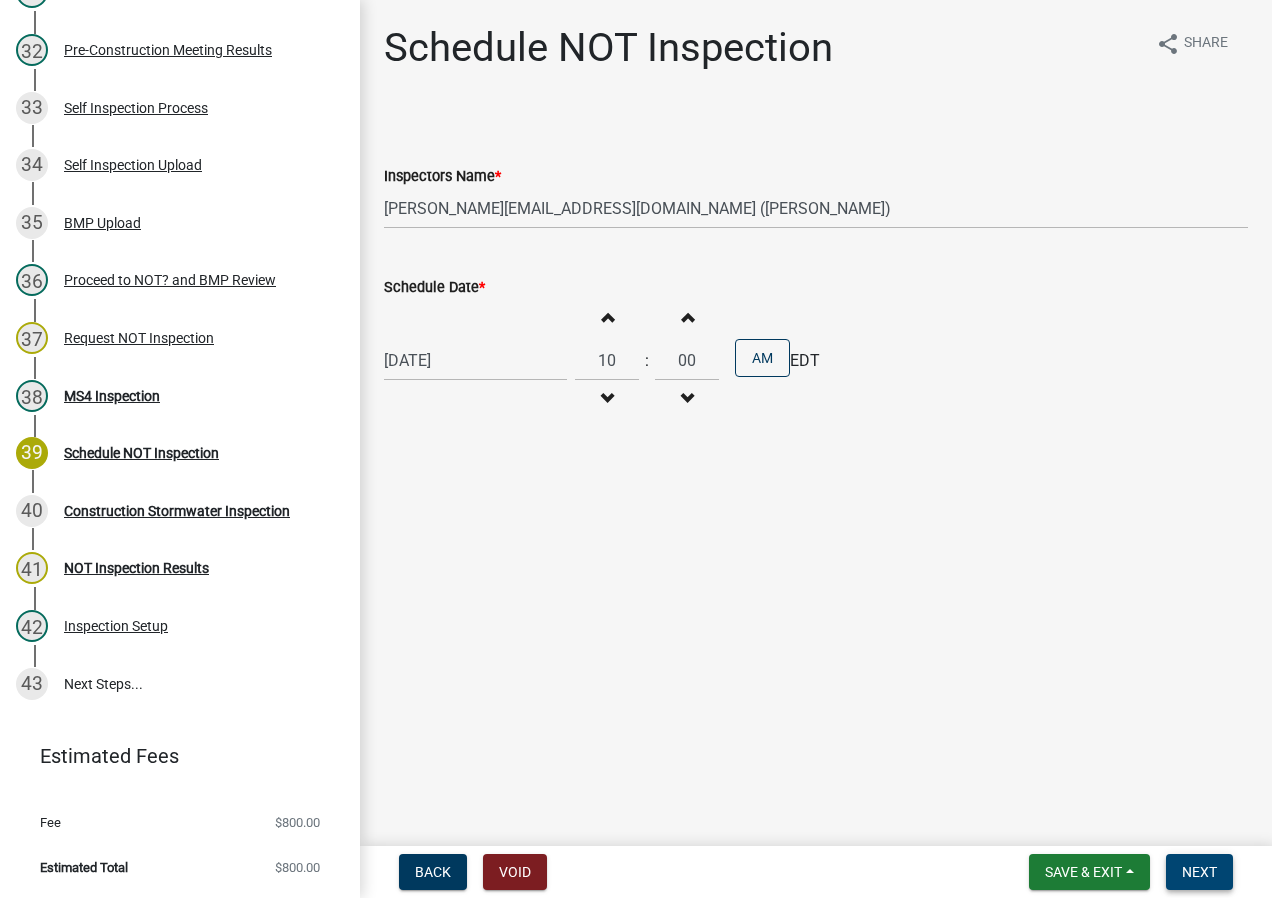 click on "Next" at bounding box center (1199, 872) 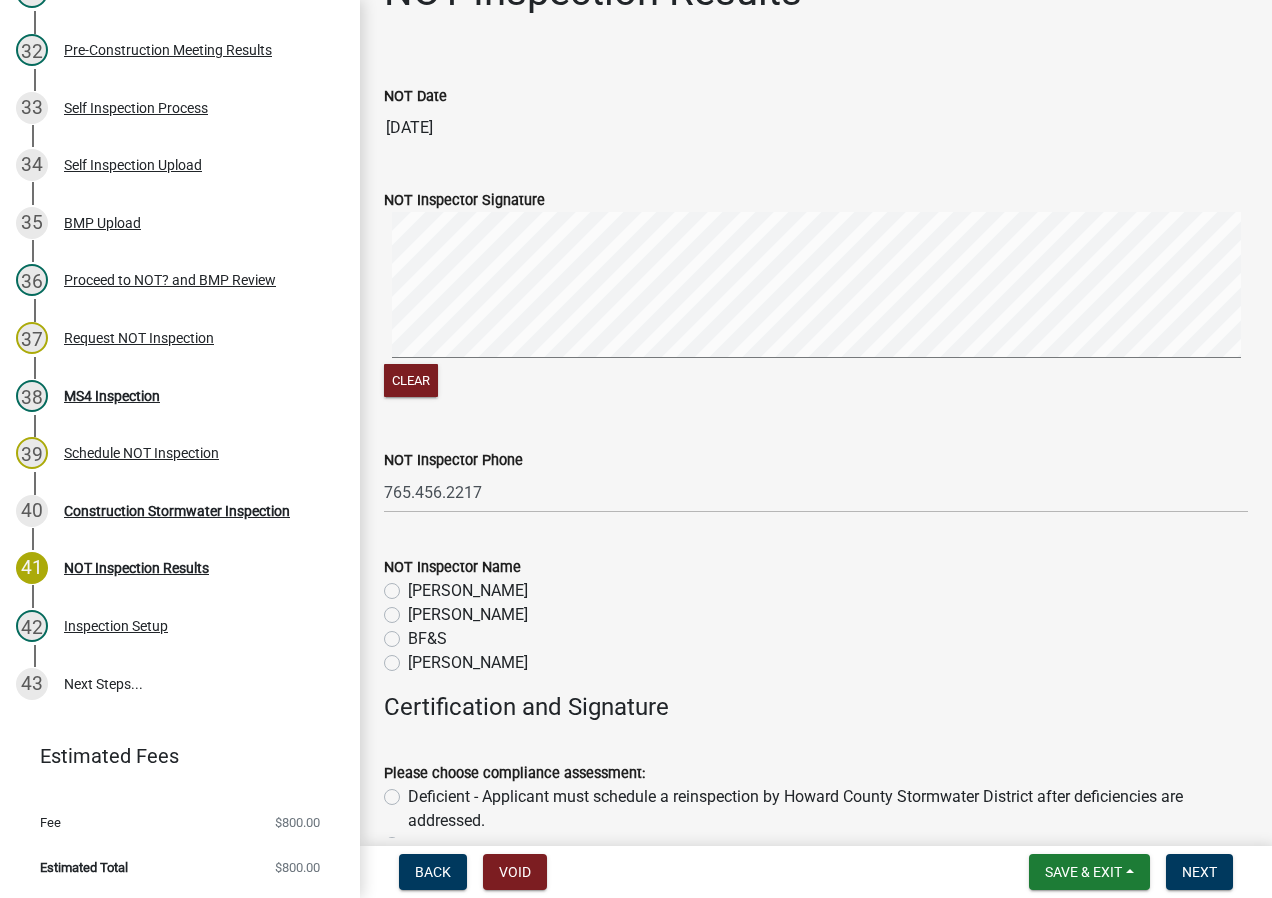 scroll, scrollTop: 100, scrollLeft: 0, axis: vertical 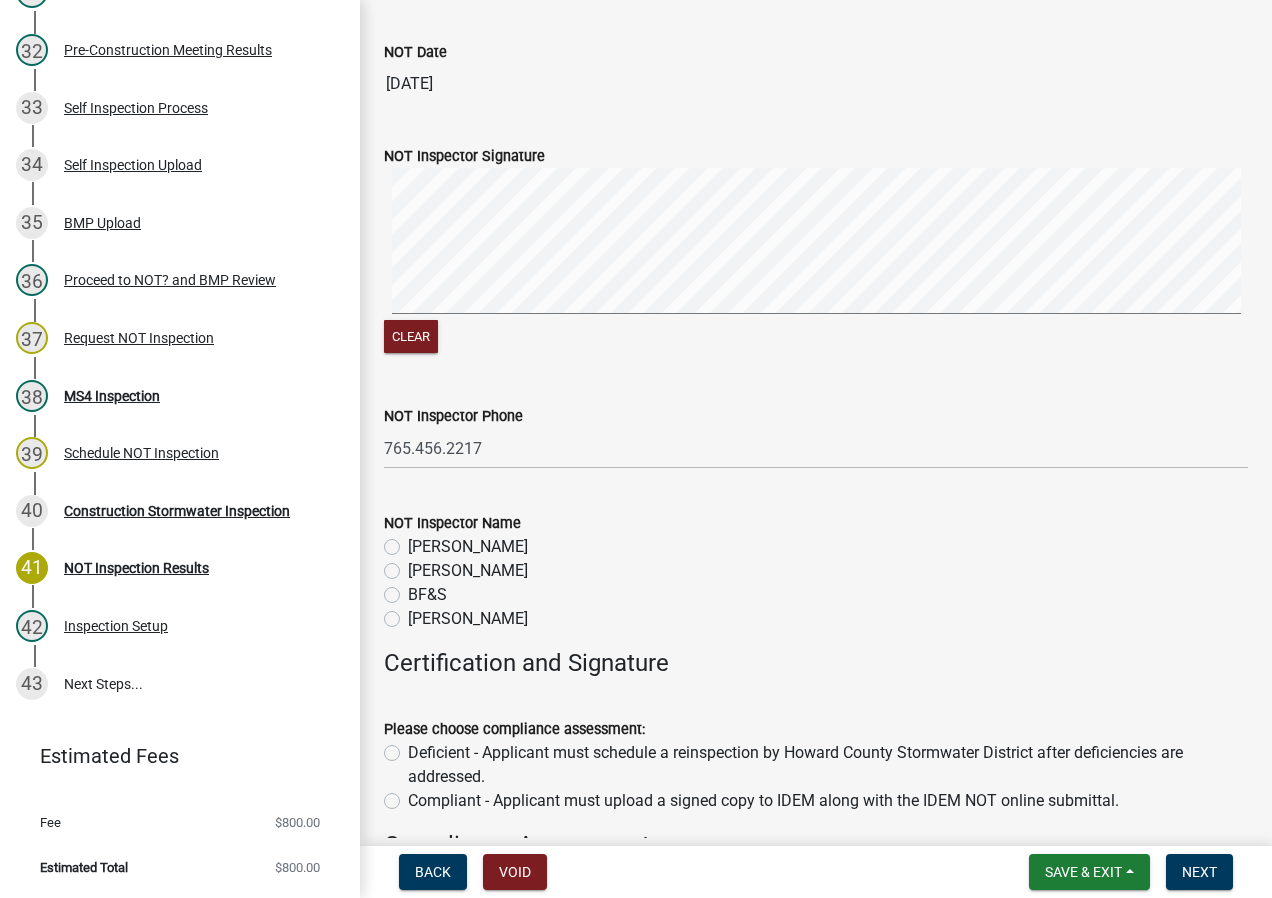 click on "[PERSON_NAME]" 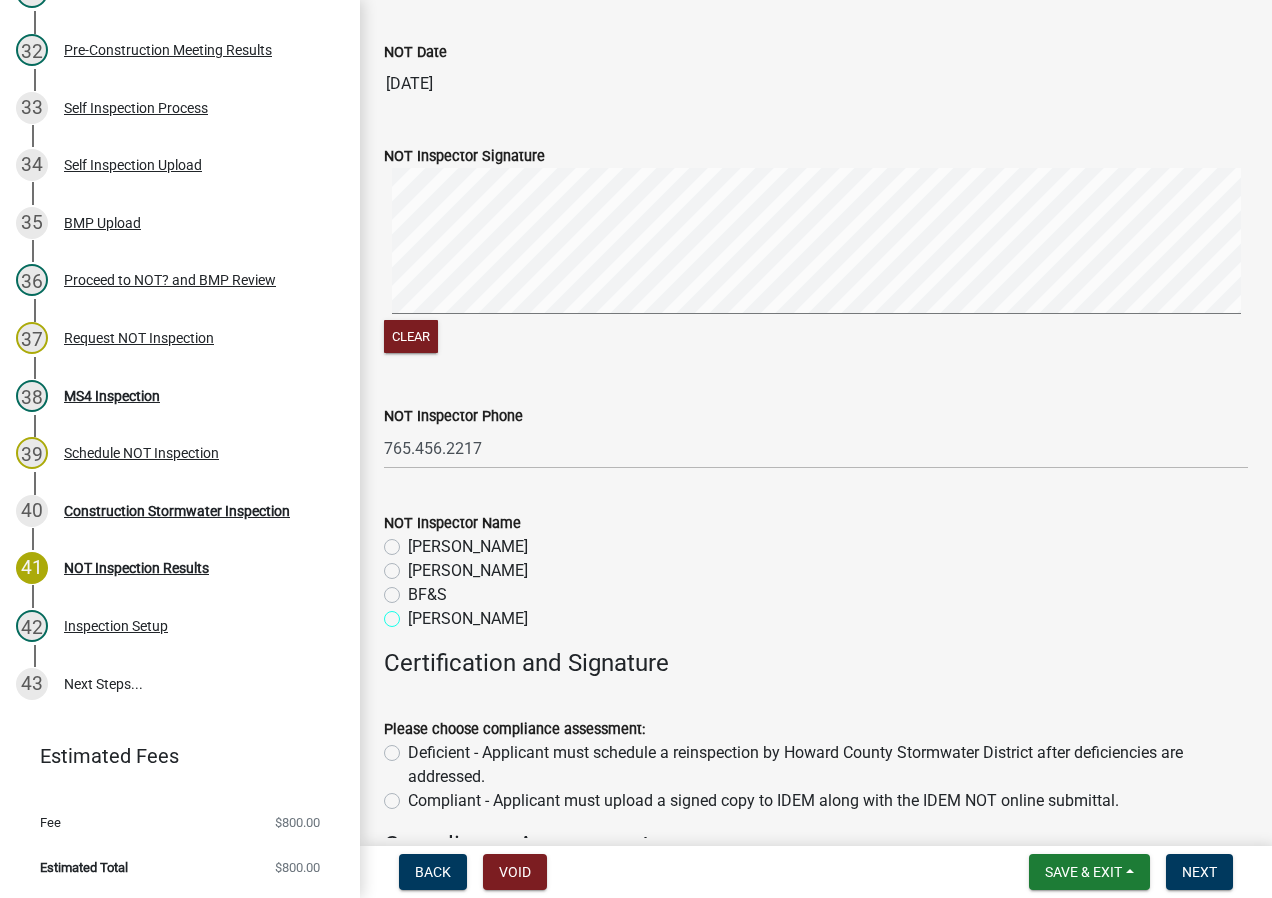 click on "[PERSON_NAME]" at bounding box center [414, 613] 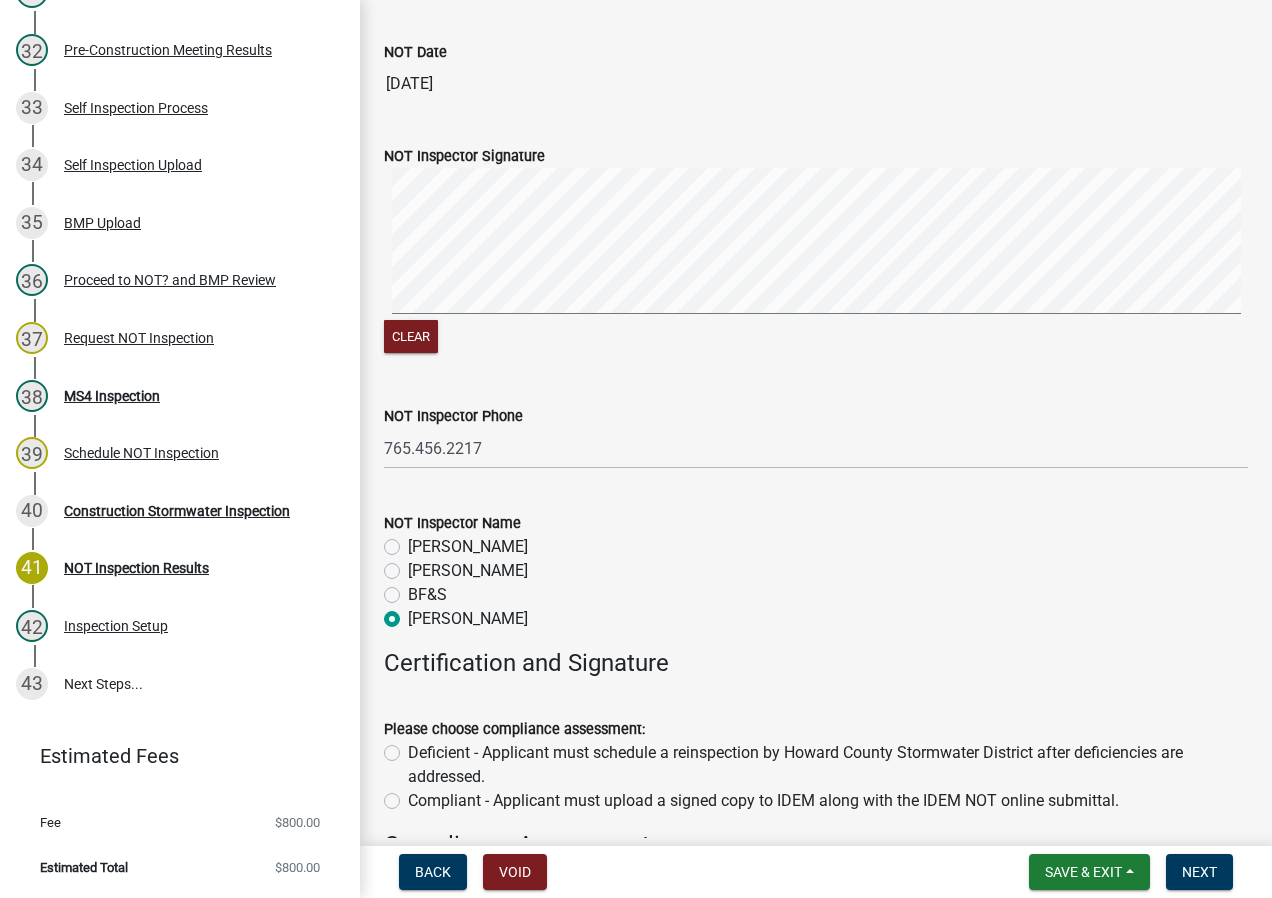 radio on "true" 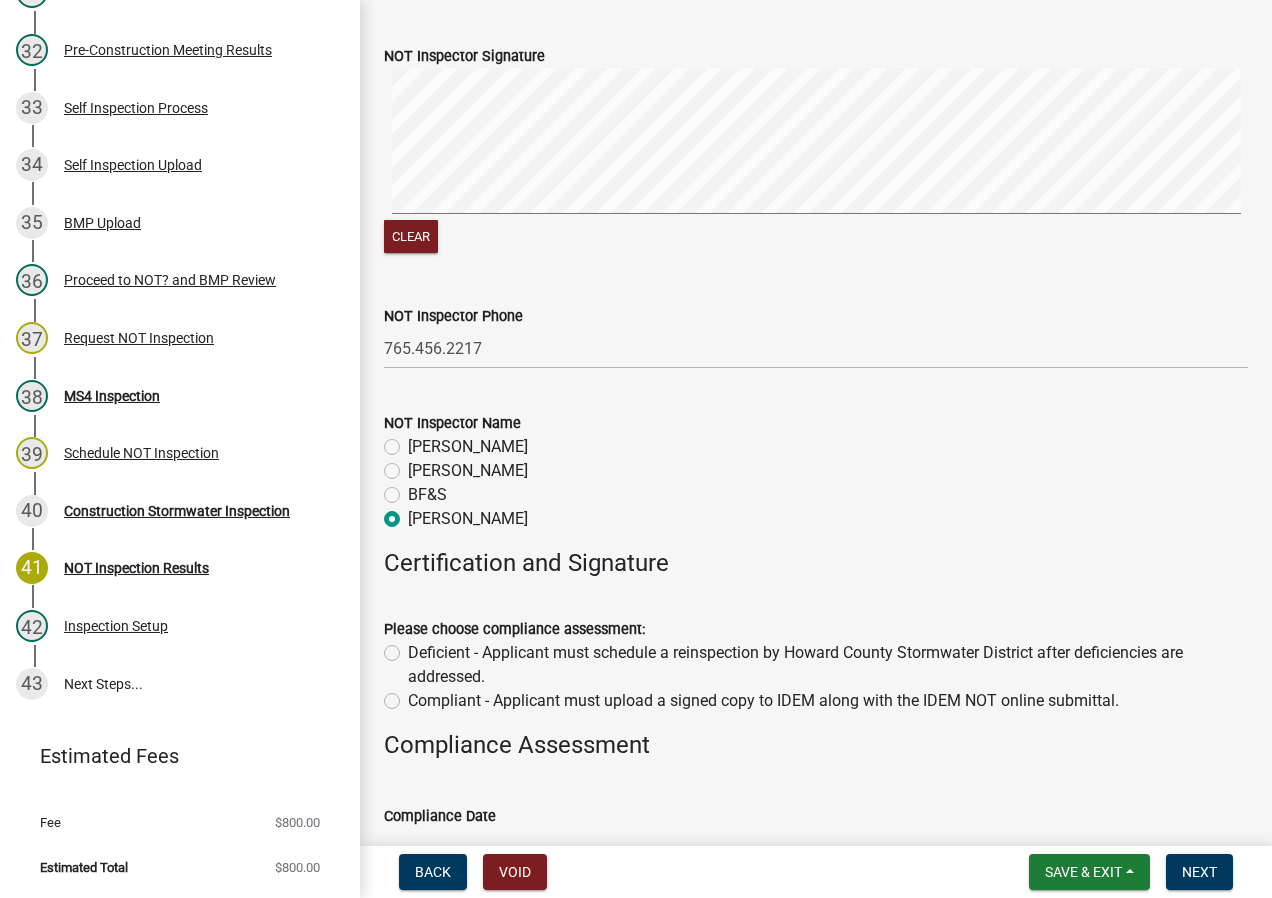scroll, scrollTop: 300, scrollLeft: 0, axis: vertical 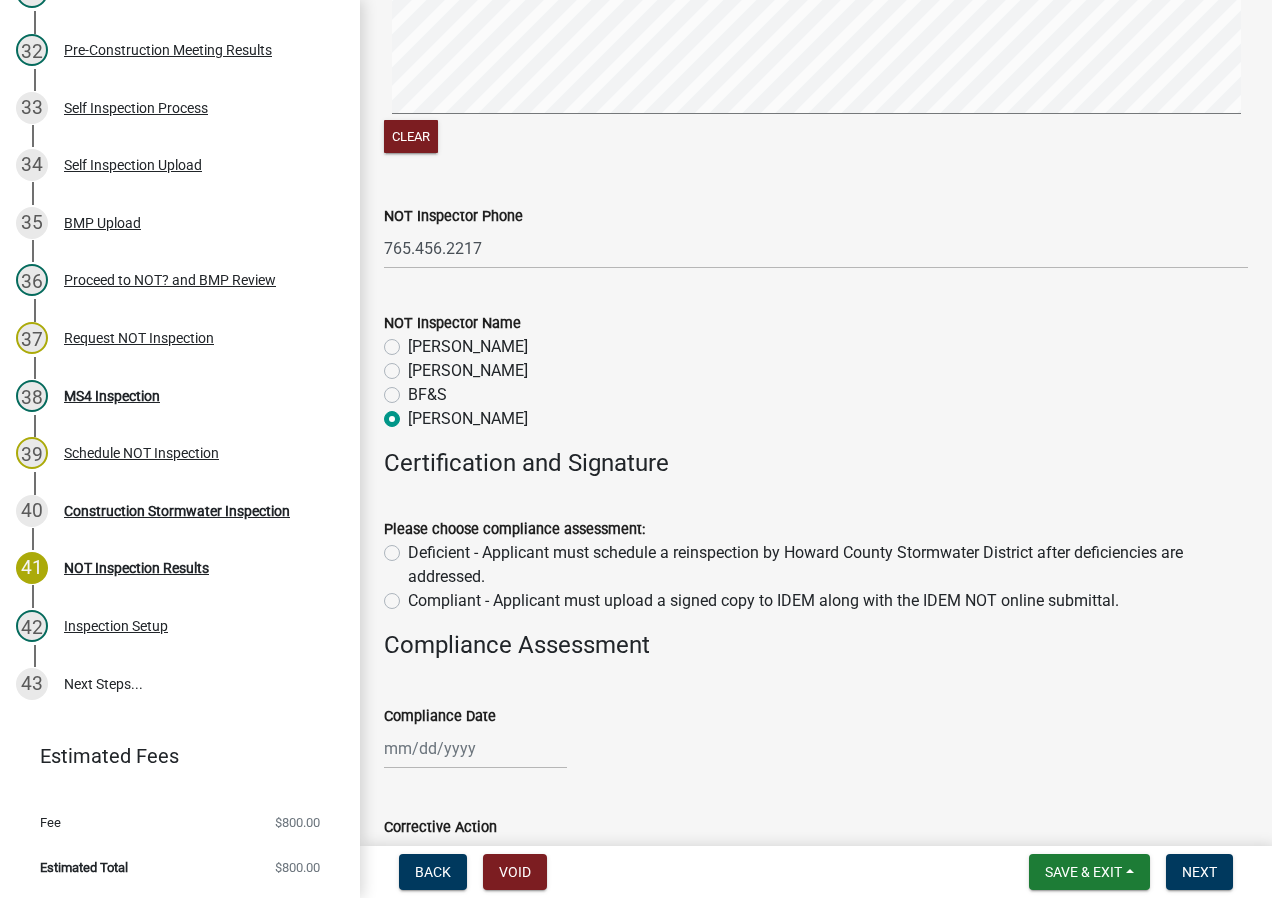 click on "Compliant - Applicant must upload a signed copy to IDEM along with the IDEM NOT online submittal." 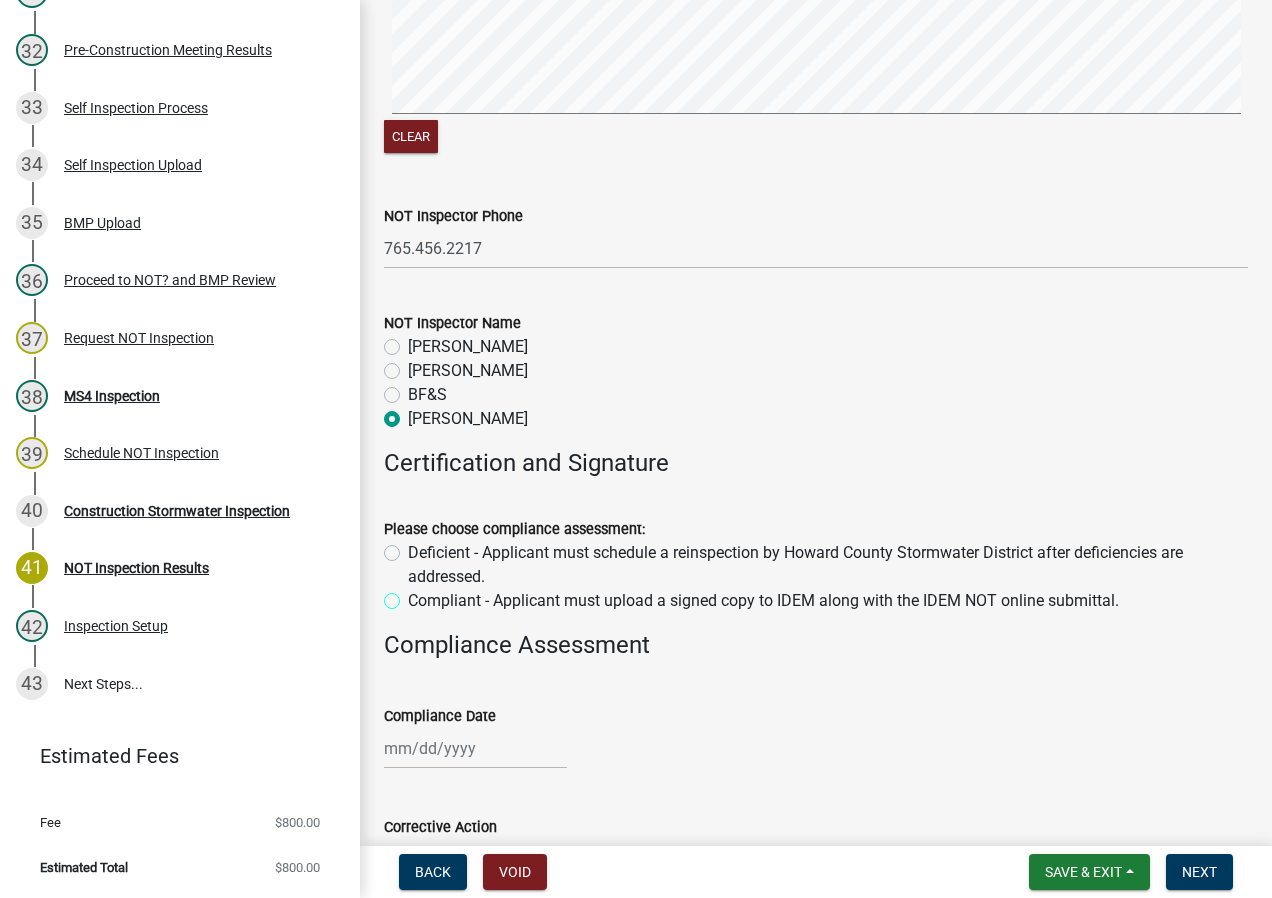 click on "Compliant - Applicant must upload a signed copy to IDEM along with the IDEM NOT online submittal." at bounding box center [414, 595] 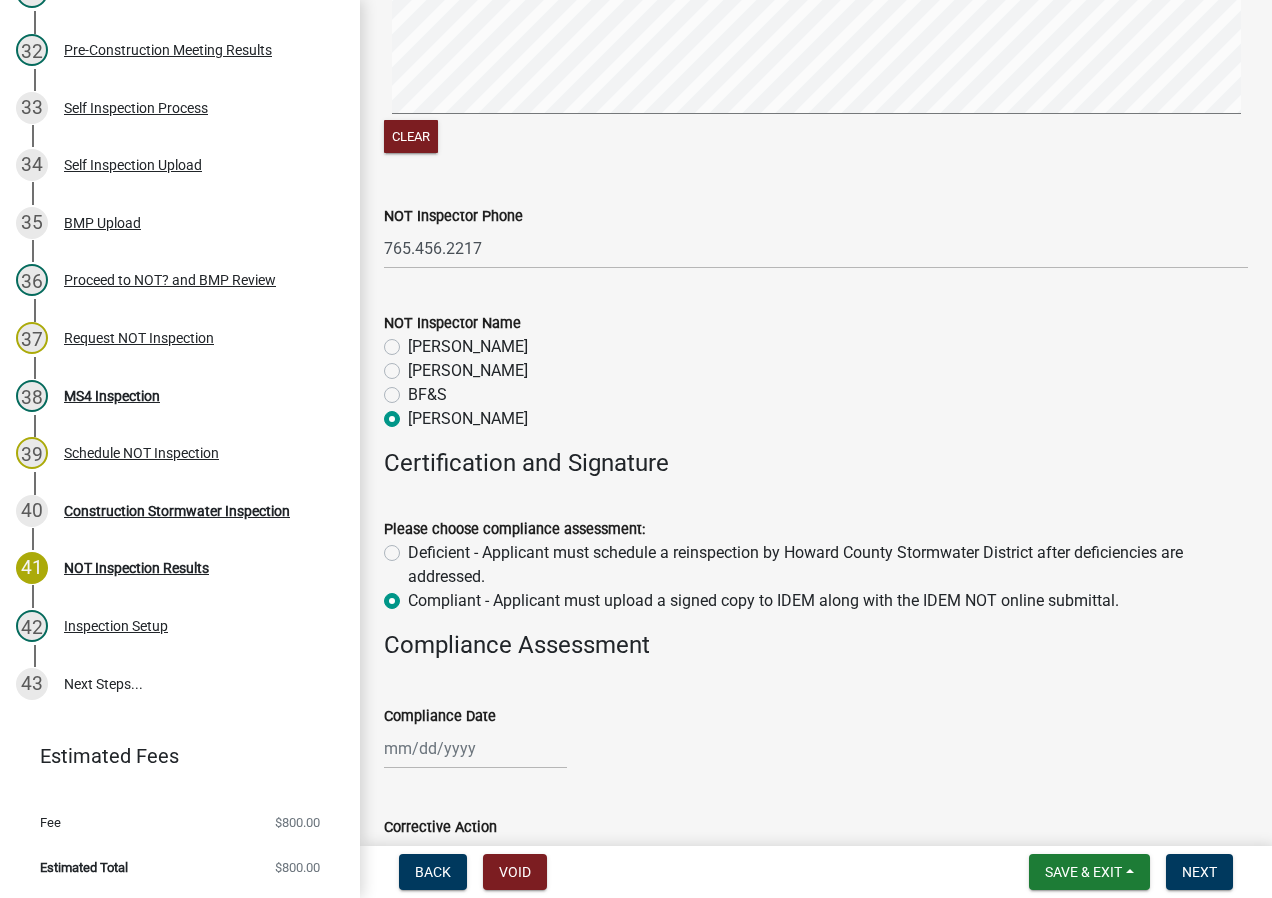 radio on "true" 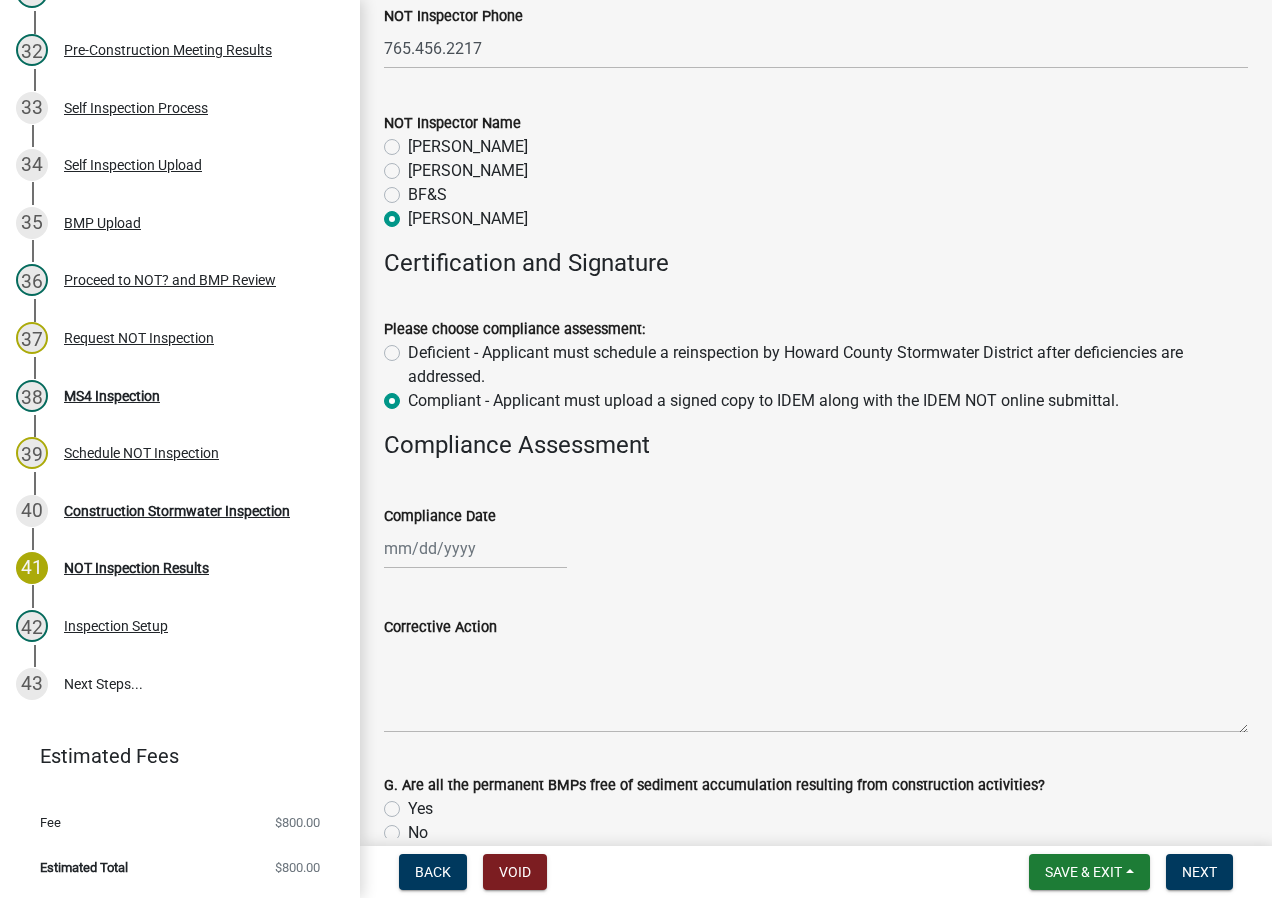 scroll, scrollTop: 600, scrollLeft: 0, axis: vertical 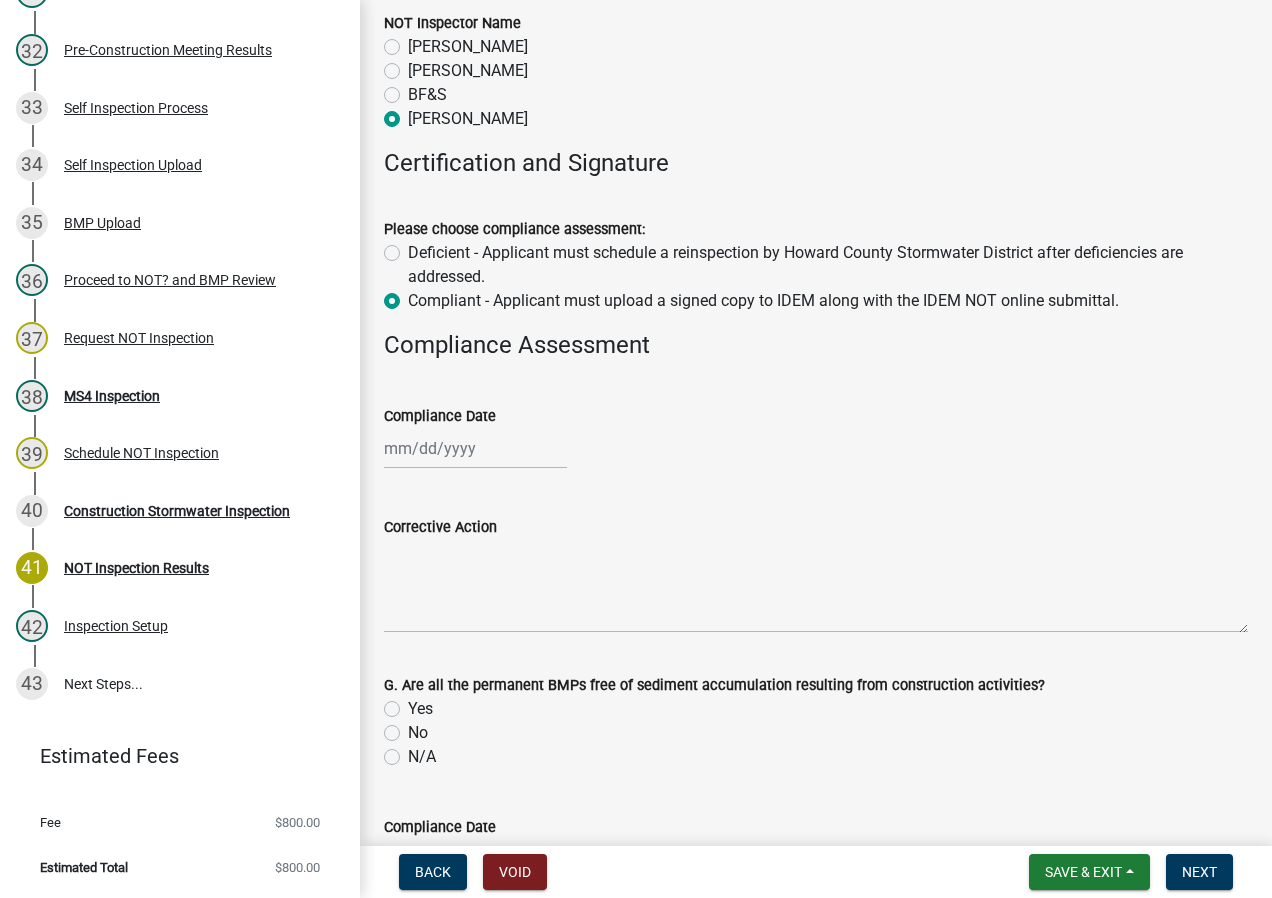 select on "7" 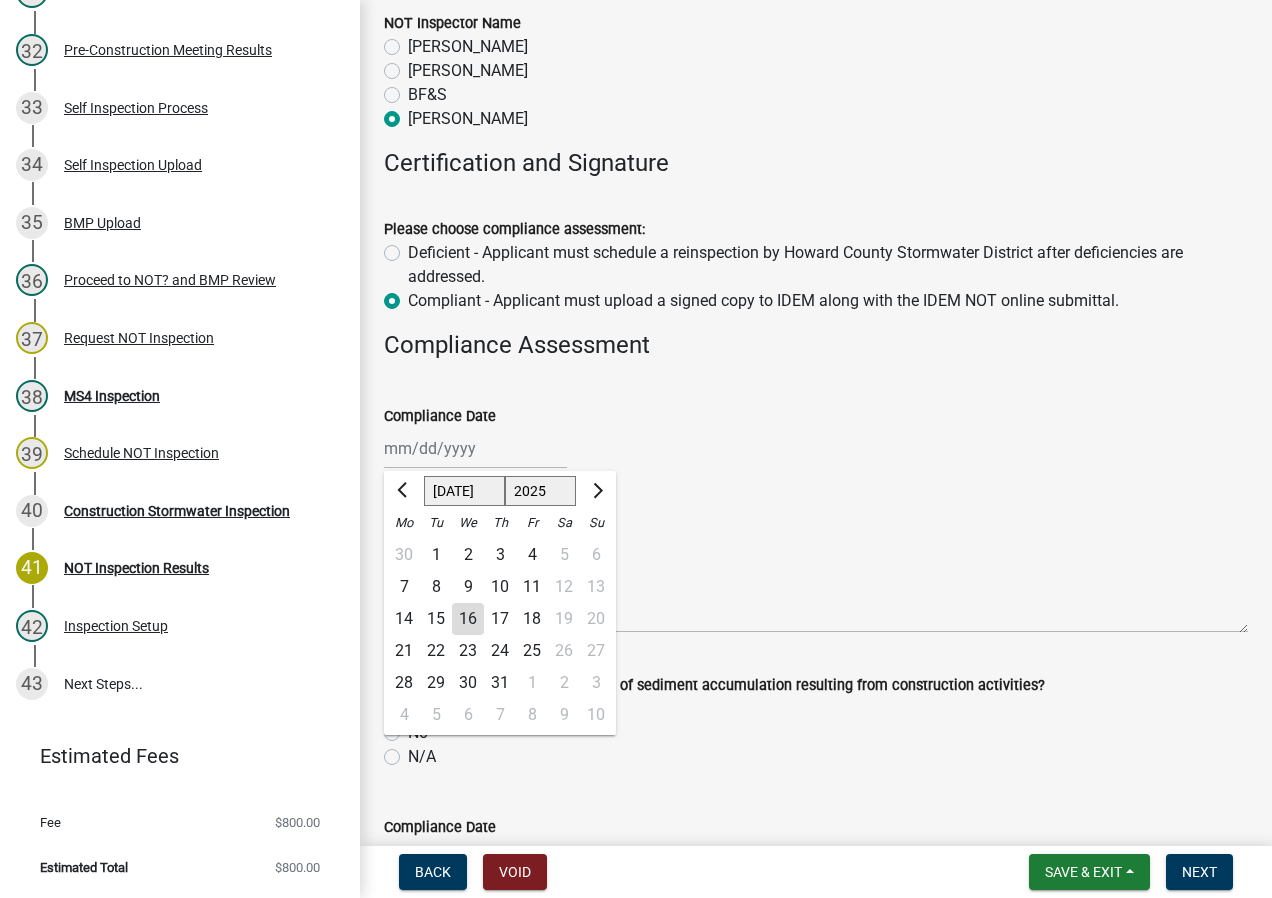 click on "Jan Feb Mar Apr May Jun Jul Aug Sep Oct Nov Dec 1525 1526 1527 1528 1529 1530 1531 1532 1533 1534 1535 1536 1537 1538 1539 1540 1541 1542 1543 1544 1545 1546 1547 1548 1549 1550 1551 1552 1553 1554 1555 1556 1557 1558 1559 1560 1561 1562 1563 1564 1565 1566 1567 1568 1569 1570 1571 1572 1573 1574 1575 1576 1577 1578 1579 1580 1581 1582 1583 1584 1585 1586 1587 1588 1589 1590 1591 1592 1593 1594 1595 1596 1597 1598 1599 1600 1601 1602 1603 1604 1605 1606 1607 1608 1609 1610 1611 1612 1613 1614 1615 1616 1617 1618 1619 1620 1621 1622 1623 1624 1625 1626 1627 1628 1629 1630 1631 1632 1633 1634 1635 1636 1637 1638 1639 1640 1641 1642 1643 1644 1645 1646 1647 1648 1649 1650 1651 1652 1653 1654 1655 1656 1657 1658 1659 1660 1661 1662 1663 1664 1665 1666 1667 1668 1669 1670 1671 1672 1673 1674 1675 1676 1677 1678 1679 1680 1681 1682 1683 1684 1685 1686 1687 1688 1689 1690 1691 1692 1693 1694 1695 1696 1697 1698 1699 1700 1701 1702 1703 1704 1705 1706 1707 1708 1709 1710 1711 1712 1713 1714 1715 1716 1717 1718 1719 1" 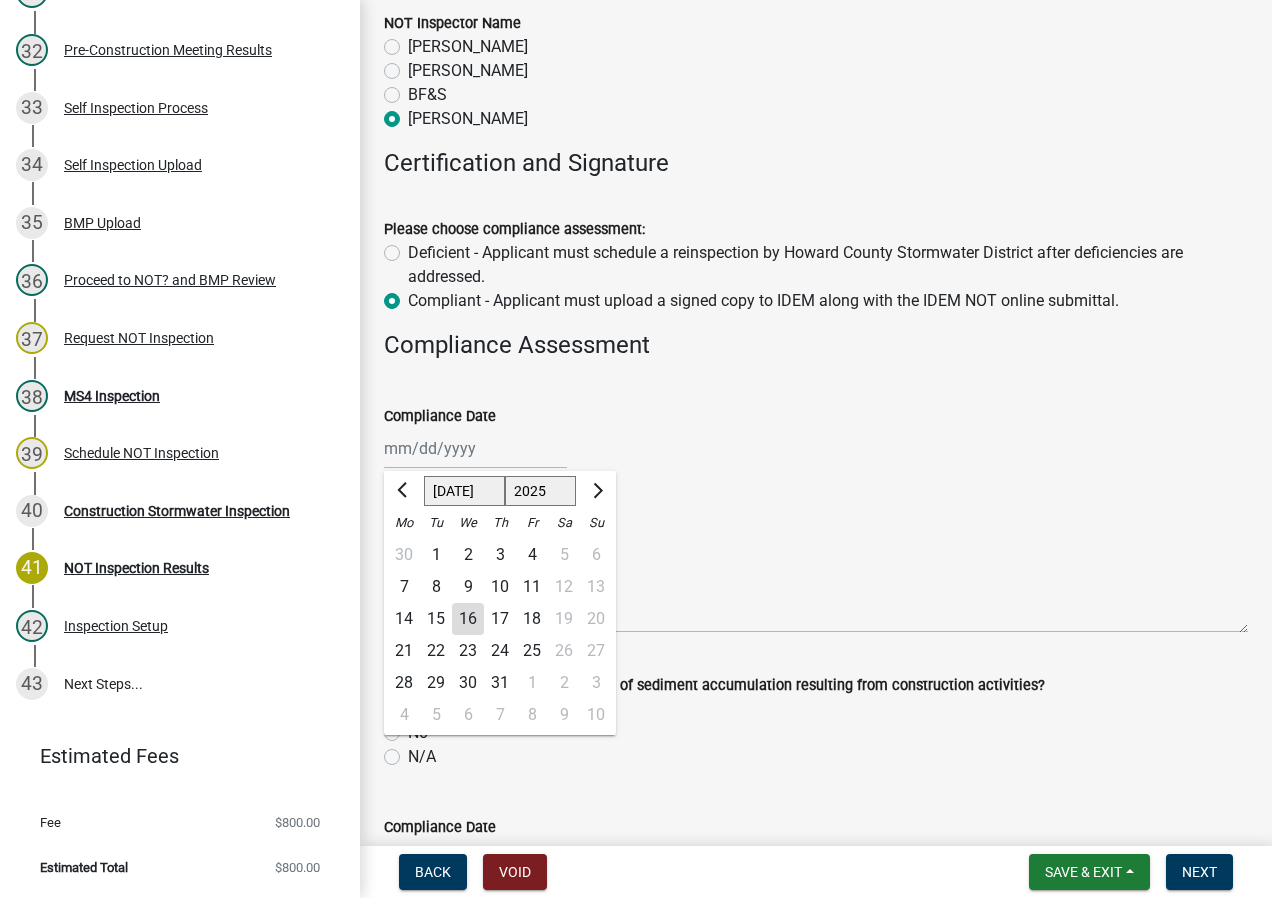 click on "16" 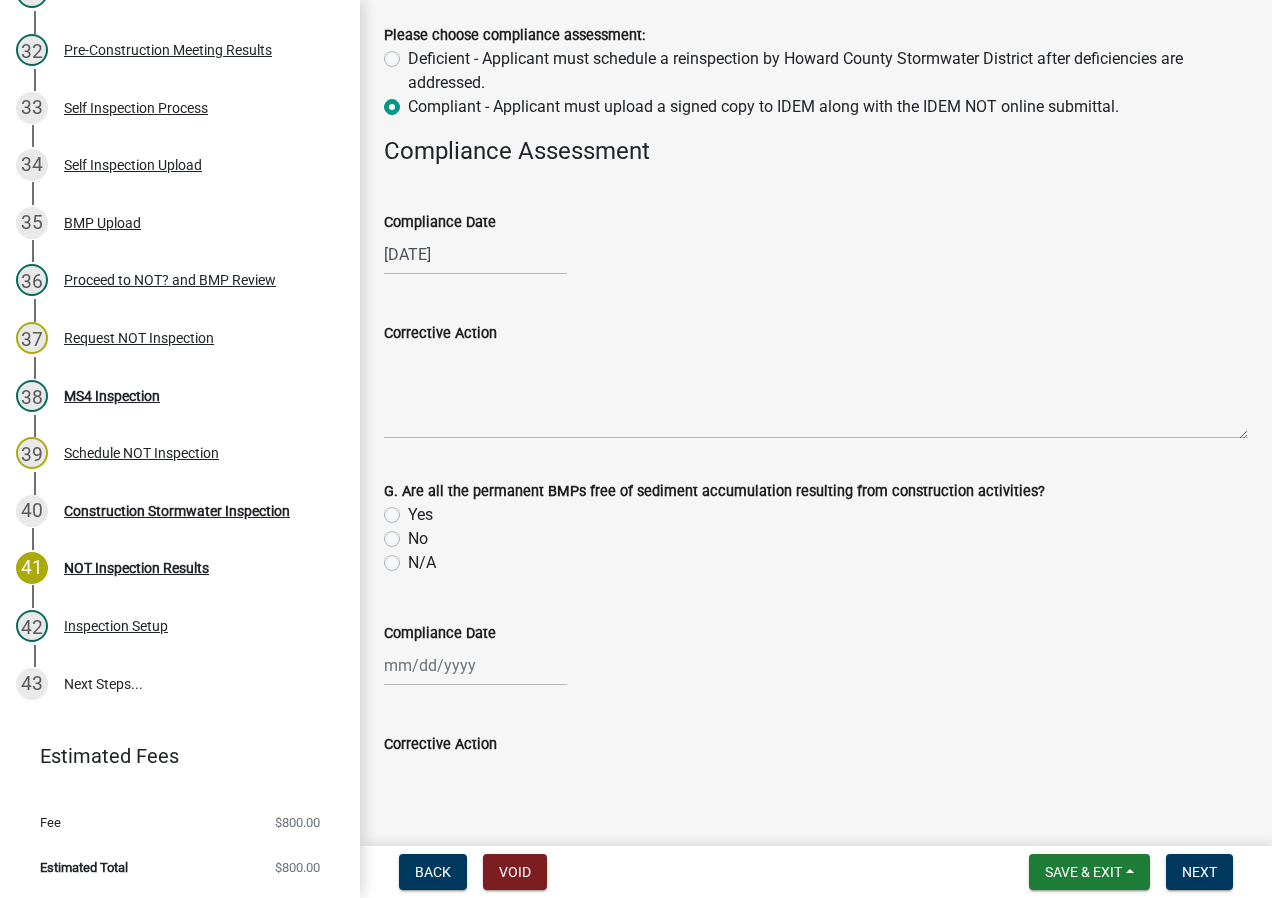 scroll, scrollTop: 800, scrollLeft: 0, axis: vertical 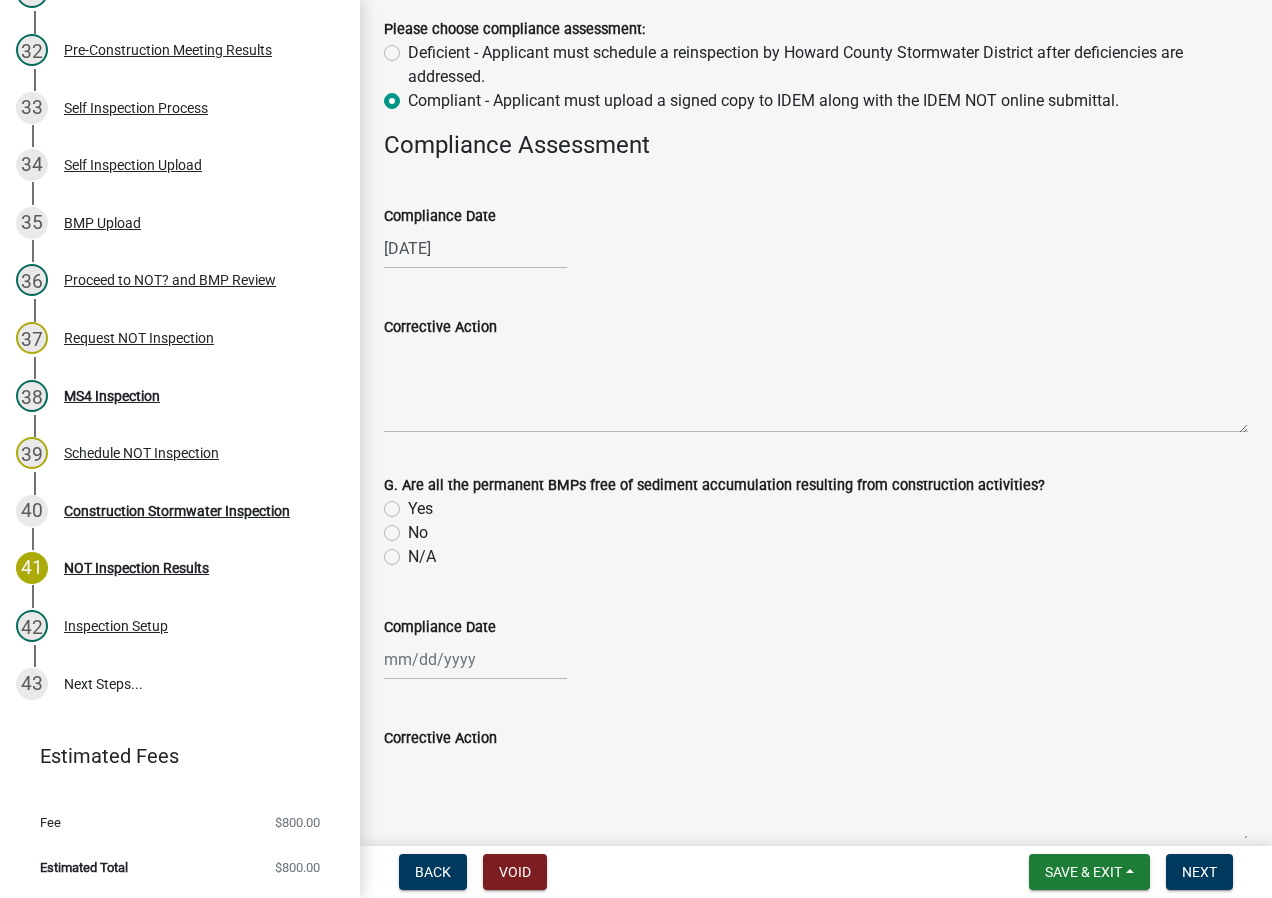 click on "Yes" 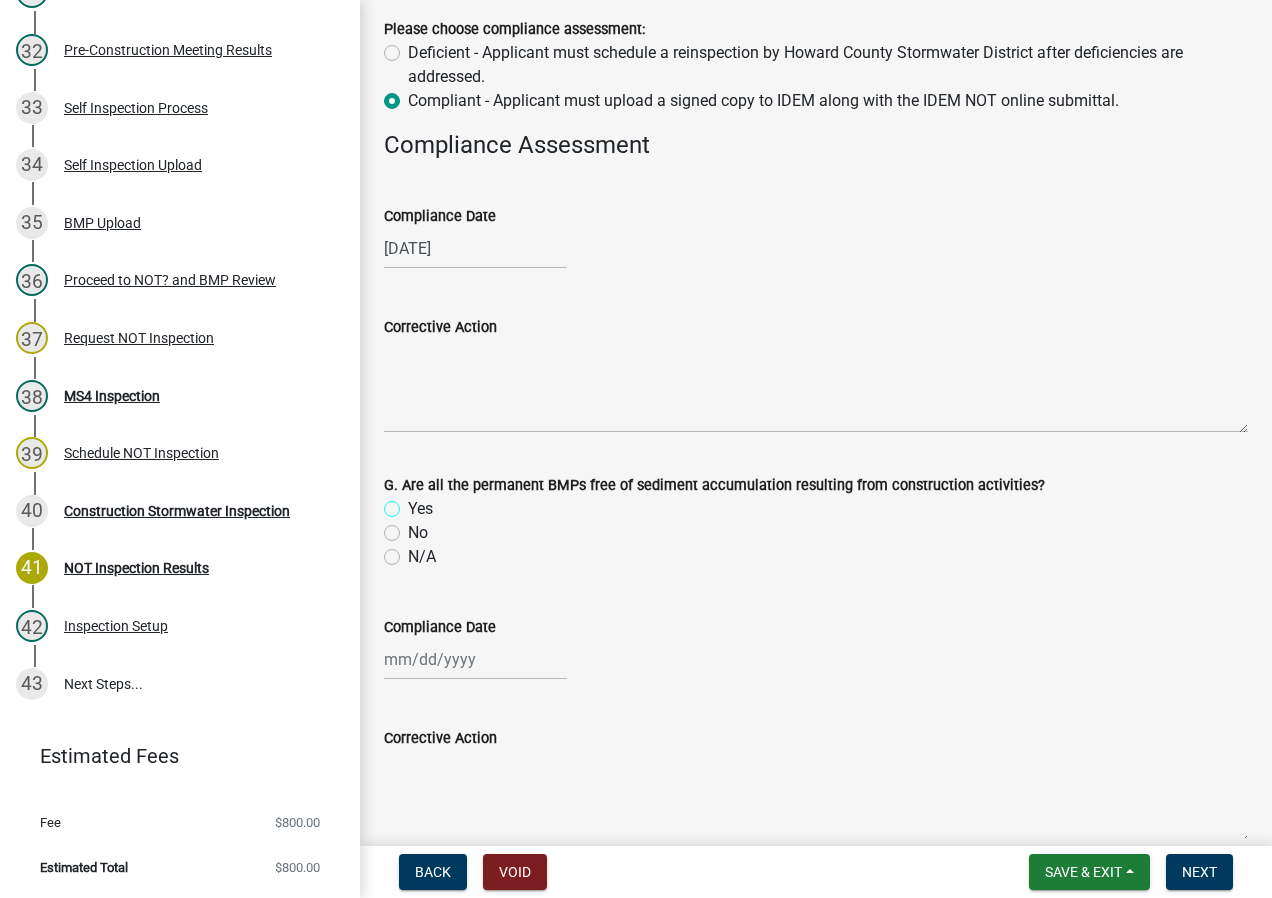 click on "Yes" at bounding box center (414, 503) 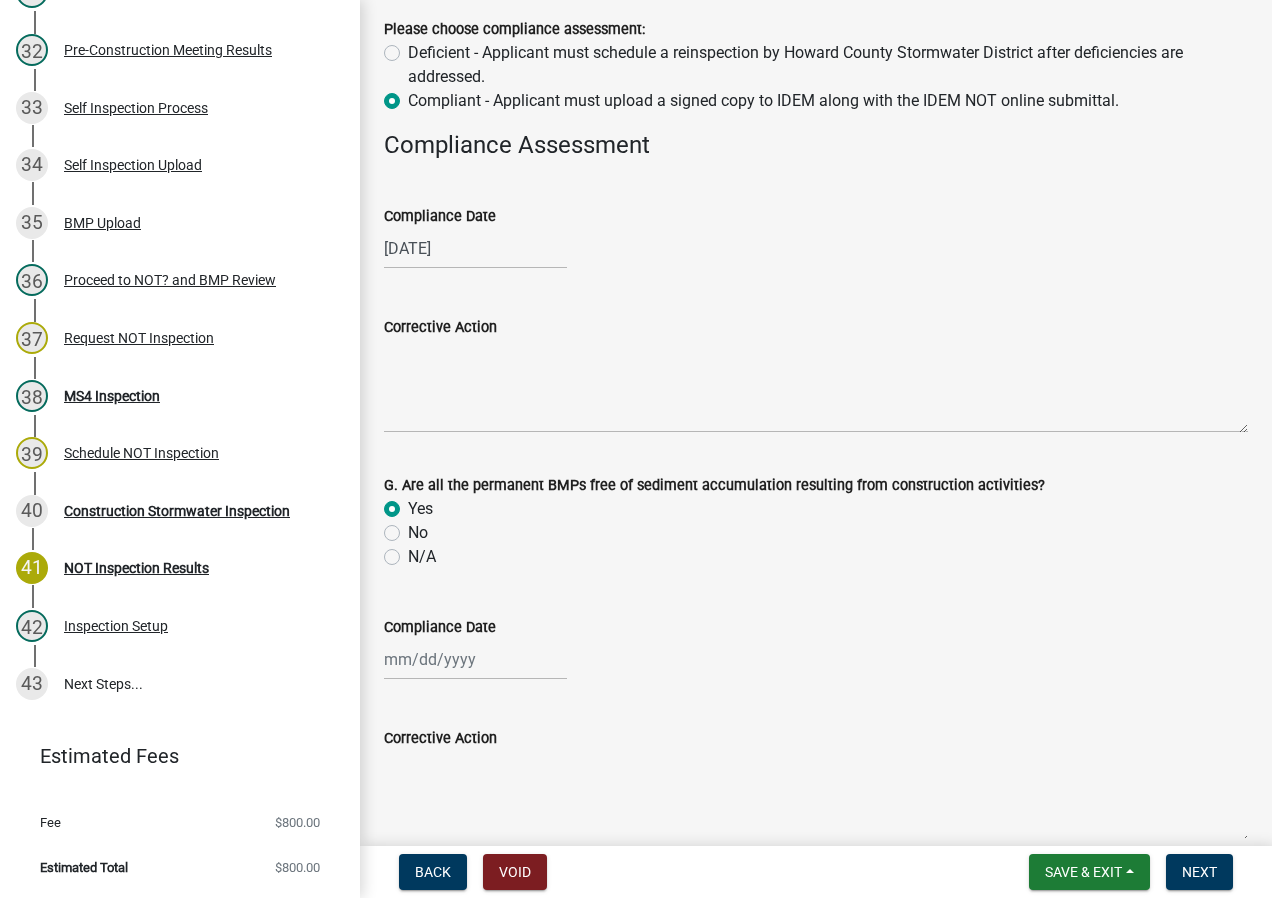 radio on "true" 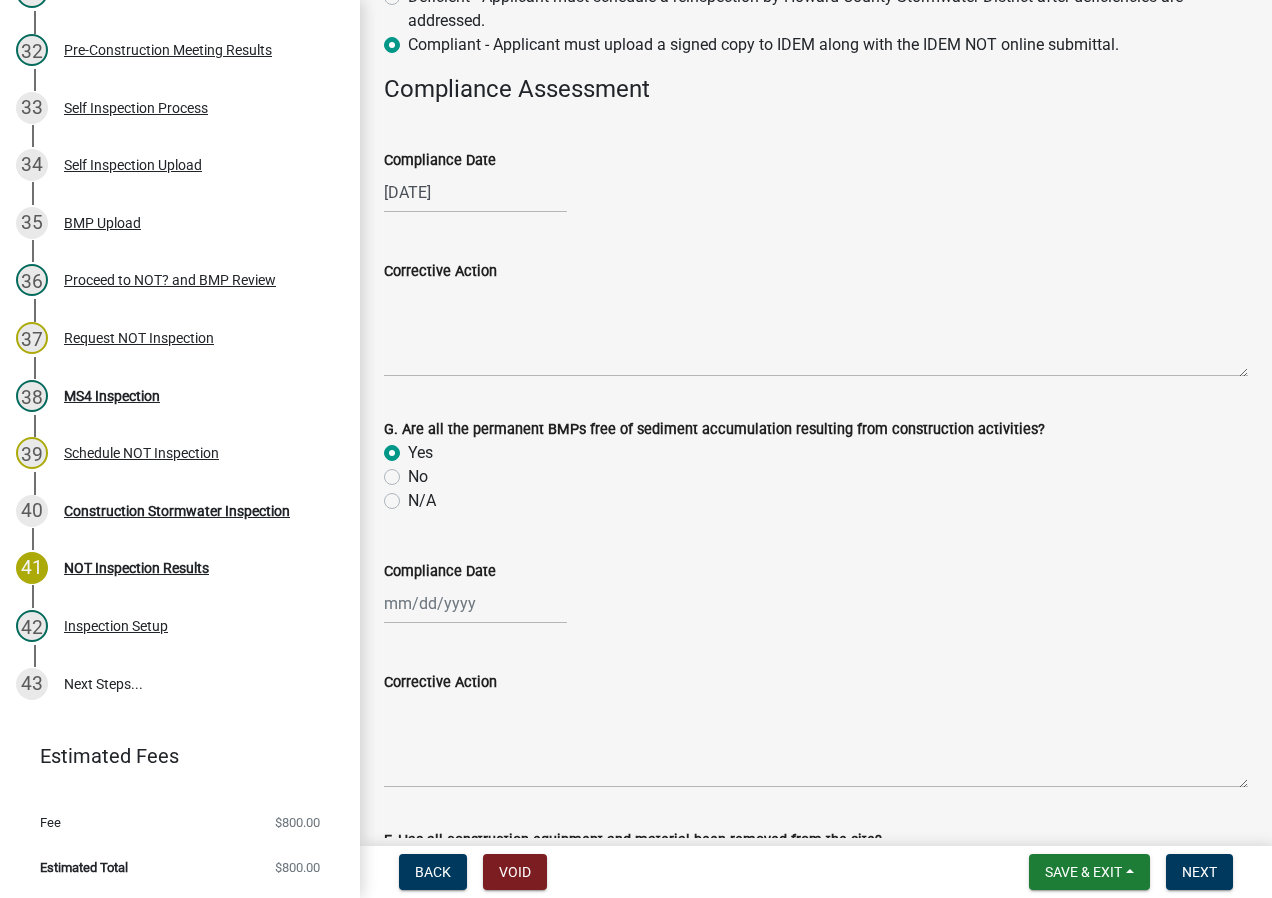 scroll, scrollTop: 900, scrollLeft: 0, axis: vertical 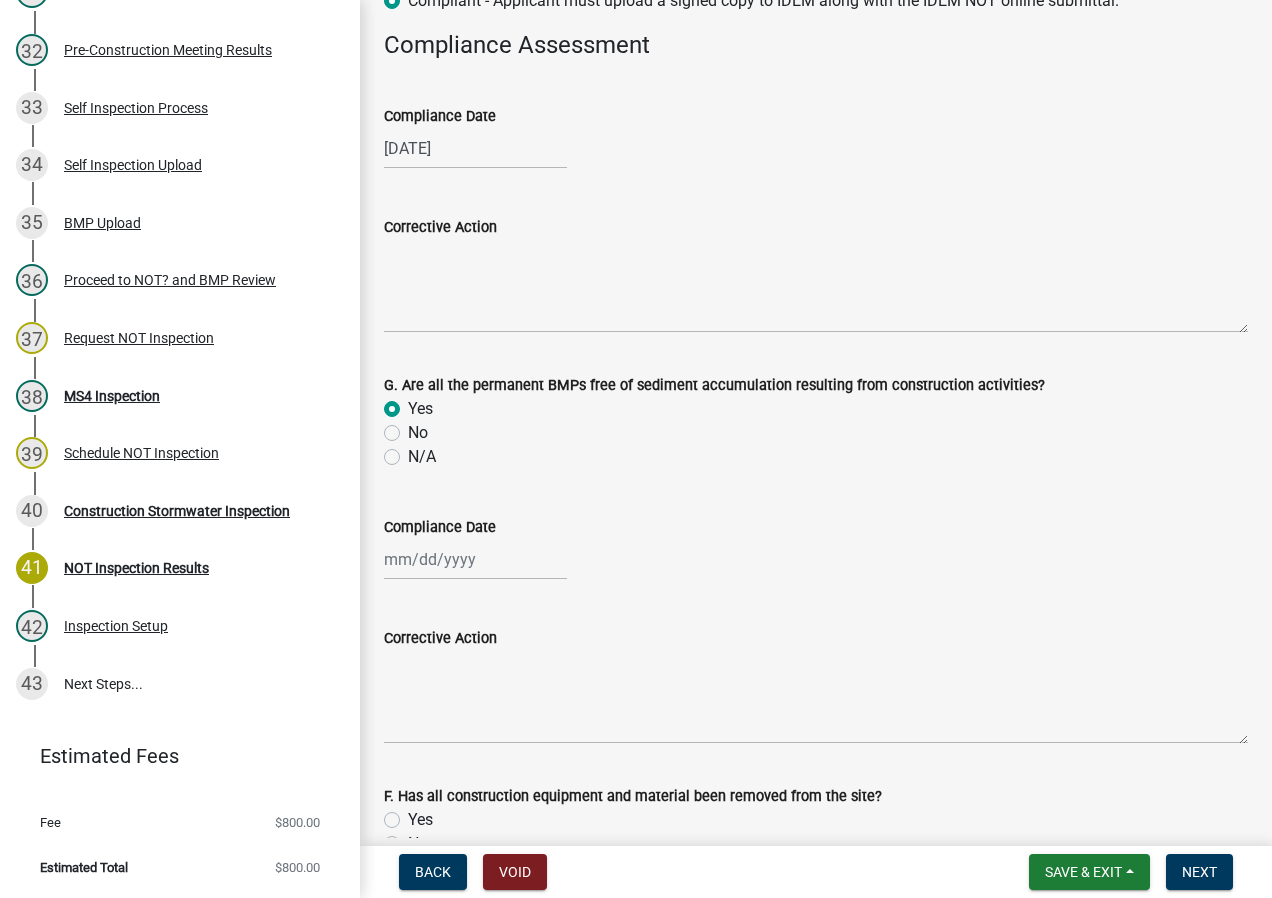 click 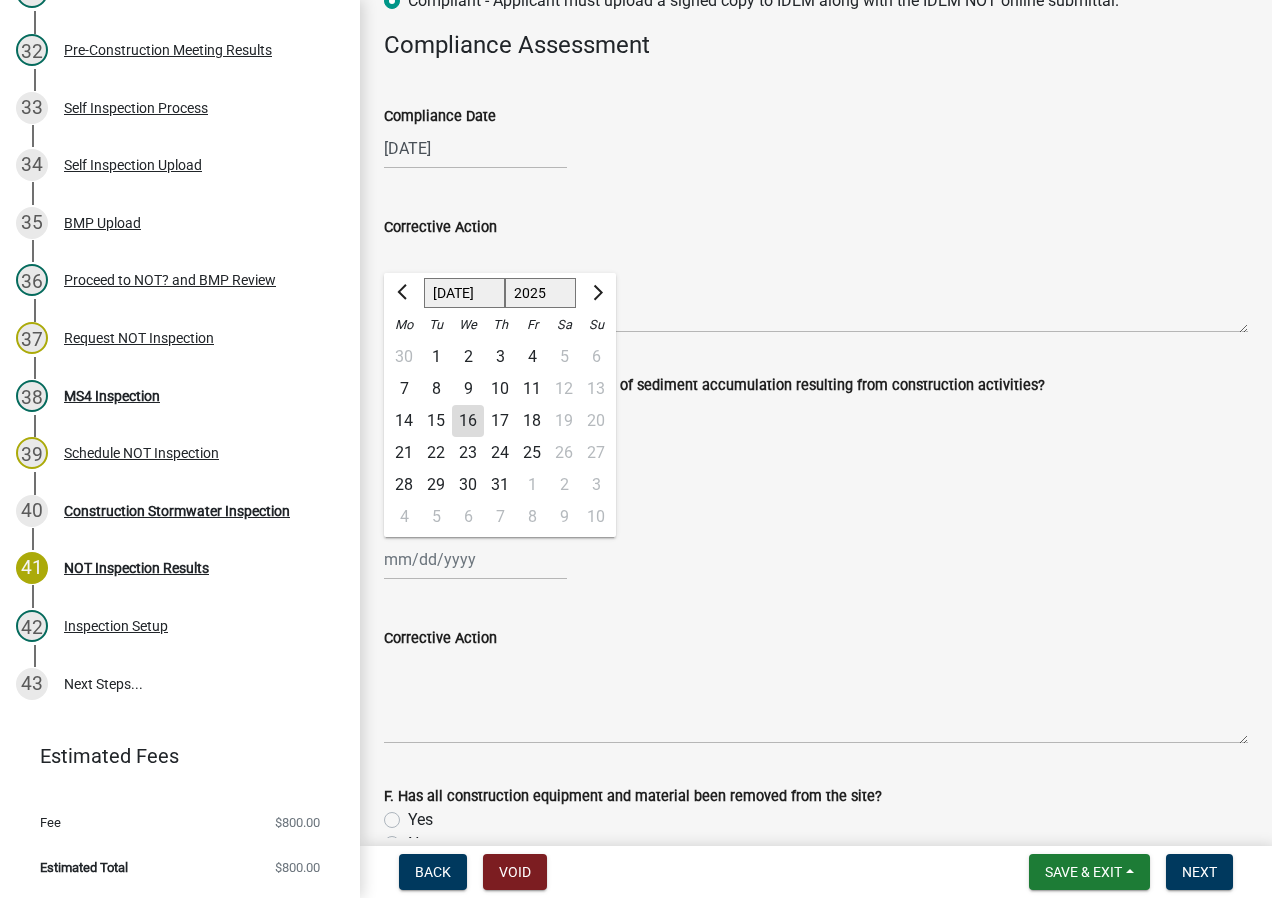 click on "16" 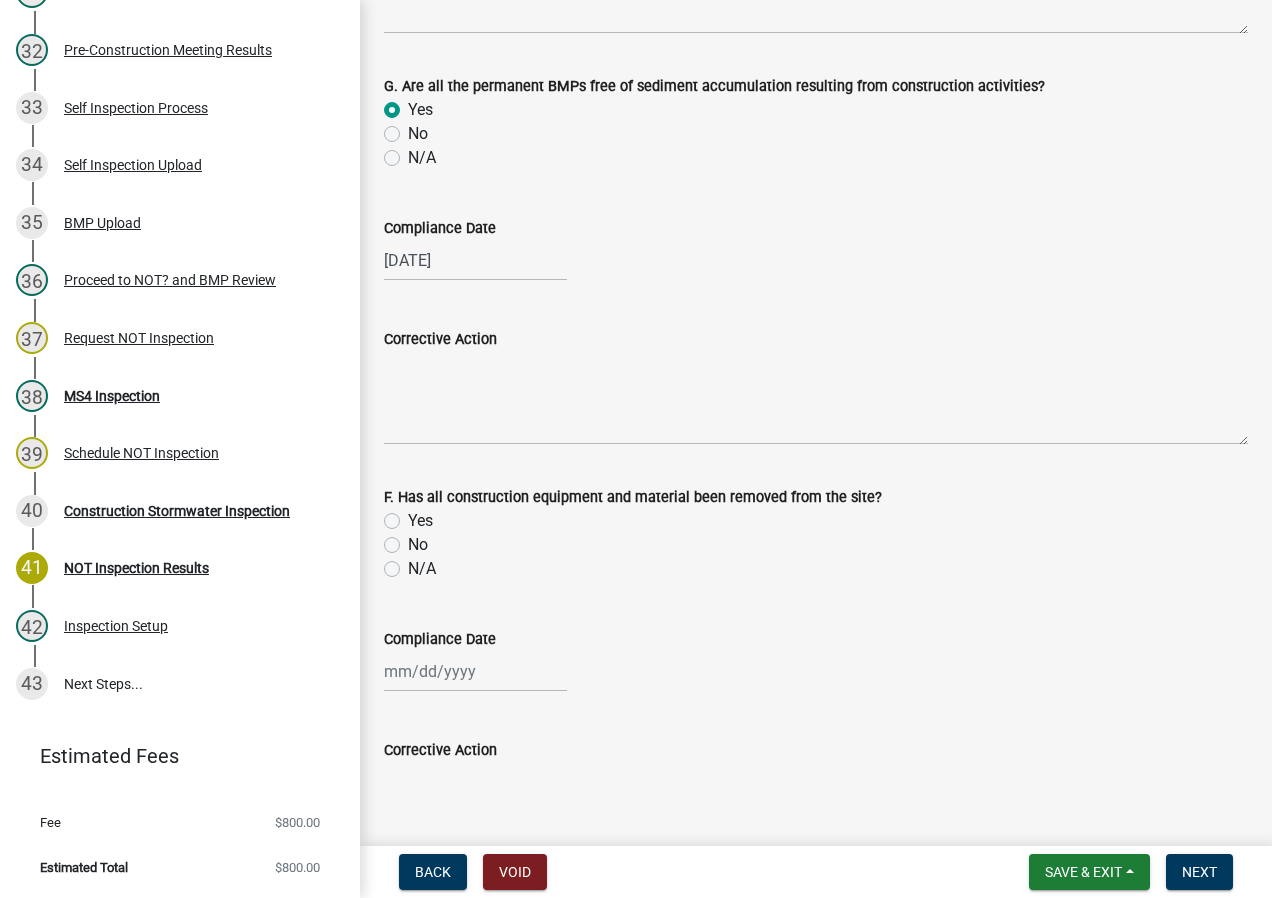 scroll, scrollTop: 1200, scrollLeft: 0, axis: vertical 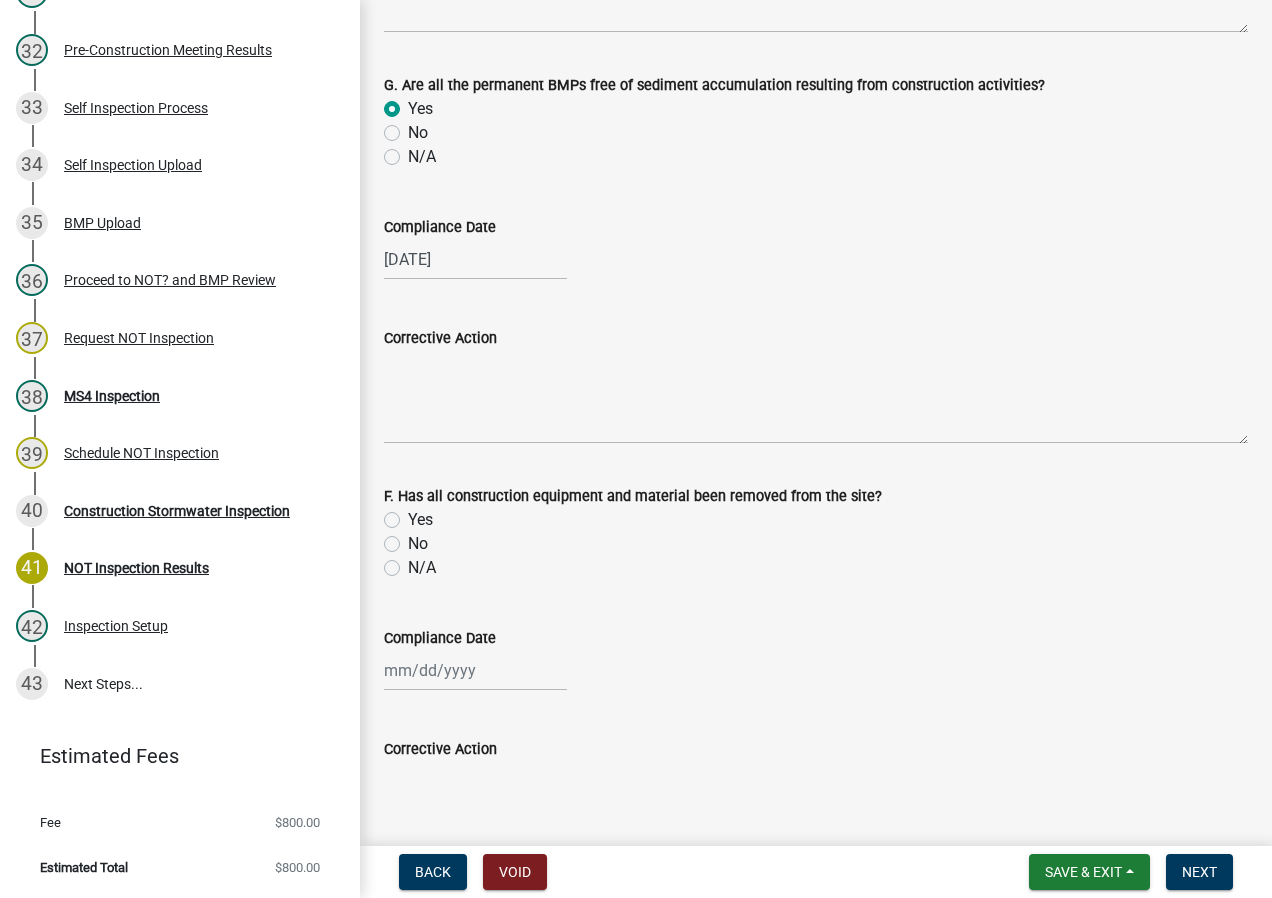 click on "Yes" 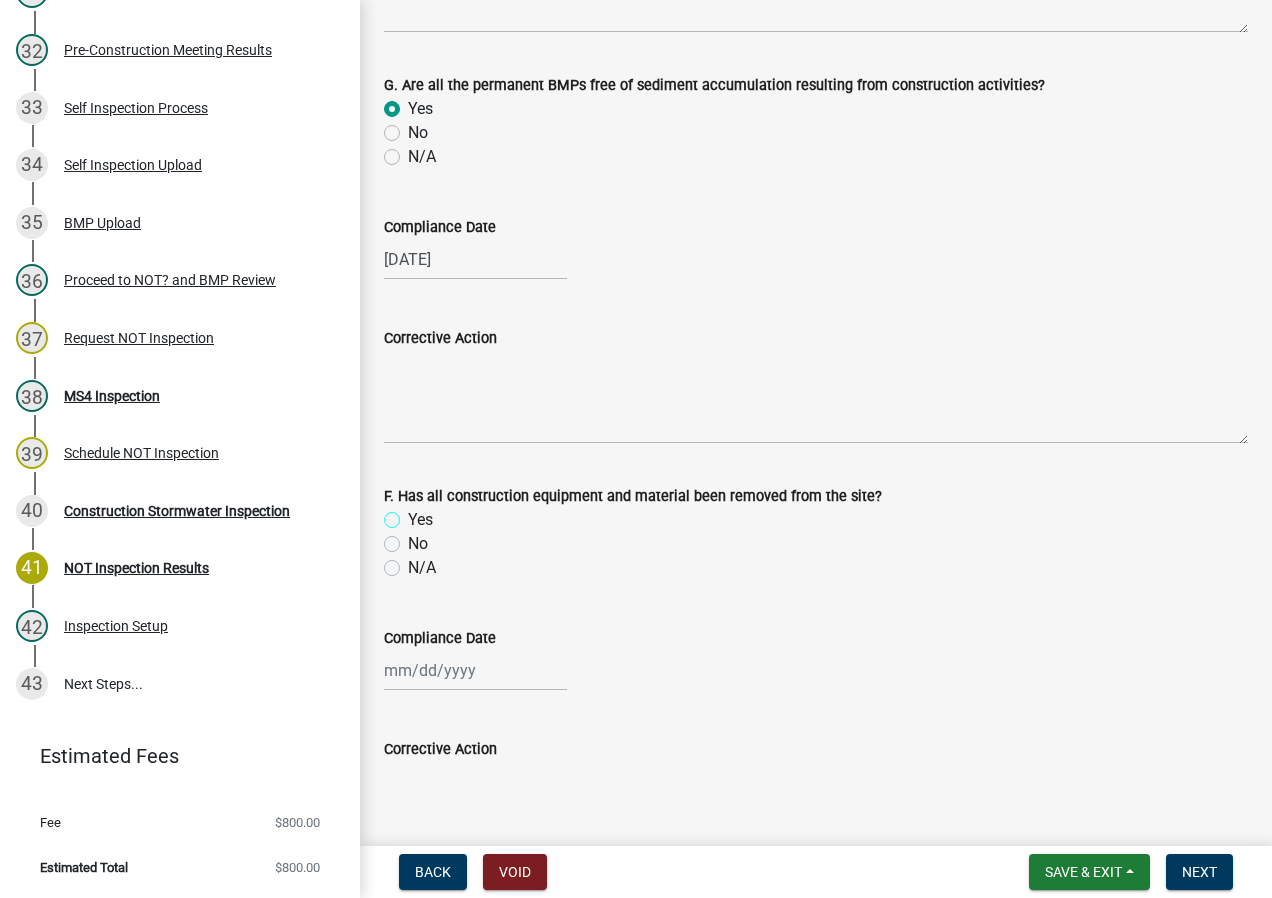 click on "Yes" at bounding box center (414, 514) 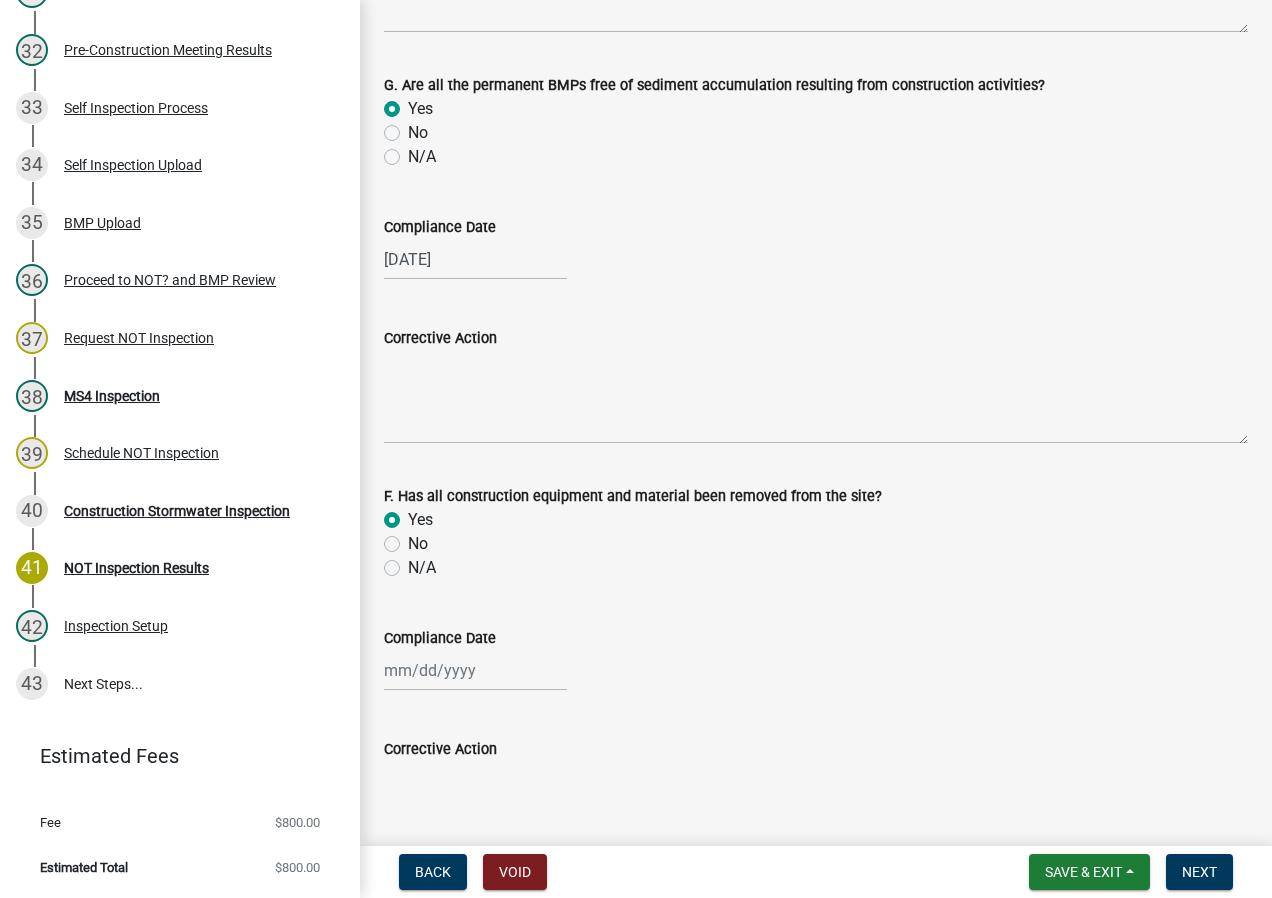 radio on "true" 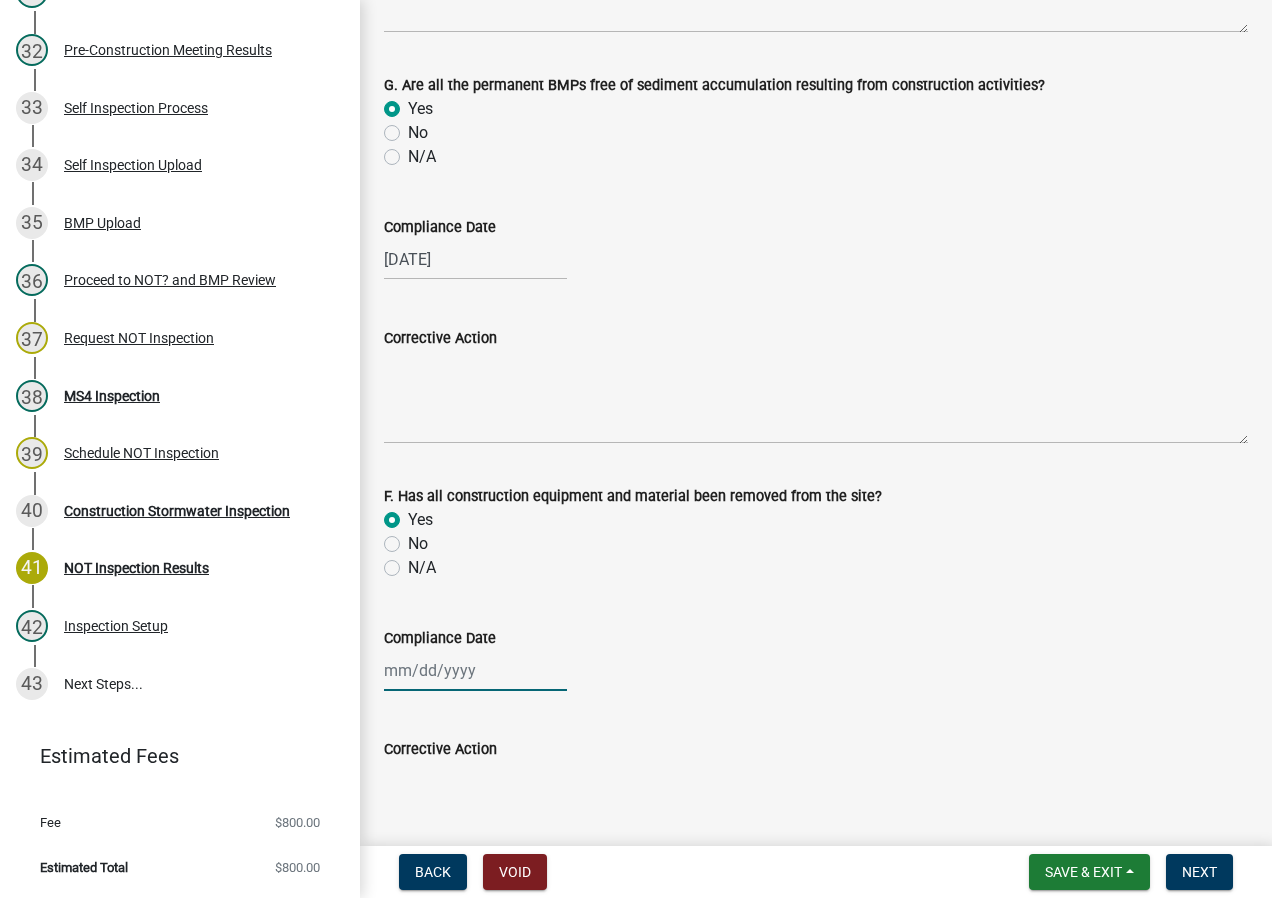 click 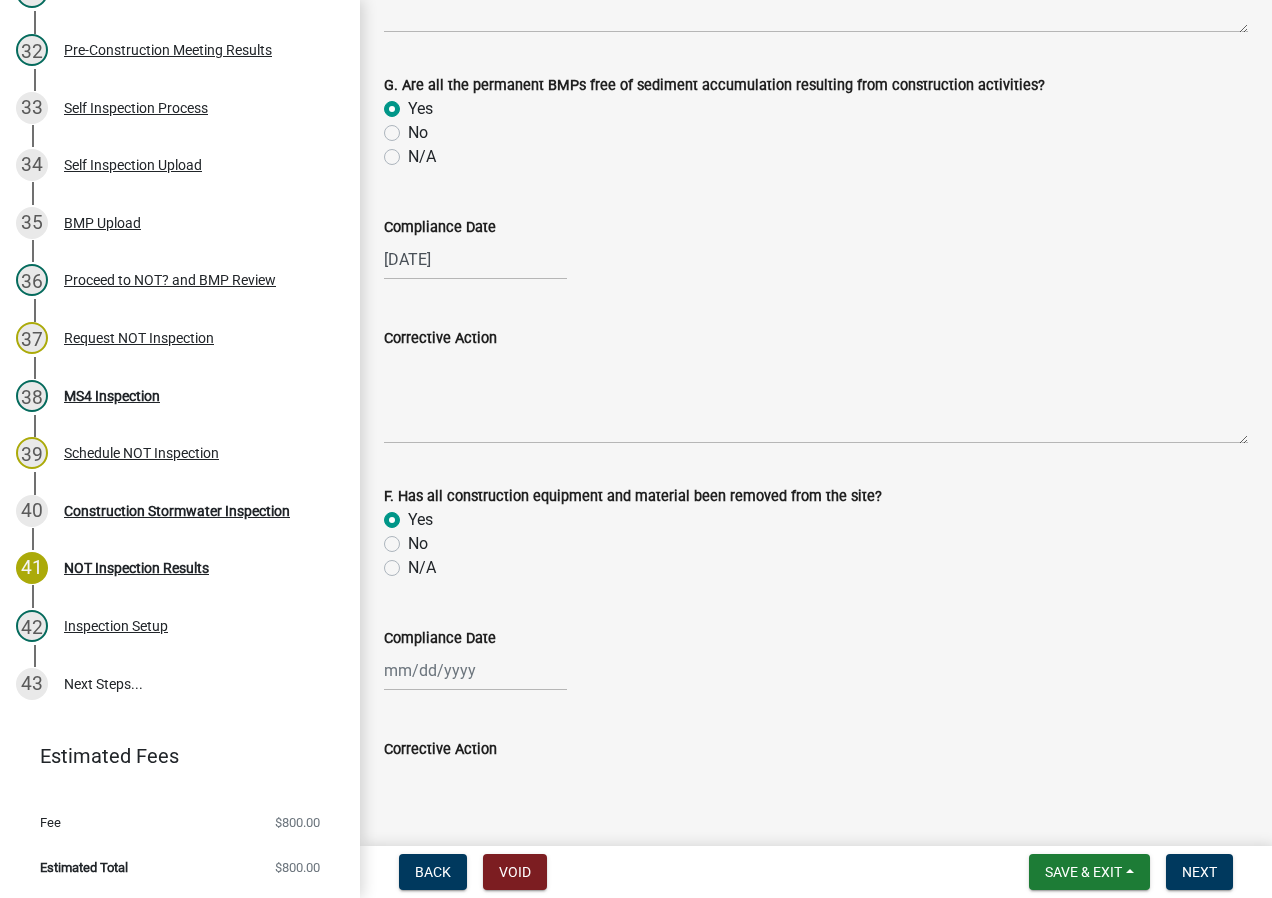 select on "7" 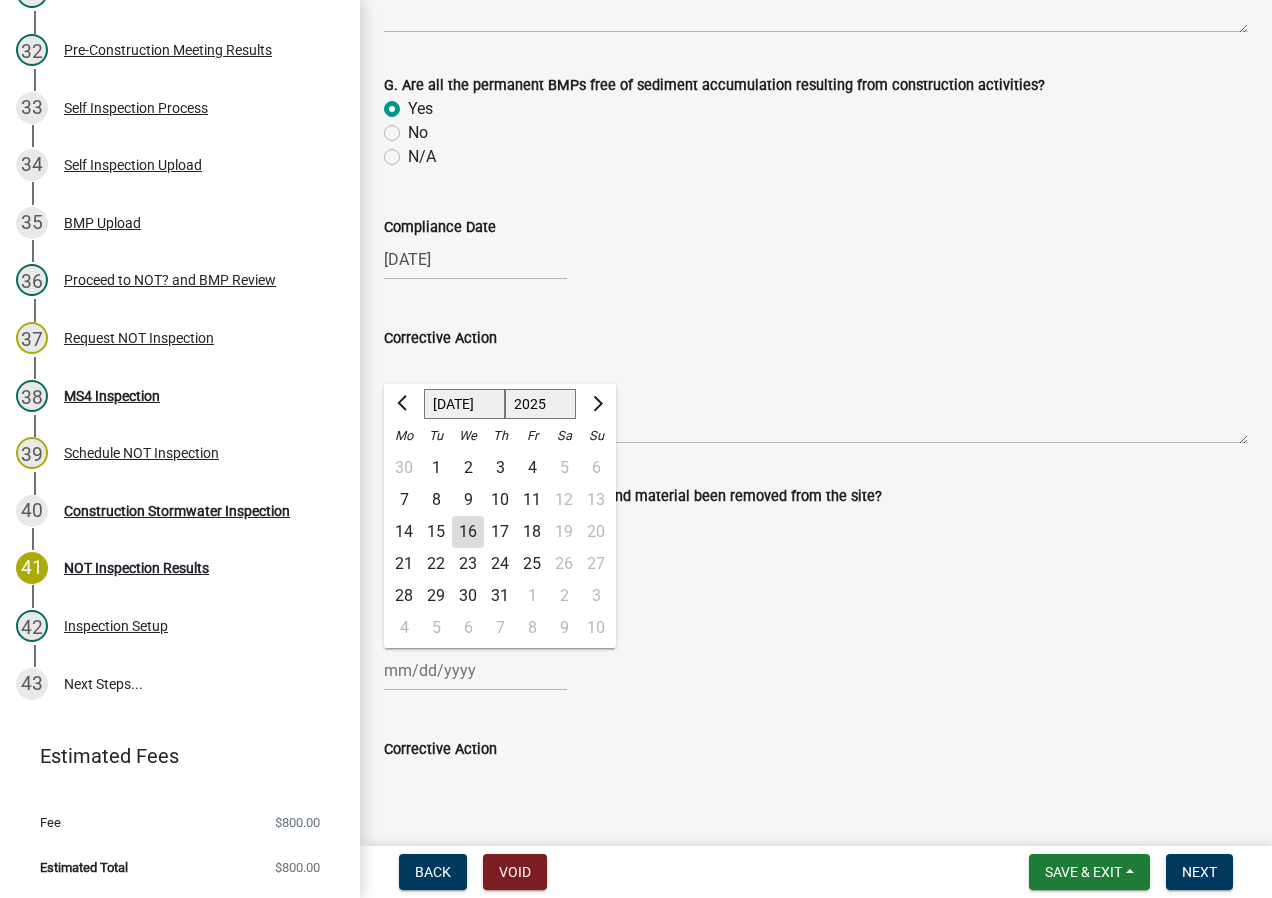 click on "16" 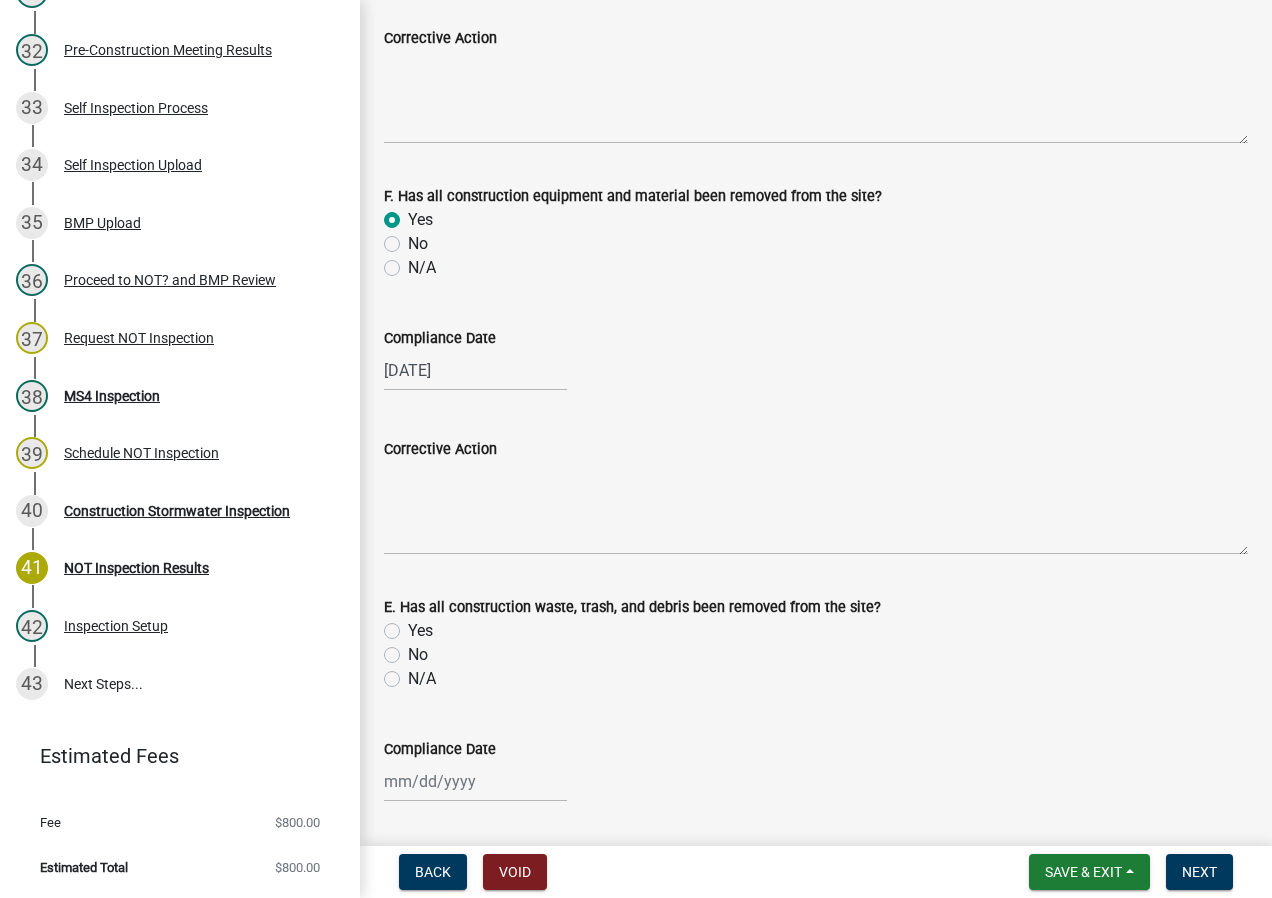 scroll, scrollTop: 1600, scrollLeft: 0, axis: vertical 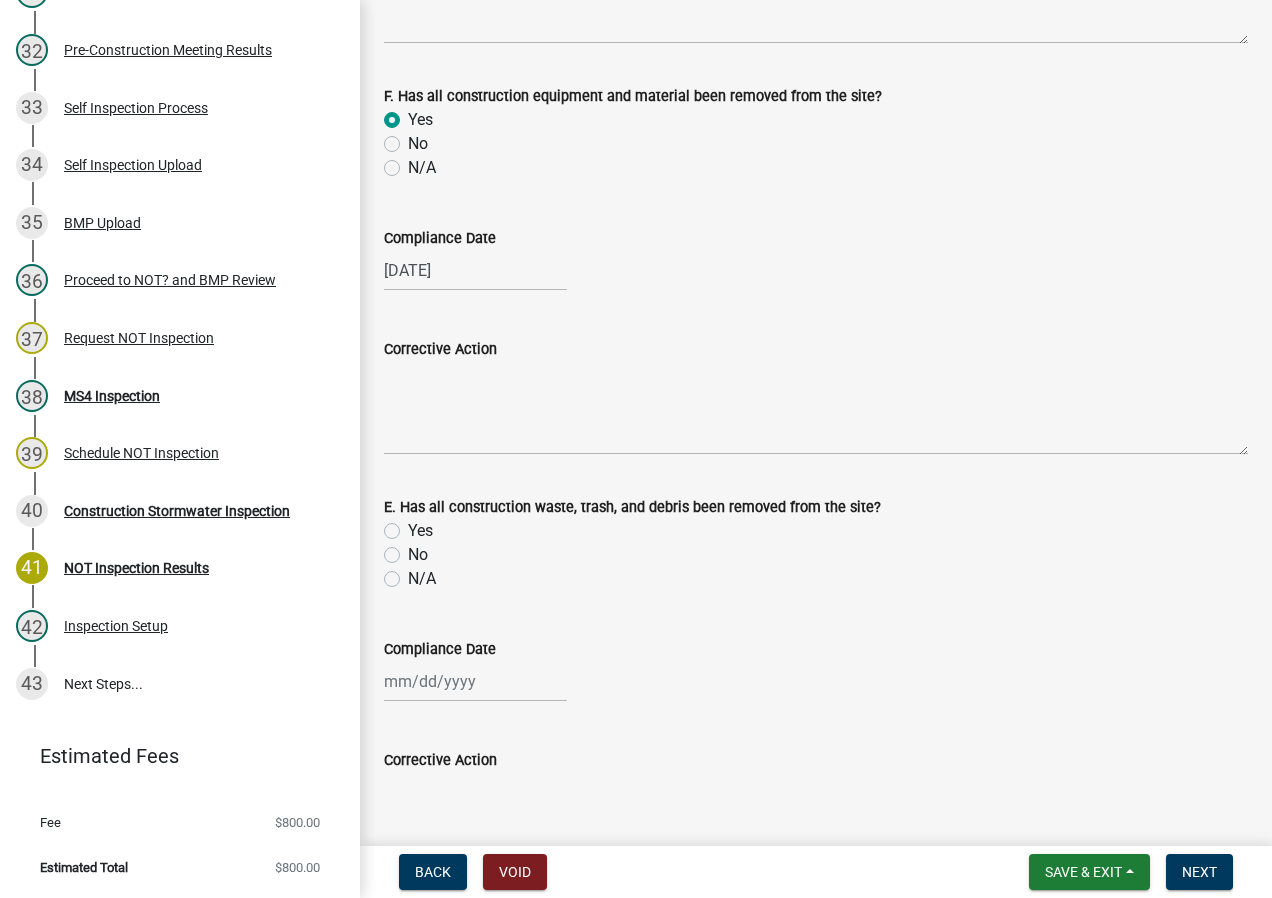 click on "Yes" 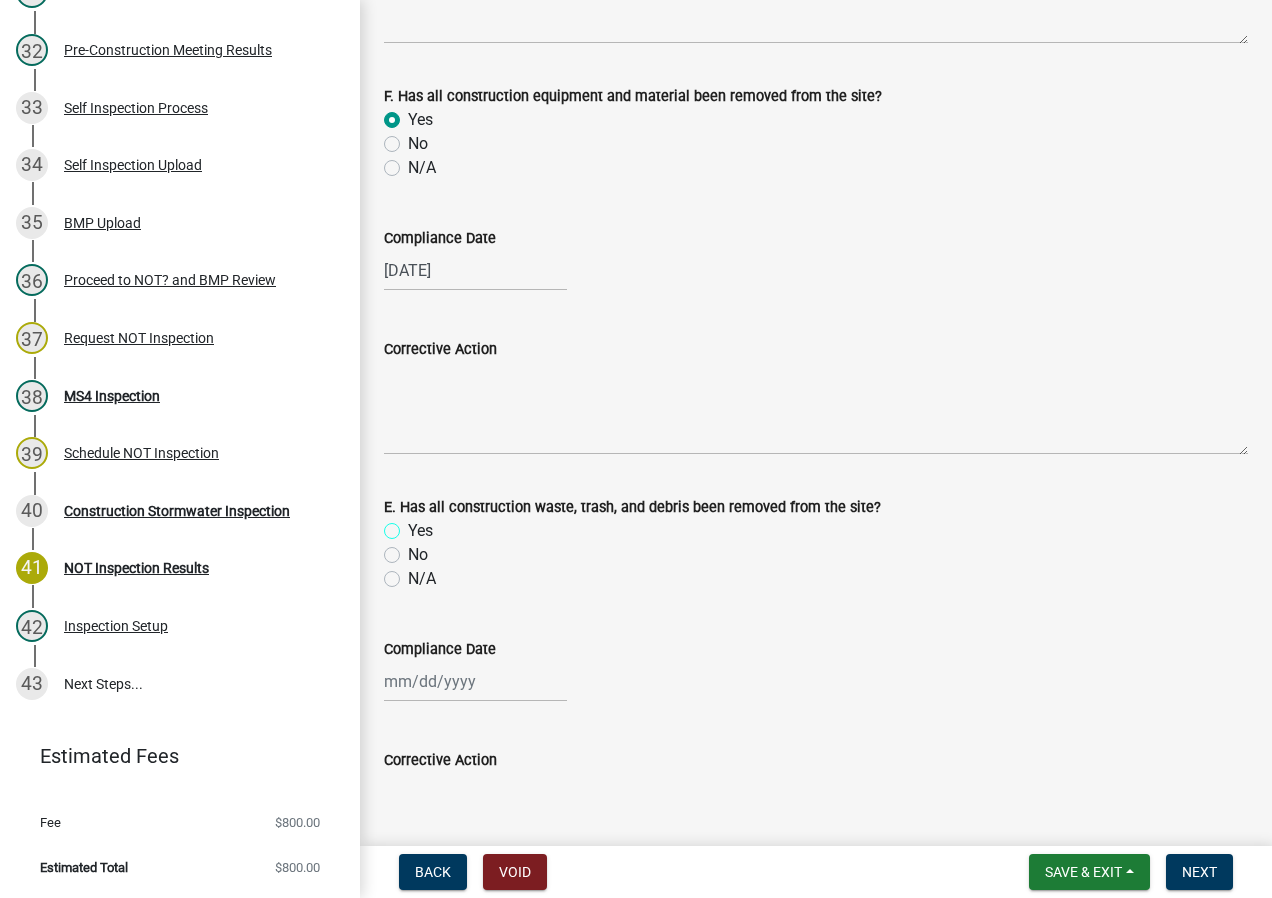 click on "Yes" at bounding box center (414, 525) 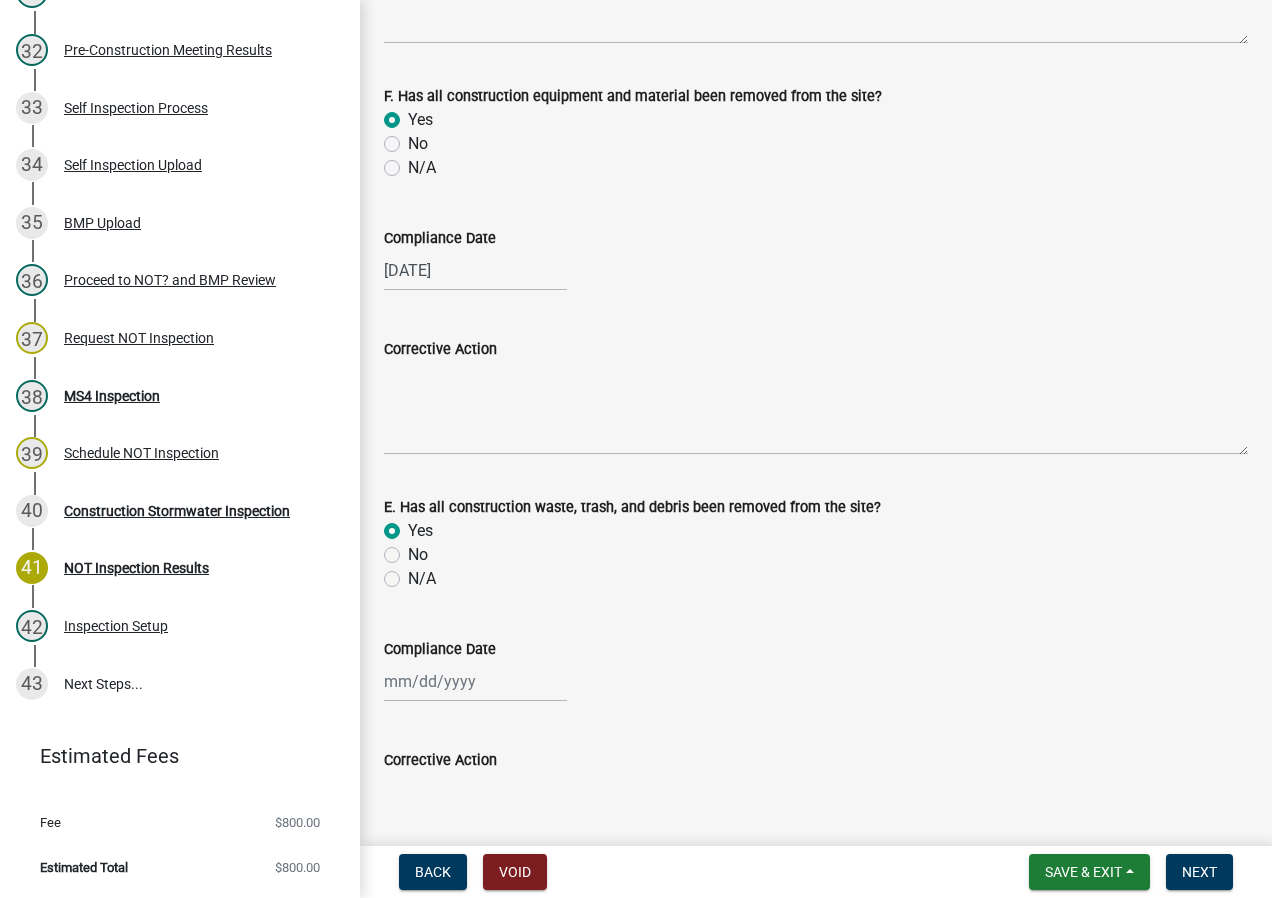 radio on "true" 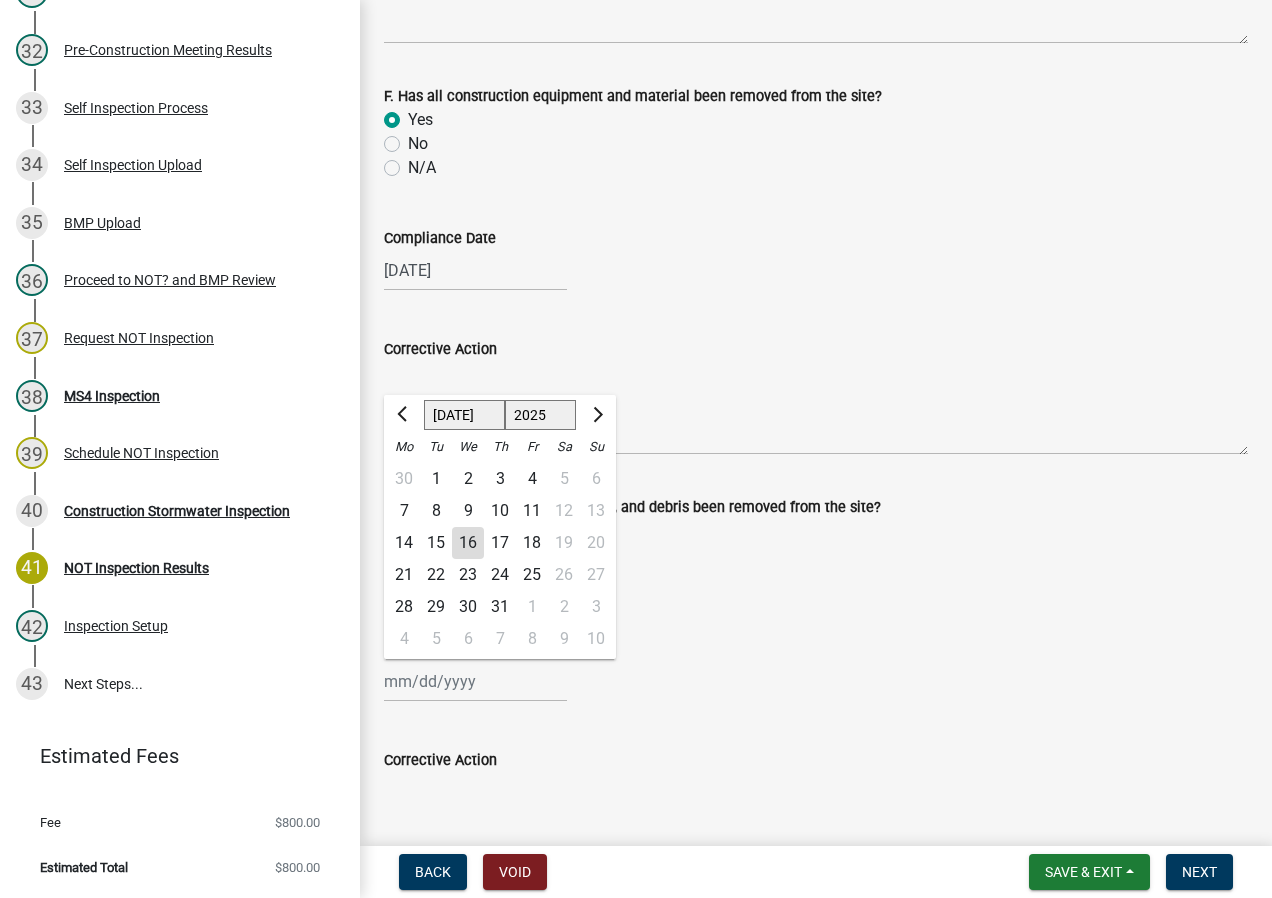 click on "16" 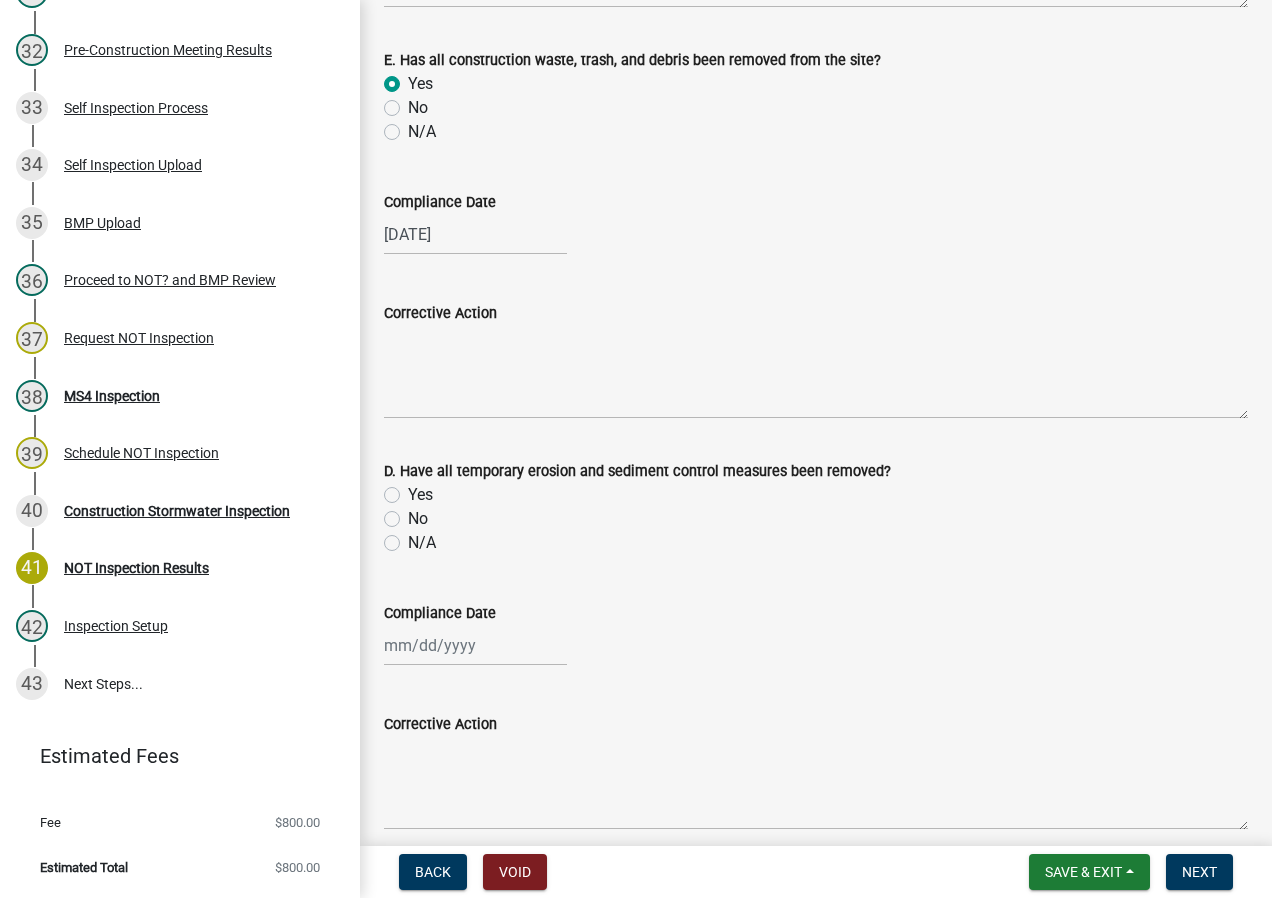 scroll, scrollTop: 2100, scrollLeft: 0, axis: vertical 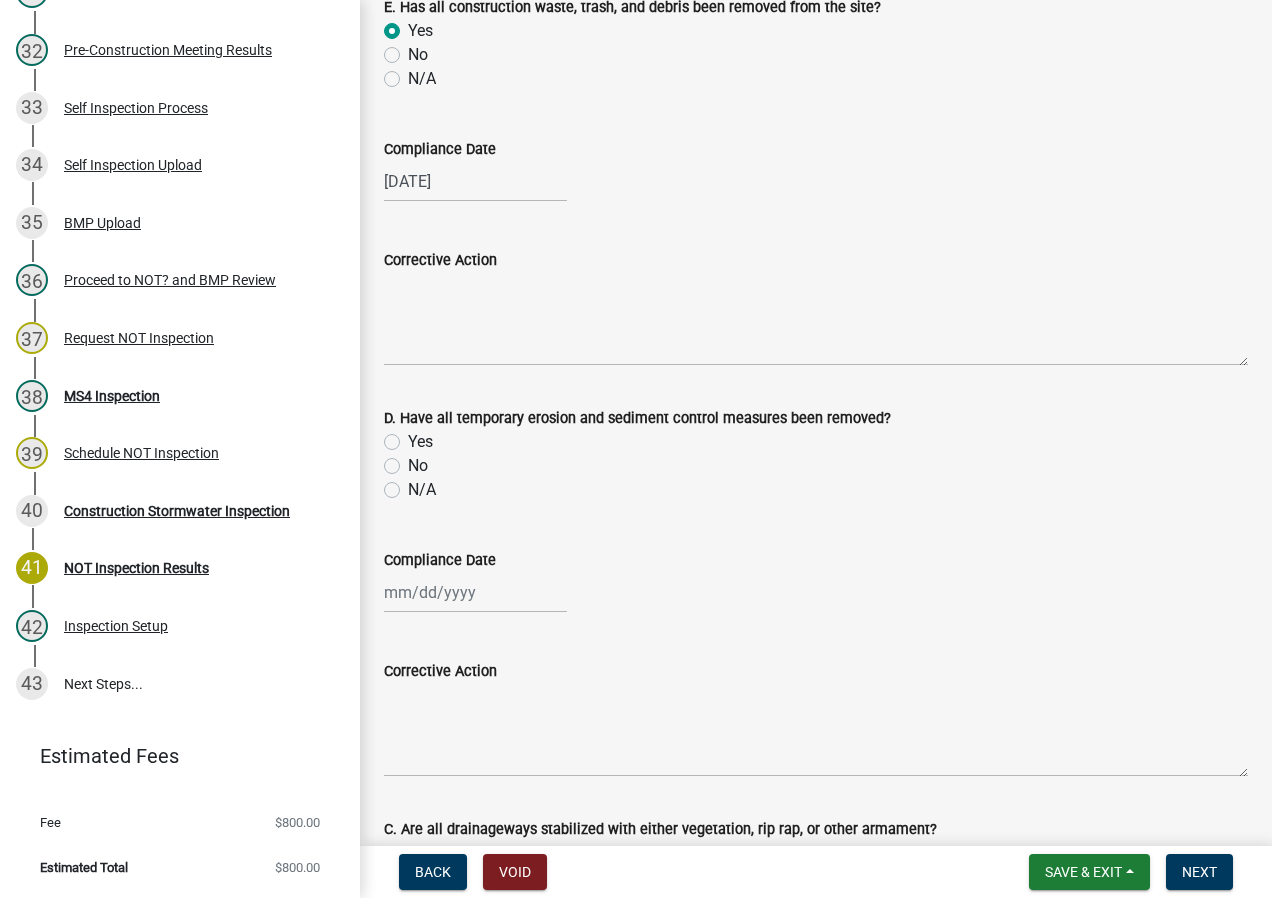 click on "Yes" 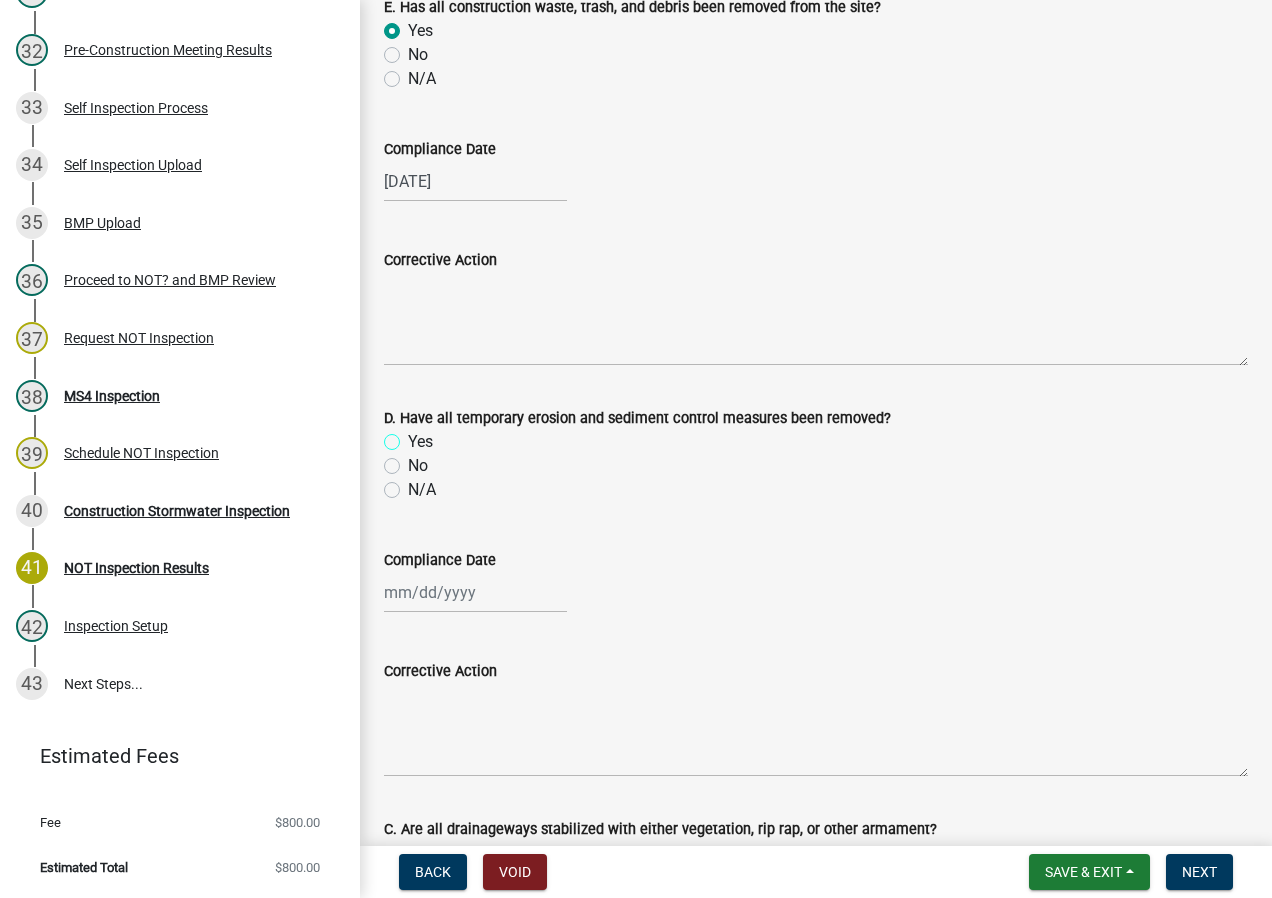 click on "Yes" at bounding box center (414, 436) 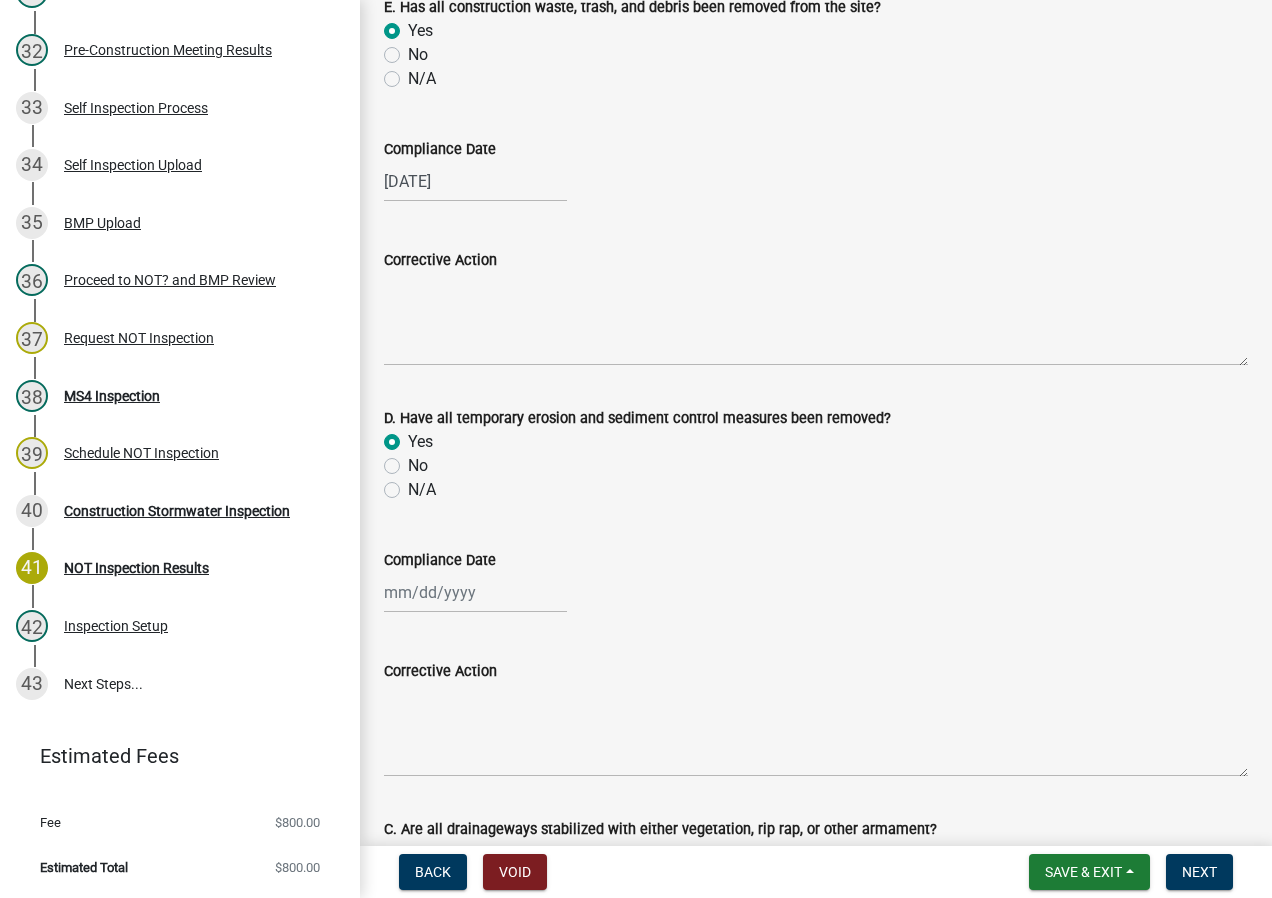 radio on "true" 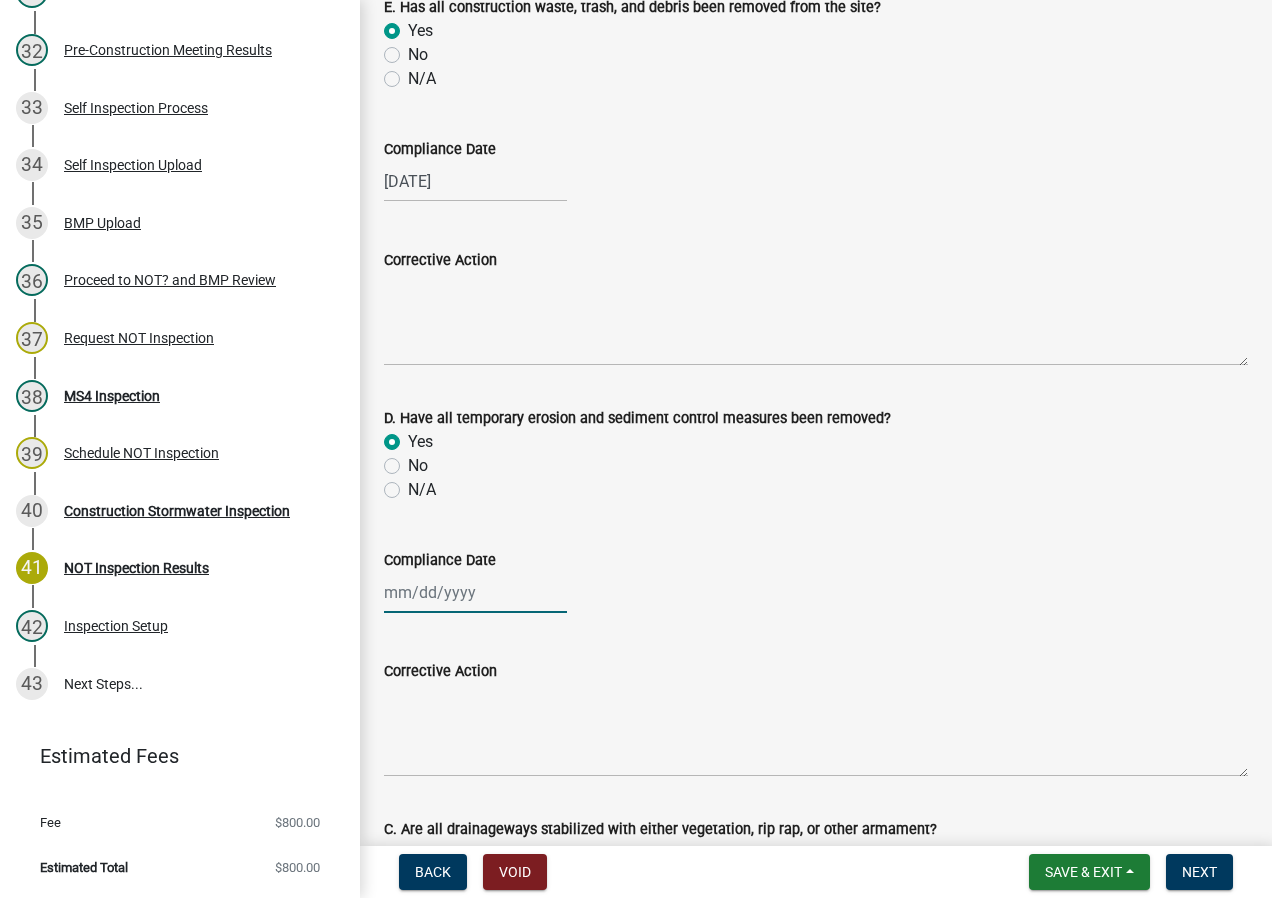 select on "7" 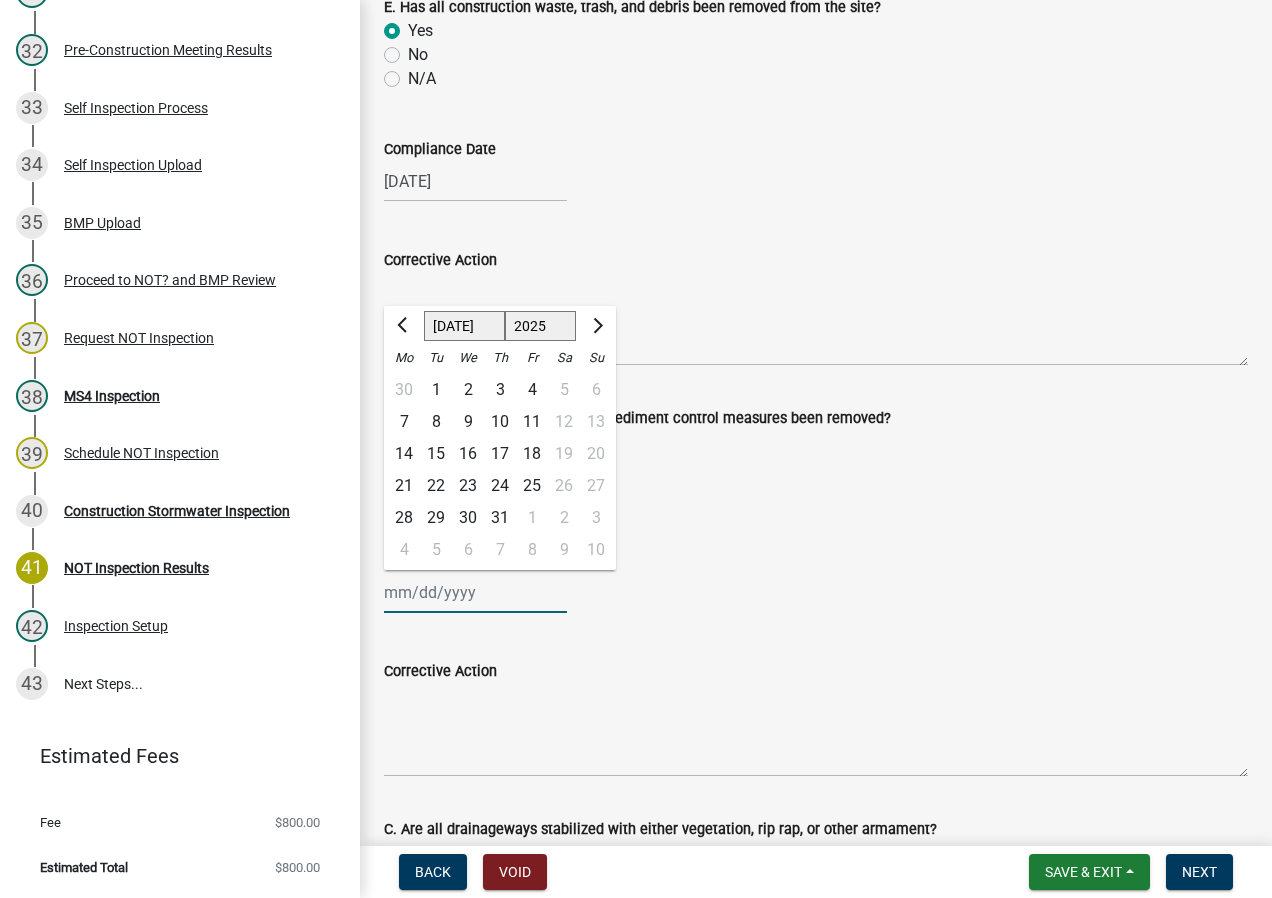 click on "Jan Feb Mar Apr May Jun Jul Aug Sep Oct Nov Dec 1525 1526 1527 1528 1529 1530 1531 1532 1533 1534 1535 1536 1537 1538 1539 1540 1541 1542 1543 1544 1545 1546 1547 1548 1549 1550 1551 1552 1553 1554 1555 1556 1557 1558 1559 1560 1561 1562 1563 1564 1565 1566 1567 1568 1569 1570 1571 1572 1573 1574 1575 1576 1577 1578 1579 1580 1581 1582 1583 1584 1585 1586 1587 1588 1589 1590 1591 1592 1593 1594 1595 1596 1597 1598 1599 1600 1601 1602 1603 1604 1605 1606 1607 1608 1609 1610 1611 1612 1613 1614 1615 1616 1617 1618 1619 1620 1621 1622 1623 1624 1625 1626 1627 1628 1629 1630 1631 1632 1633 1634 1635 1636 1637 1638 1639 1640 1641 1642 1643 1644 1645 1646 1647 1648 1649 1650 1651 1652 1653 1654 1655 1656 1657 1658 1659 1660 1661 1662 1663 1664 1665 1666 1667 1668 1669 1670 1671 1672 1673 1674 1675 1676 1677 1678 1679 1680 1681 1682 1683 1684 1685 1686 1687 1688 1689 1690 1691 1692 1693 1694 1695 1696 1697 1698 1699 1700 1701 1702 1703 1704 1705 1706 1707 1708 1709 1710 1711 1712 1713 1714 1715 1716 1717 1718 1719 1" 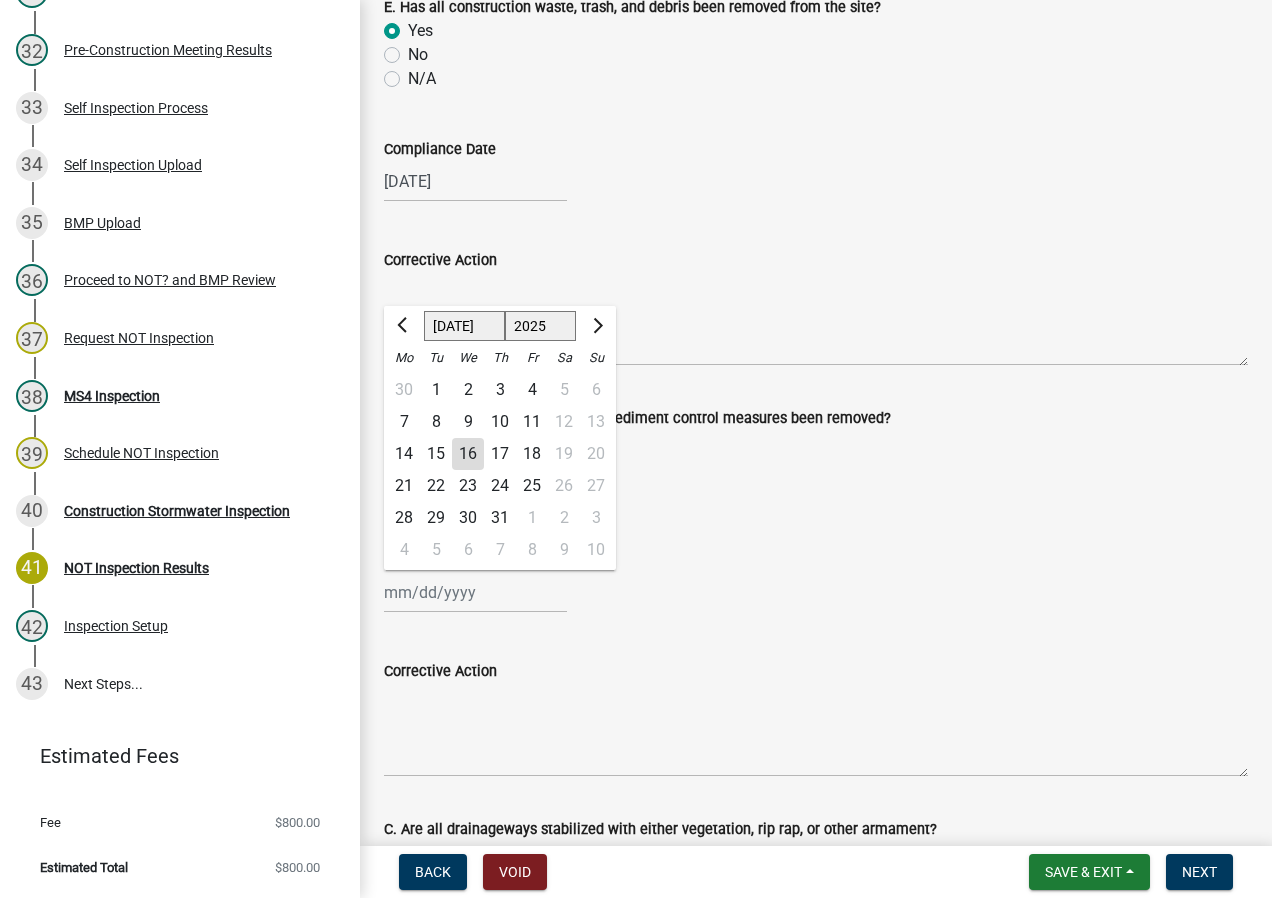 click on "16" 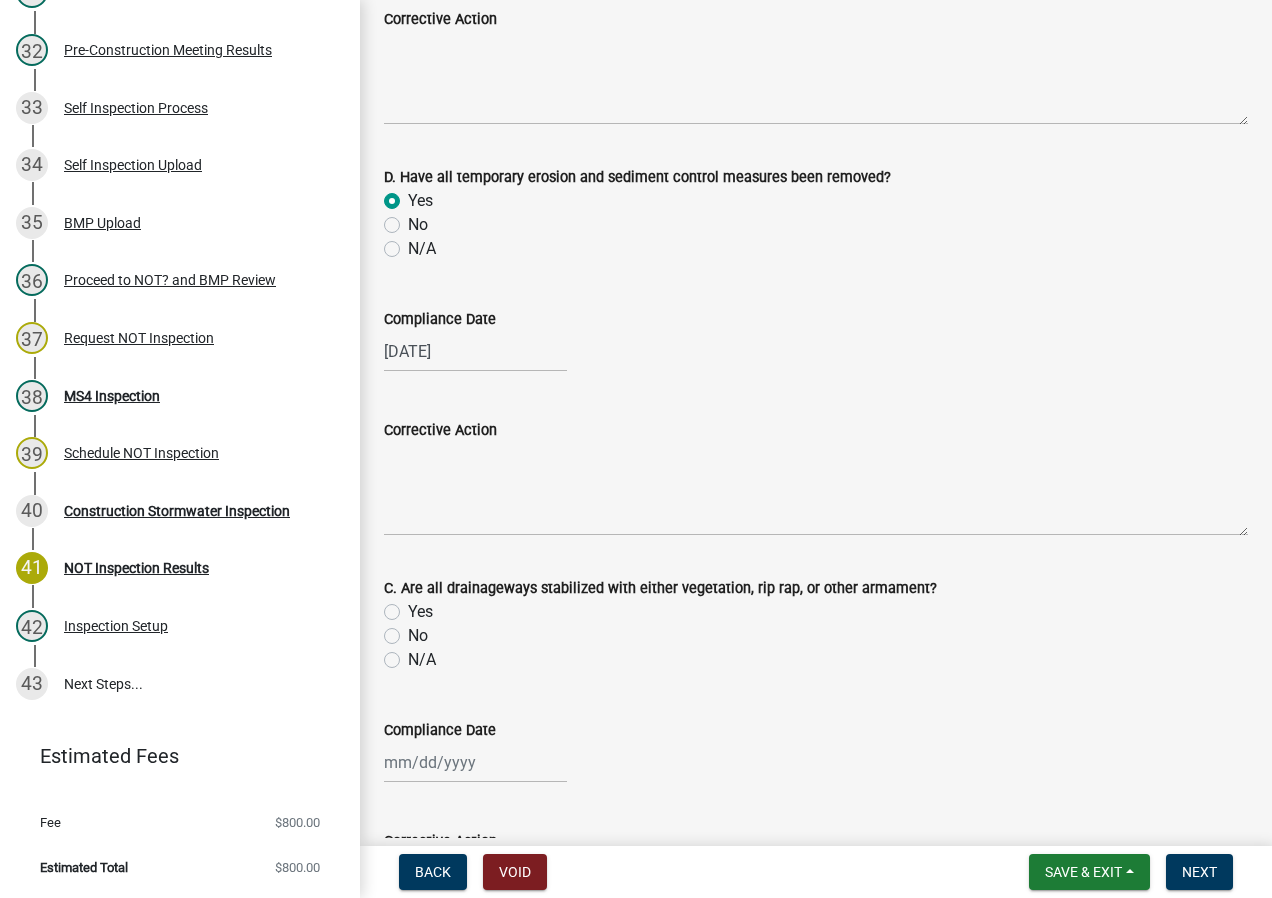 scroll, scrollTop: 2400, scrollLeft: 0, axis: vertical 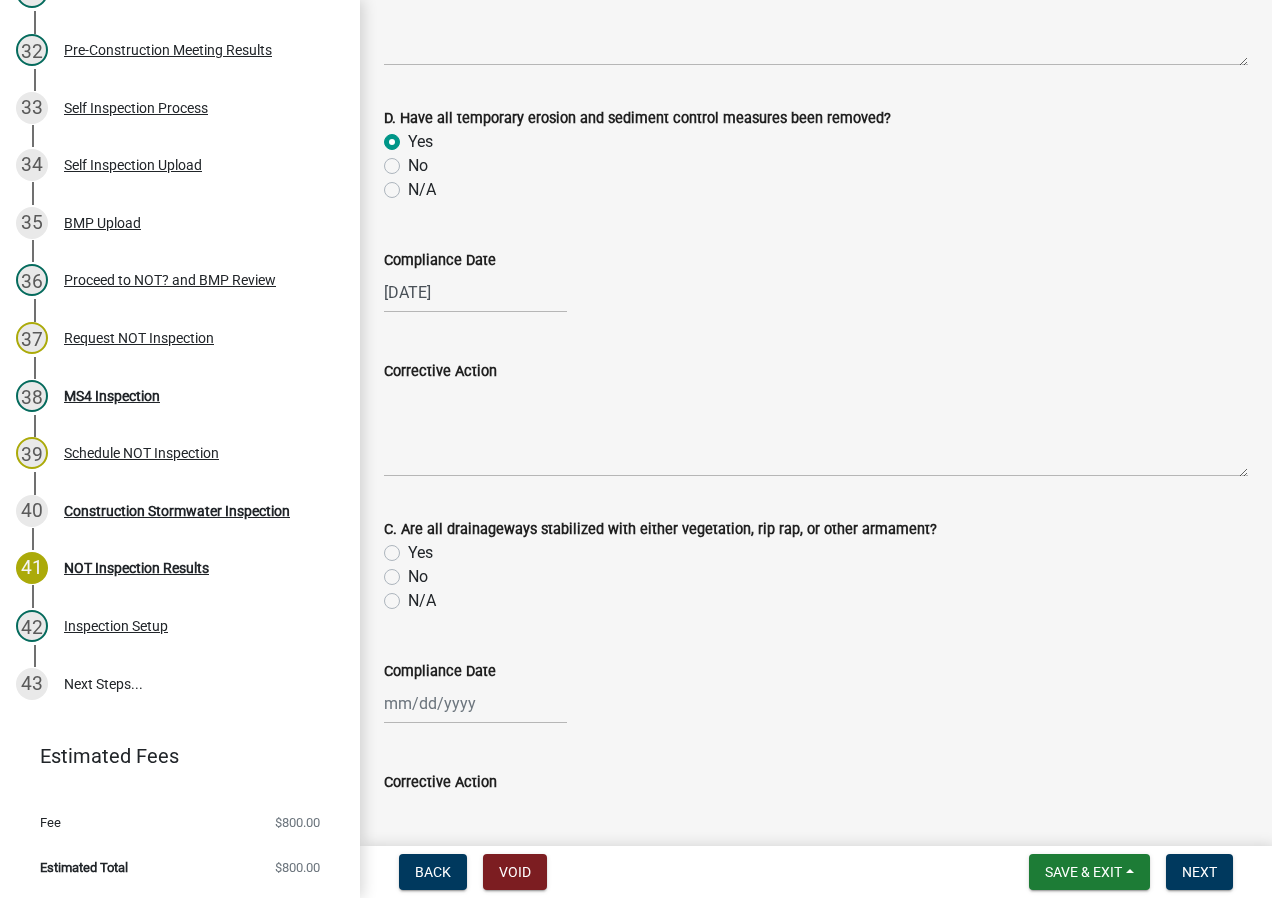 click on "Yes" 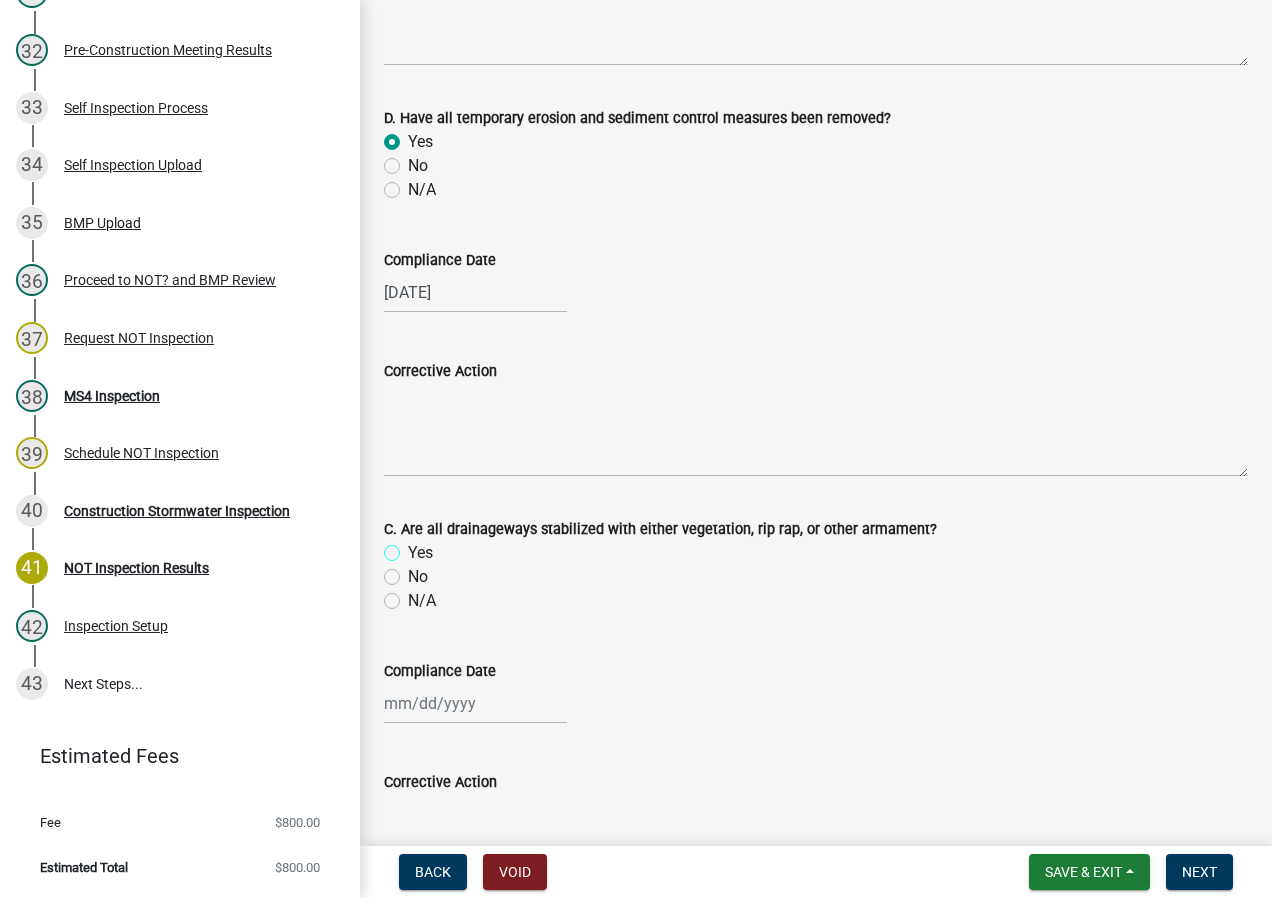 click on "Yes" at bounding box center (414, 547) 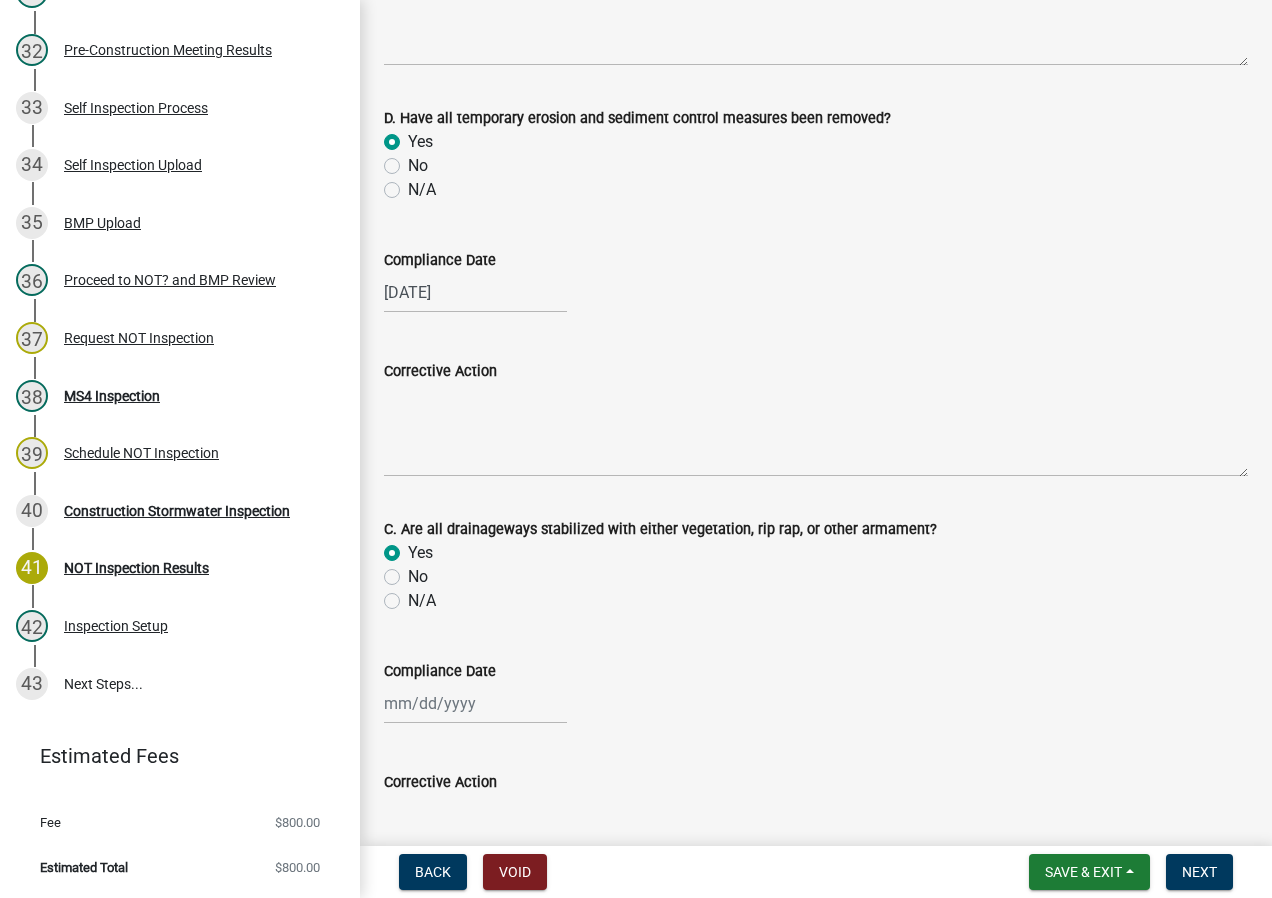radio on "true" 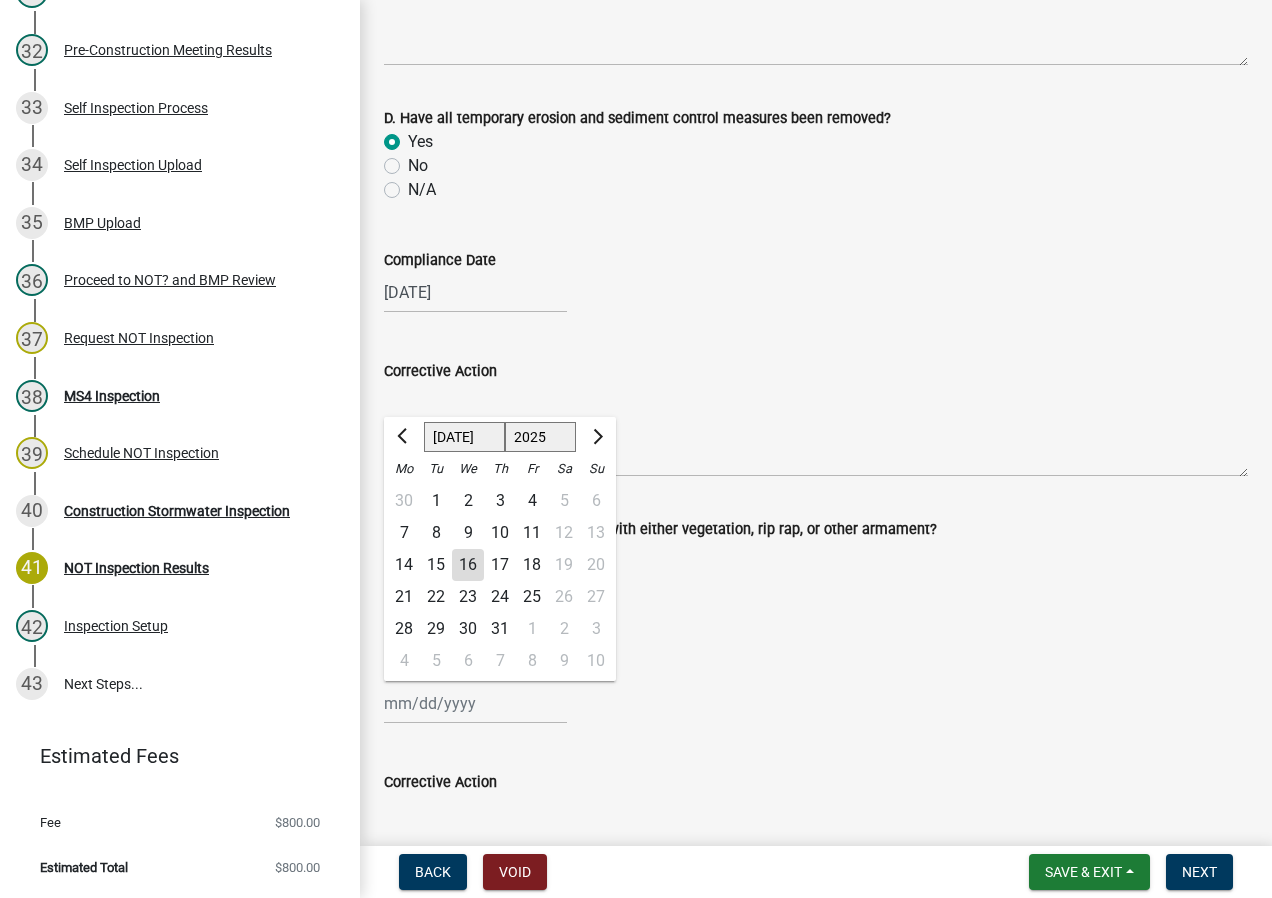 click on "16" 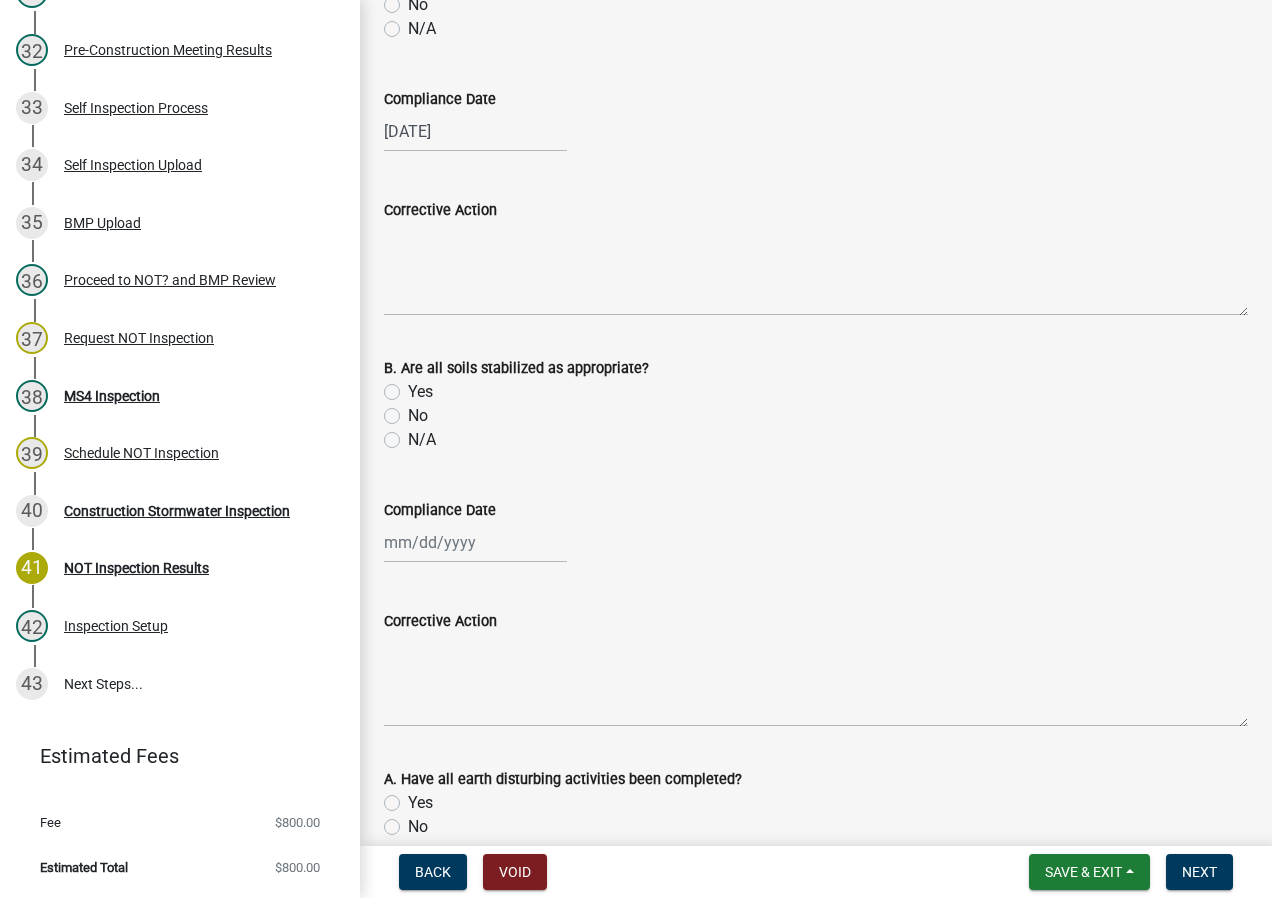 scroll, scrollTop: 3000, scrollLeft: 0, axis: vertical 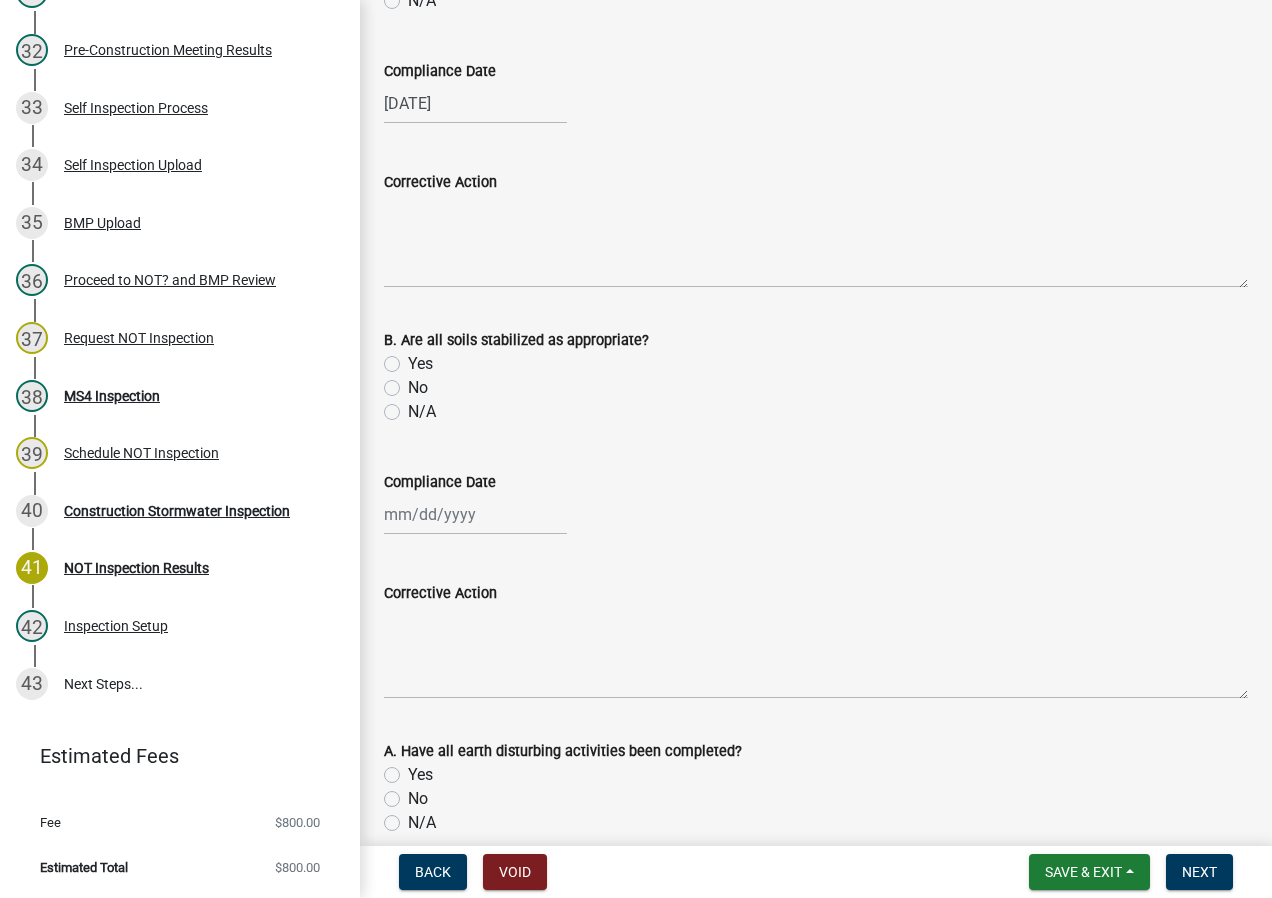 click on "Yes" 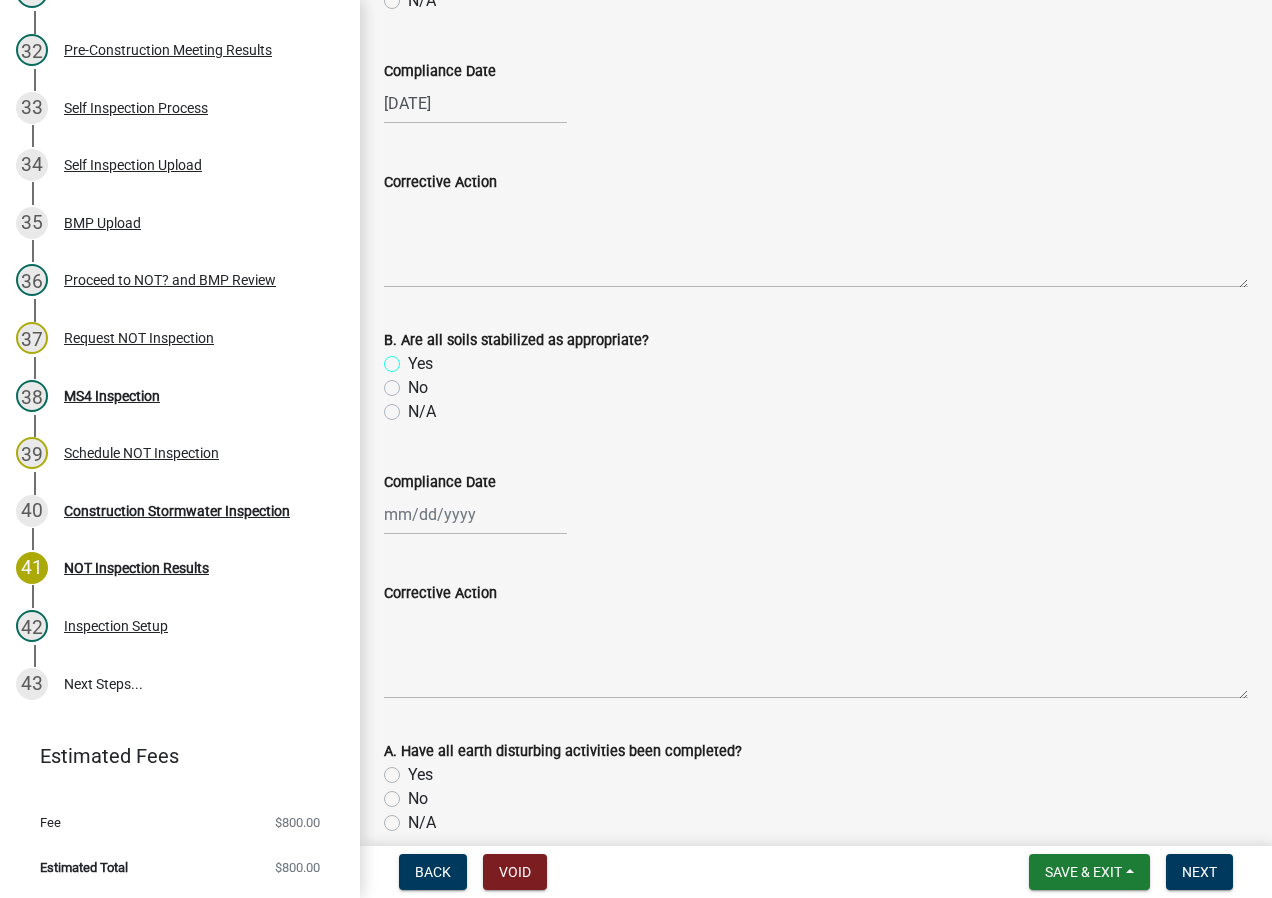 click on "Yes" at bounding box center [414, 358] 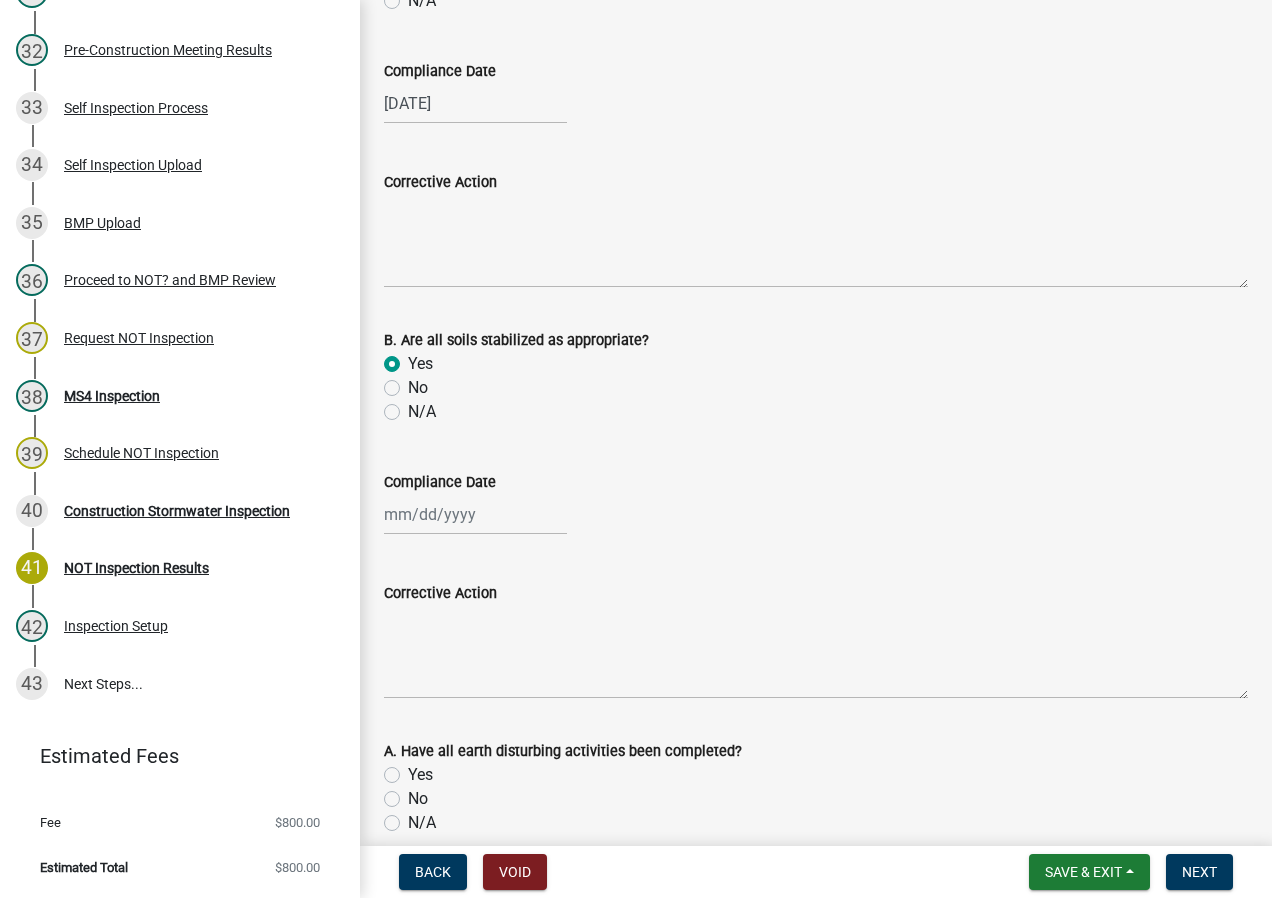 radio on "true" 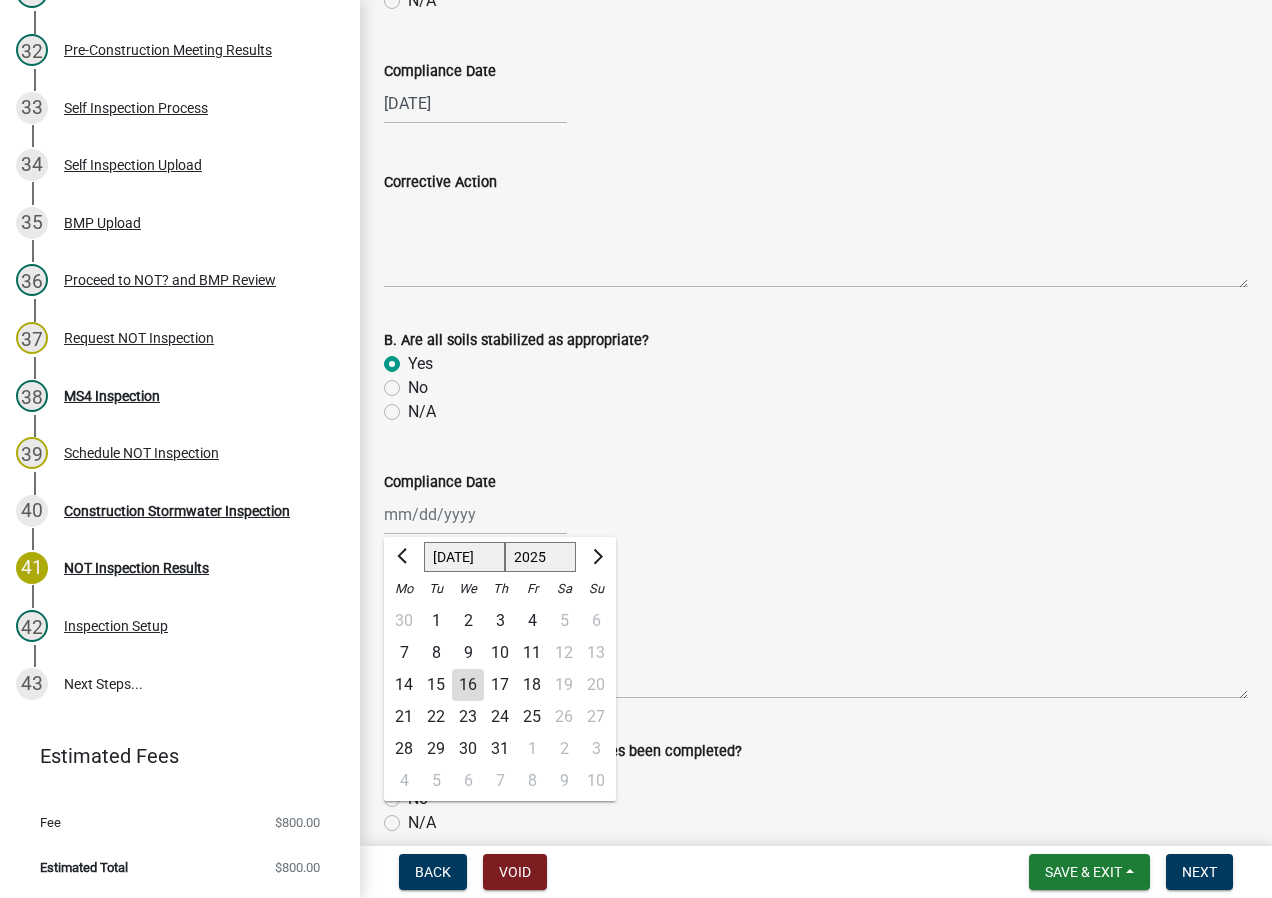 click on "16" 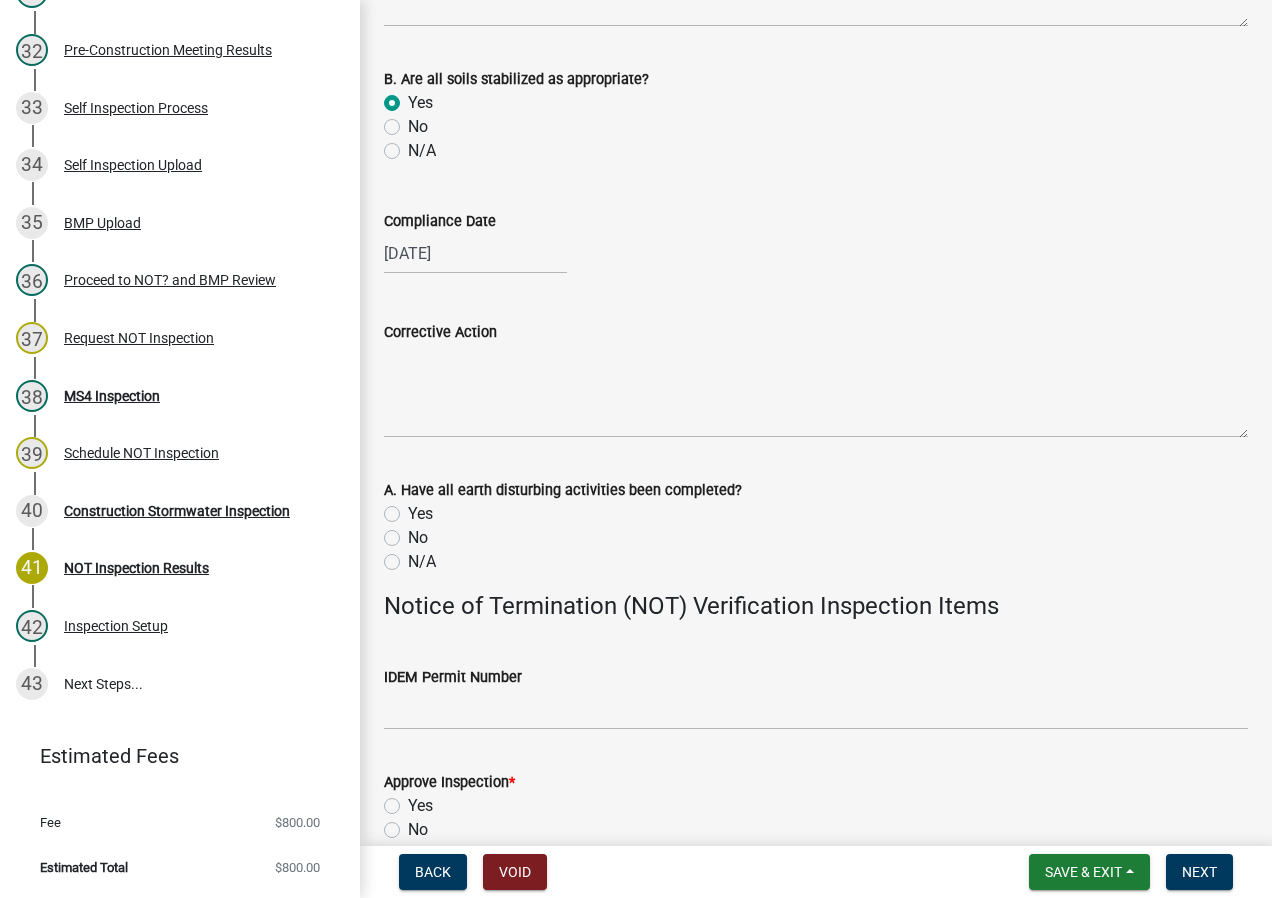 scroll, scrollTop: 3300, scrollLeft: 0, axis: vertical 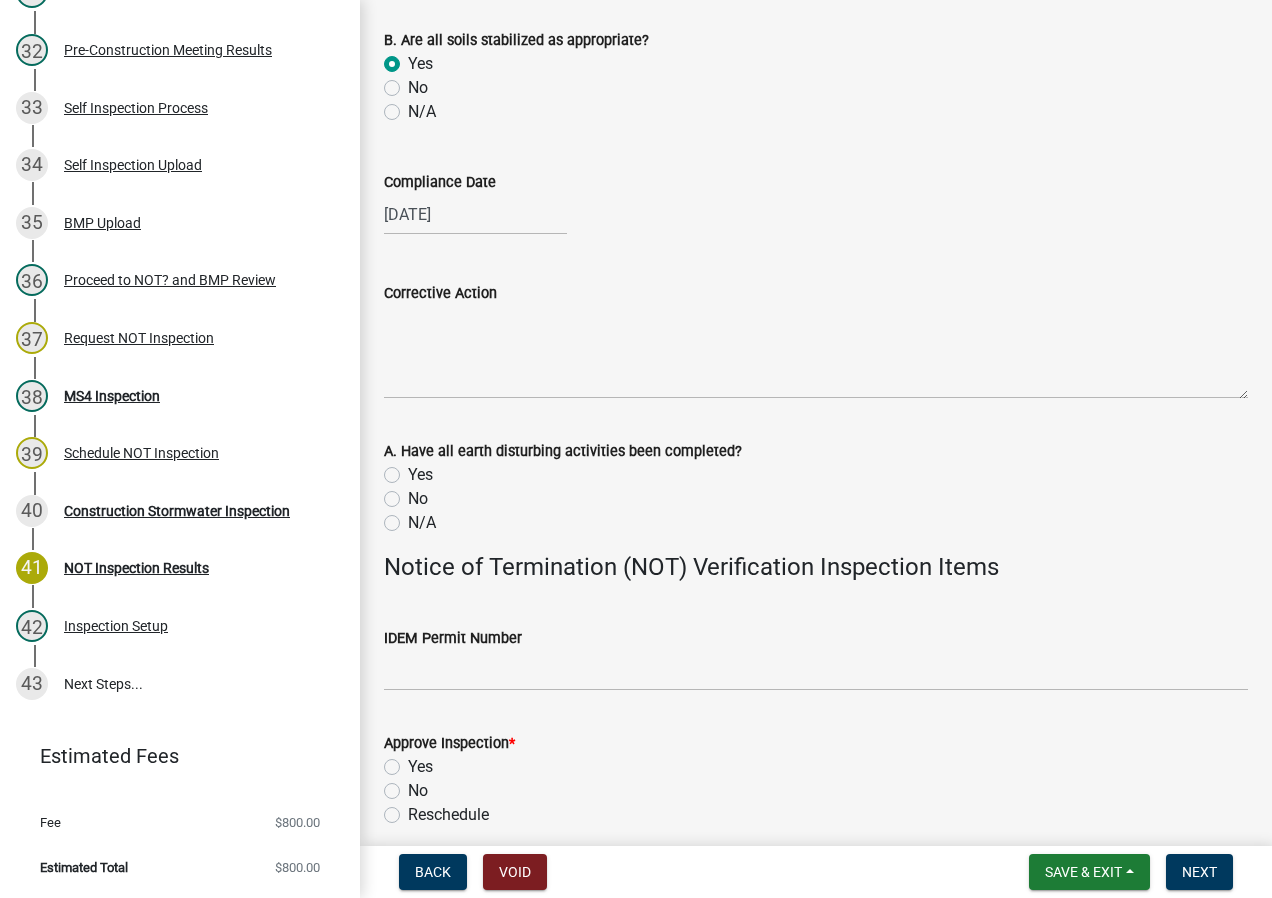 click on "Yes" 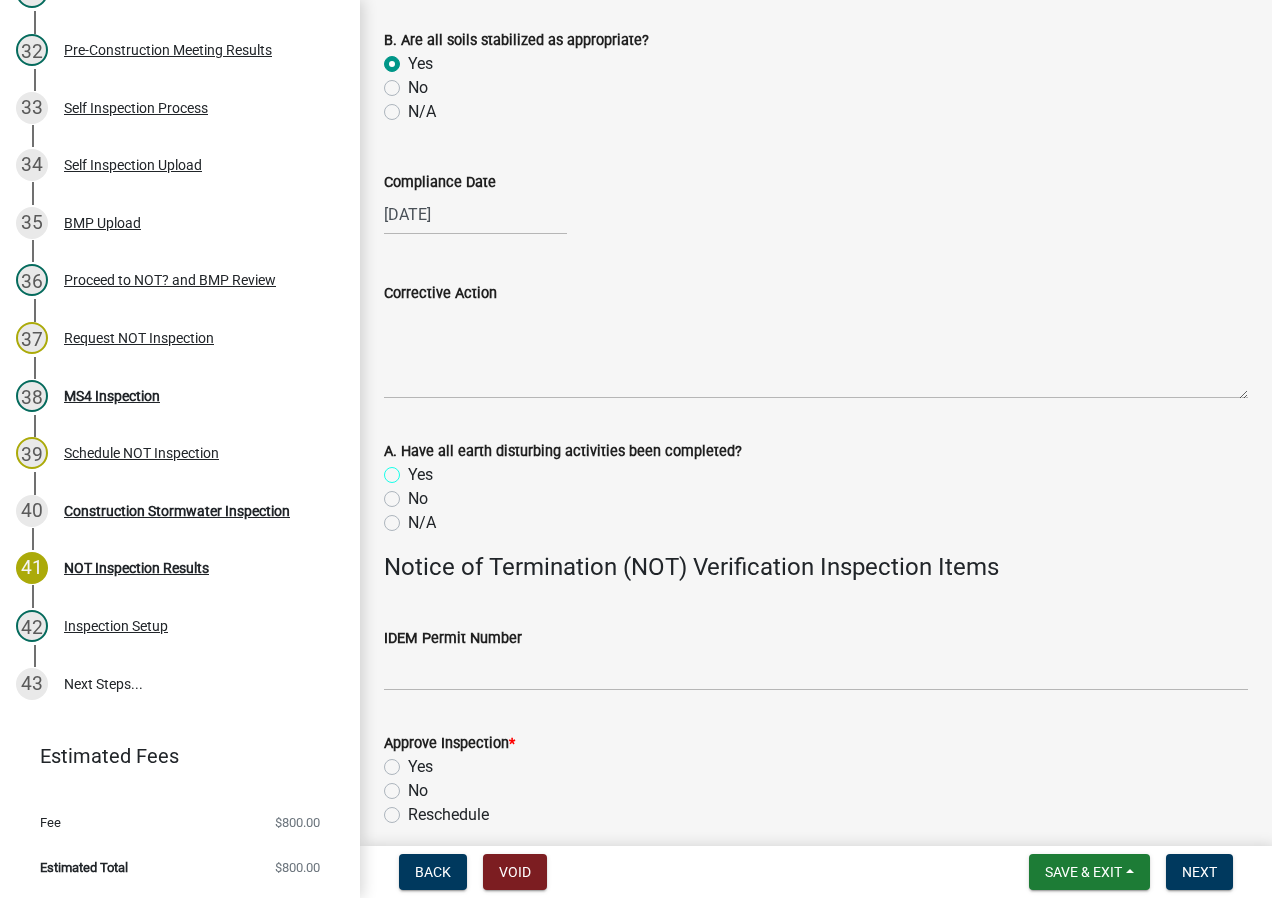 click on "Yes" at bounding box center (414, 469) 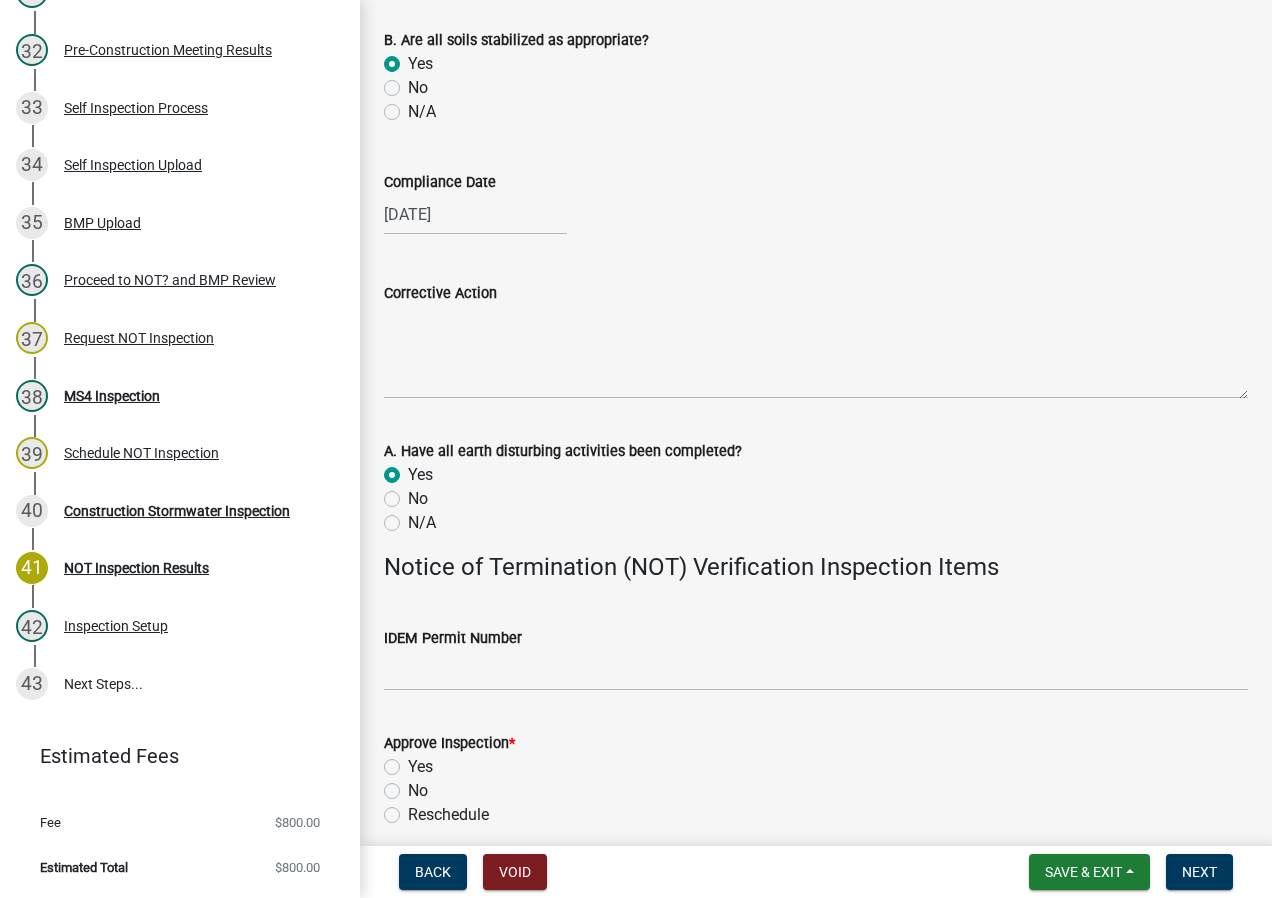 radio on "true" 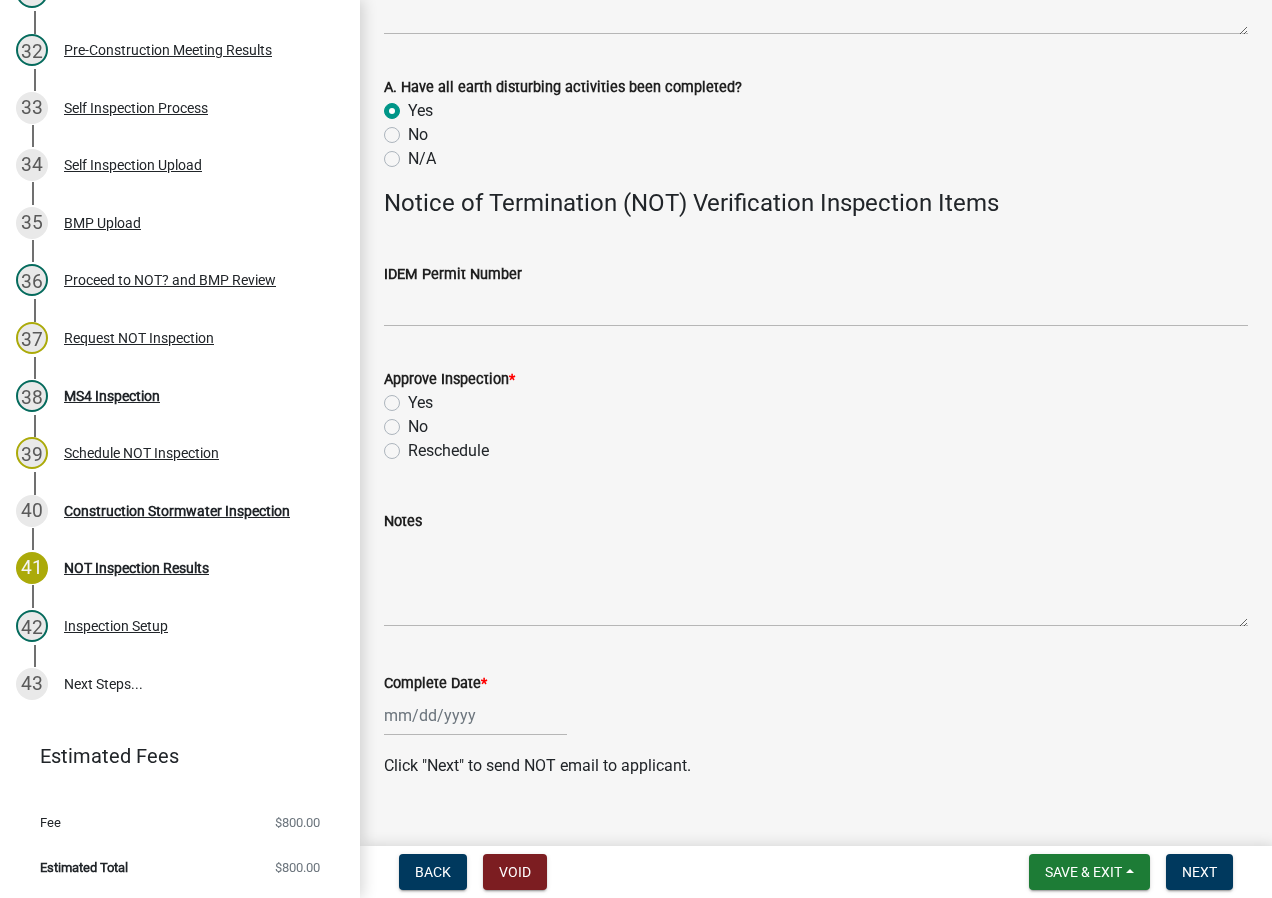 scroll, scrollTop: 3698, scrollLeft: 0, axis: vertical 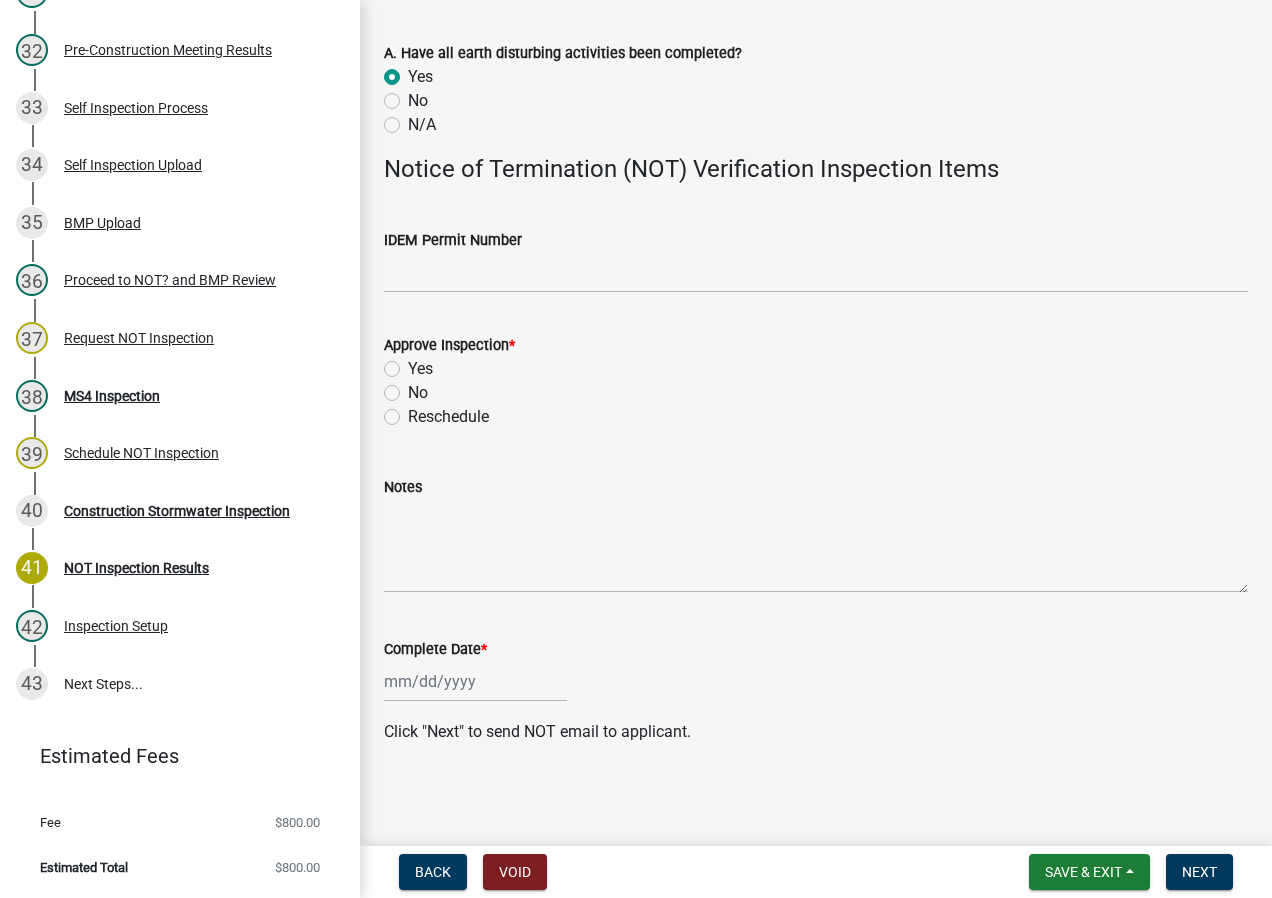 click on "Yes" 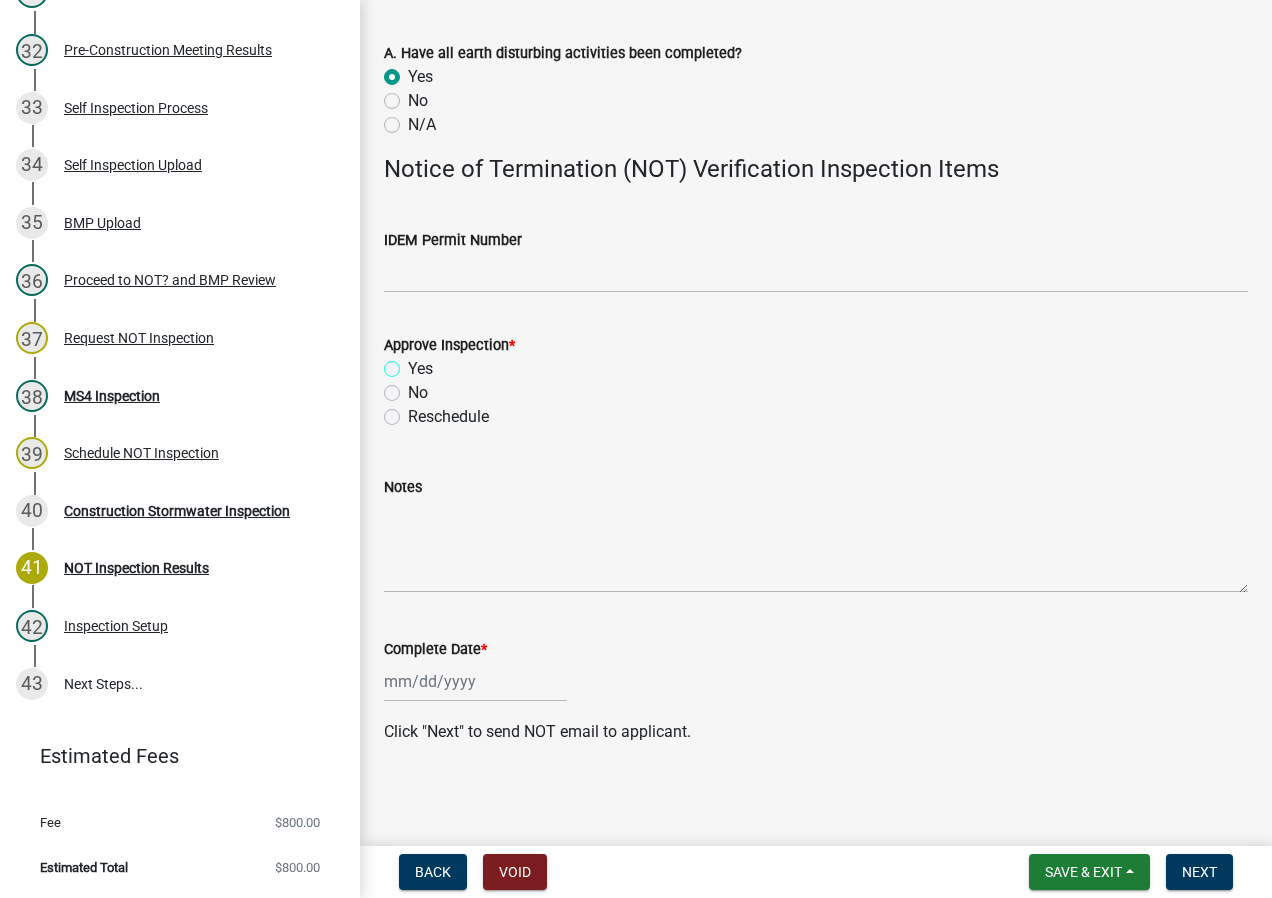 click on "Yes" at bounding box center [414, 363] 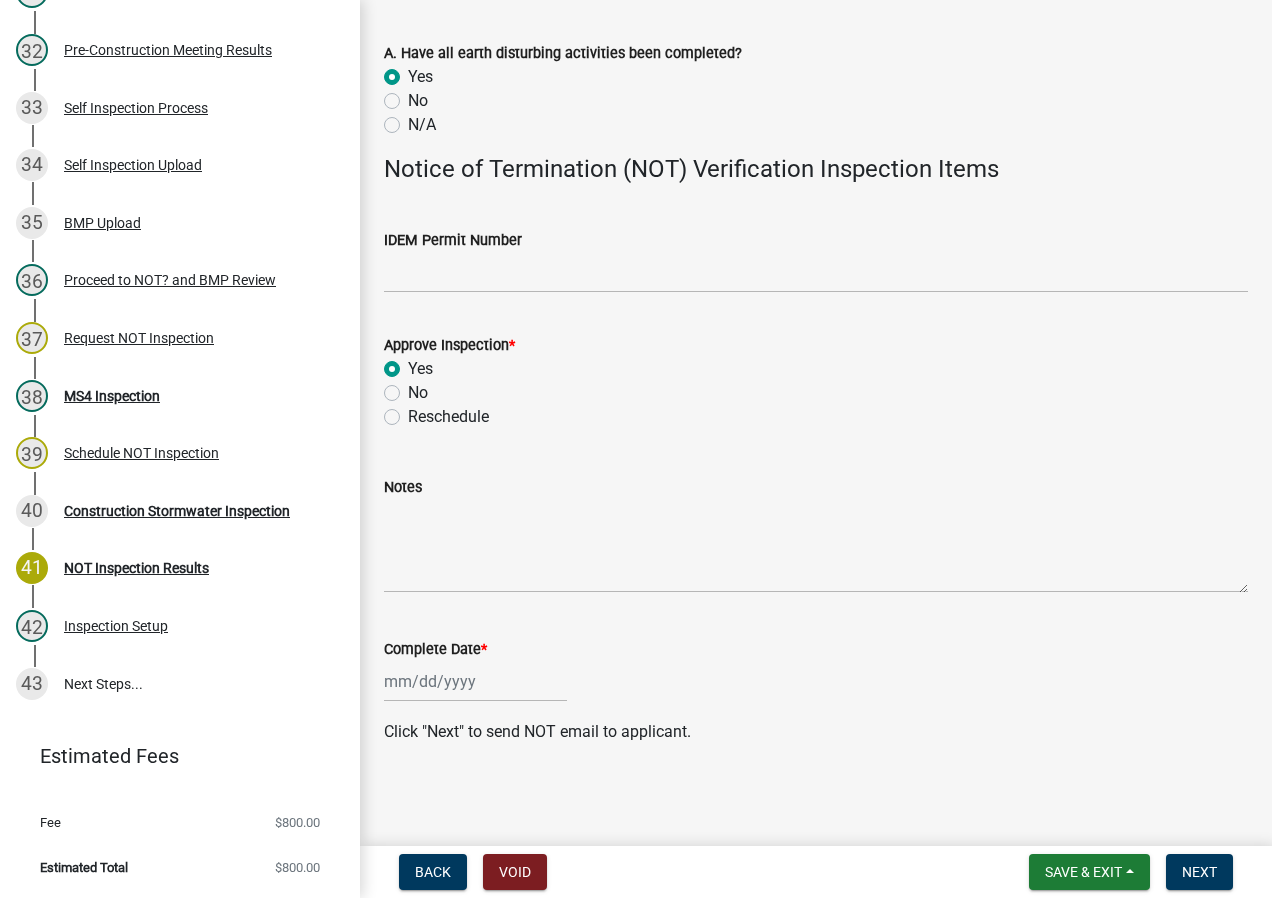 radio on "true" 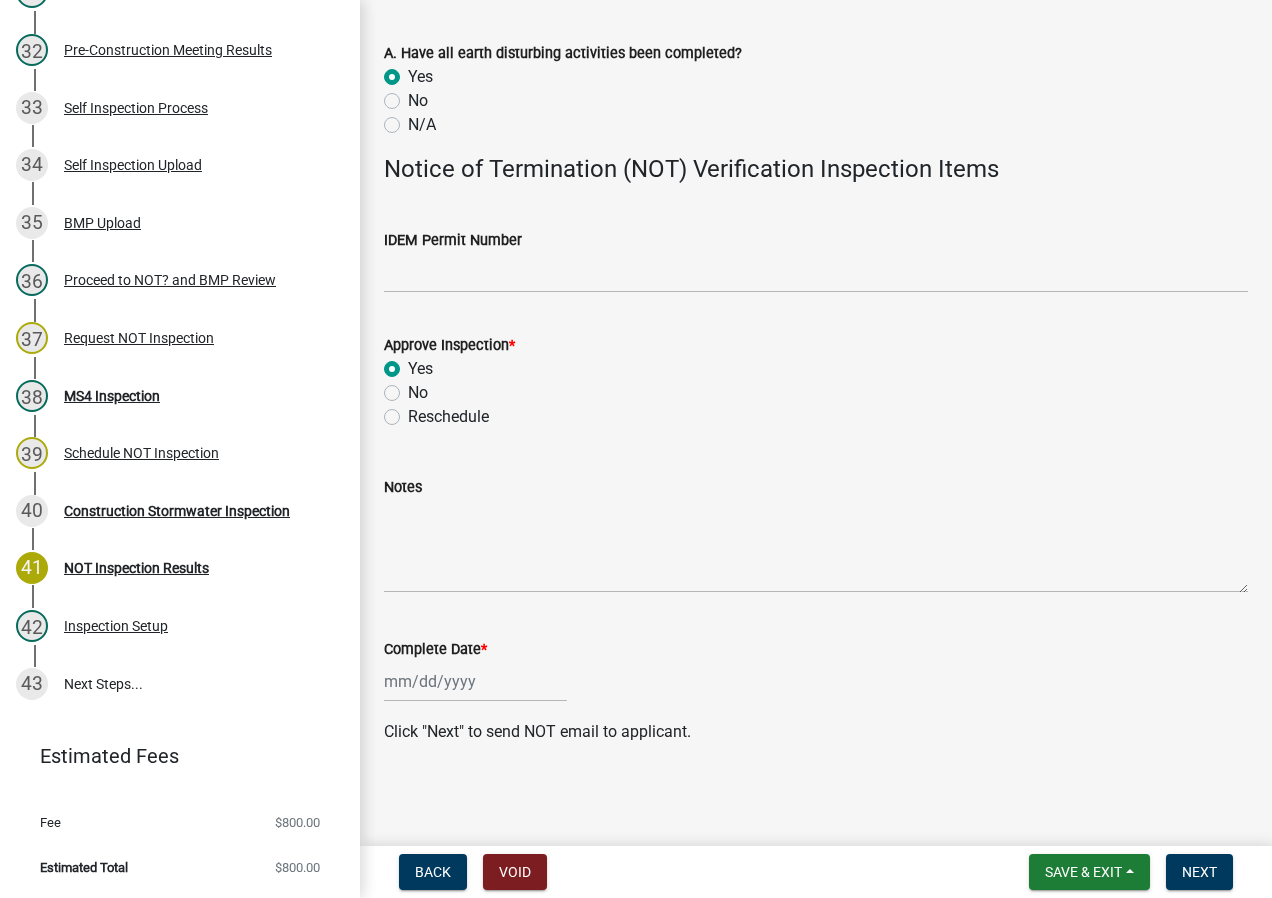 click 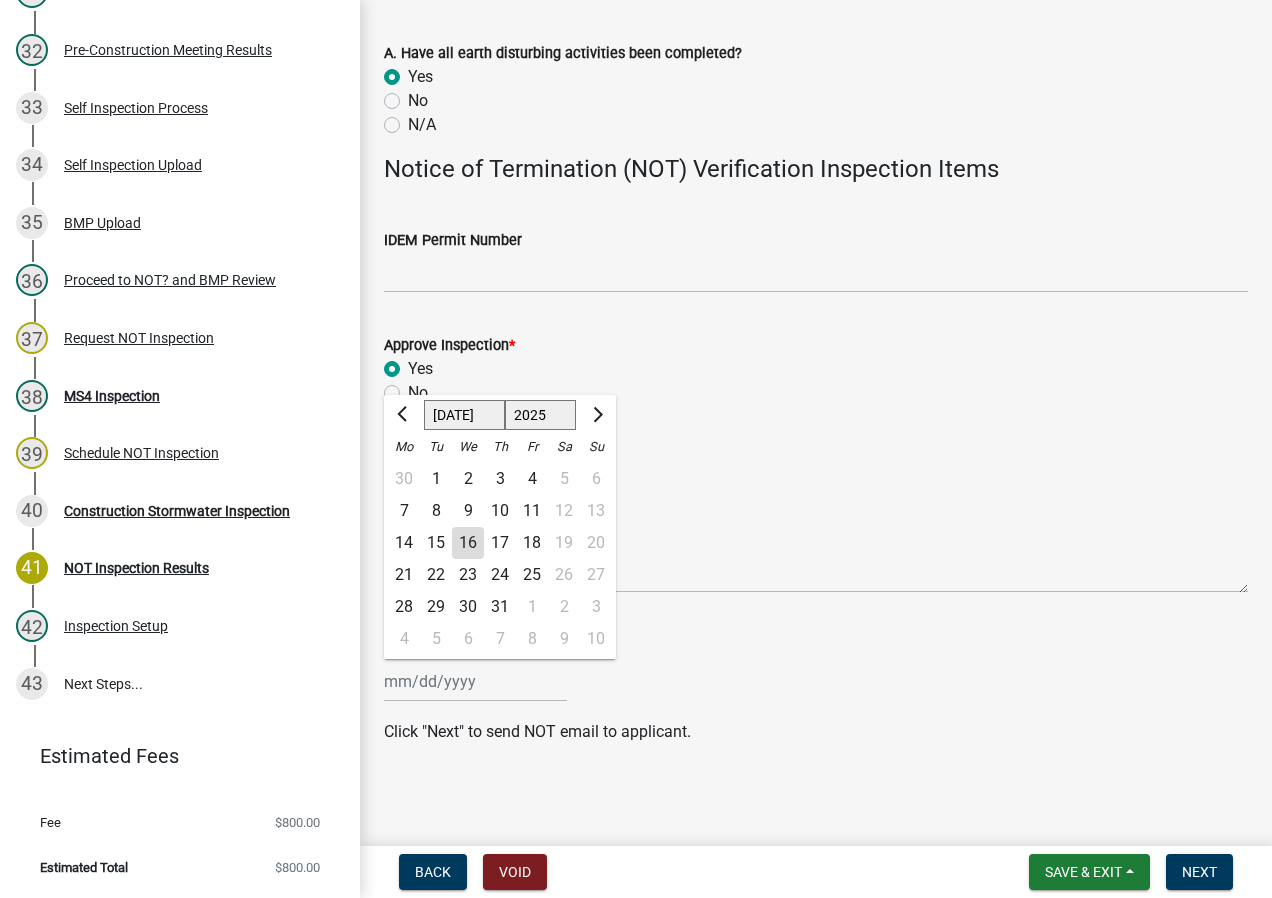 click on "16" 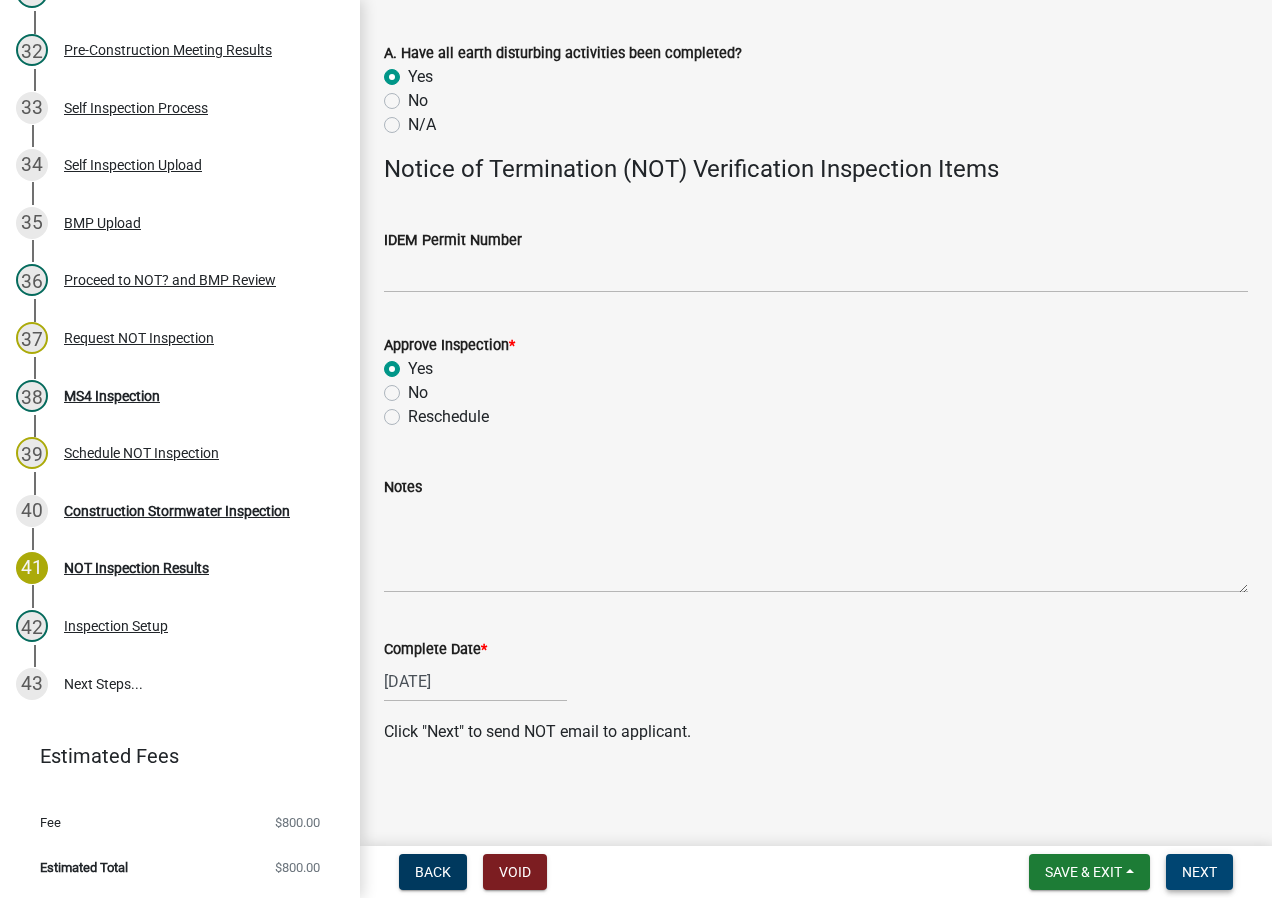 click on "Next" at bounding box center (1199, 872) 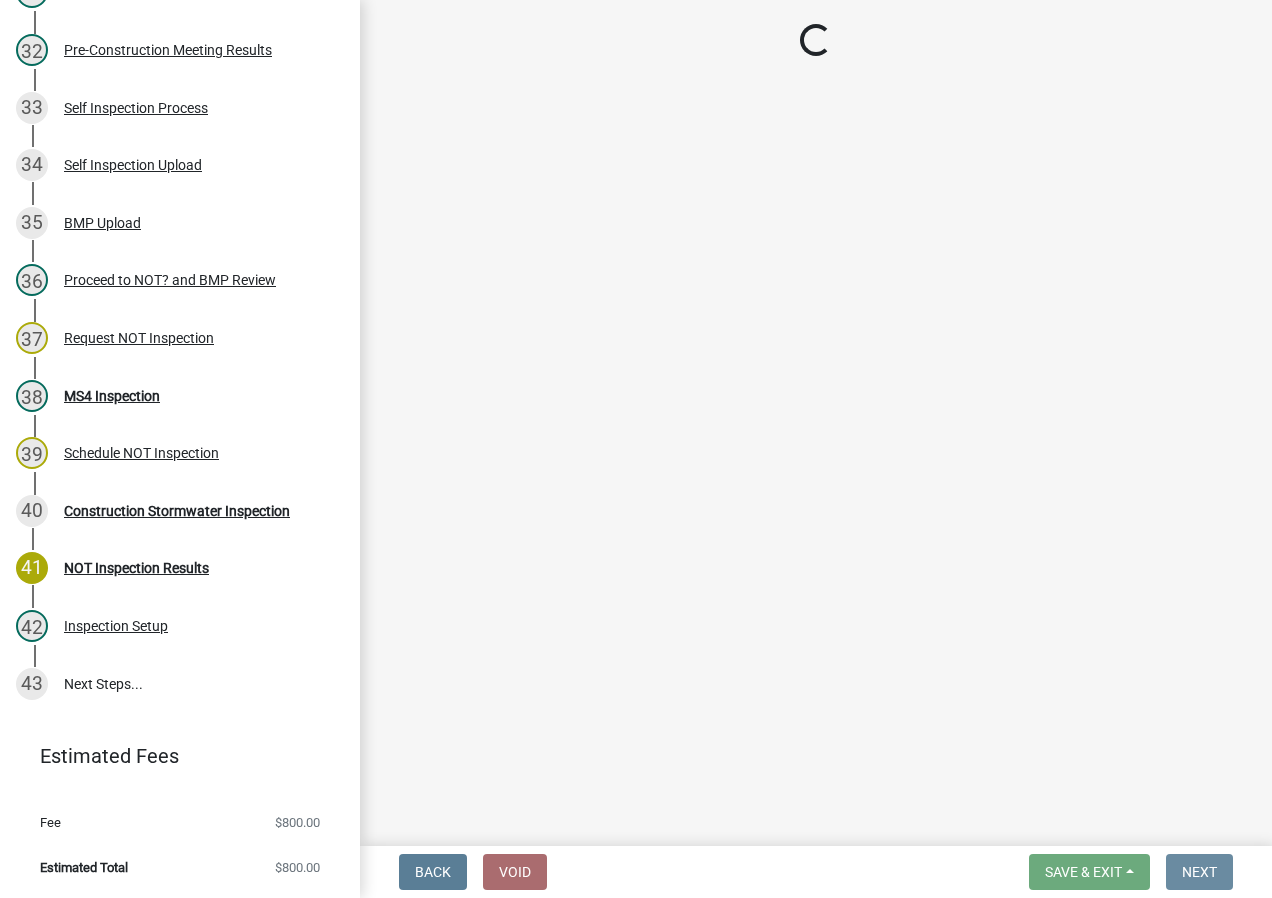 scroll, scrollTop: 0, scrollLeft: 0, axis: both 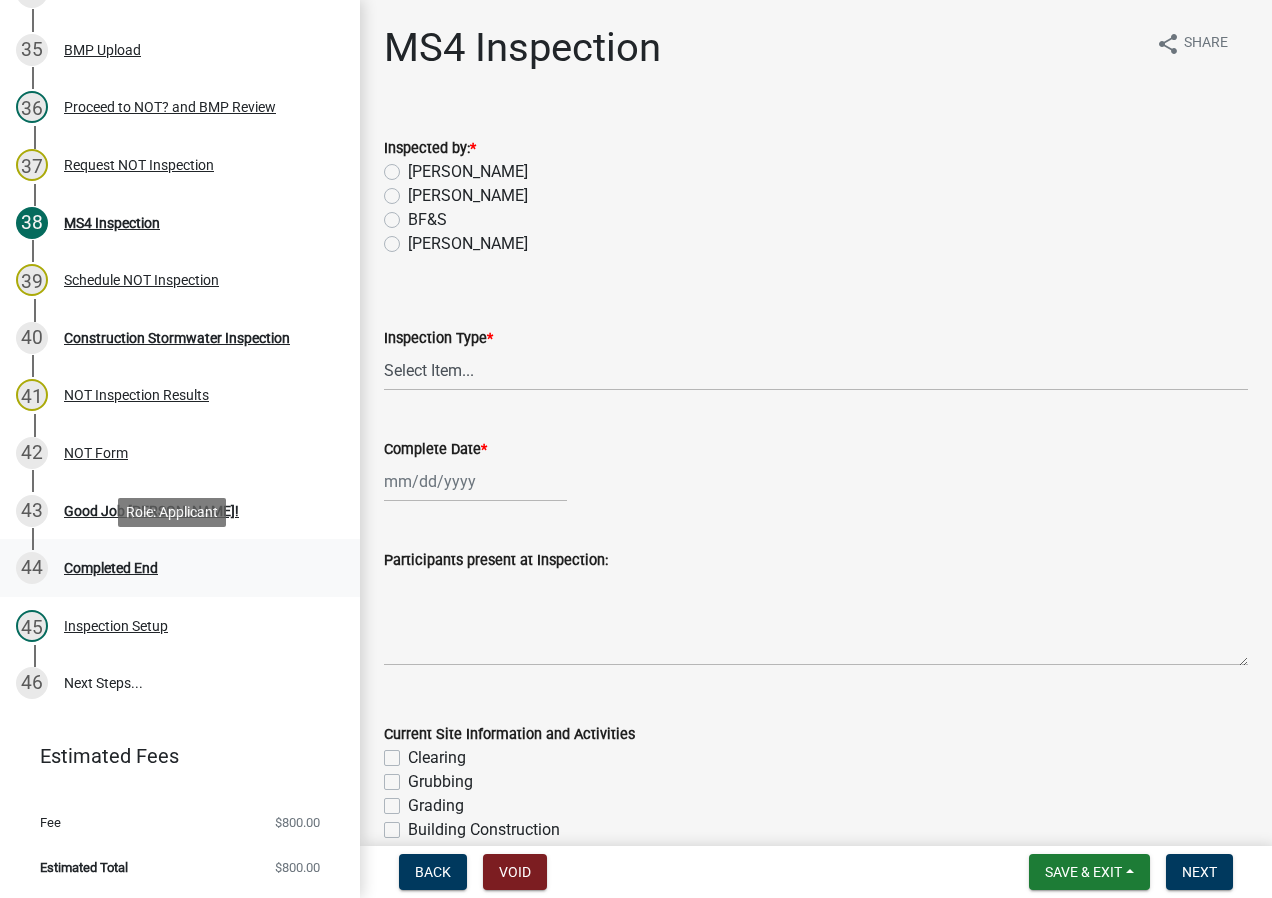 click on "44   Completed End" at bounding box center [180, 568] 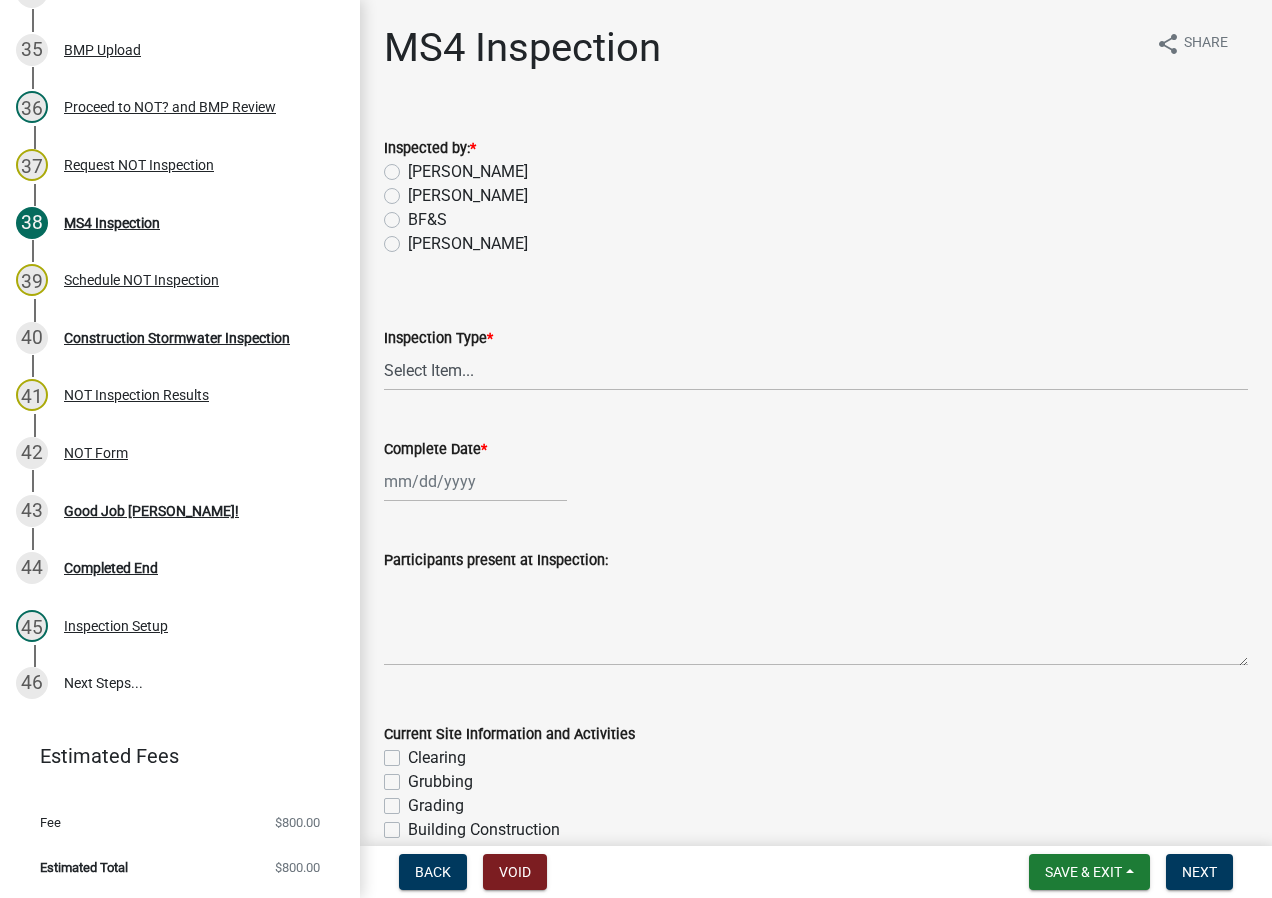 click on "[PERSON_NAME]" 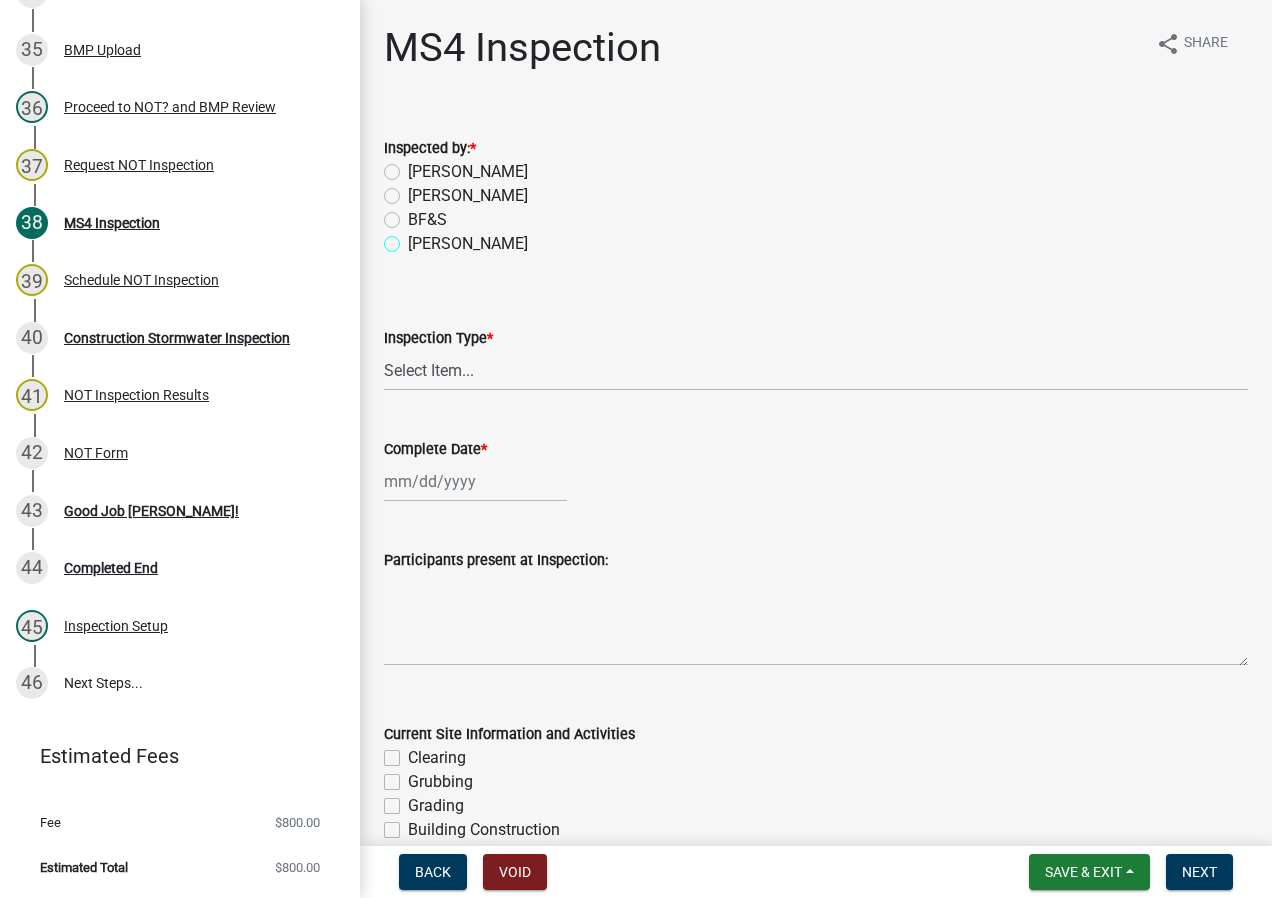 click on "[PERSON_NAME]" at bounding box center (414, 238) 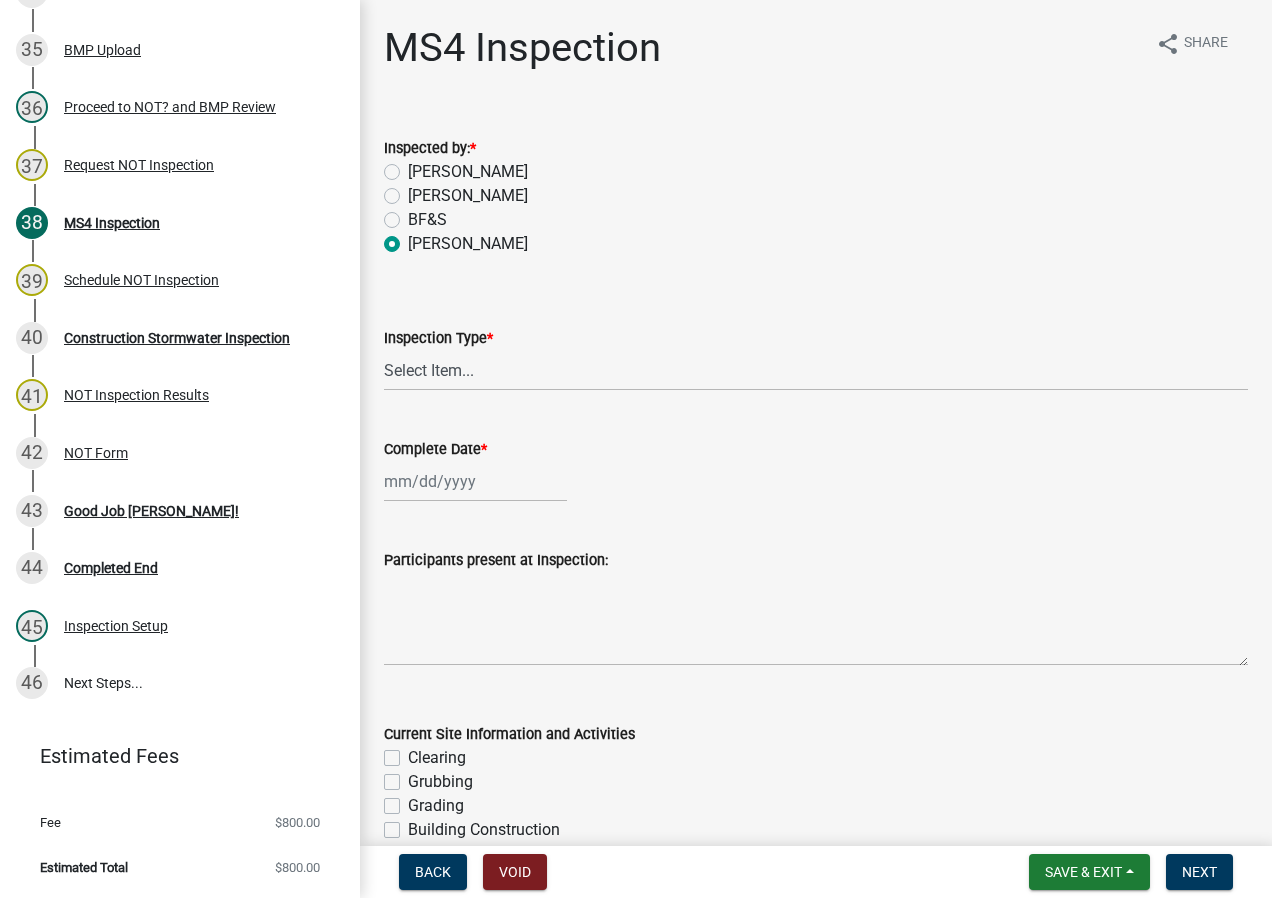 radio on "true" 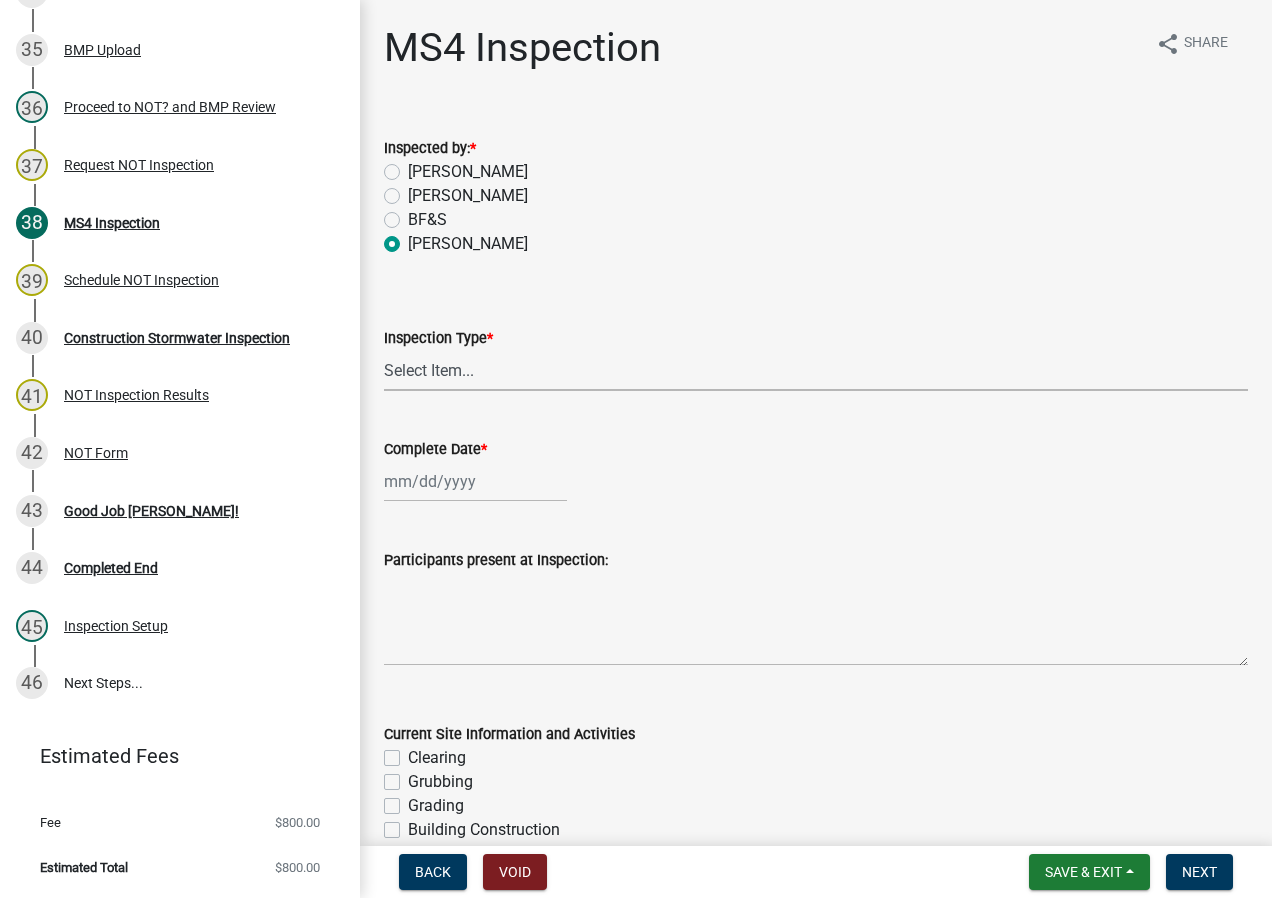 click on "Select Item...   Initial   Routine   Follow Up   Complaint" at bounding box center [816, 370] 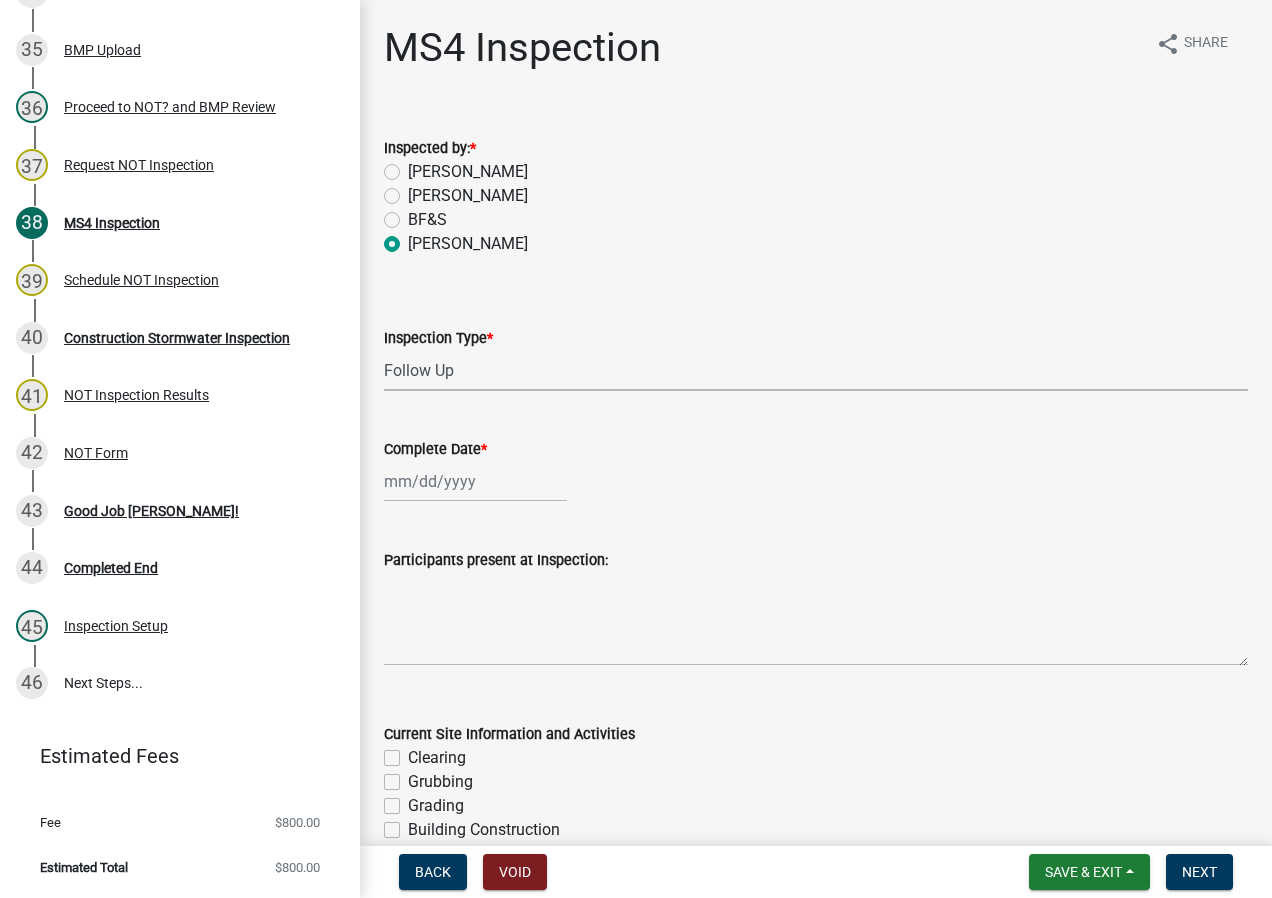 click on "Select Item...   Initial   Routine   Follow Up   Complaint" at bounding box center [816, 370] 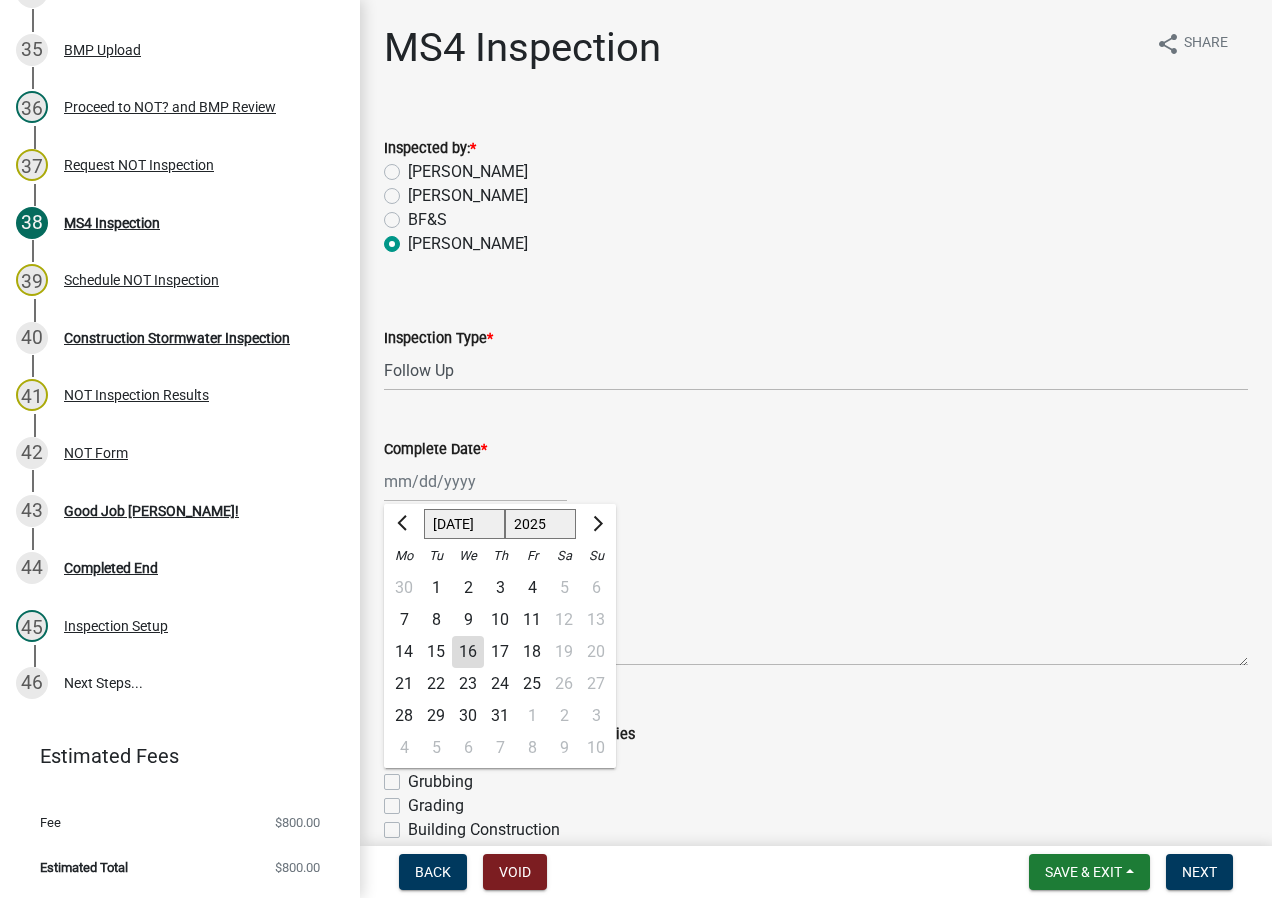 click on "16" 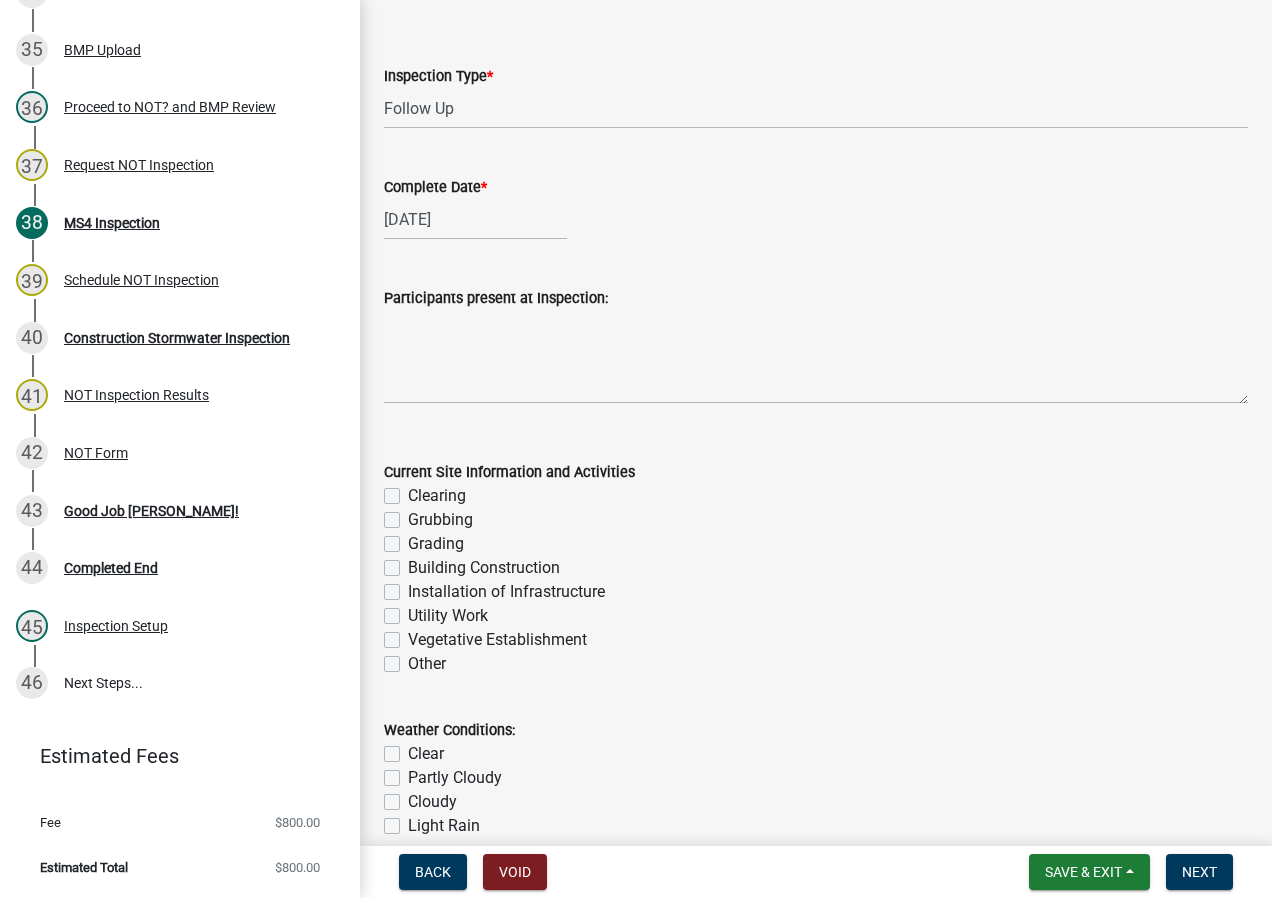 scroll, scrollTop: 300, scrollLeft: 0, axis: vertical 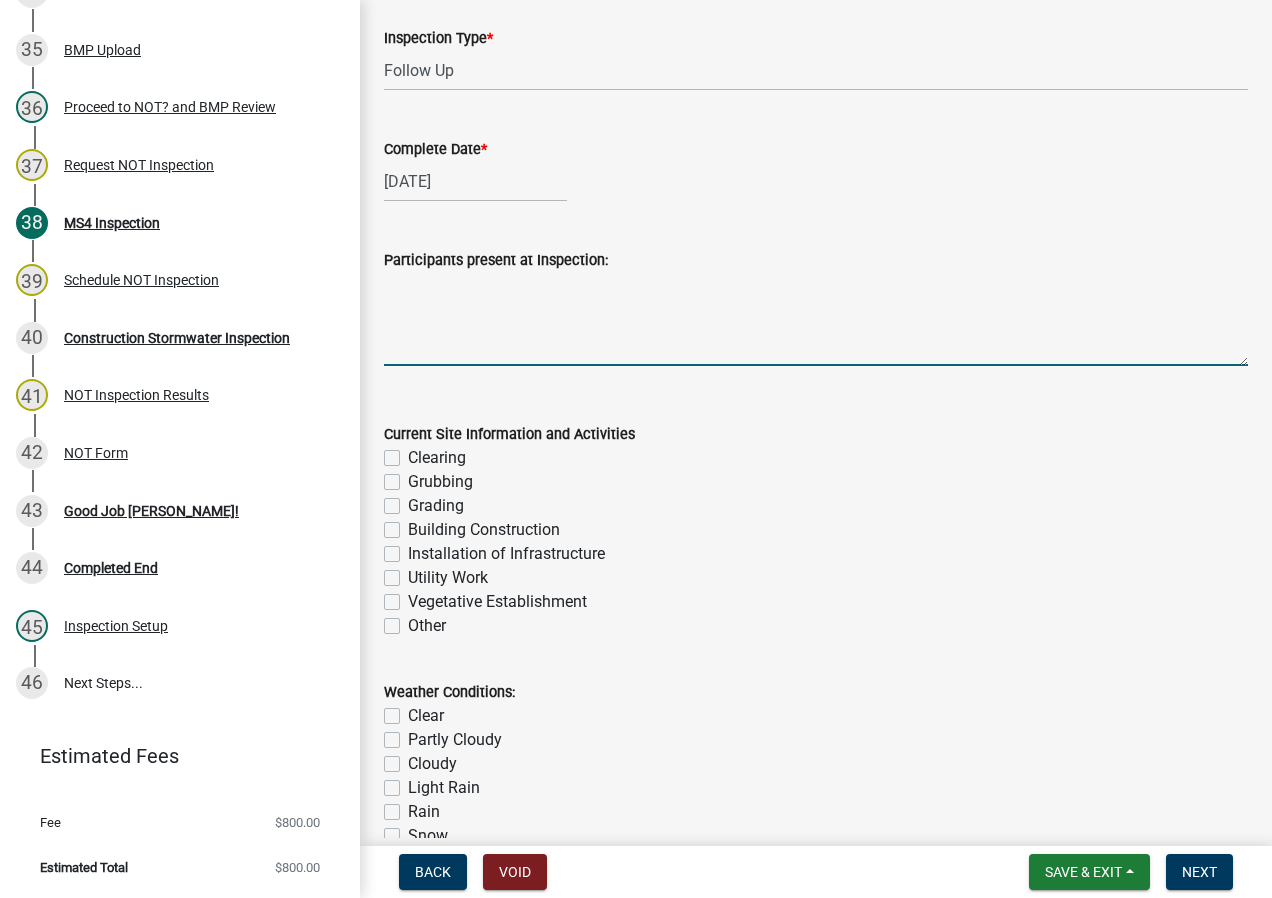 click on "Participants present at Inspection:" at bounding box center [816, 319] 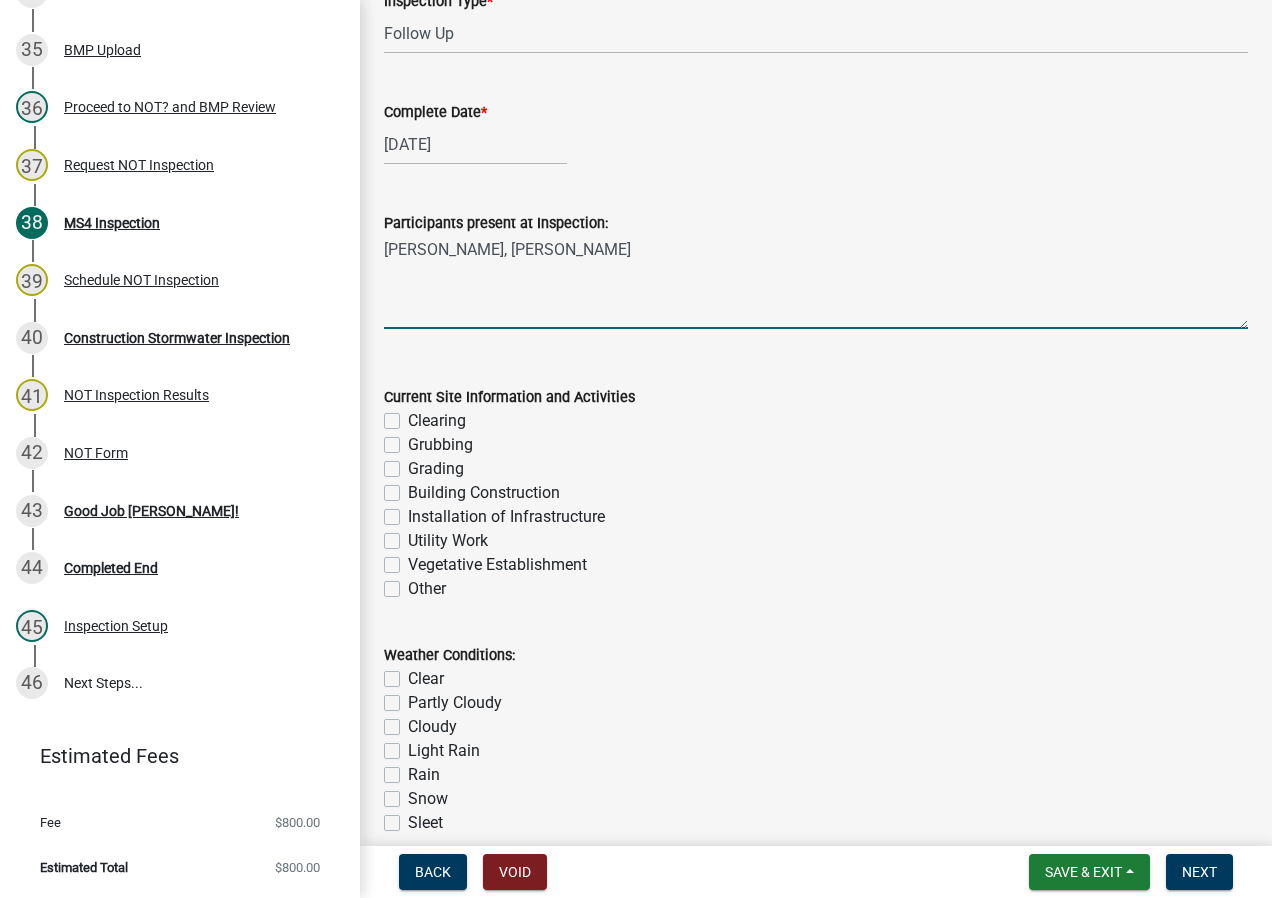 scroll, scrollTop: 400, scrollLeft: 0, axis: vertical 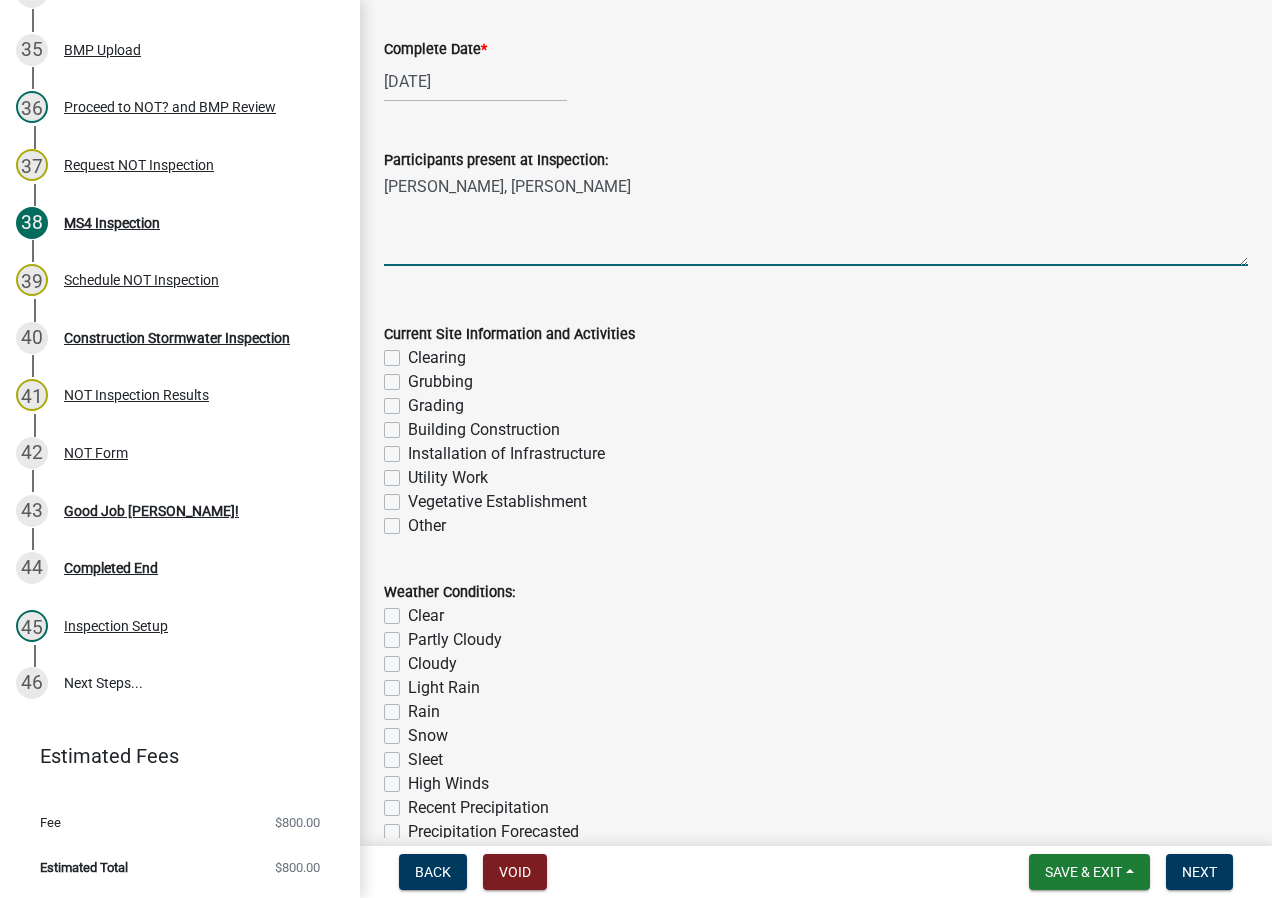 type on "[PERSON_NAME], [PERSON_NAME]" 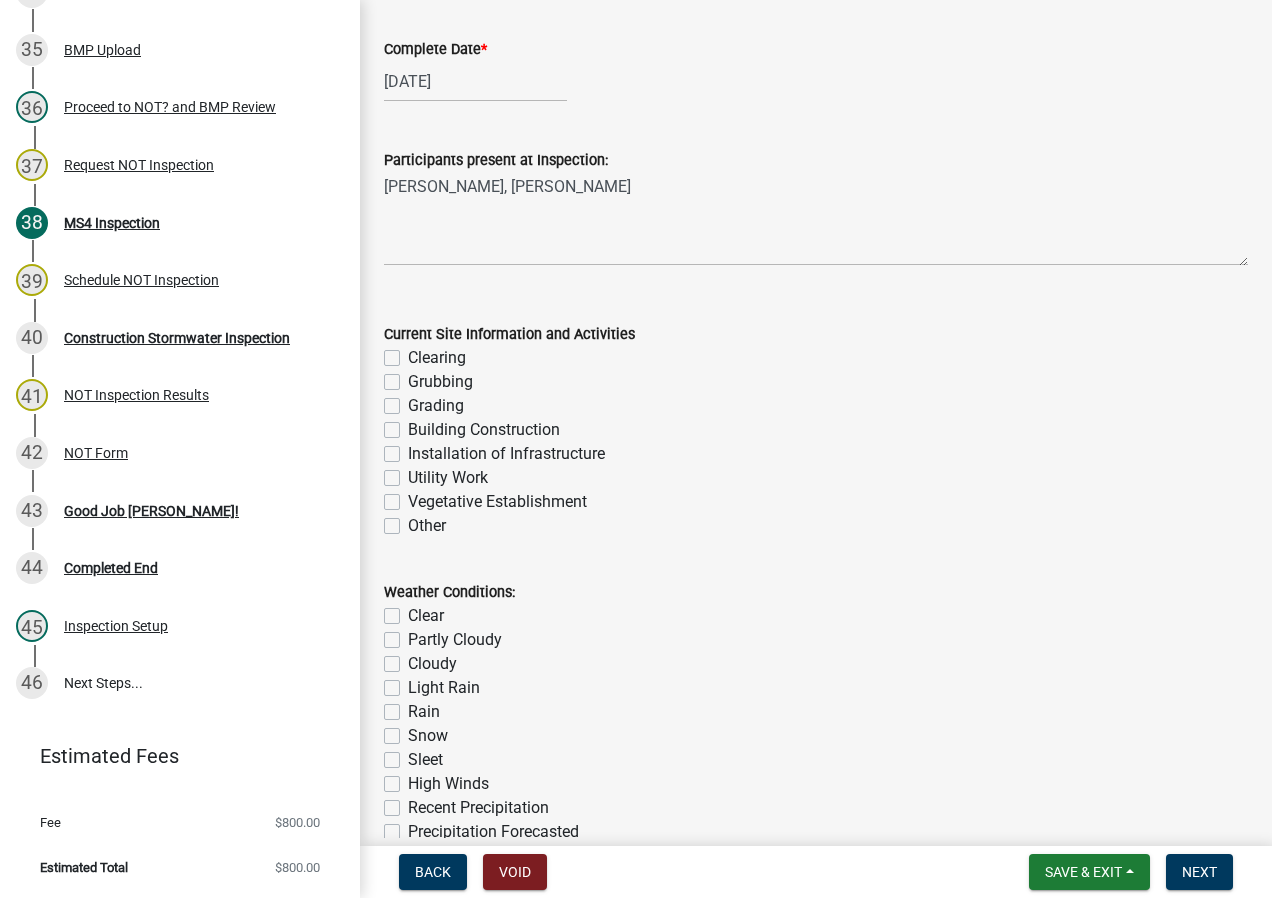 click on "Vegetative Establishment" 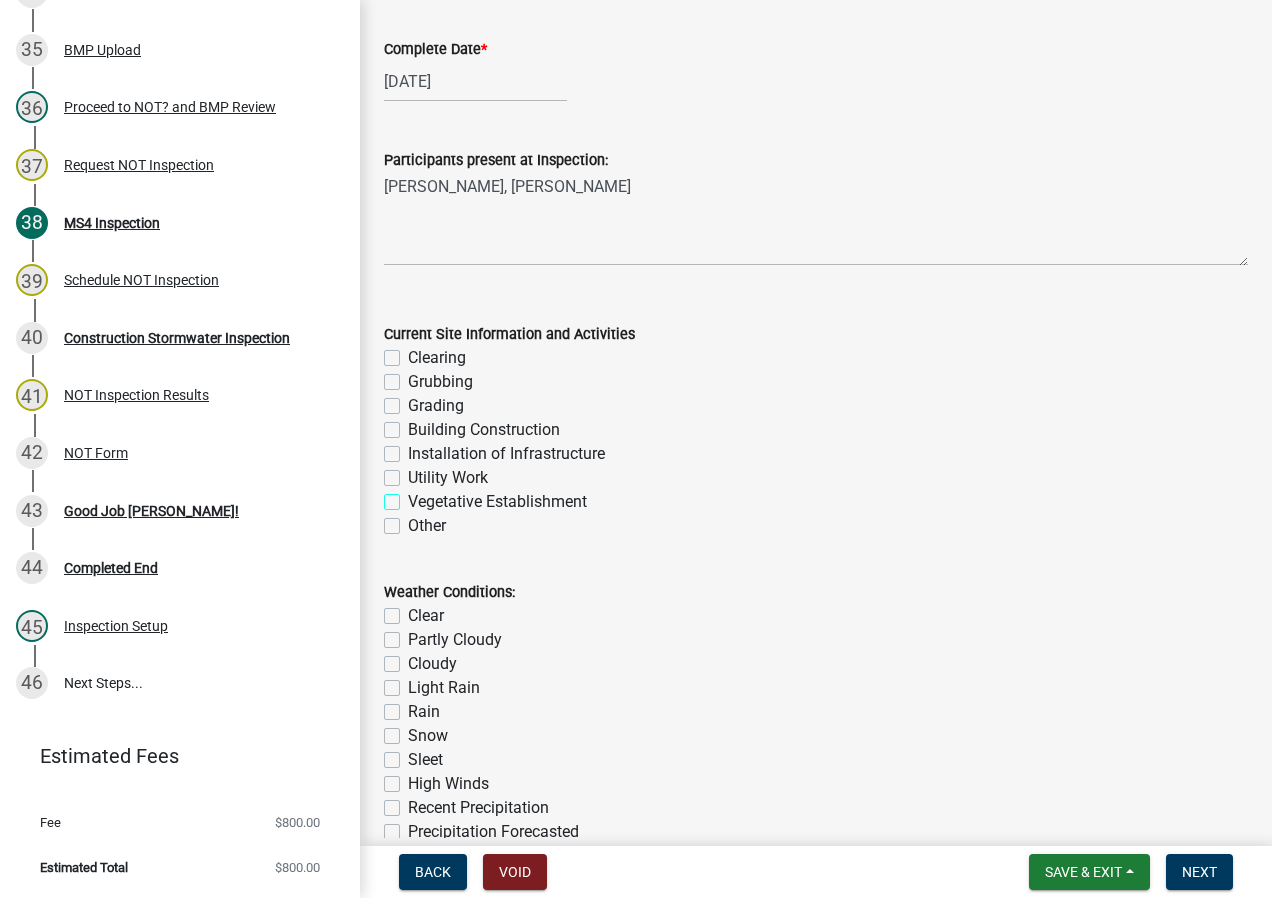 click on "Vegetative Establishment" at bounding box center (414, 496) 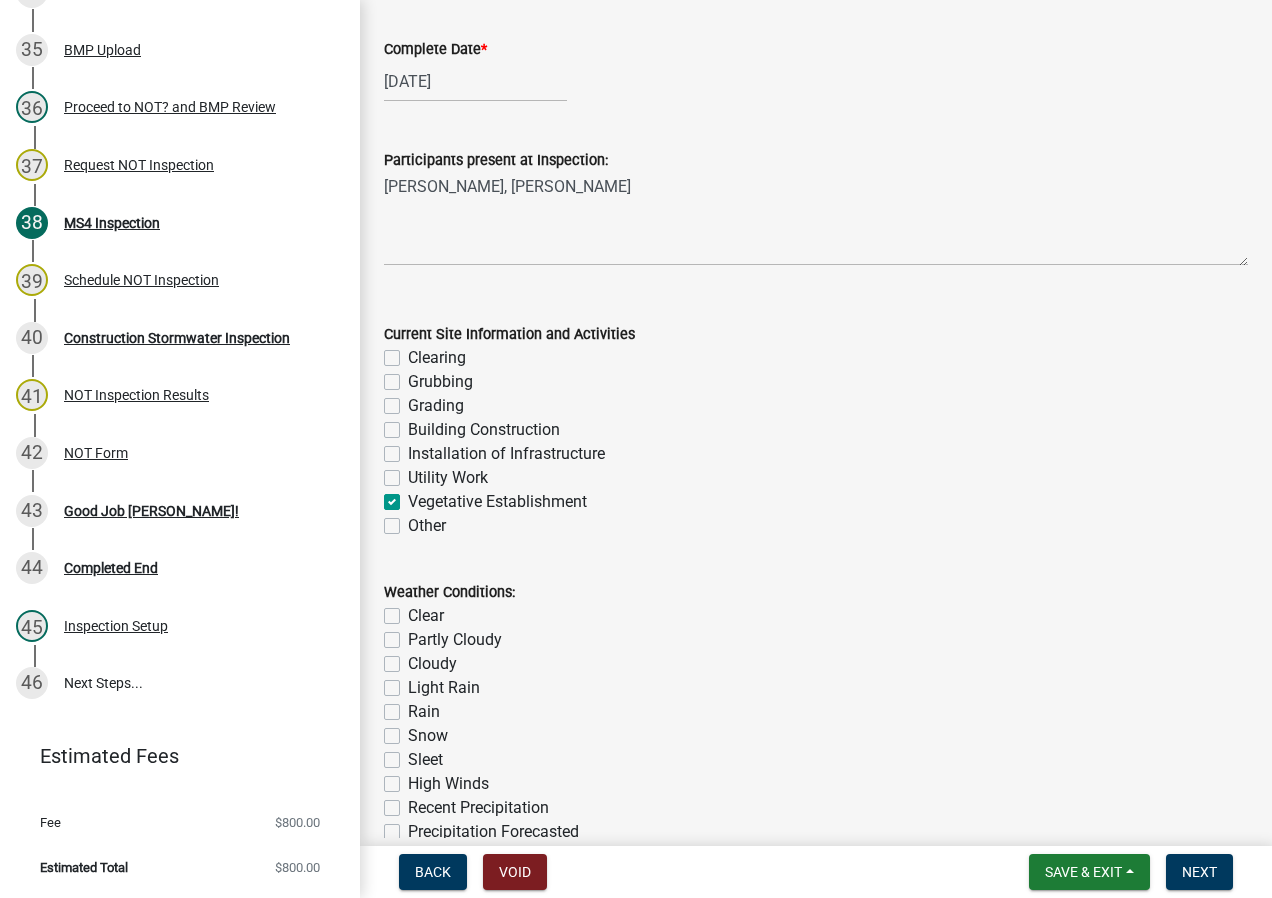checkbox on "false" 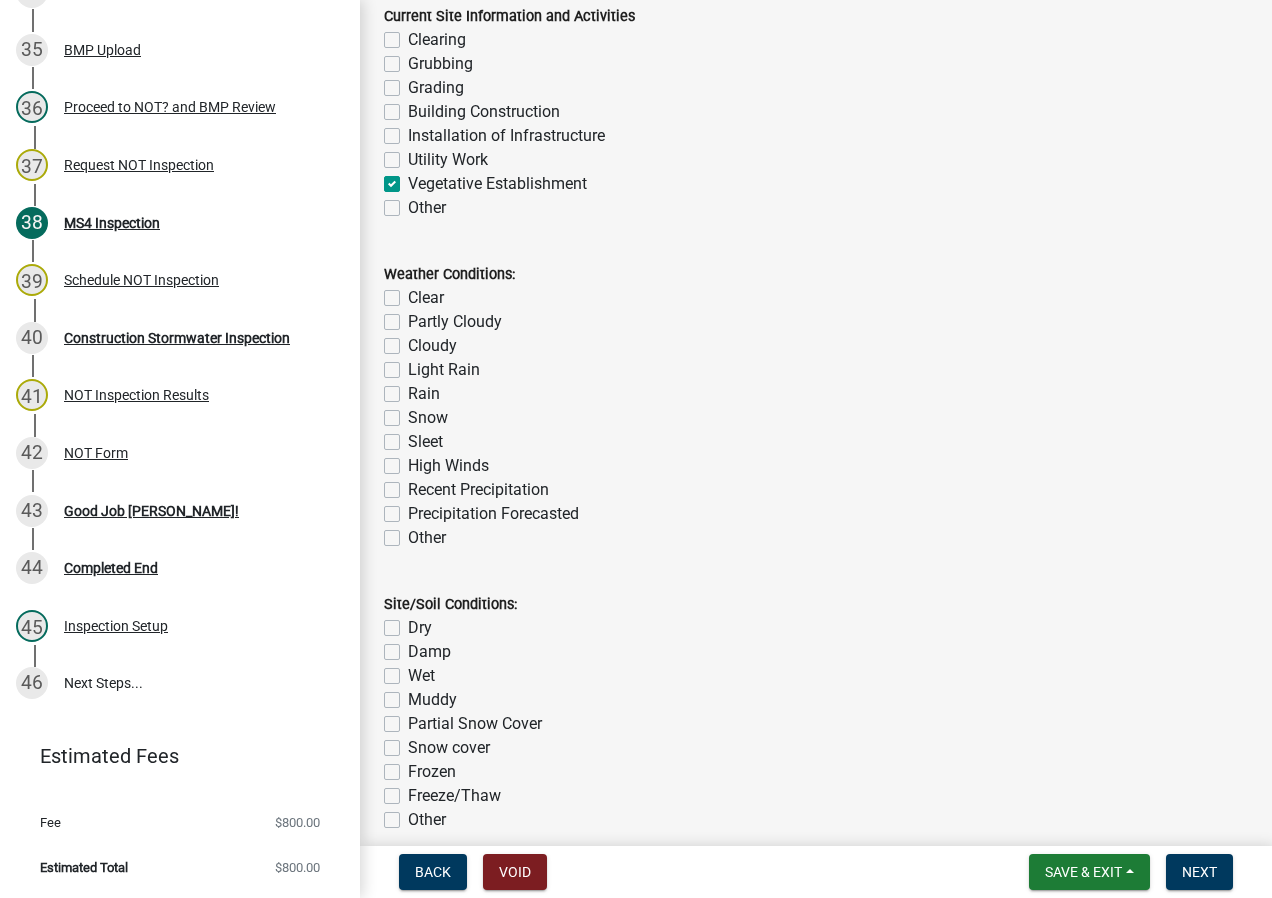 scroll, scrollTop: 800, scrollLeft: 0, axis: vertical 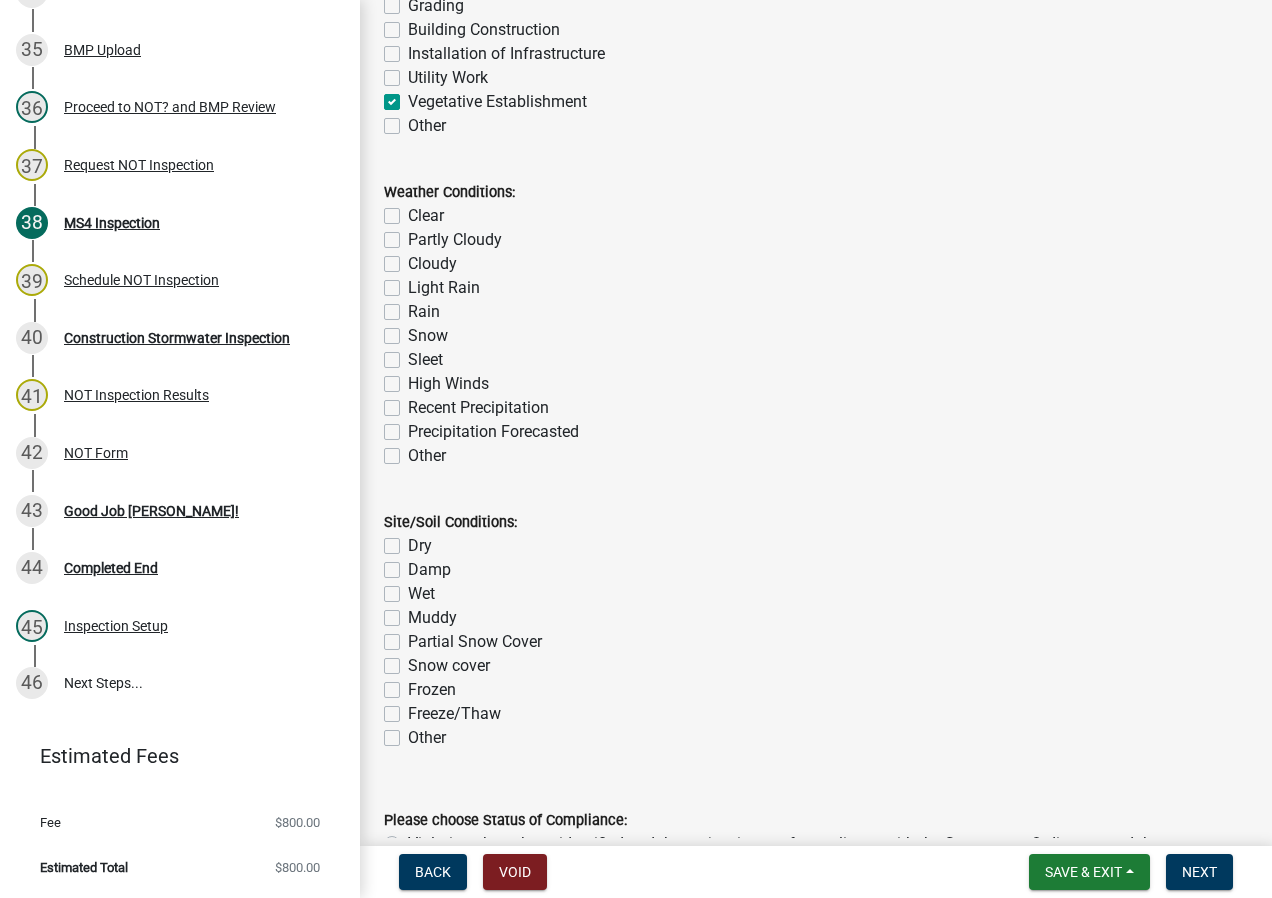 click on "Partly Cloudy" 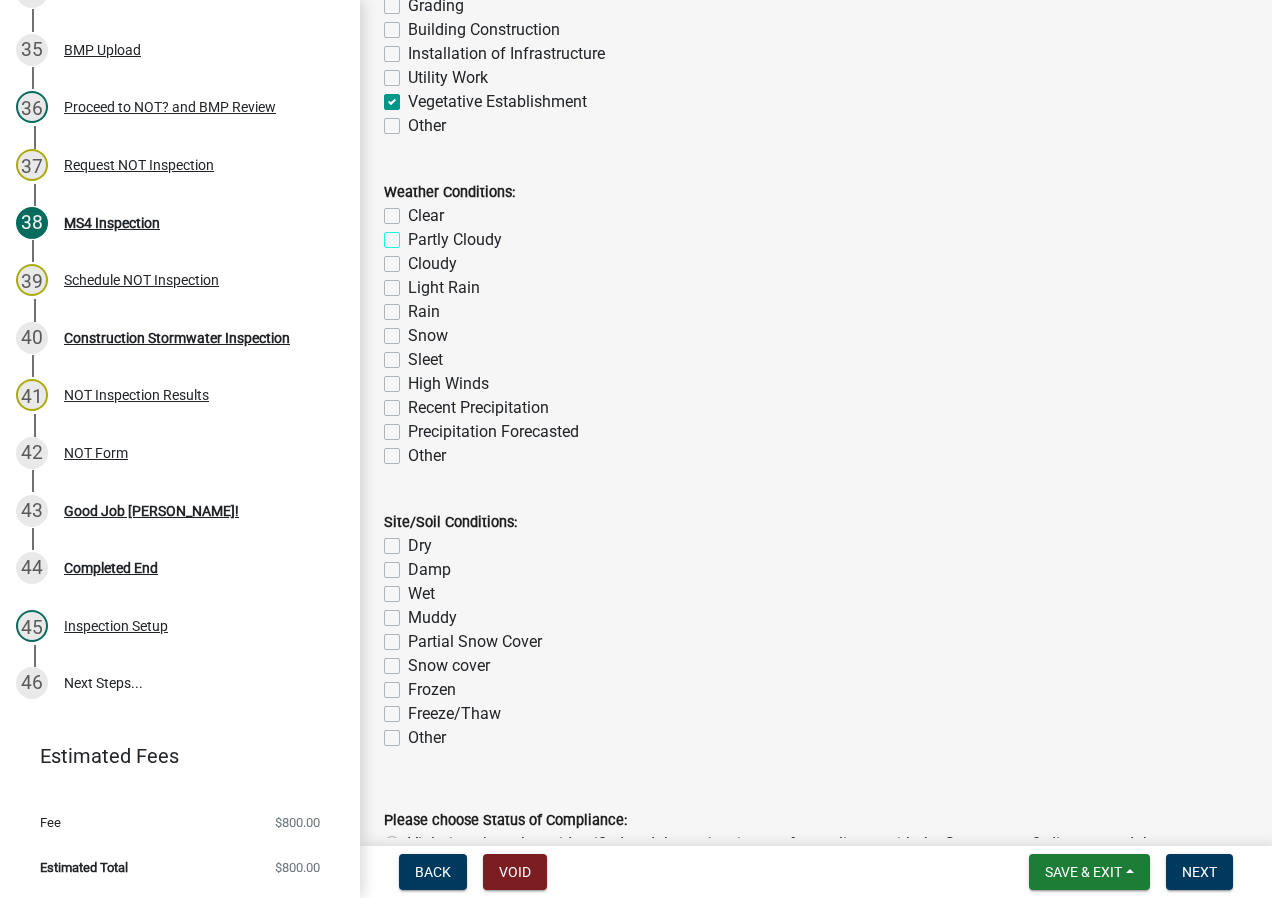 click on "Partly Cloudy" at bounding box center (414, 234) 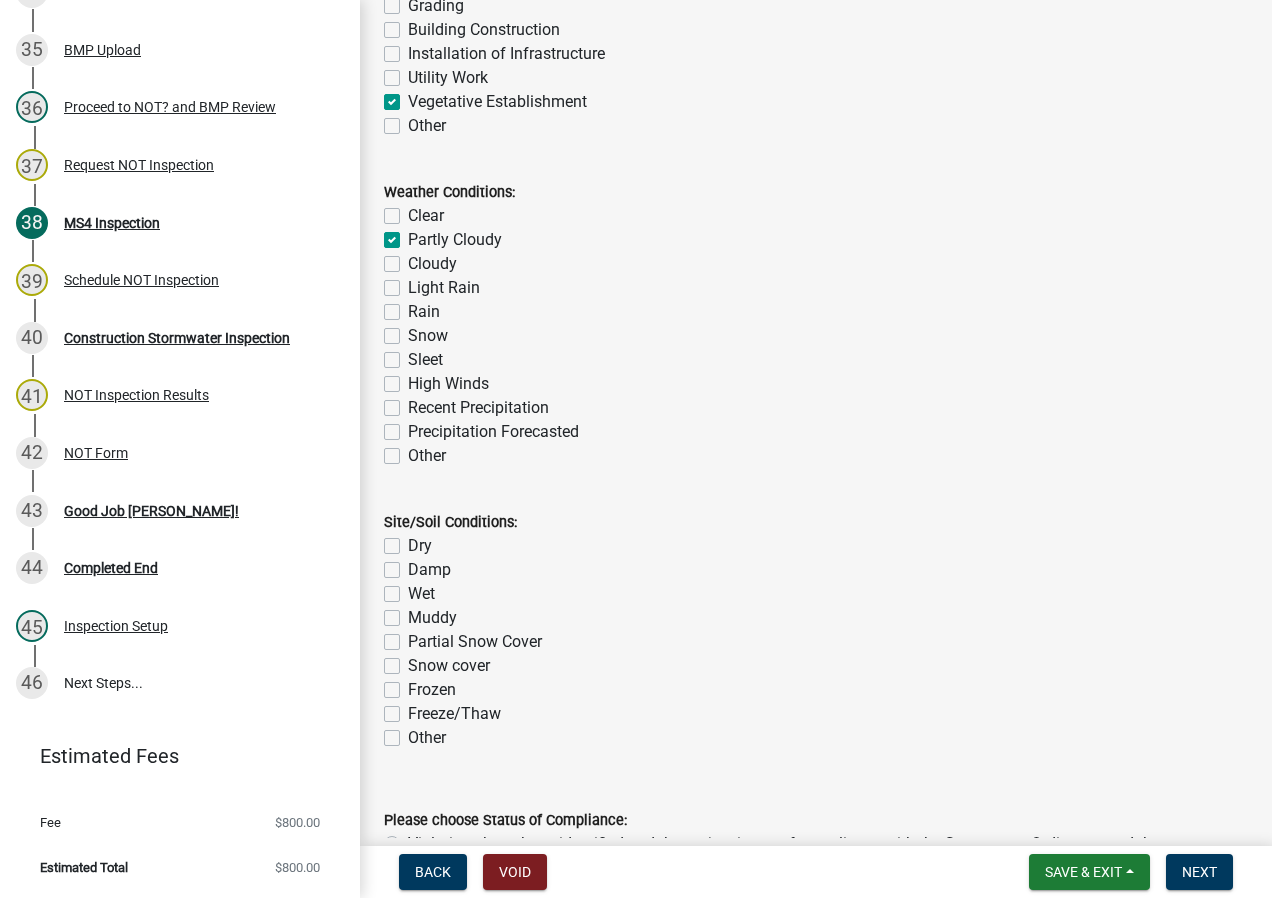 checkbox on "false" 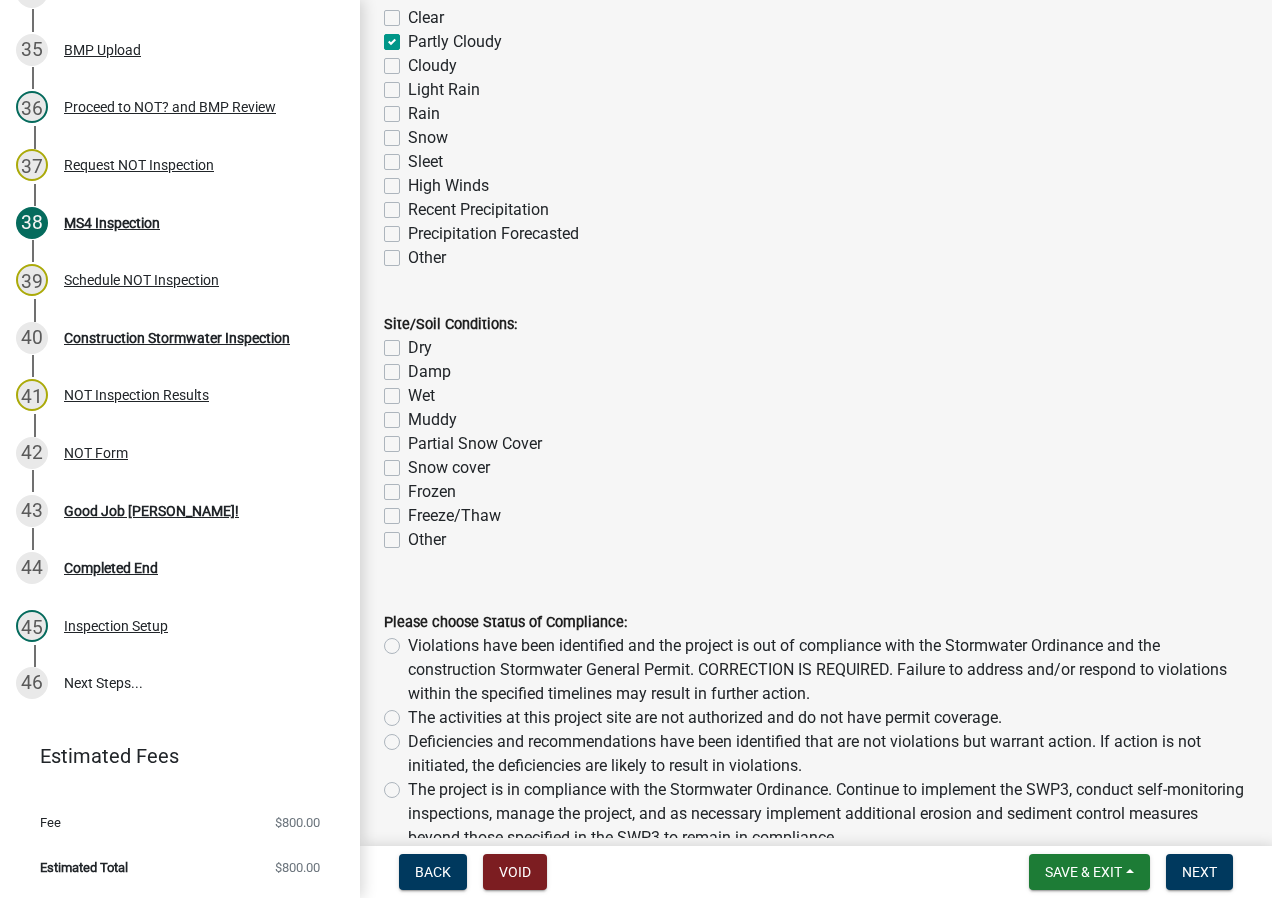 scroll, scrollTop: 1000, scrollLeft: 0, axis: vertical 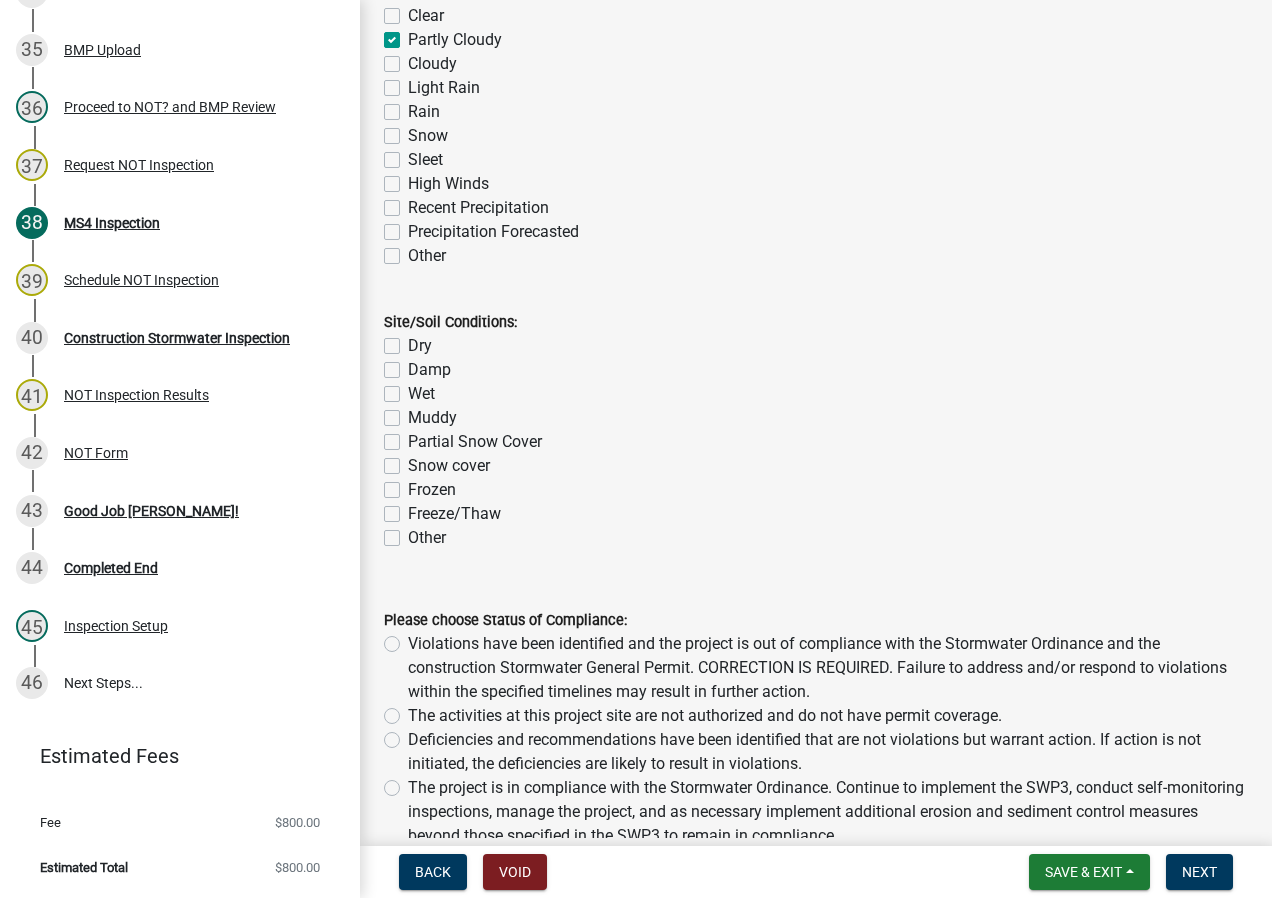 click on "Dry" 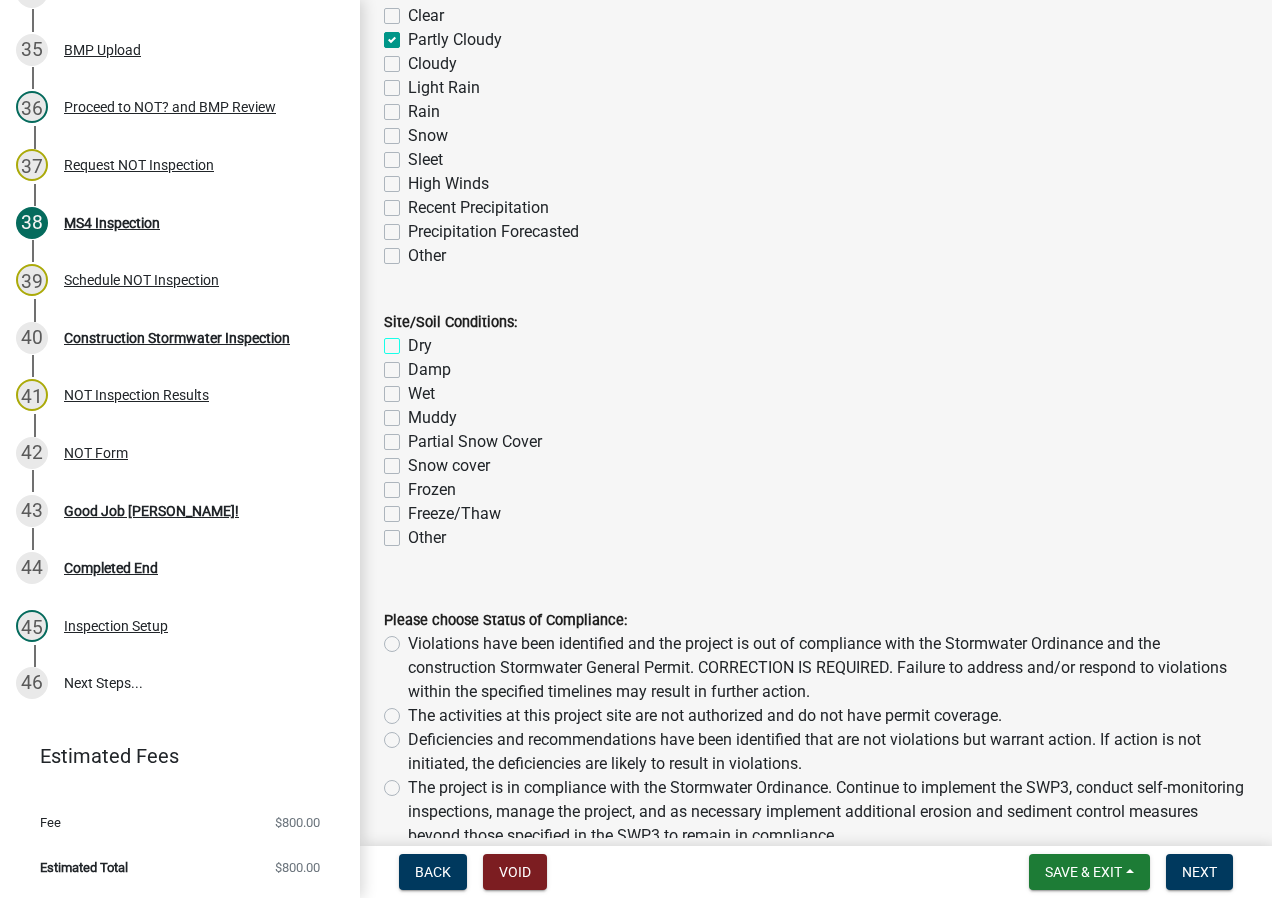 click on "Dry" at bounding box center [414, 340] 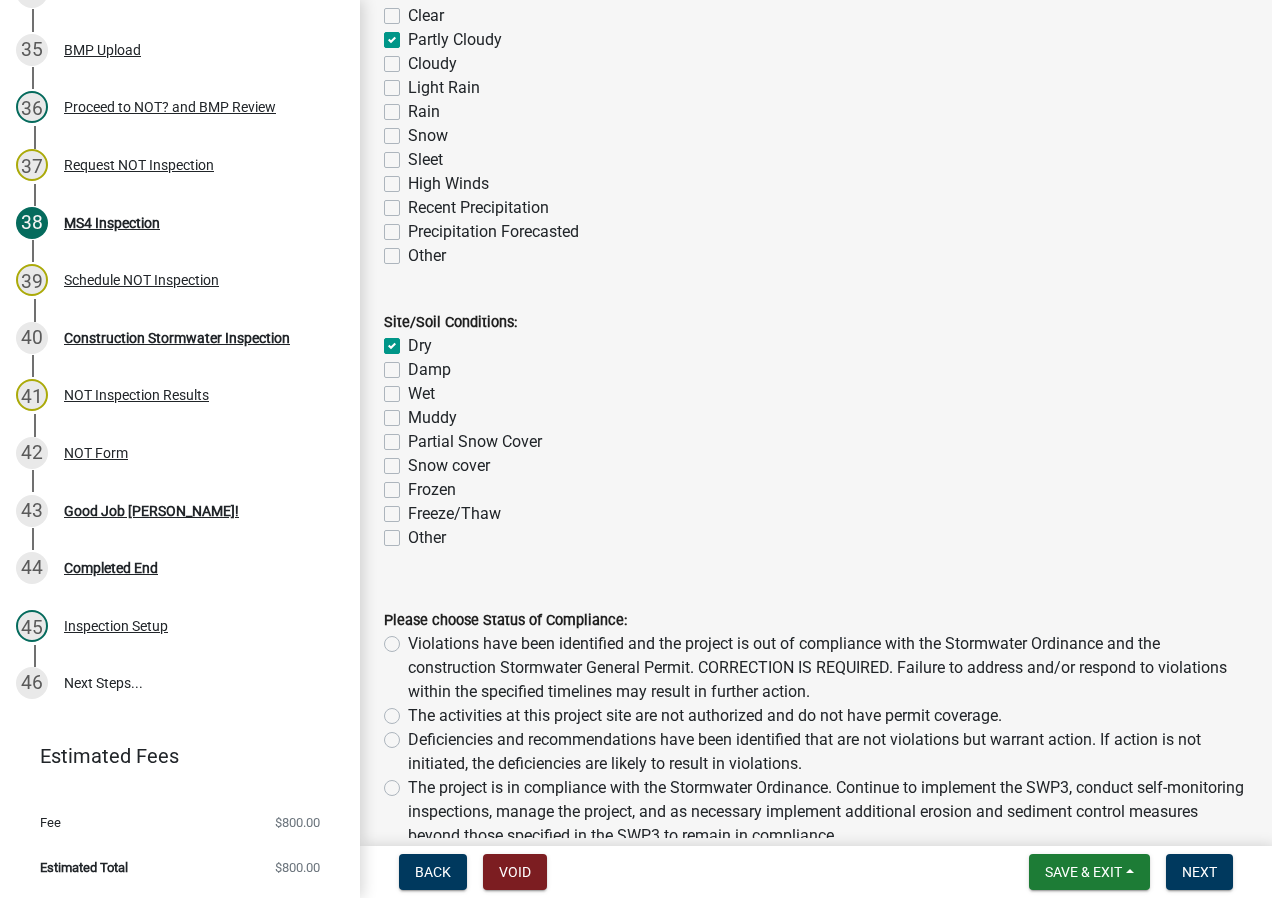 checkbox on "true" 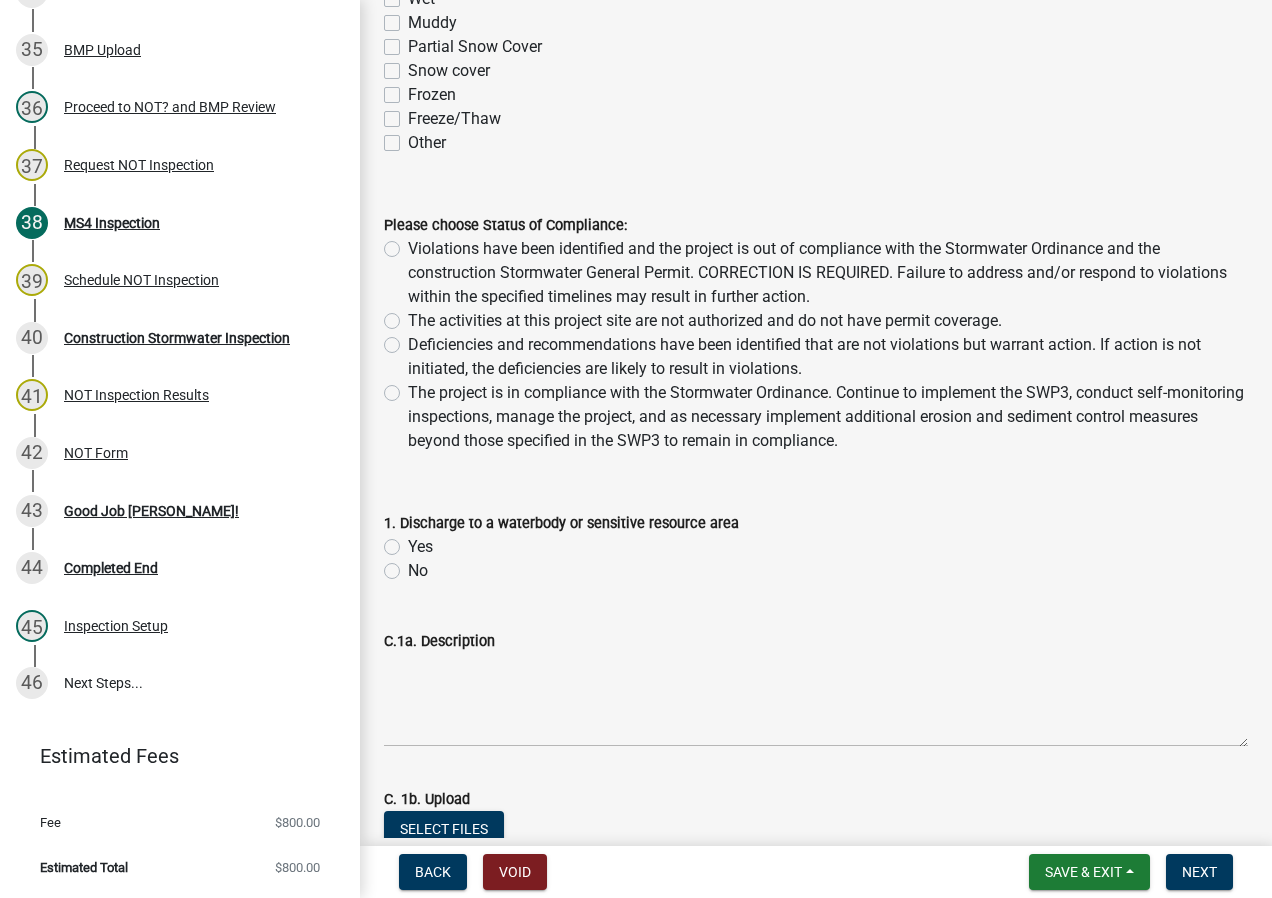 scroll, scrollTop: 1400, scrollLeft: 0, axis: vertical 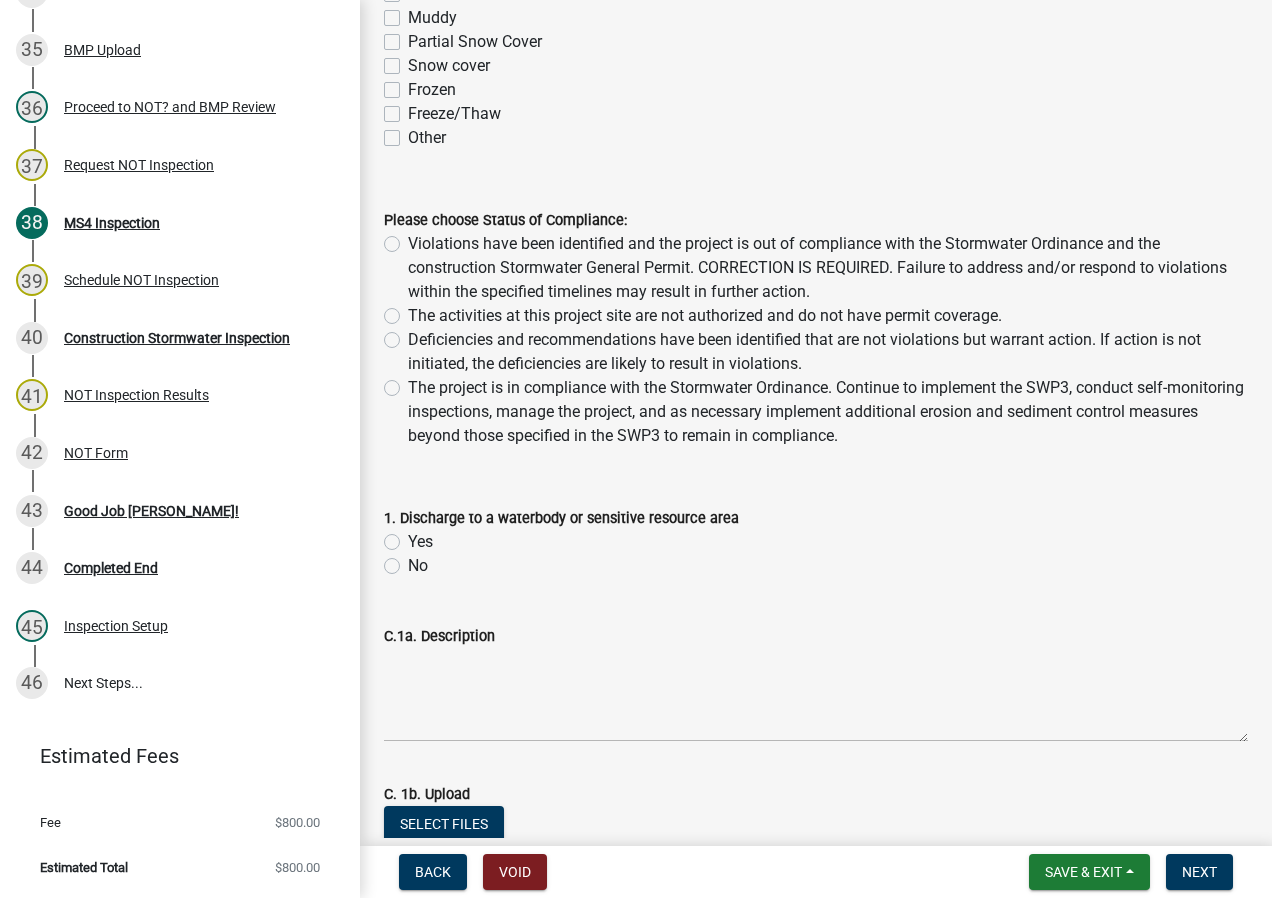 click on "The project is in compliance with the Stormwater Ordinance. Continue to implement the SWP3, conduct self-monitoring inspections, manage the project, and as necessary implement additional erosion and sediment control measures beyond those specified in the SWP3 to remain in compliance." 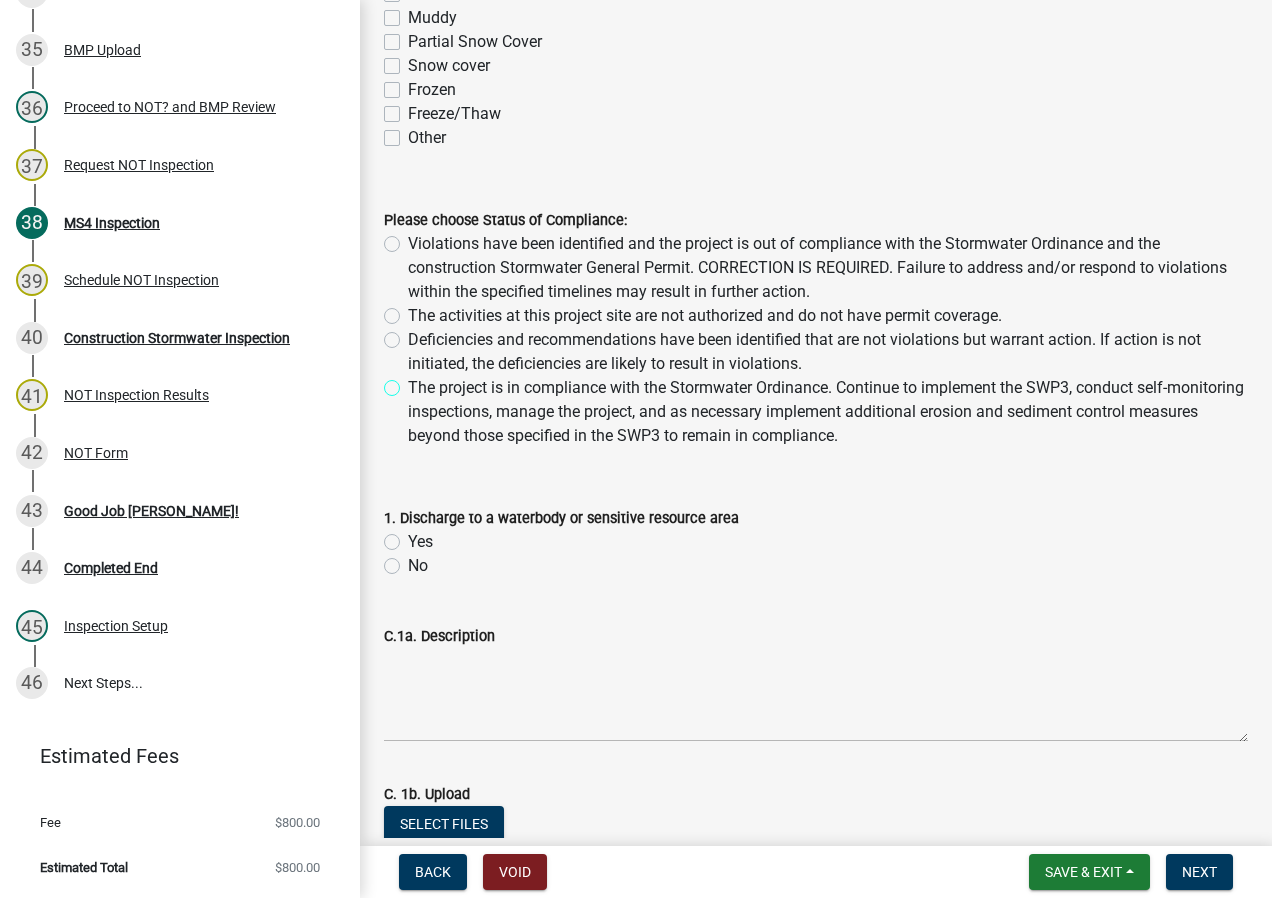 click on "The project is in compliance with the Stormwater Ordinance. Continue to implement the SWP3, conduct self-monitoring inspections, manage the project, and as necessary implement additional erosion and sediment control measures beyond those specified in the SWP3 to remain in compliance." at bounding box center [414, 382] 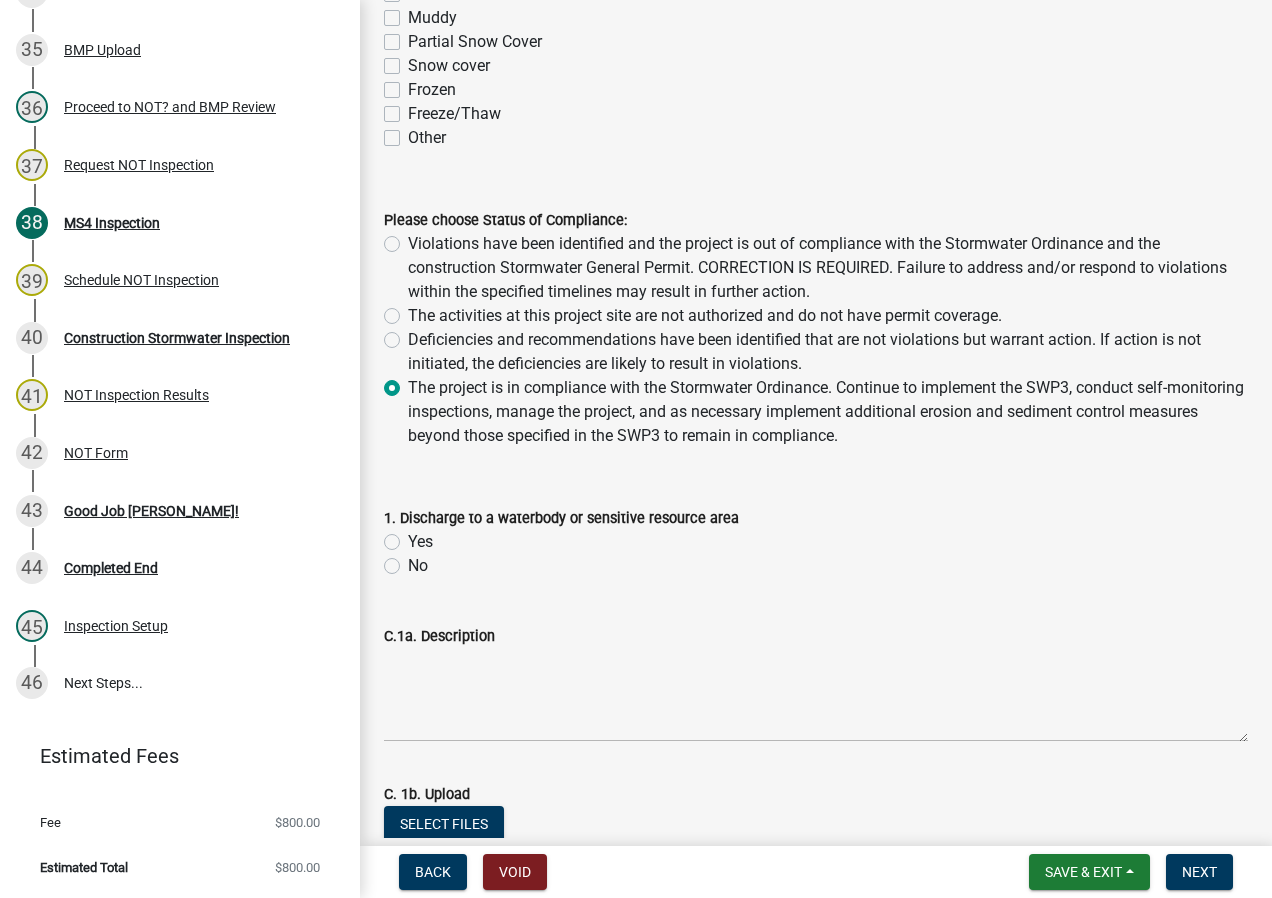 radio on "true" 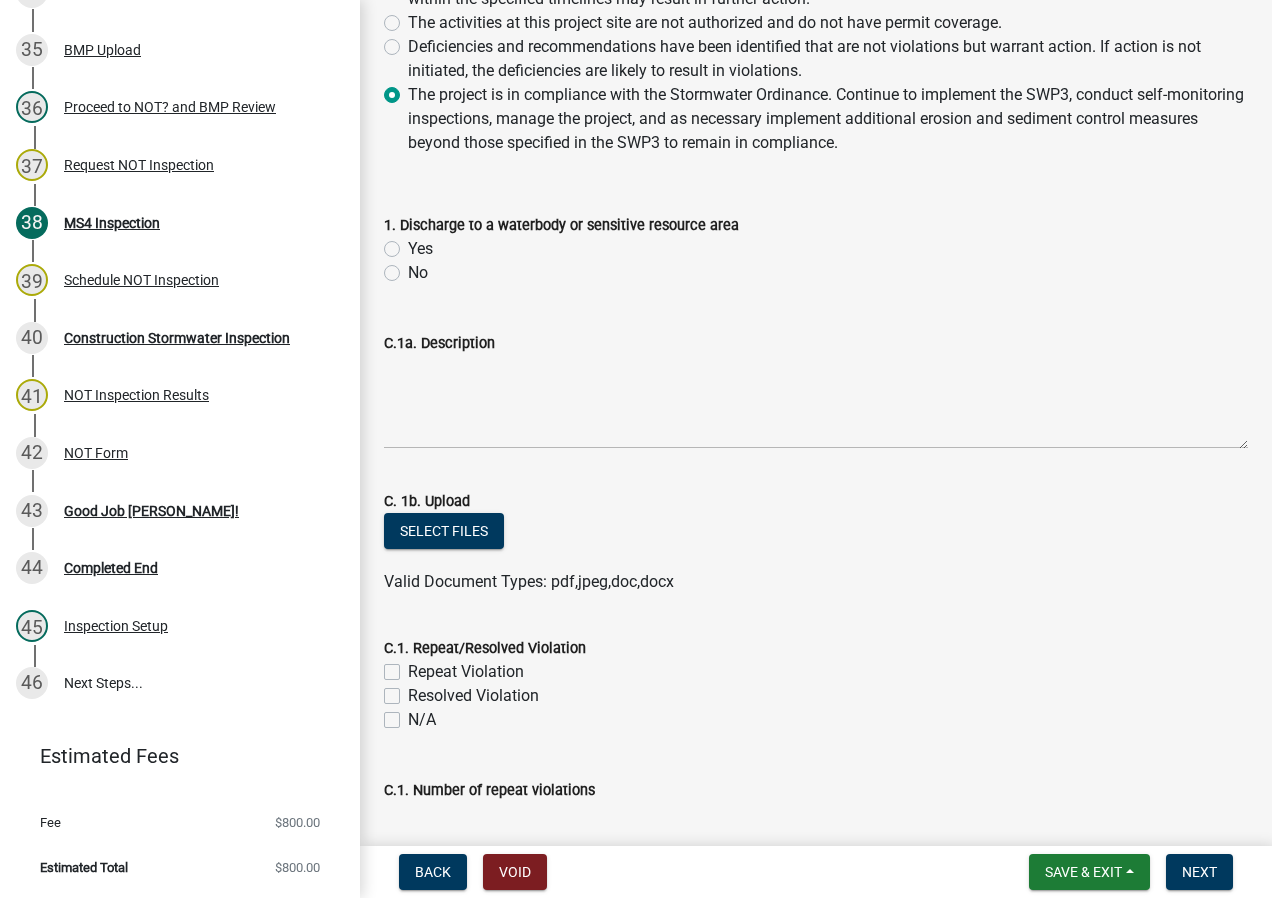 scroll, scrollTop: 1700, scrollLeft: 0, axis: vertical 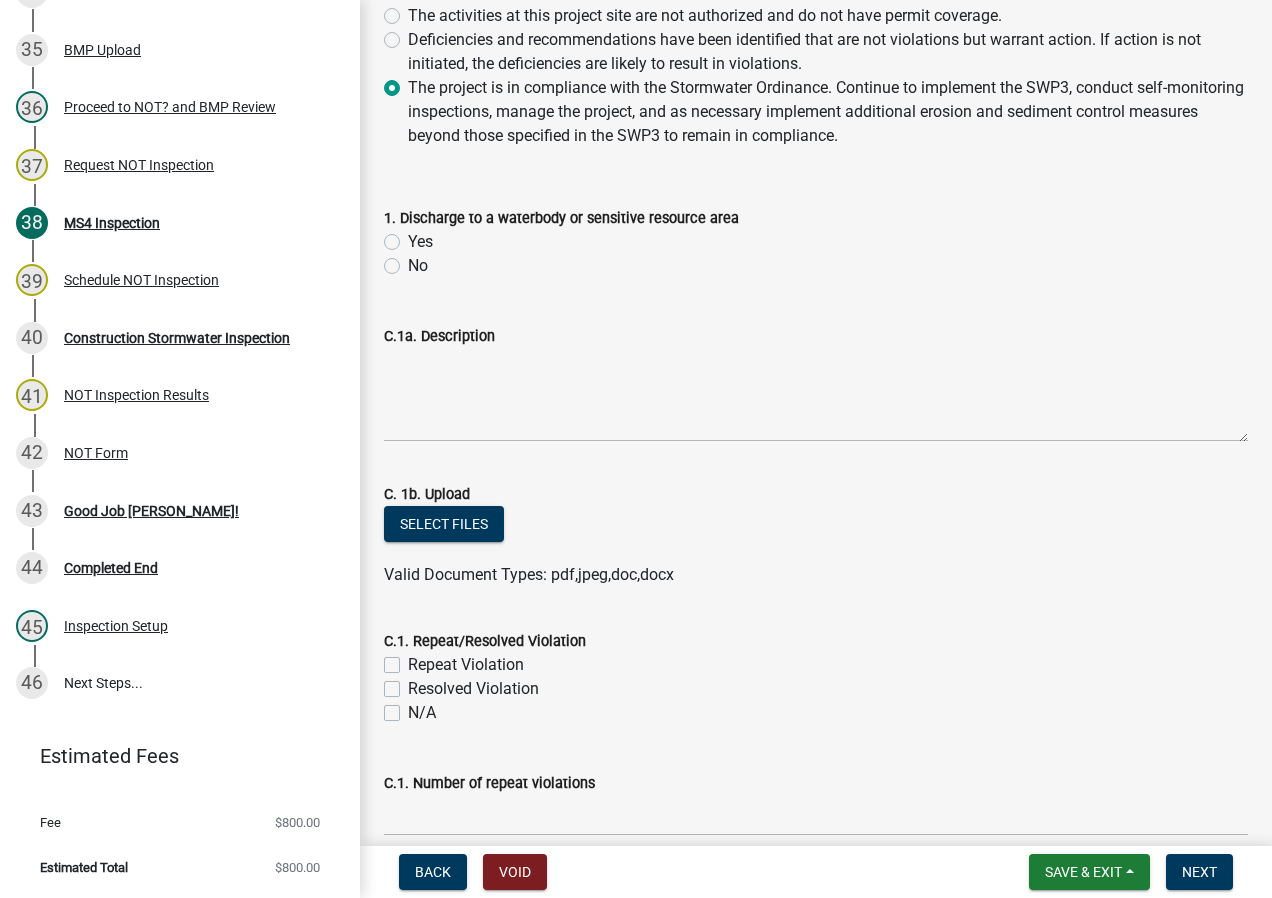 click on "No" 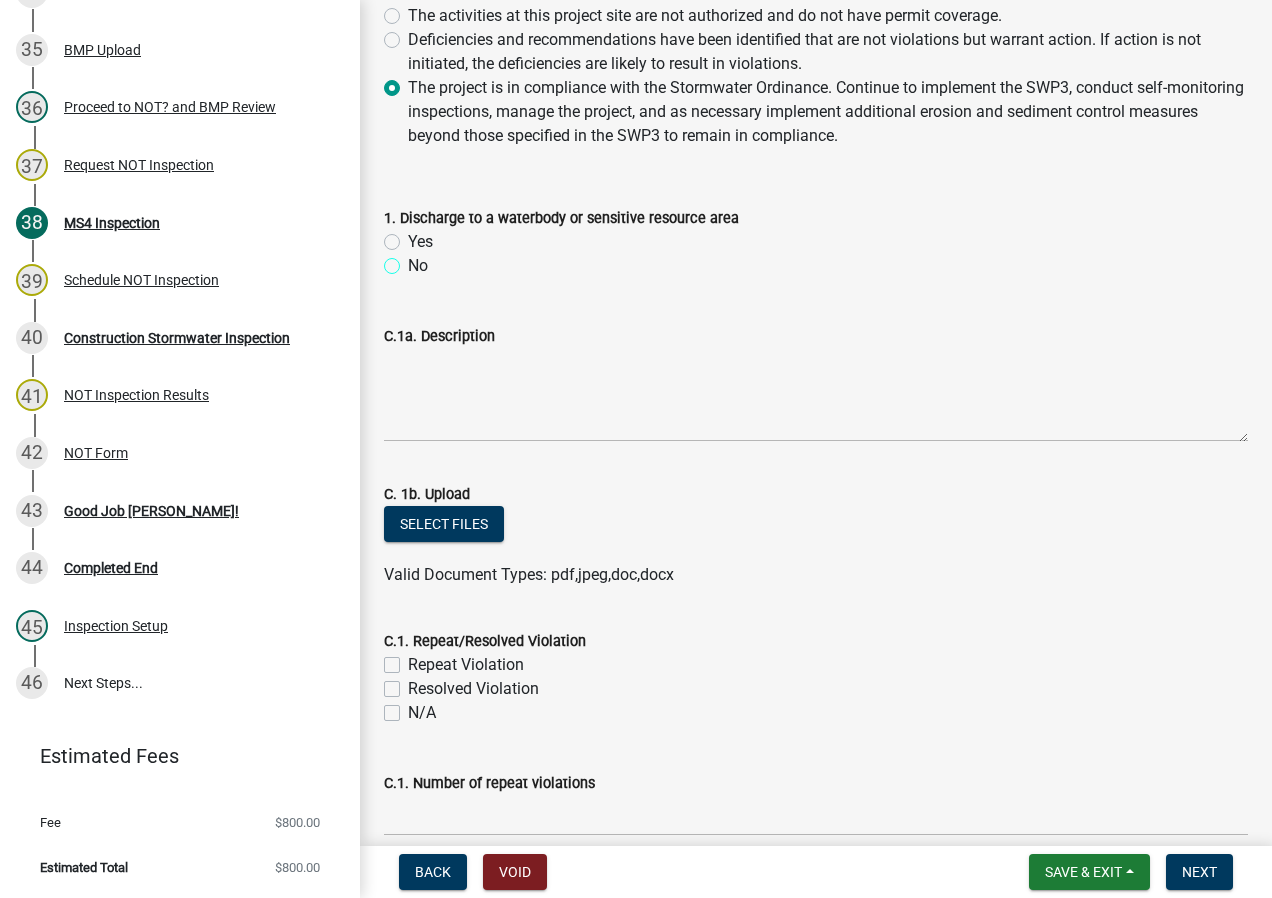 click on "No" at bounding box center [414, 260] 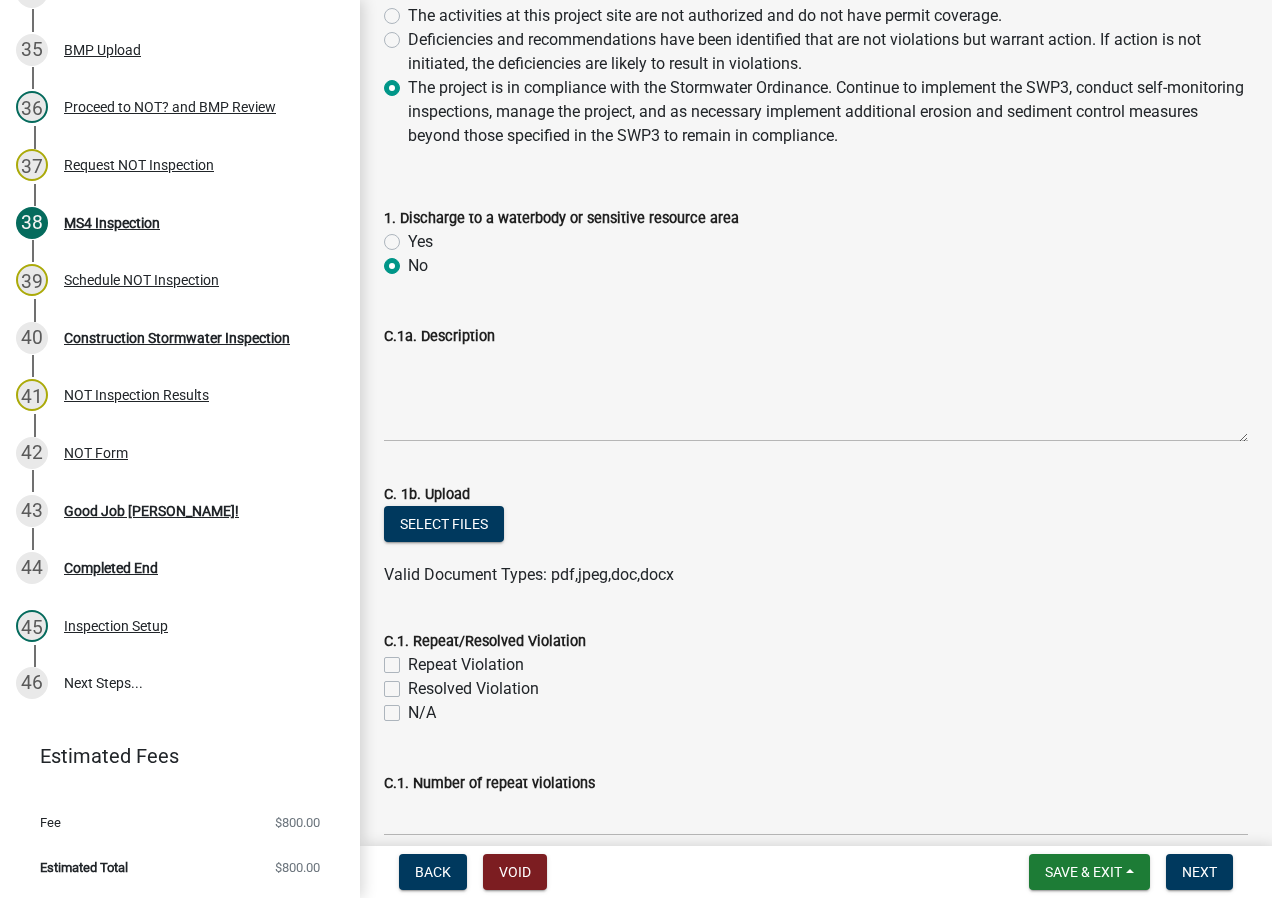 radio on "true" 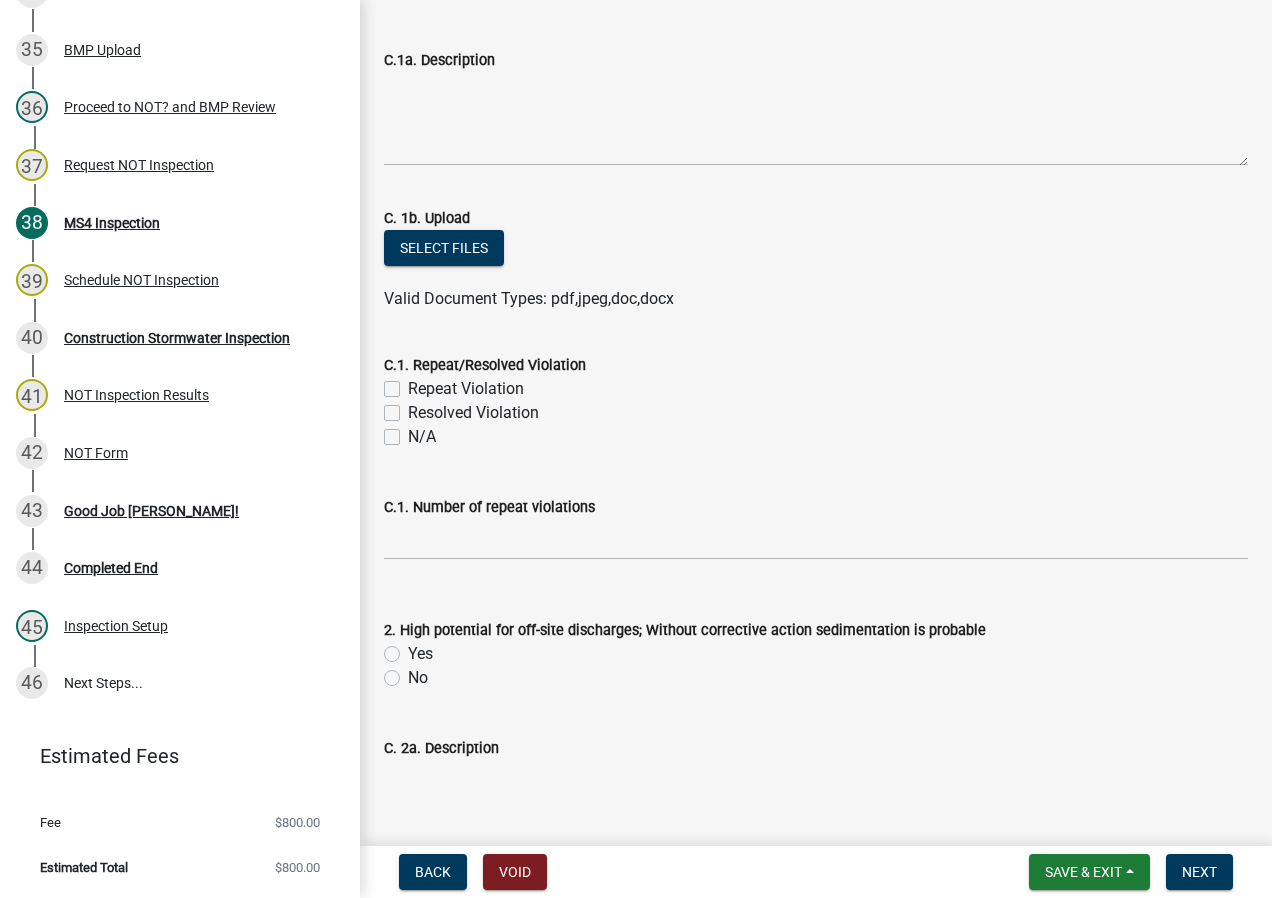 scroll, scrollTop: 2000, scrollLeft: 0, axis: vertical 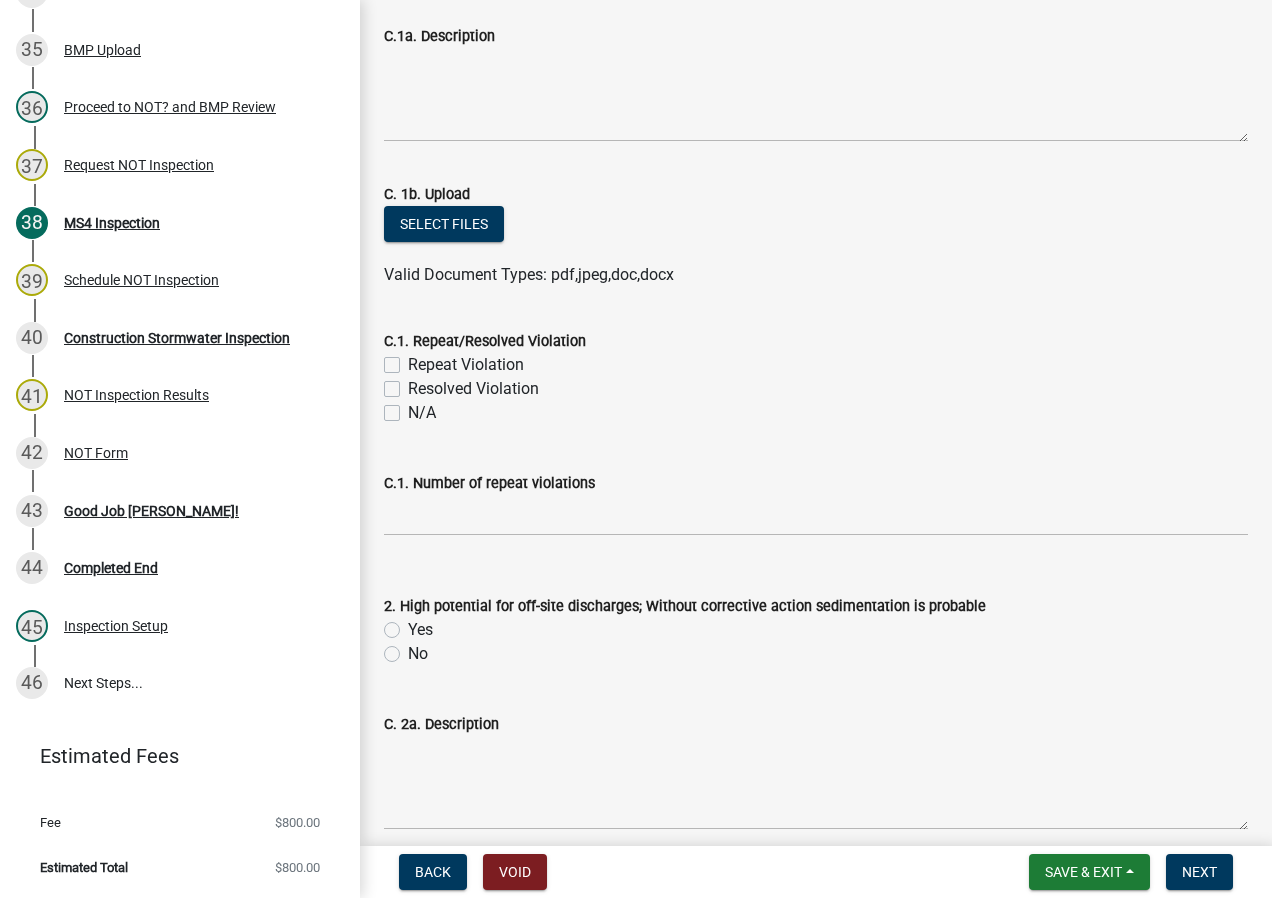 click on "N/A" 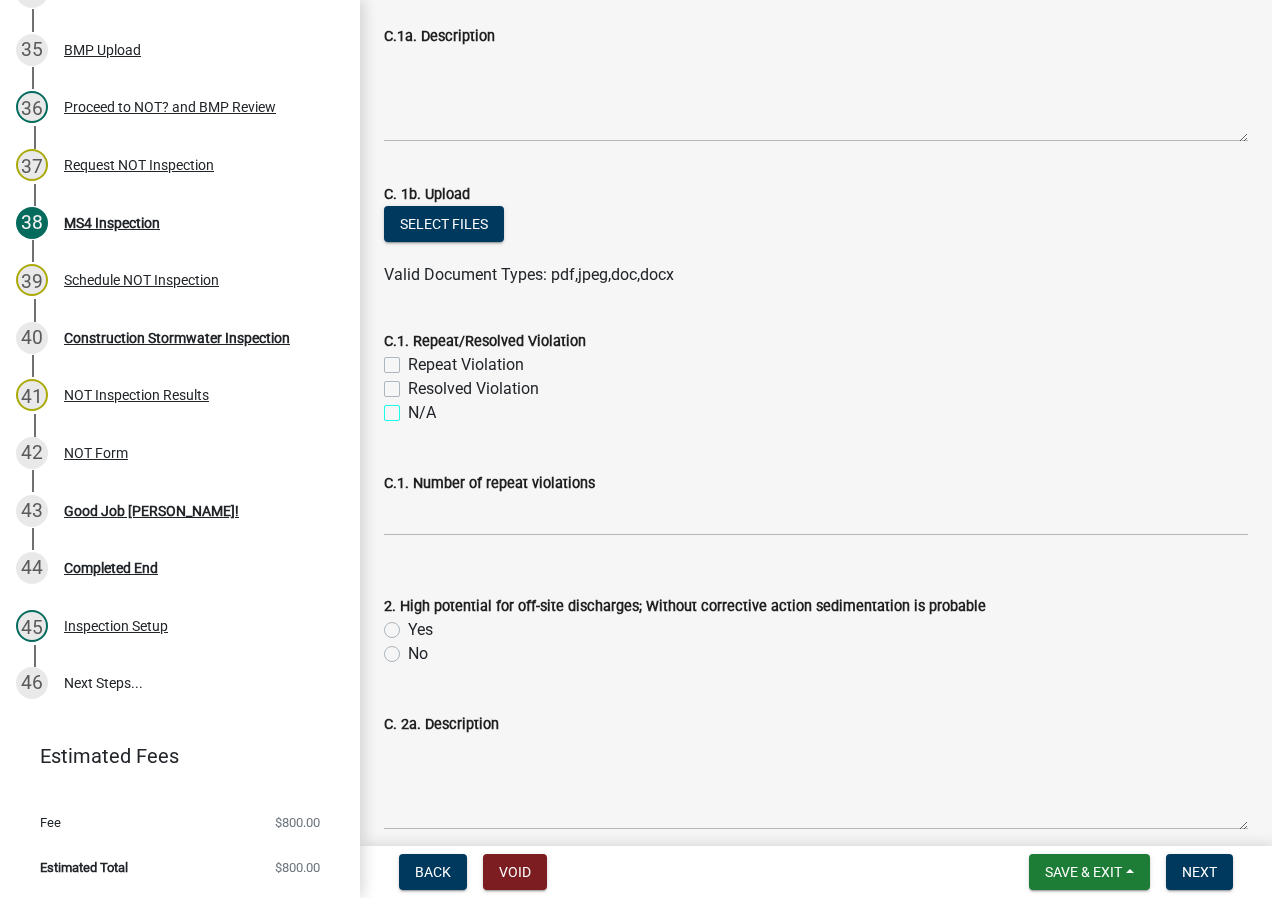 click on "N/A" at bounding box center [414, 407] 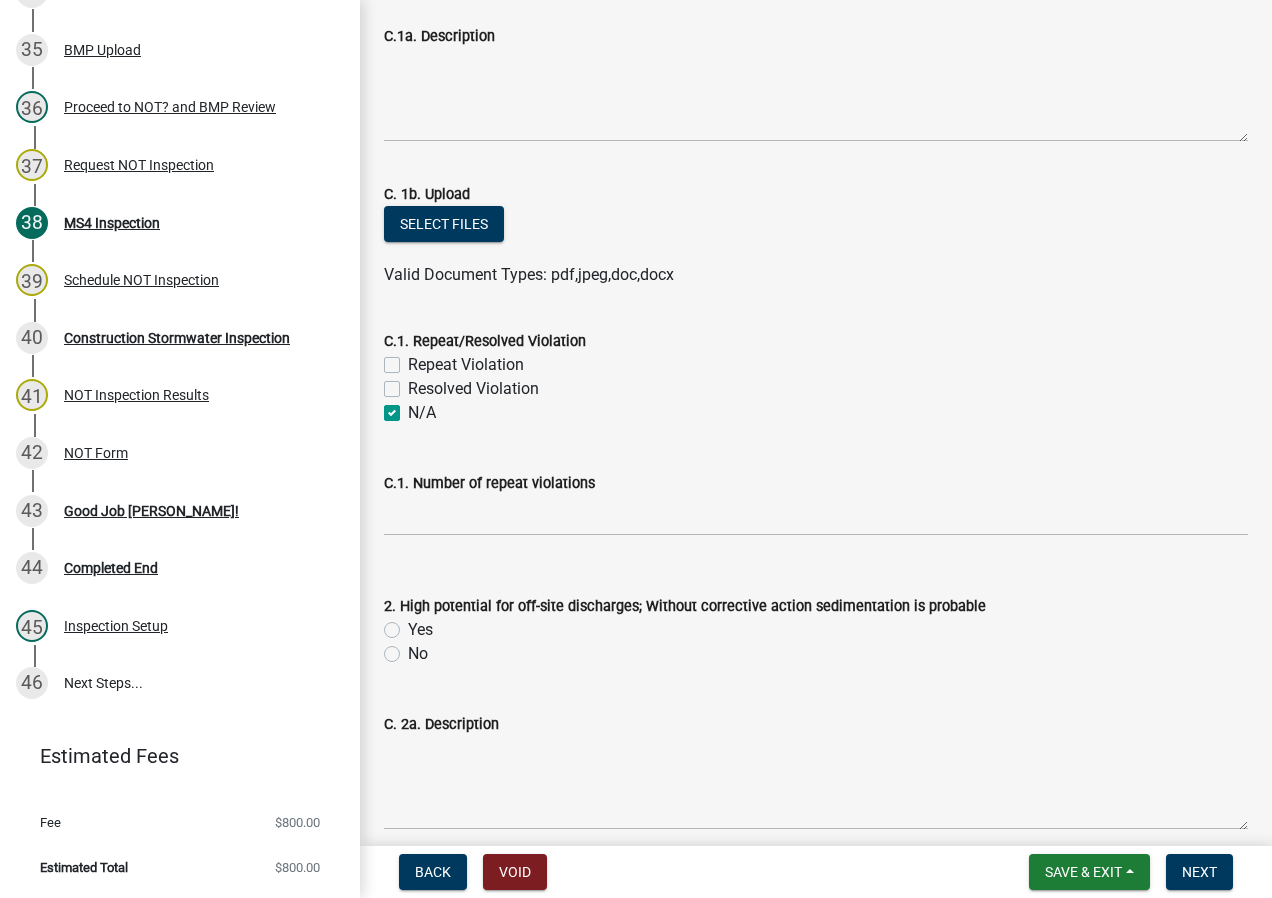 checkbox on "false" 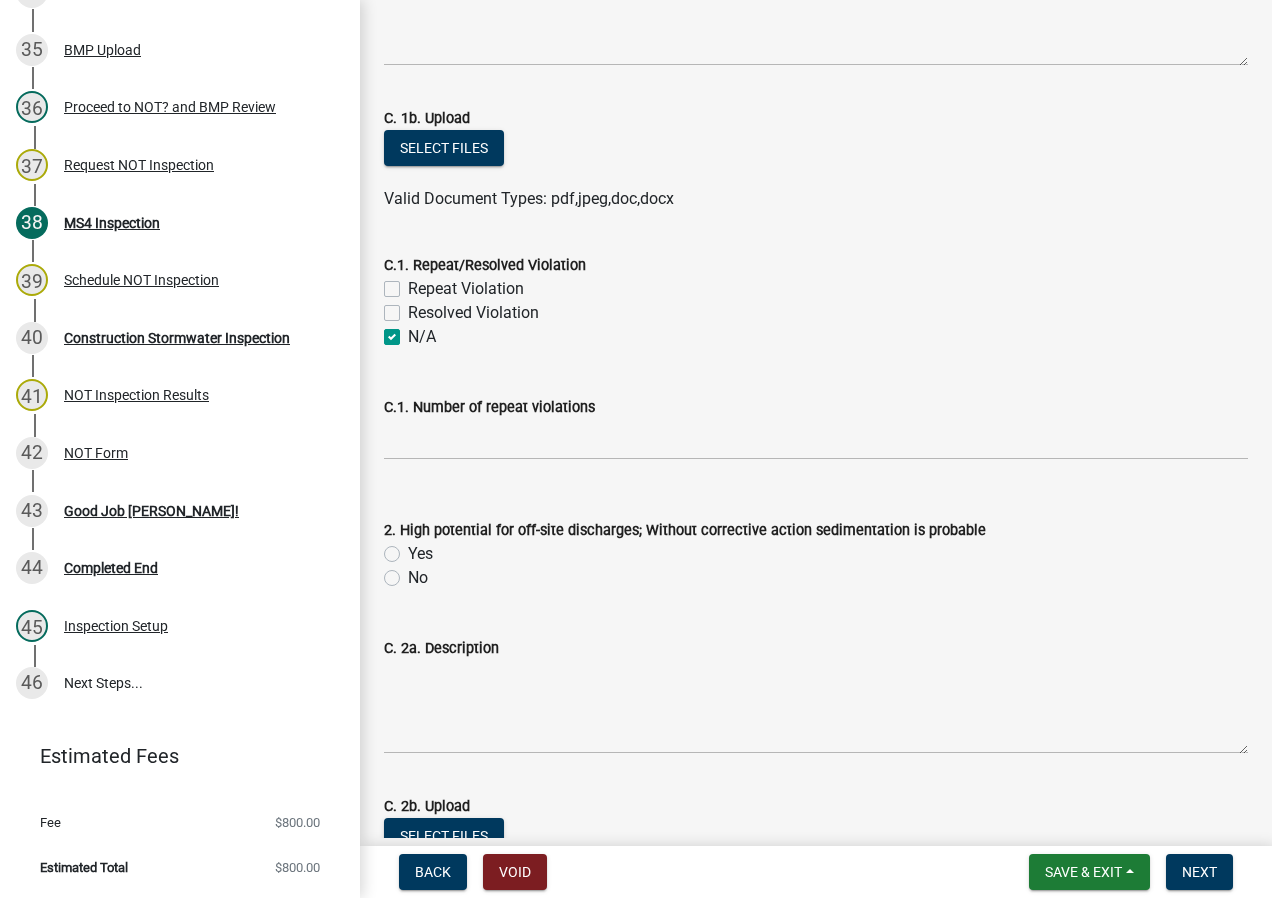 scroll, scrollTop: 2200, scrollLeft: 0, axis: vertical 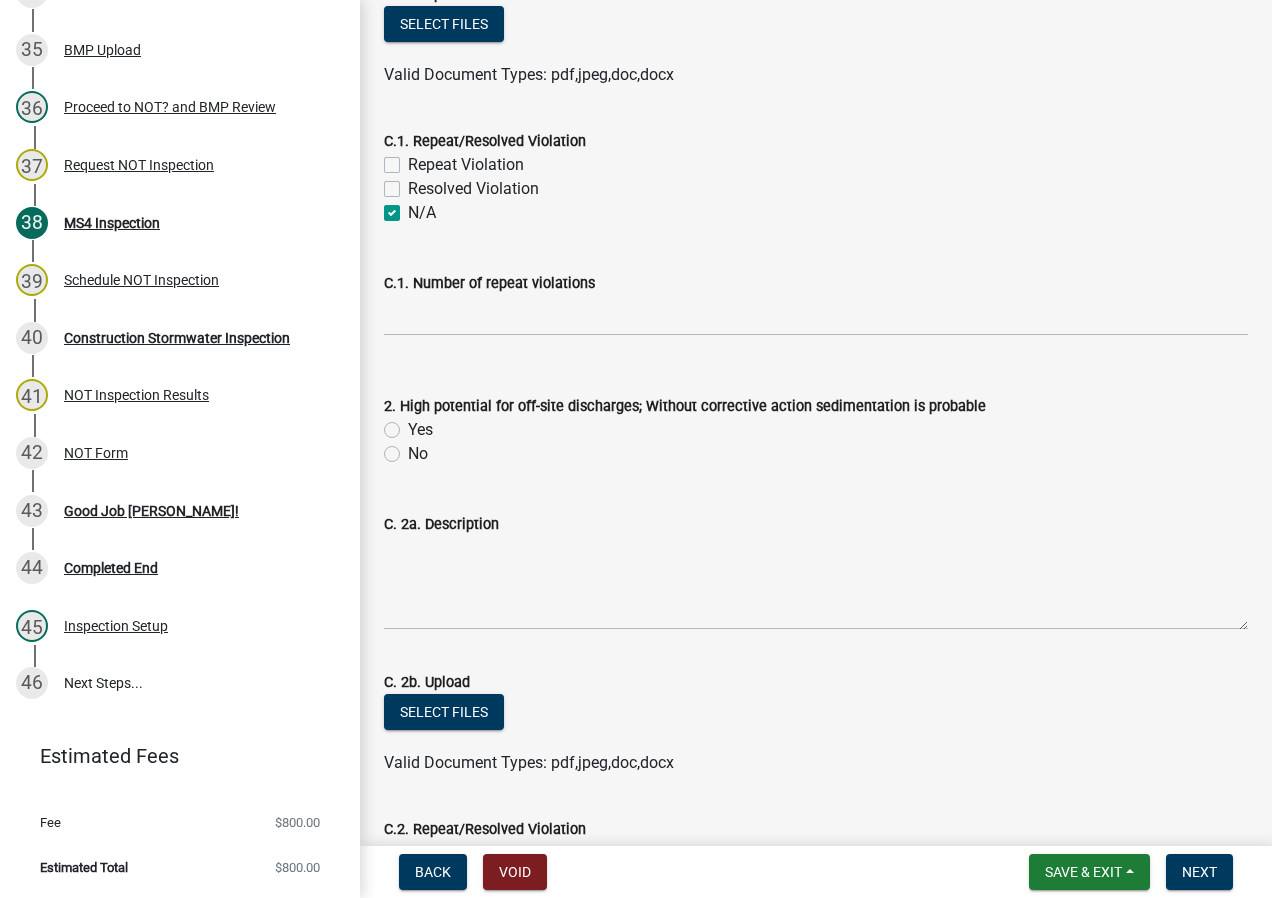 click on "No" 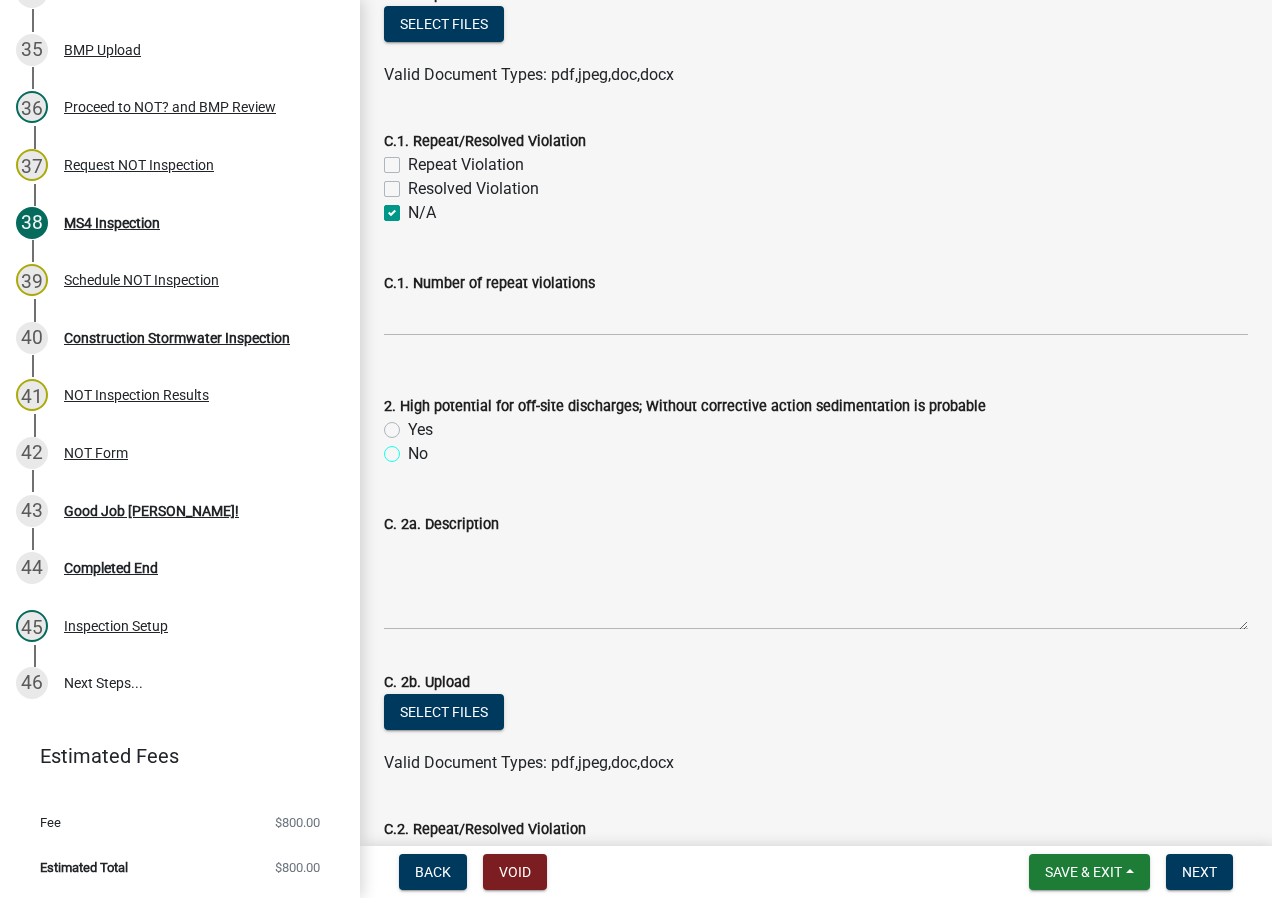 click on "No" at bounding box center [414, 448] 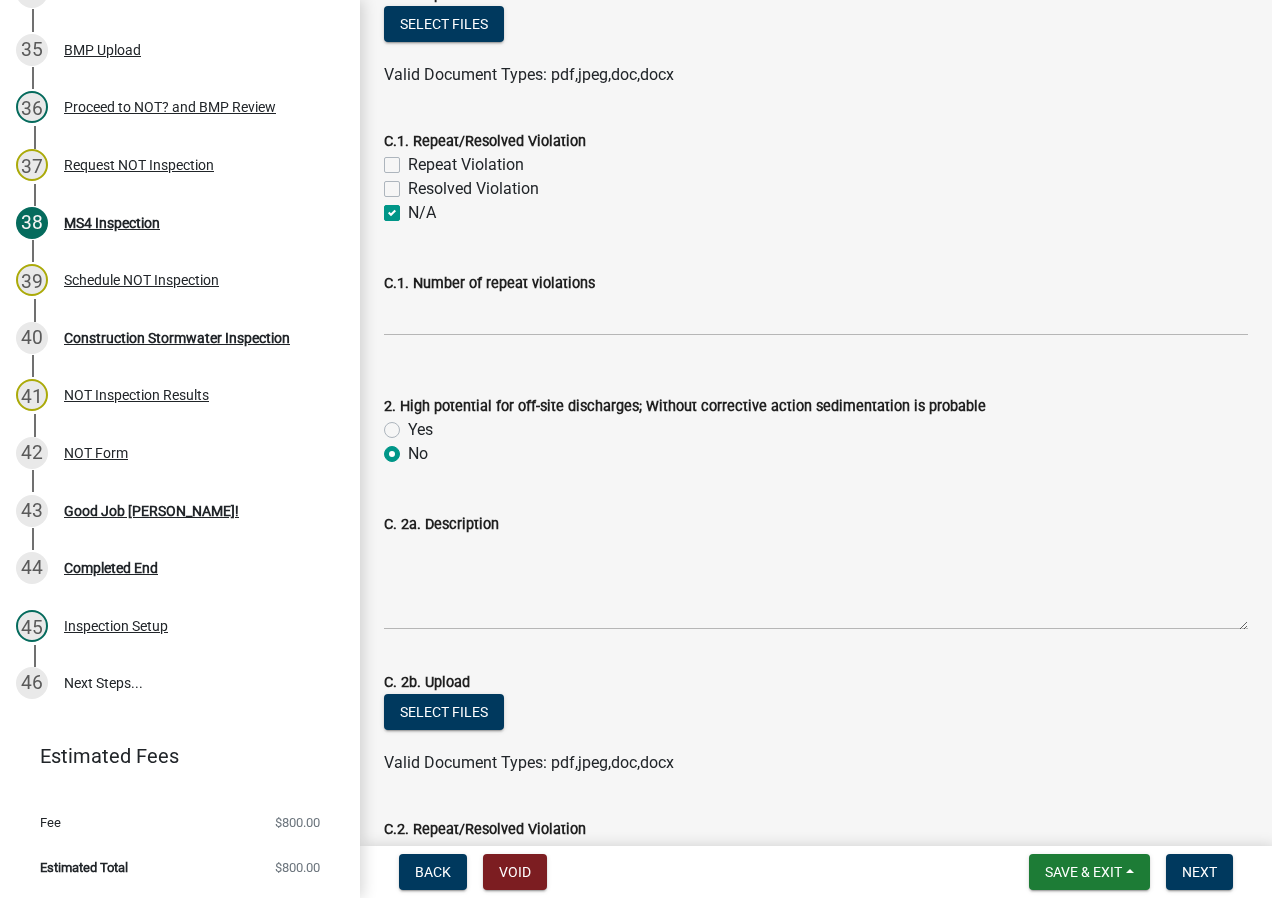 radio on "true" 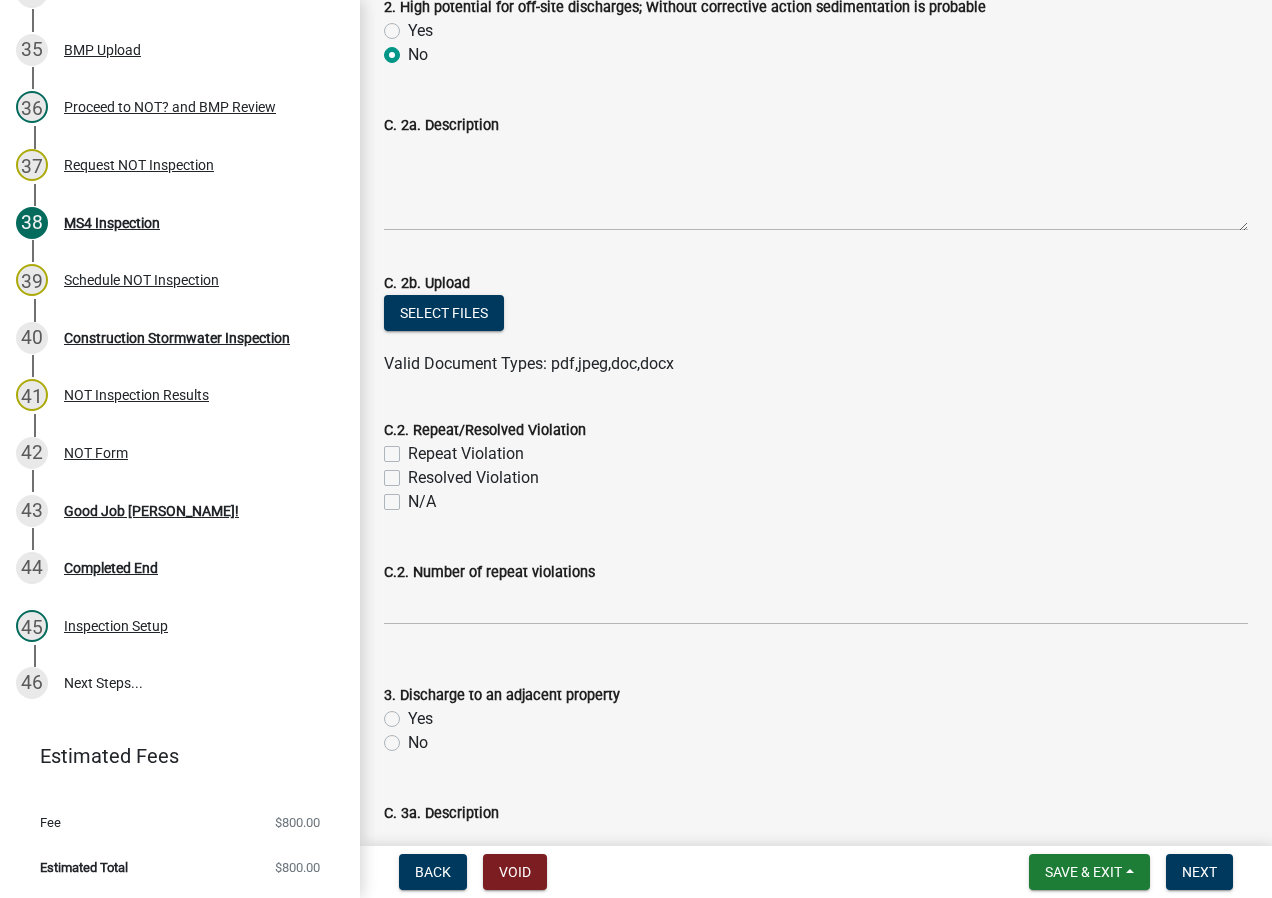 scroll, scrollTop: 2600, scrollLeft: 0, axis: vertical 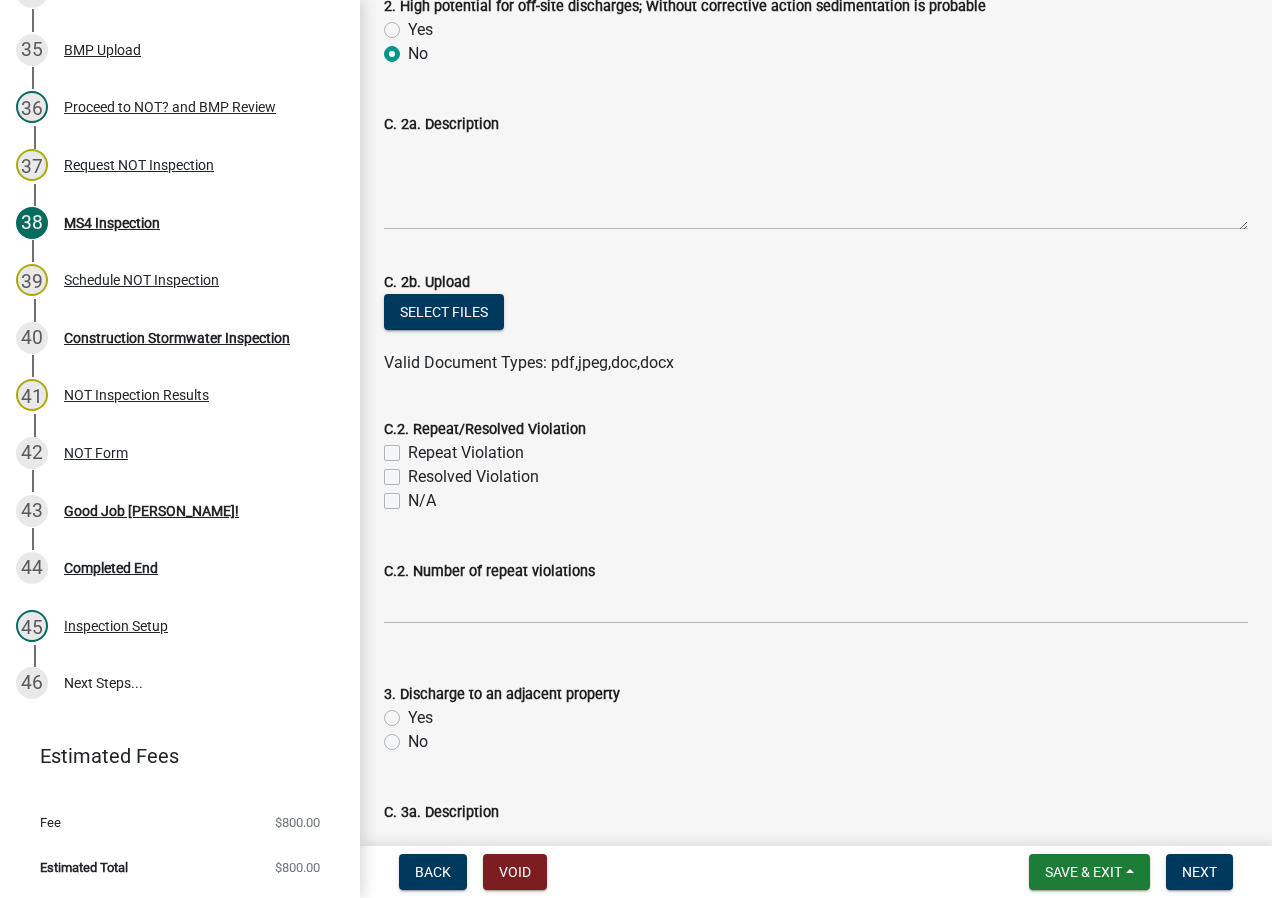click on "N/A" 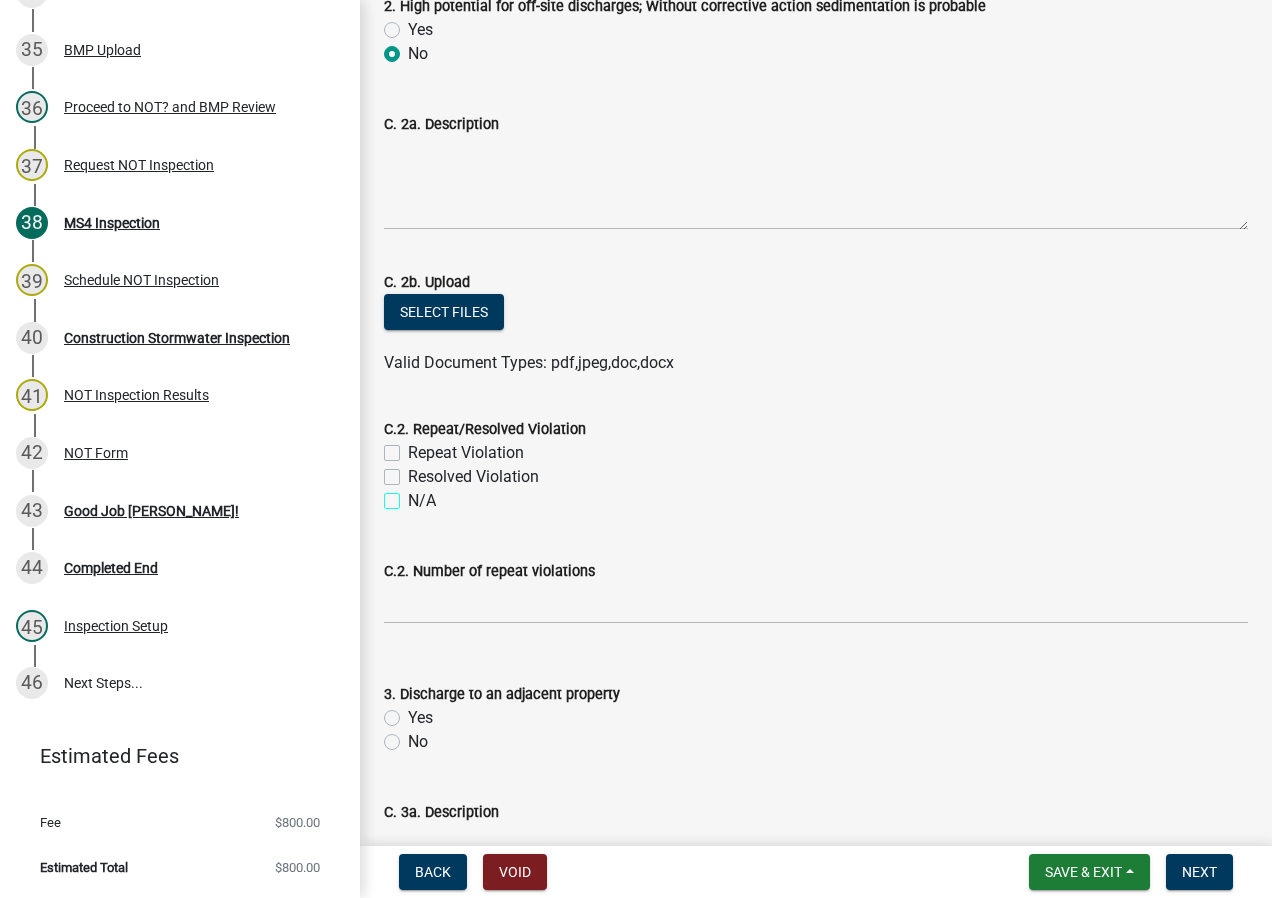 click on "N/A" at bounding box center (414, 495) 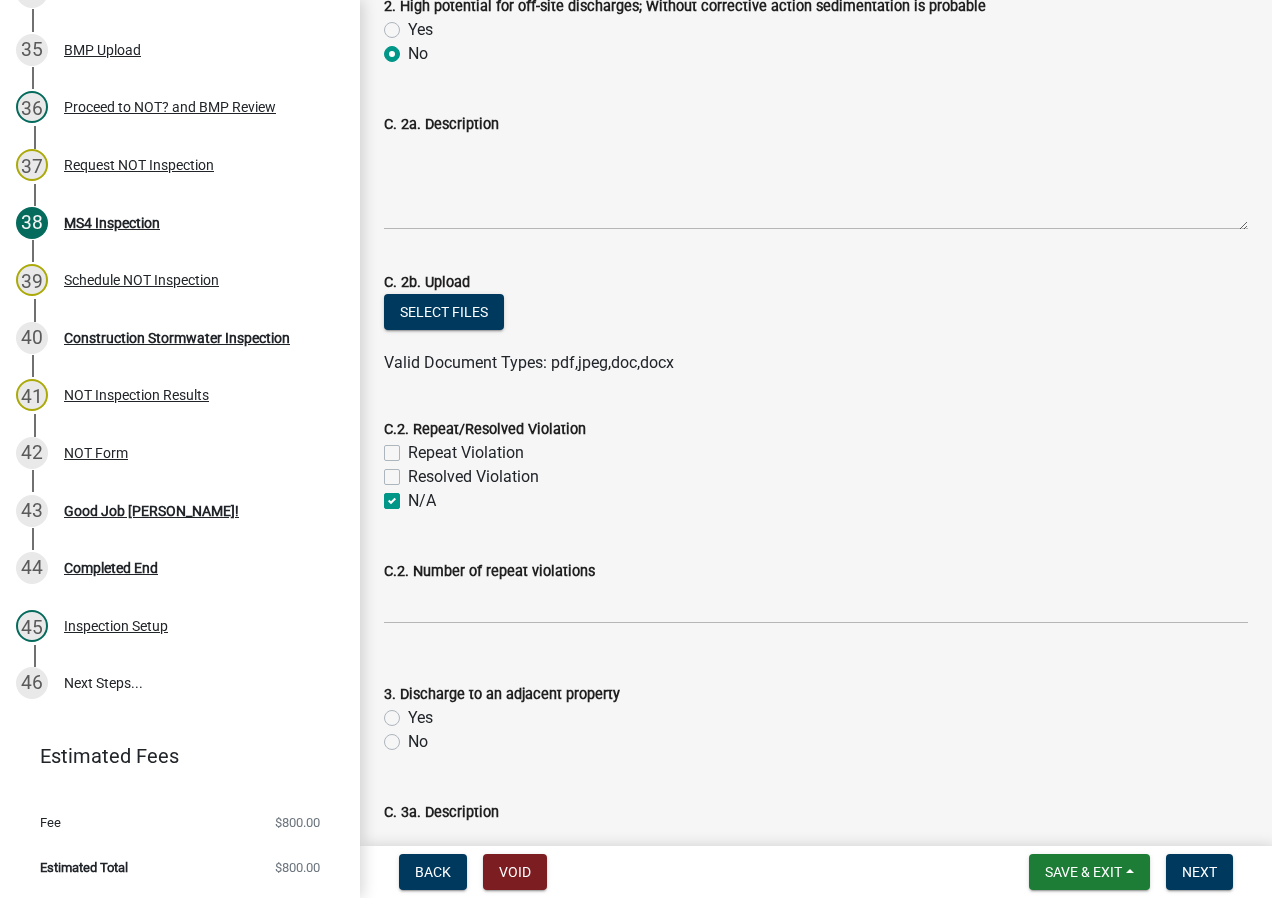 checkbox on "false" 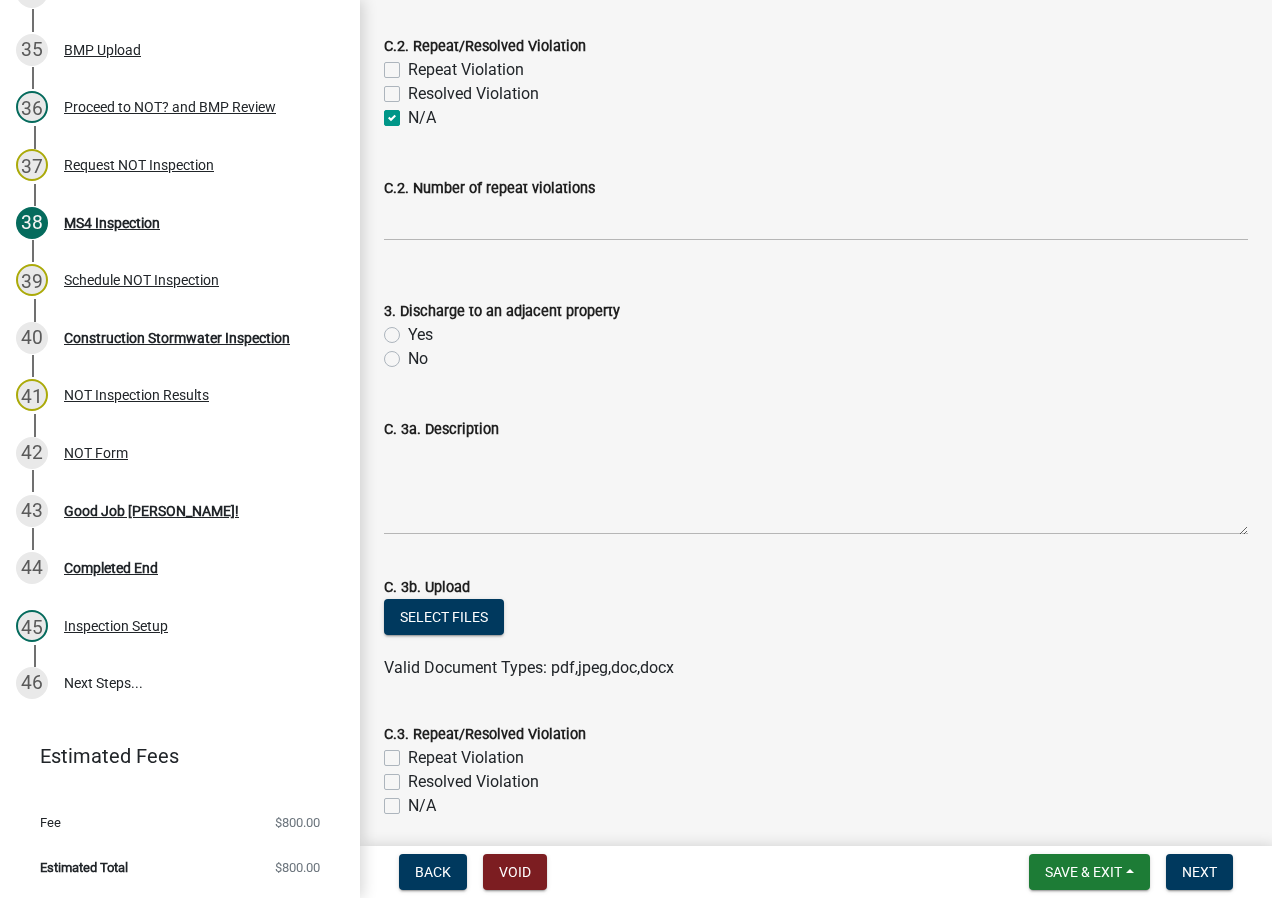 scroll, scrollTop: 3000, scrollLeft: 0, axis: vertical 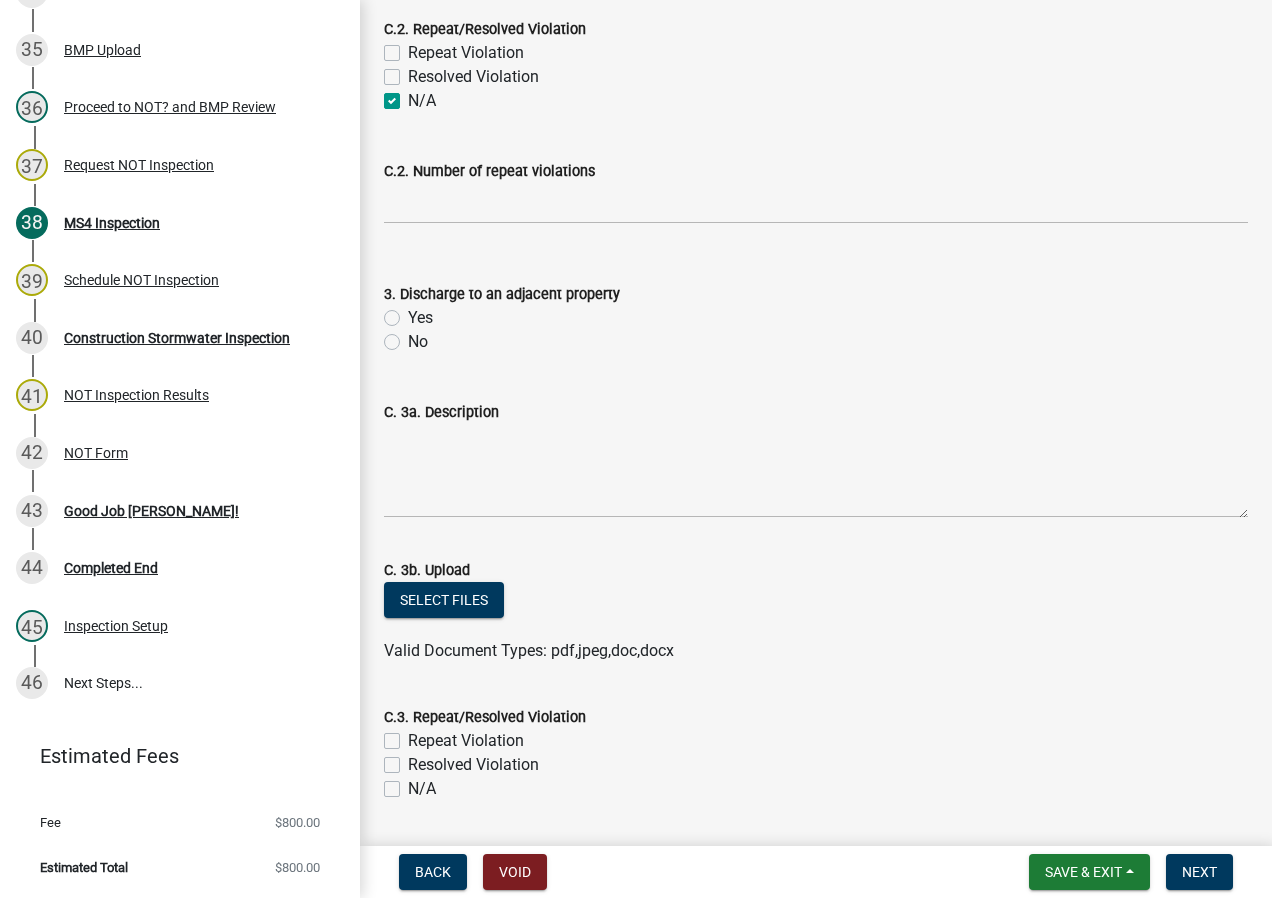 click on "No" 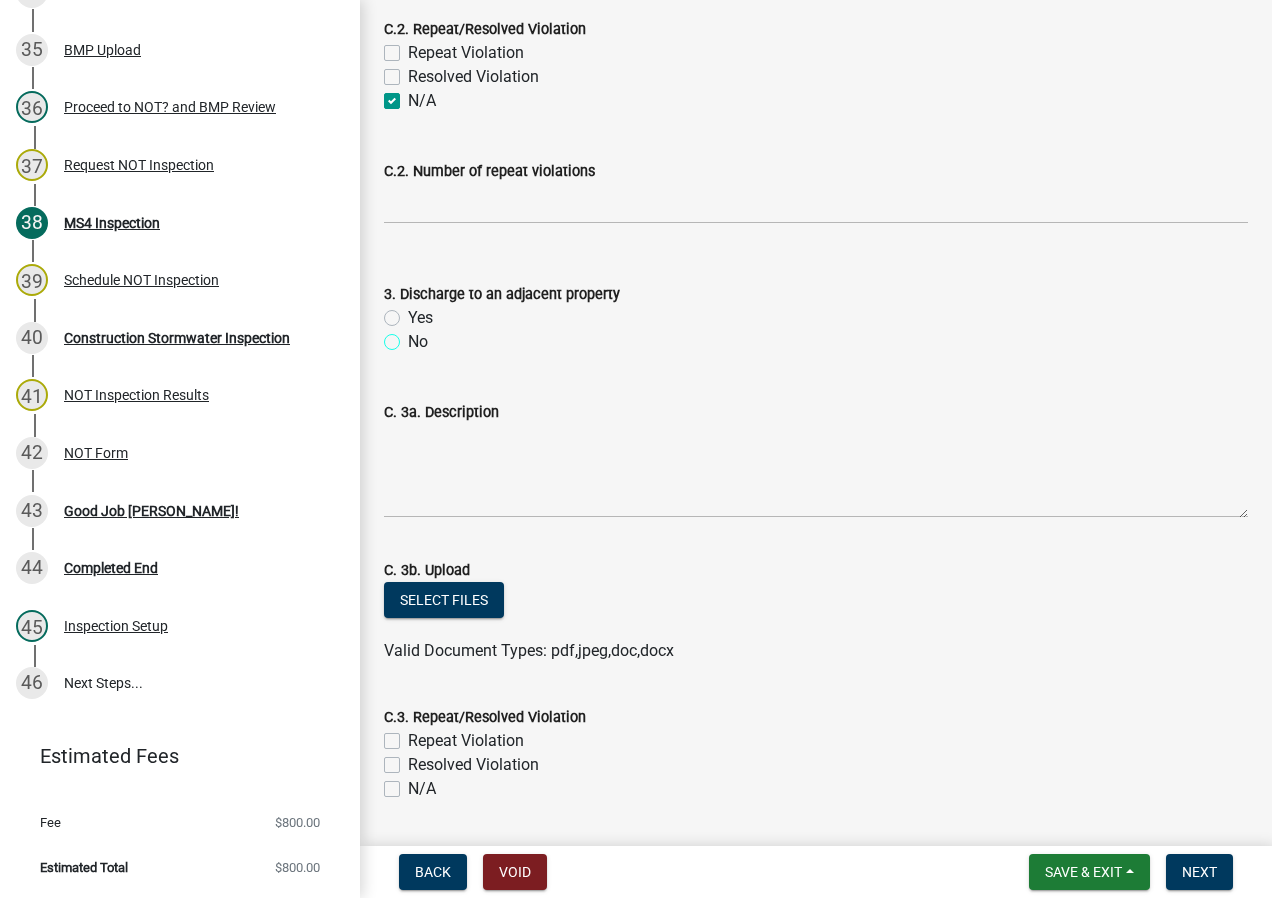 click on "No" at bounding box center (414, 336) 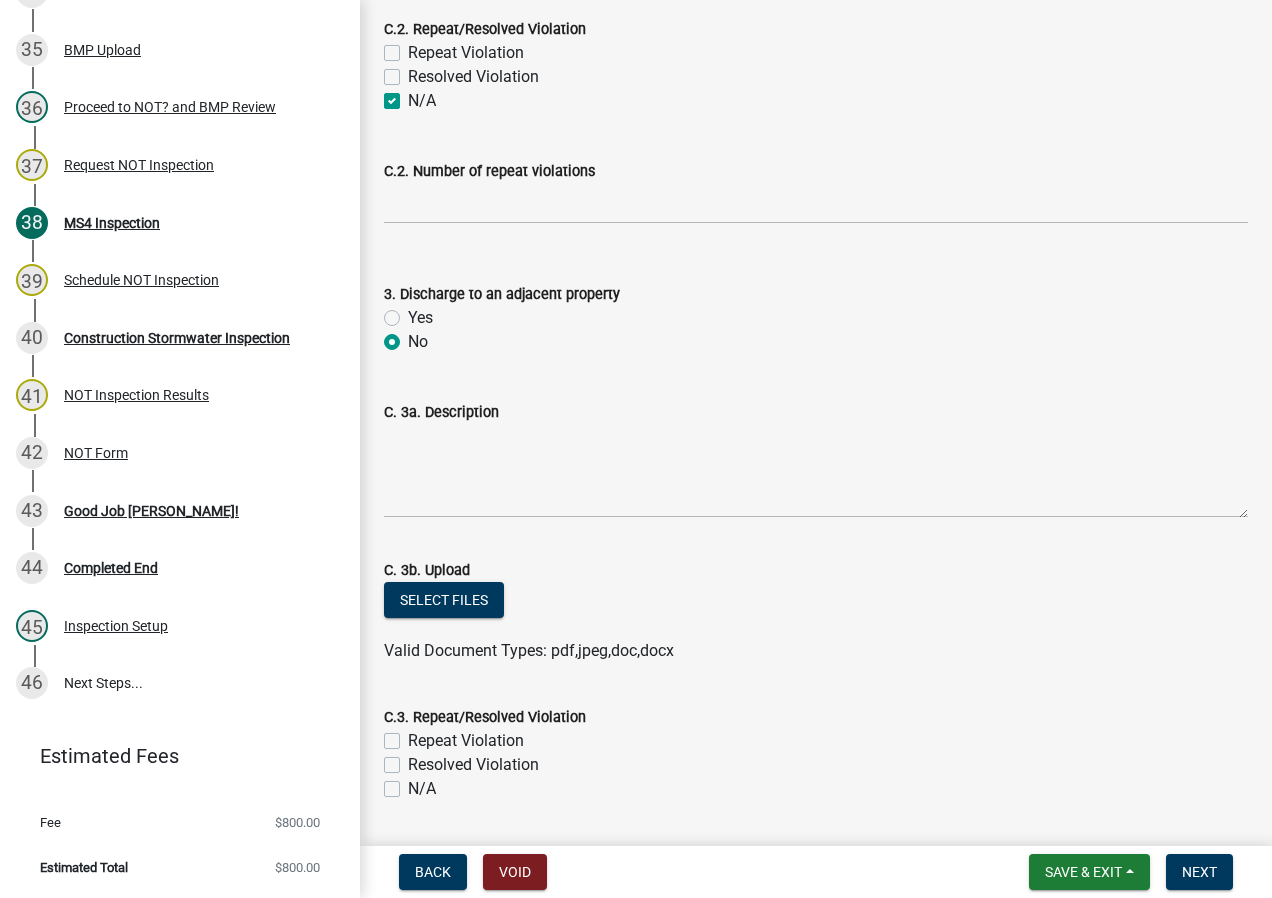 radio on "true" 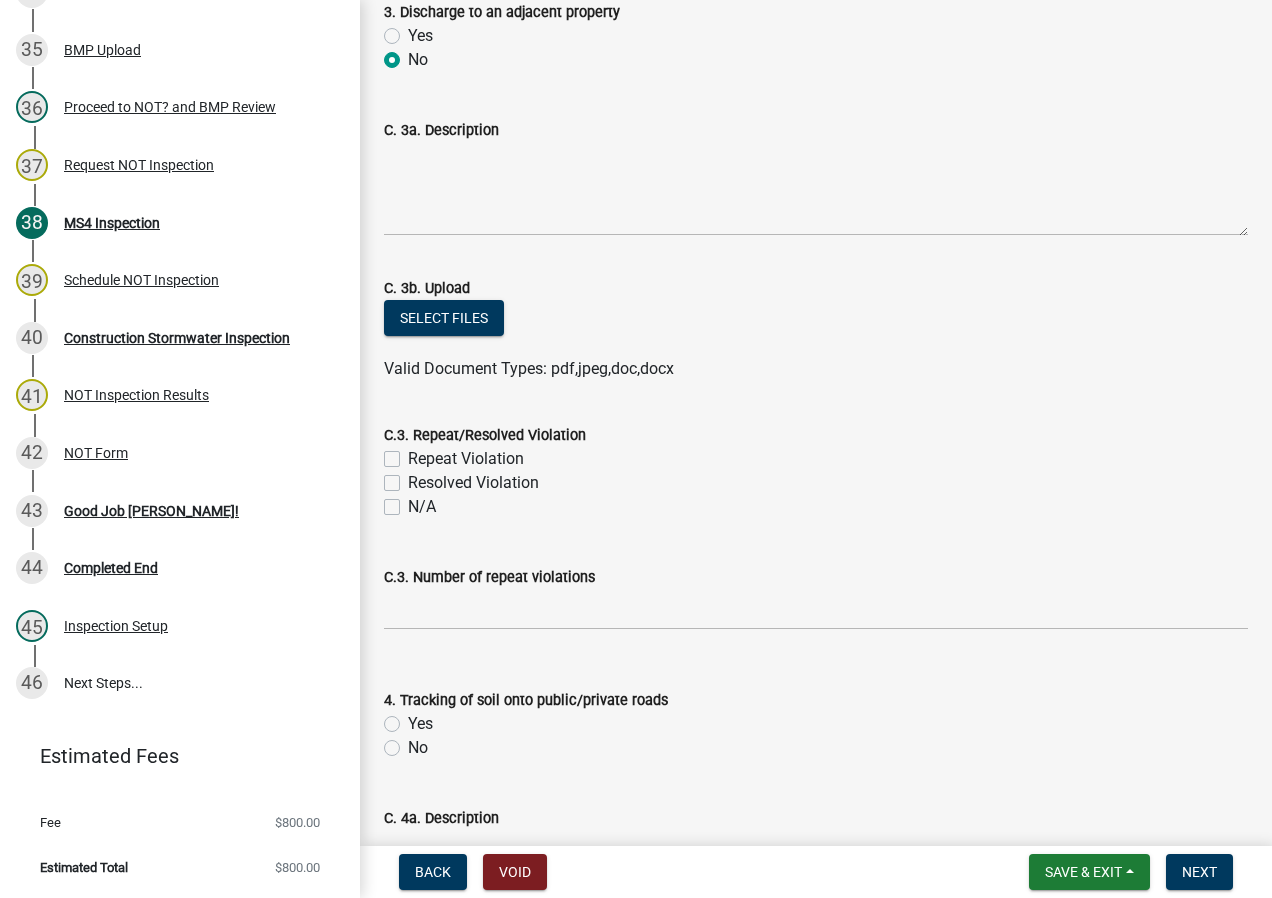 scroll, scrollTop: 3300, scrollLeft: 0, axis: vertical 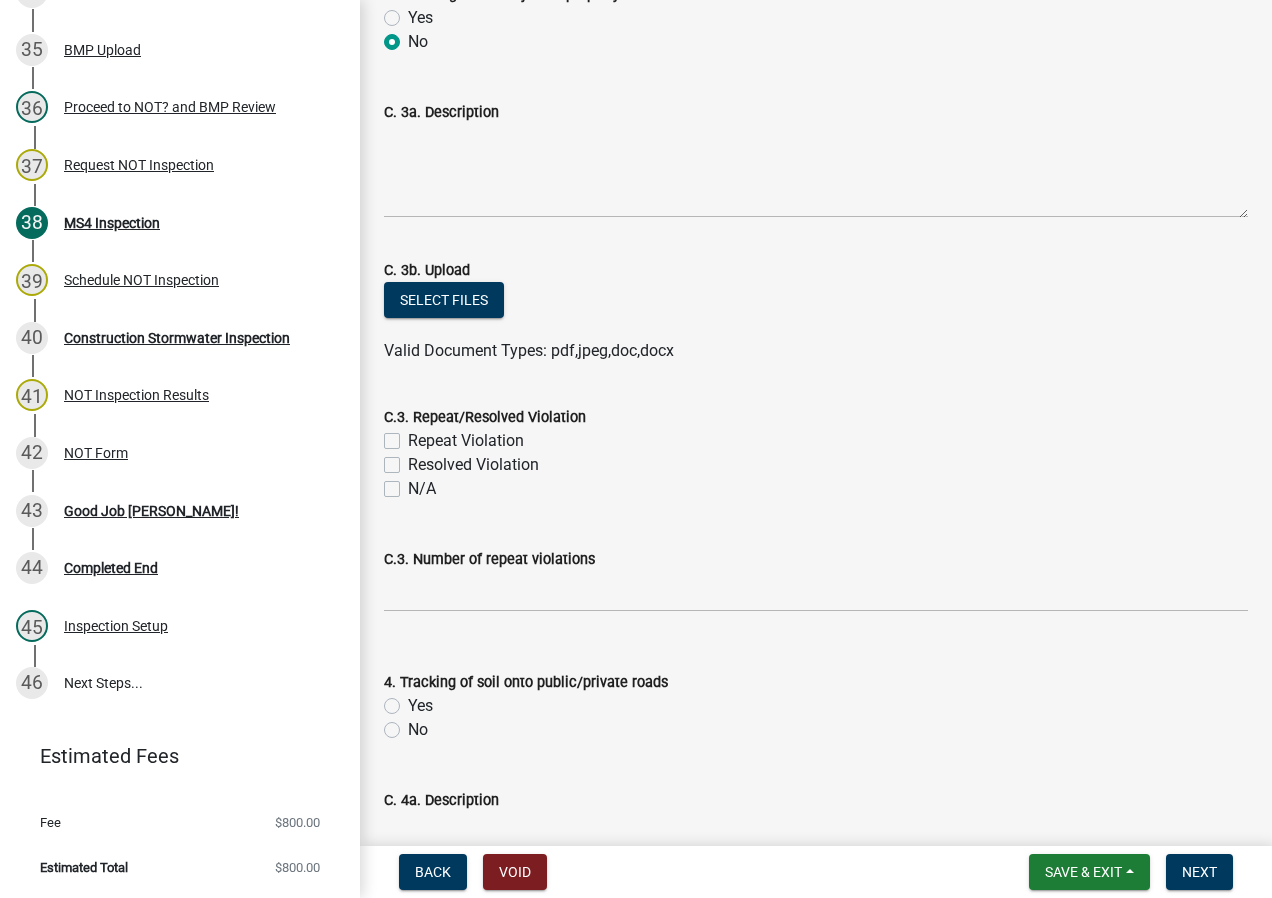 click on "N/A" 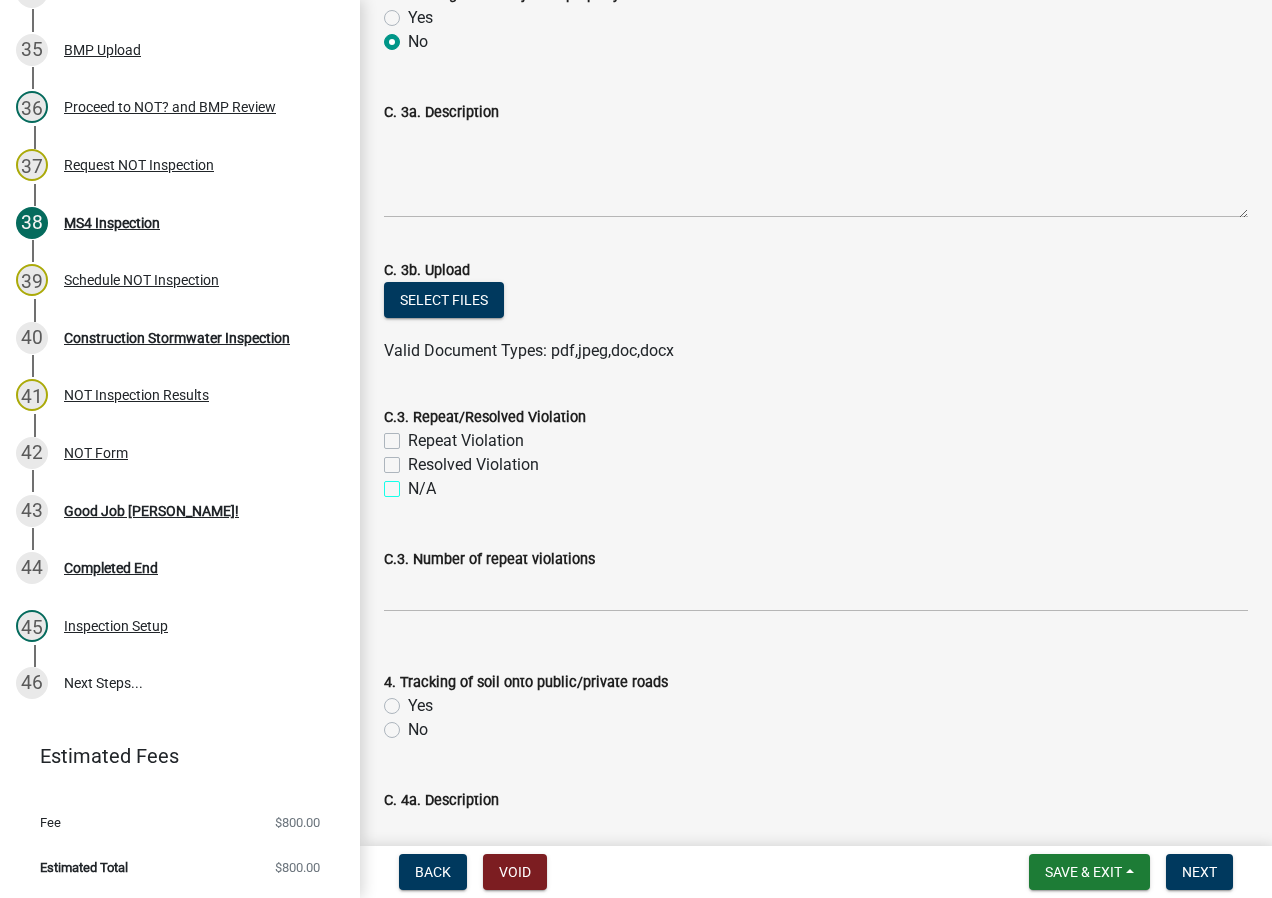 click on "N/A" at bounding box center (414, 483) 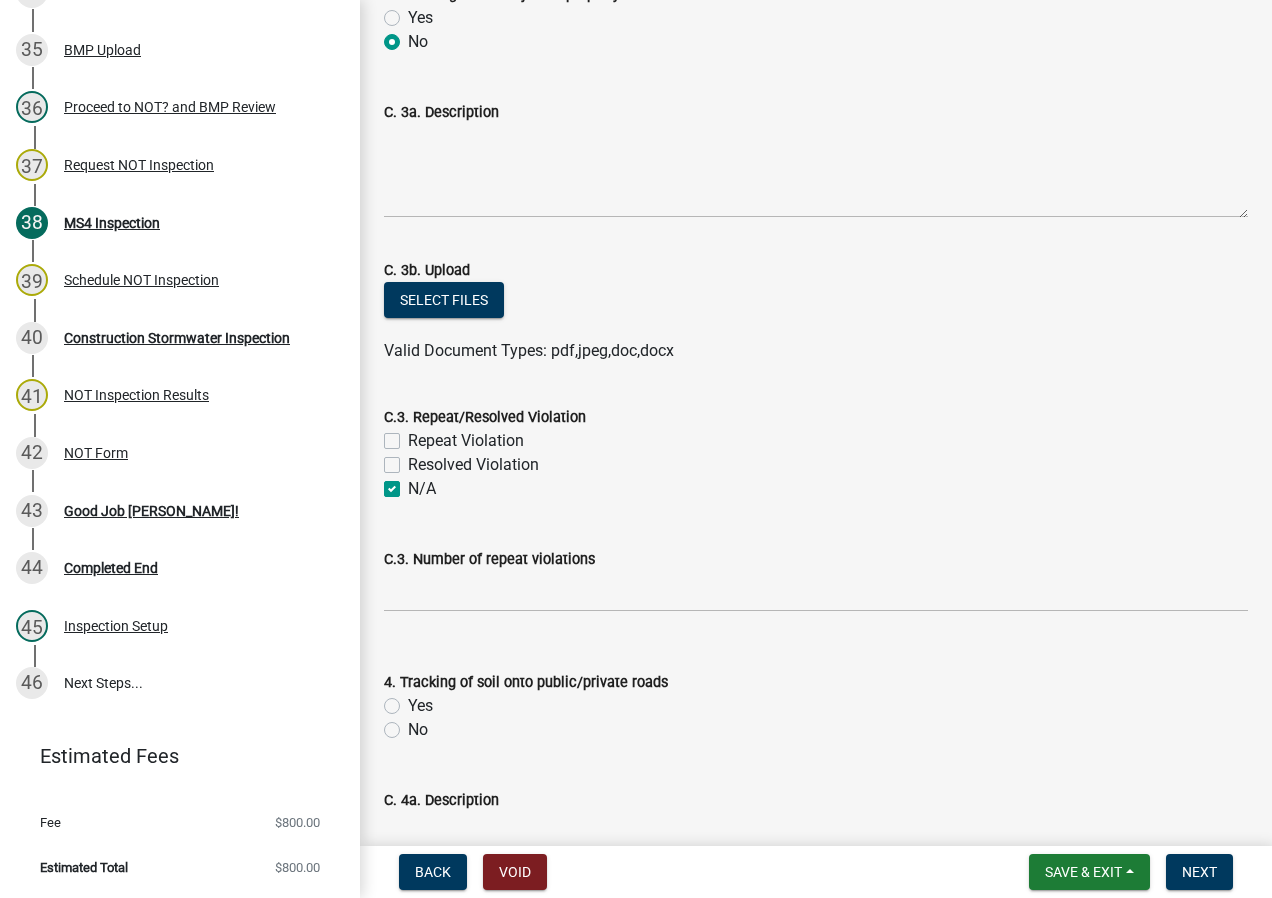 checkbox on "false" 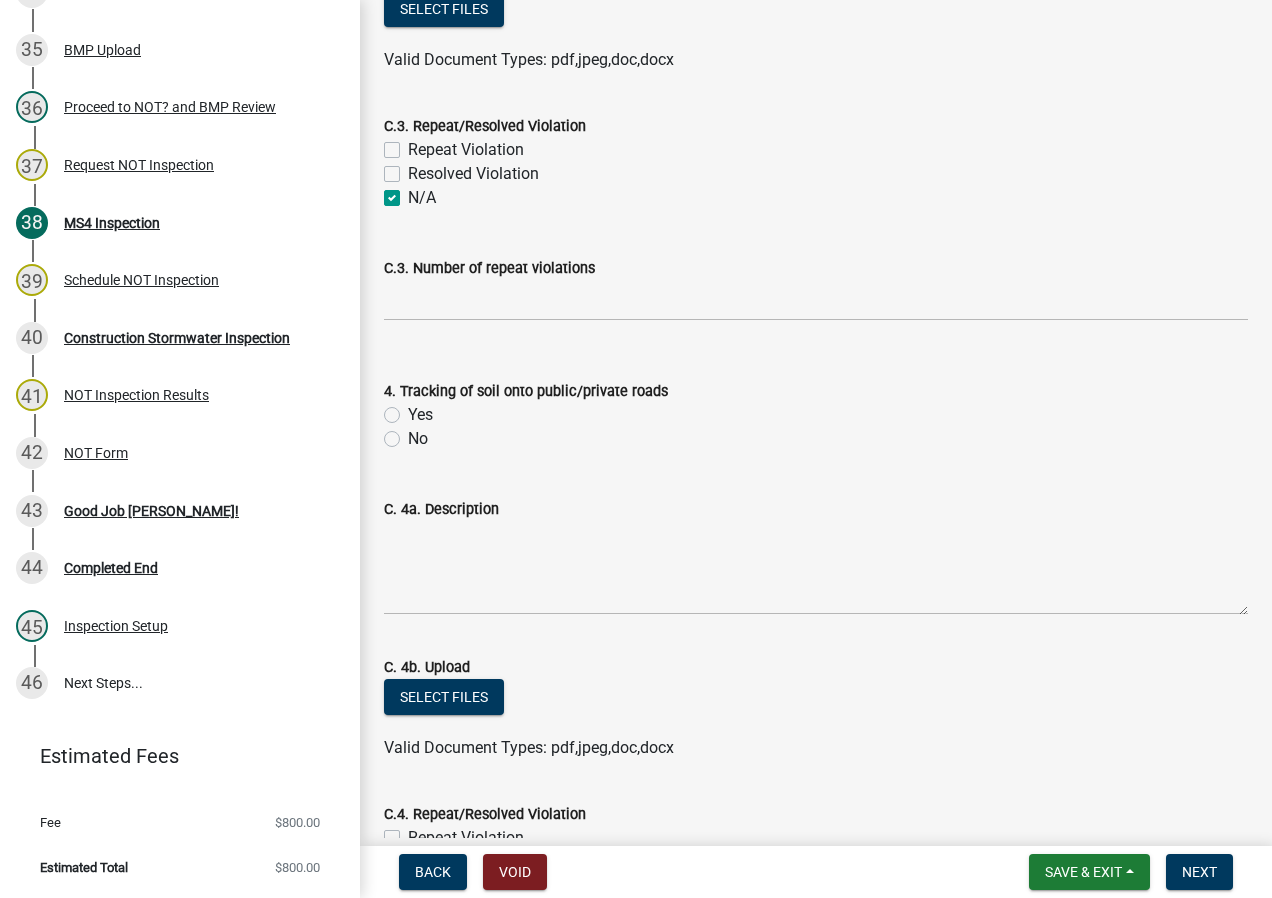 scroll, scrollTop: 3600, scrollLeft: 0, axis: vertical 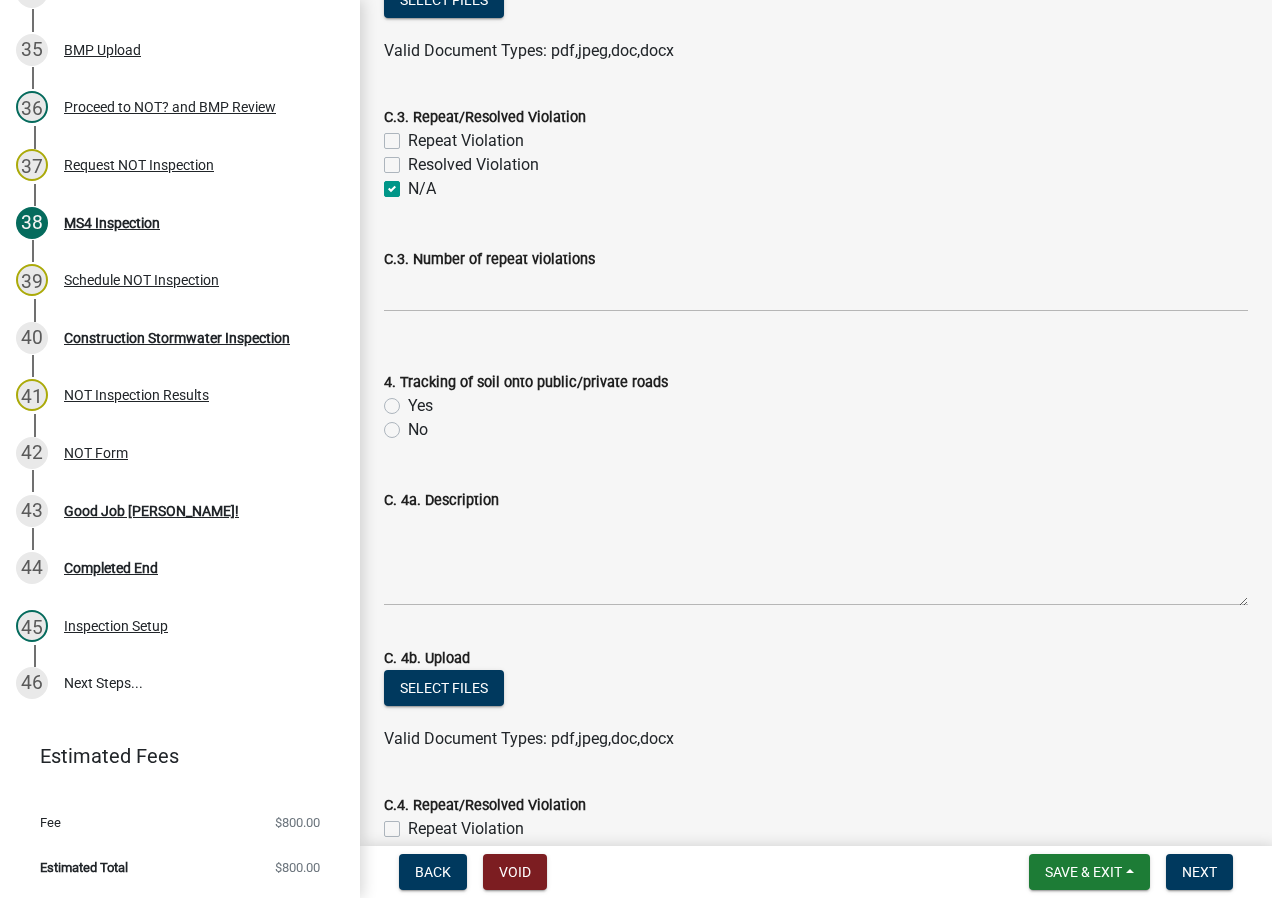 click on "No" 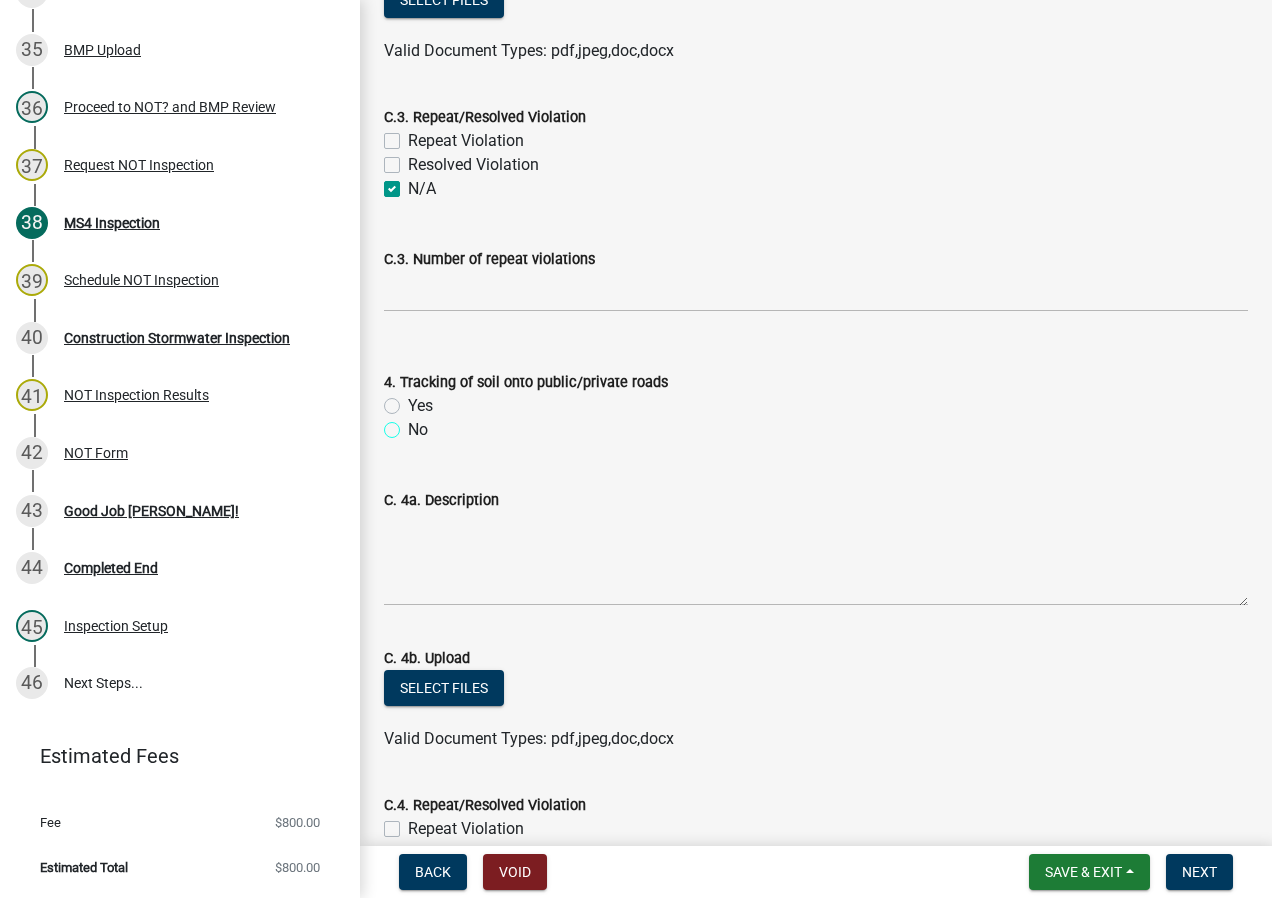 click on "No" at bounding box center (414, 424) 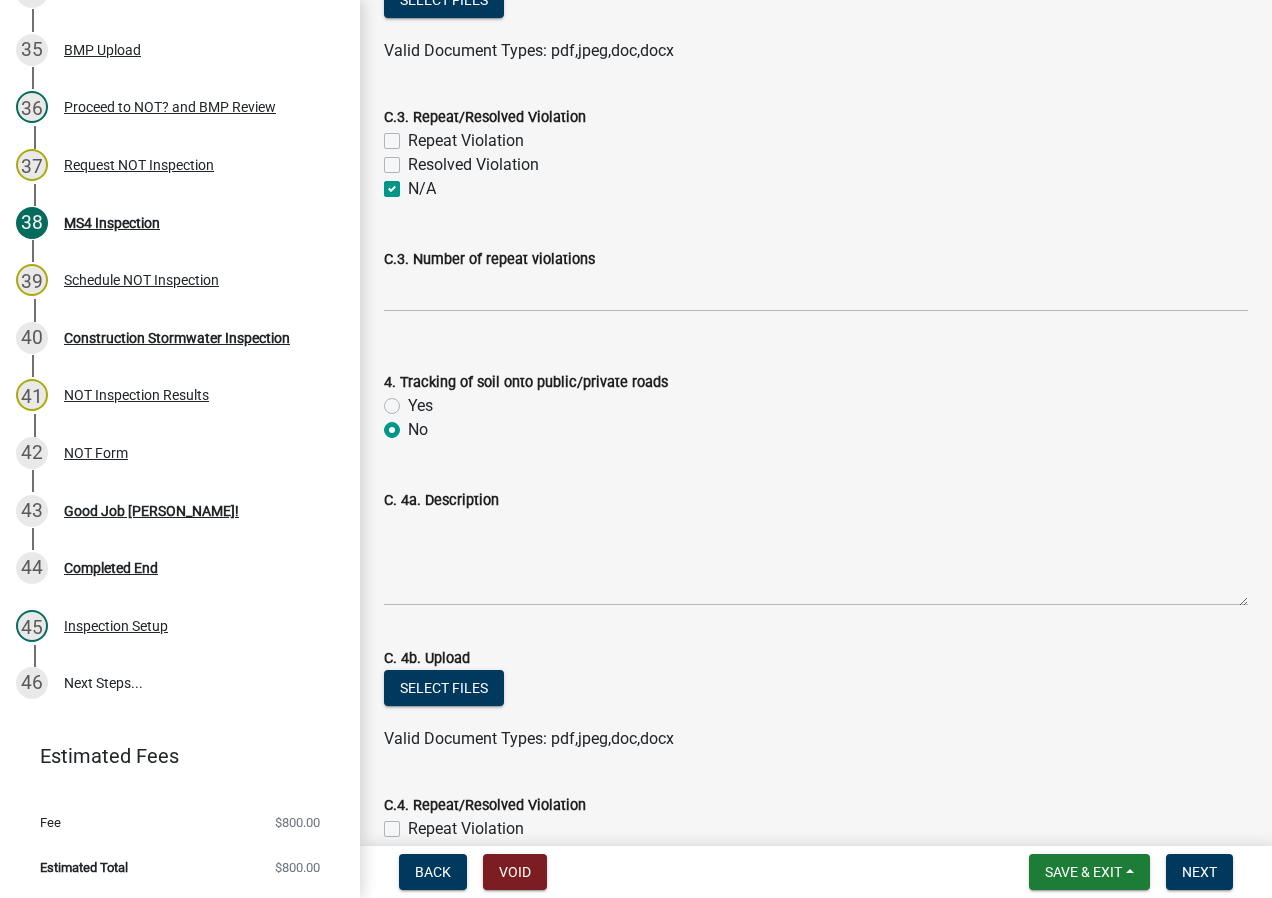 radio on "true" 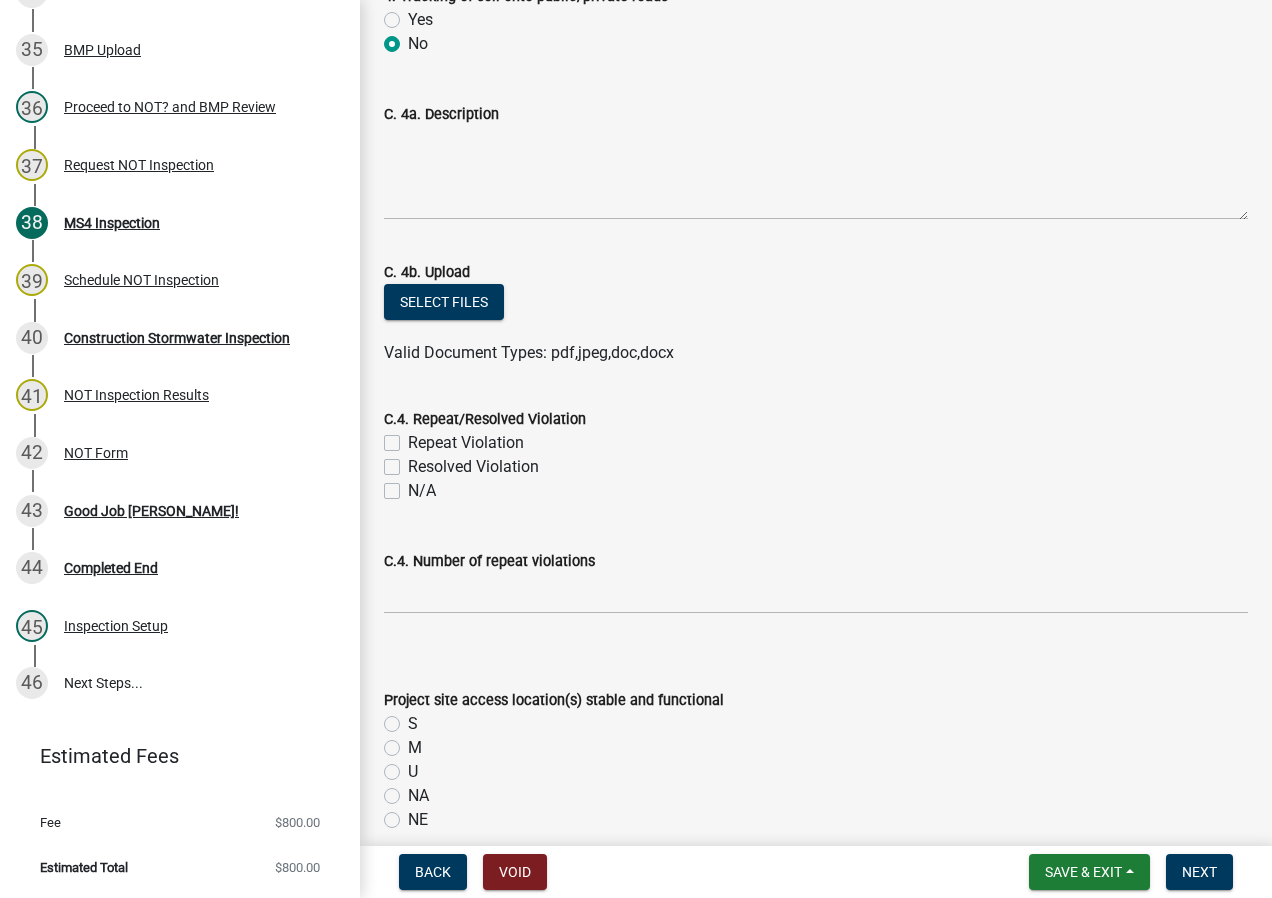 scroll, scrollTop: 4000, scrollLeft: 0, axis: vertical 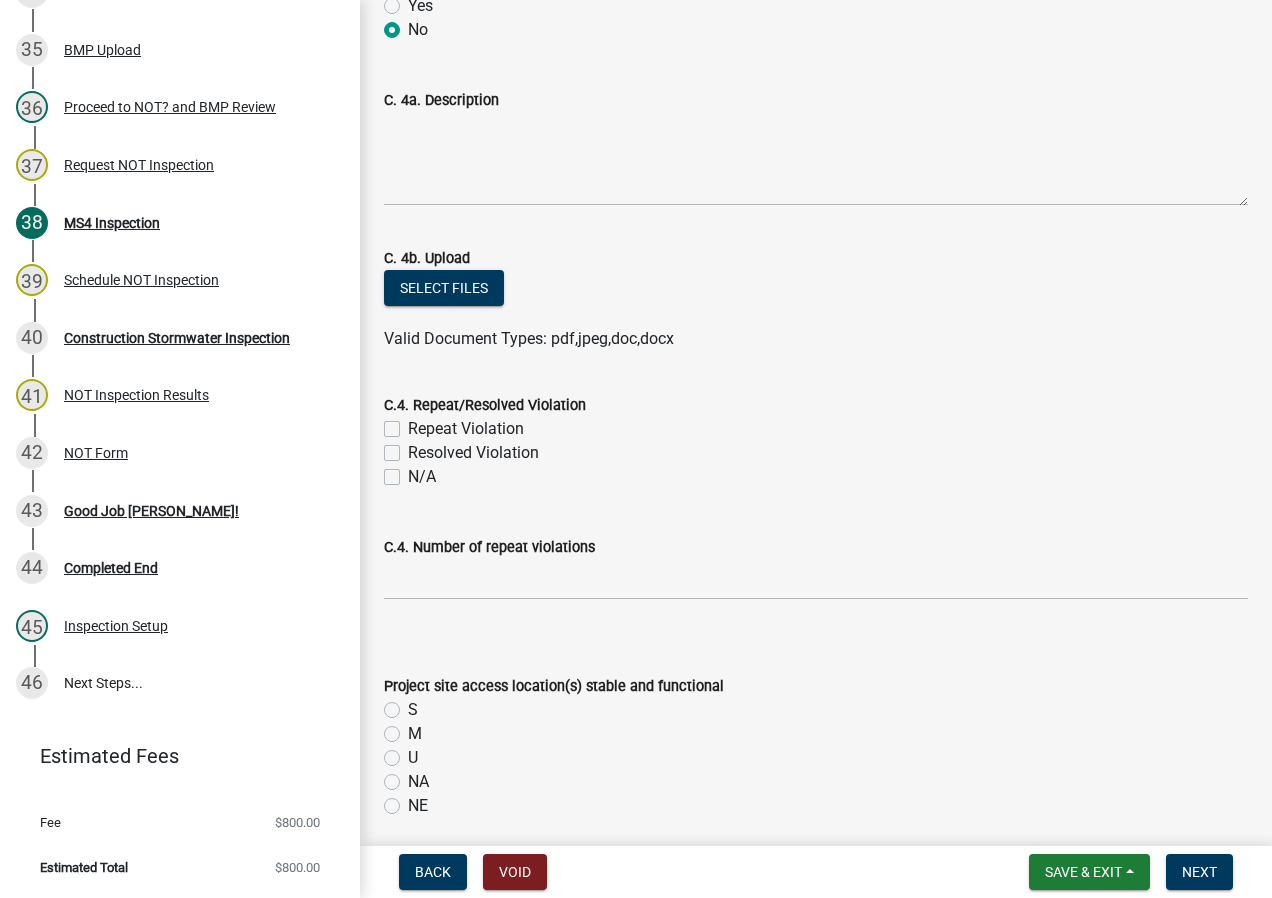 click on "N/A" 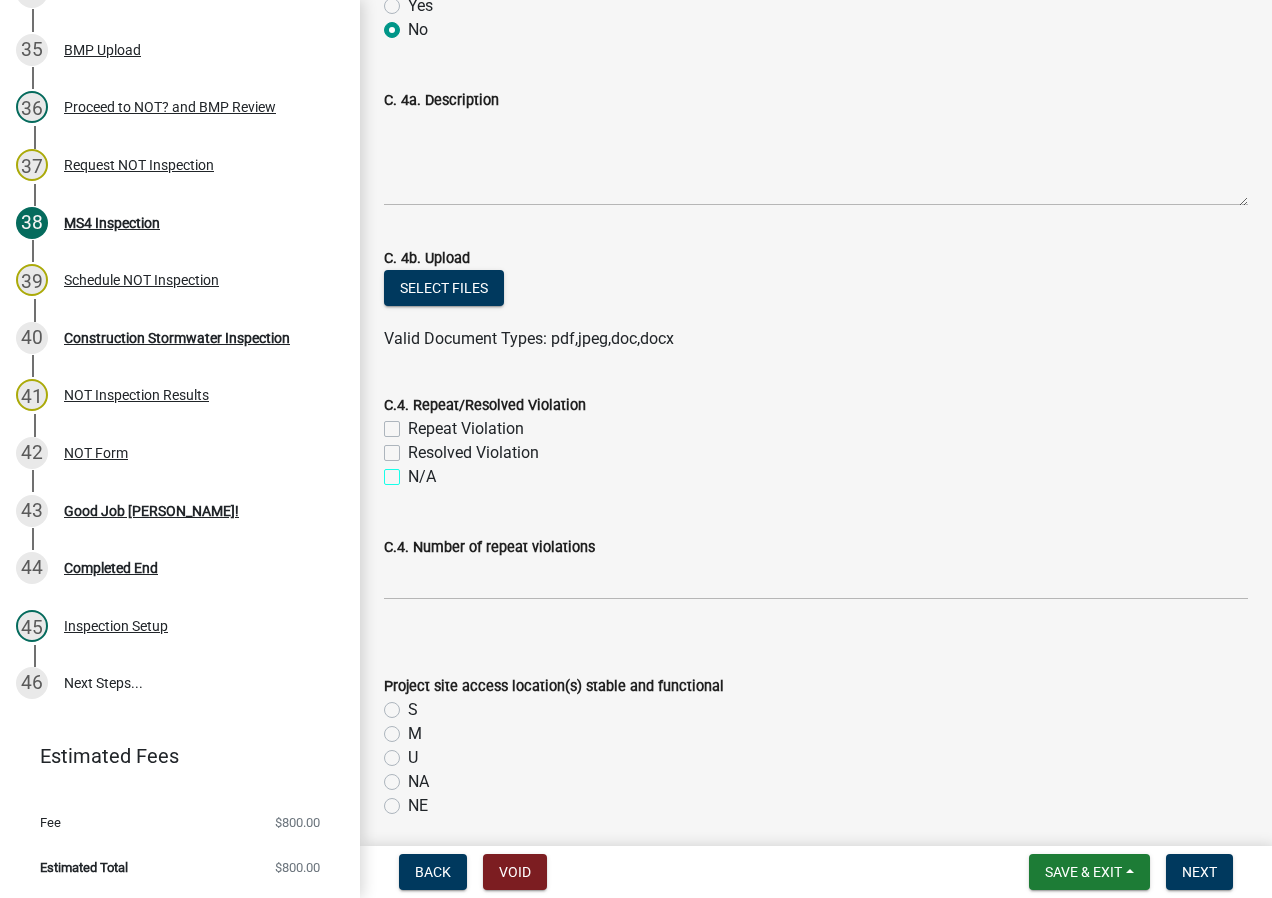 click on "N/A" at bounding box center (414, 471) 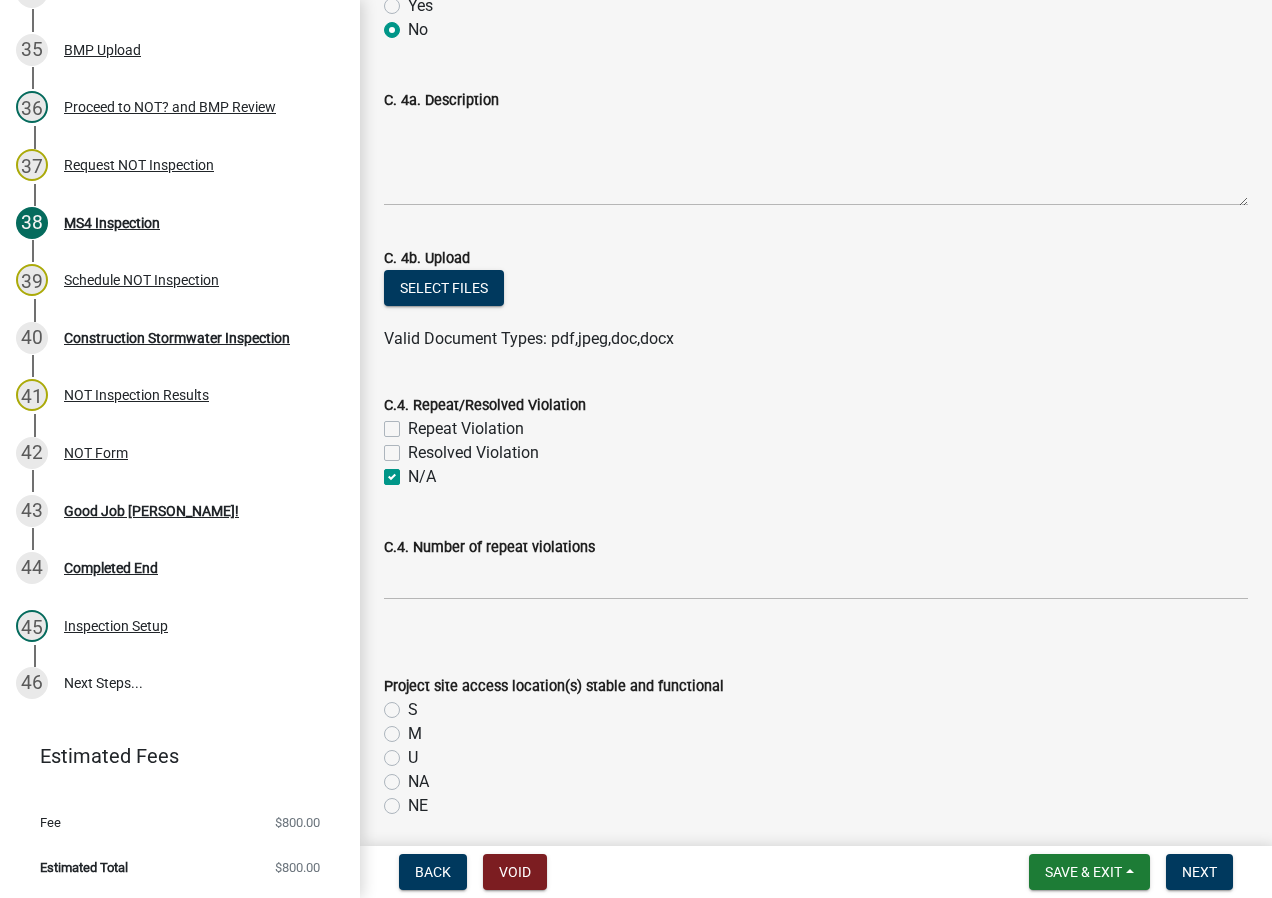 checkbox on "false" 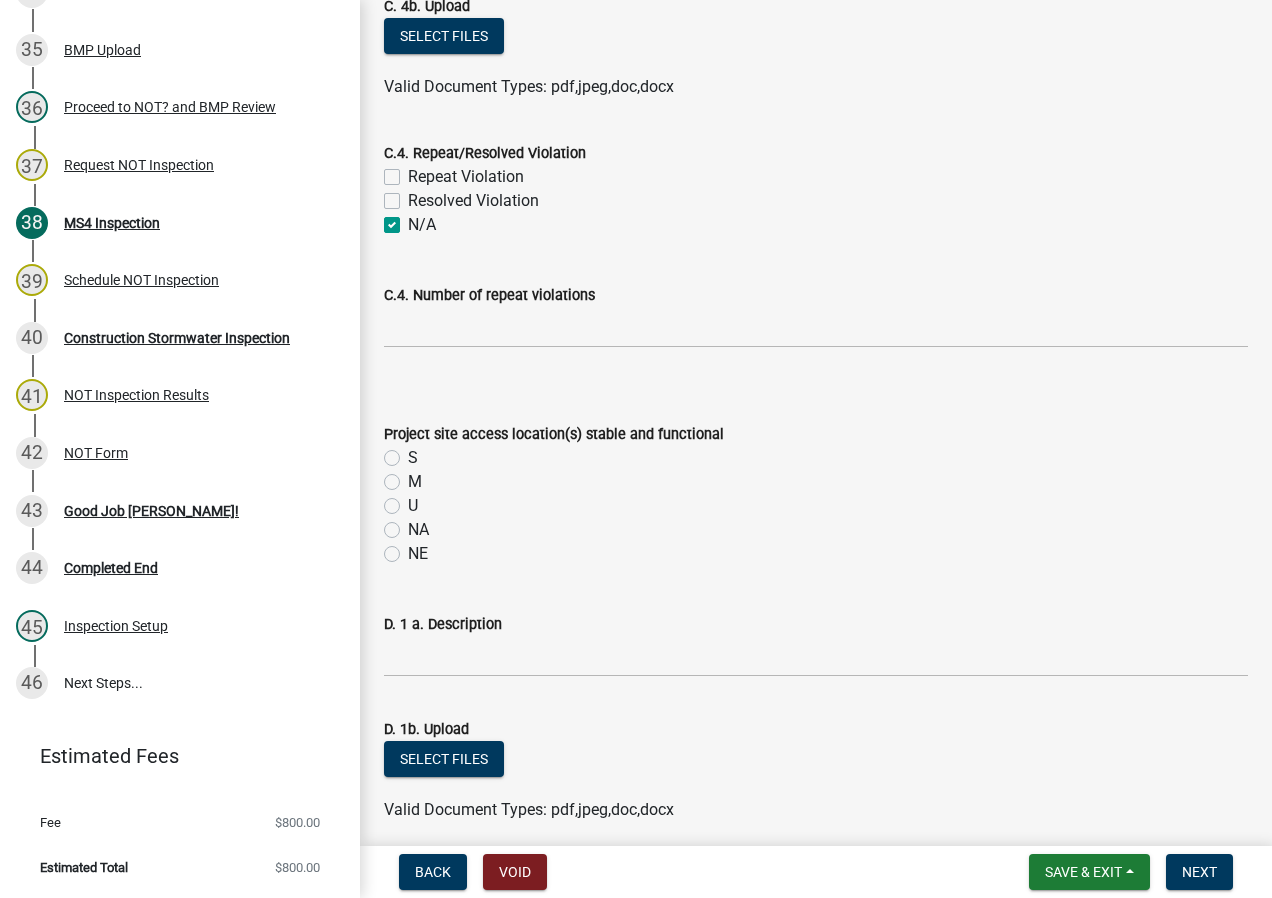scroll, scrollTop: 4300, scrollLeft: 0, axis: vertical 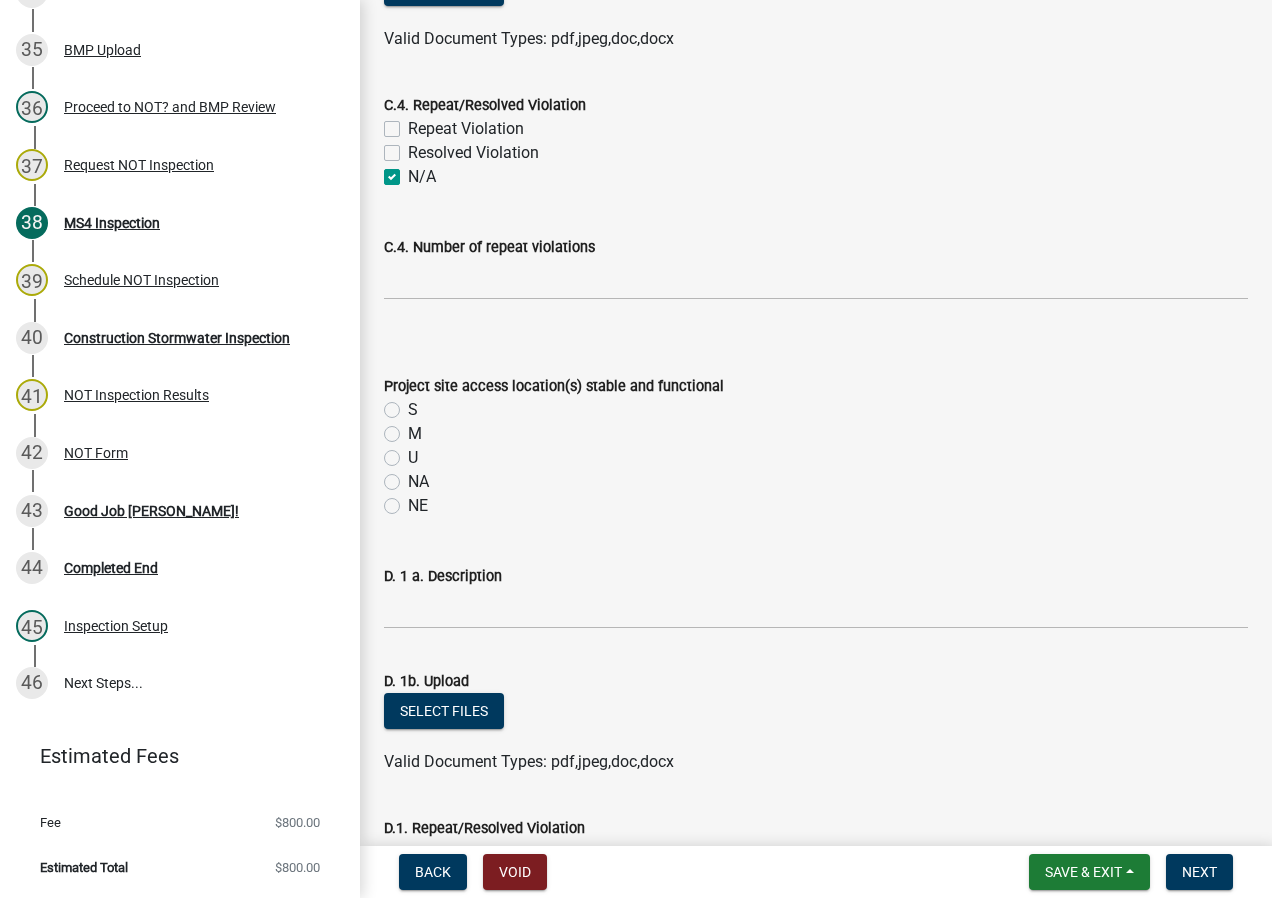 click on "S" 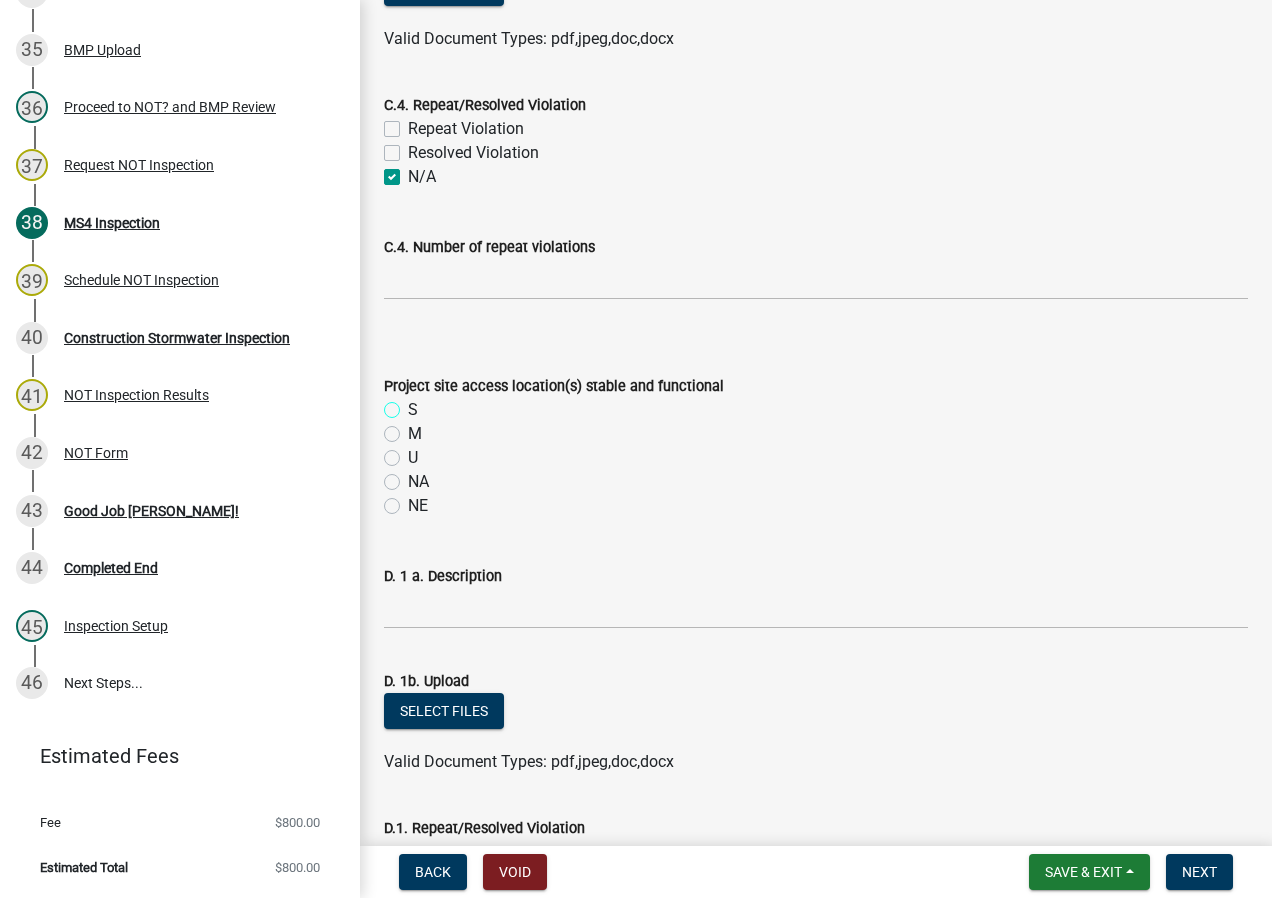 click on "S" at bounding box center [414, 404] 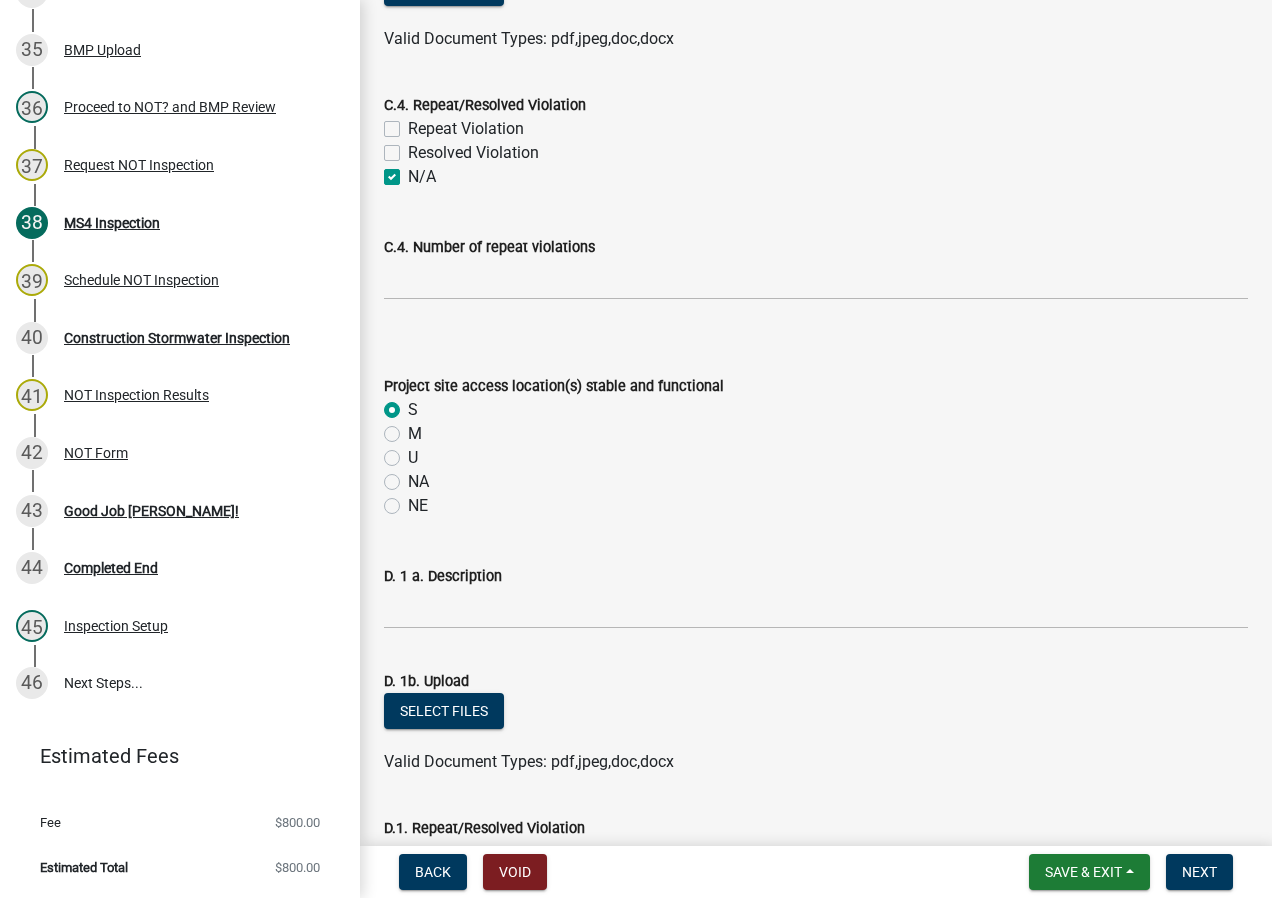 radio on "true" 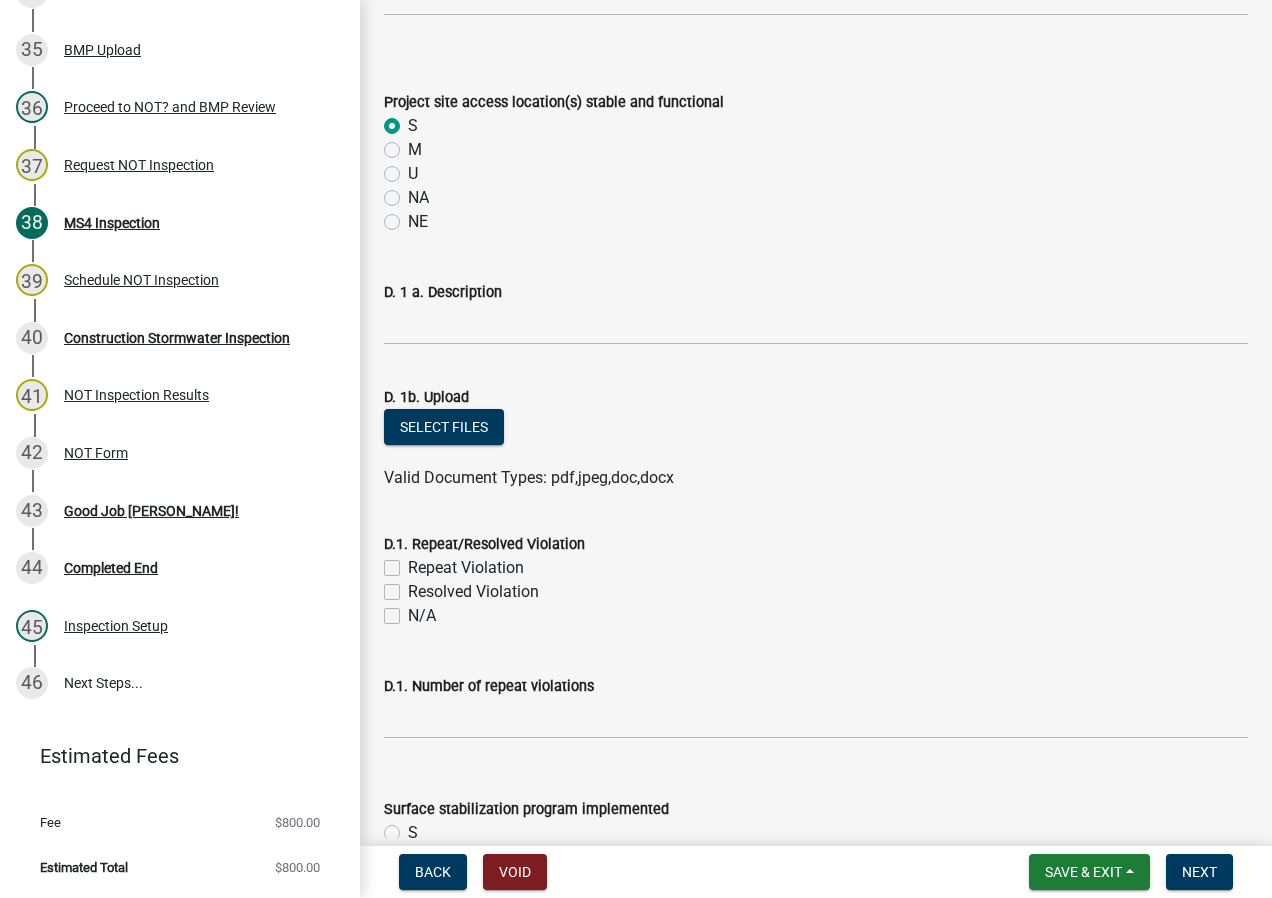 scroll, scrollTop: 4700, scrollLeft: 0, axis: vertical 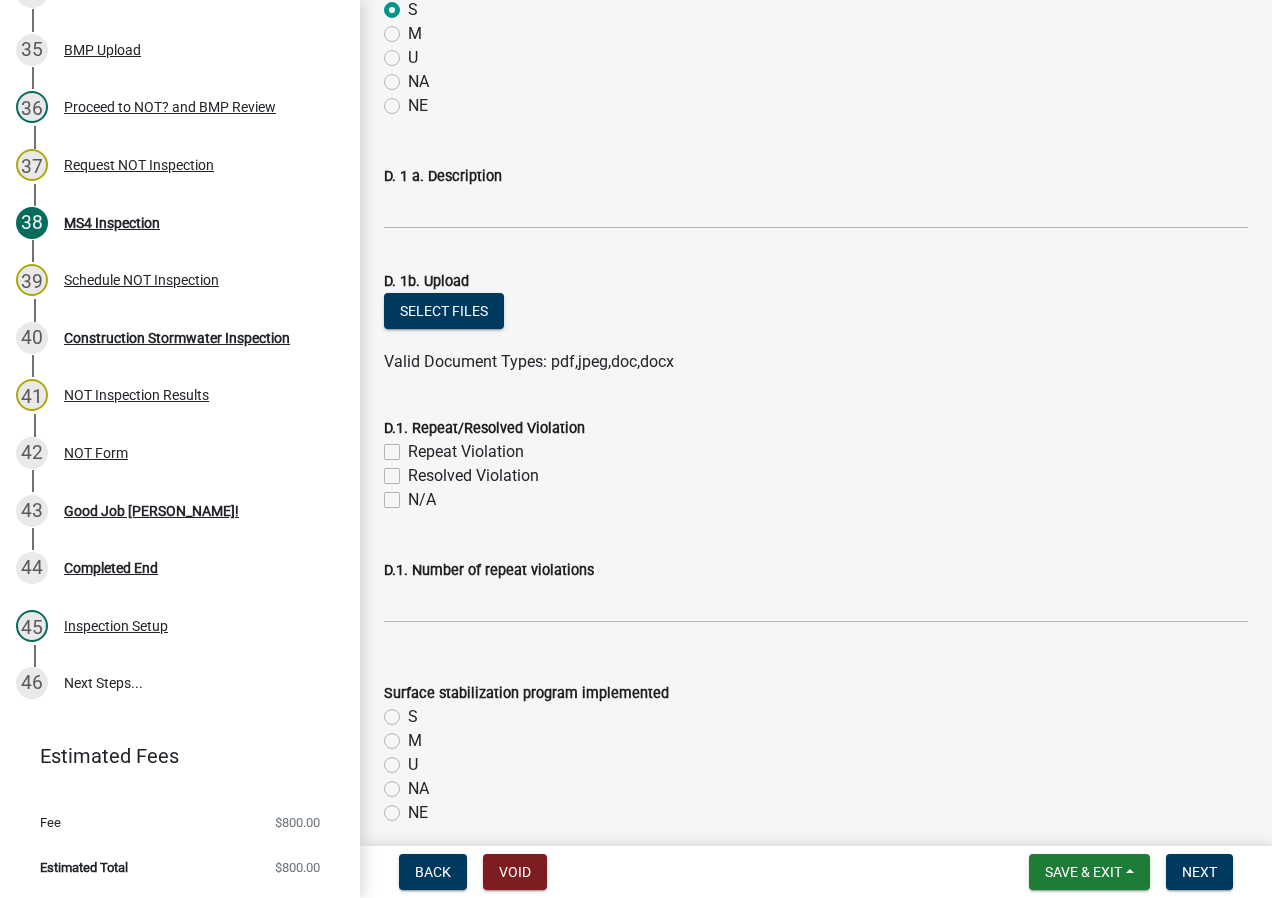 click on "N/A" 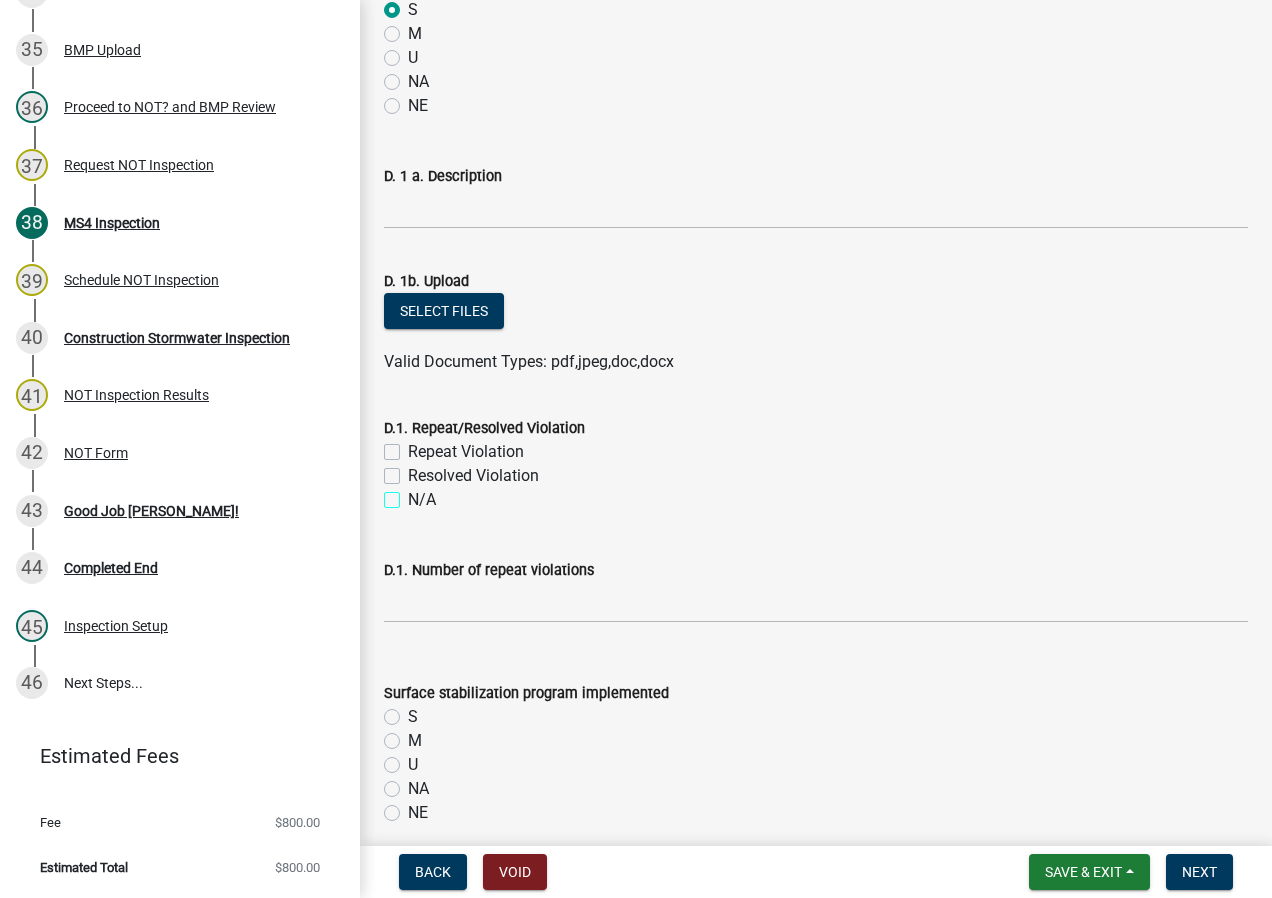 click on "N/A" at bounding box center (414, 494) 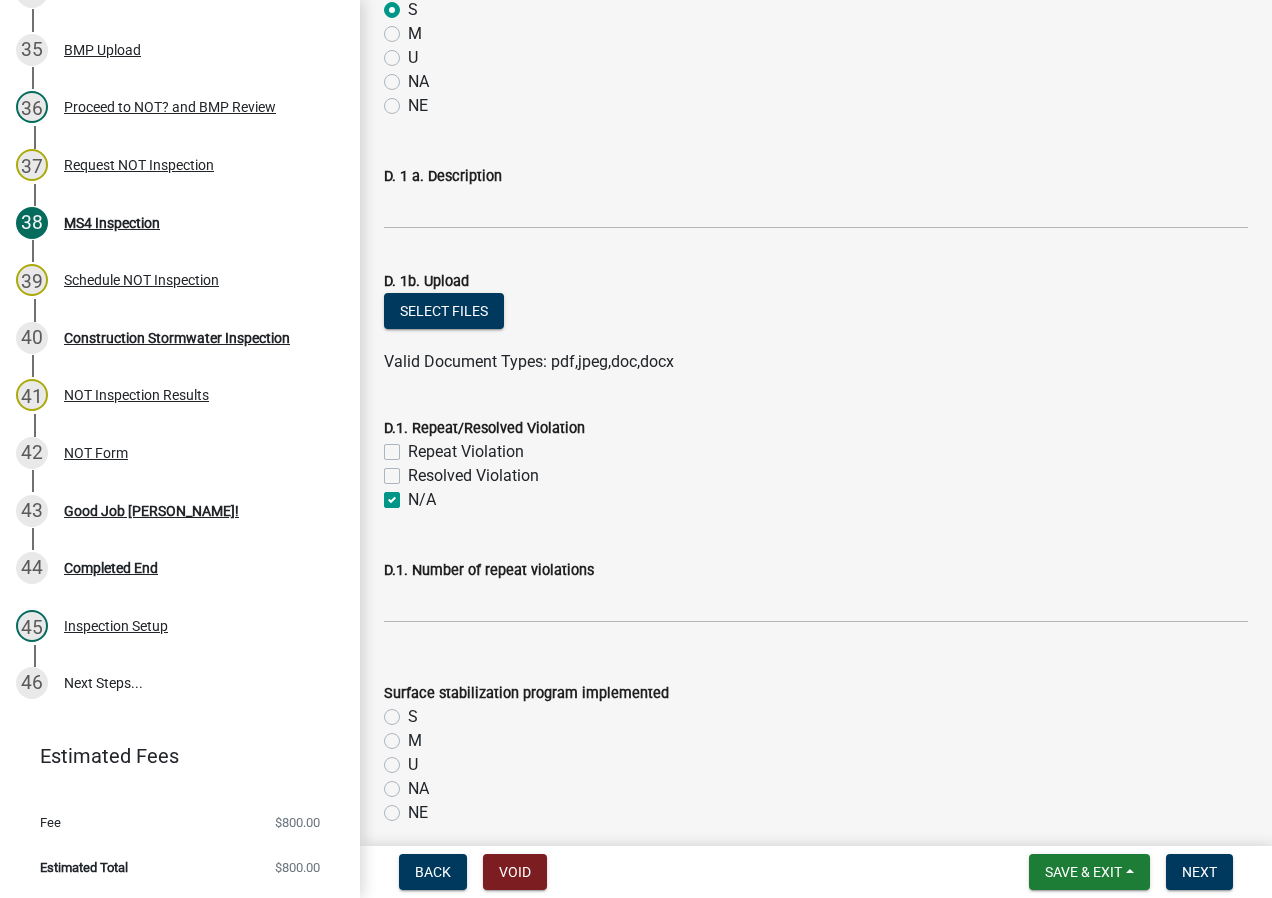 checkbox on "false" 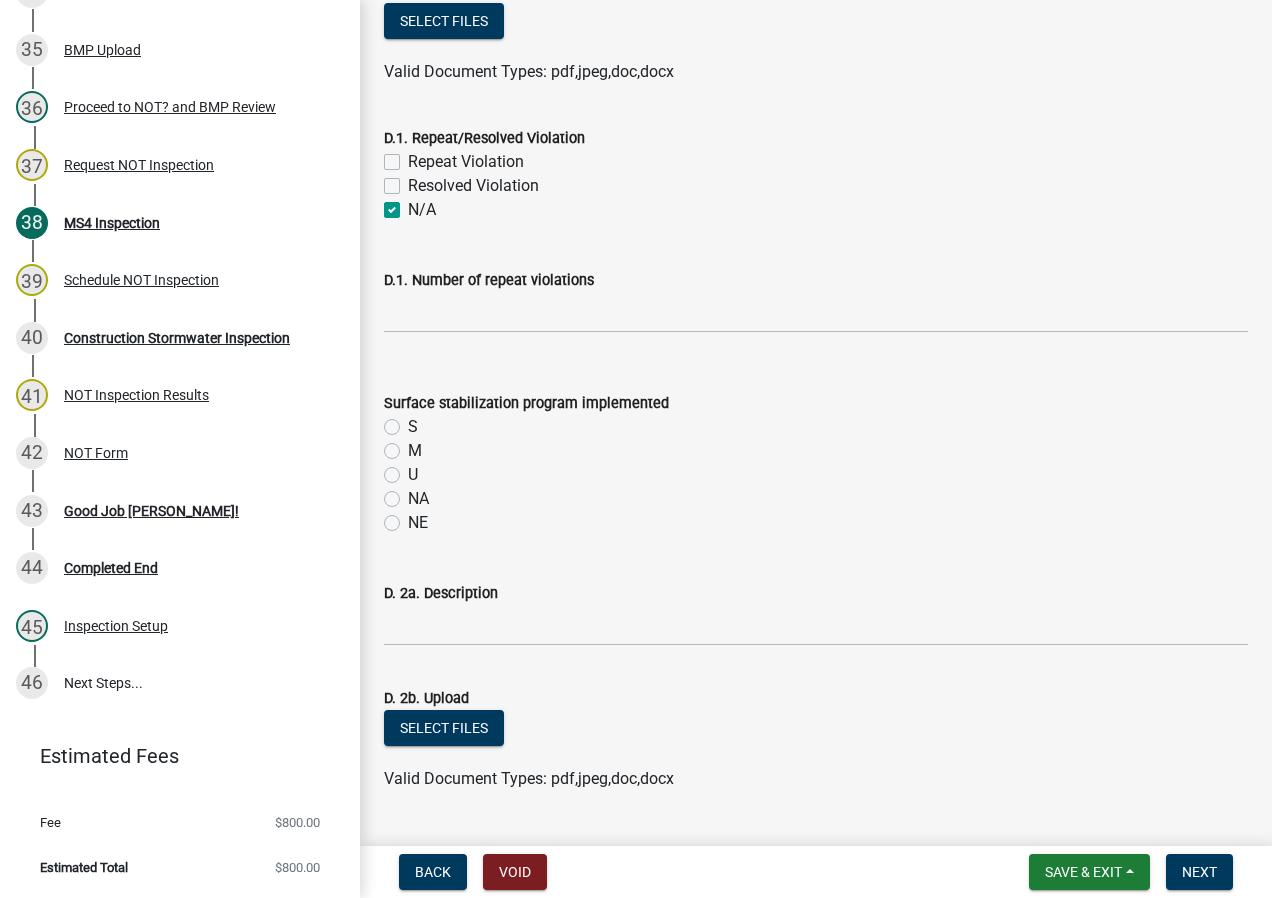 scroll, scrollTop: 5000, scrollLeft: 0, axis: vertical 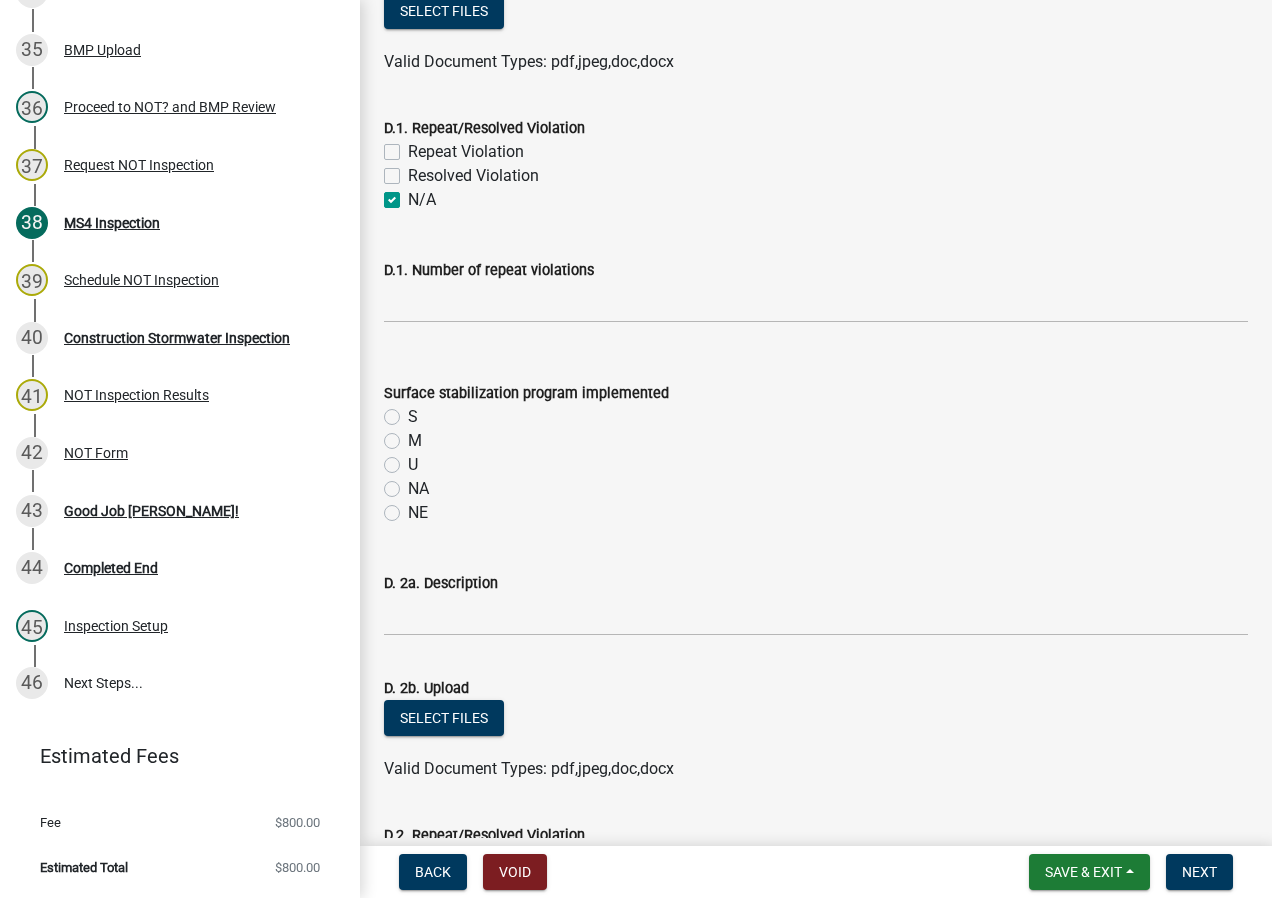 click on "S" 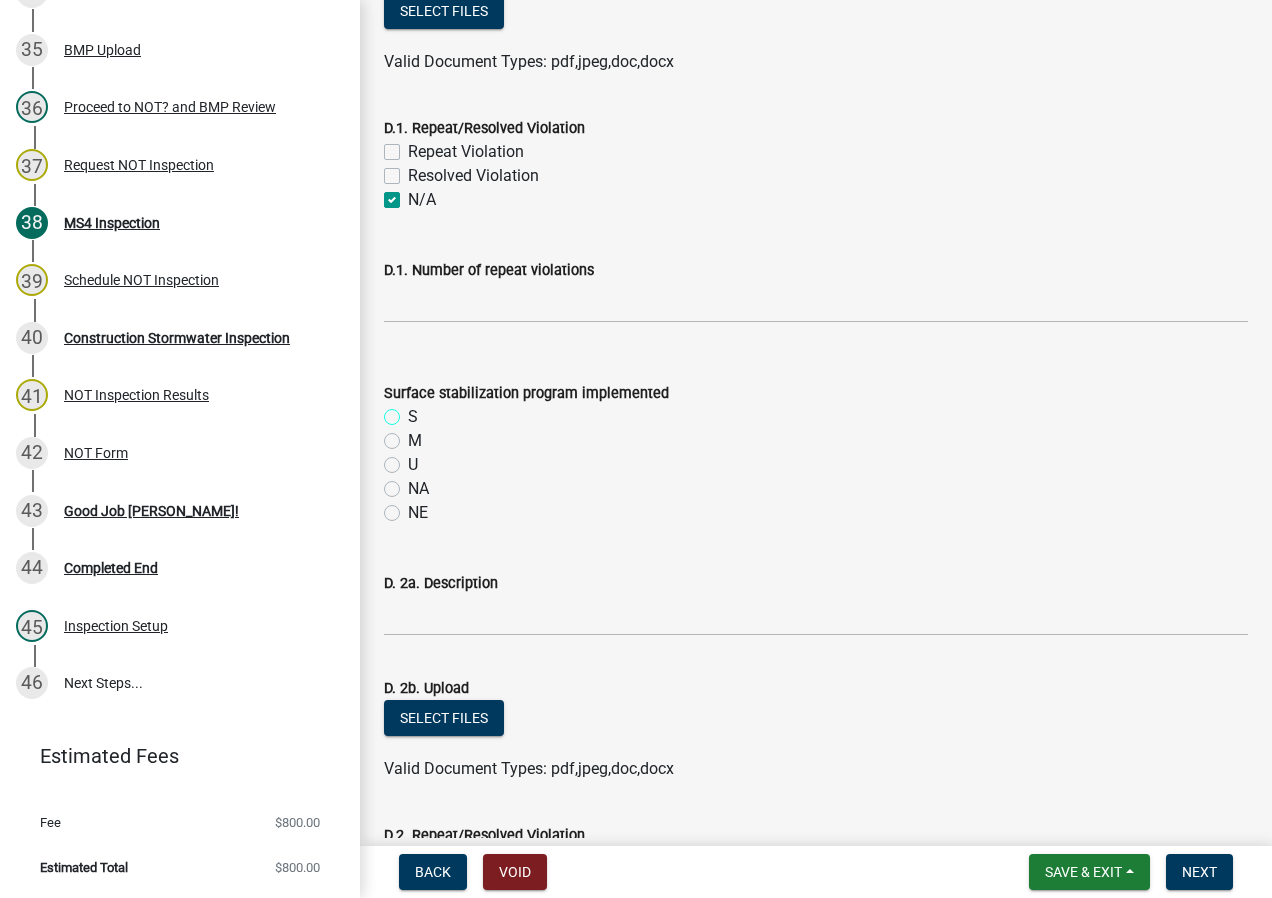 click on "S" at bounding box center (414, 411) 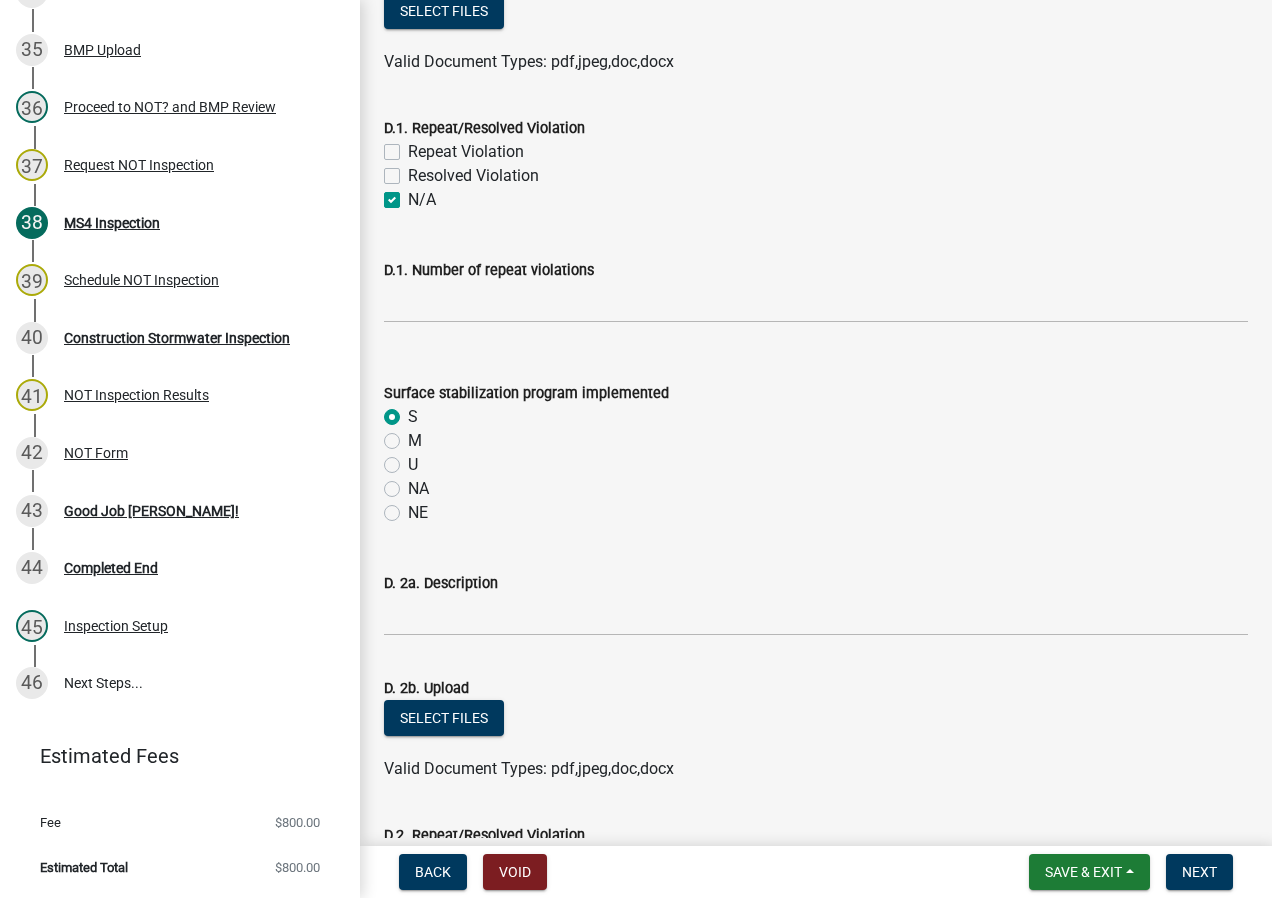 radio on "true" 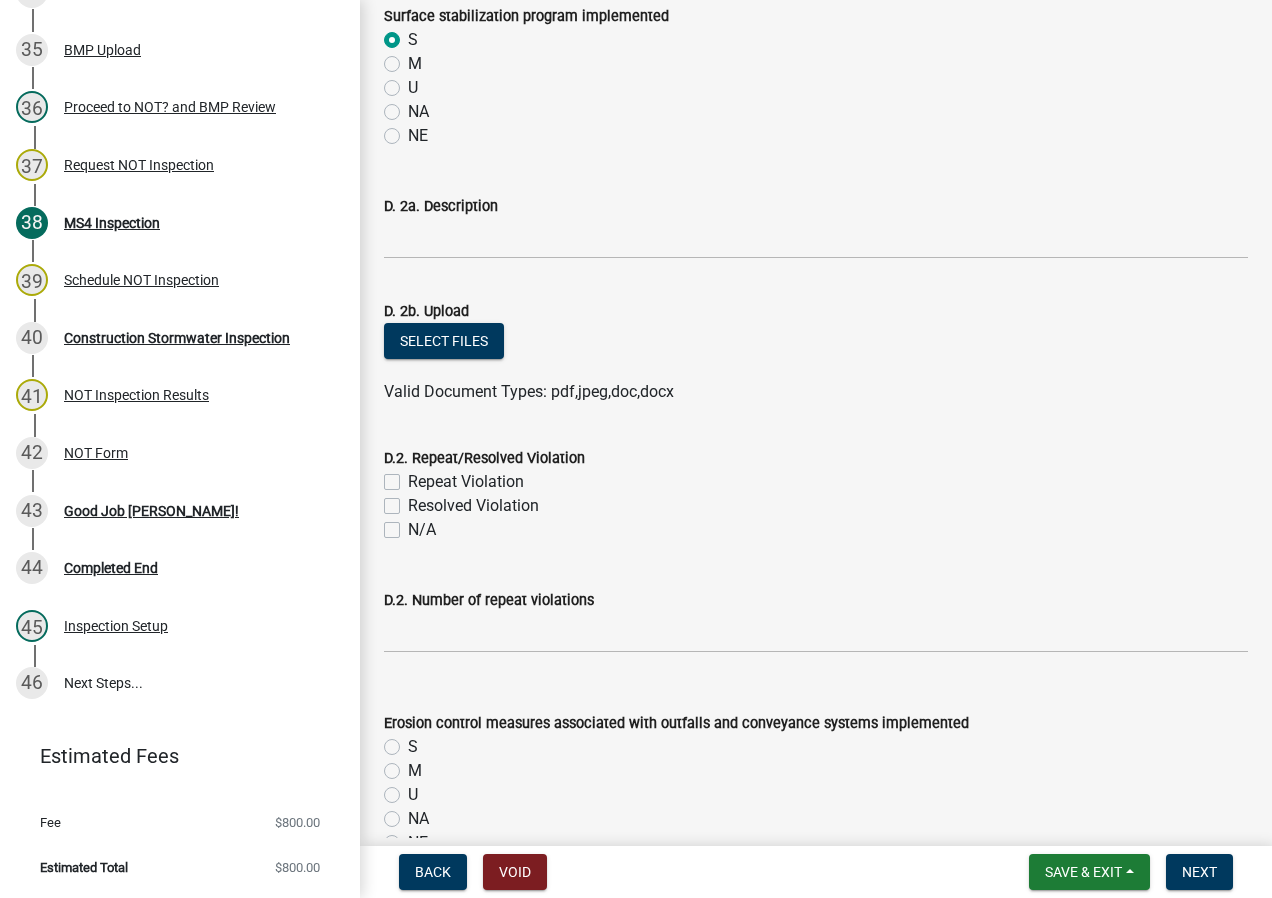 scroll, scrollTop: 5400, scrollLeft: 0, axis: vertical 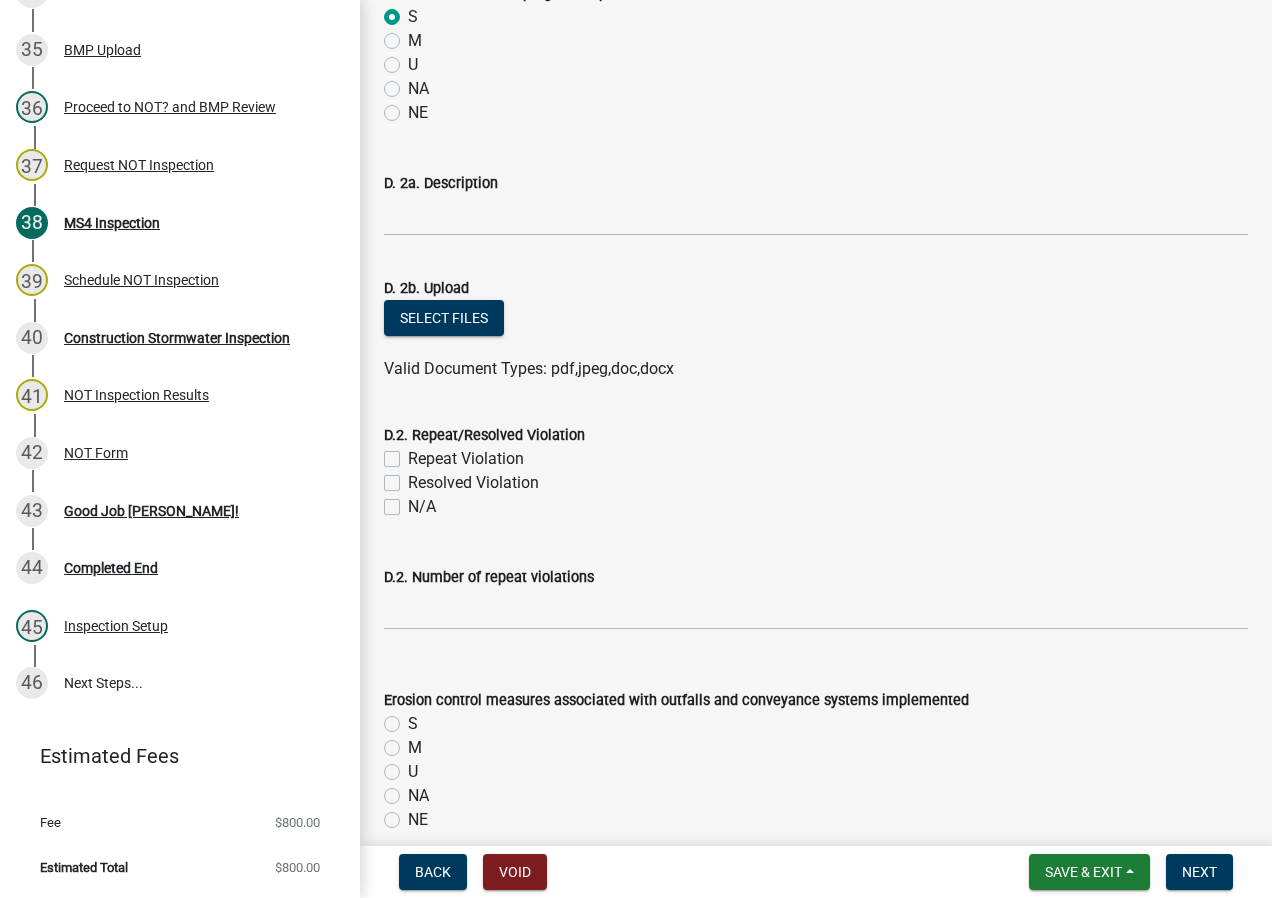 click on "N/A" 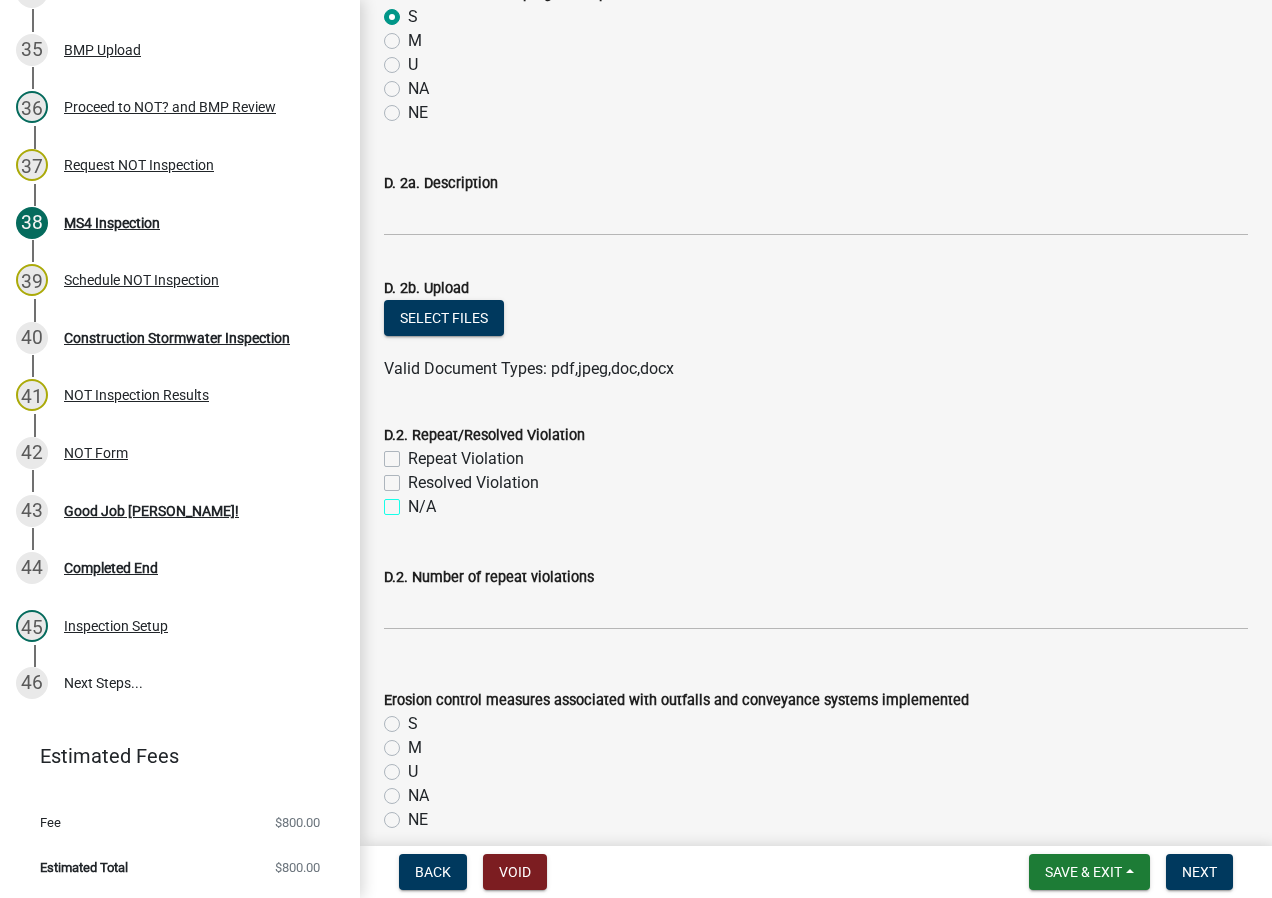 click on "N/A" at bounding box center (414, 501) 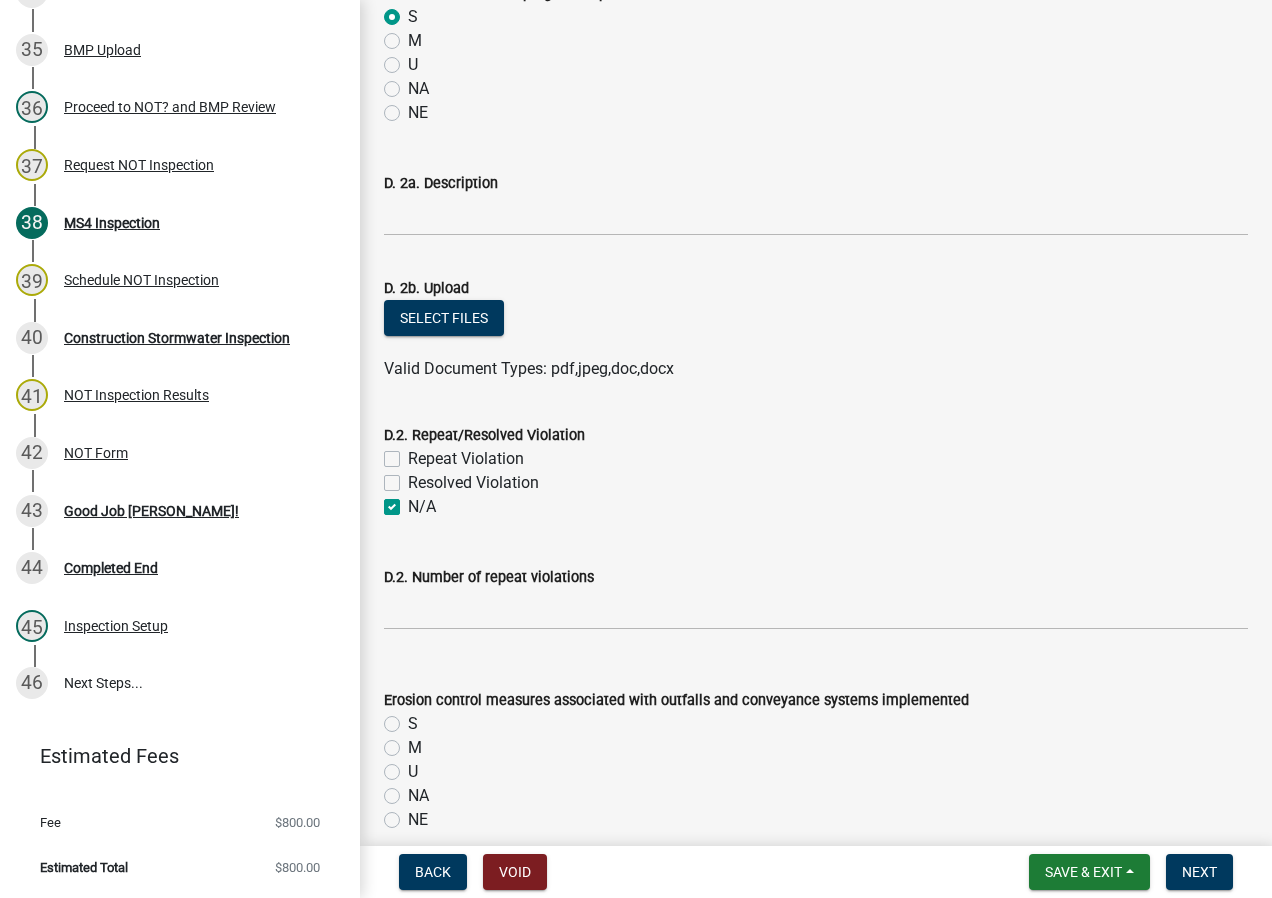 checkbox on "false" 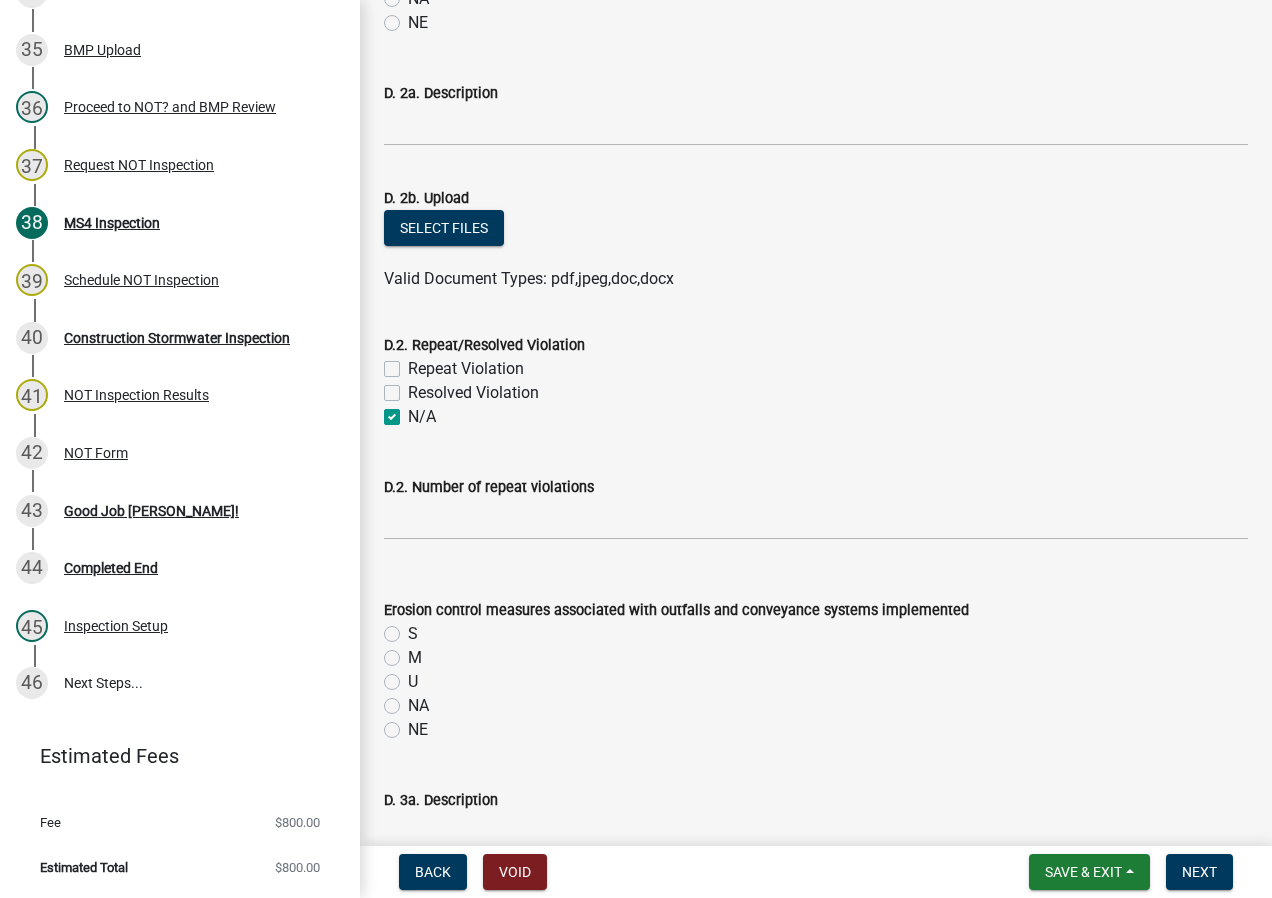 scroll, scrollTop: 5600, scrollLeft: 0, axis: vertical 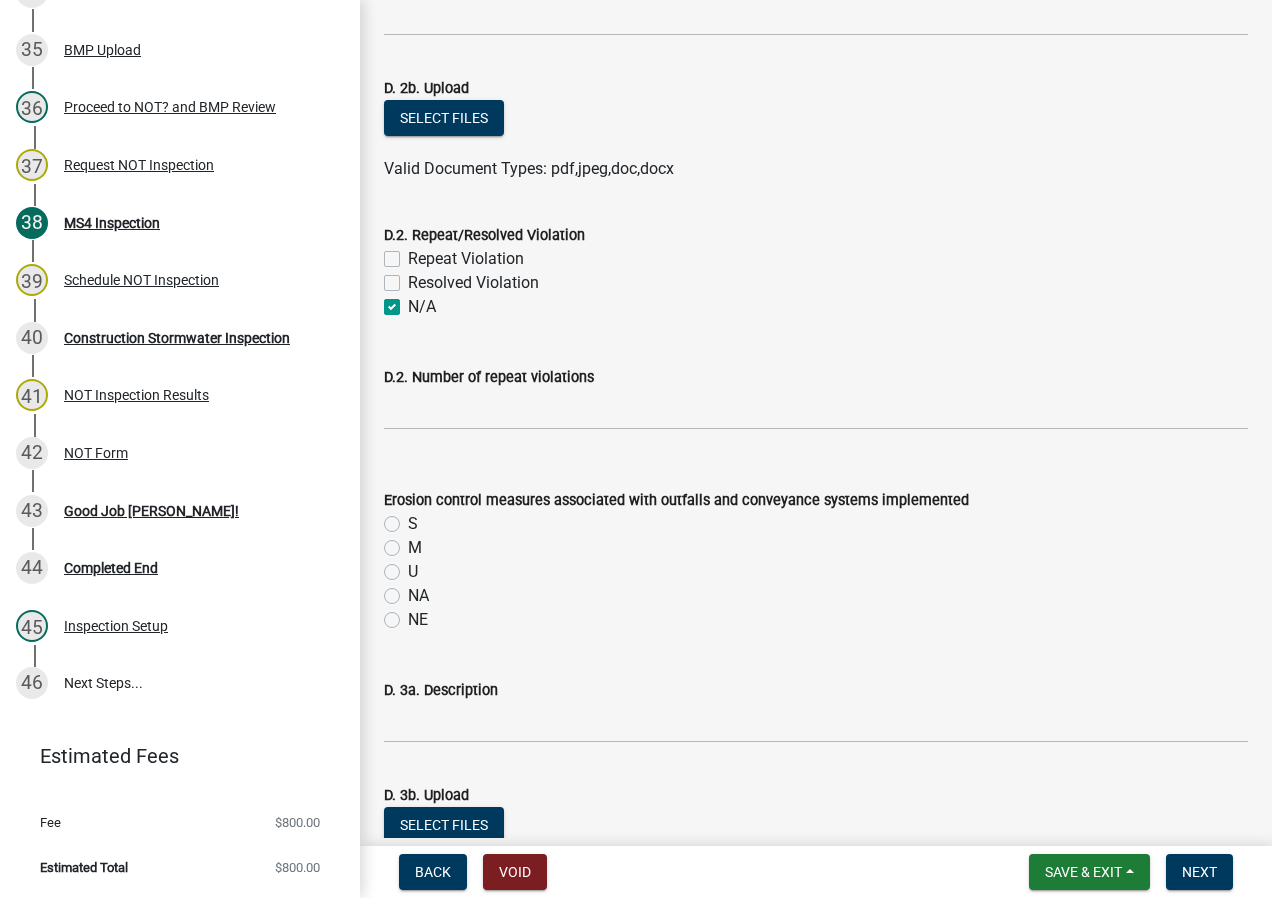 click on "S" 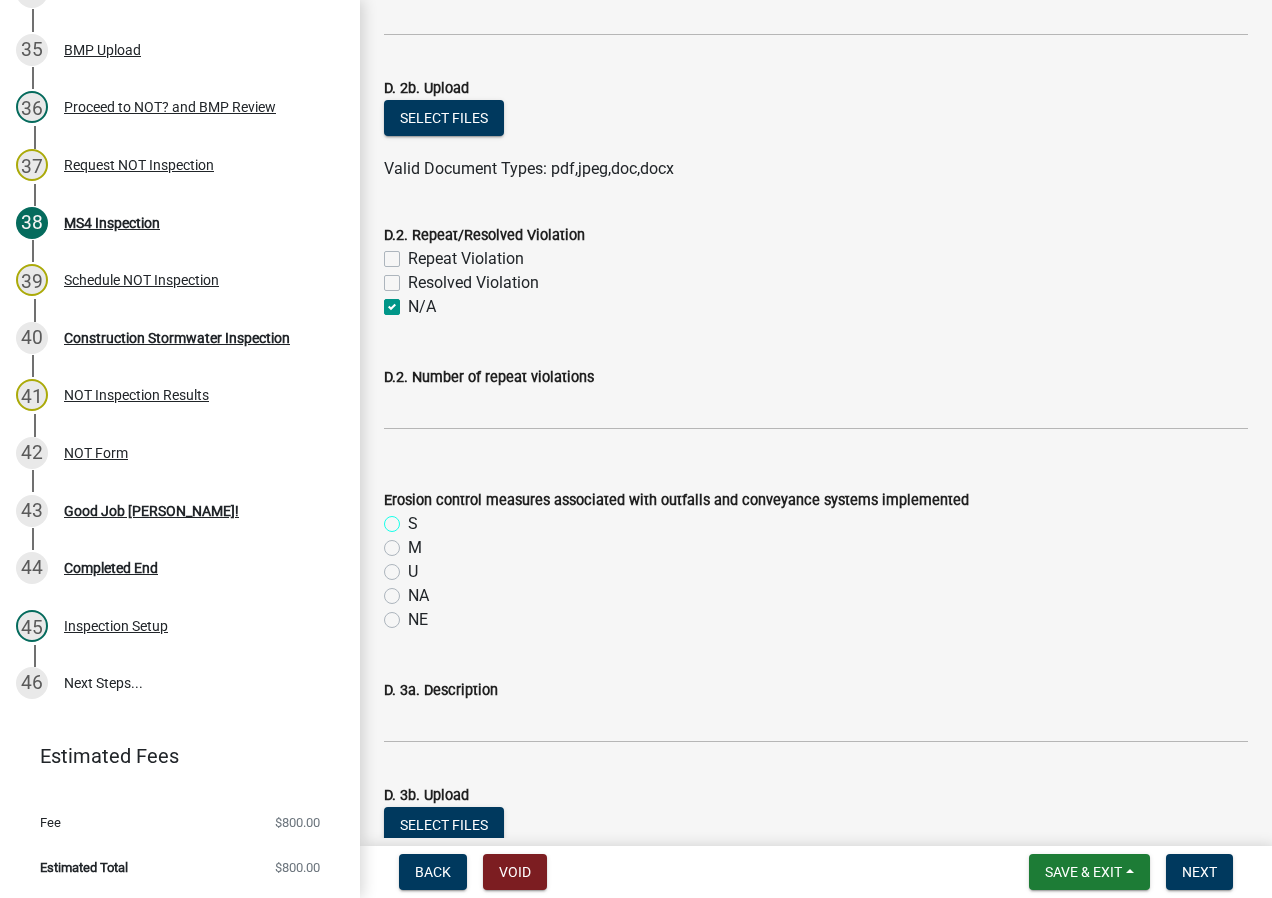 click on "S" at bounding box center (414, 518) 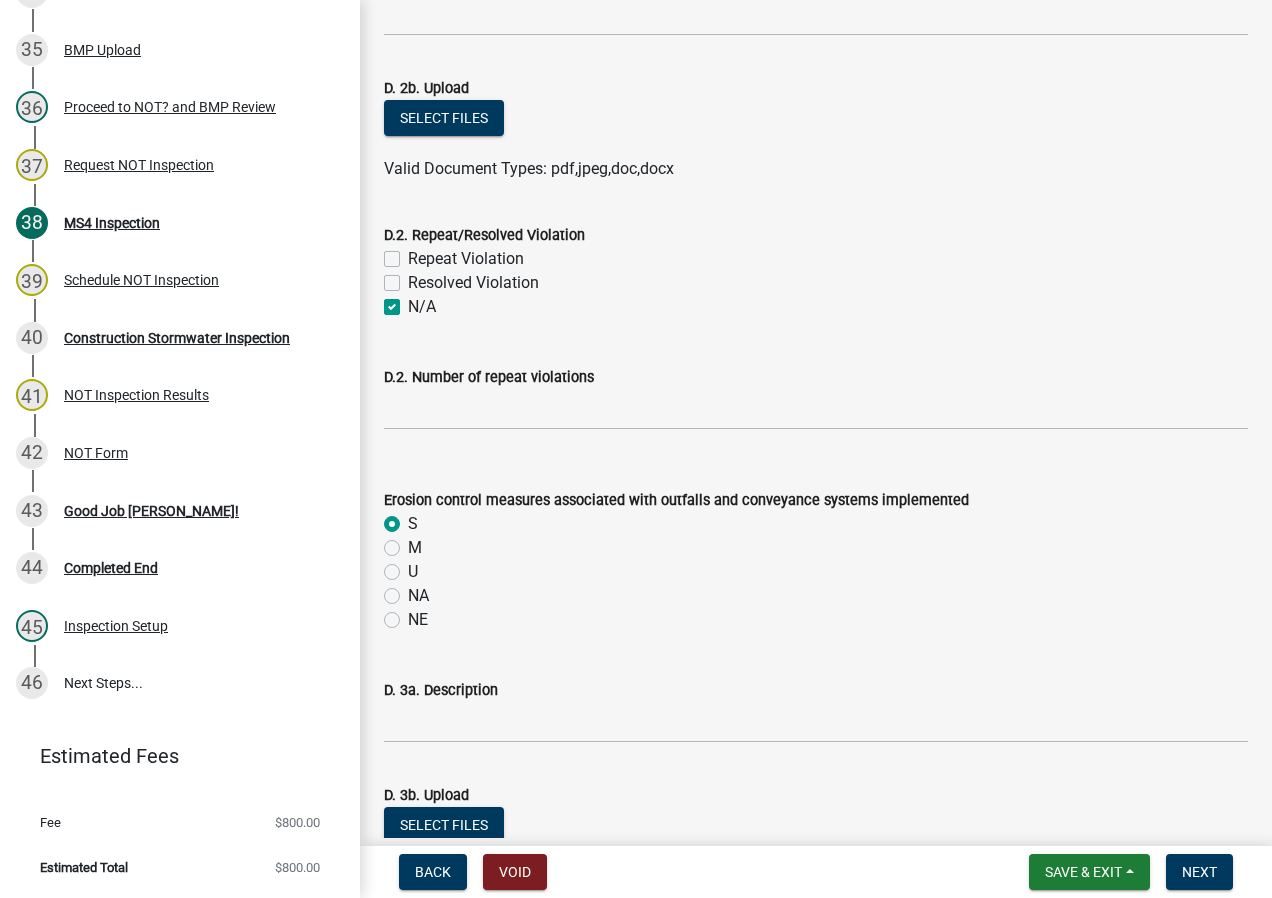 radio on "true" 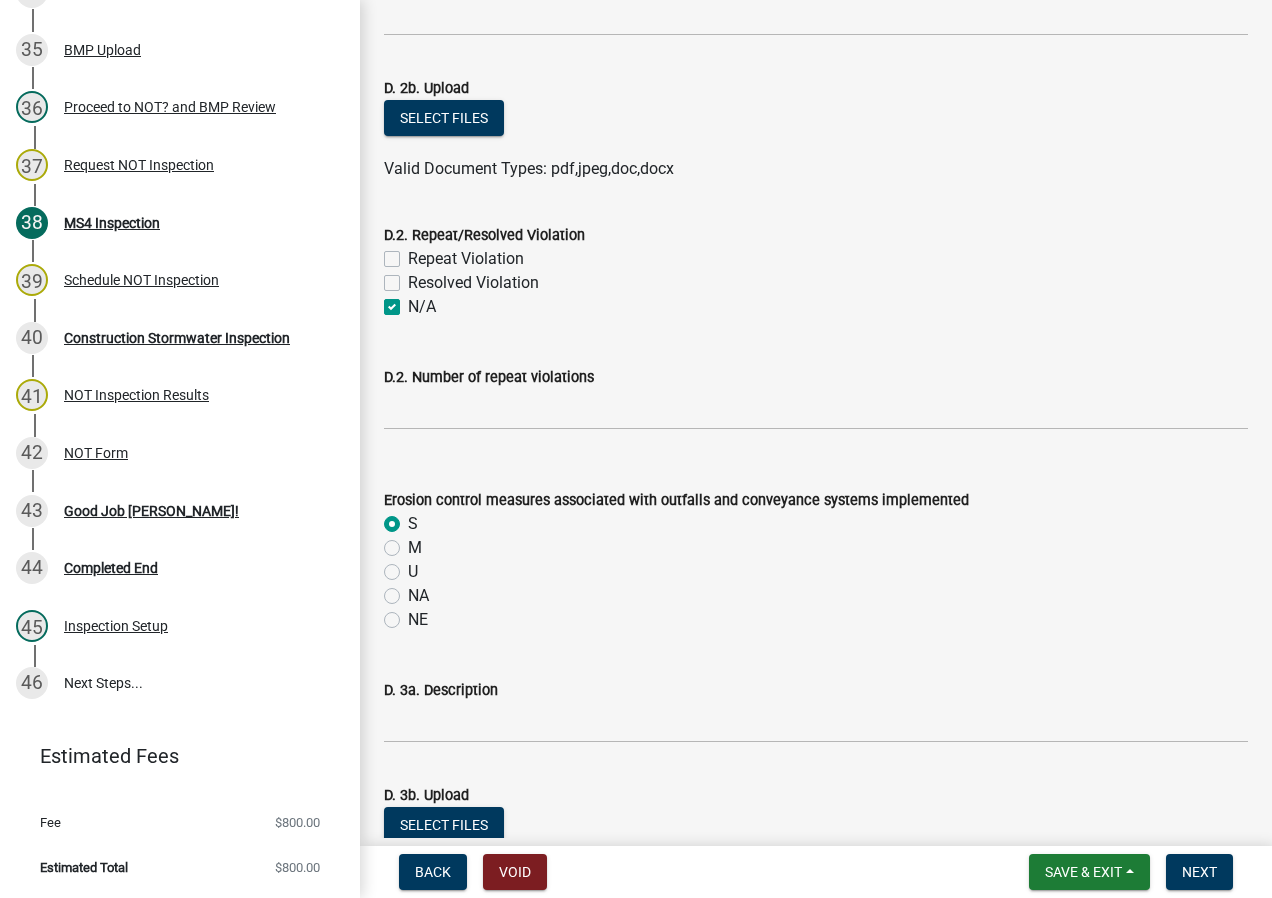 click on "NA" 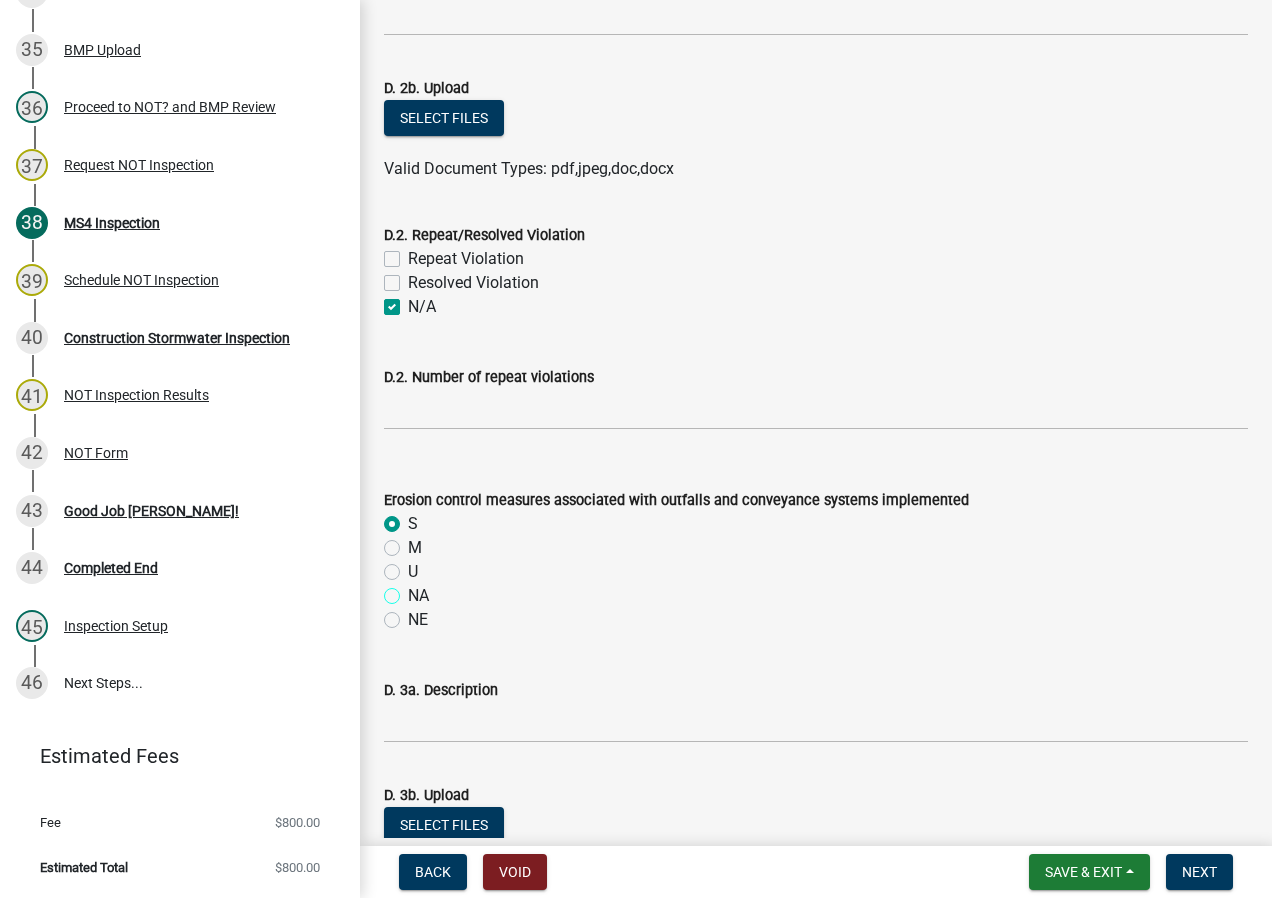 click on "NA" at bounding box center (414, 590) 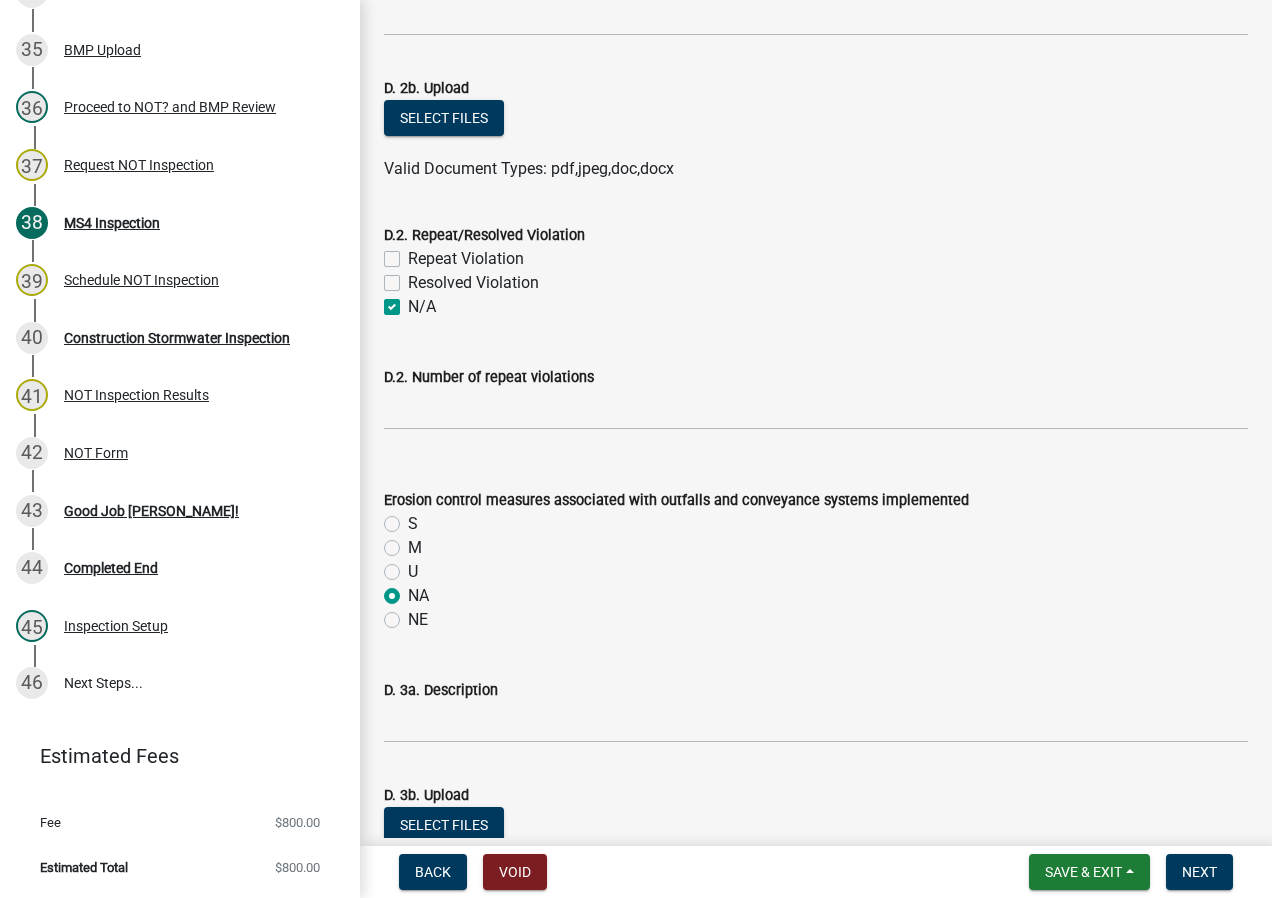 radio on "true" 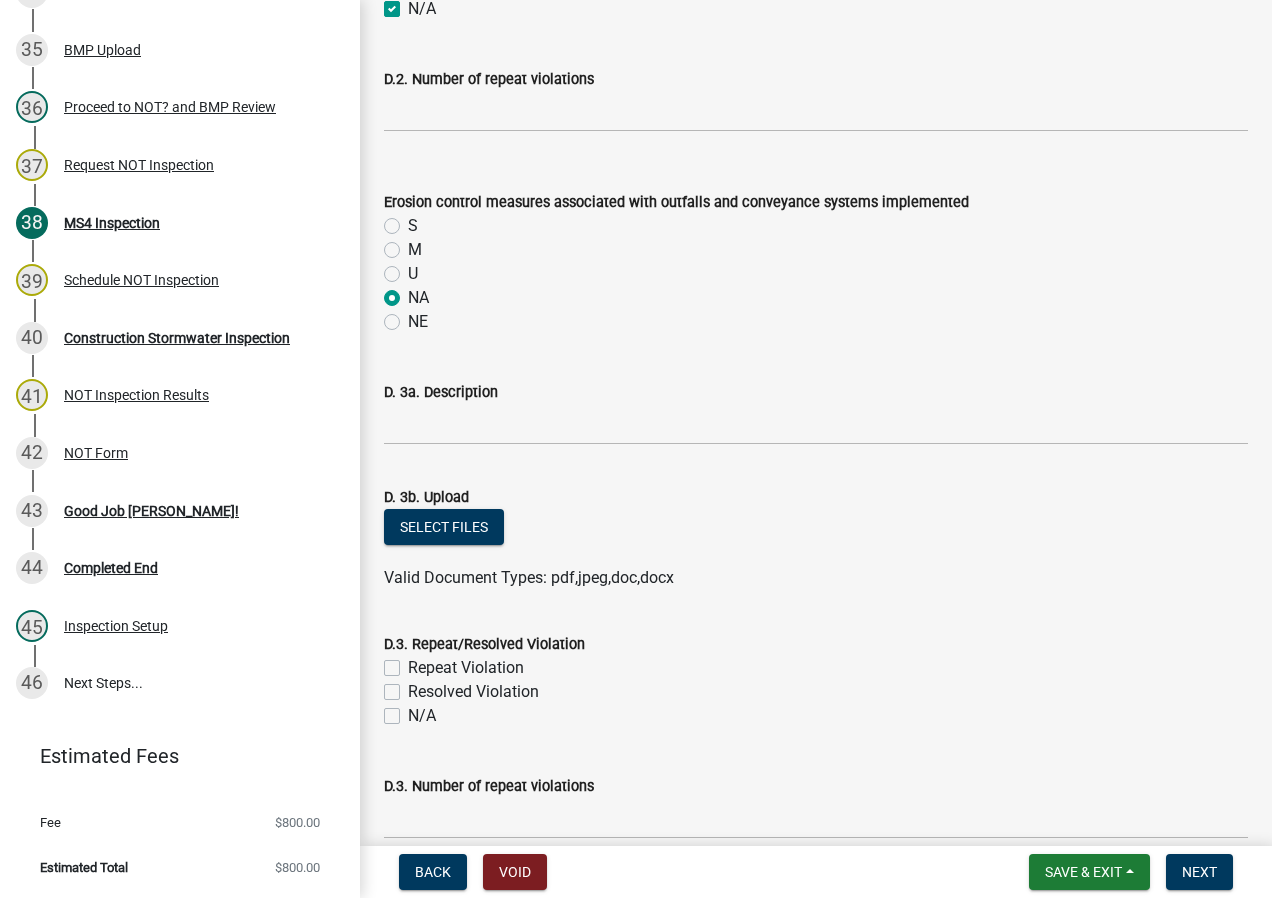 scroll, scrollTop: 6000, scrollLeft: 0, axis: vertical 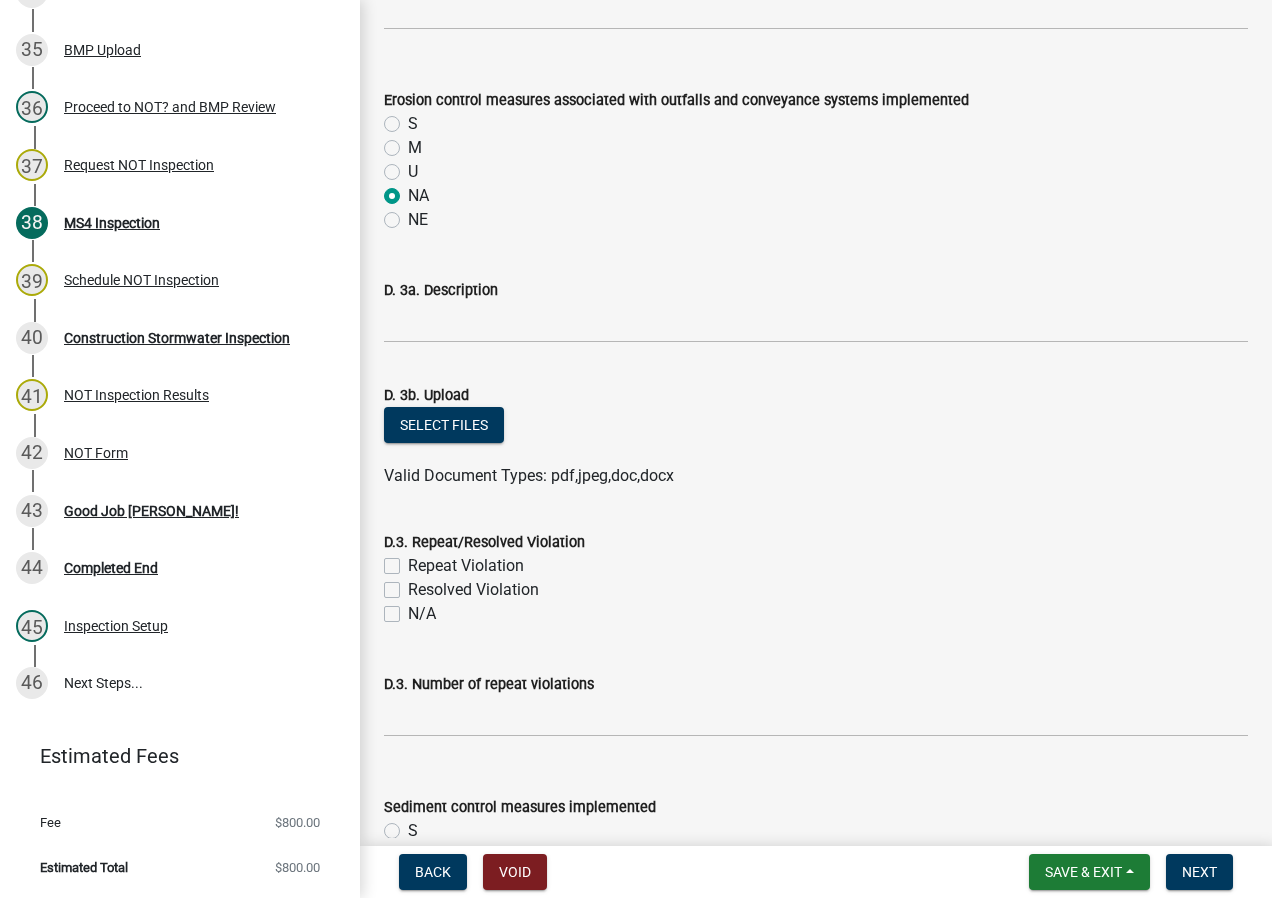 click on "N/A" 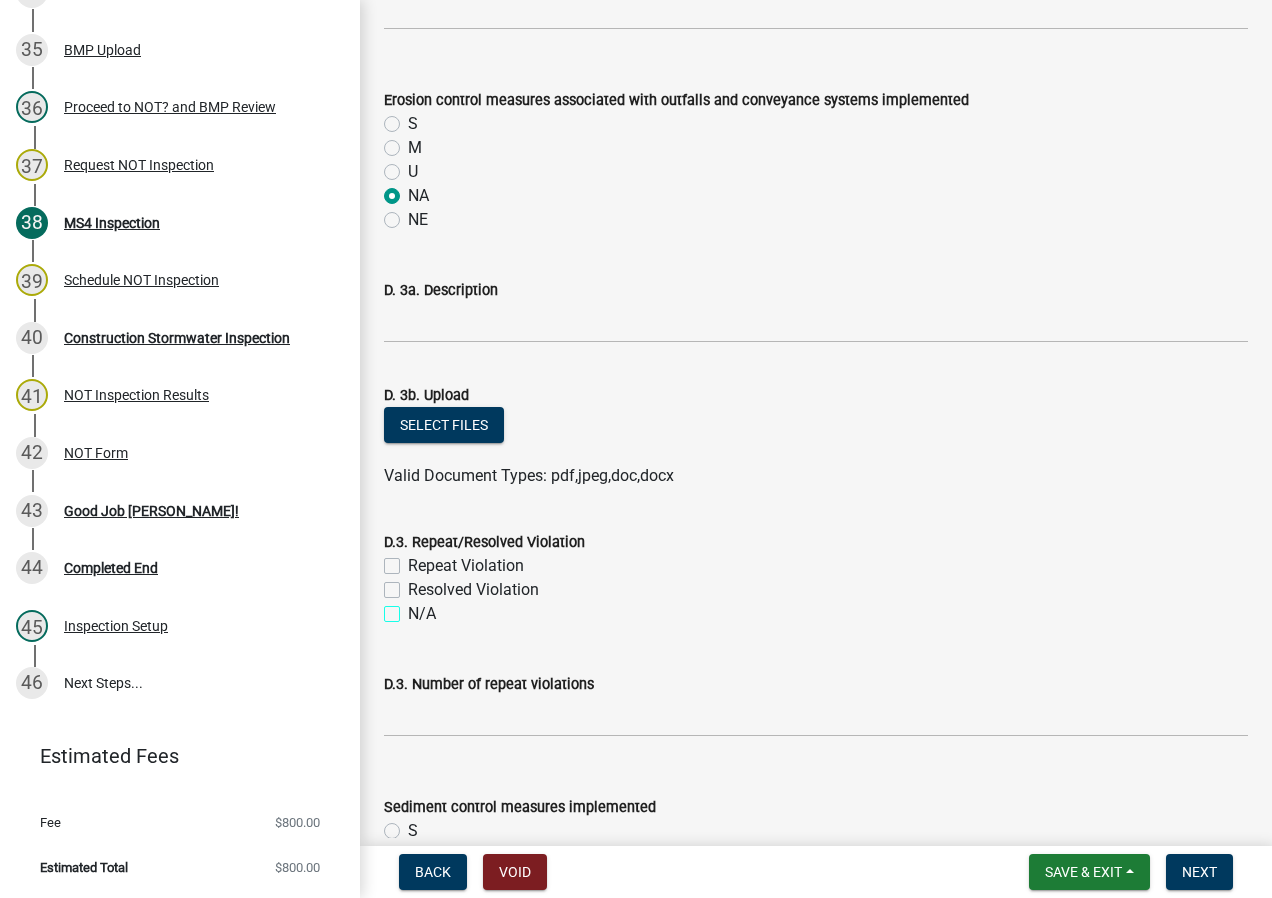 click on "N/A" at bounding box center (414, 608) 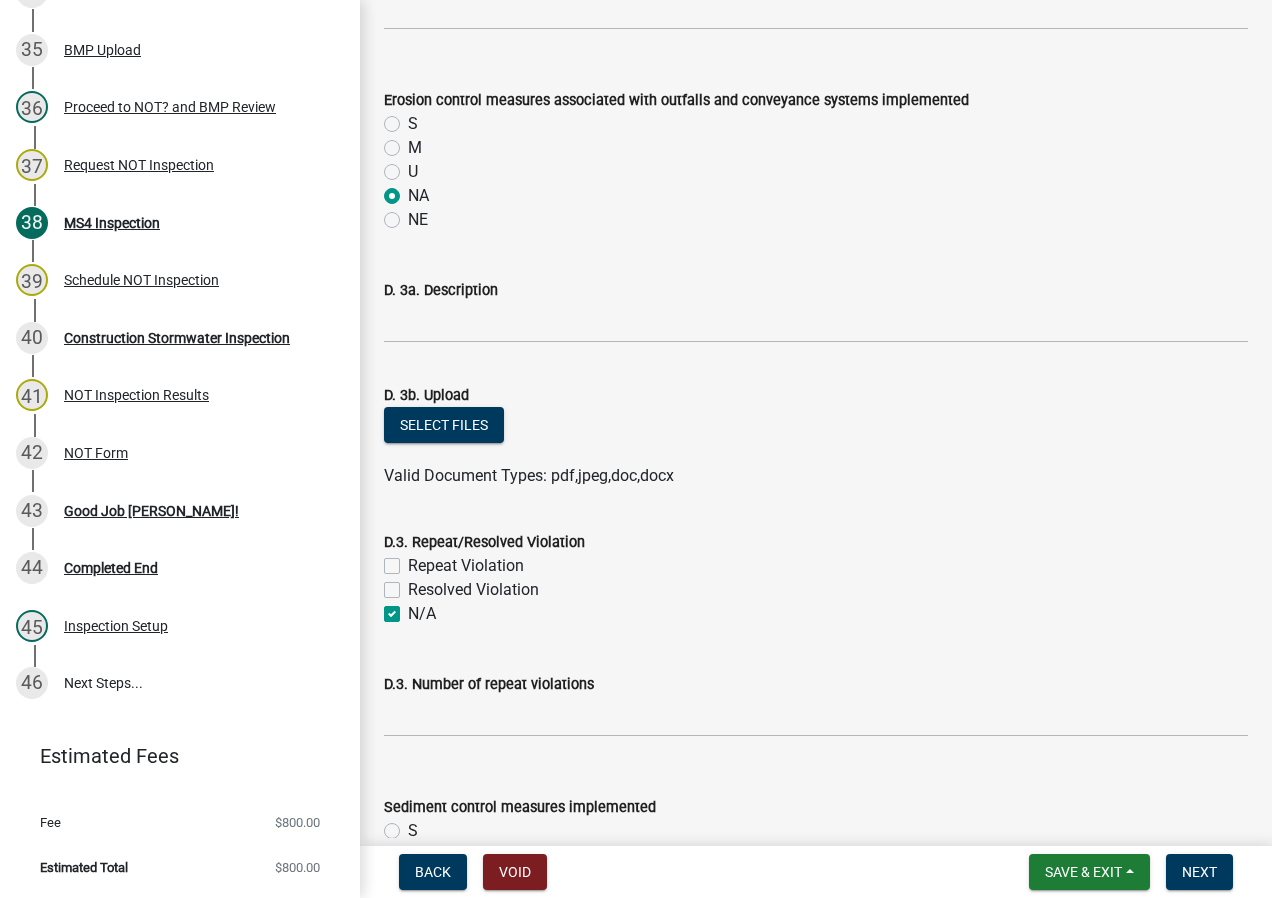 checkbox on "false" 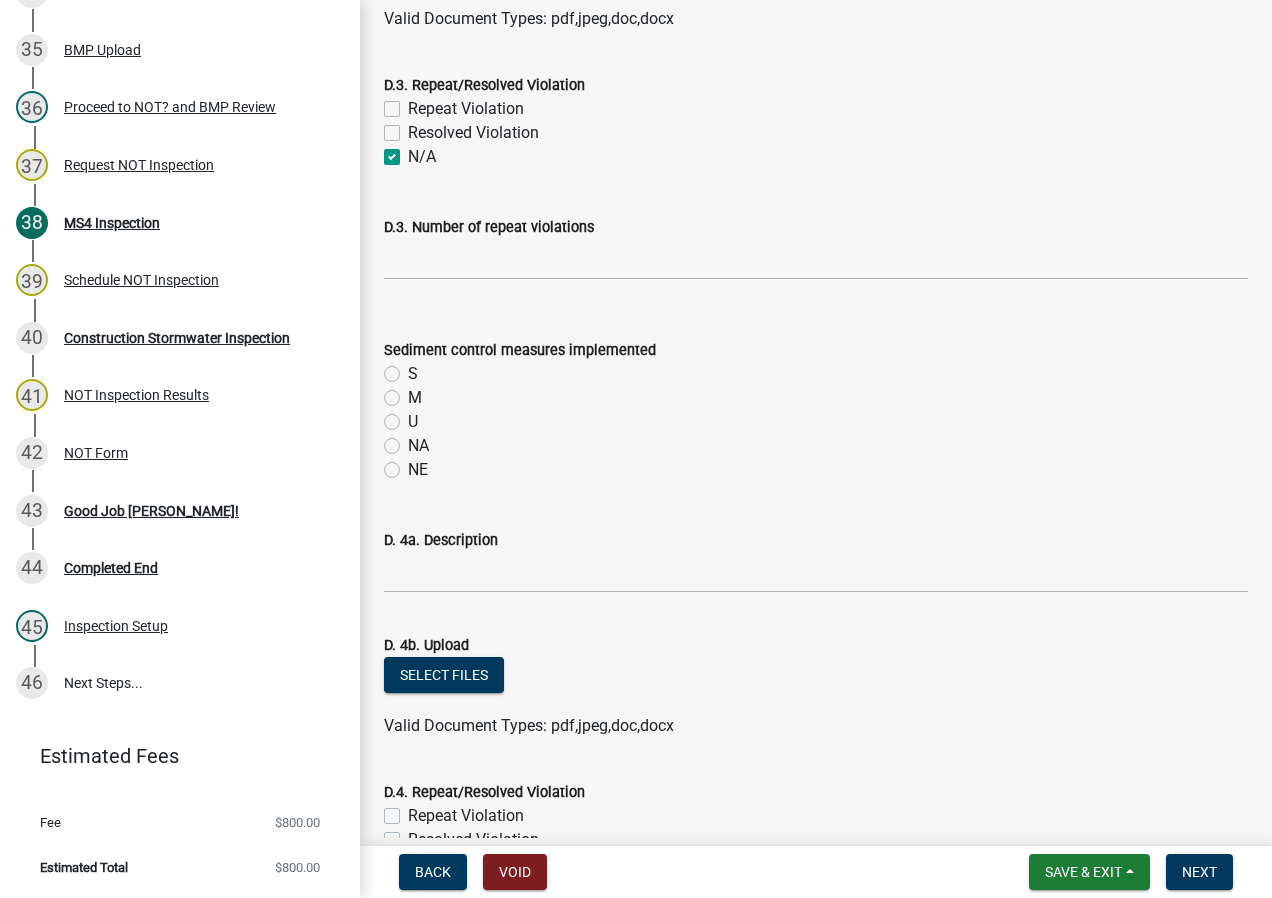 scroll, scrollTop: 6500, scrollLeft: 0, axis: vertical 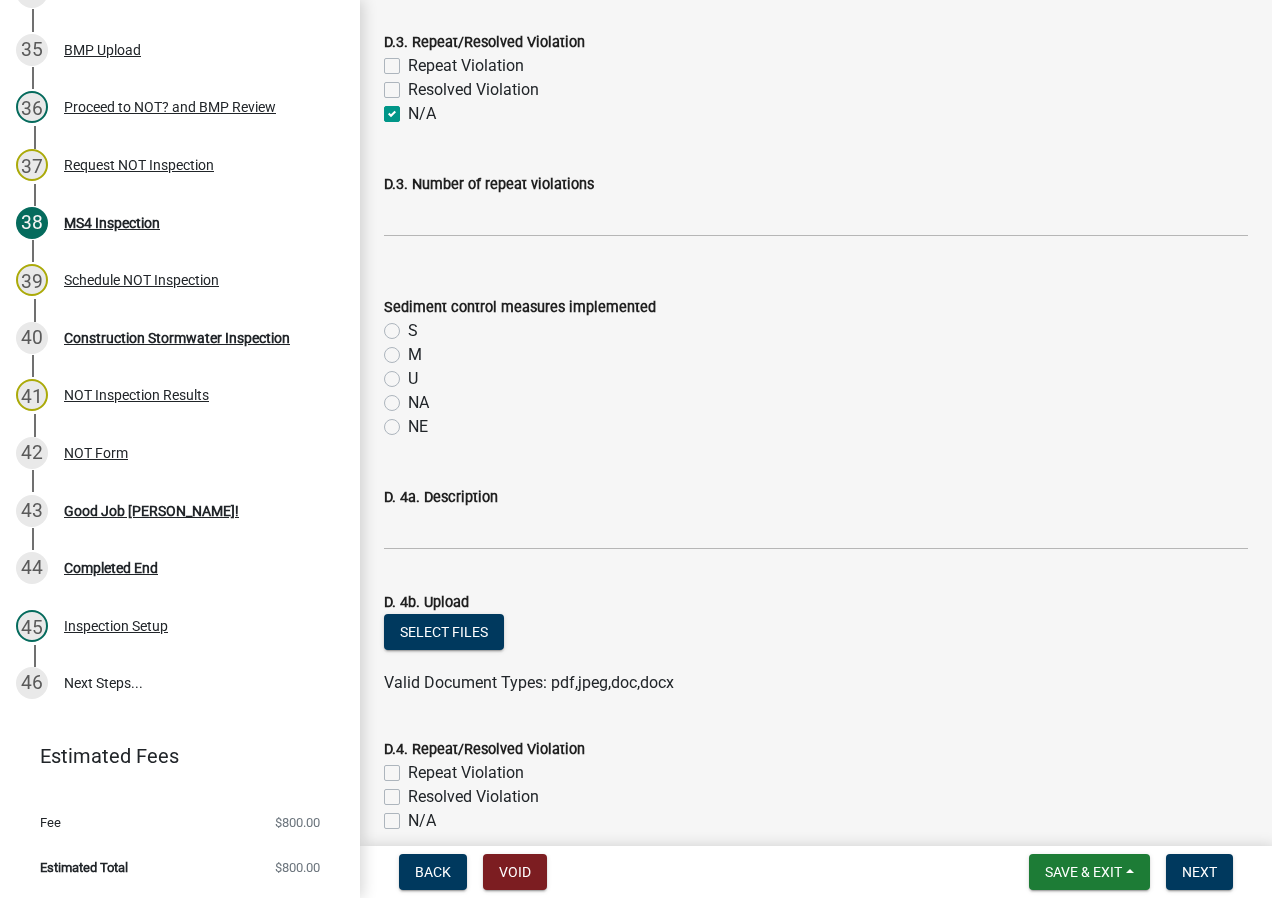 click on "NA" 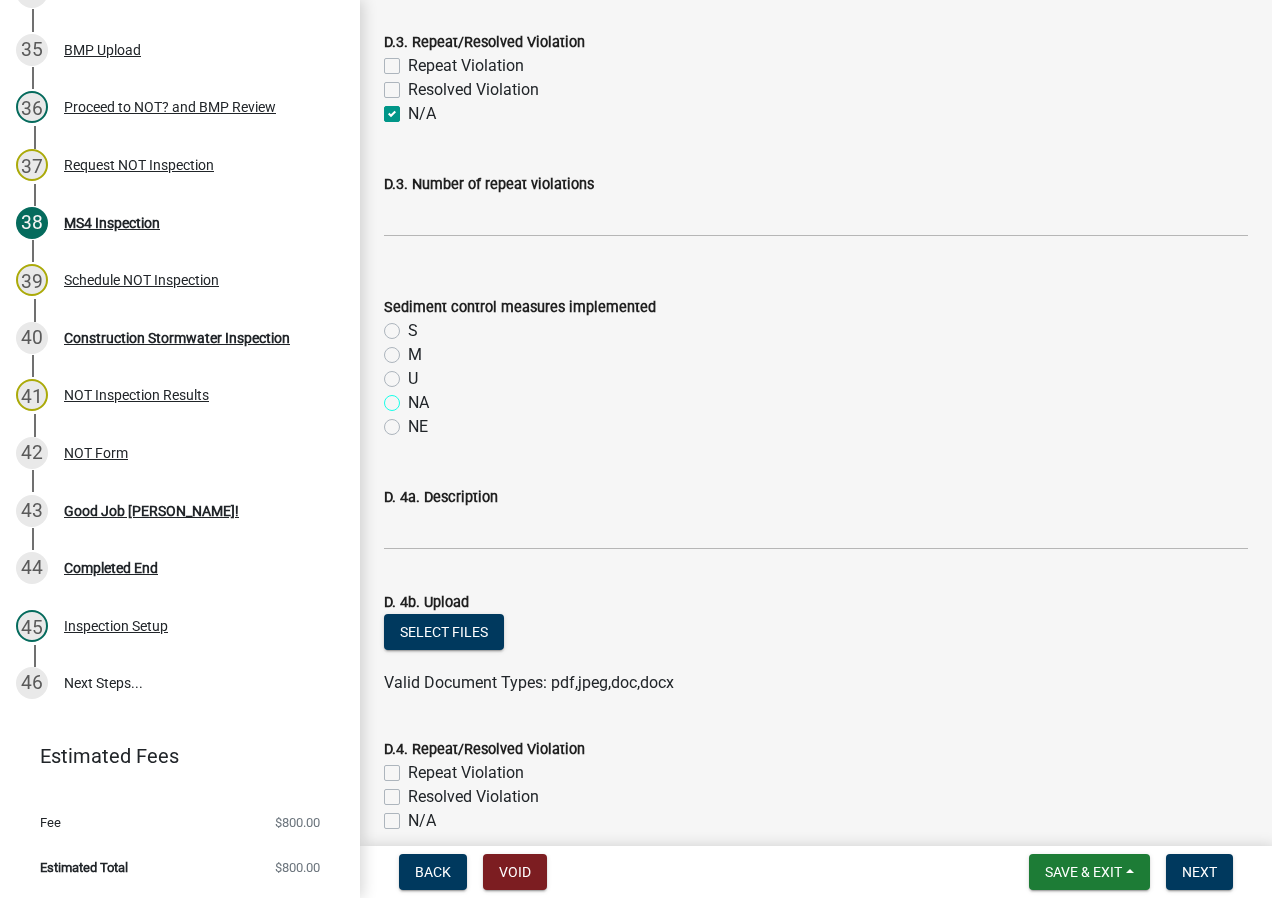 click on "NA" at bounding box center [414, 397] 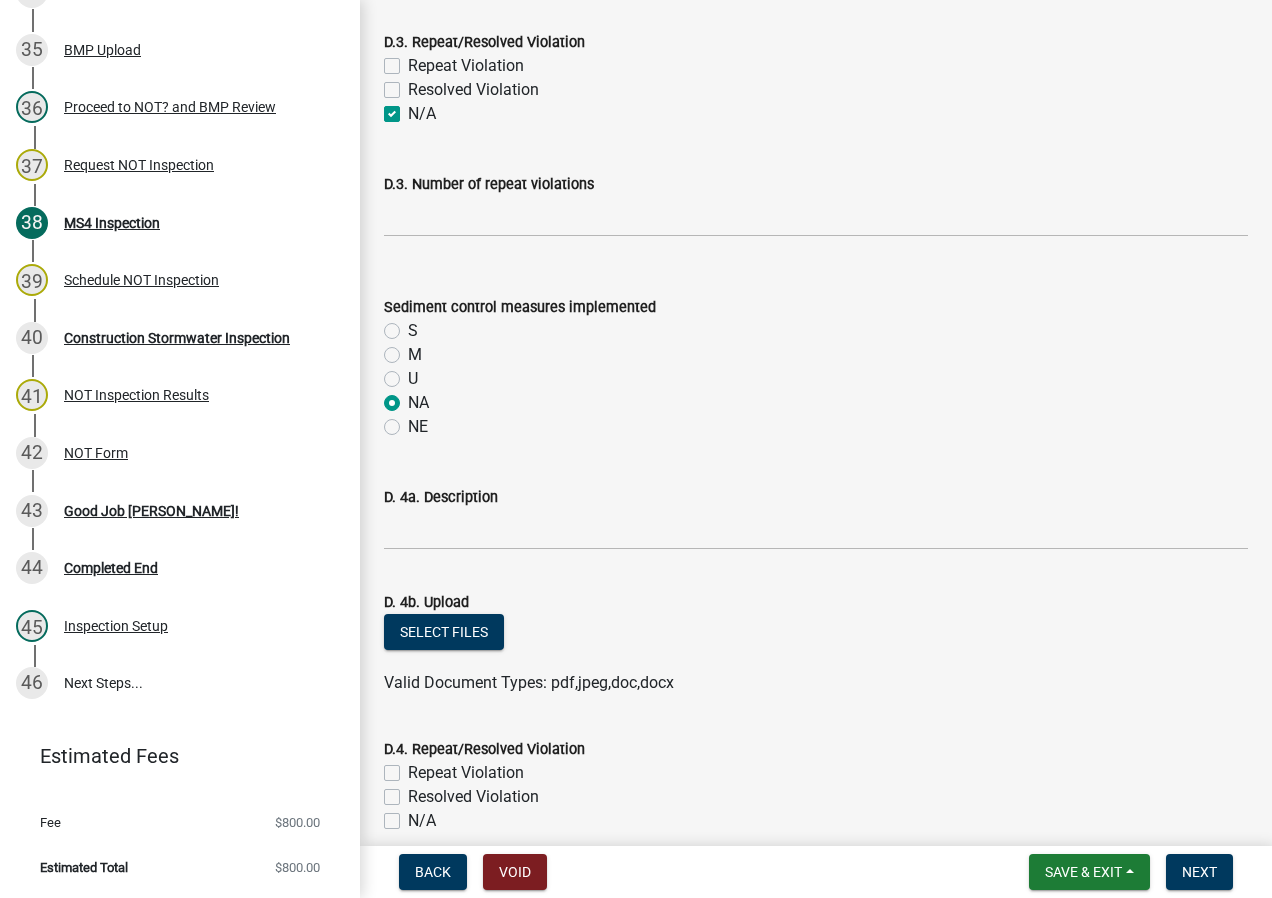 radio on "true" 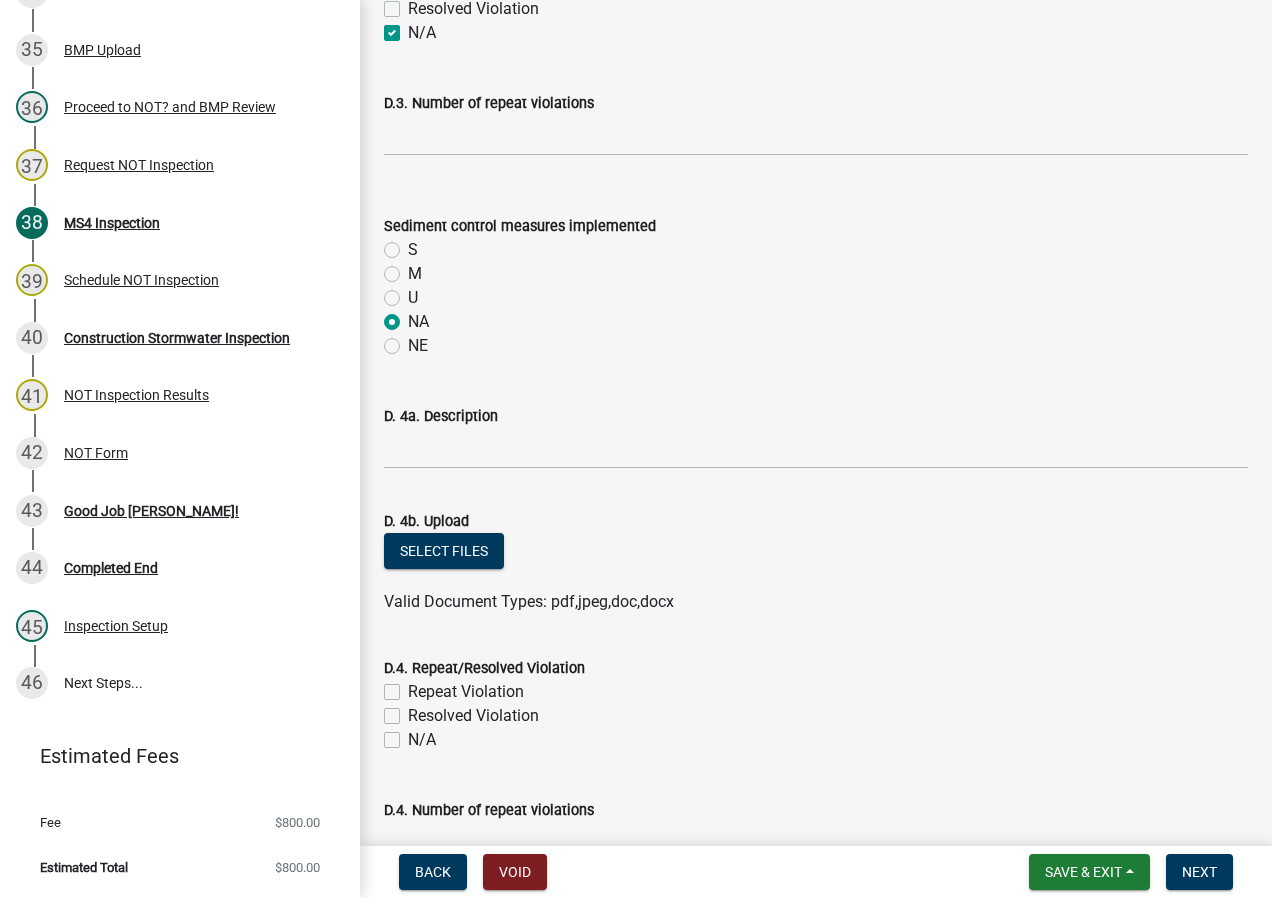scroll, scrollTop: 6800, scrollLeft: 0, axis: vertical 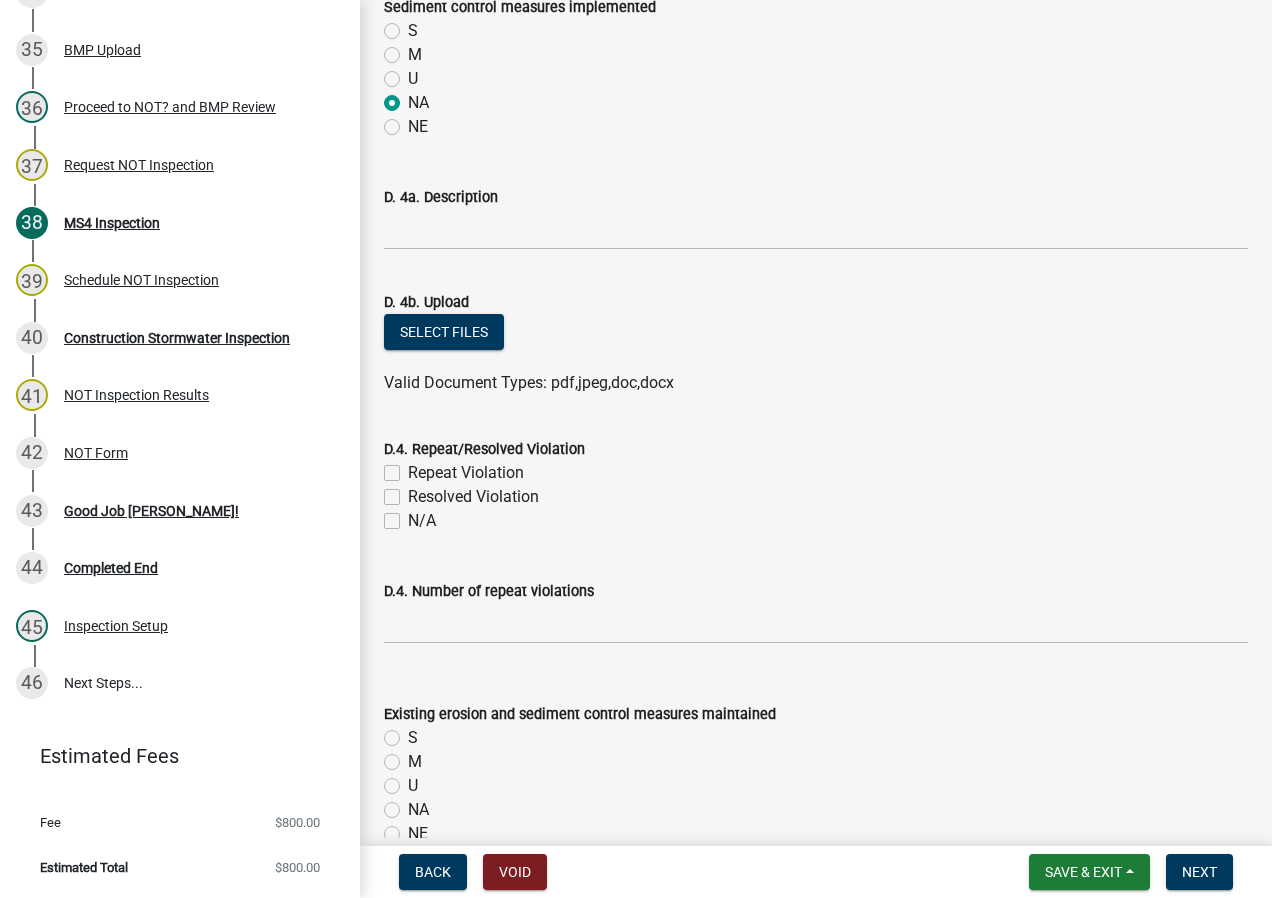 click on "N/A" 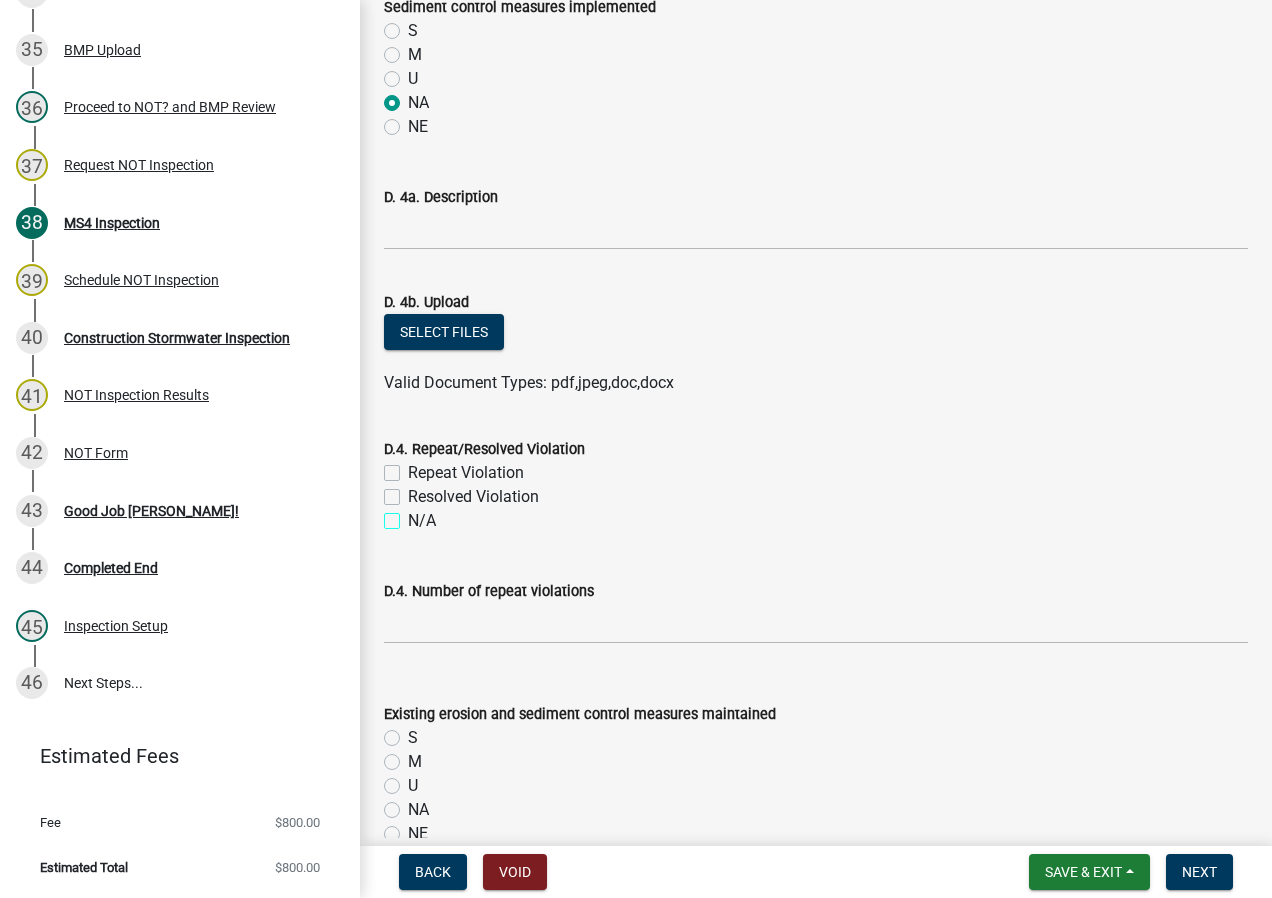 click on "N/A" at bounding box center [414, 515] 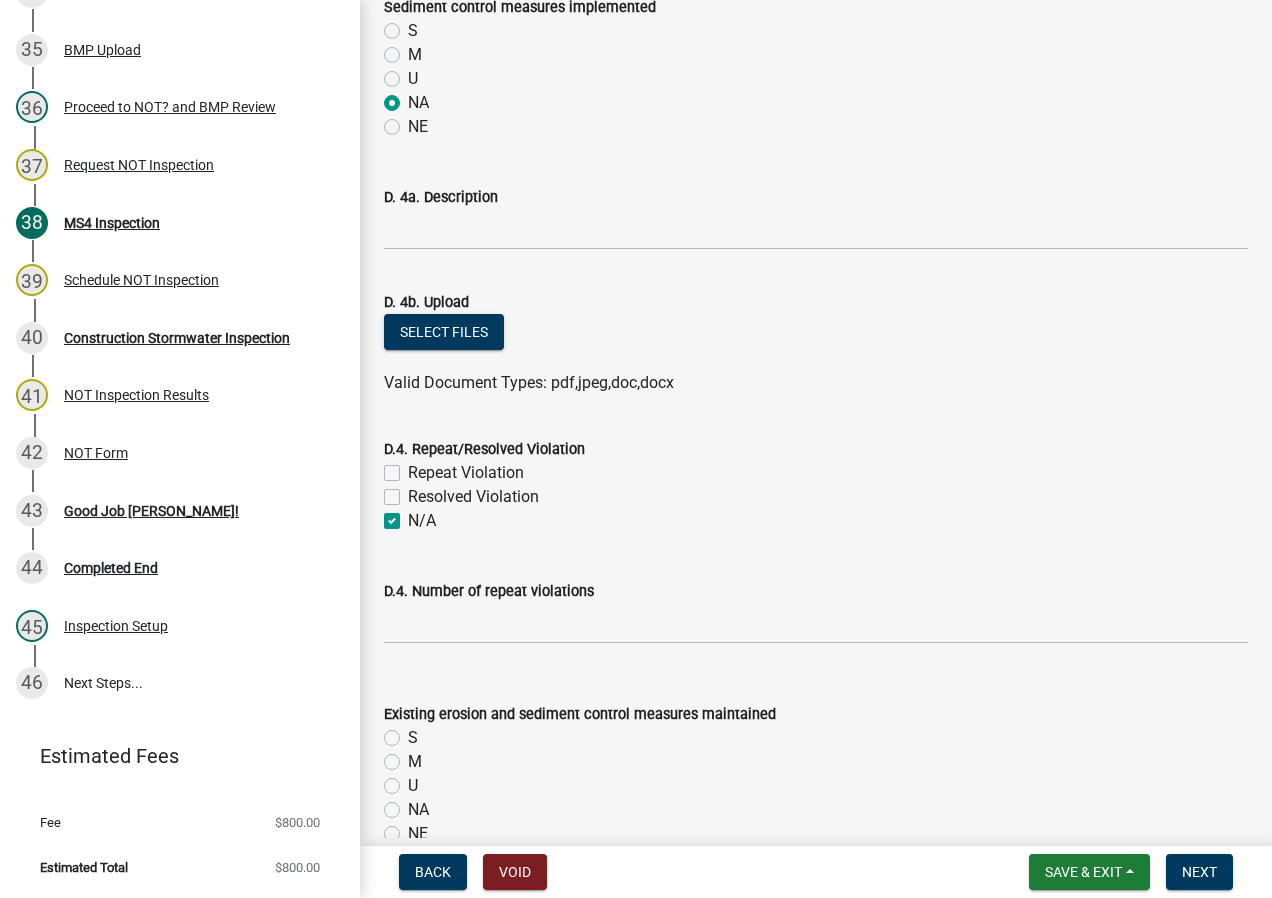 checkbox on "false" 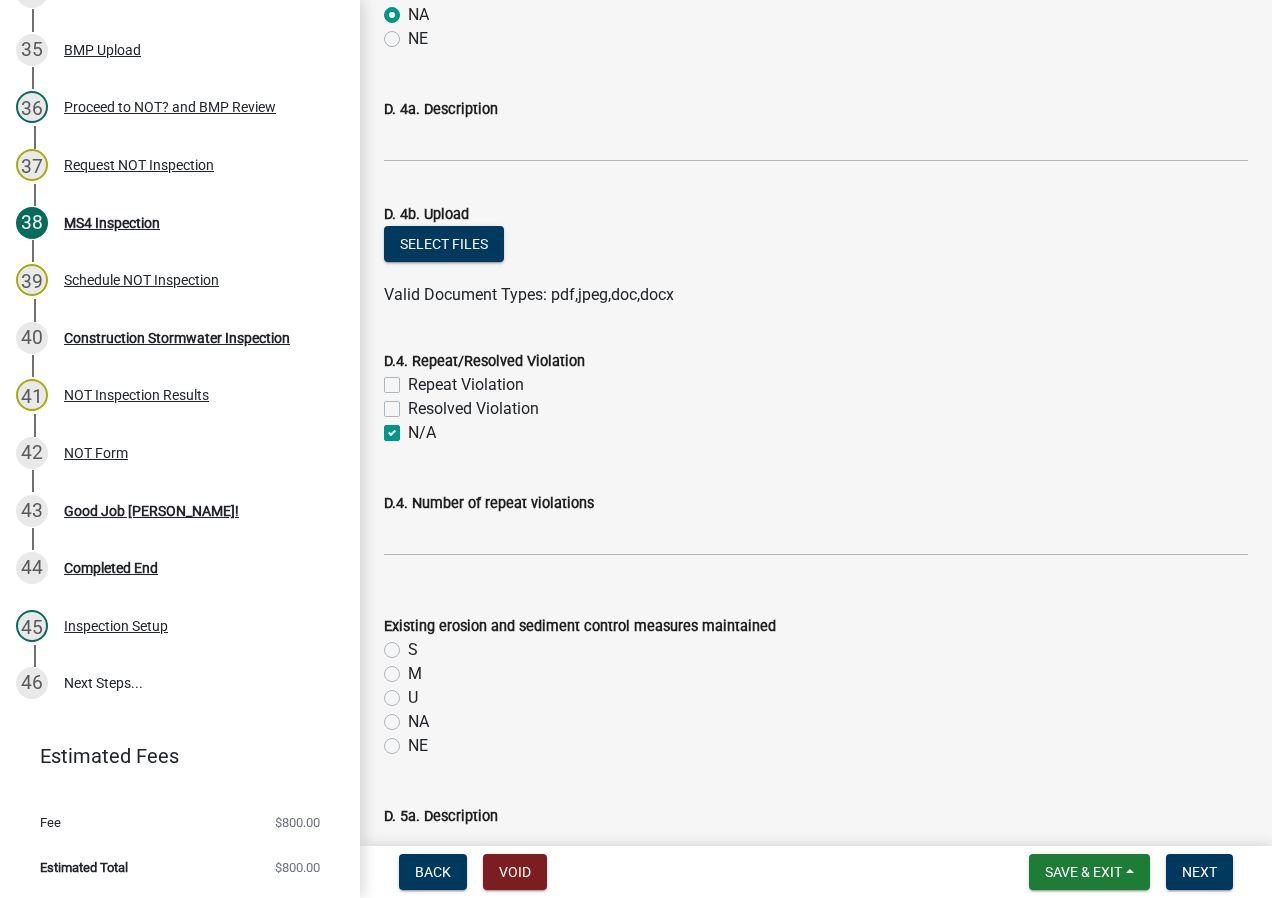scroll, scrollTop: 7200, scrollLeft: 0, axis: vertical 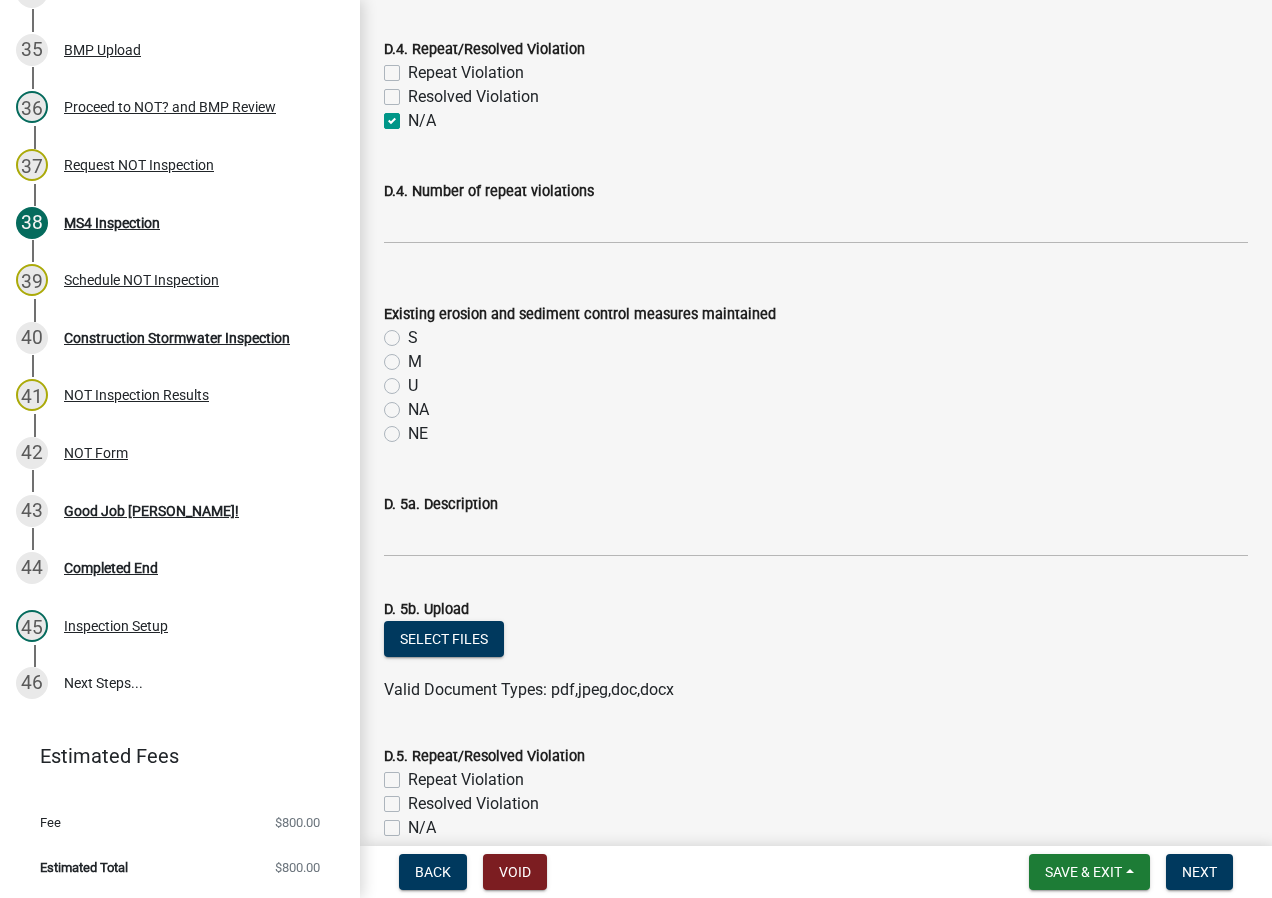 click on "NA" 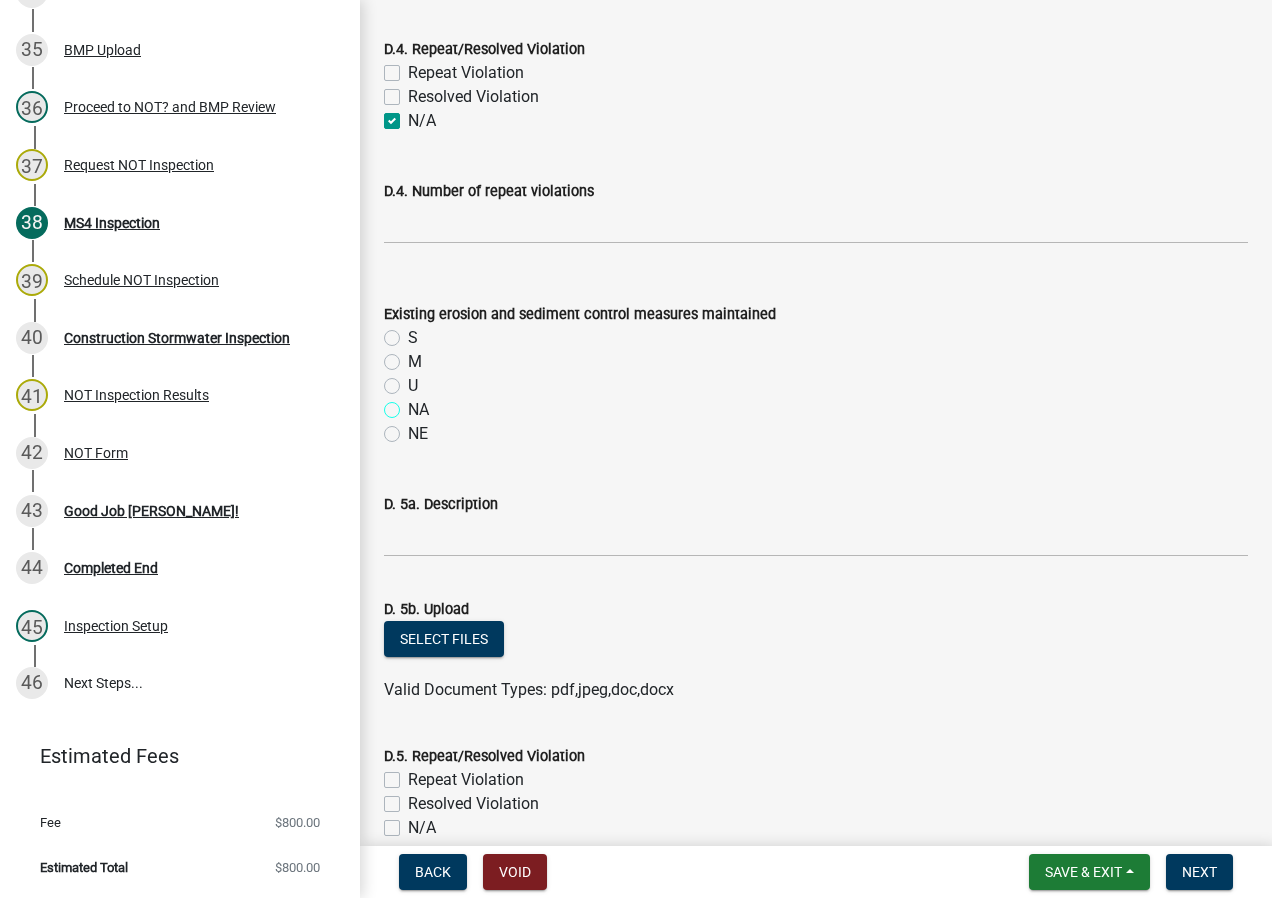 click on "NA" at bounding box center [414, 404] 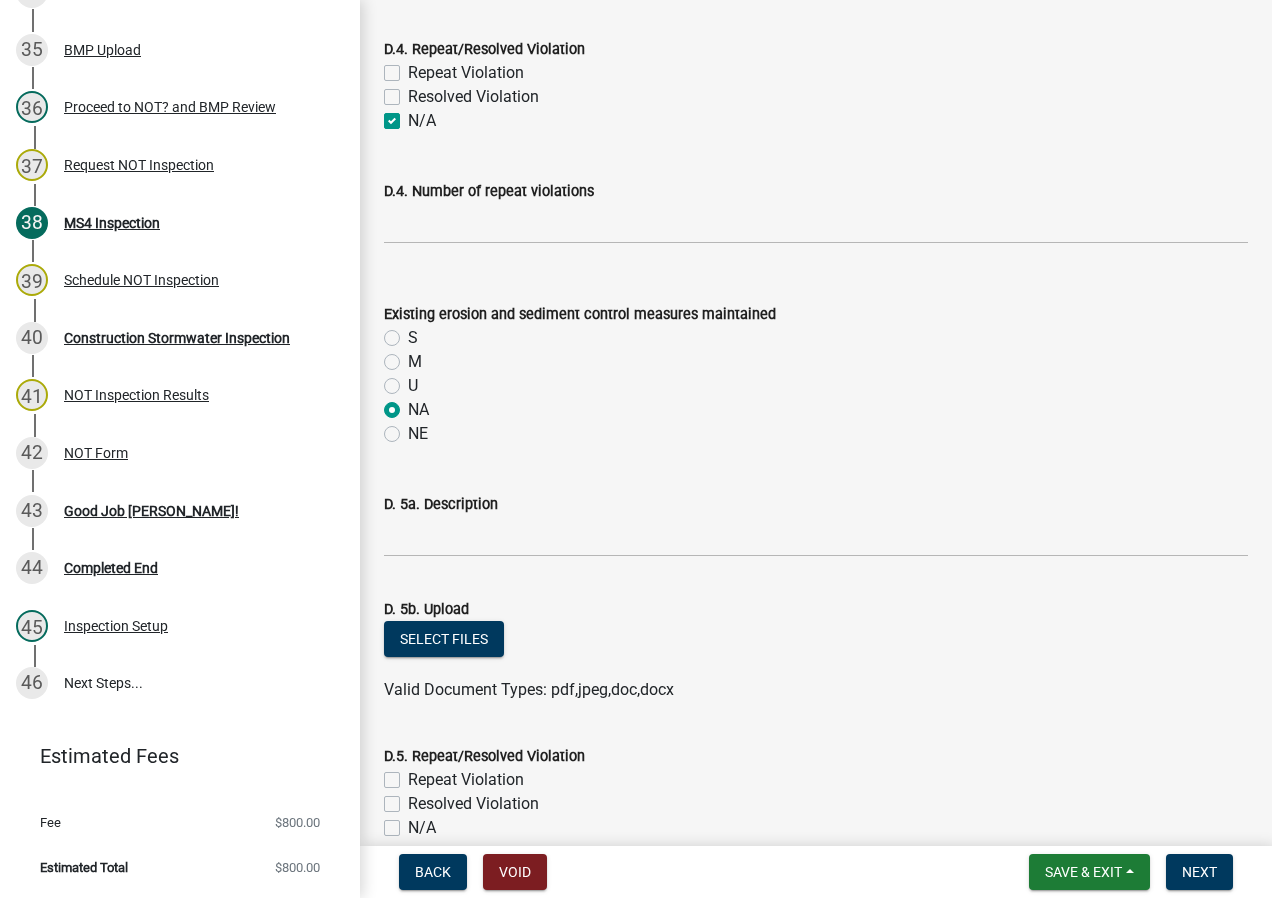 radio on "true" 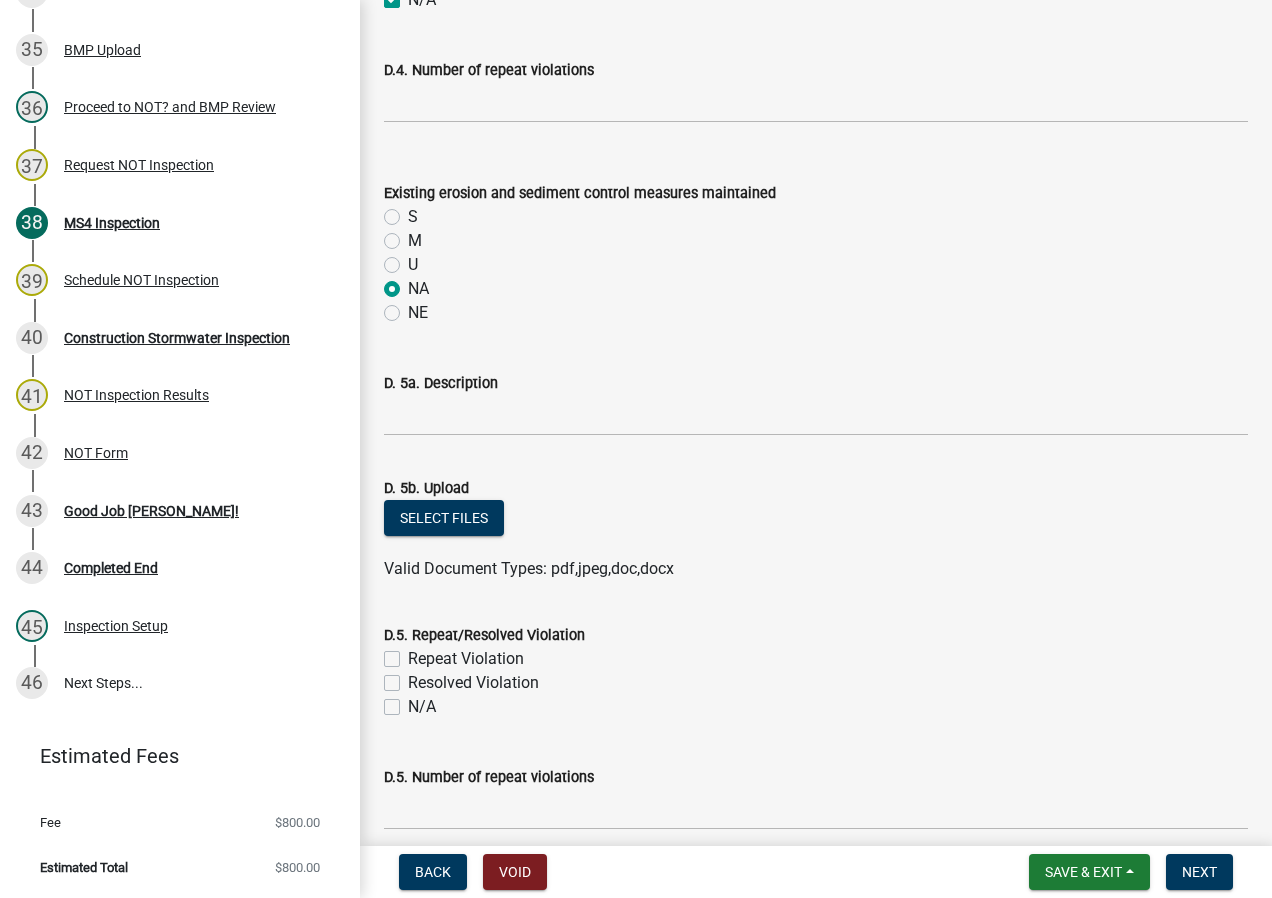 scroll, scrollTop: 7500, scrollLeft: 0, axis: vertical 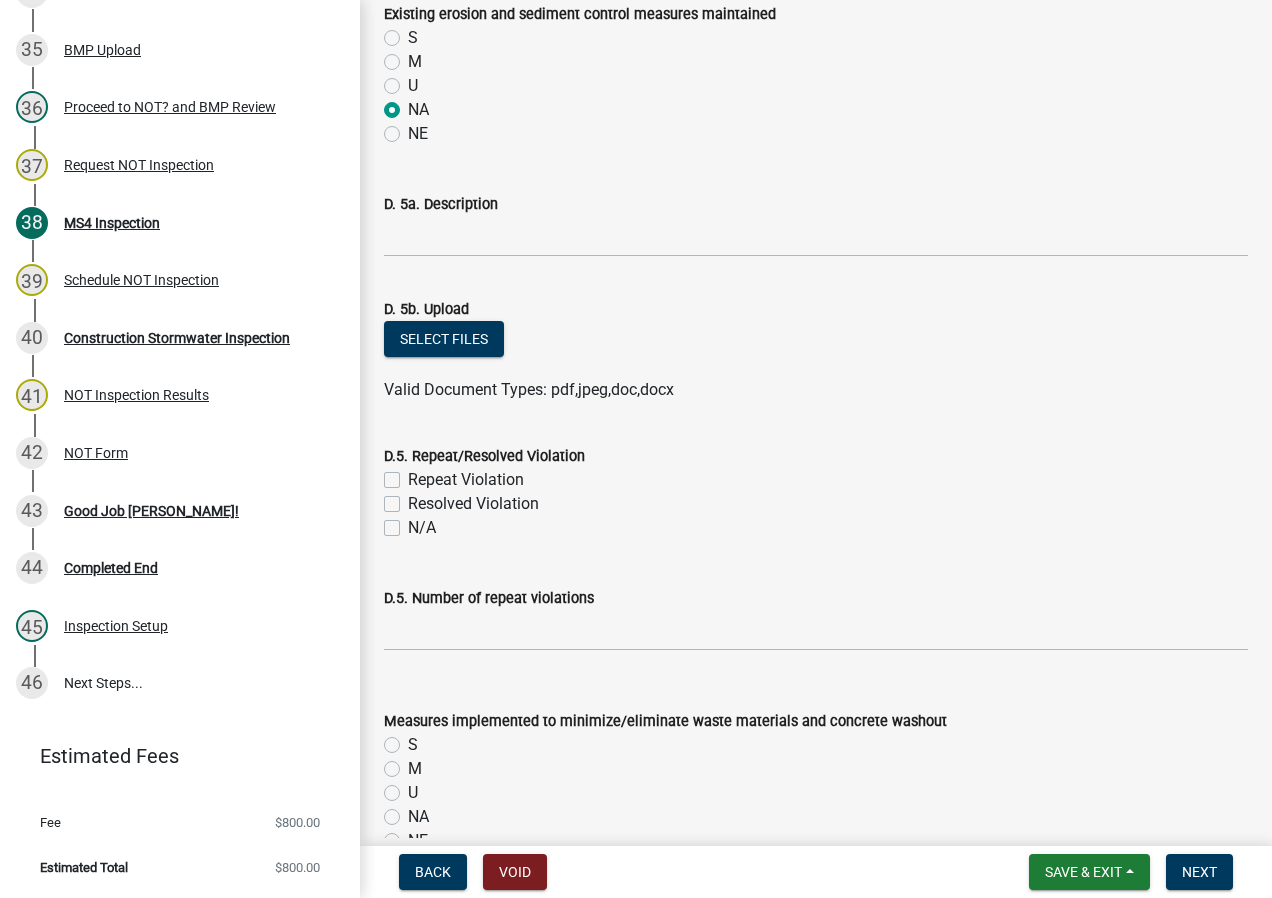 click on "N/A" 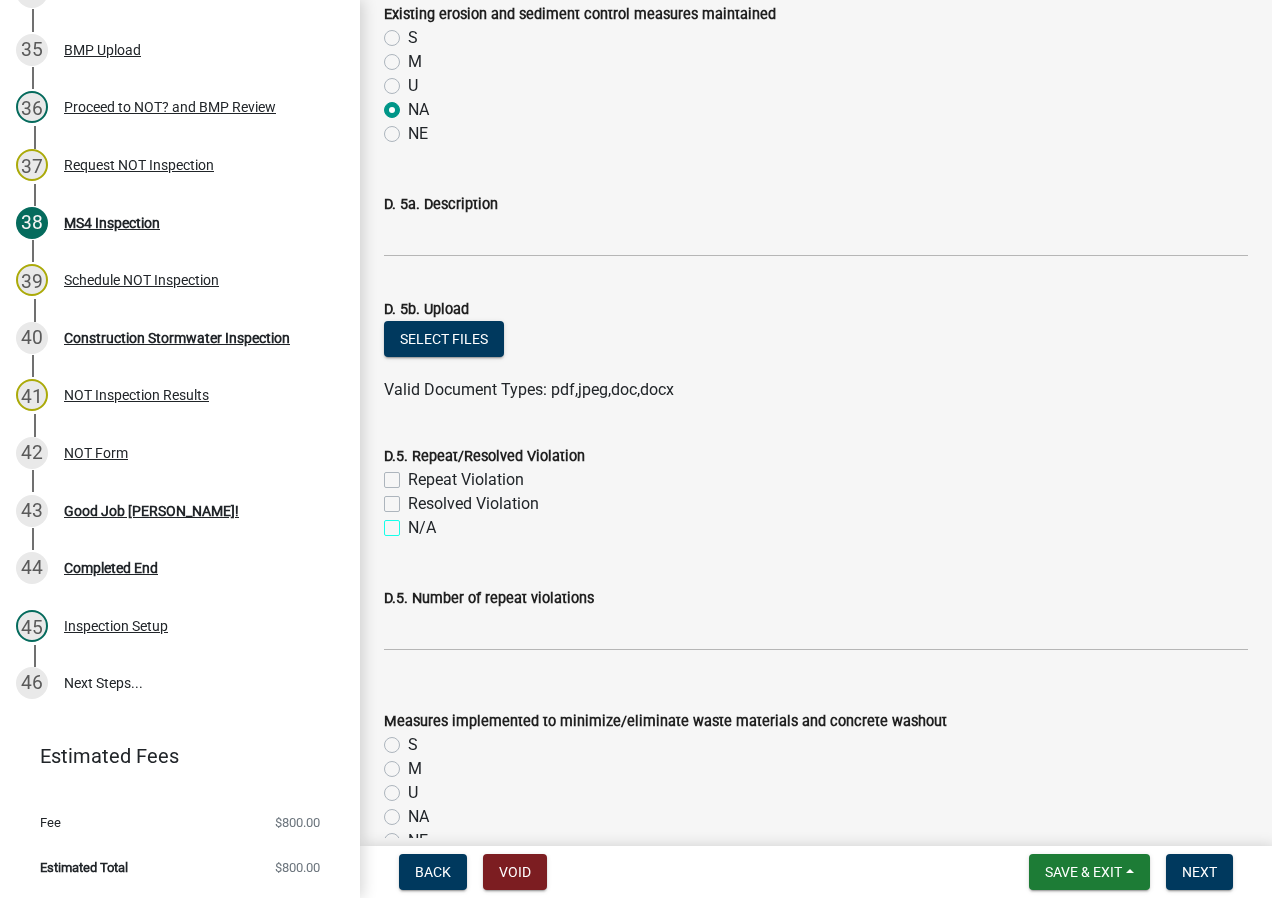 click on "N/A" at bounding box center [414, 522] 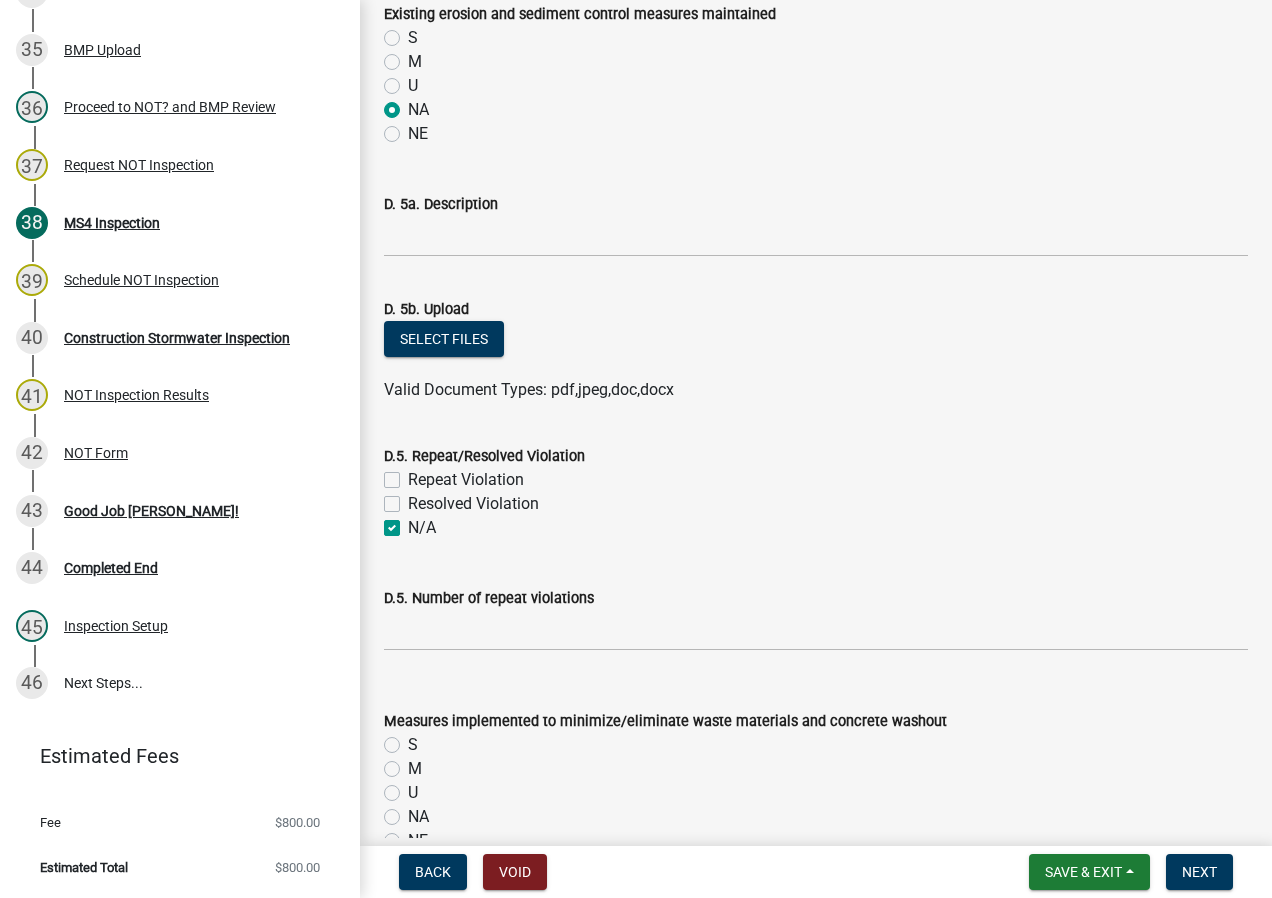 checkbox on "false" 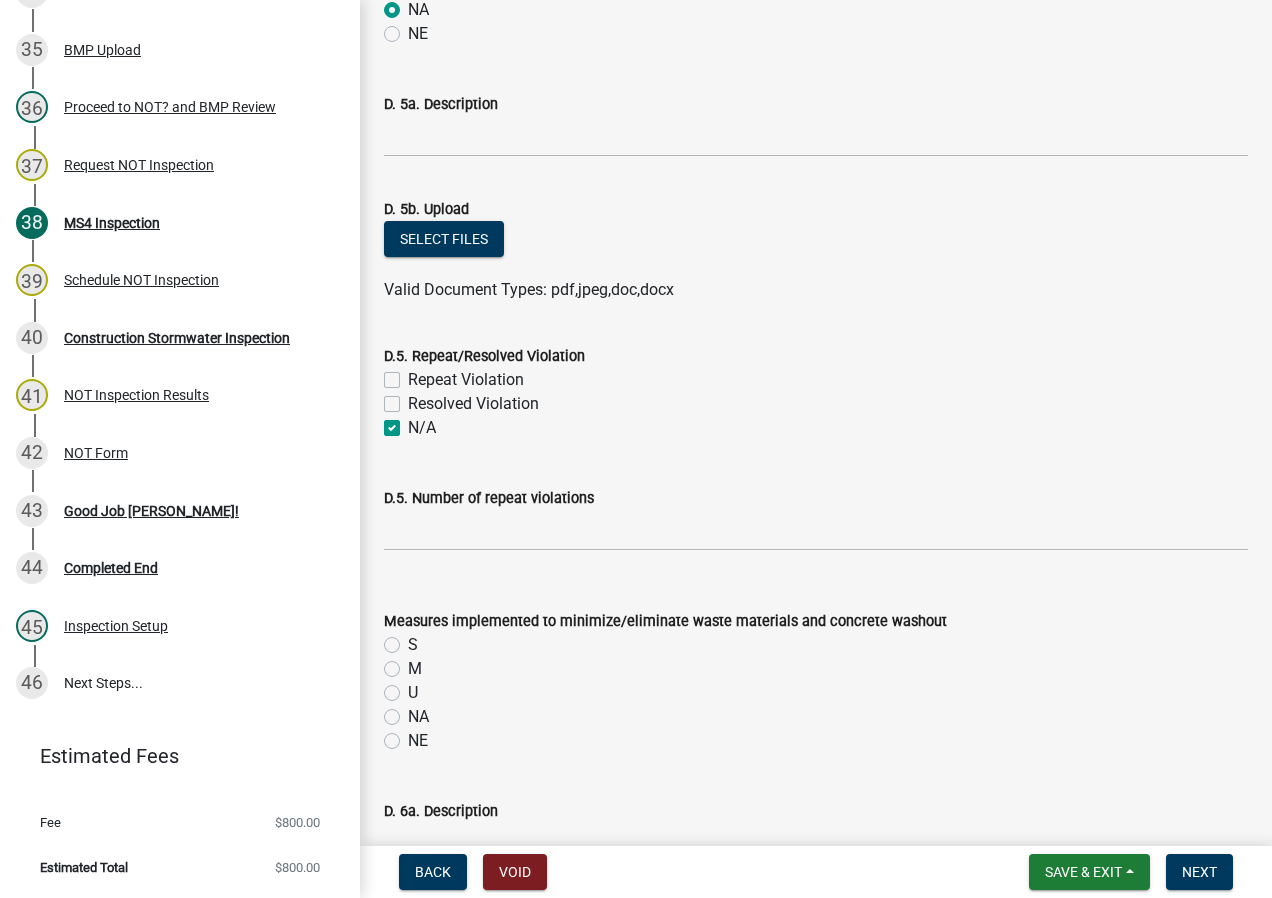 scroll, scrollTop: 7800, scrollLeft: 0, axis: vertical 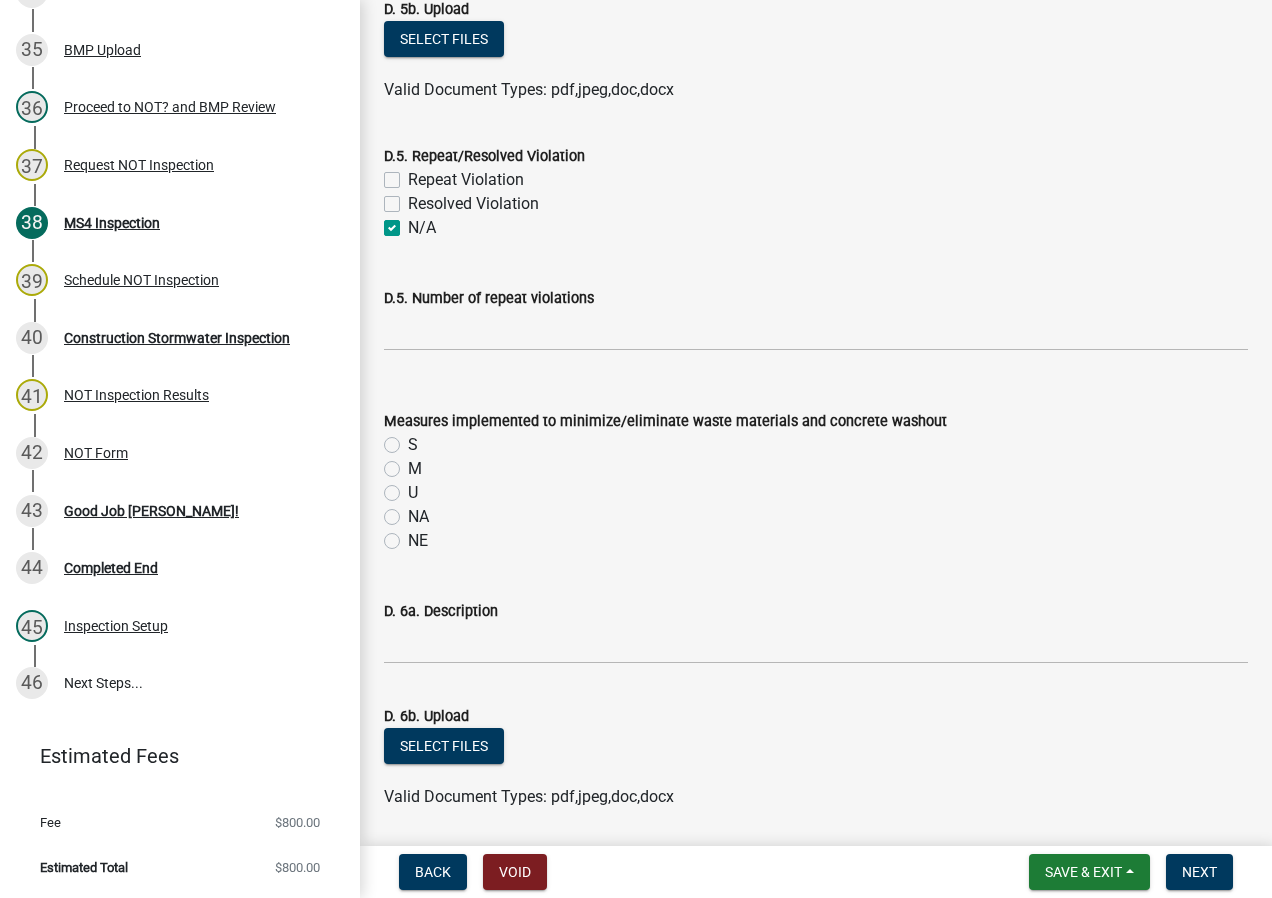 click on "NA" 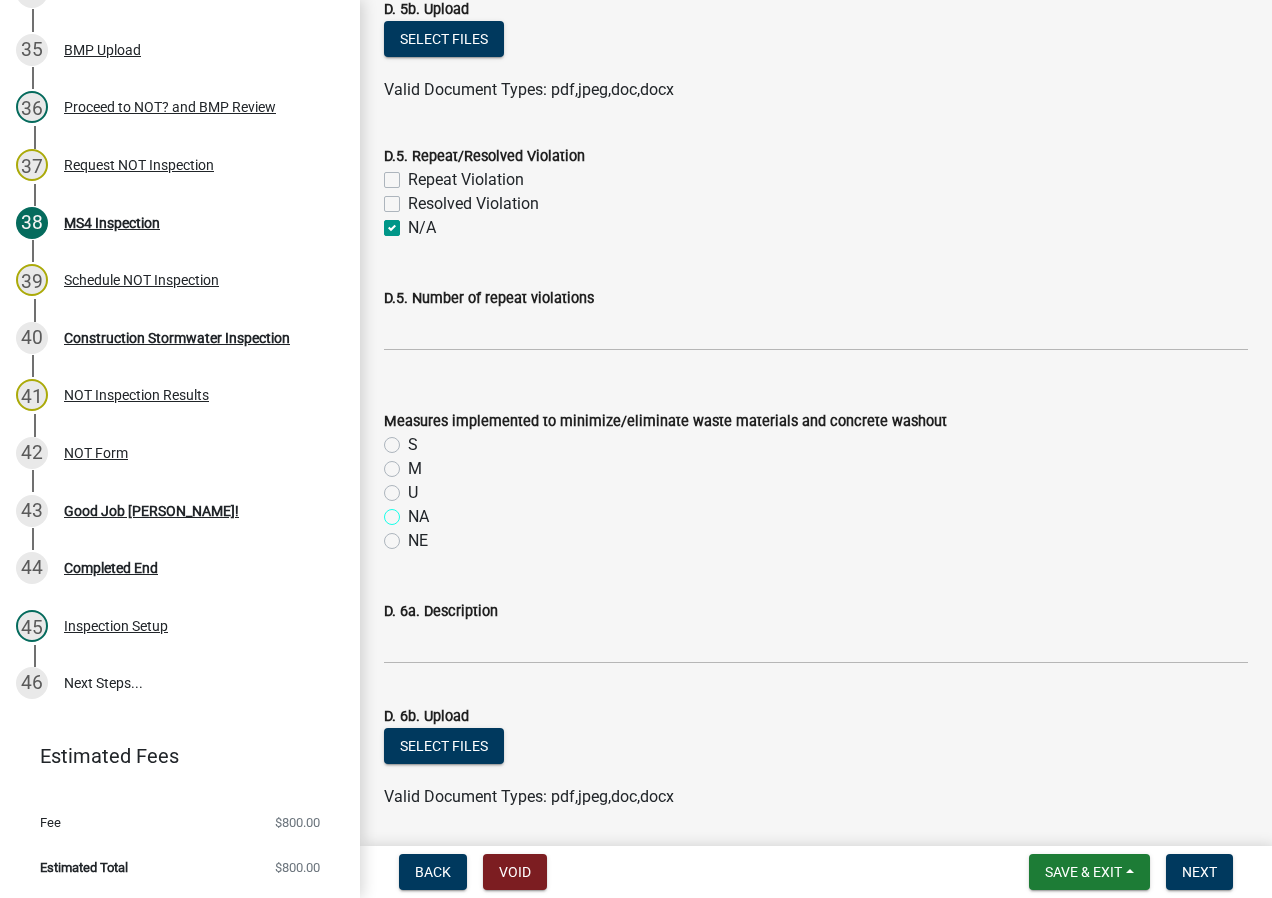 click on "NA" at bounding box center (414, 511) 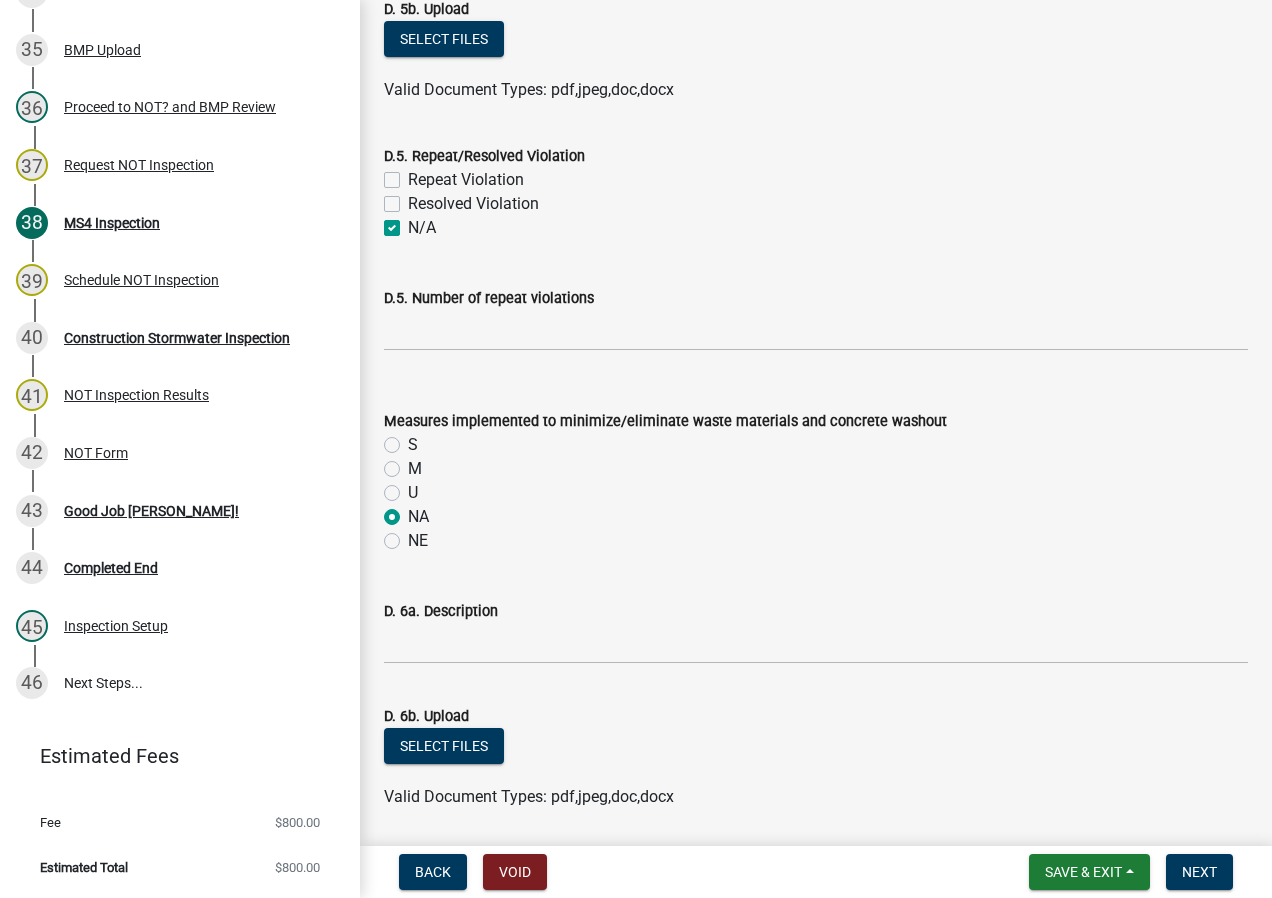 radio on "true" 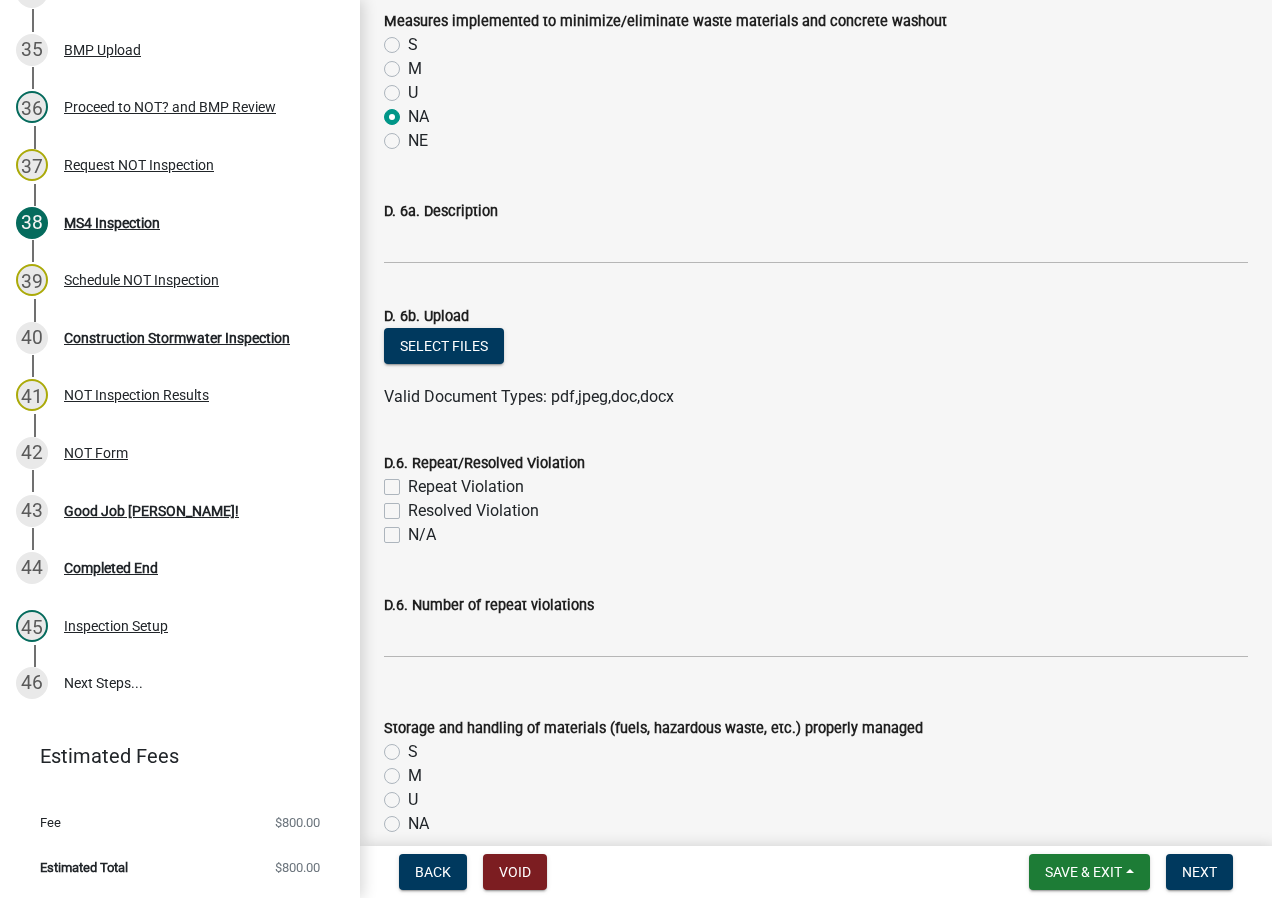 click on "N/A" 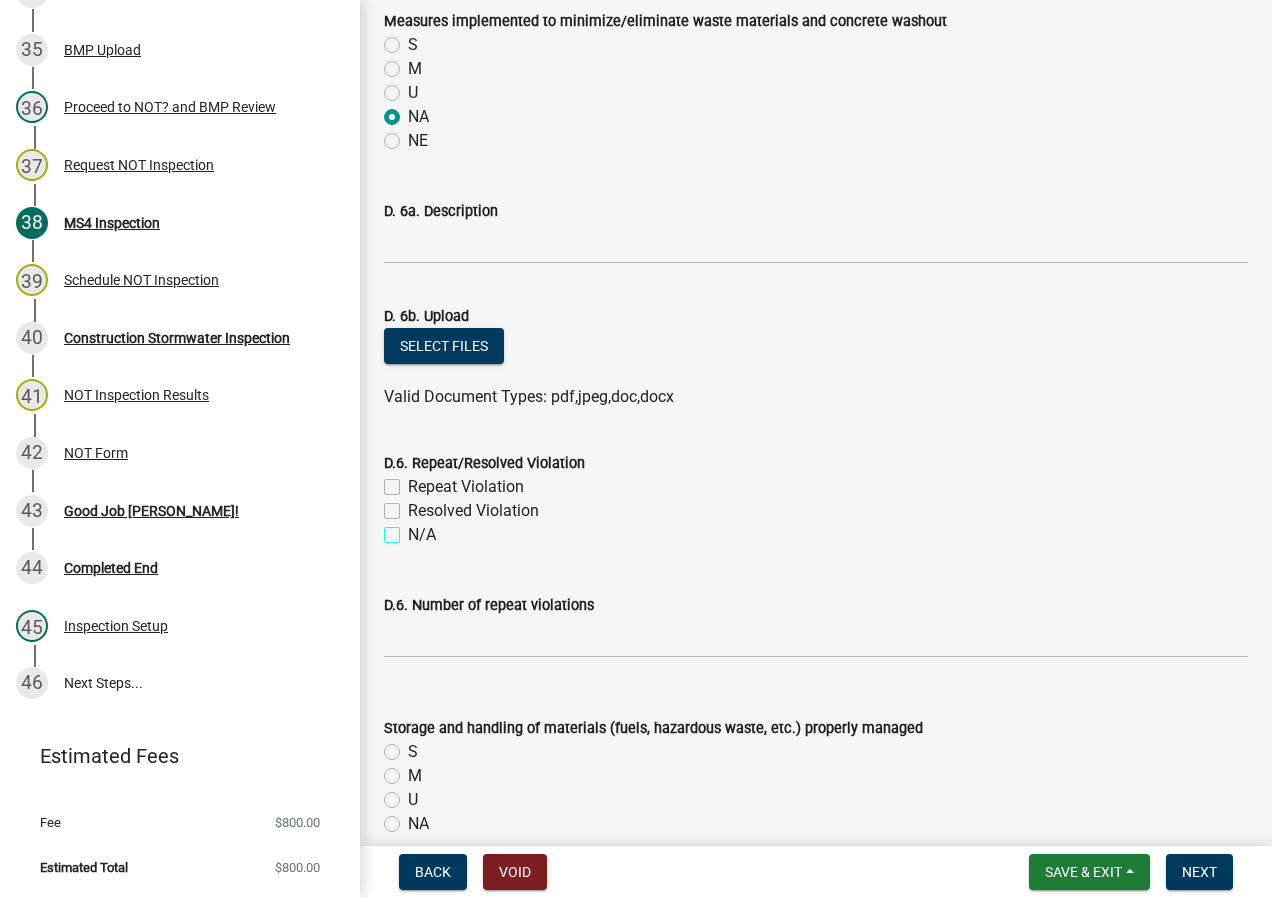 click on "N/A" at bounding box center (414, 529) 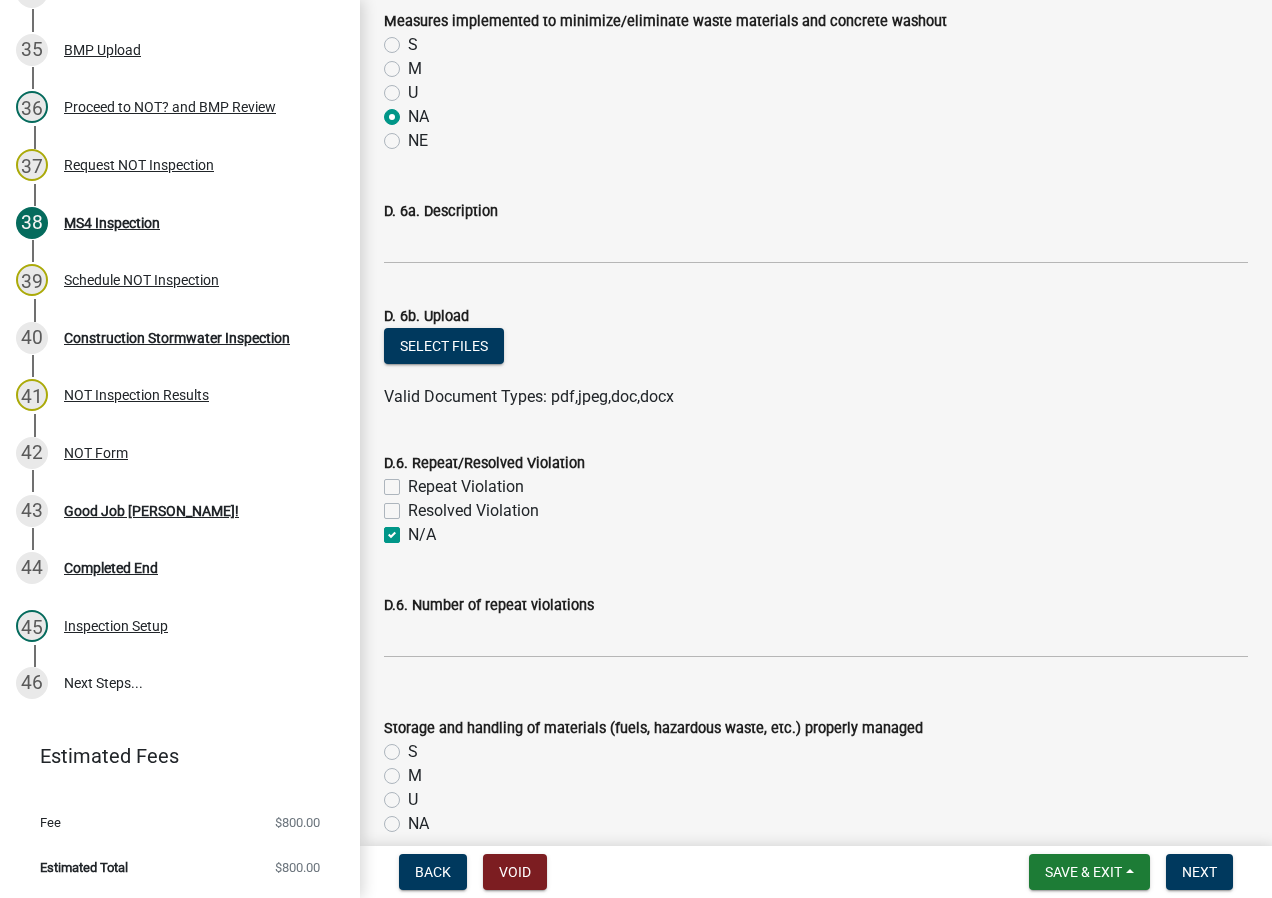 checkbox on "false" 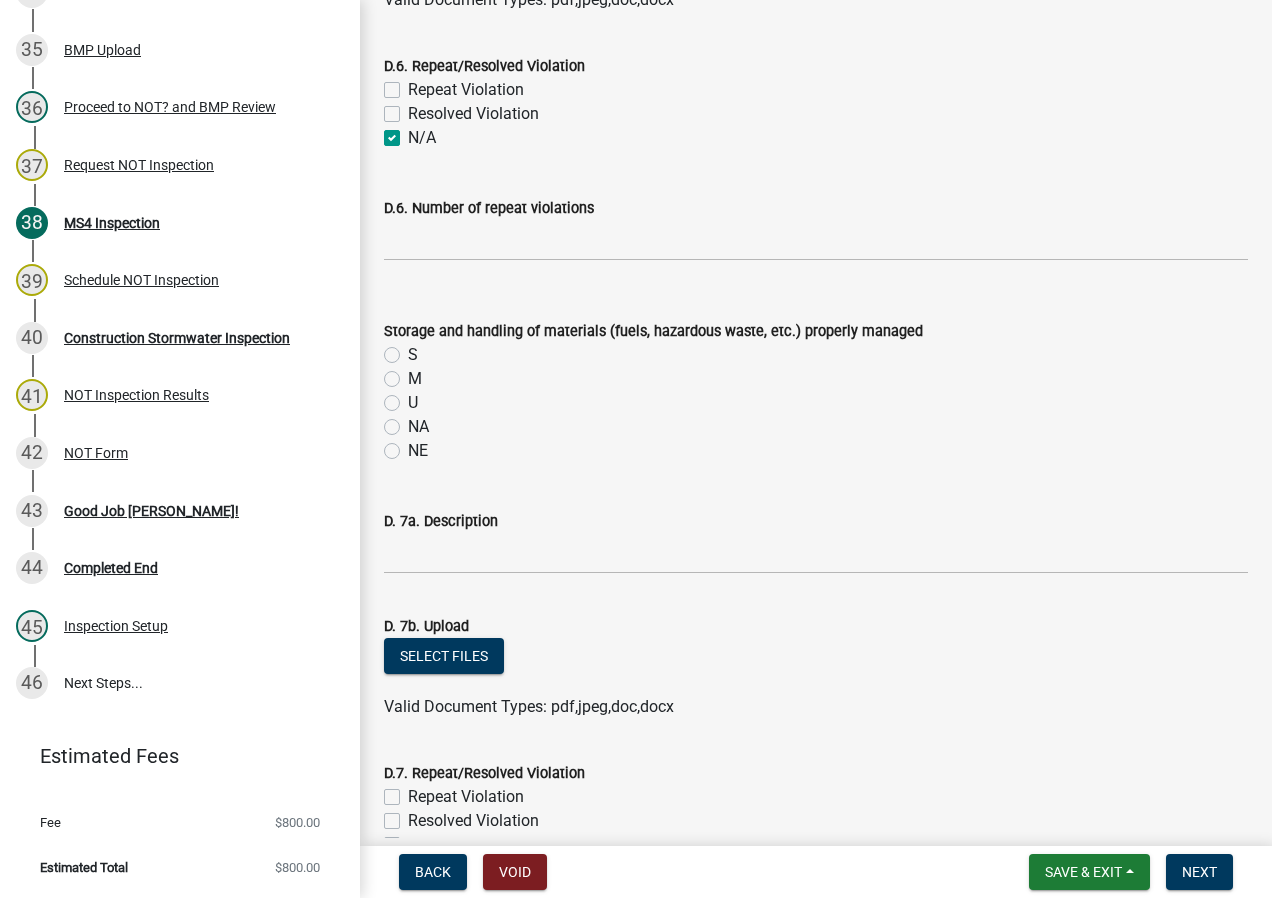scroll, scrollTop: 8600, scrollLeft: 0, axis: vertical 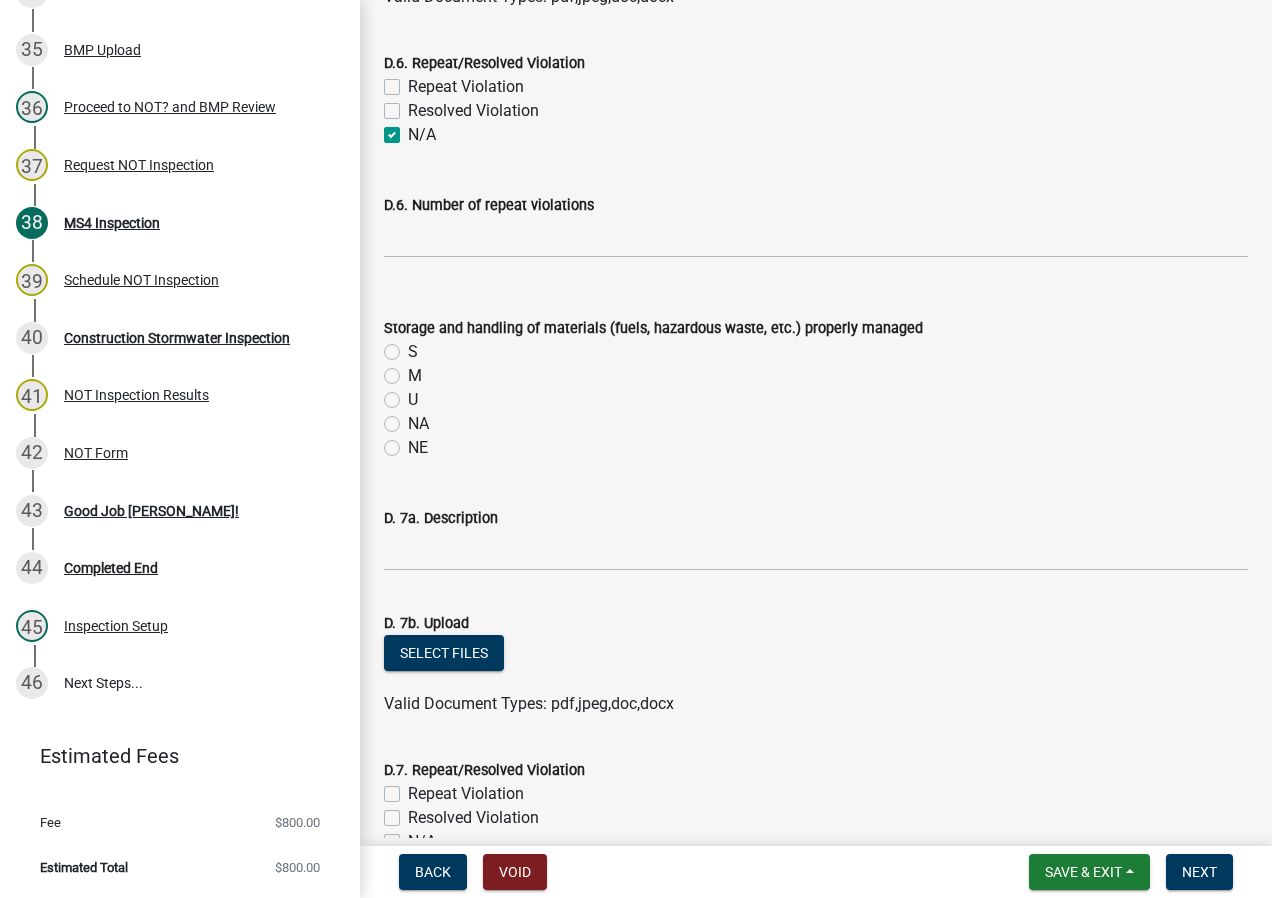 click on "NA" 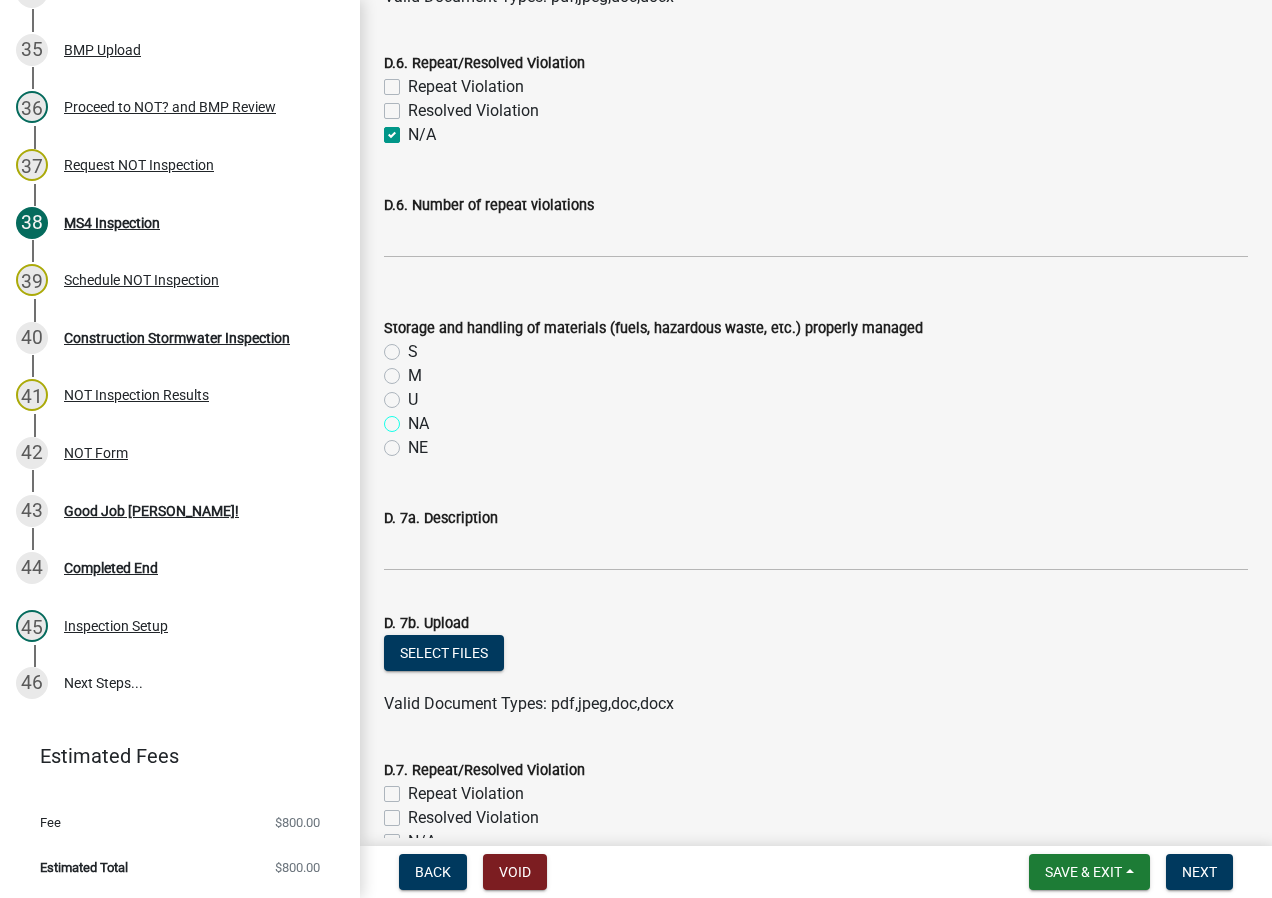 click on "NA" at bounding box center [414, 418] 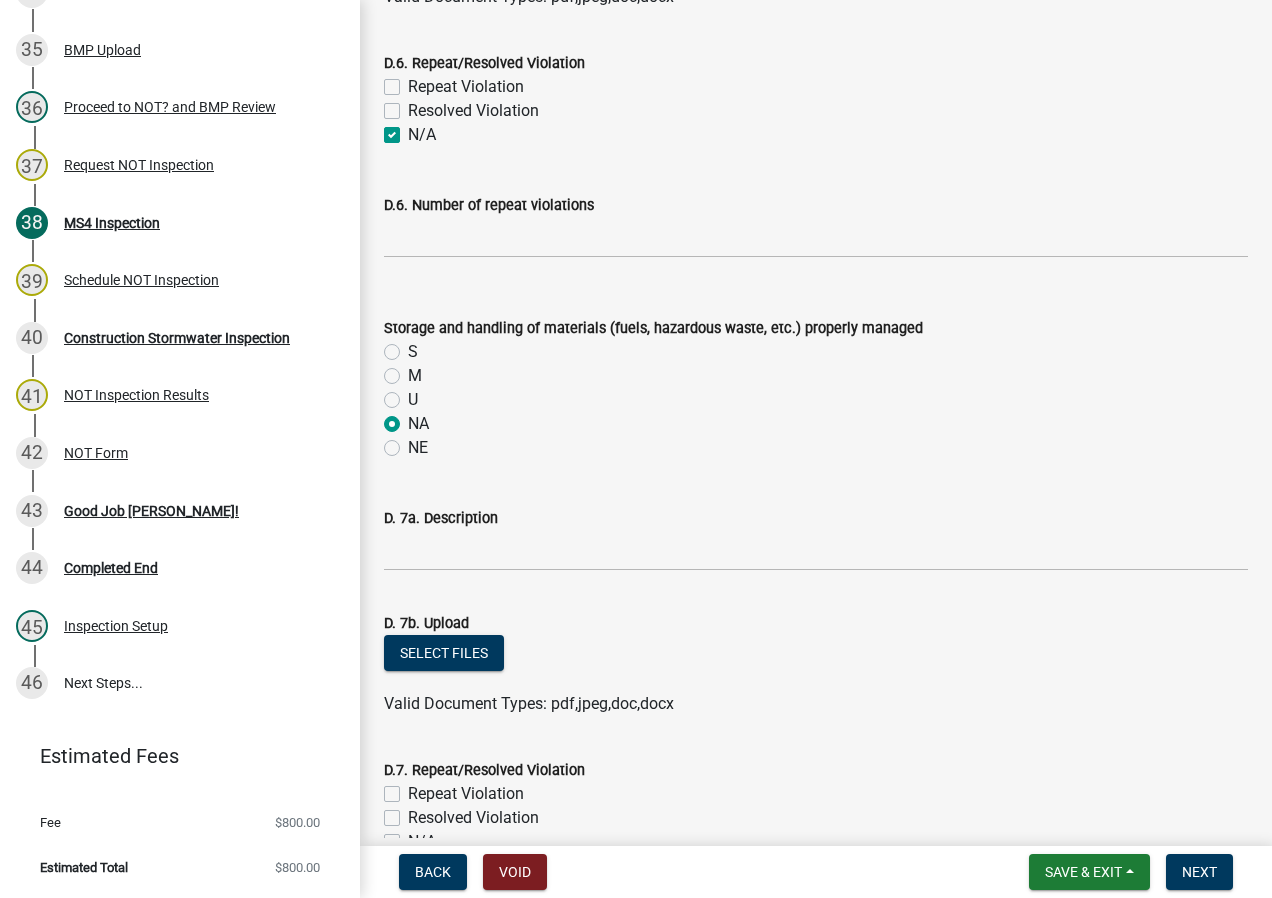 radio on "true" 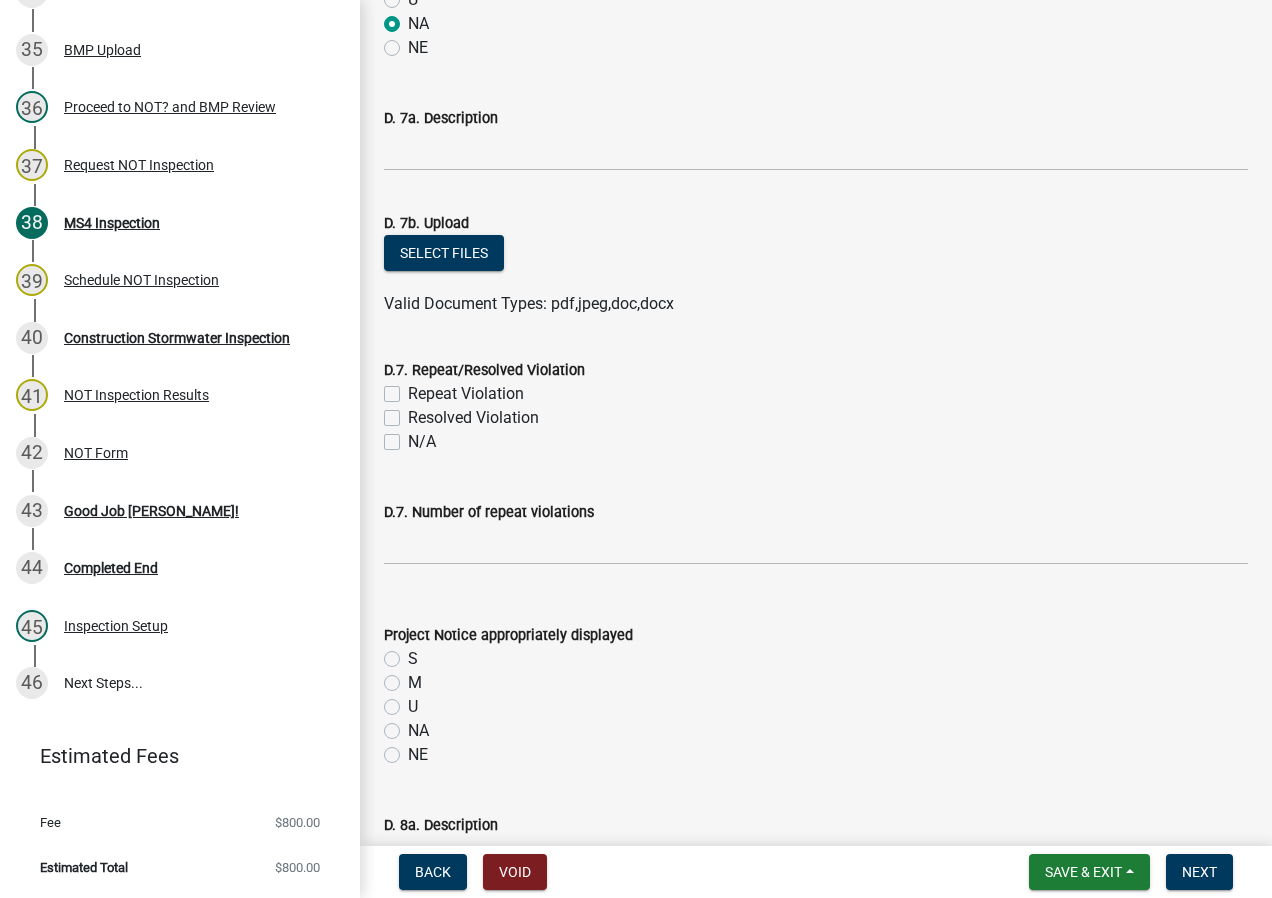 click on "N/A" 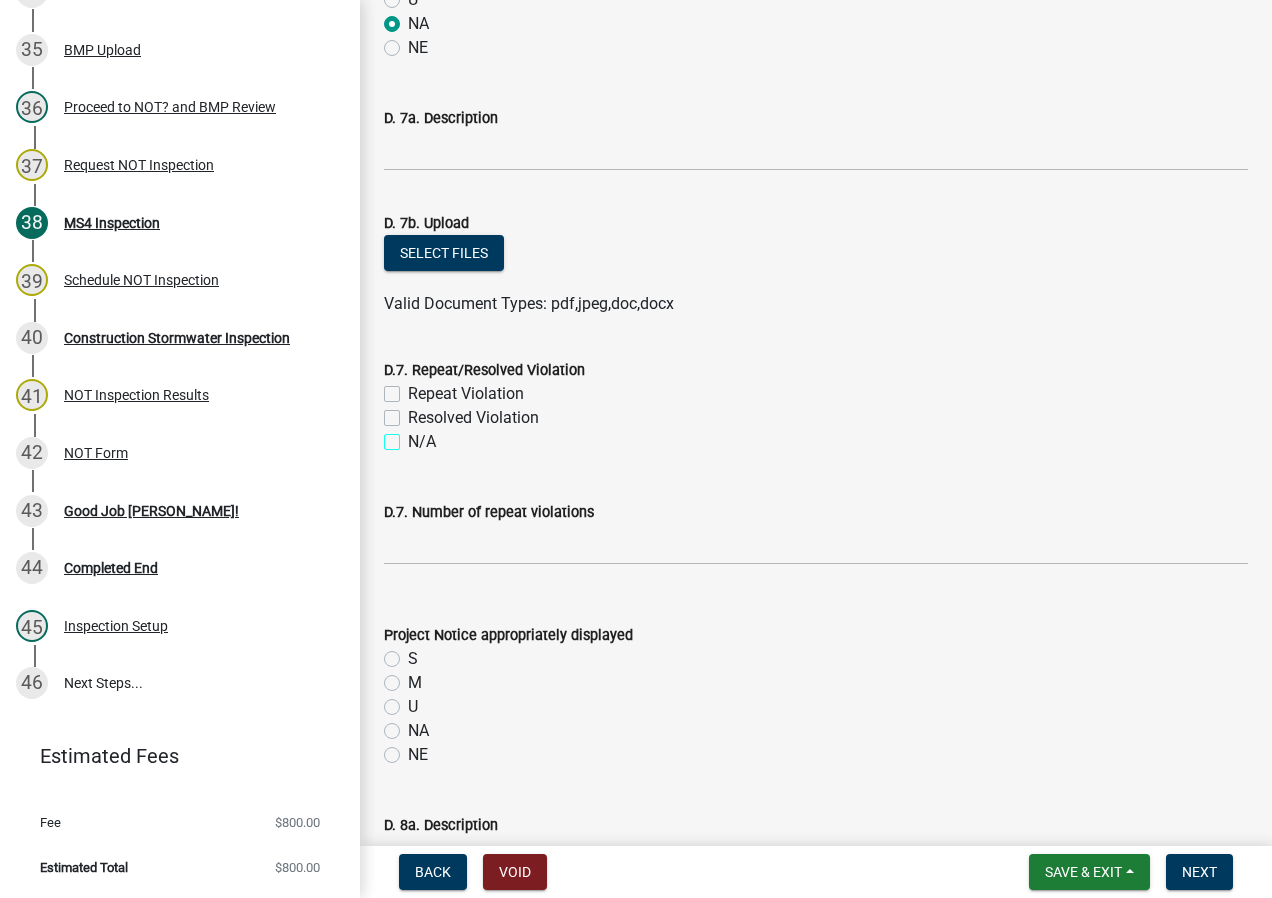 click on "N/A" at bounding box center (414, 436) 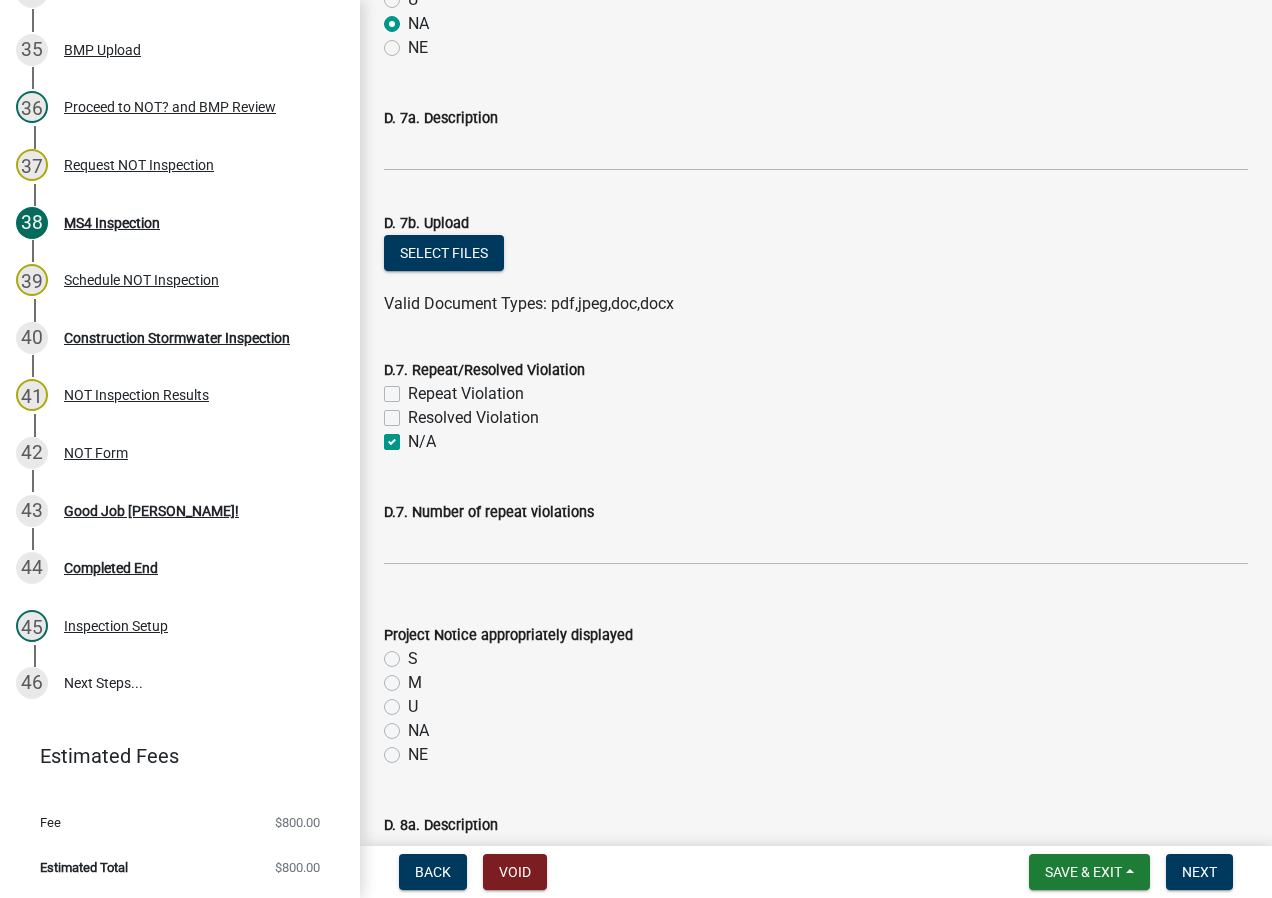 checkbox on "false" 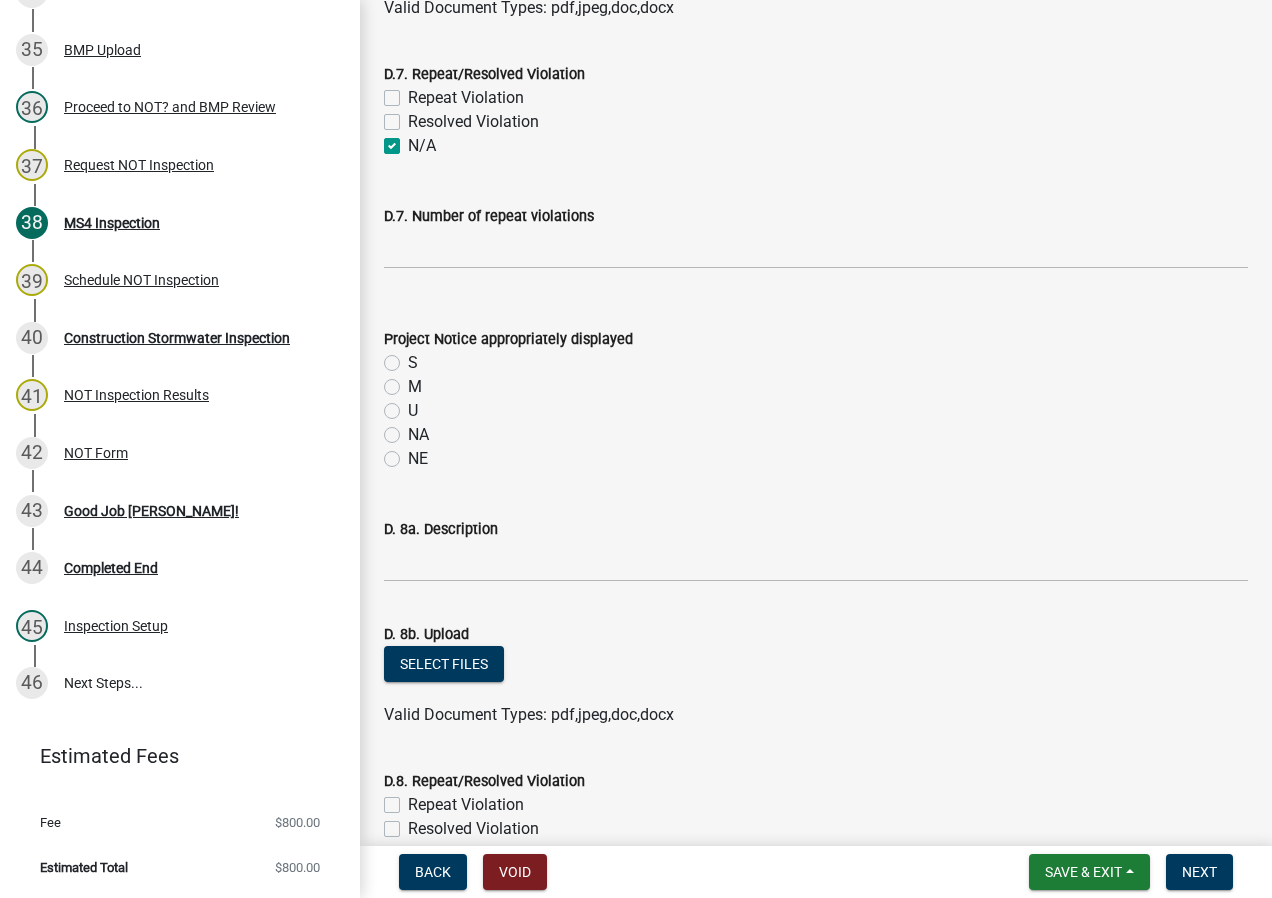 scroll, scrollTop: 9300, scrollLeft: 0, axis: vertical 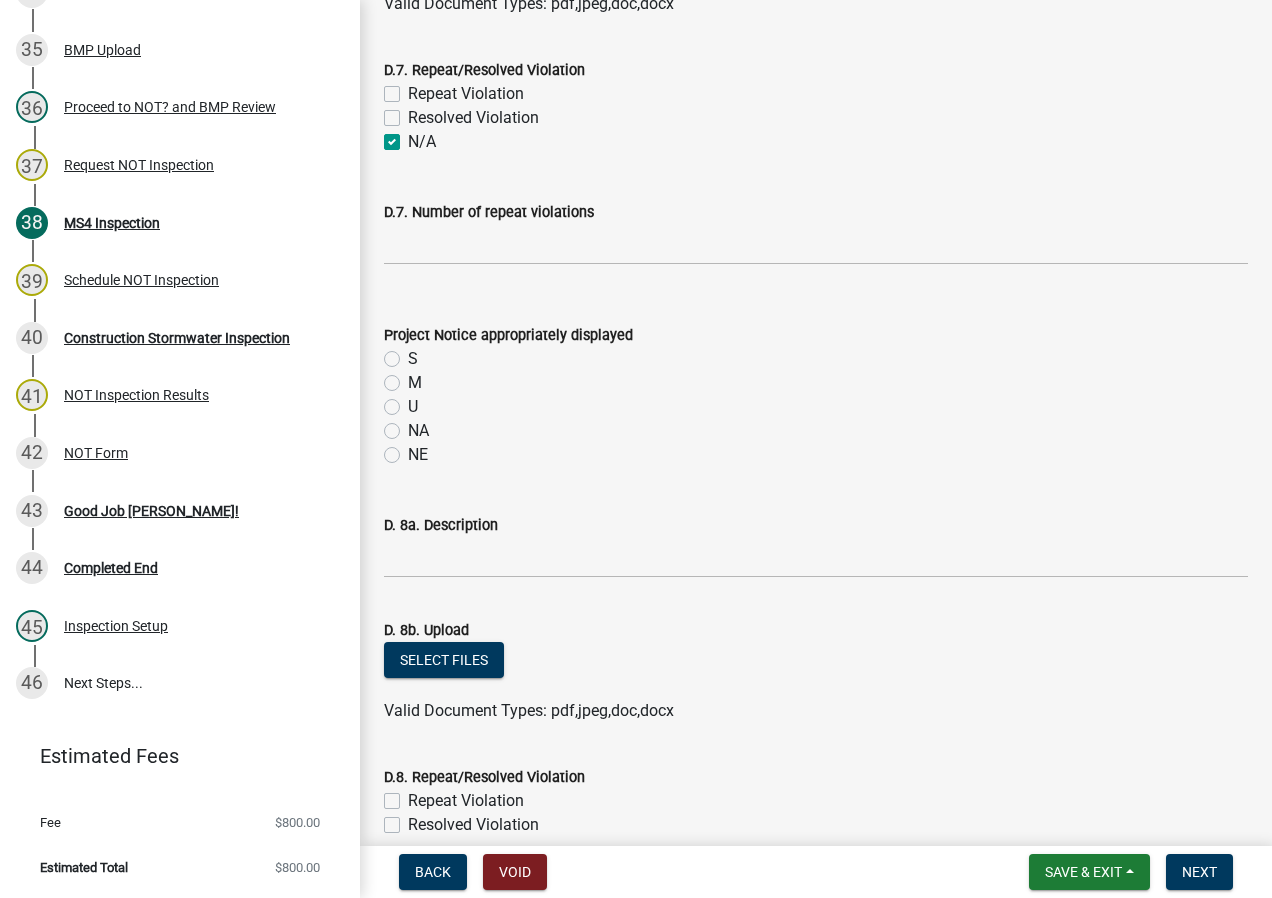 click on "NA" 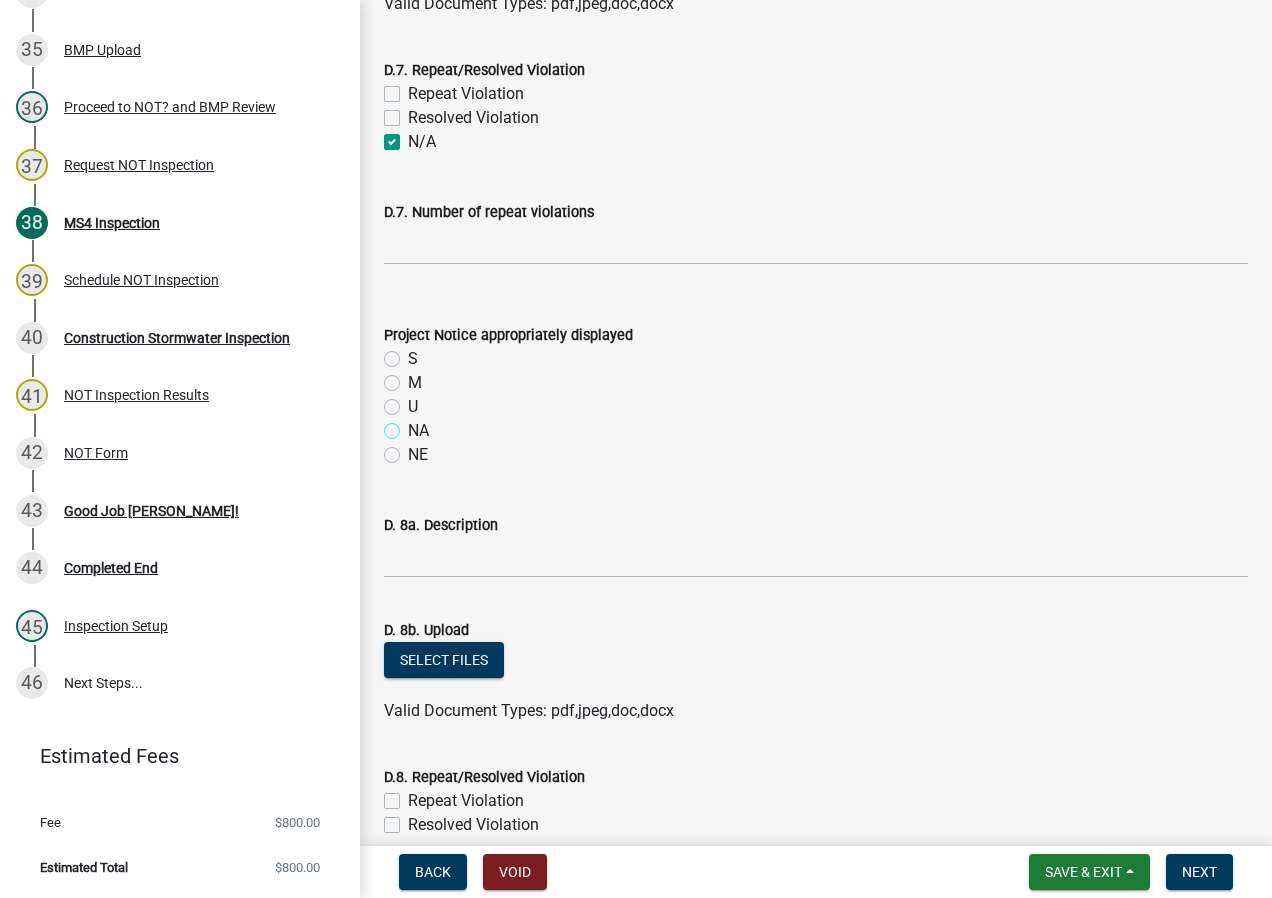 click on "NA" at bounding box center (414, 425) 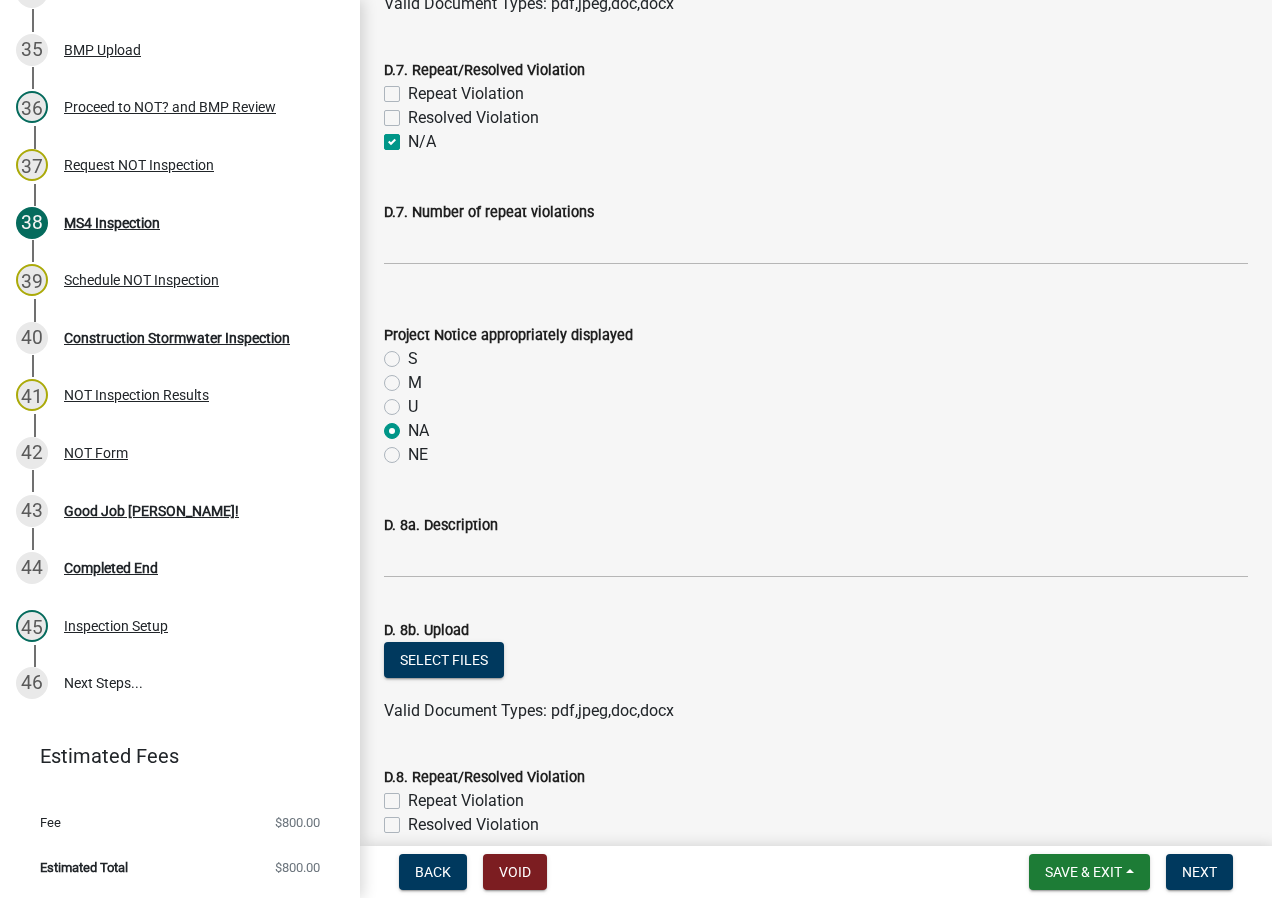 radio on "true" 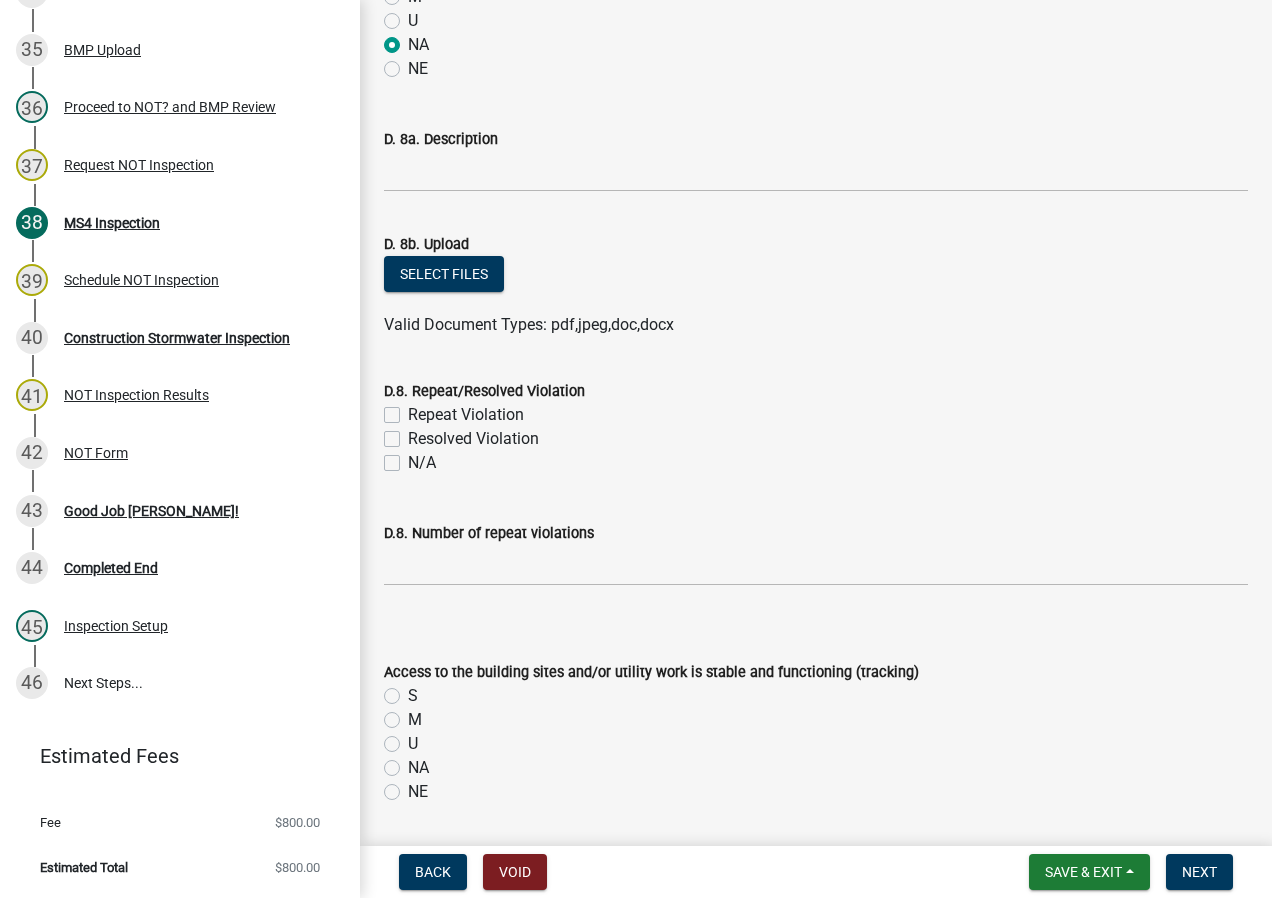 scroll, scrollTop: 9700, scrollLeft: 0, axis: vertical 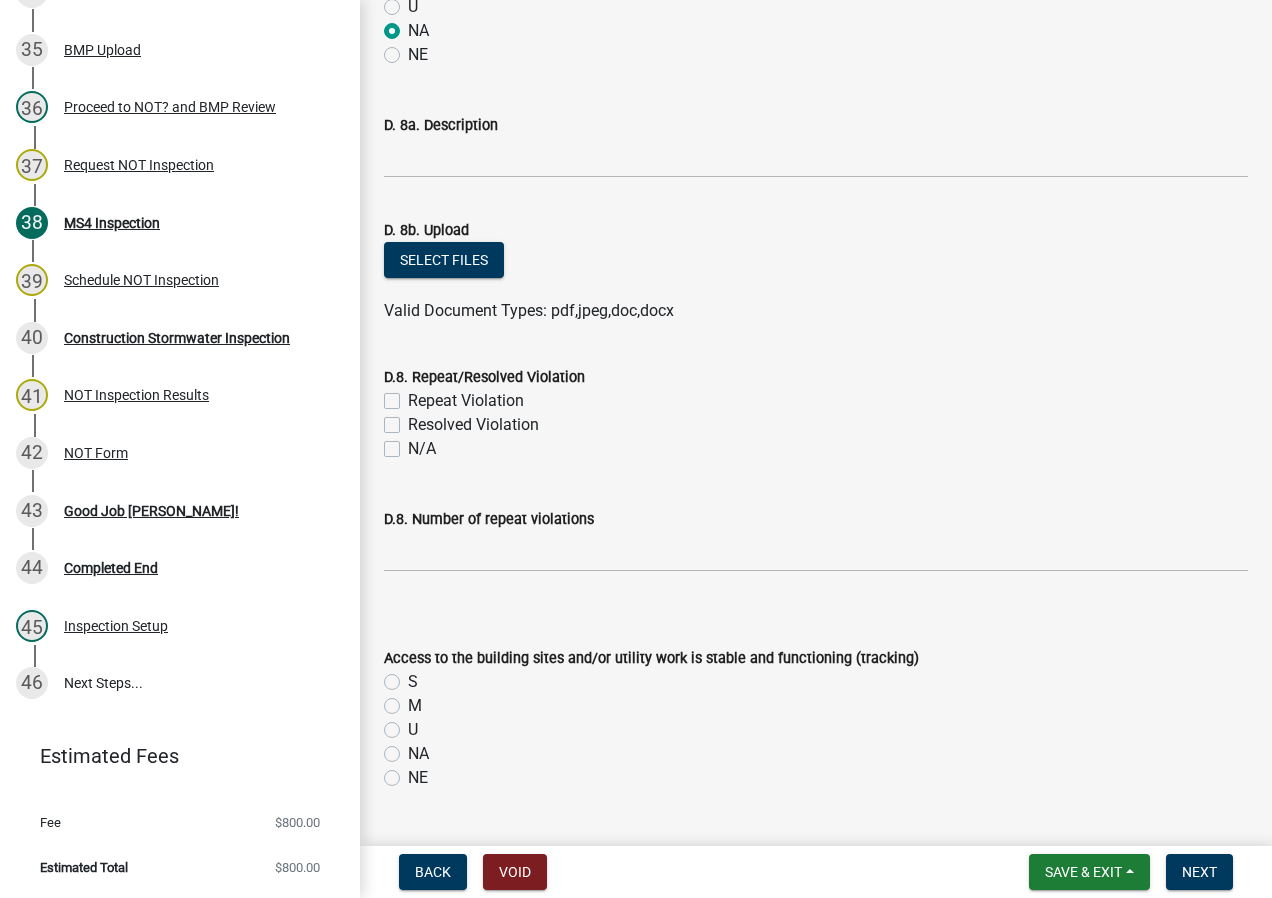 click on "N/A" 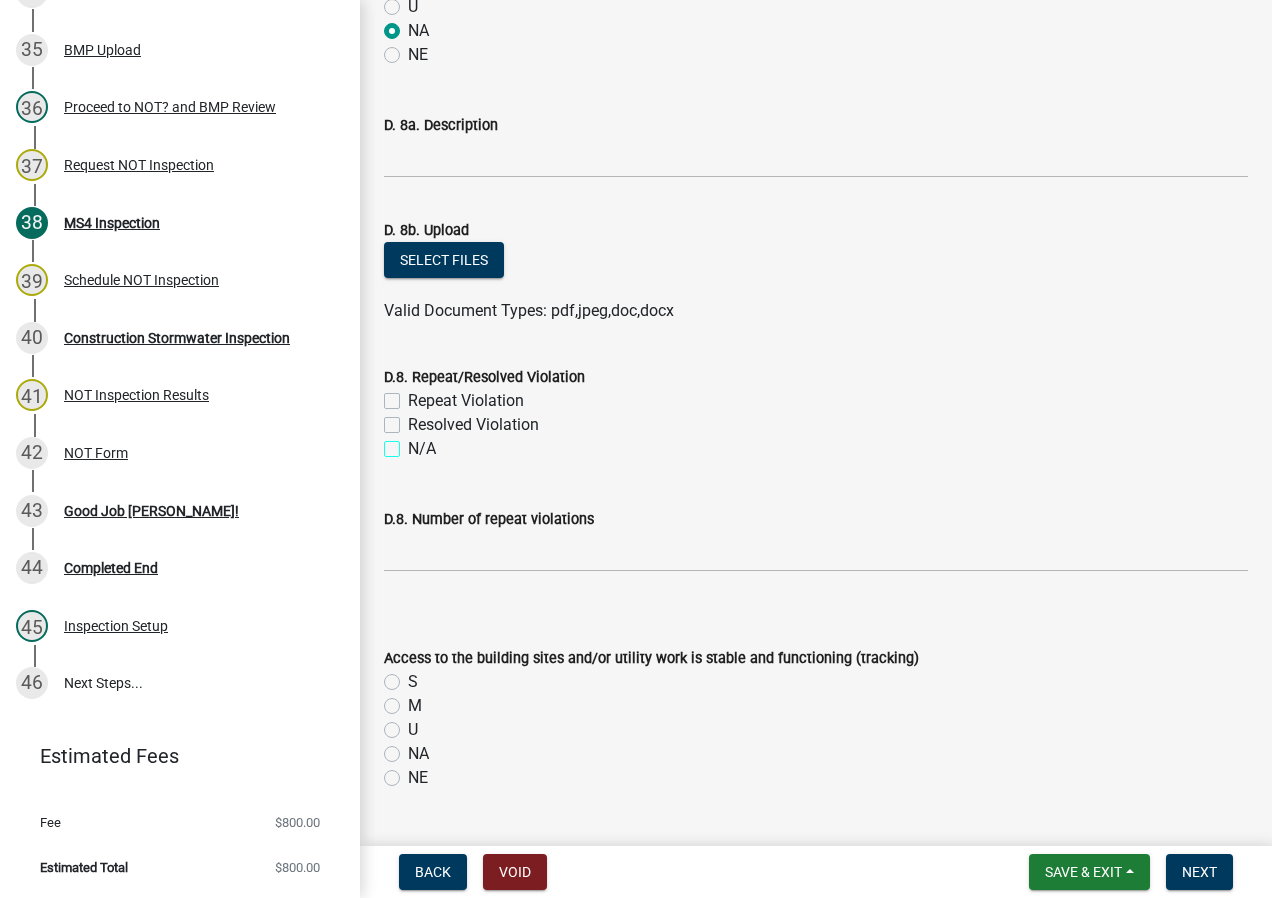 click on "N/A" at bounding box center [414, 443] 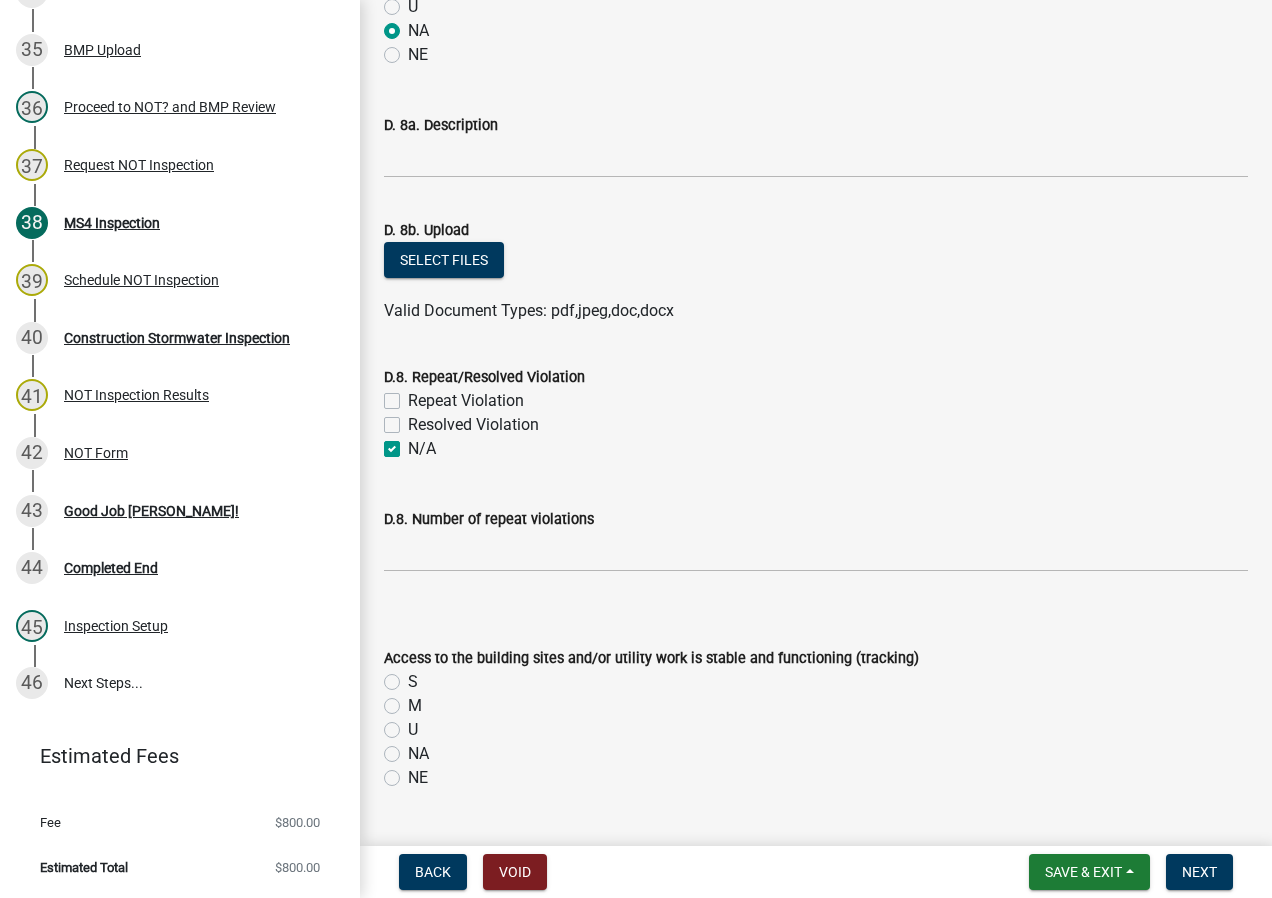 checkbox on "false" 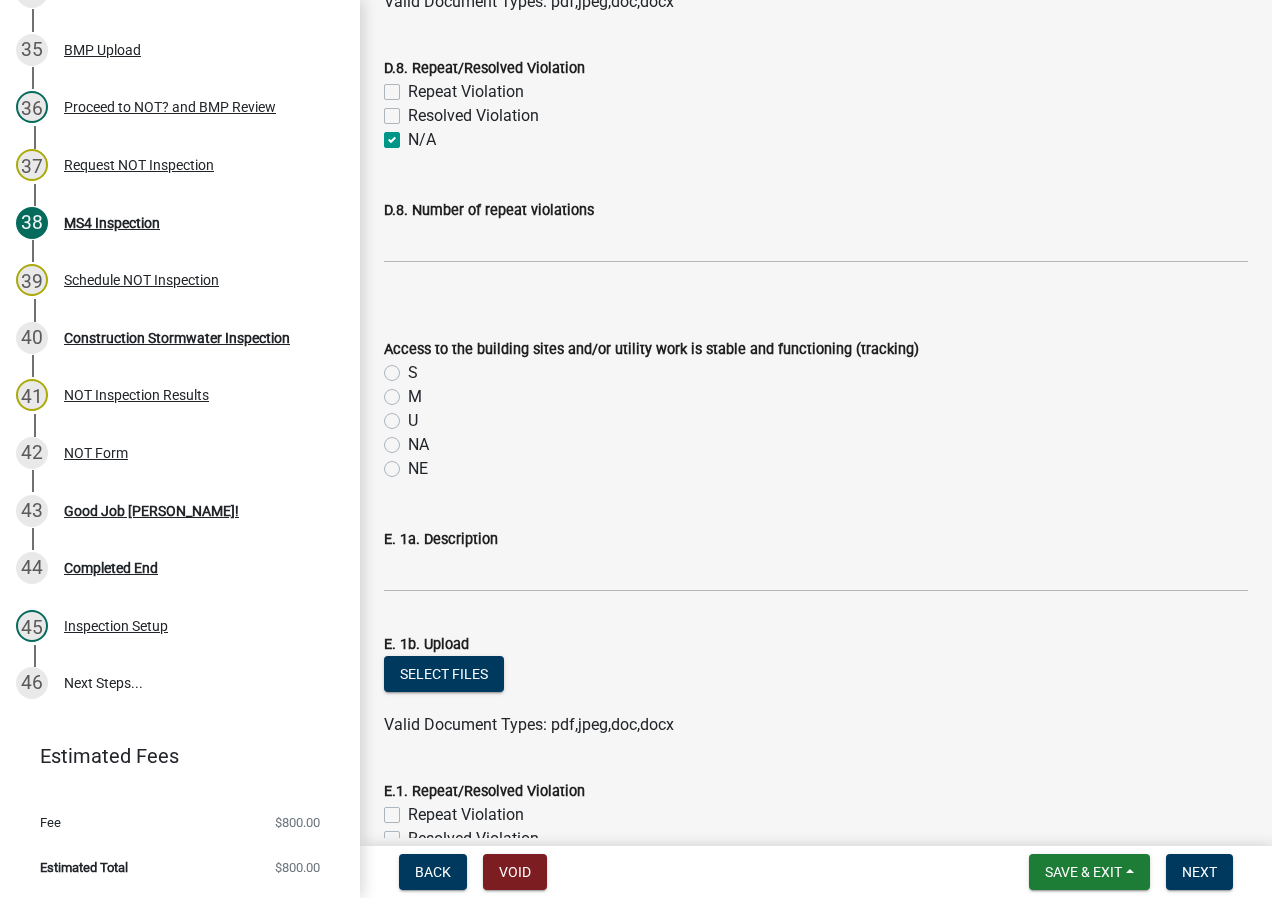 scroll, scrollTop: 10100, scrollLeft: 0, axis: vertical 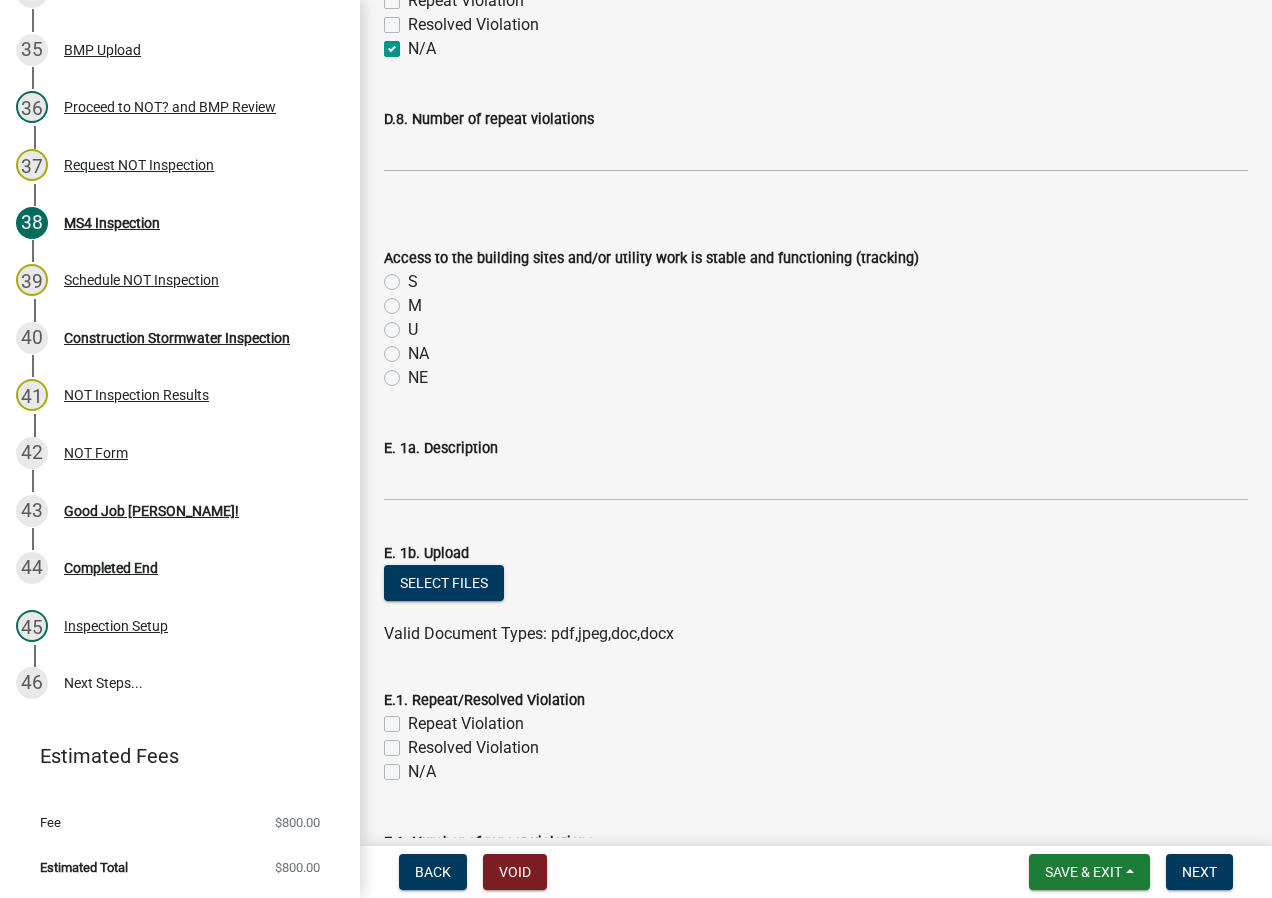 click on "NA" 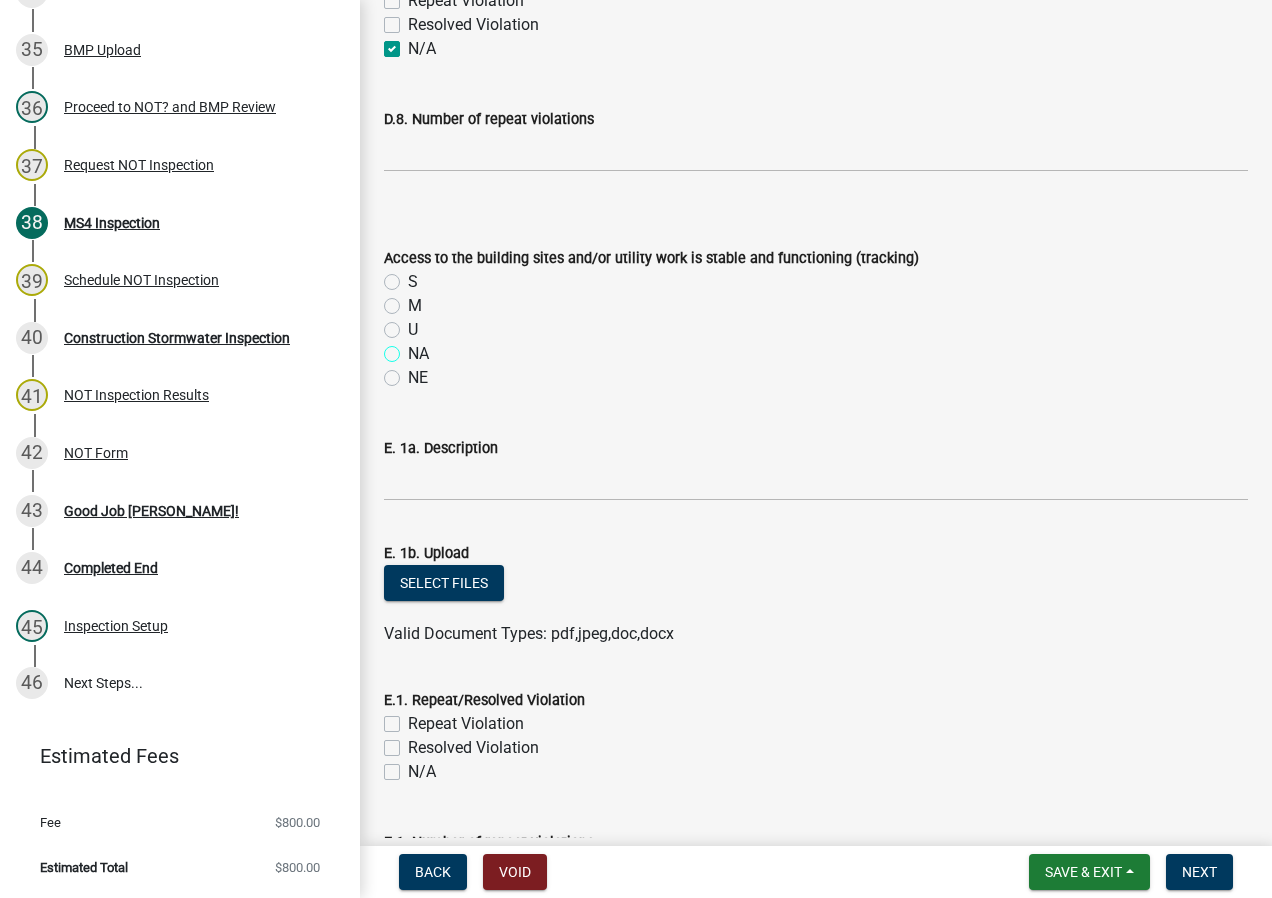 click on "NA" at bounding box center (414, 348) 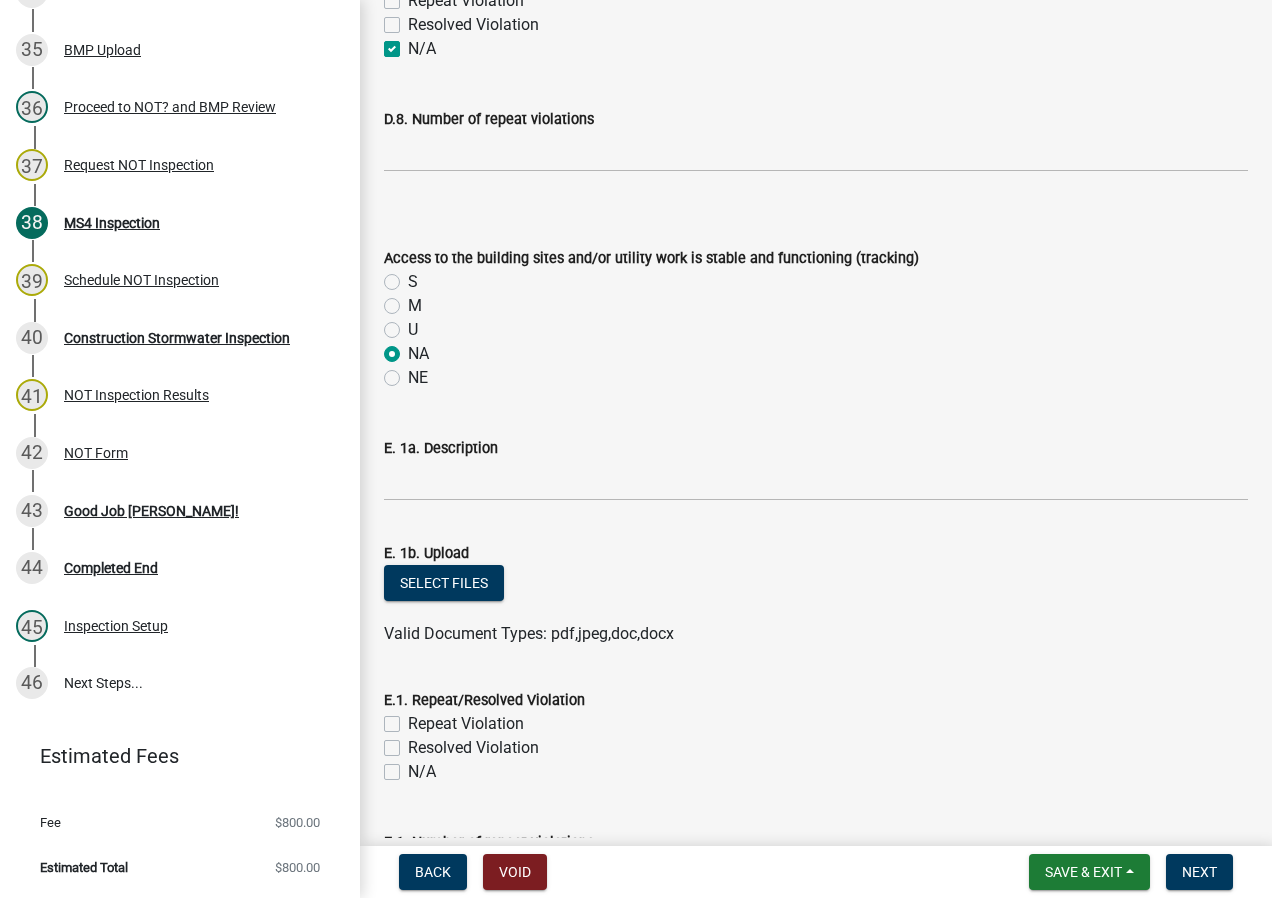 radio on "true" 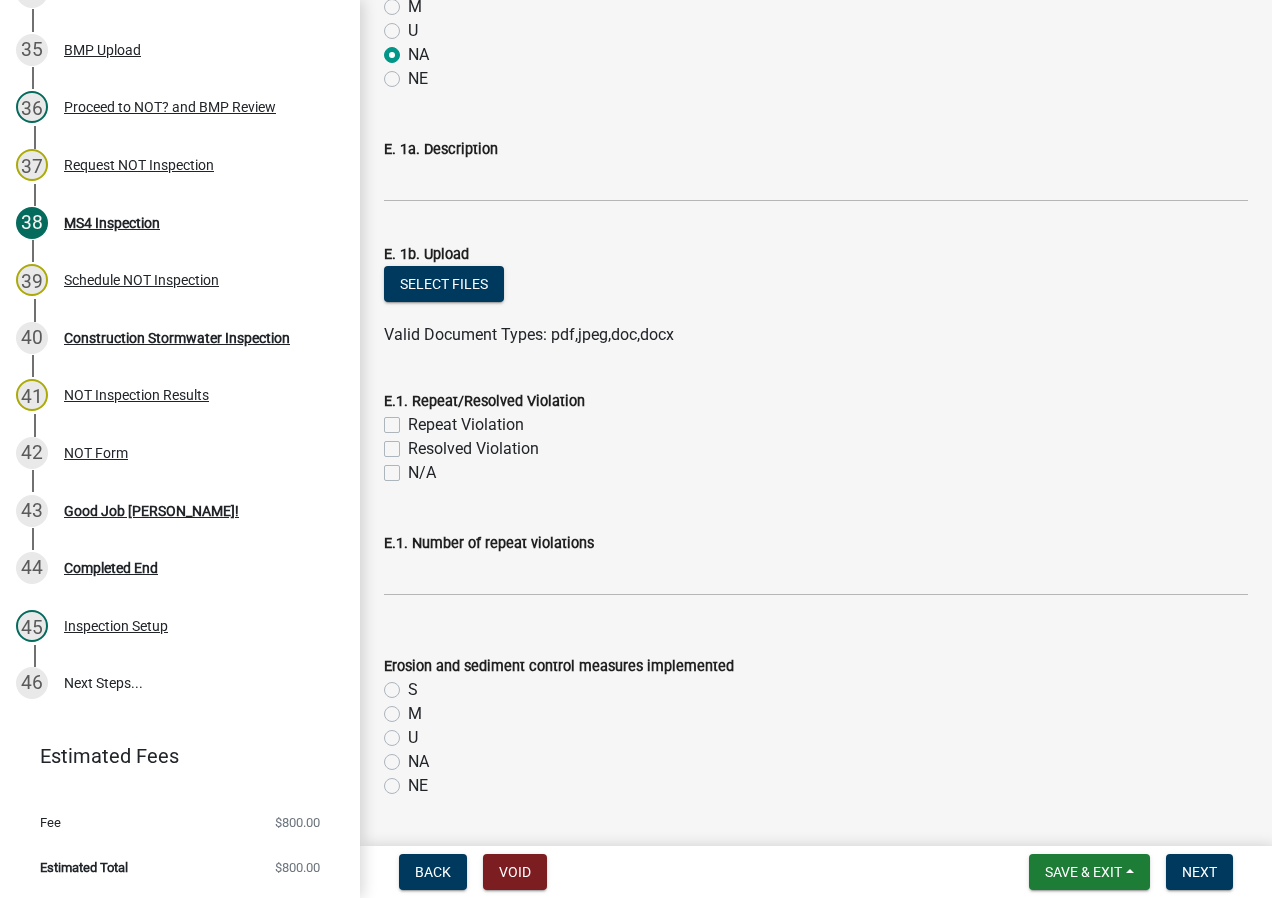 scroll, scrollTop: 10400, scrollLeft: 0, axis: vertical 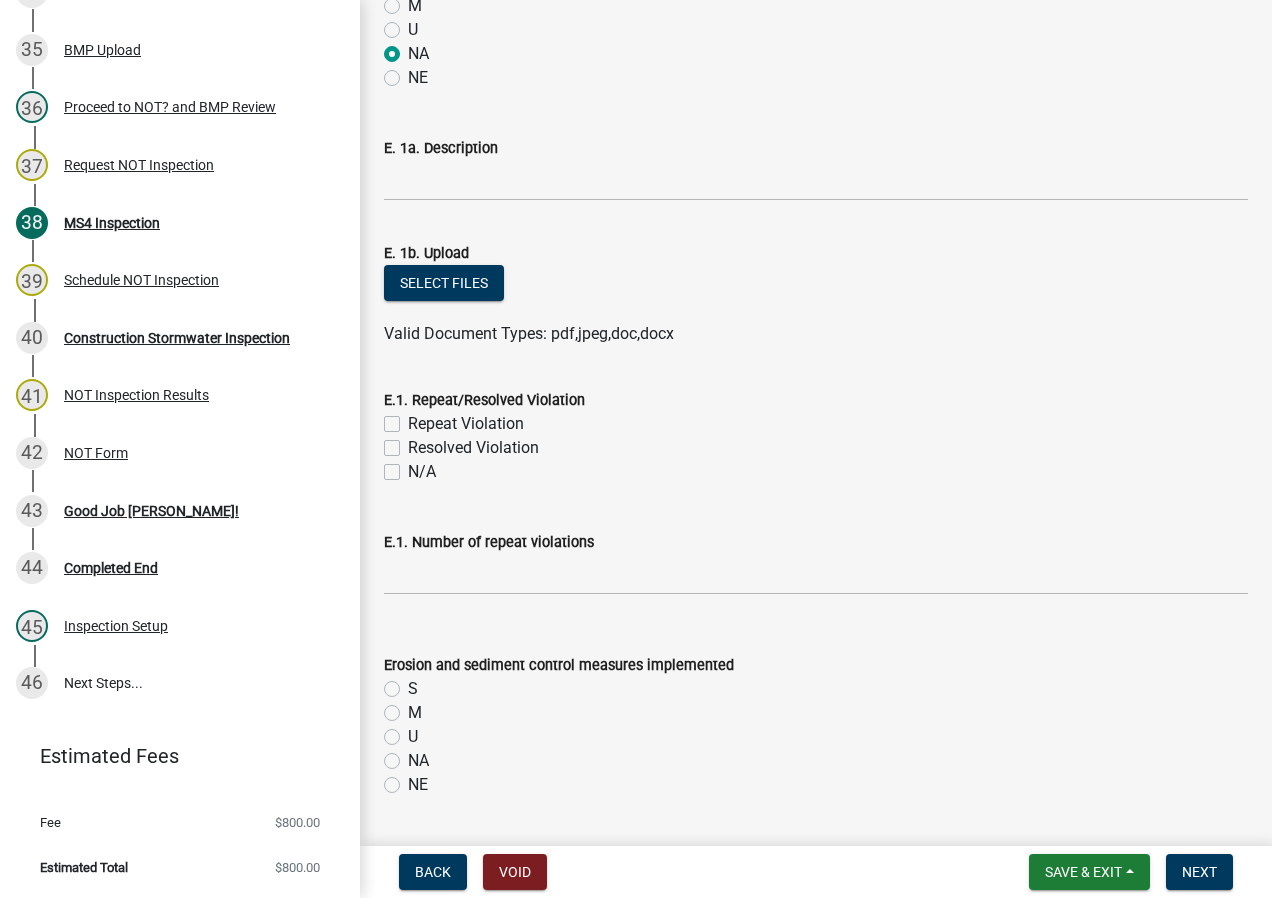 click on "N/A" 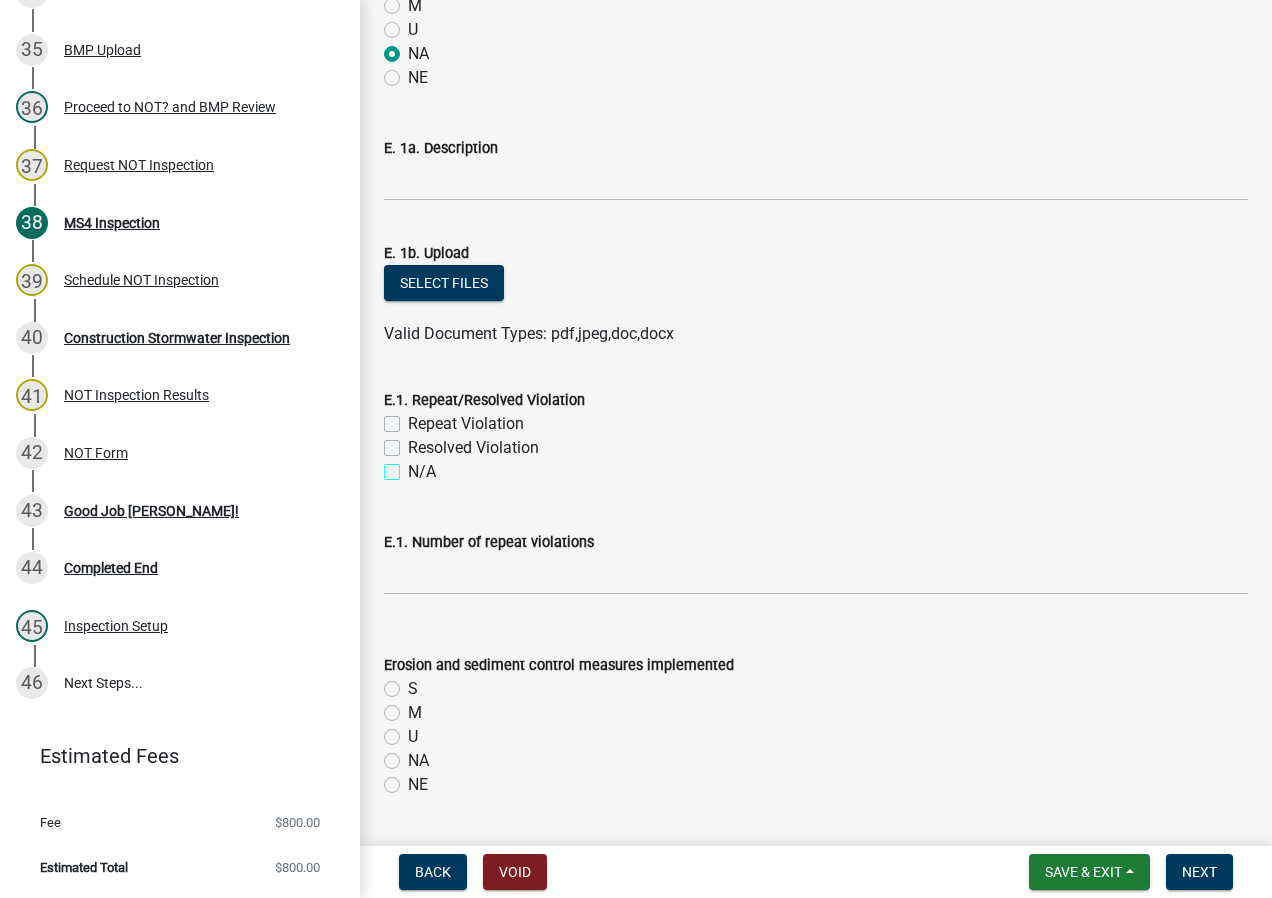click on "N/A" at bounding box center [414, 466] 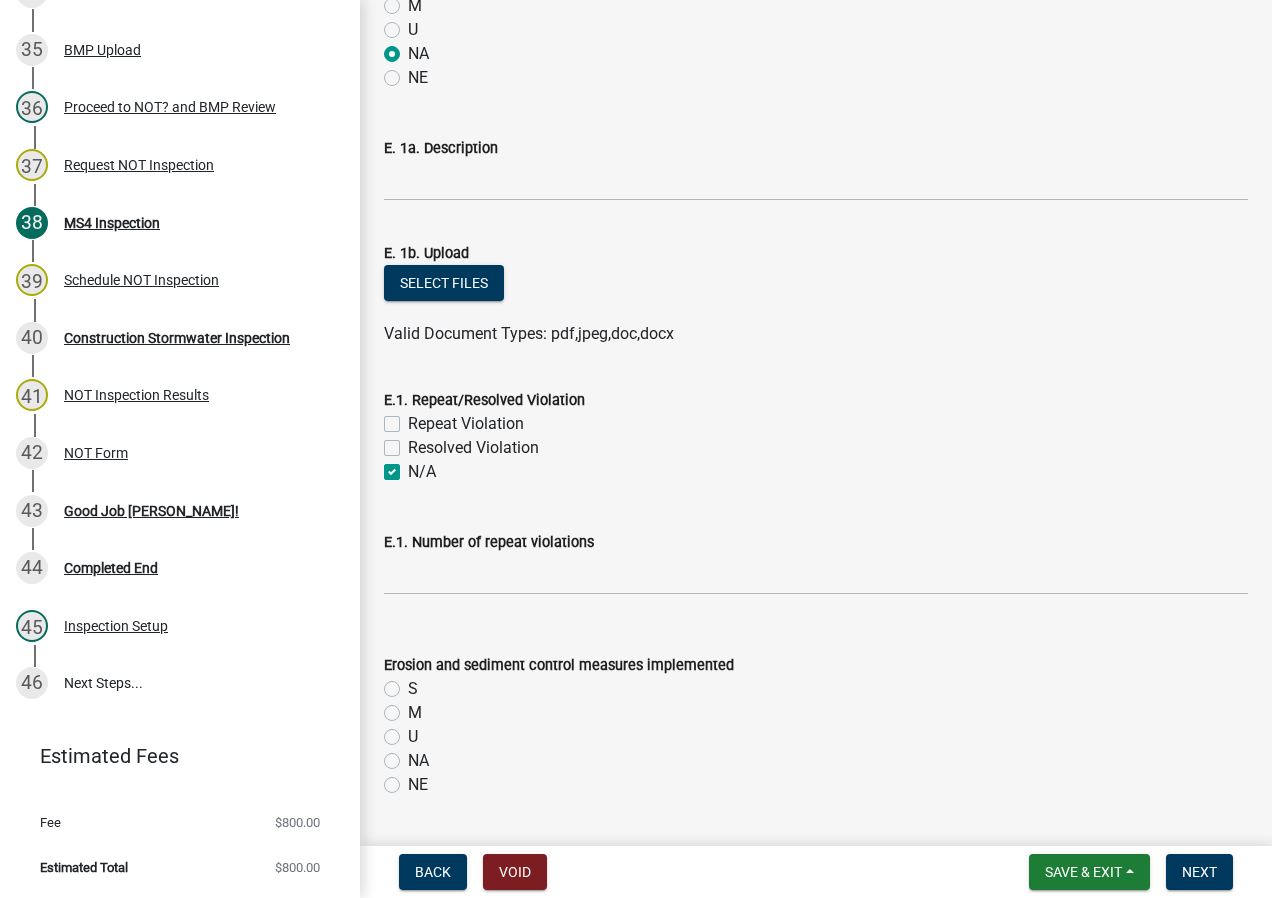 checkbox on "false" 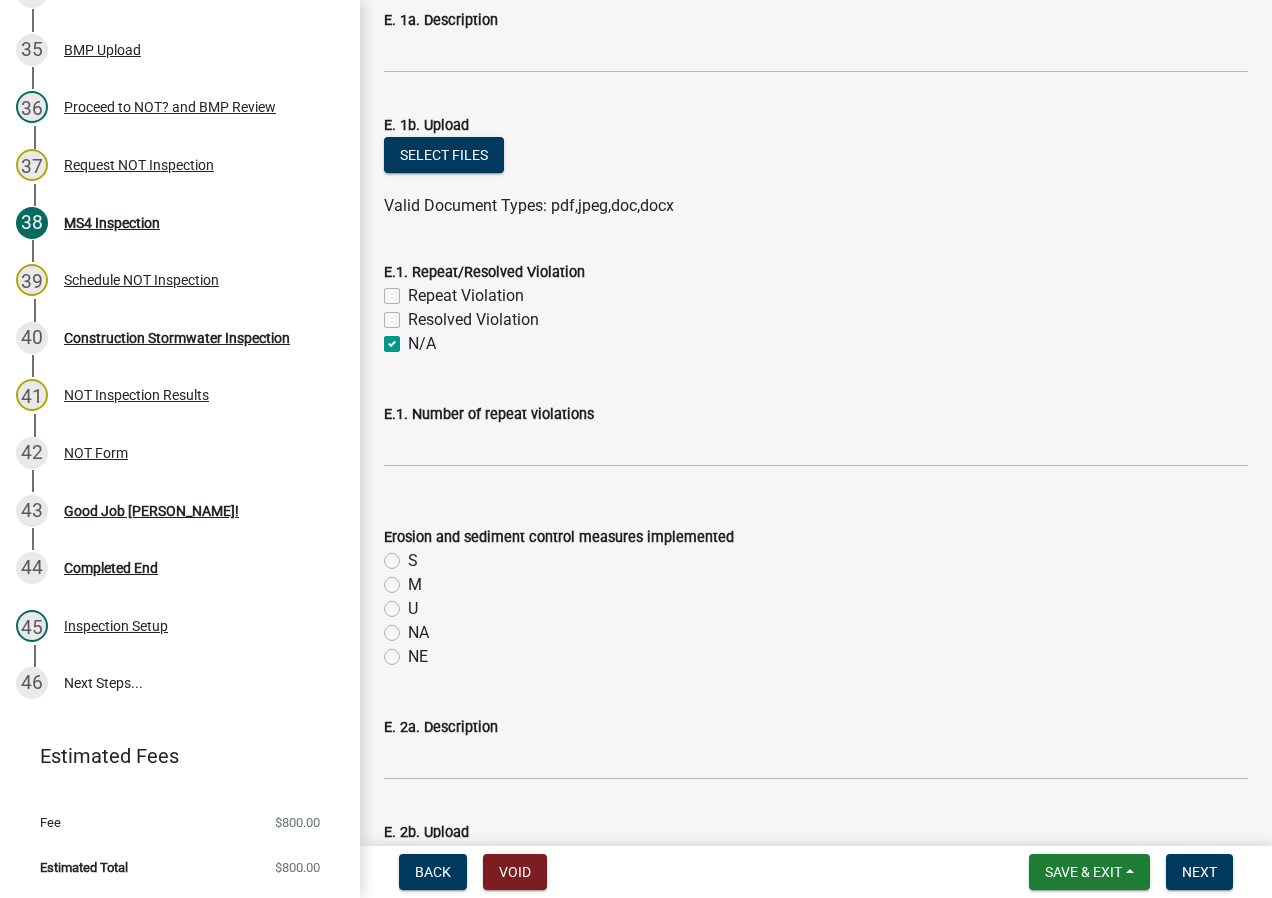 scroll, scrollTop: 10800, scrollLeft: 0, axis: vertical 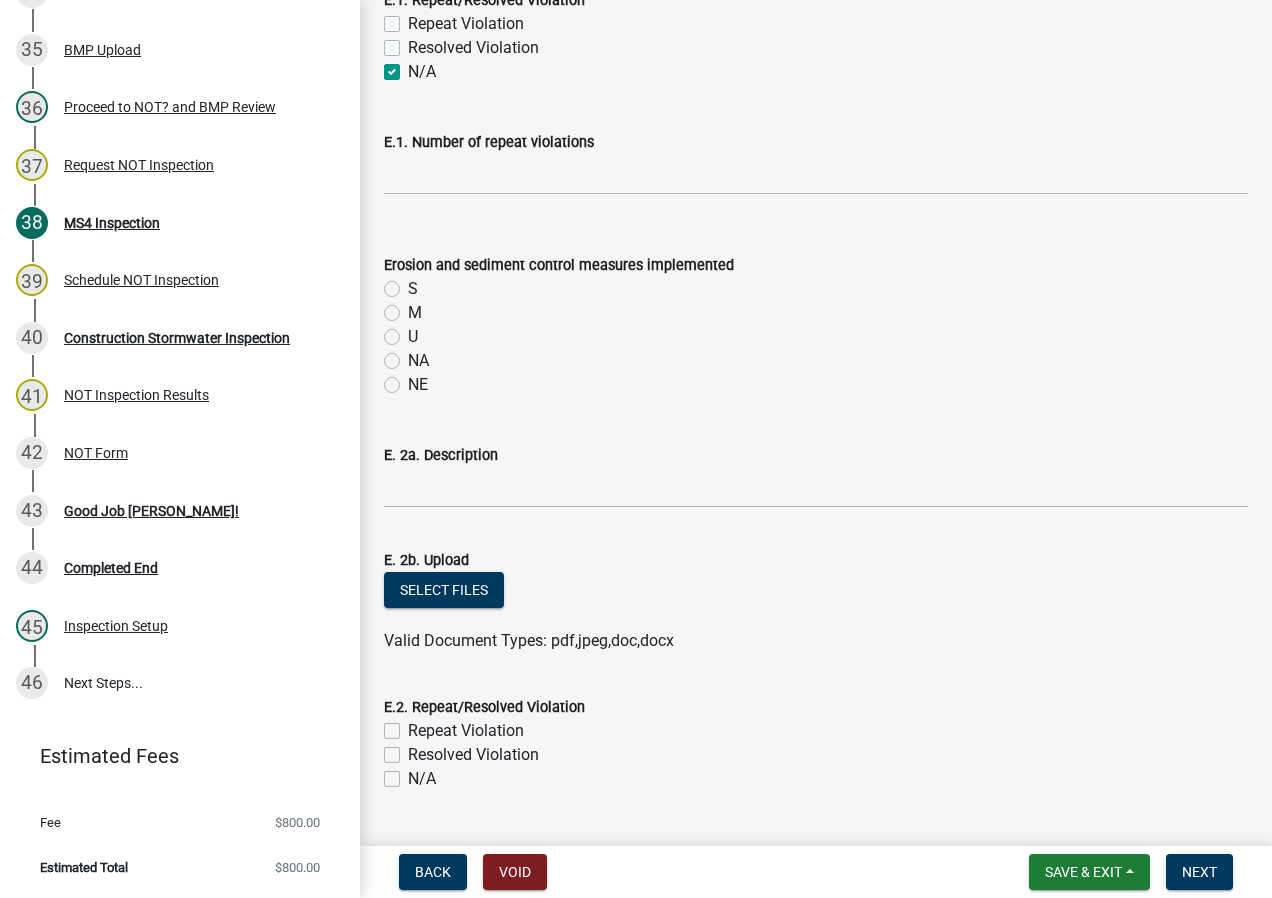 click on "NA" 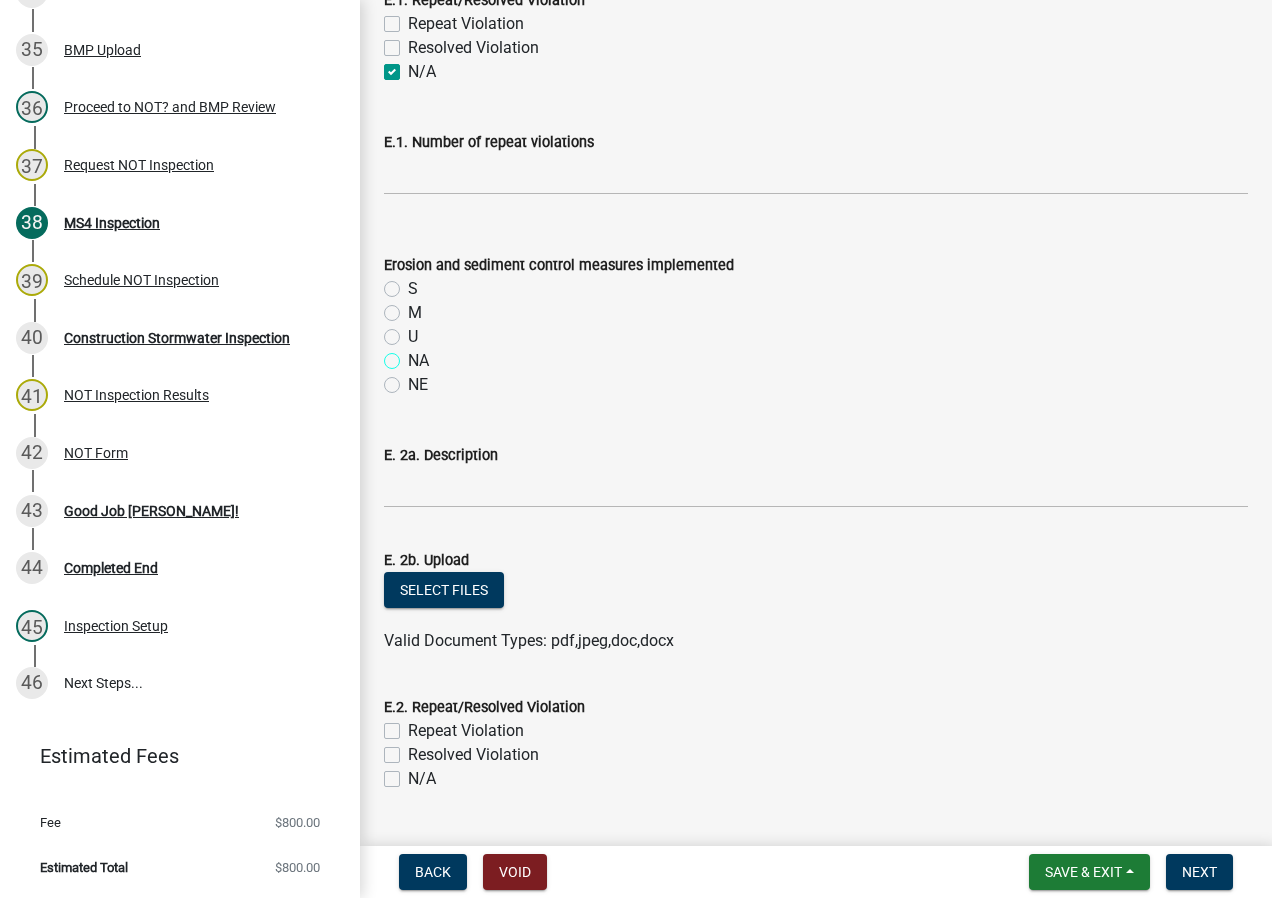 click on "NA" at bounding box center [414, 355] 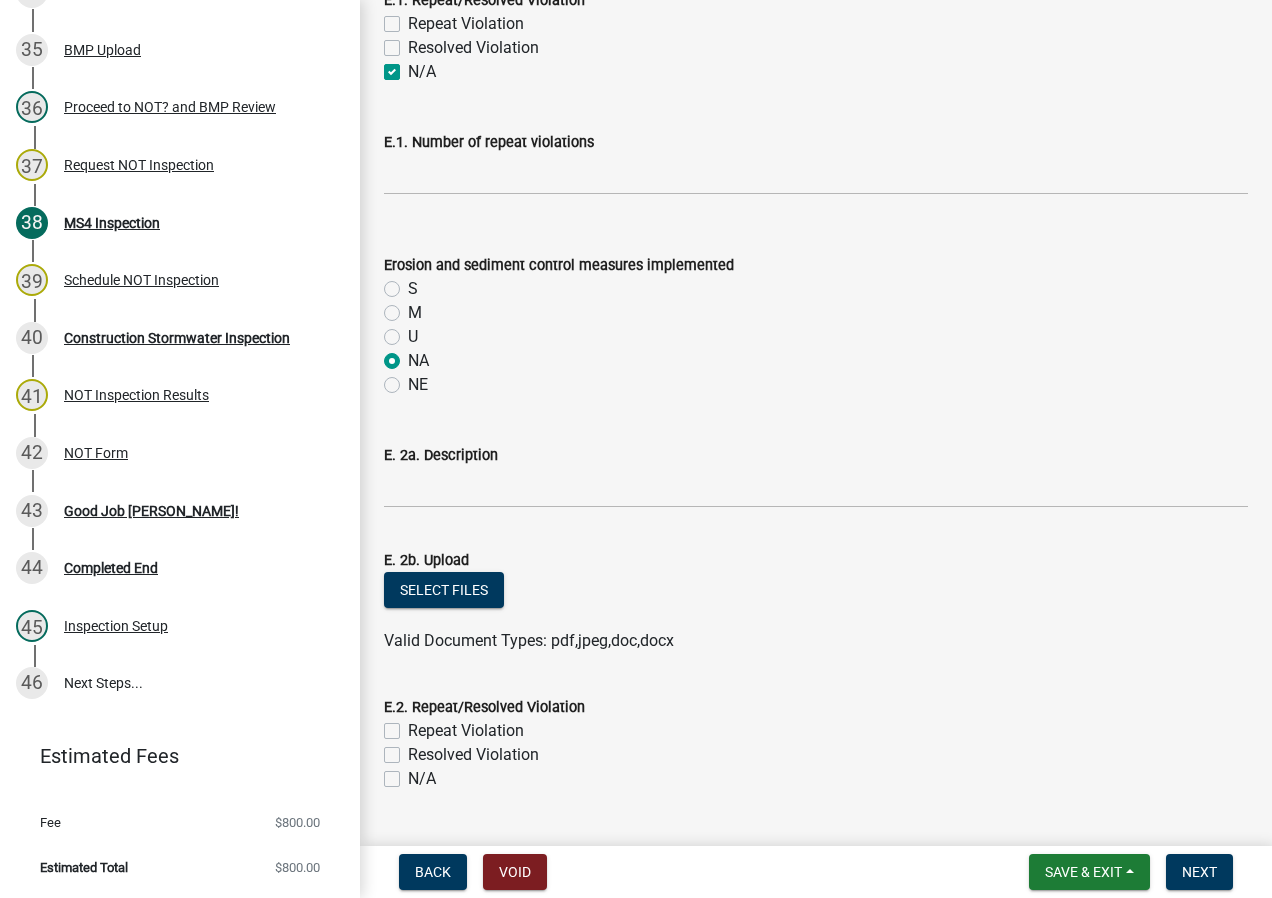 radio on "true" 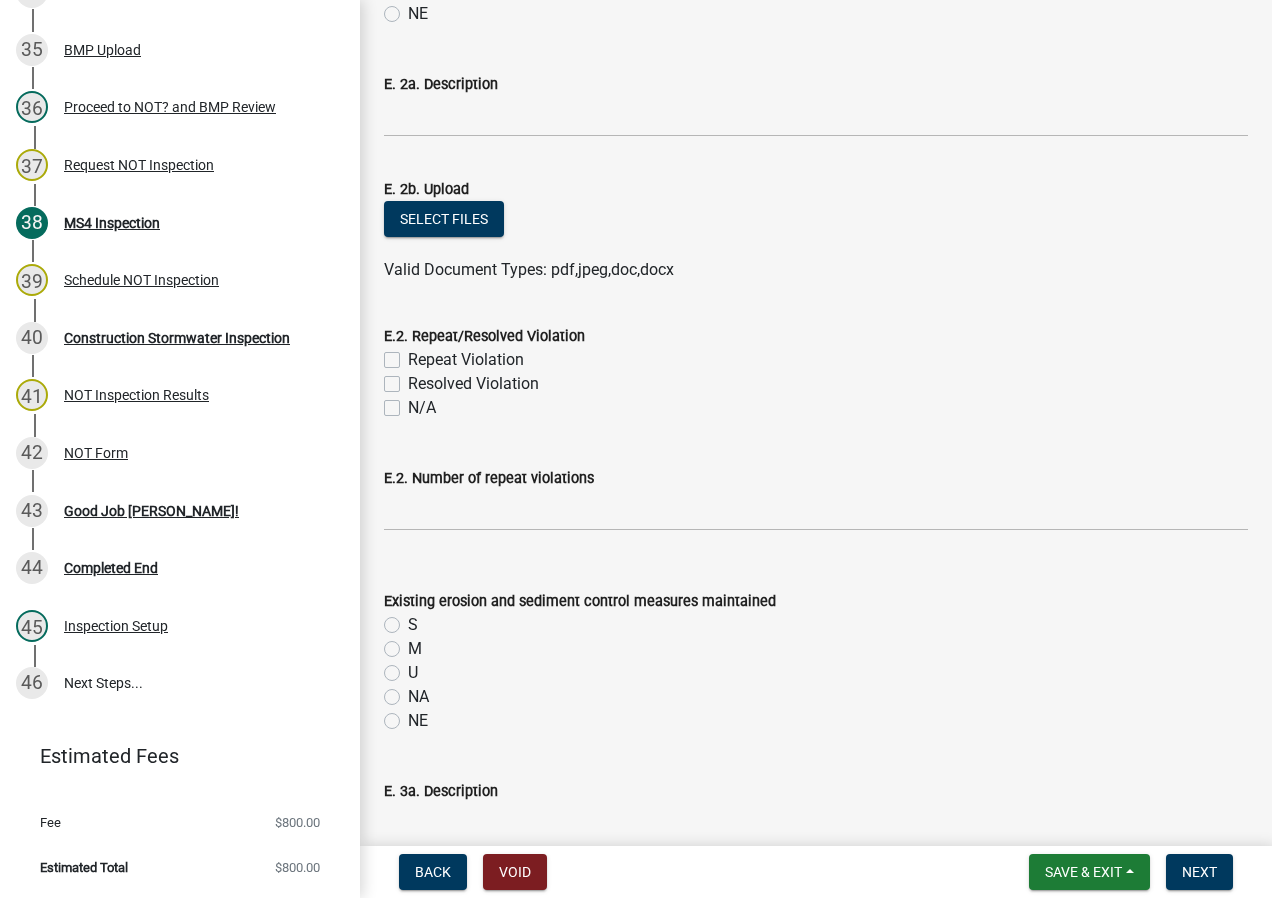 scroll, scrollTop: 11200, scrollLeft: 0, axis: vertical 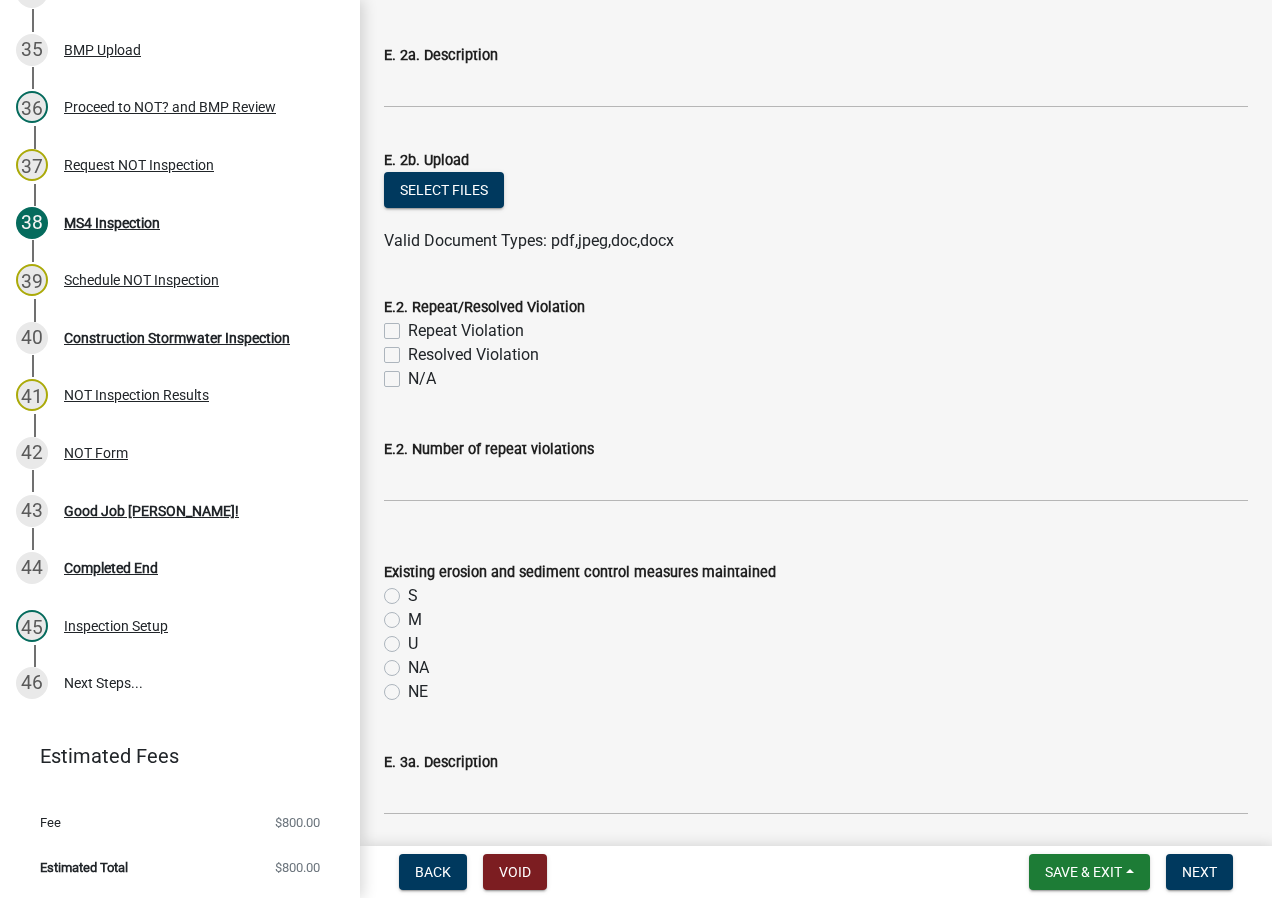 click on "N/A" 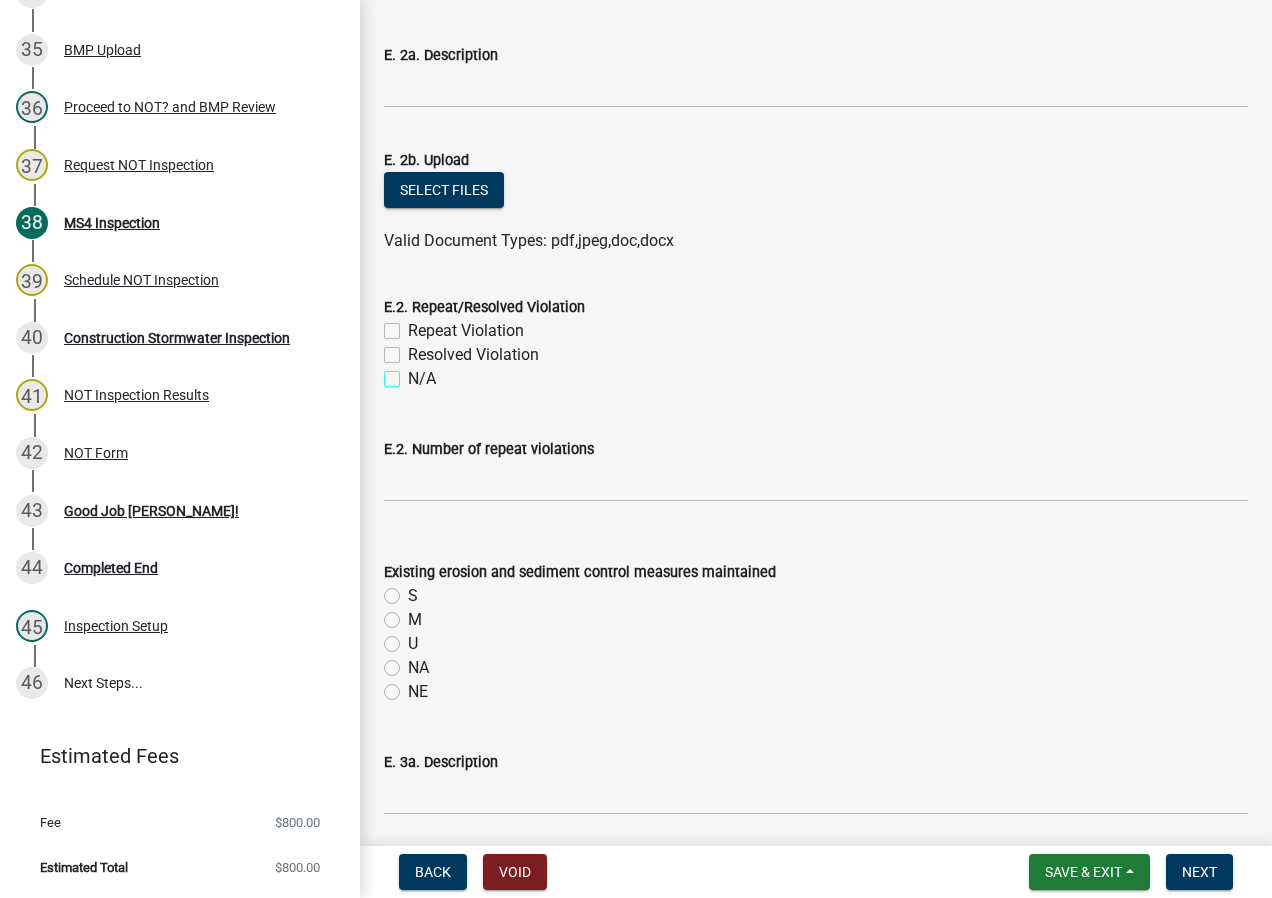 click on "N/A" at bounding box center (414, 373) 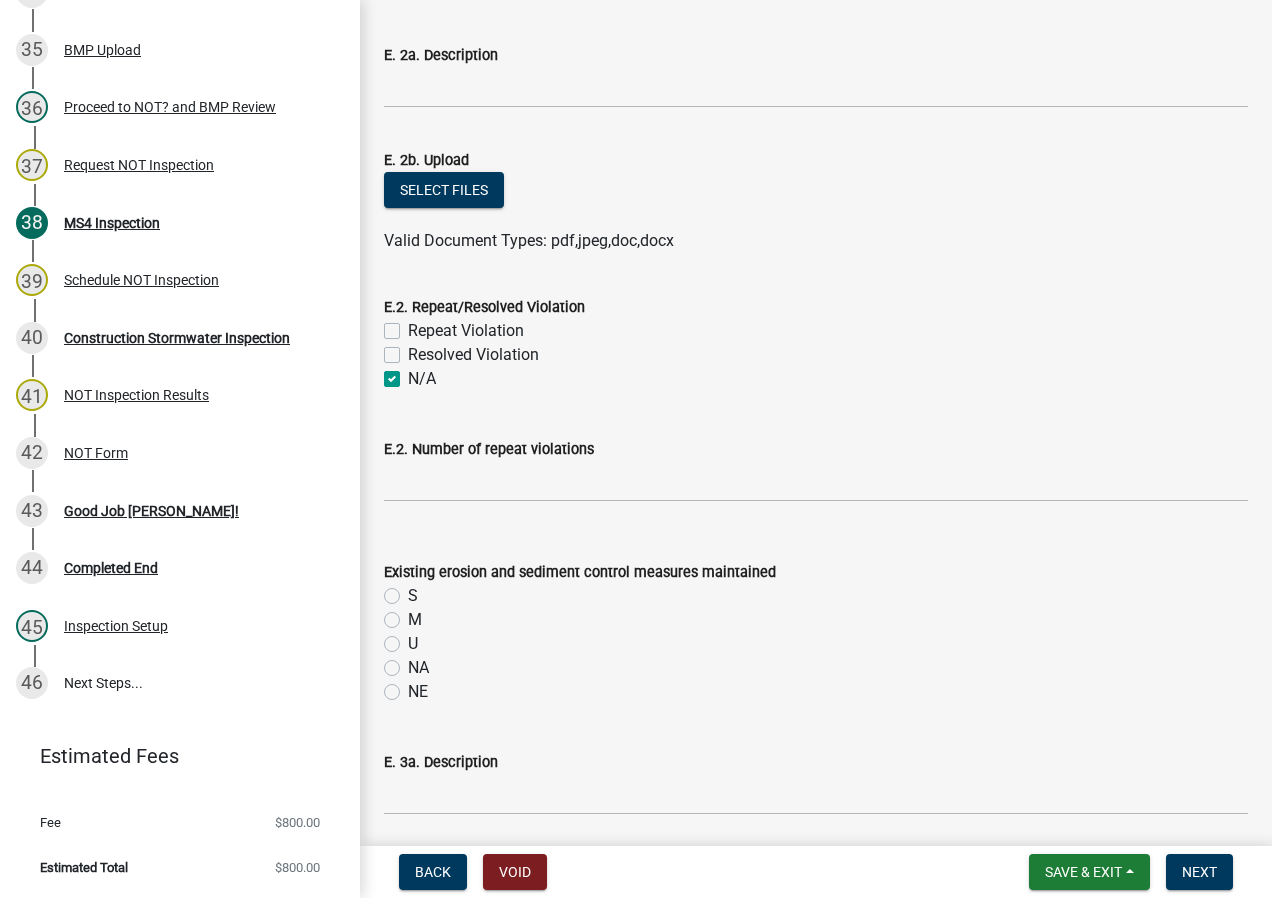 checkbox on "false" 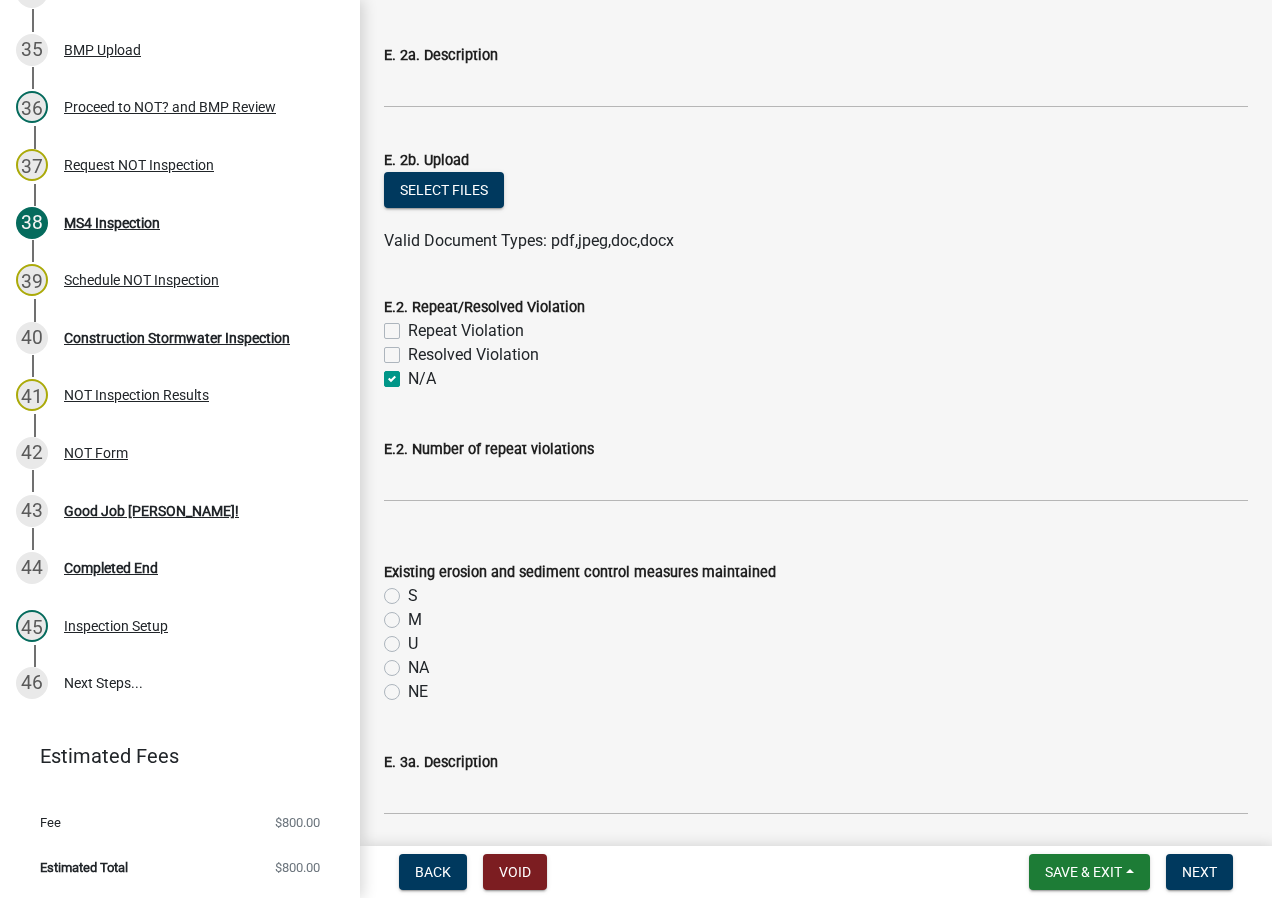 click on "NA" 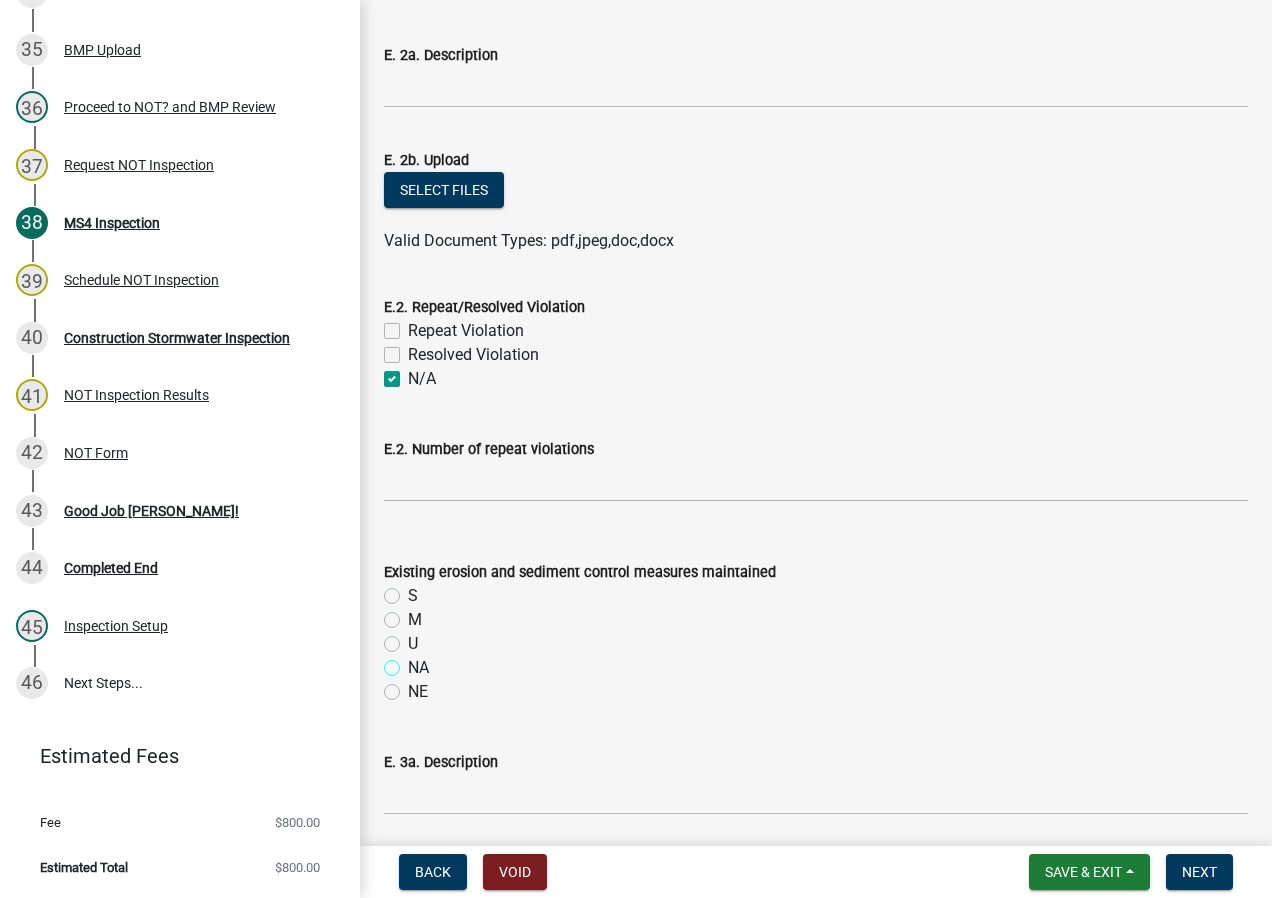 click on "NA" at bounding box center (414, 662) 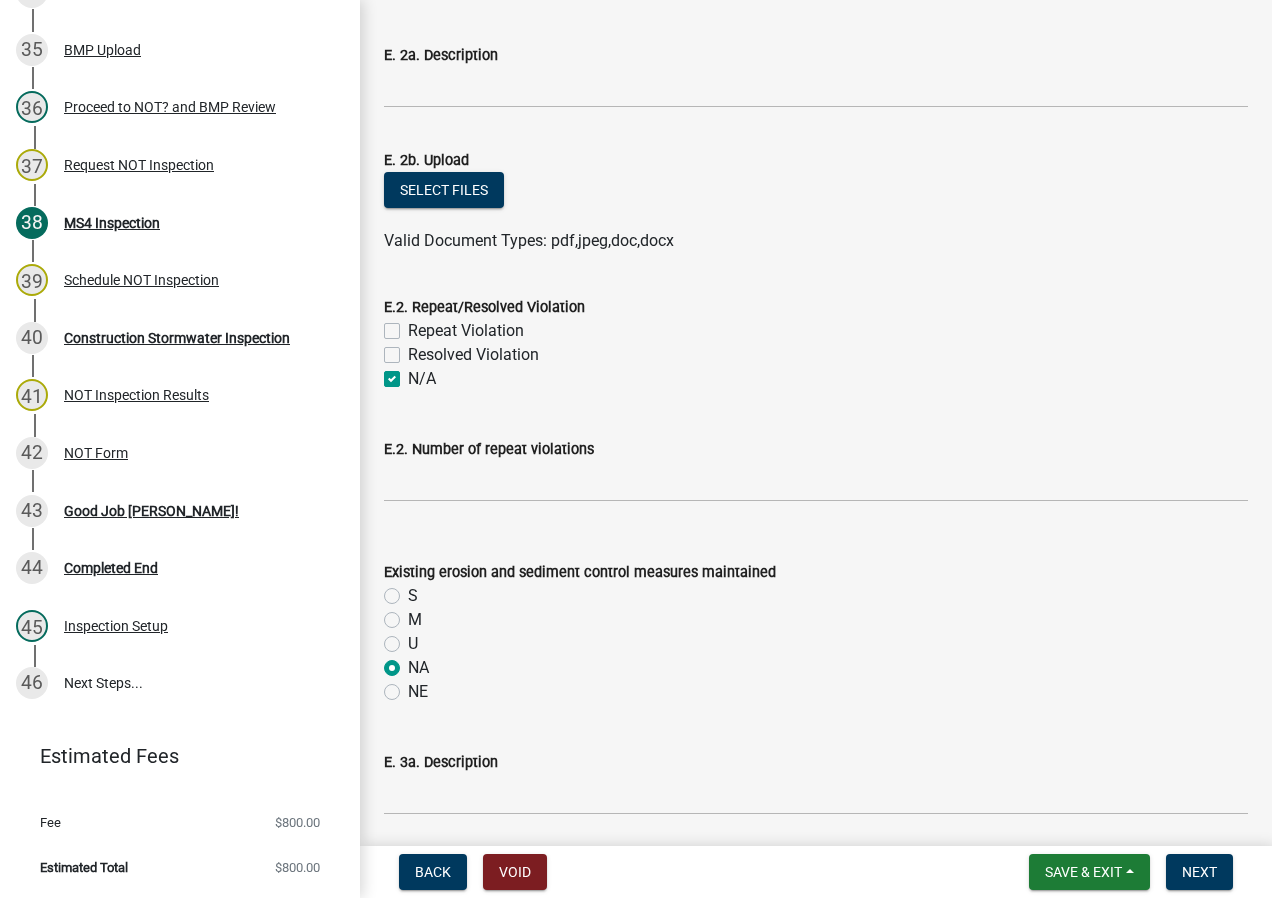 radio on "true" 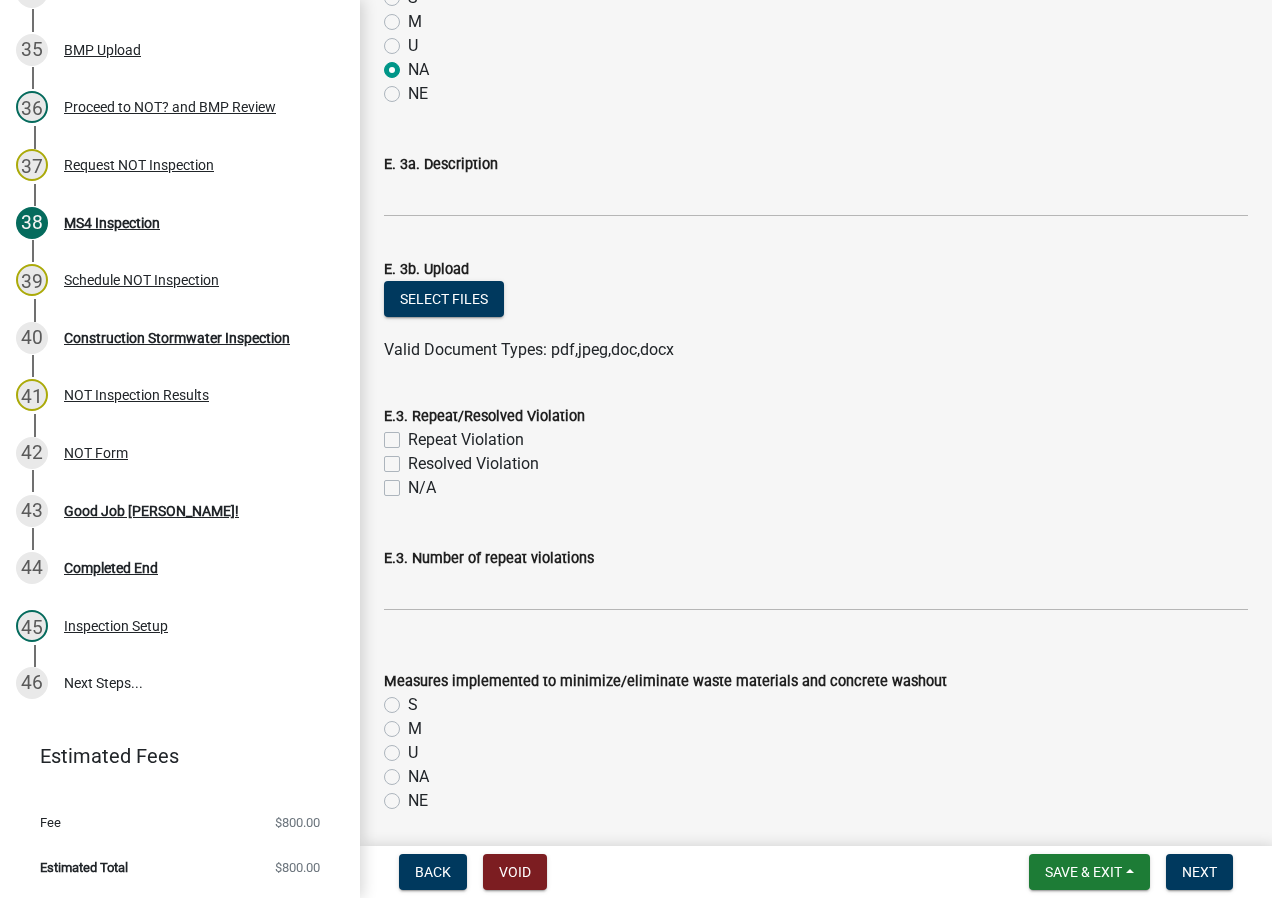 scroll, scrollTop: 11800, scrollLeft: 0, axis: vertical 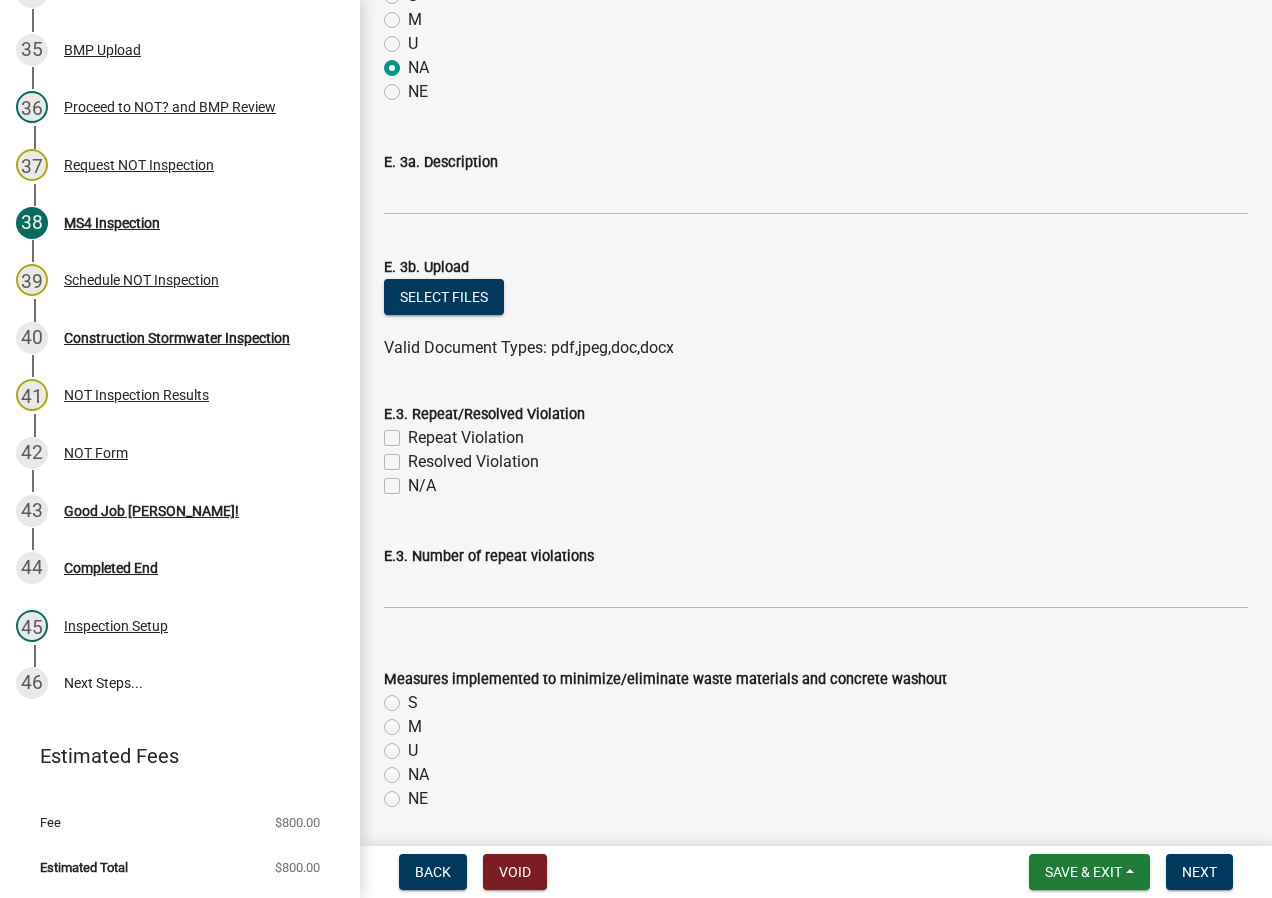 click on "N/A" 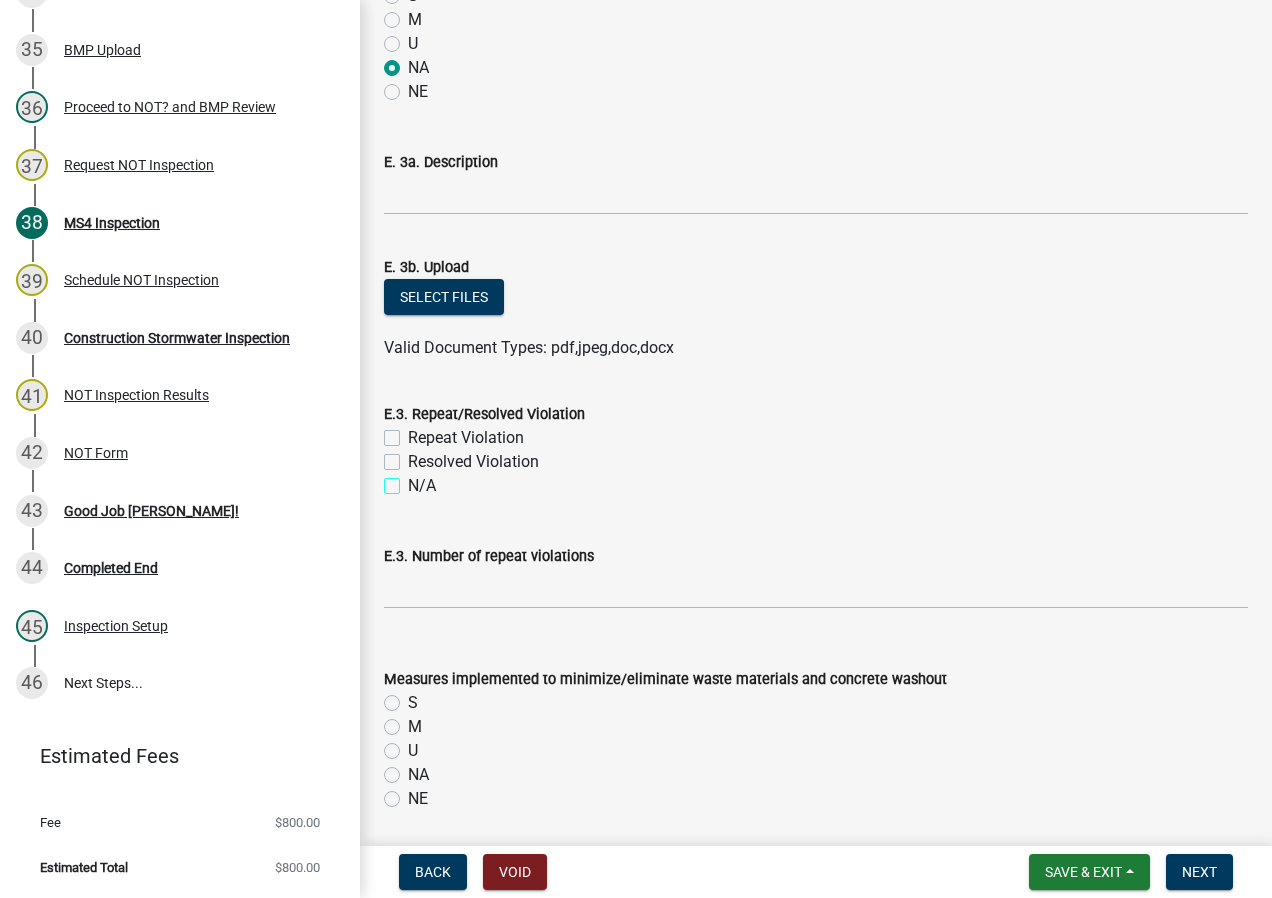click on "N/A" at bounding box center (414, 480) 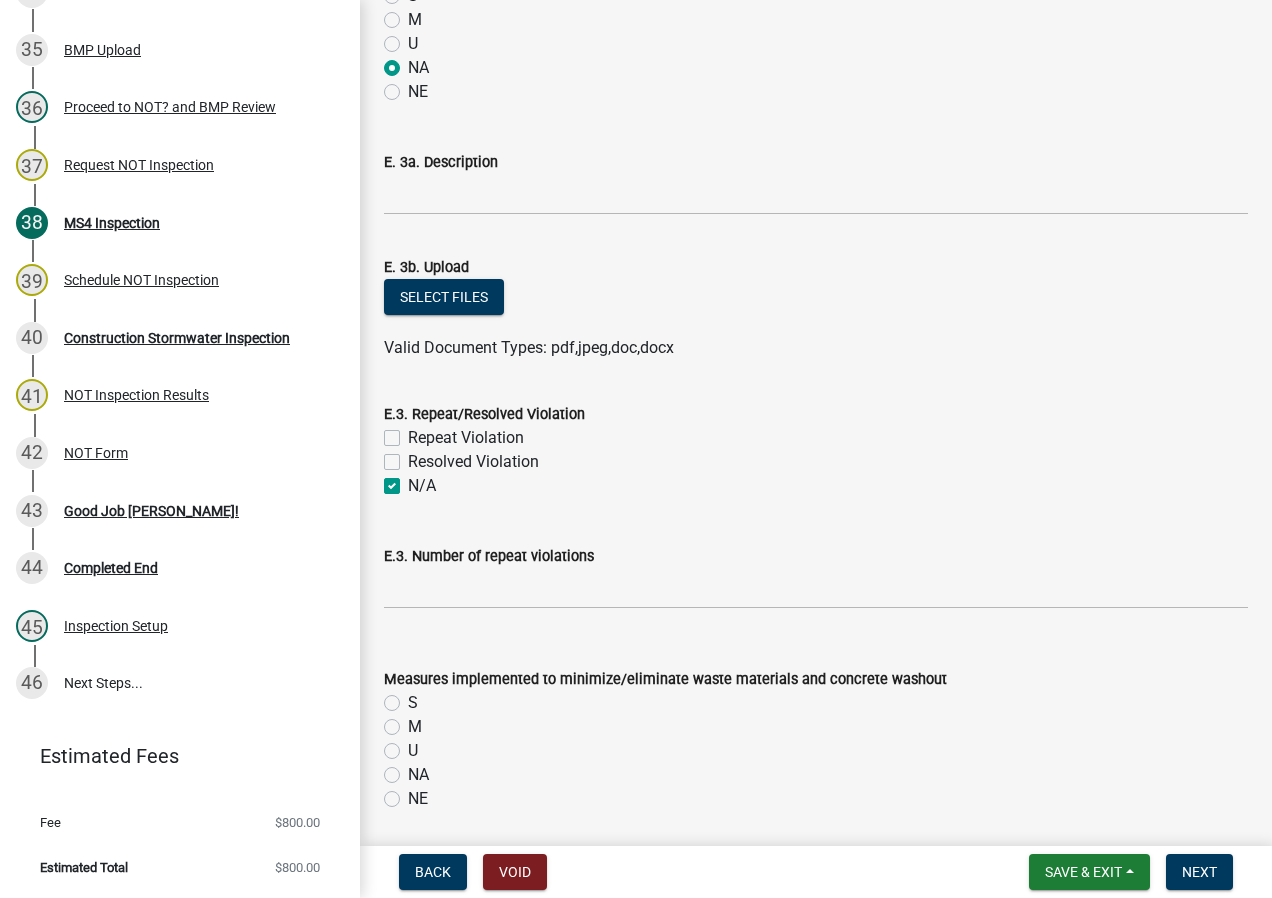 checkbox on "false" 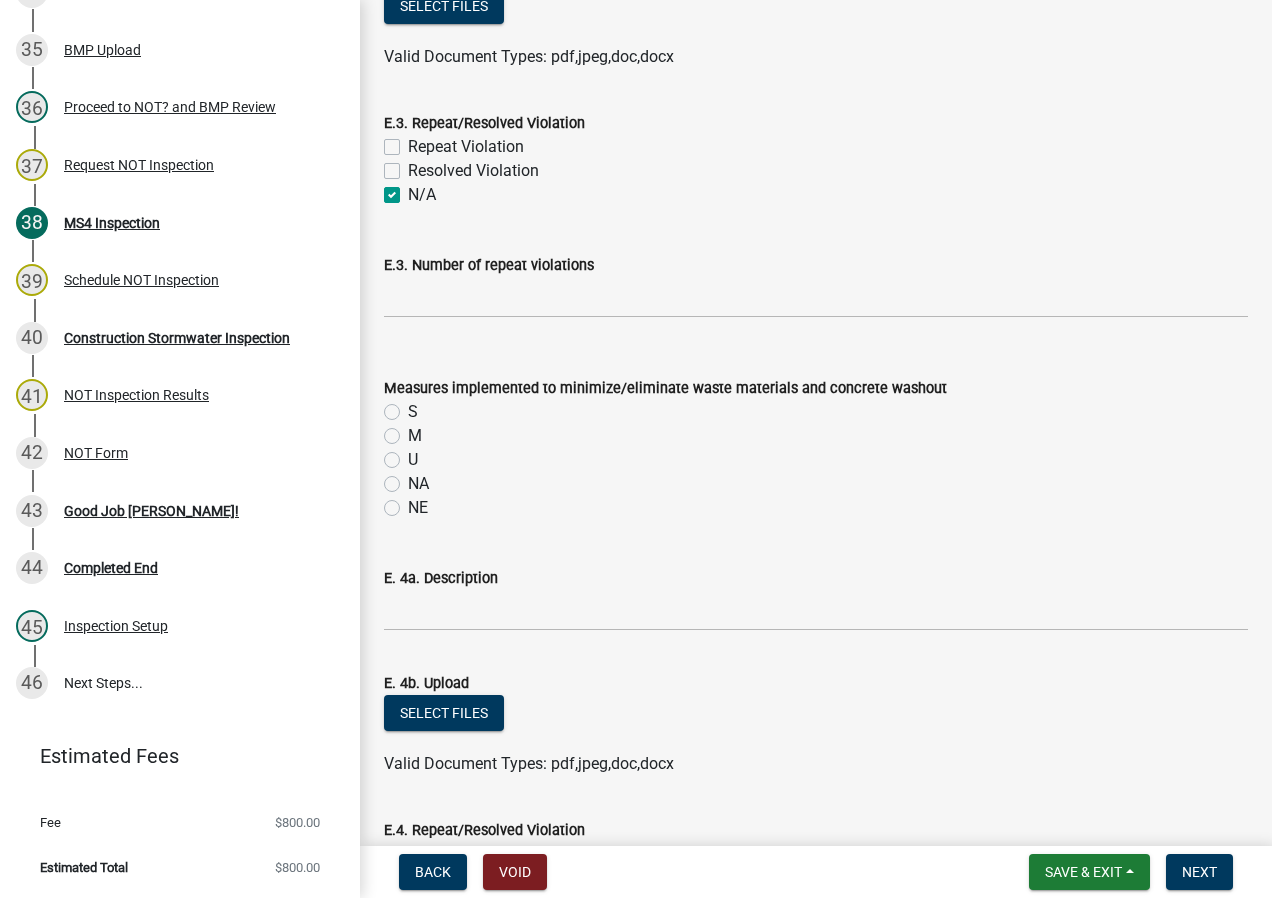 scroll 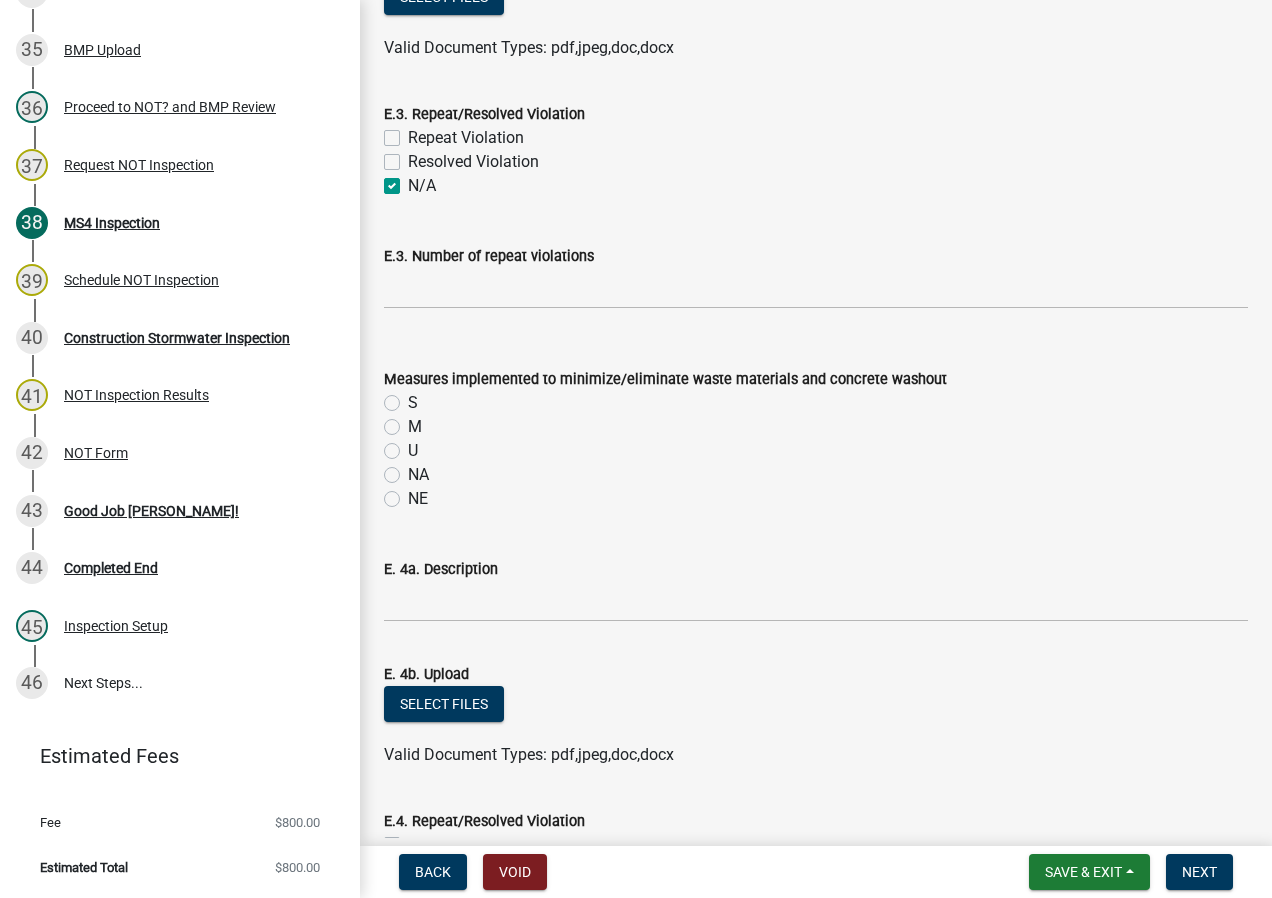 click on "NA" 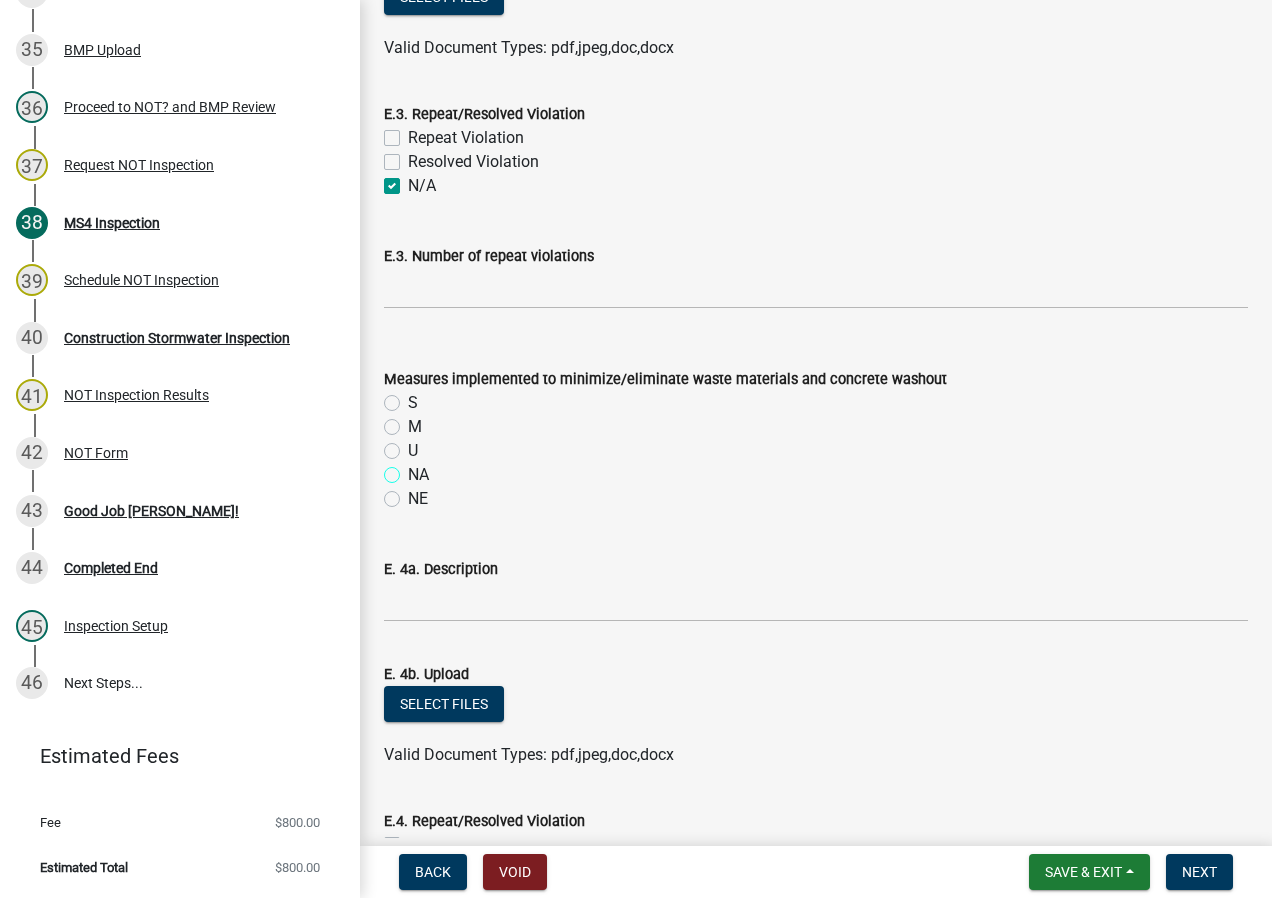 click on "NA" at bounding box center (414, 469) 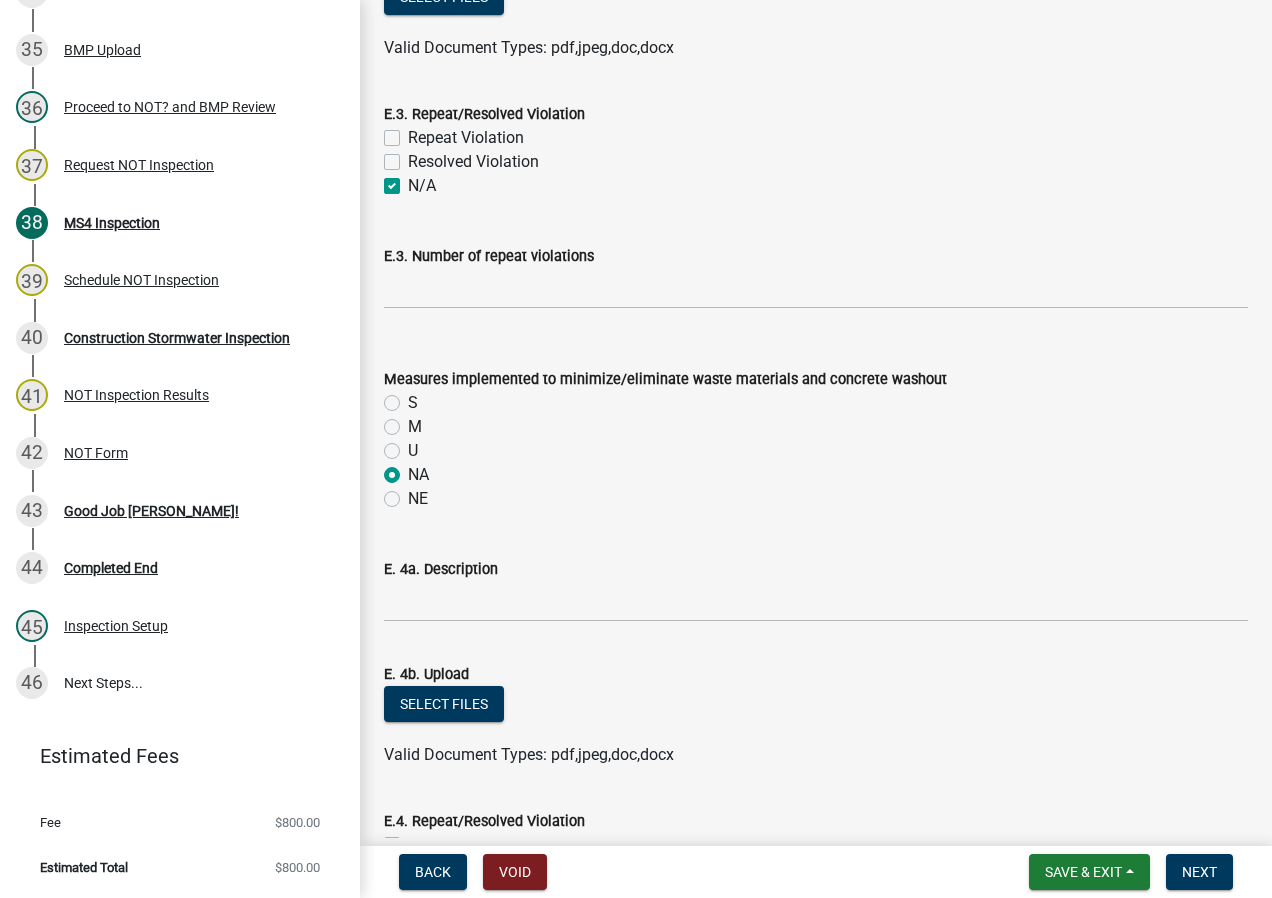 radio on "true" 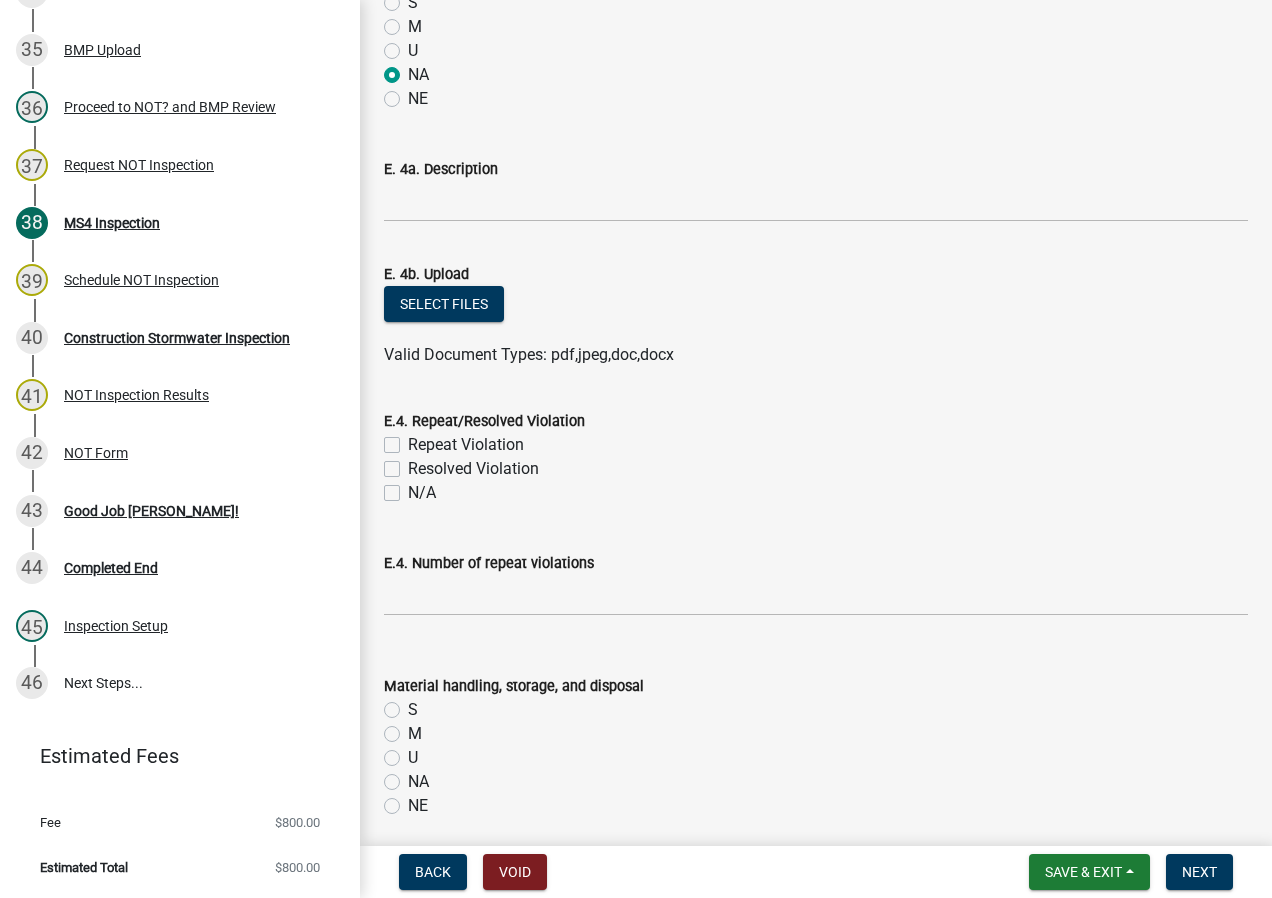 click on "N/A" 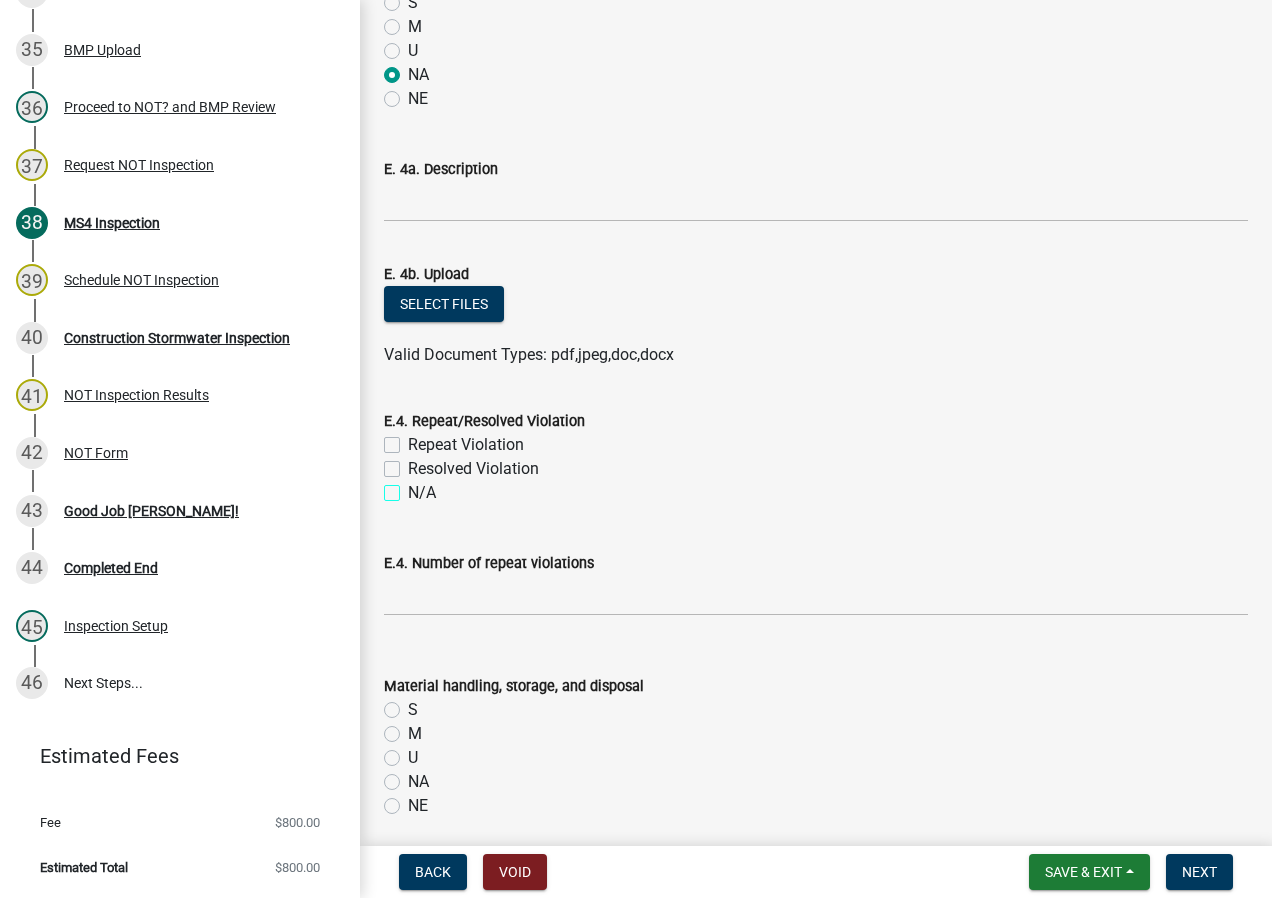 click on "N/A" at bounding box center (414, 487) 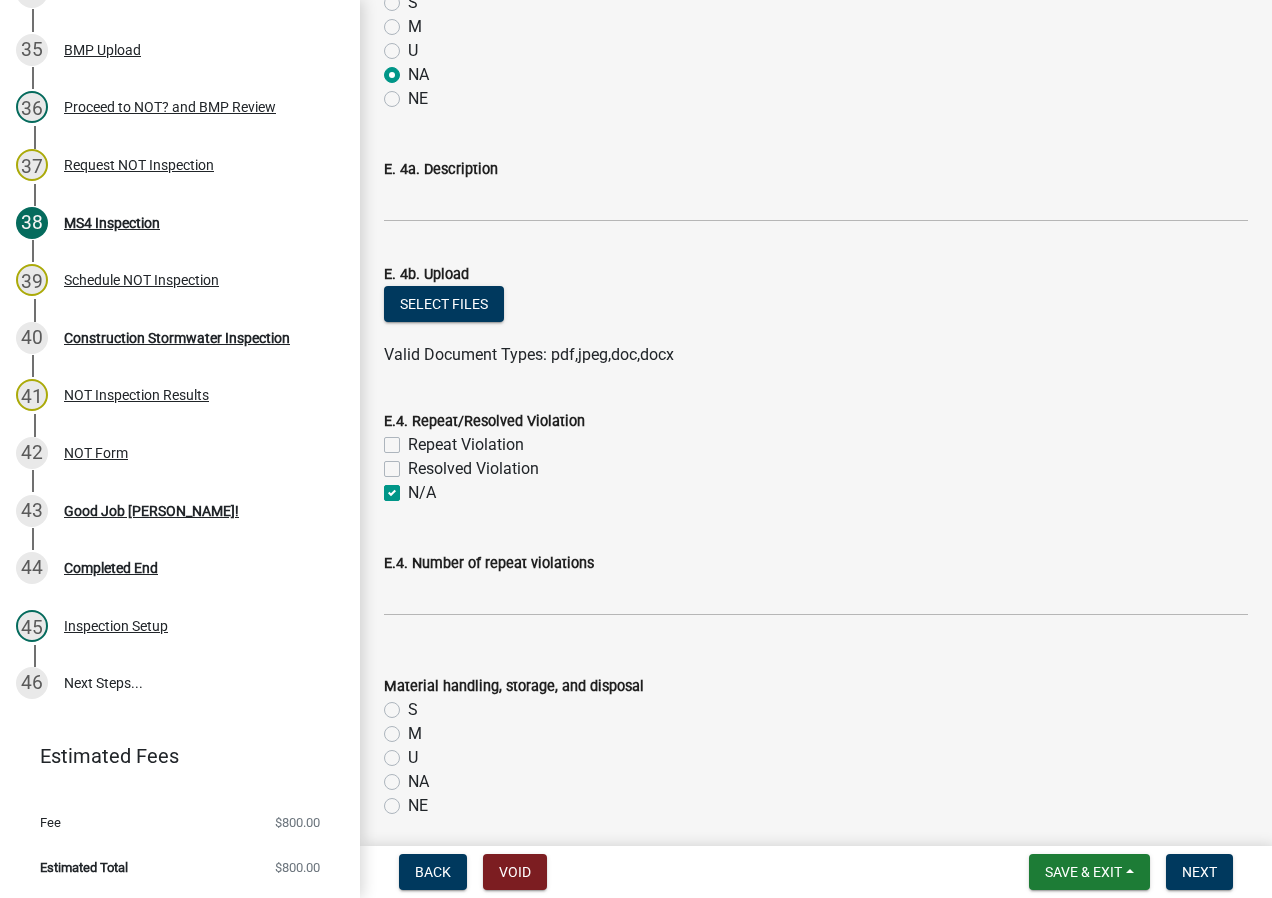 checkbox on "false" 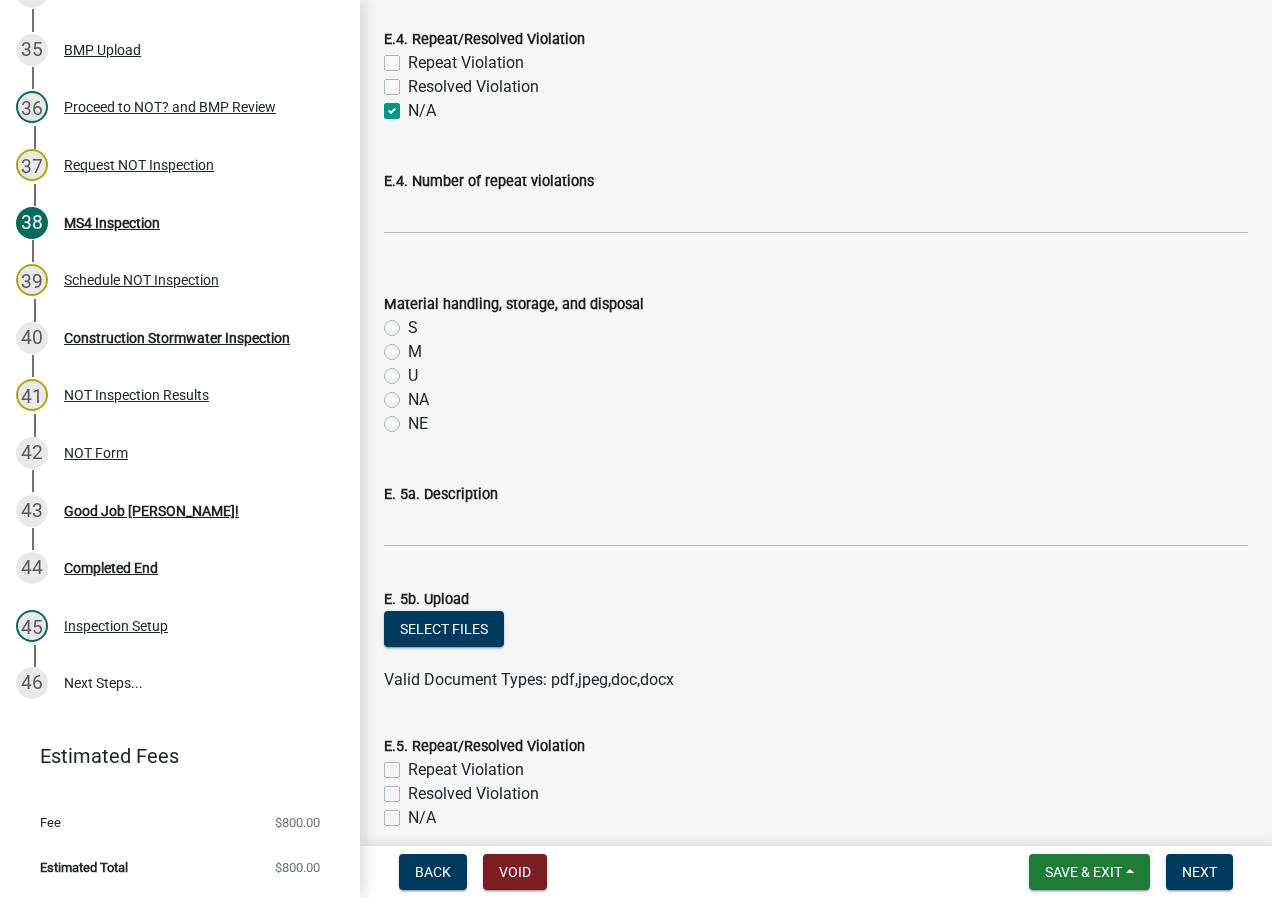 scroll, scrollTop: 12900, scrollLeft: 0, axis: vertical 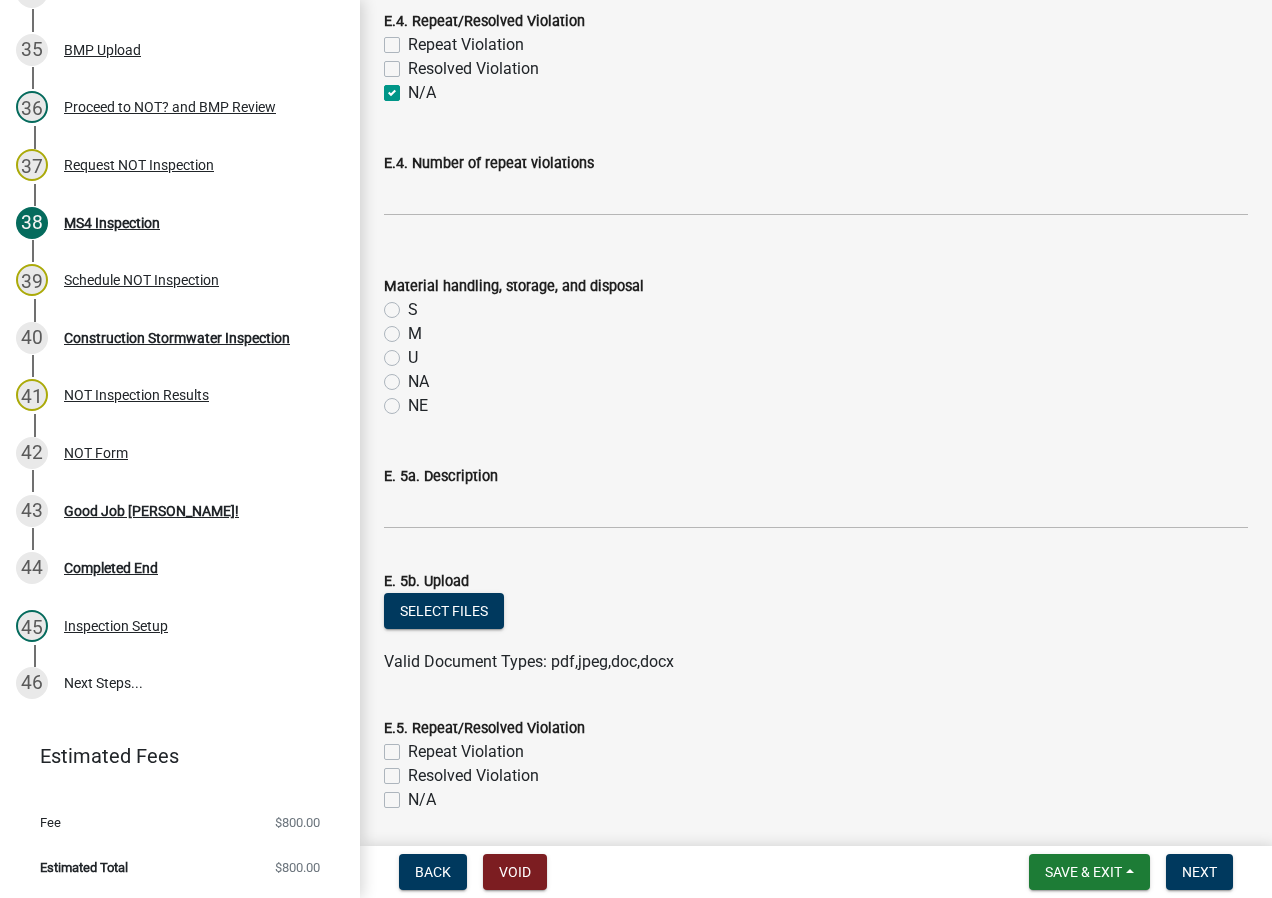 click on "NA" 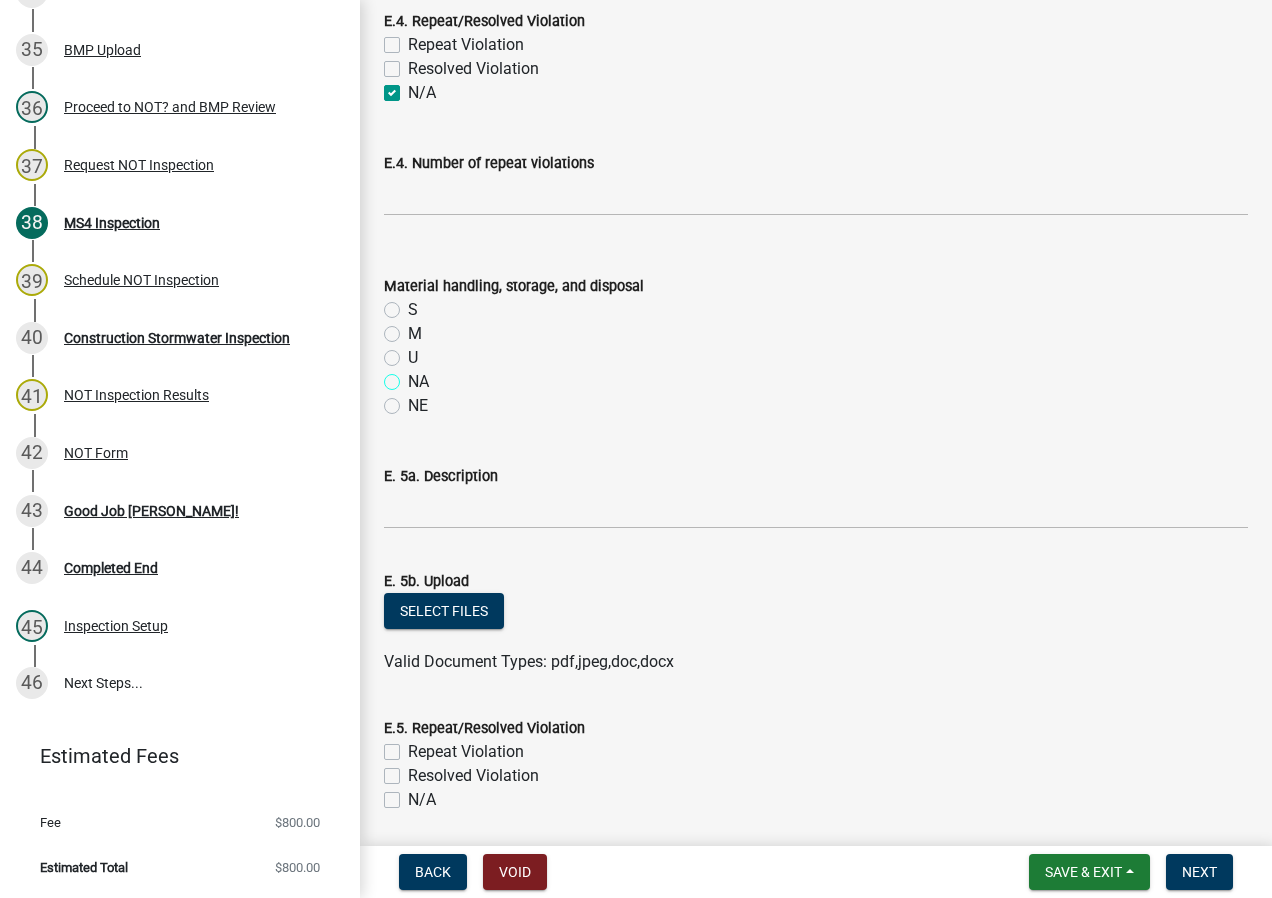 click on "NA" at bounding box center [414, 376] 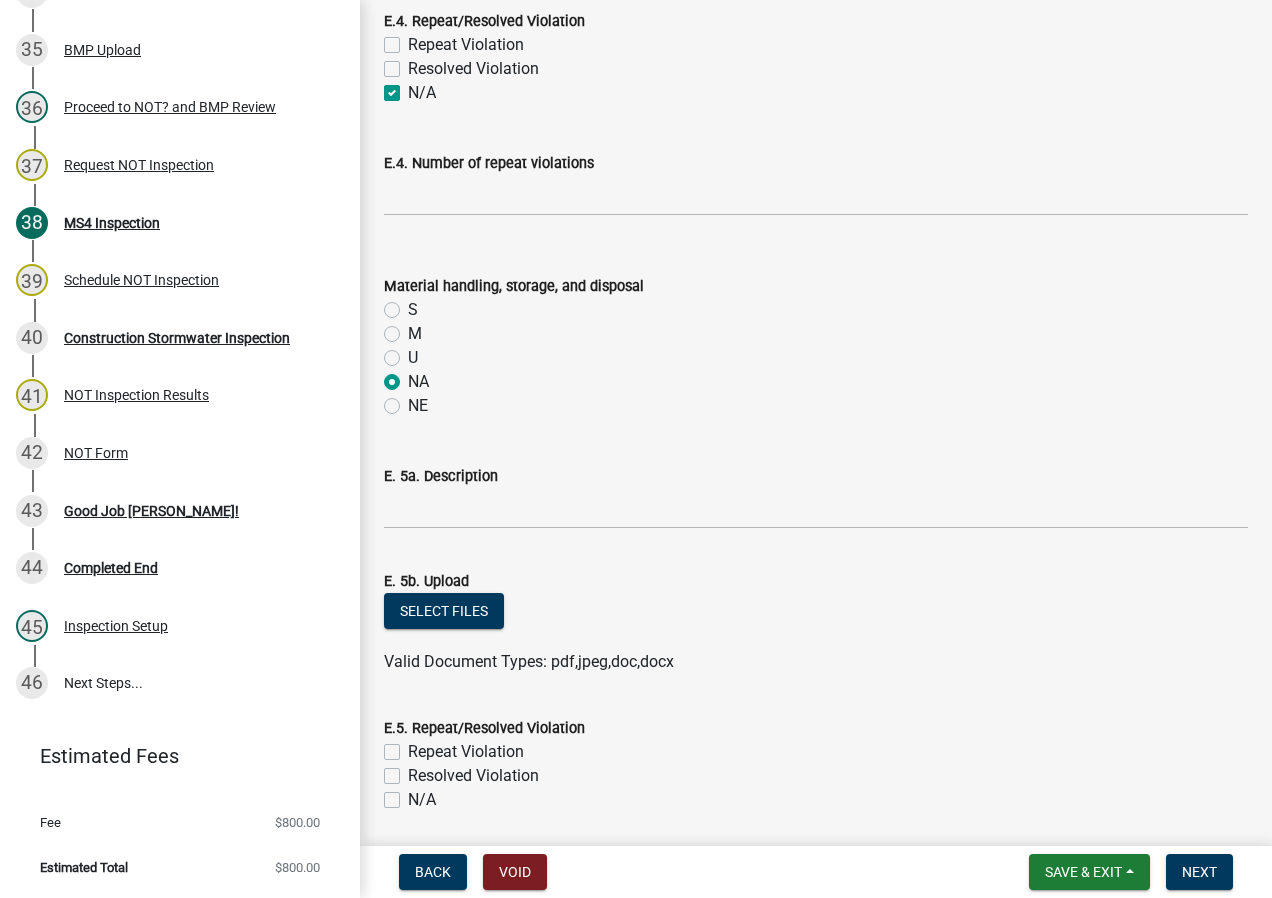 radio on "true" 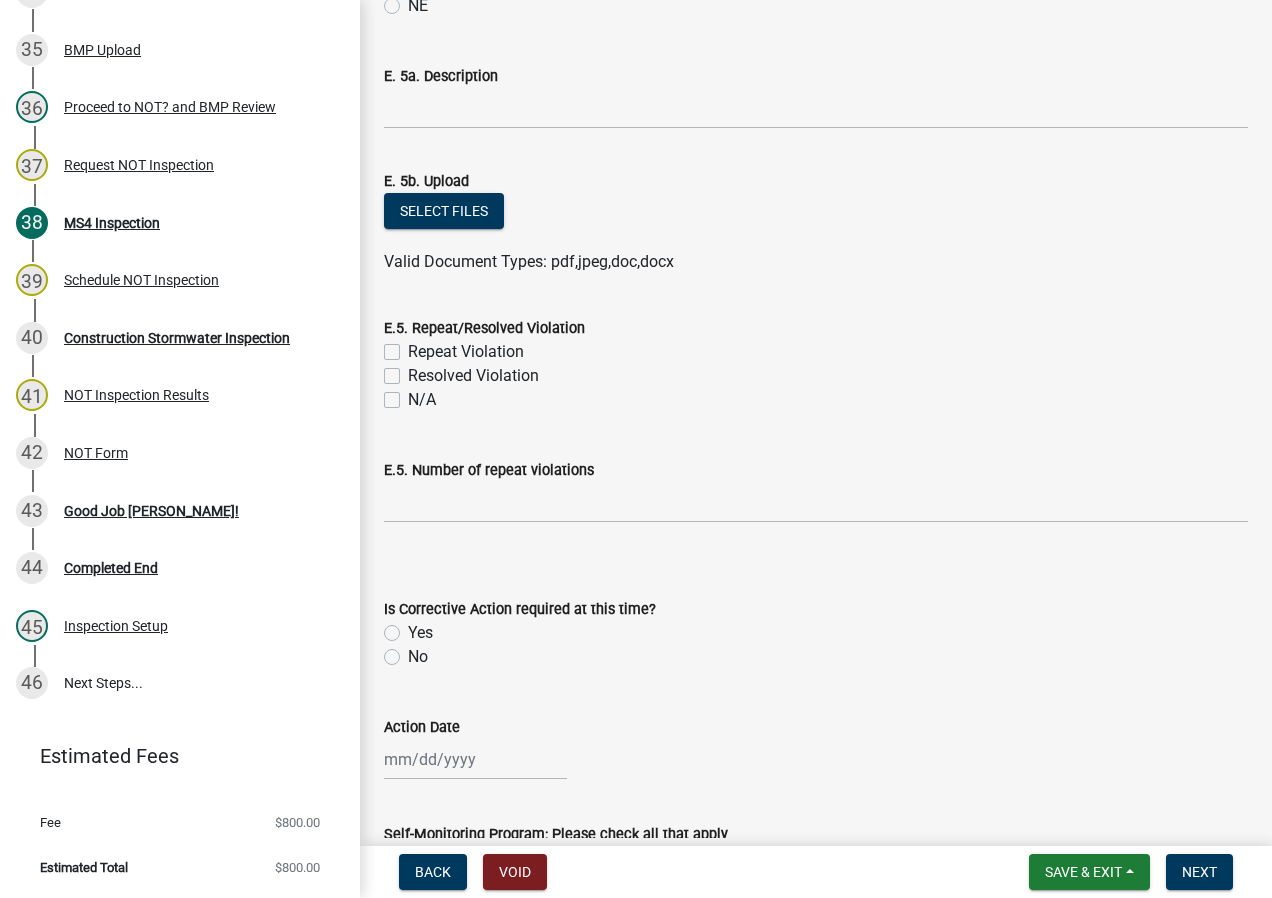 click on "N/A" 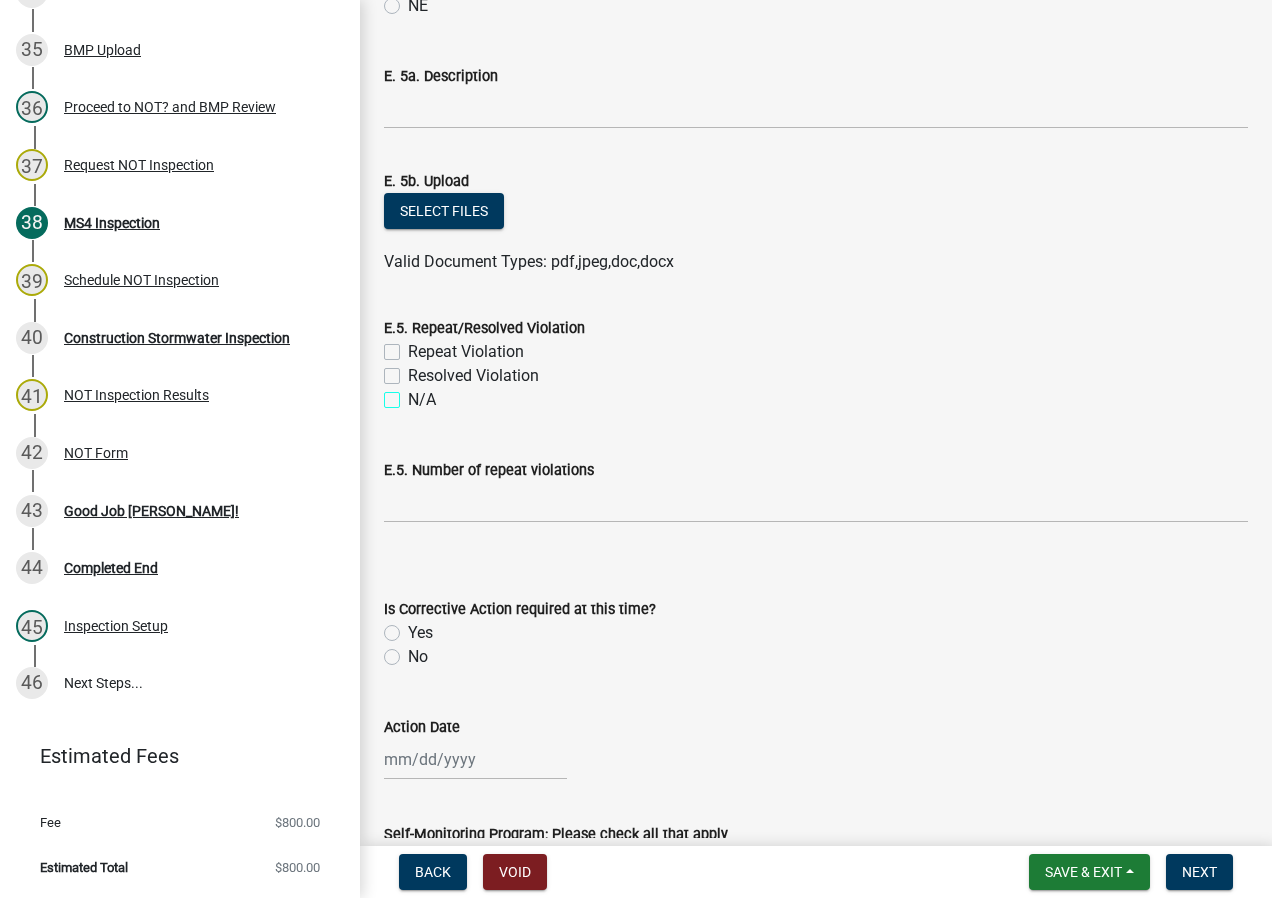 click on "N/A" at bounding box center [414, 394] 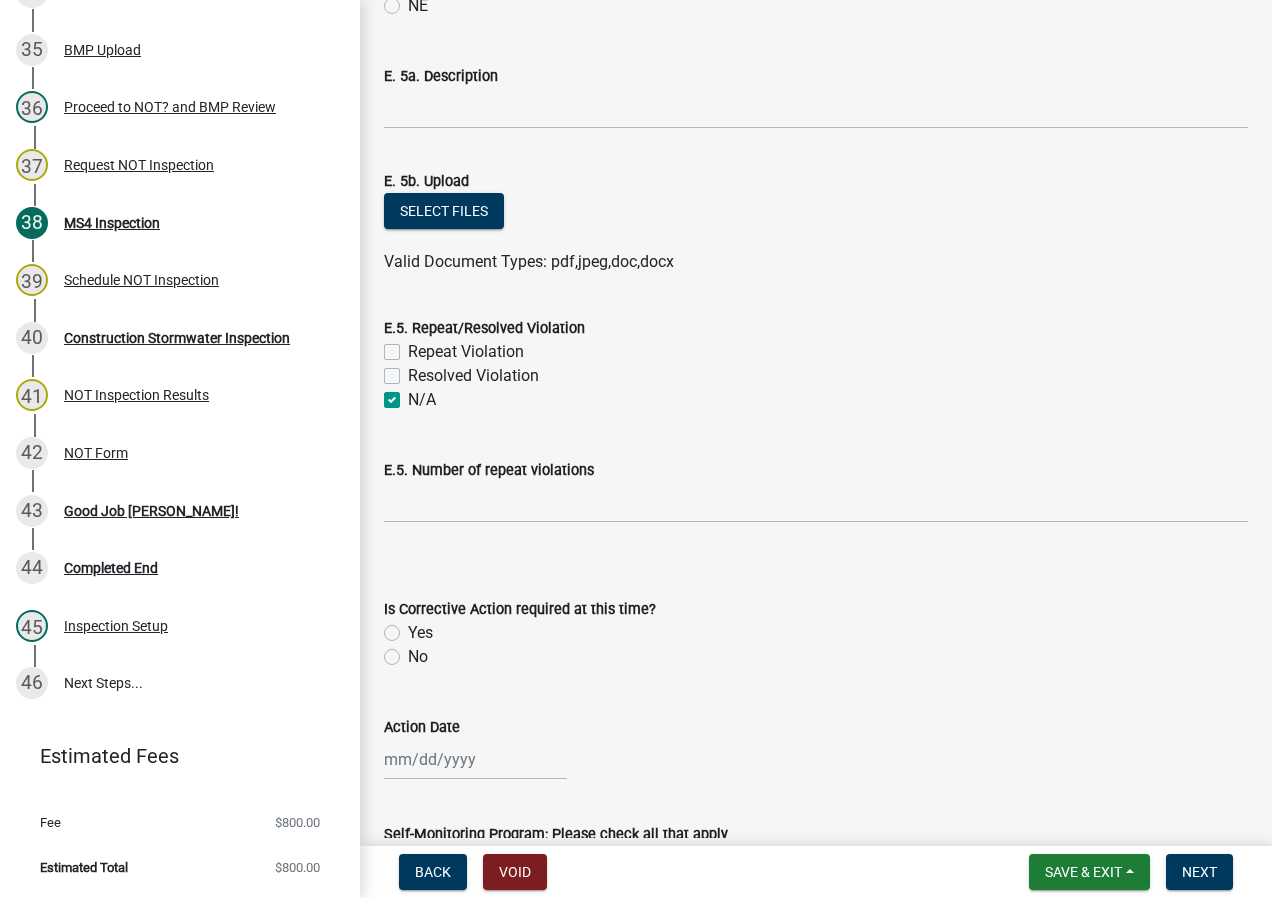 checkbox on "false" 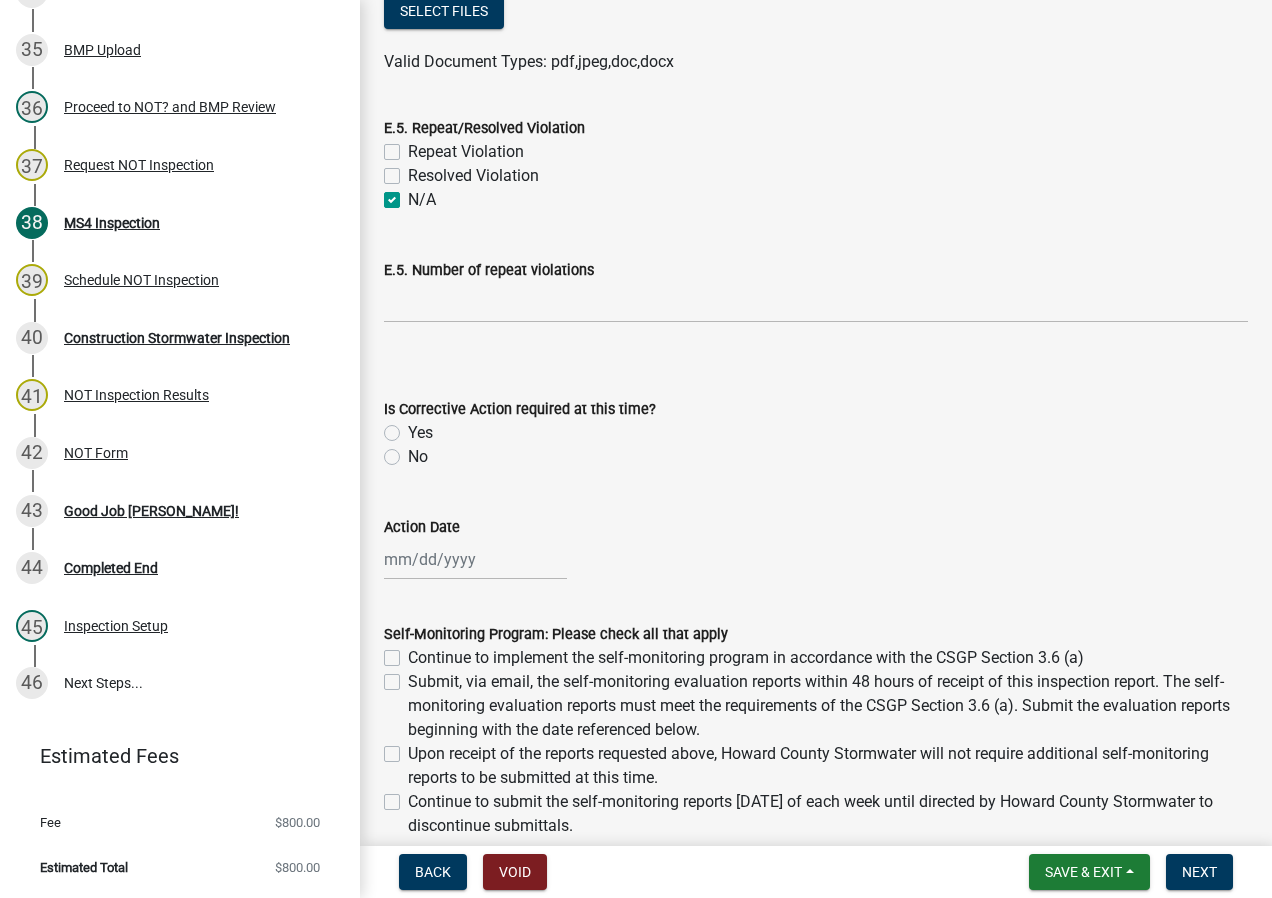 click on "No" 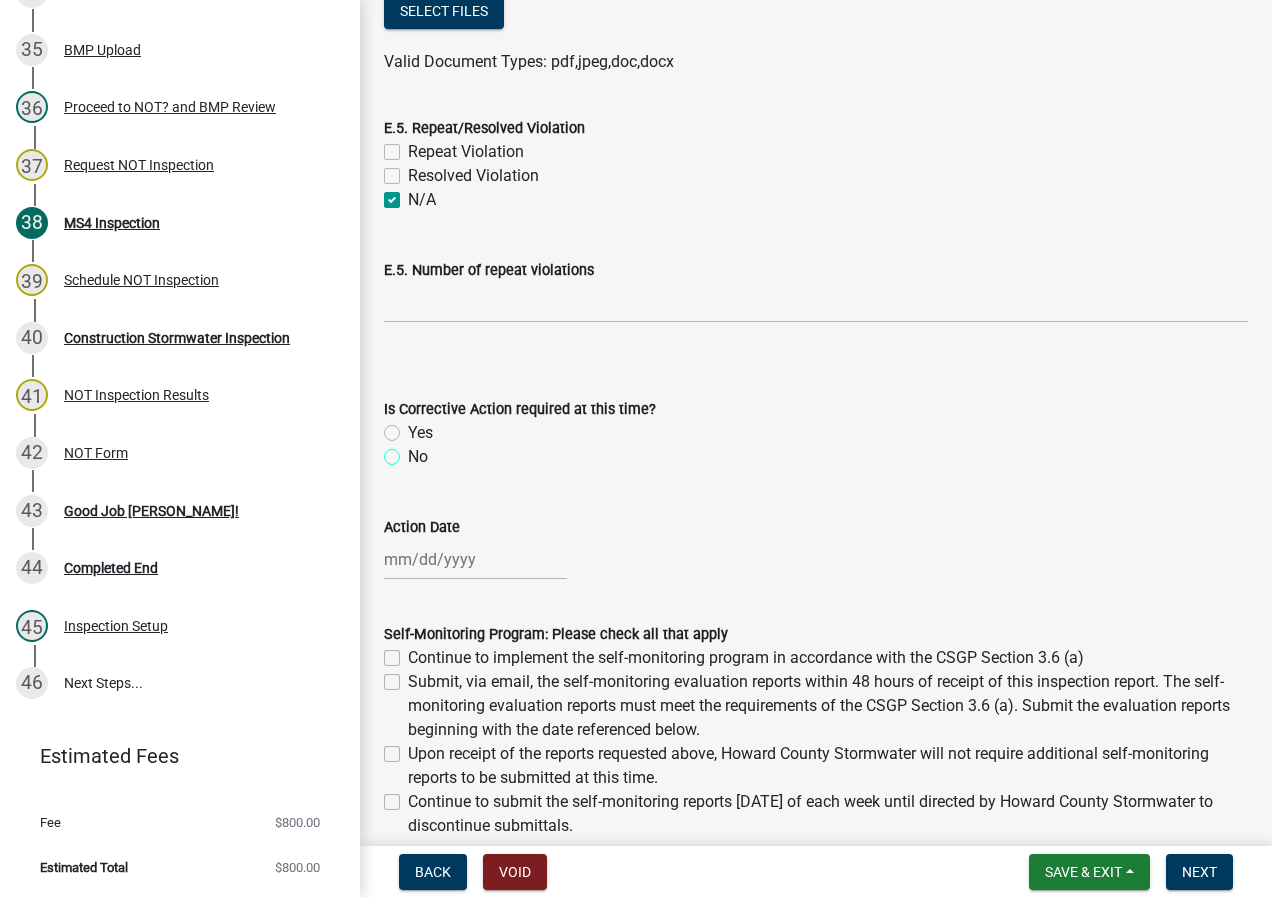 click on "No" at bounding box center (414, 451) 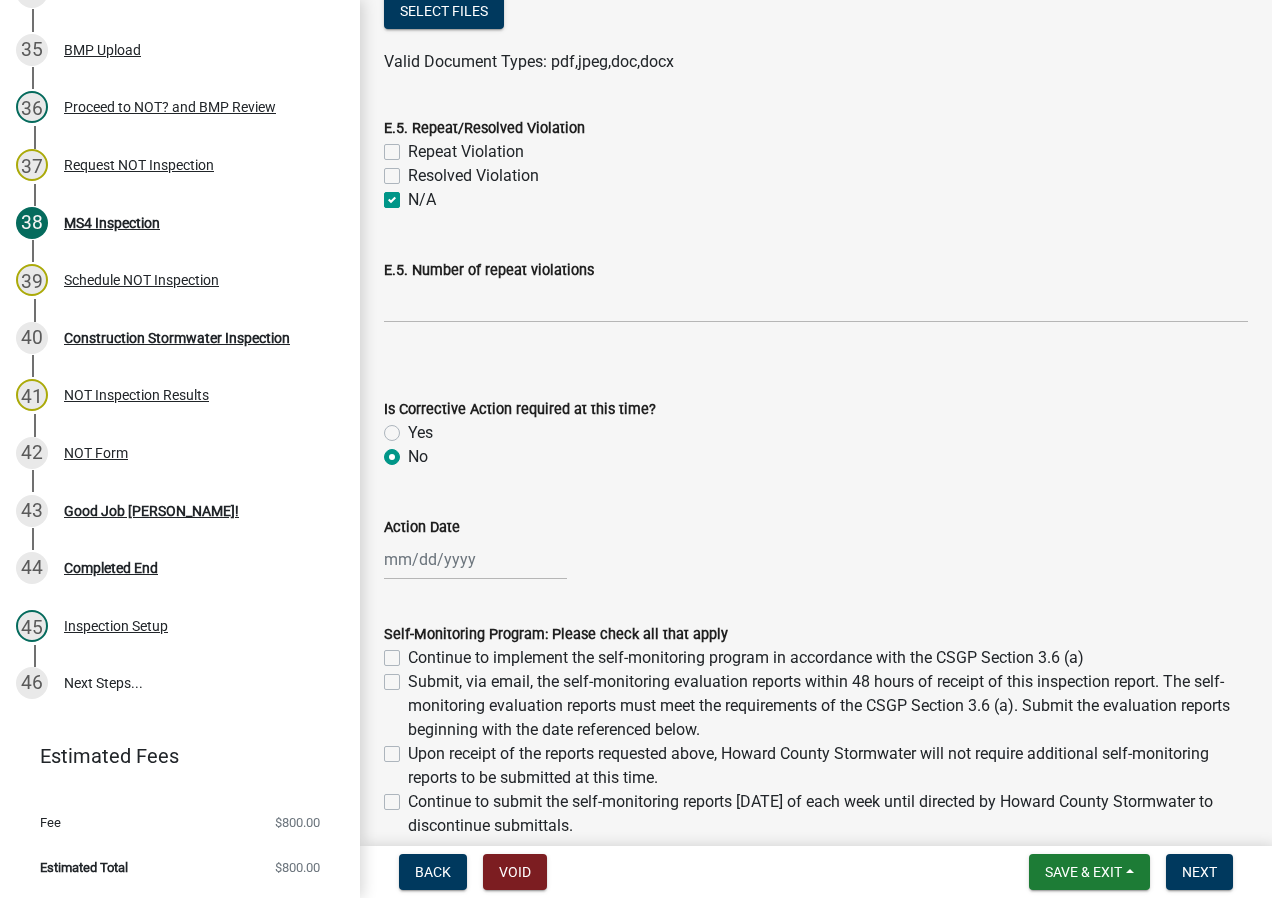 radio on "true" 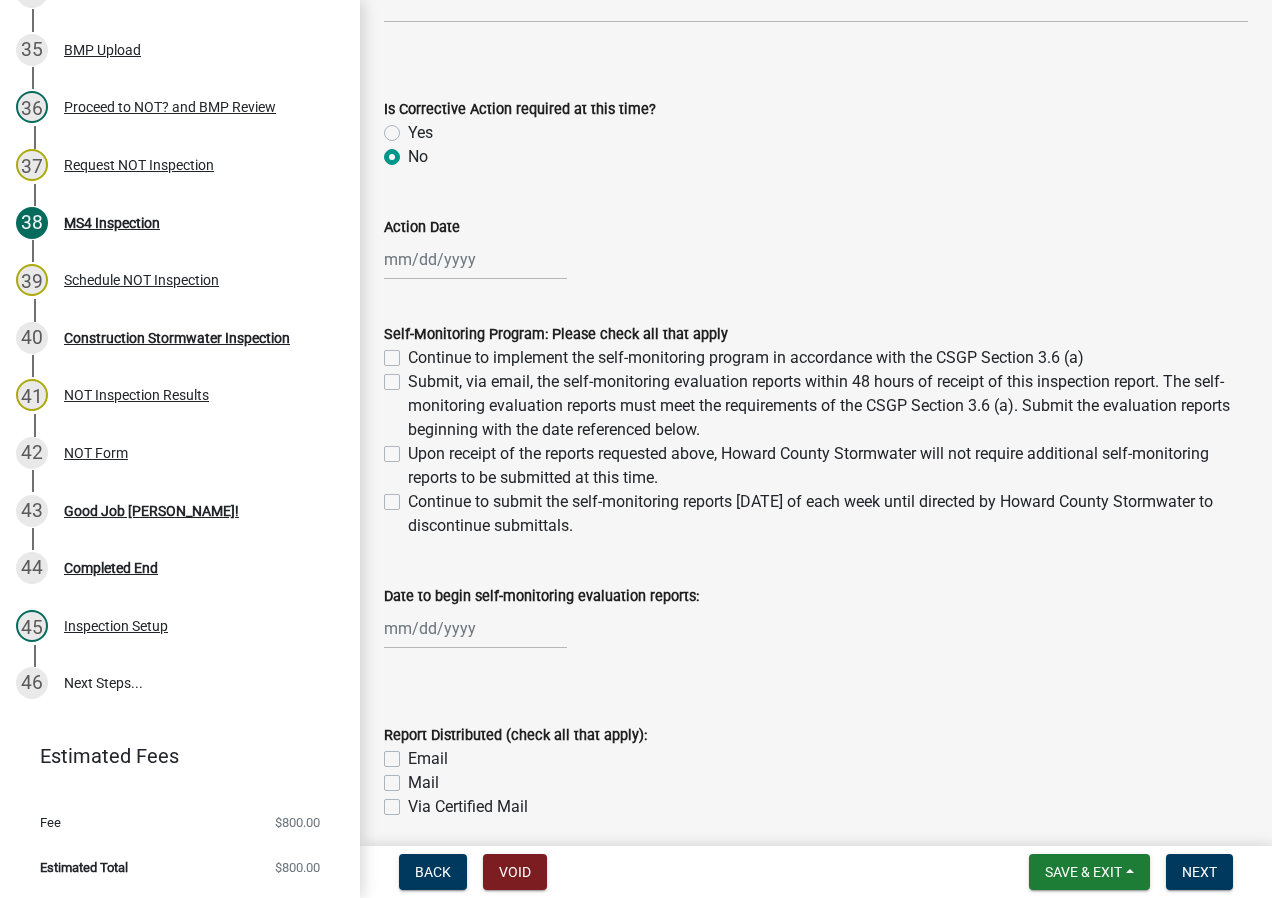click on "Upon receipt of the reports requested above, Howard County Stormwater will not require additional self-monitoring reports to be submitted at this time." 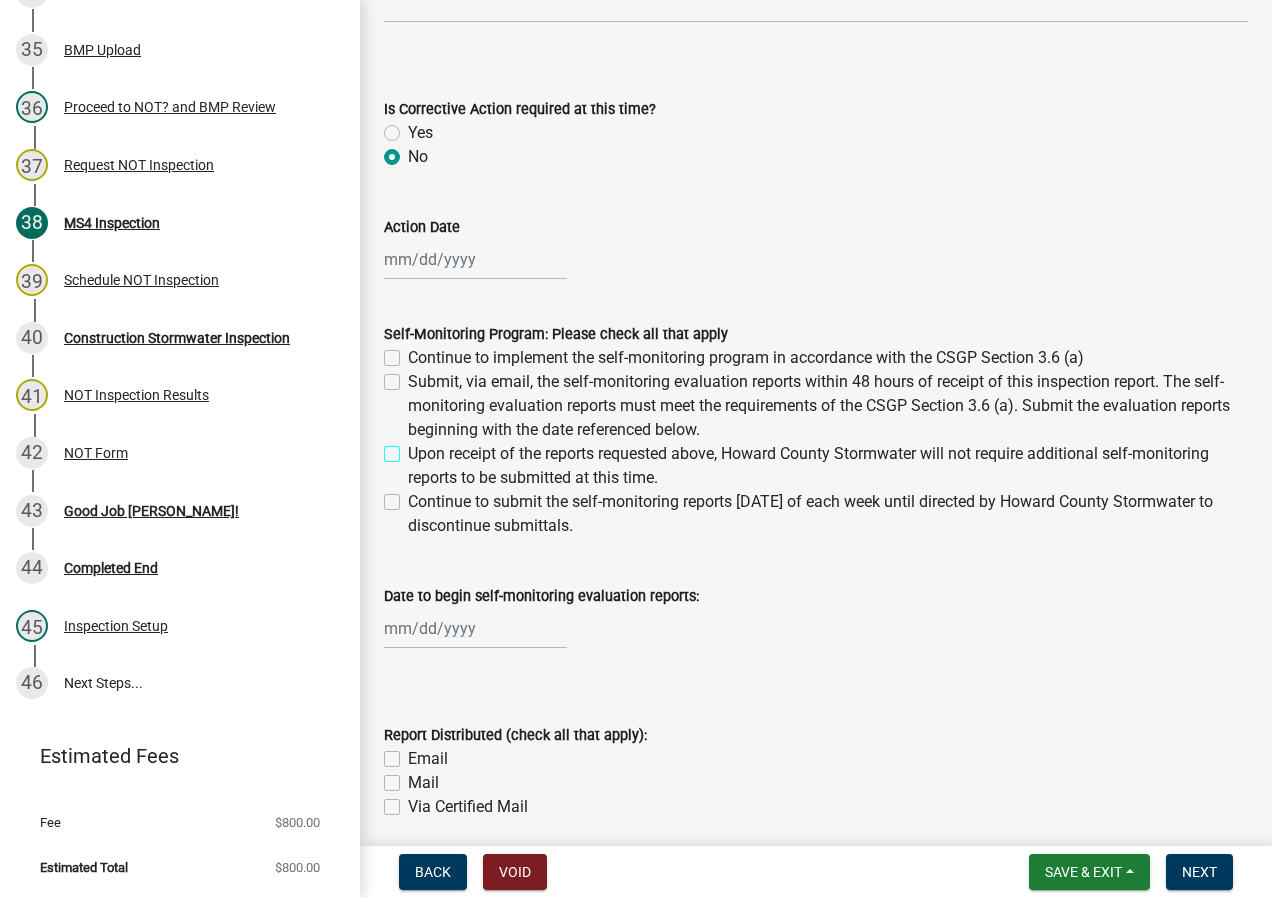 click on "Upon receipt of the reports requested above, Howard County Stormwater will not require additional self-monitoring reports to be submitted at this time." at bounding box center [414, 448] 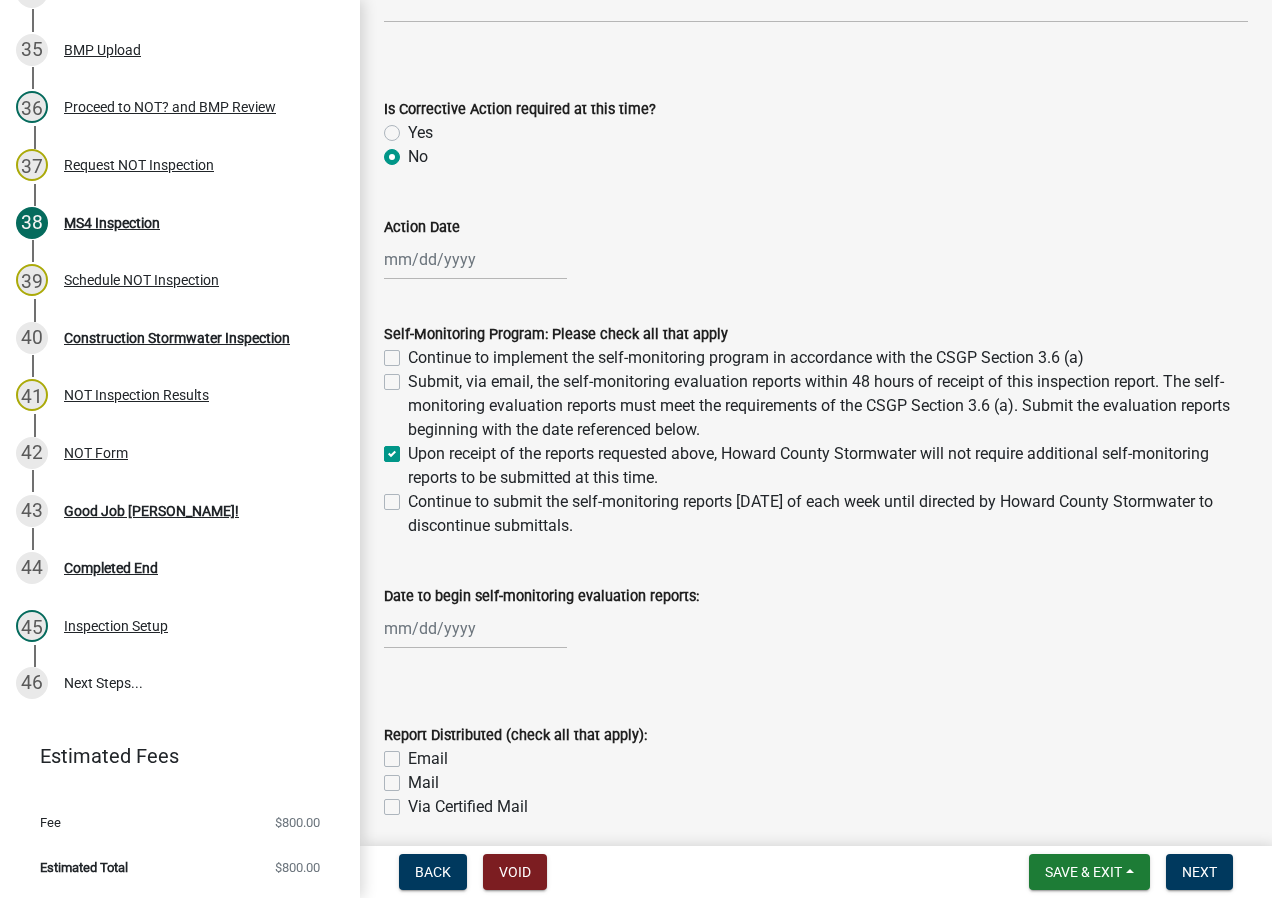 checkbox on "false" 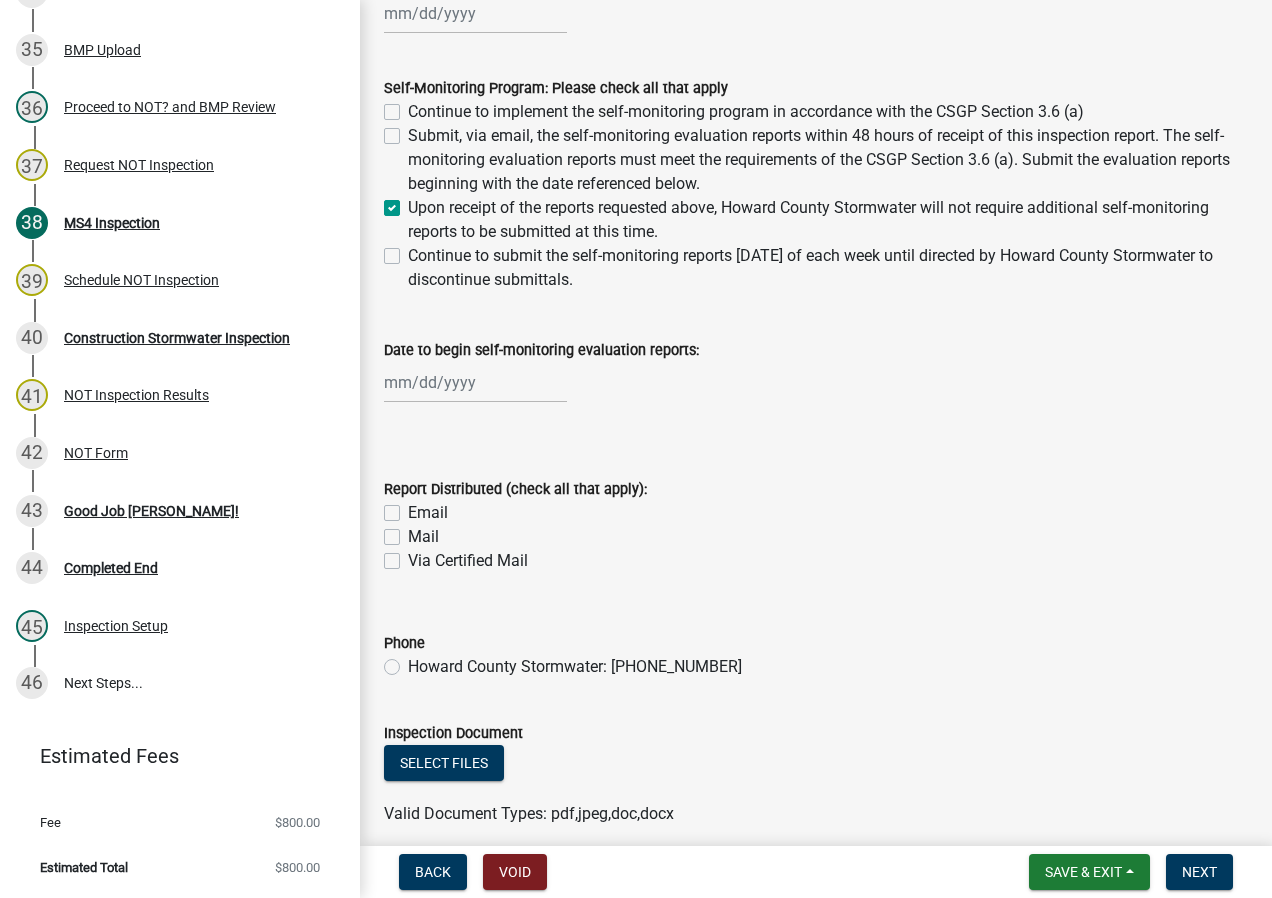 scroll, scrollTop: 14100, scrollLeft: 0, axis: vertical 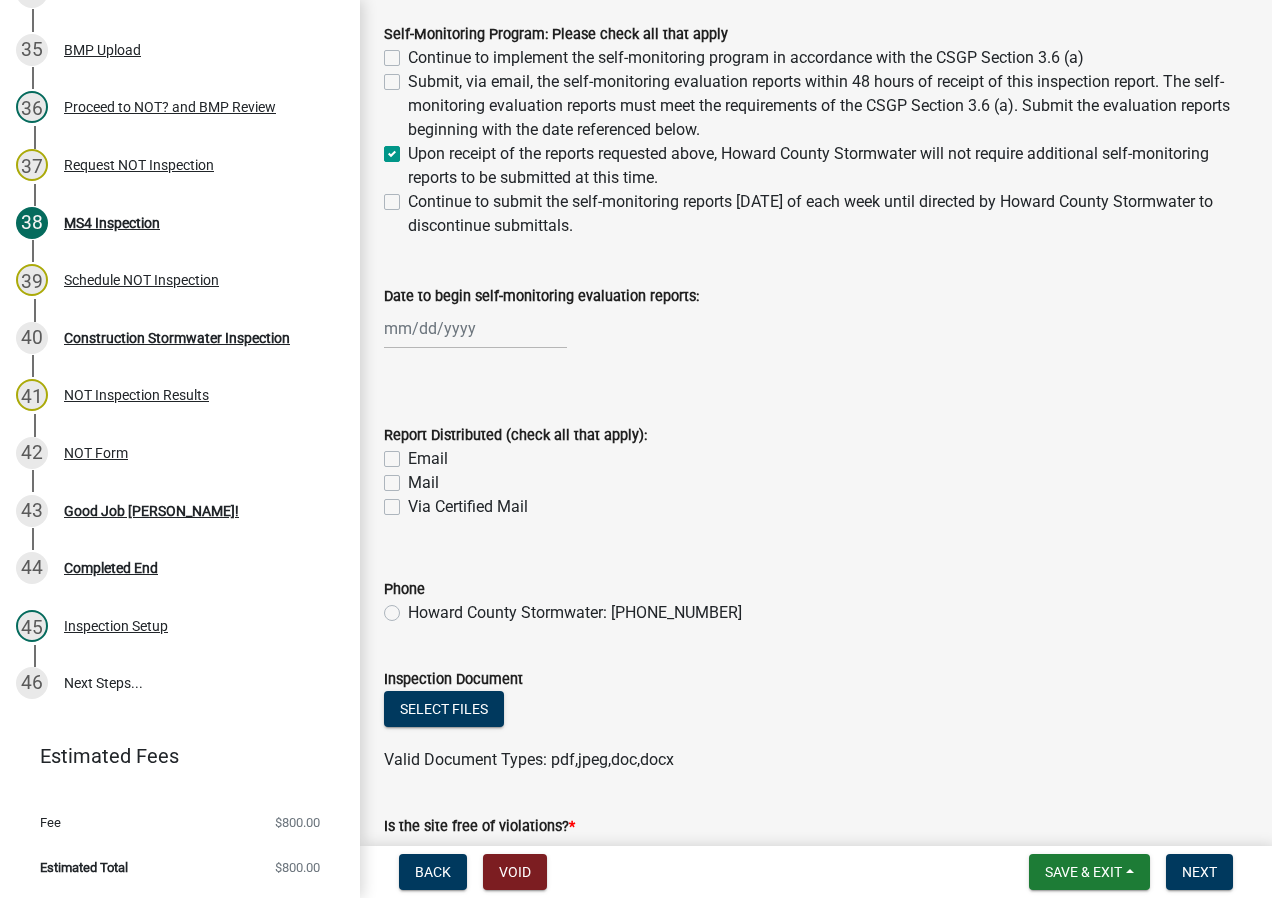 click on "Email" 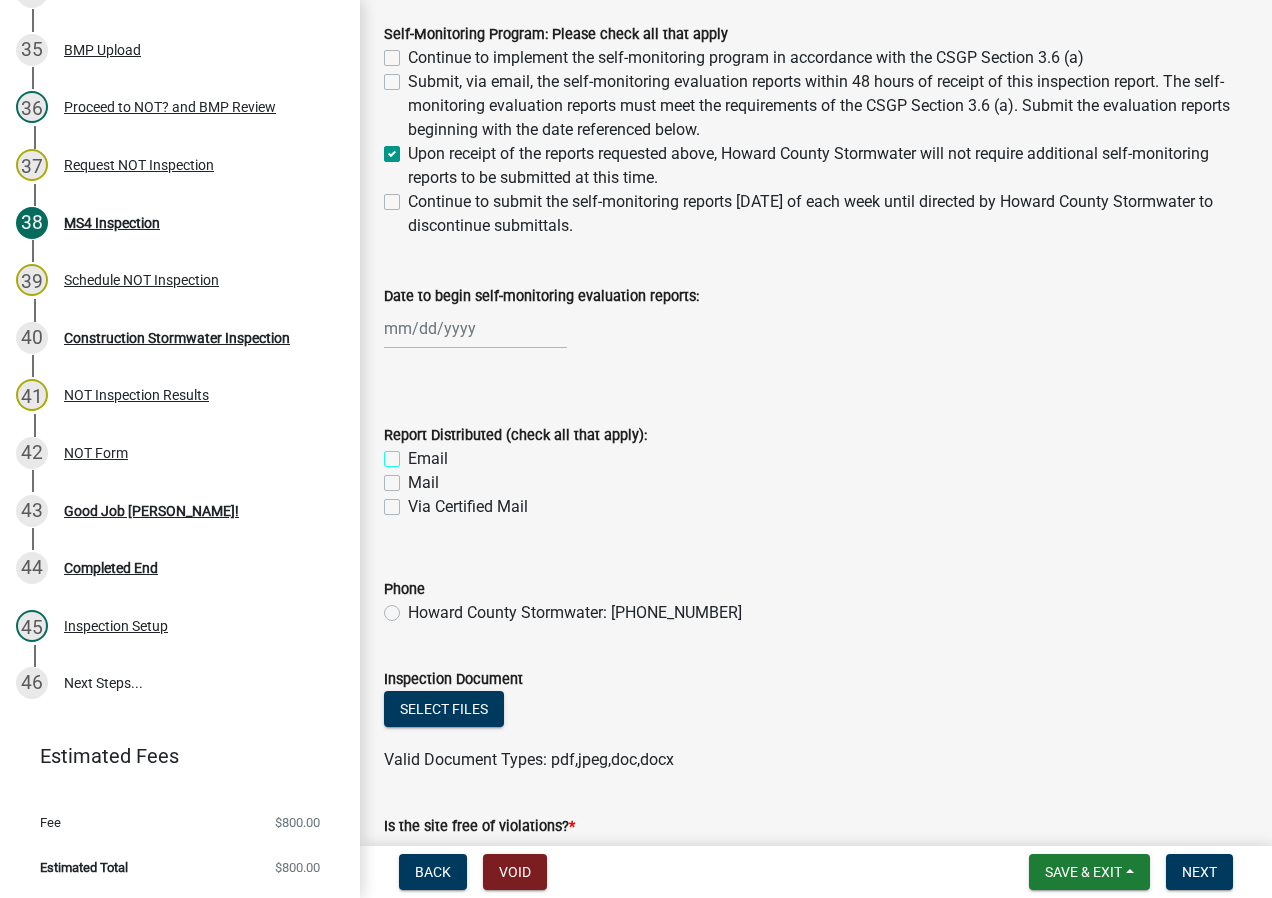click on "Email" at bounding box center (414, 453) 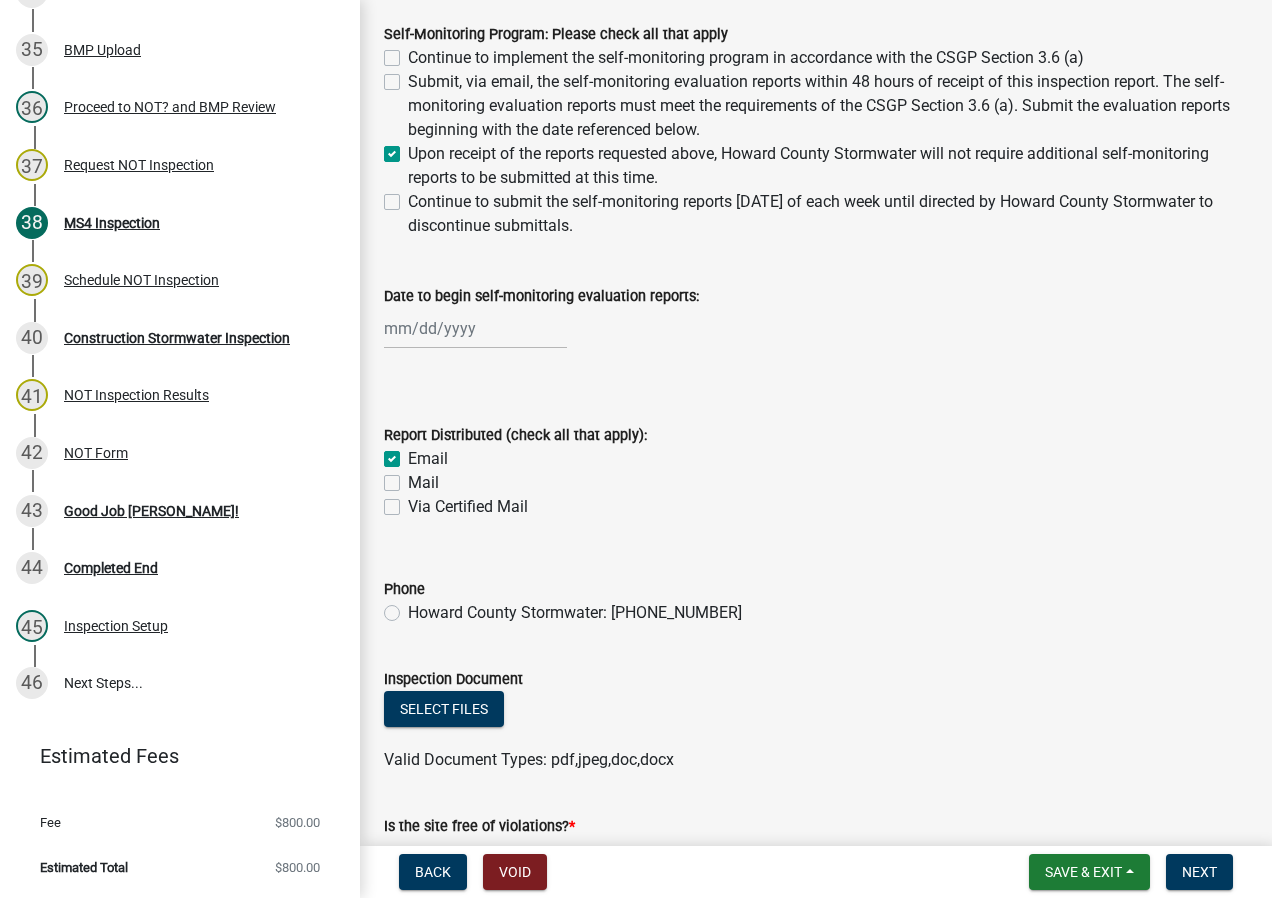 checkbox on "true" 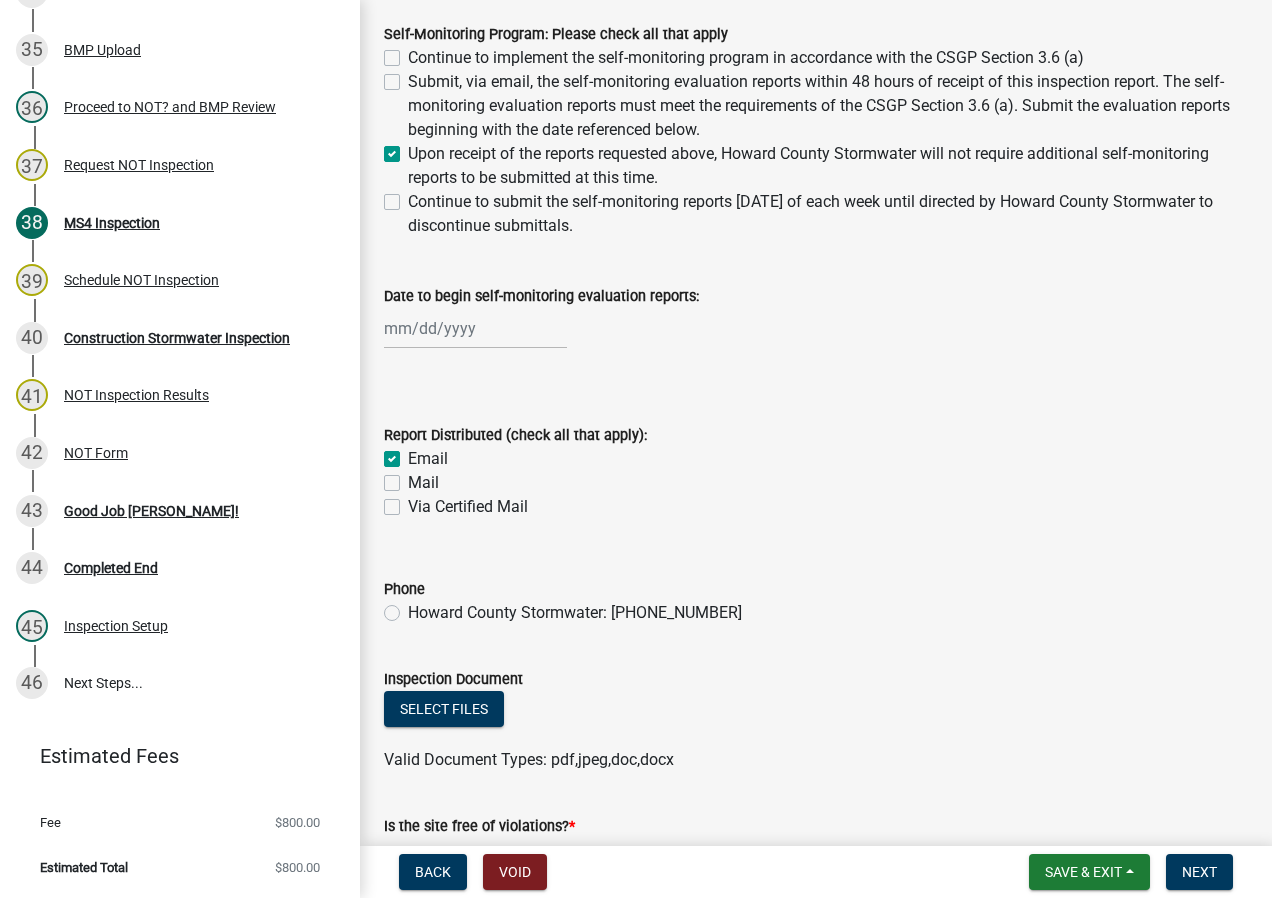 click on "Howard County Stormwater: [PHONE_NUMBER]" 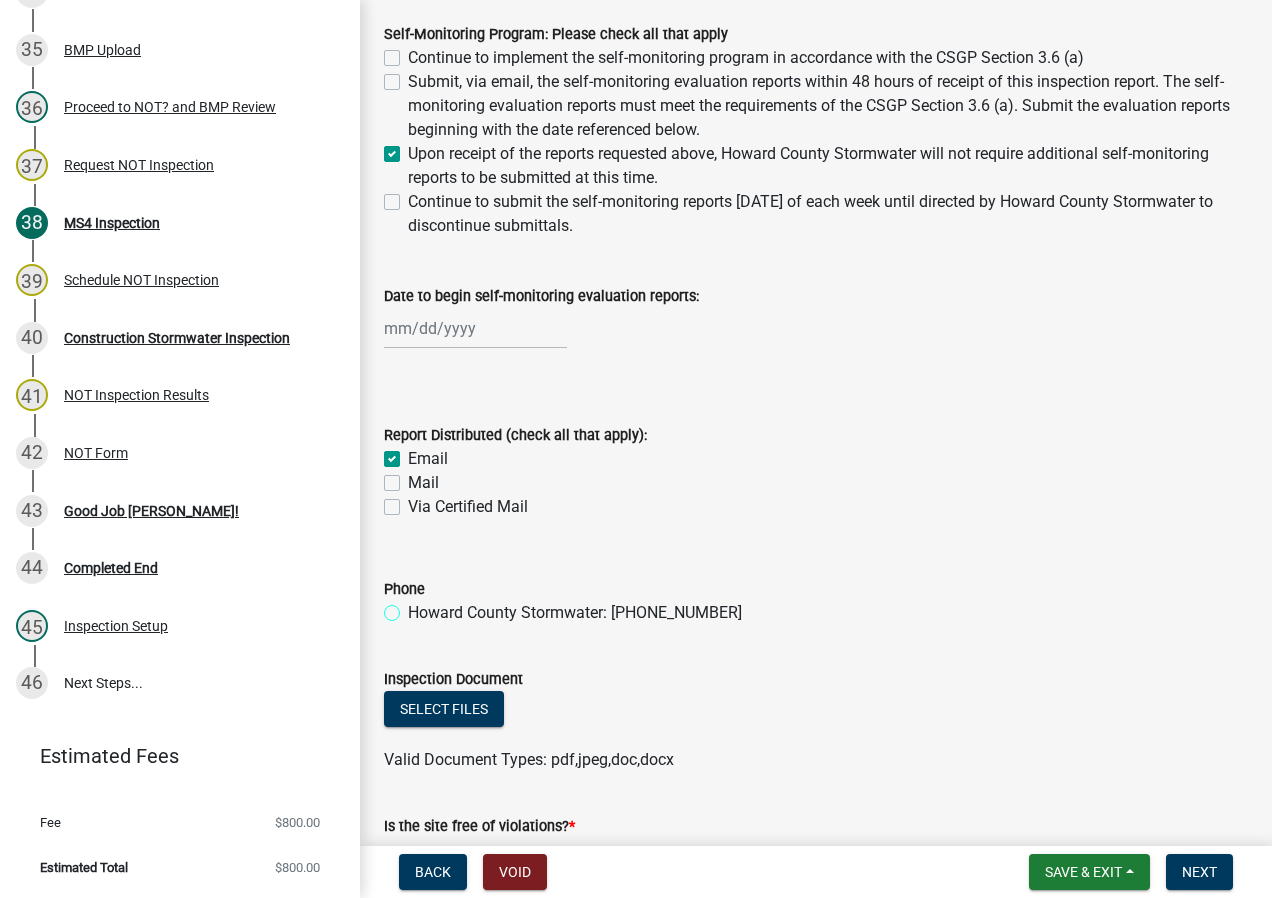 click on "Howard County Stormwater: [PHONE_NUMBER]" at bounding box center [414, 607] 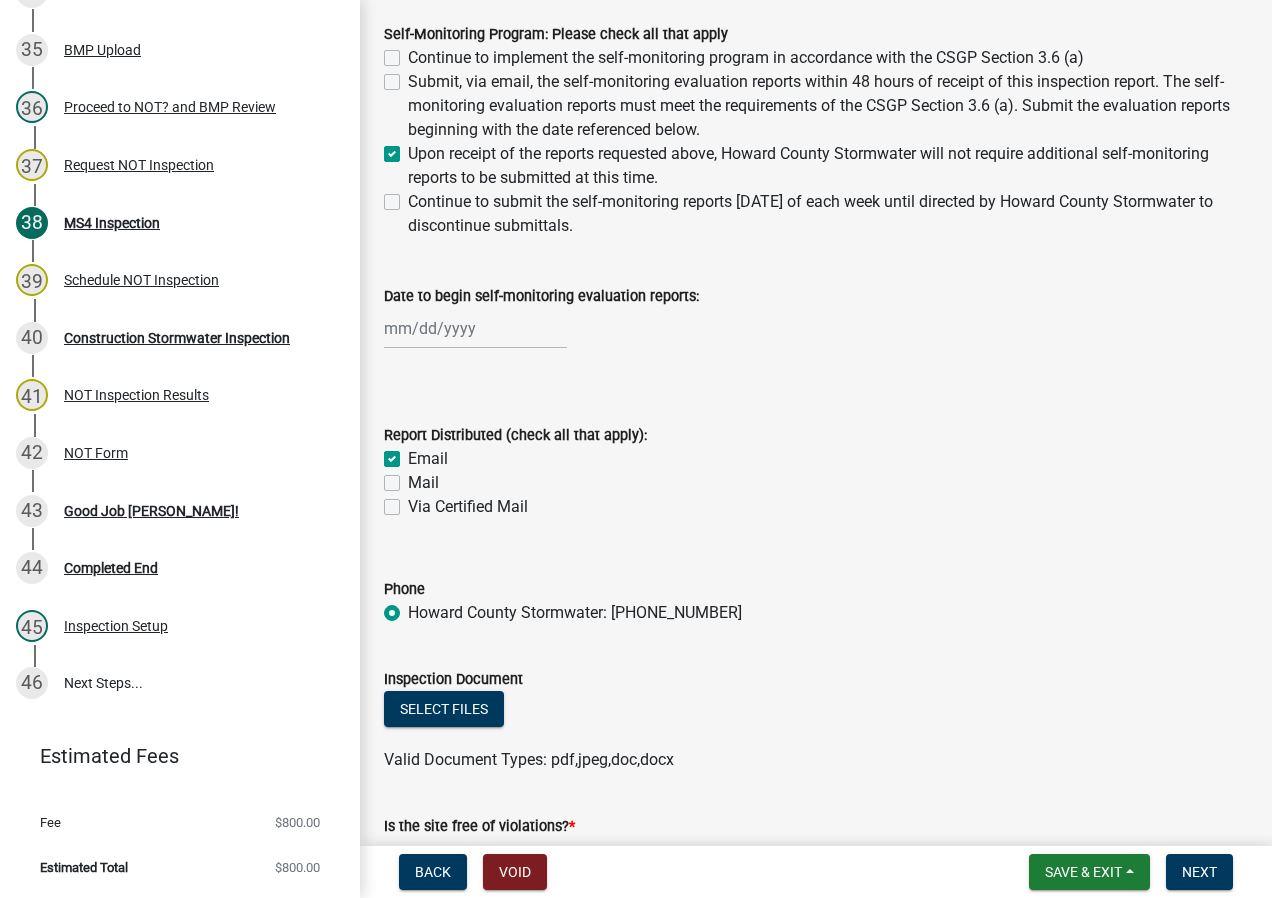 radio on "true" 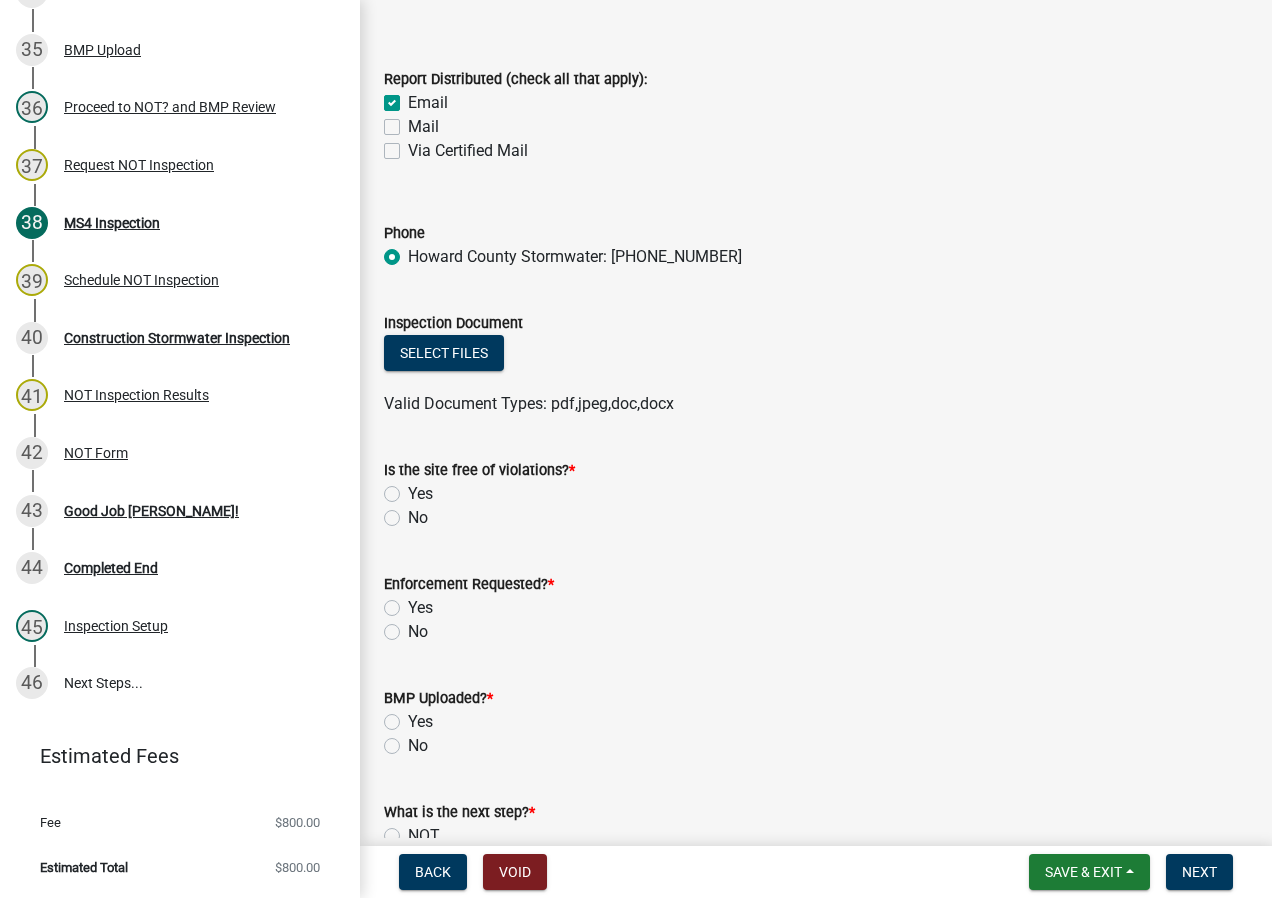 scroll, scrollTop: 14500, scrollLeft: 0, axis: vertical 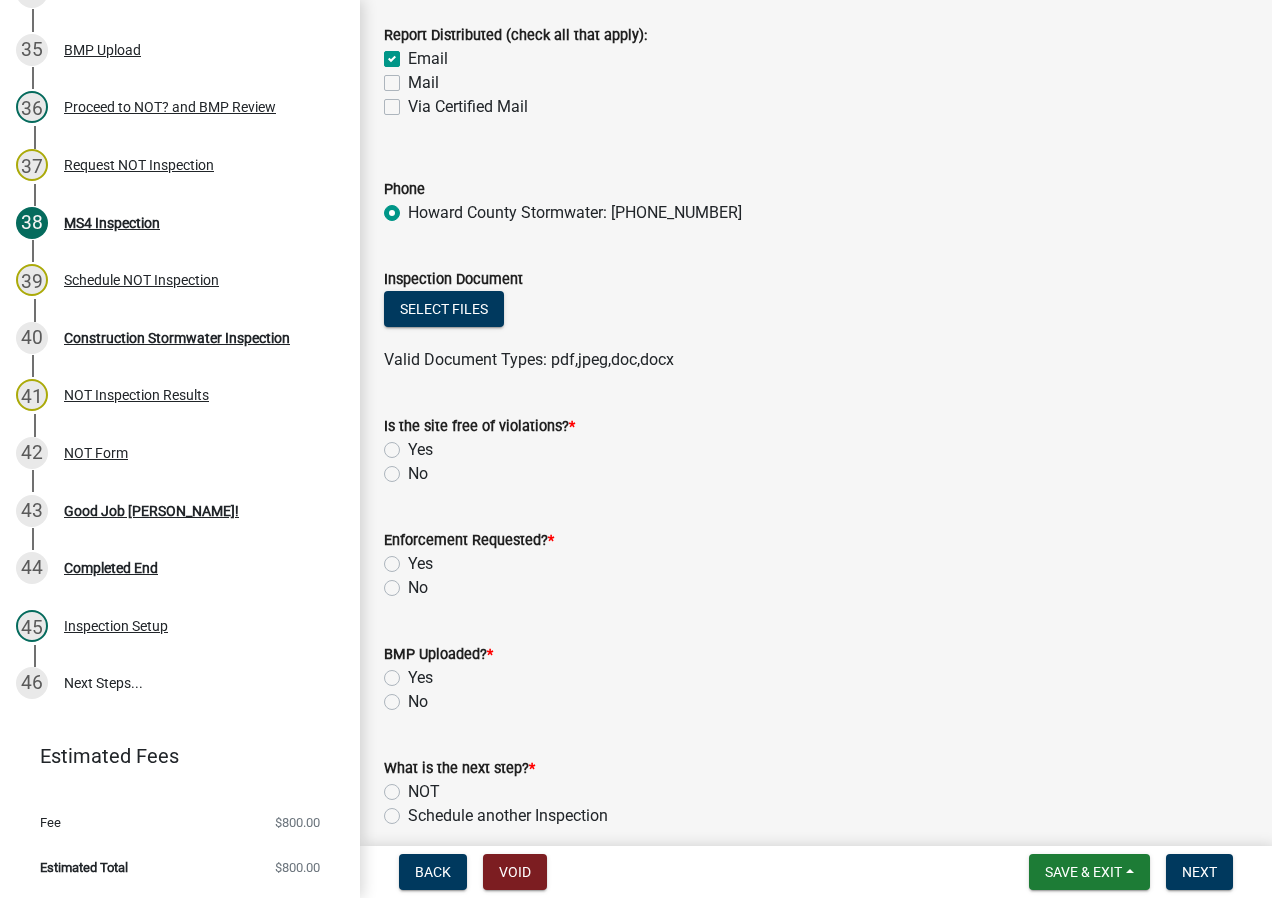 click on "Yes" 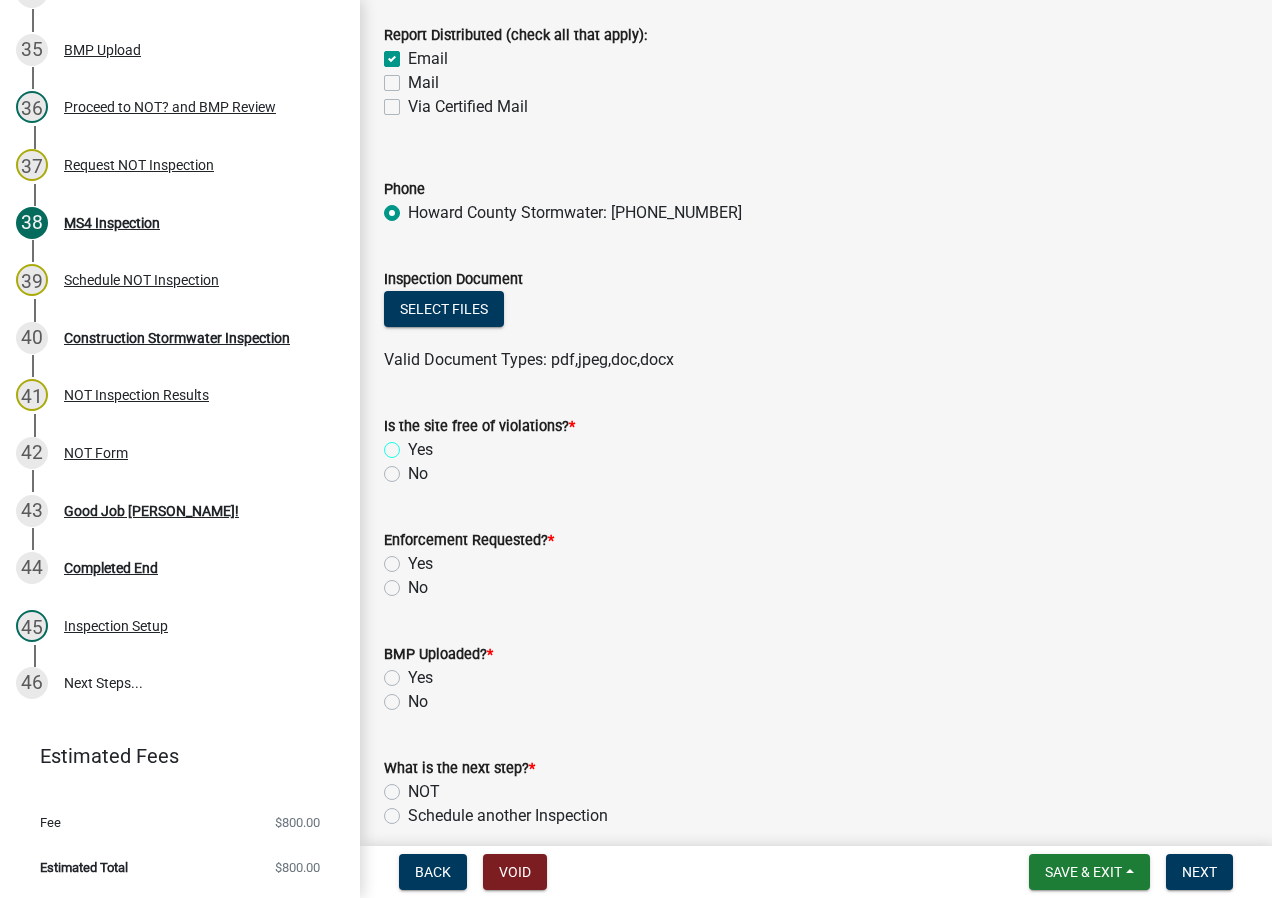 click on "Yes" at bounding box center (414, 444) 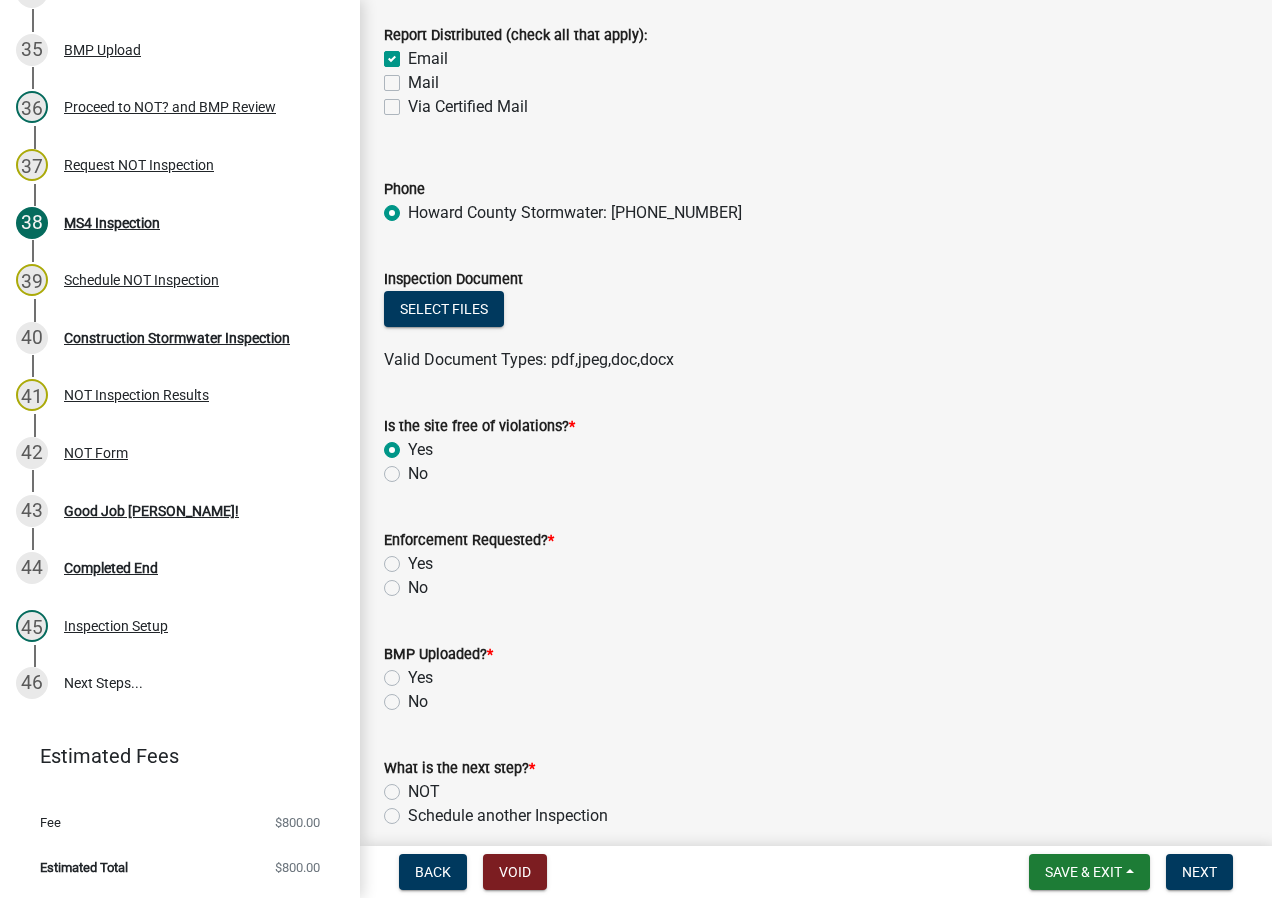radio on "true" 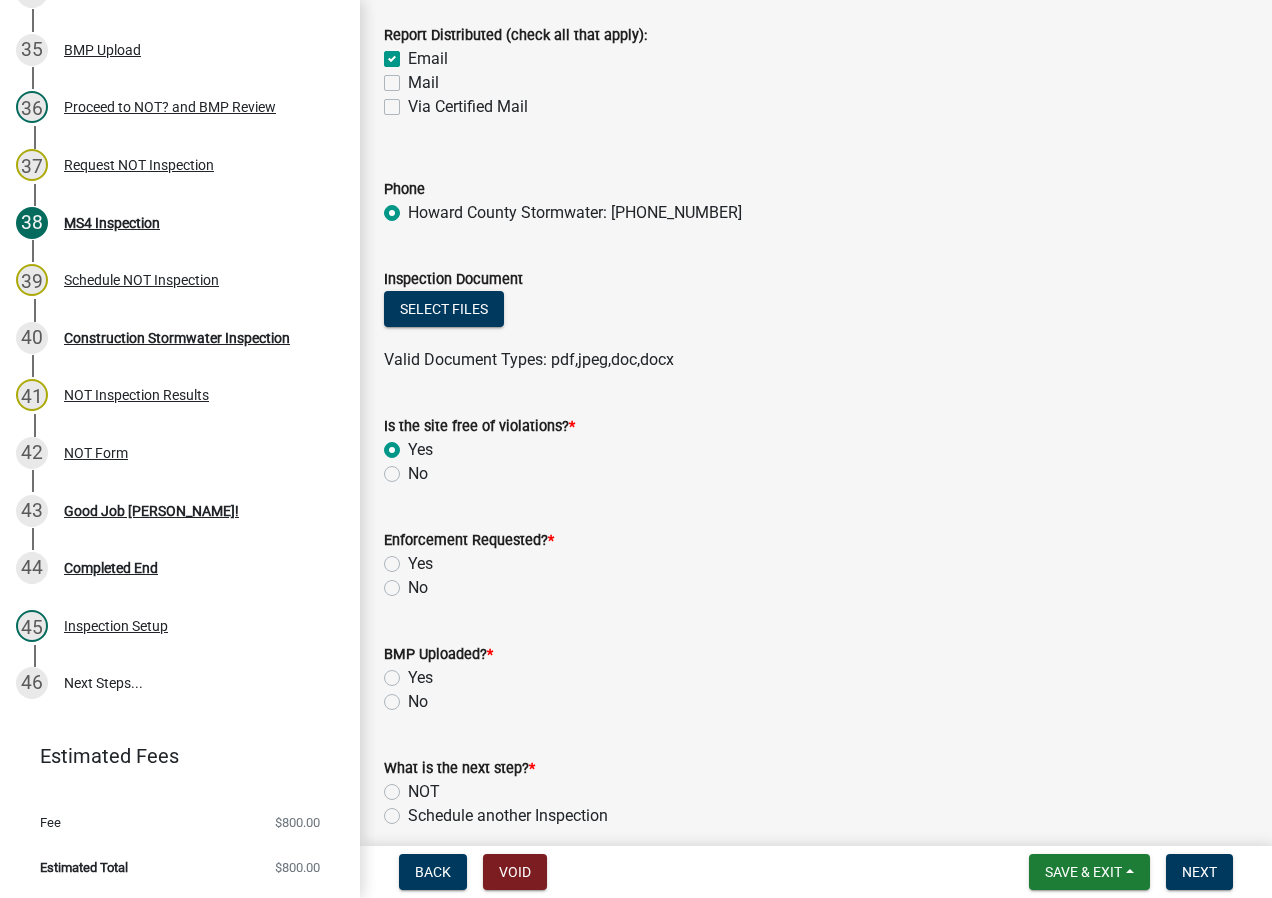 click on "No" 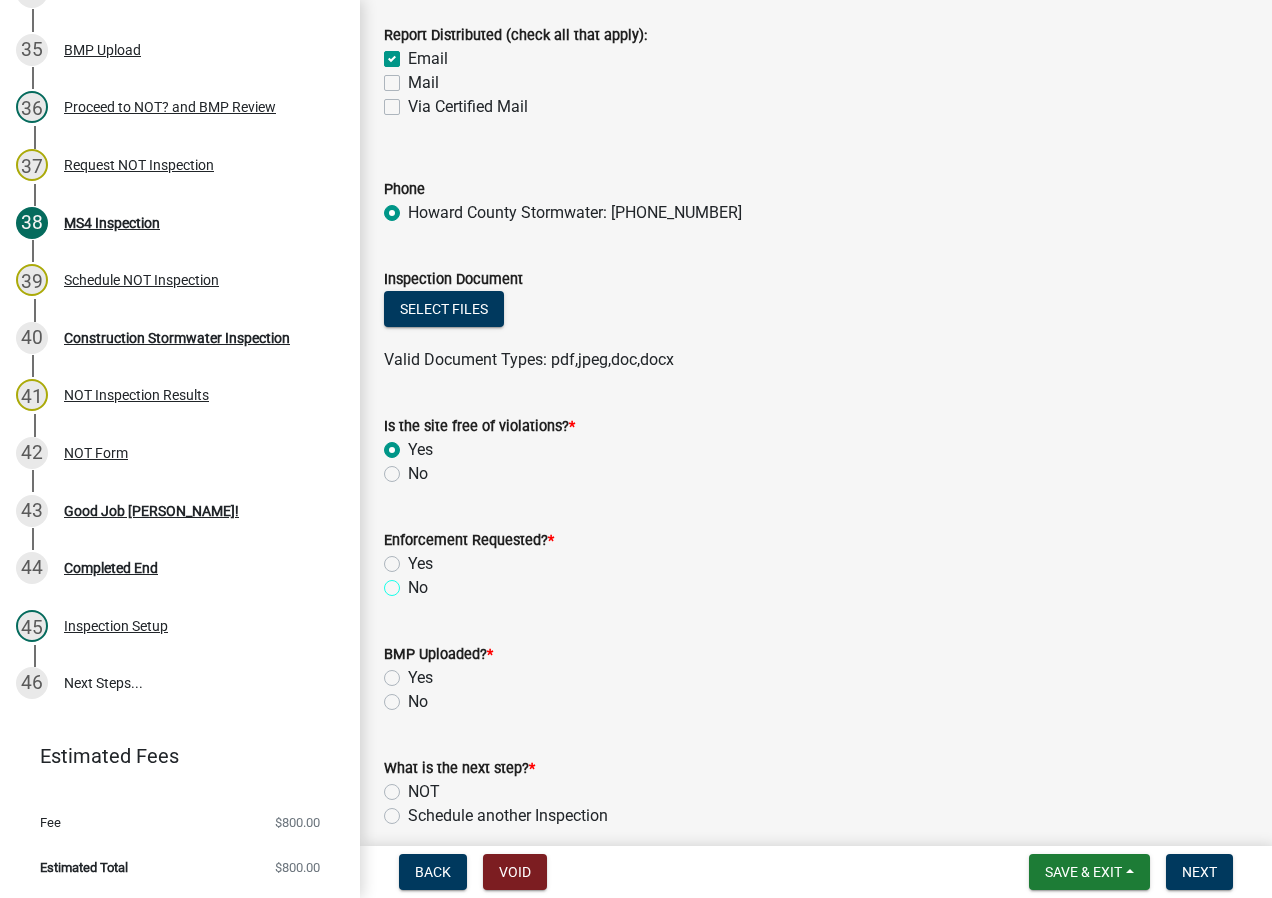 click on "No" at bounding box center [414, 582] 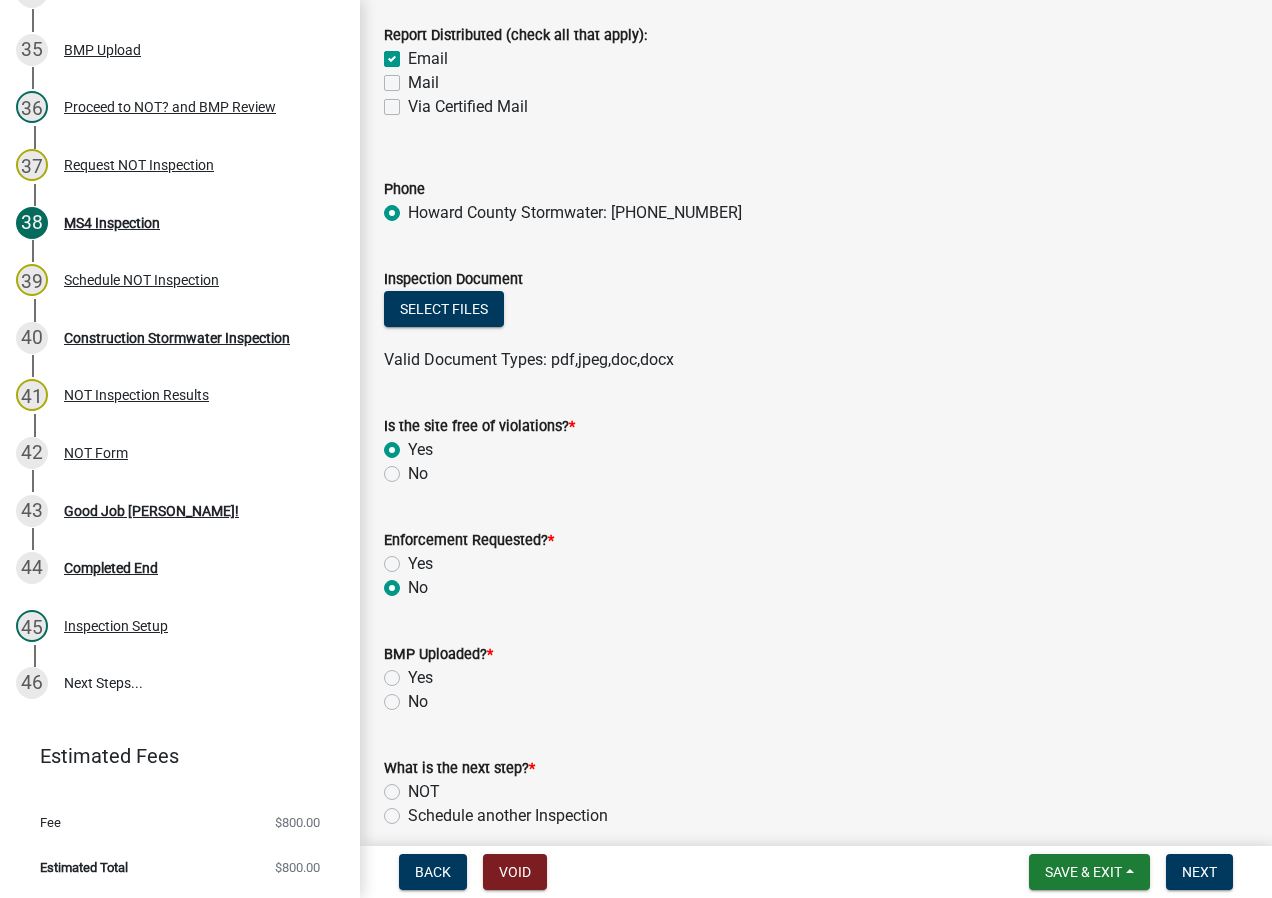 radio on "true" 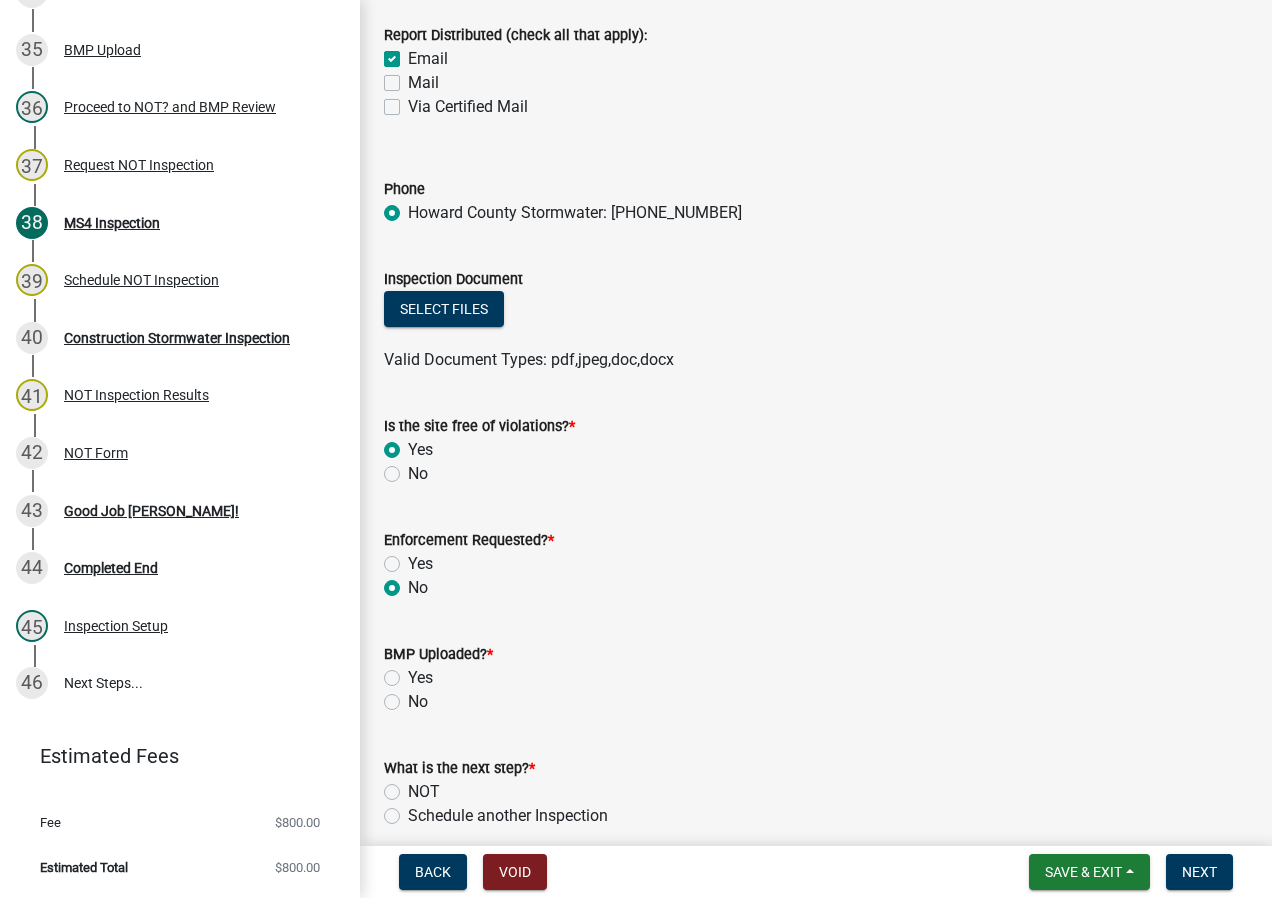 click on "Yes" 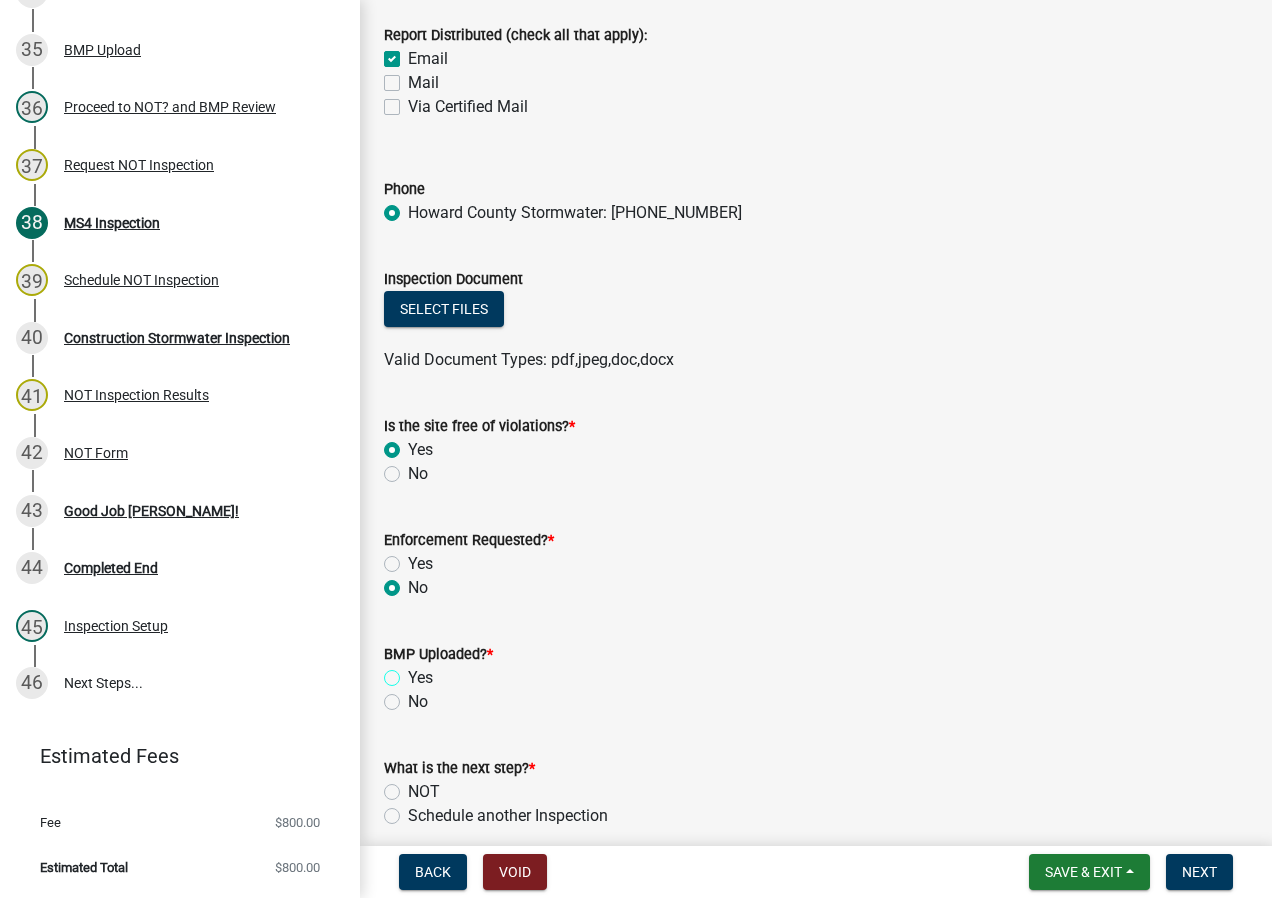 click on "Yes" at bounding box center (414, 672) 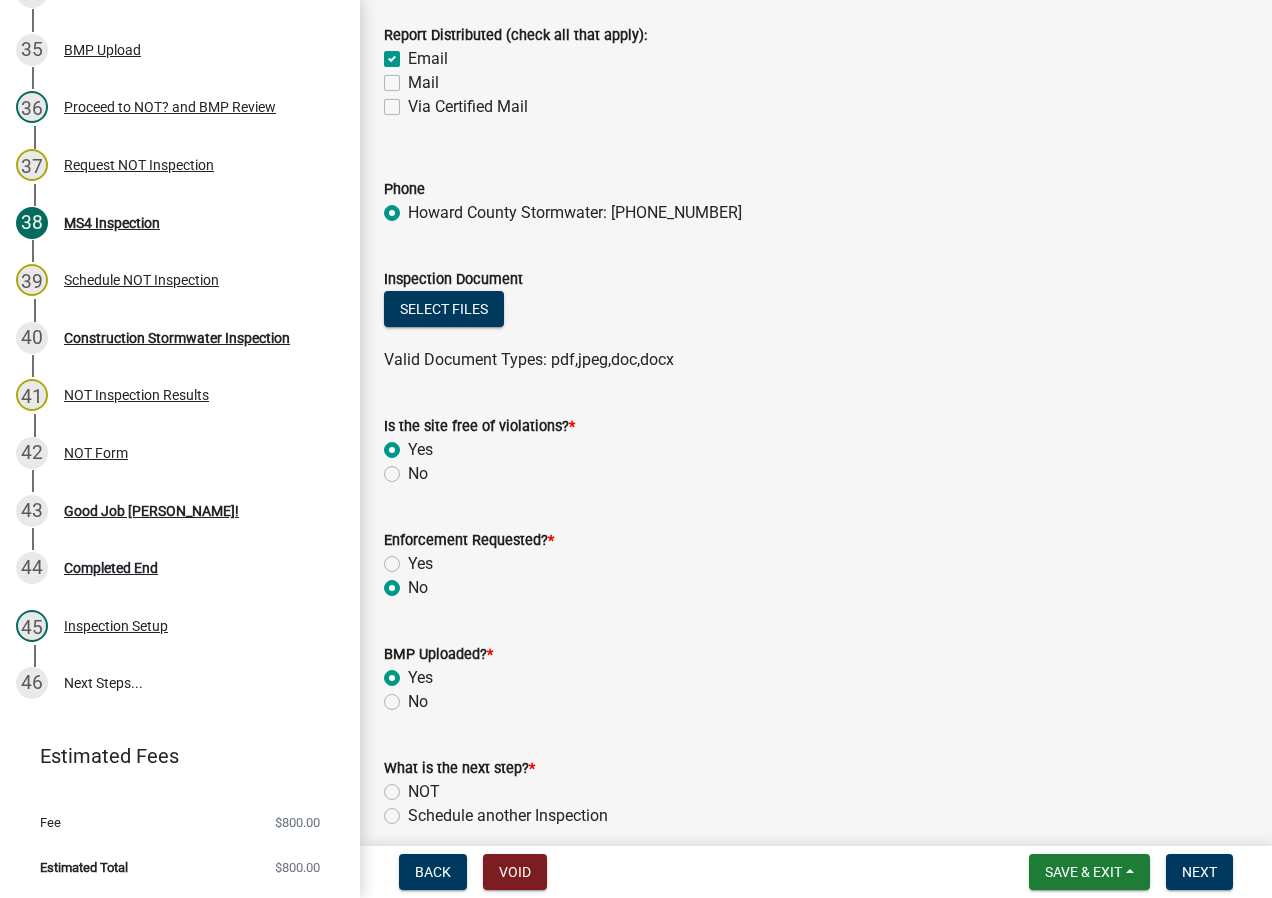 radio on "true" 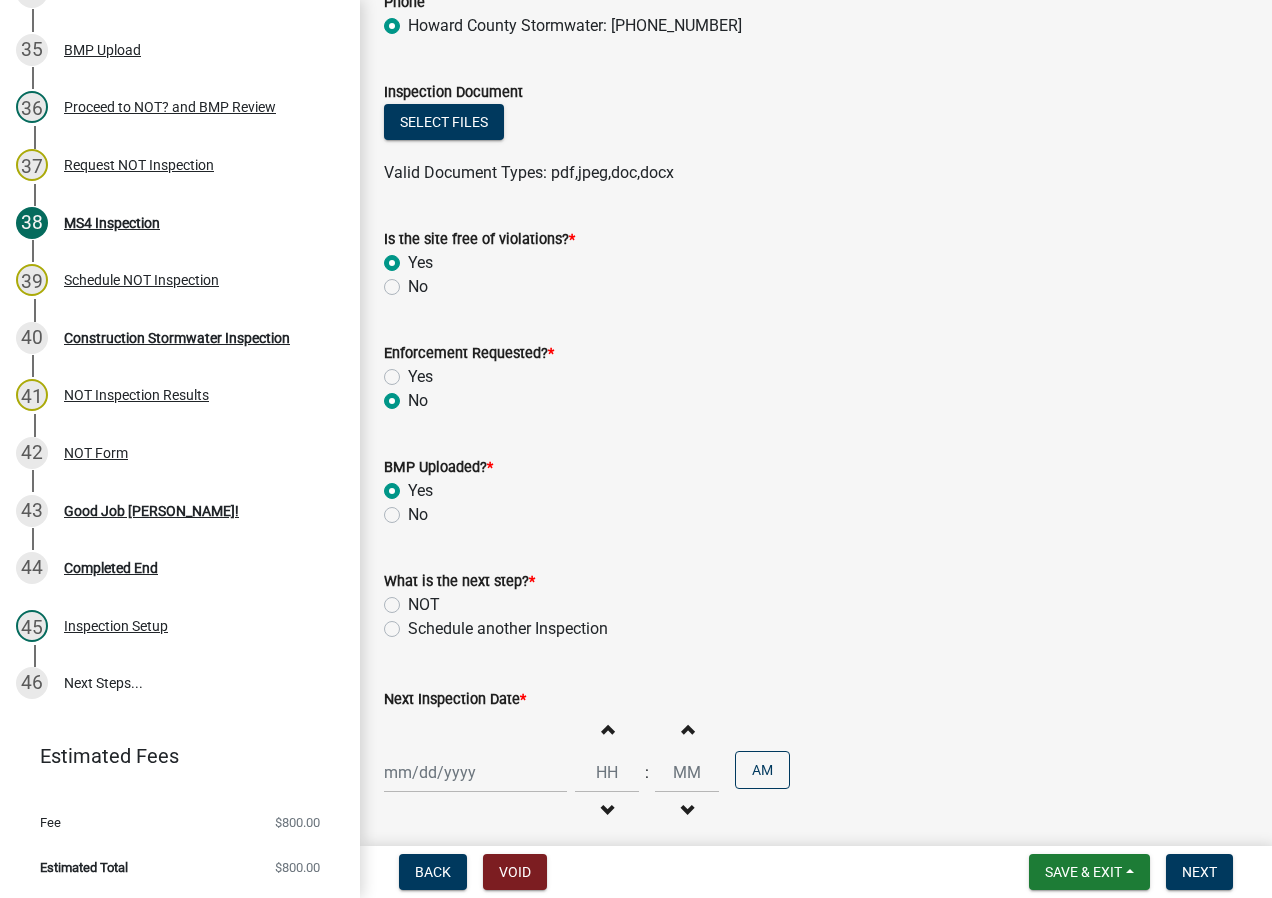 scroll, scrollTop: 14700, scrollLeft: 0, axis: vertical 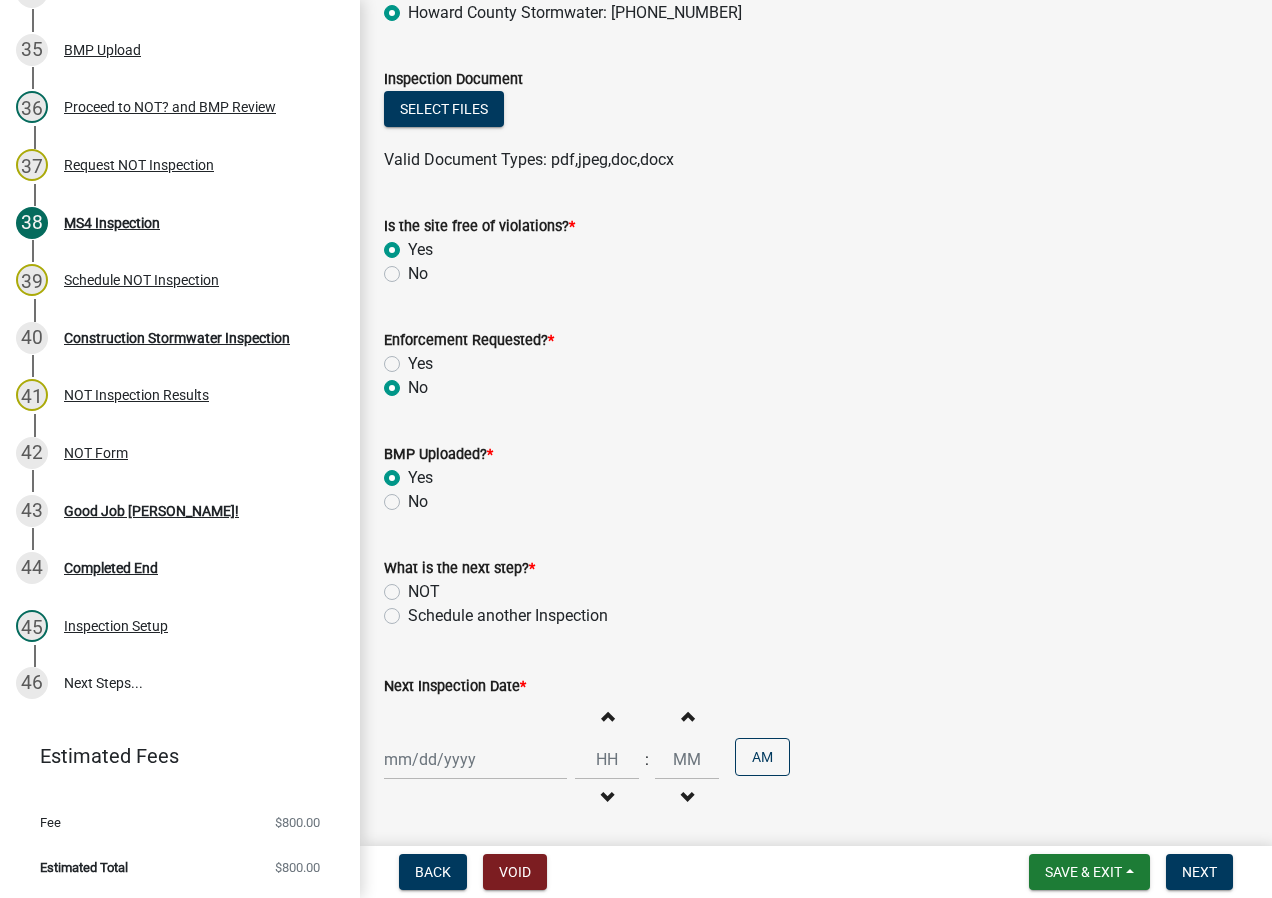 click on "NOT" 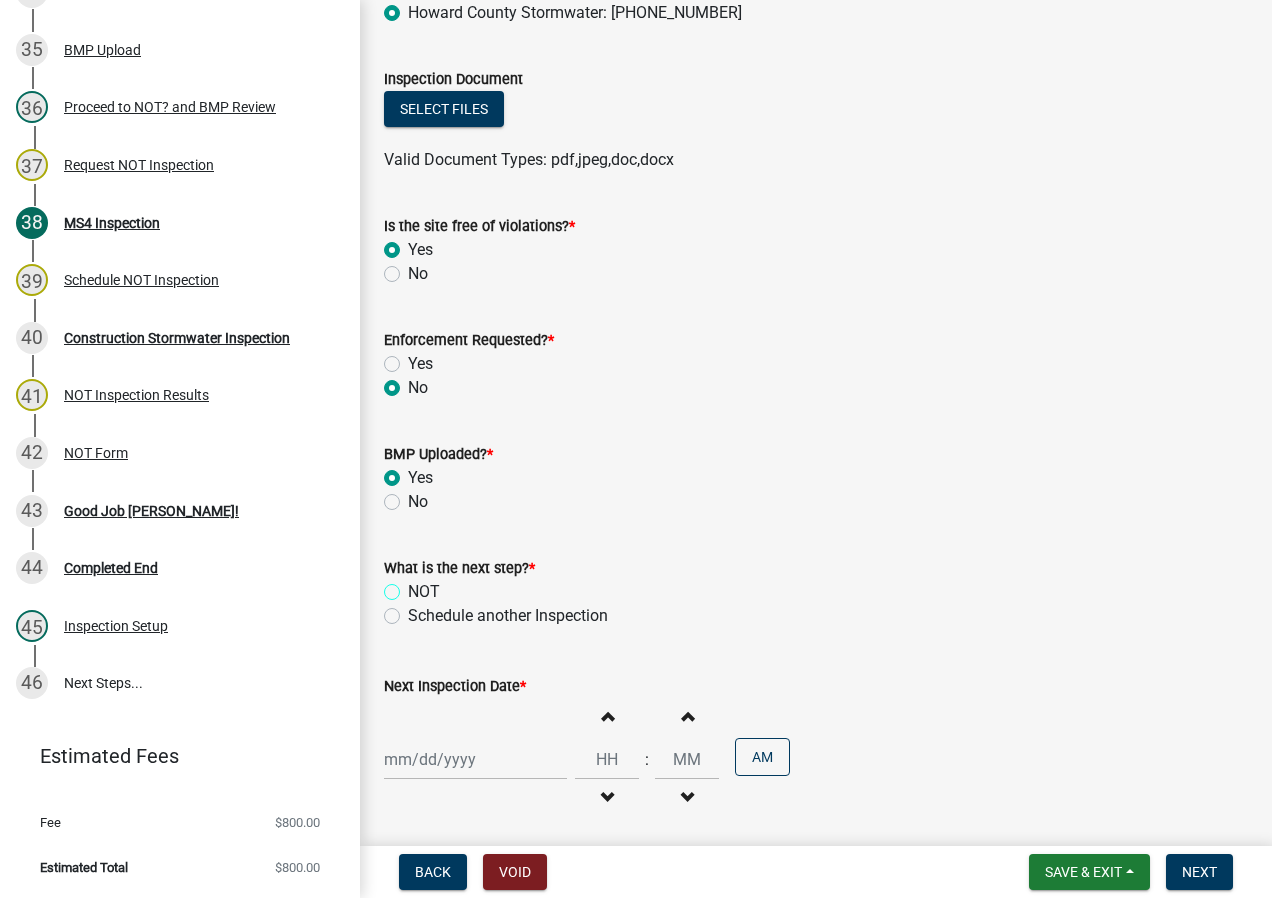 click on "NOT" at bounding box center [414, 586] 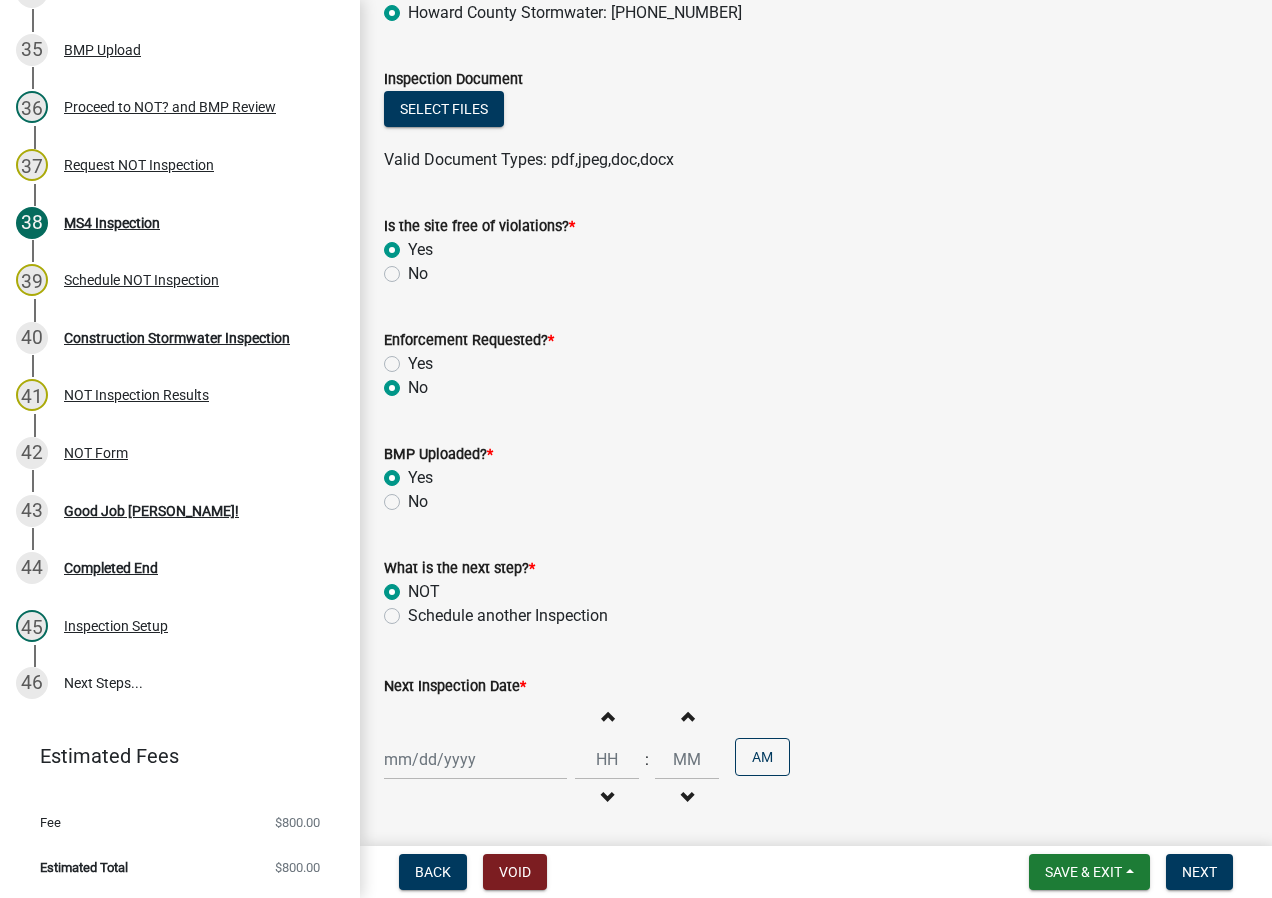 radio on "true" 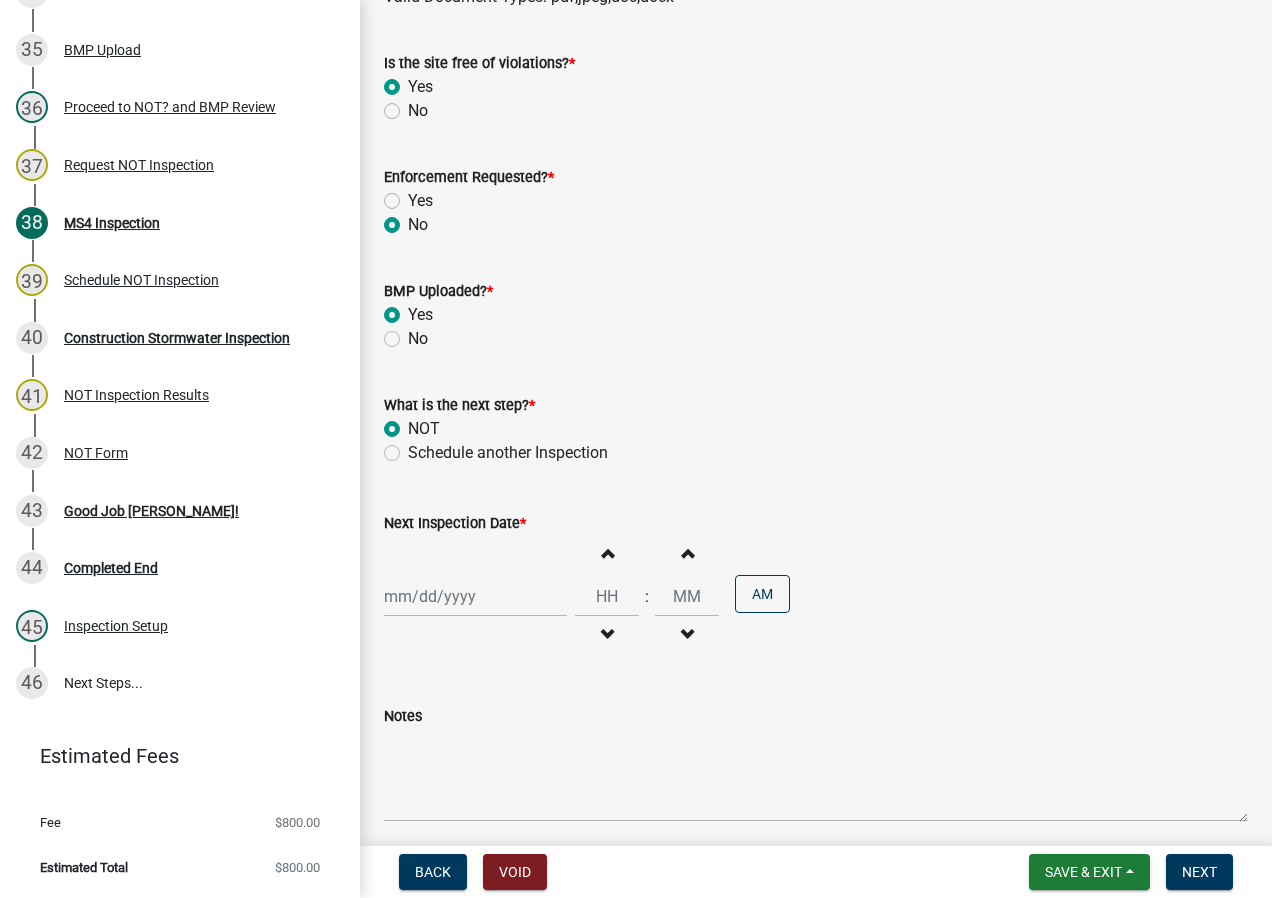 scroll, scrollTop: 14900, scrollLeft: 0, axis: vertical 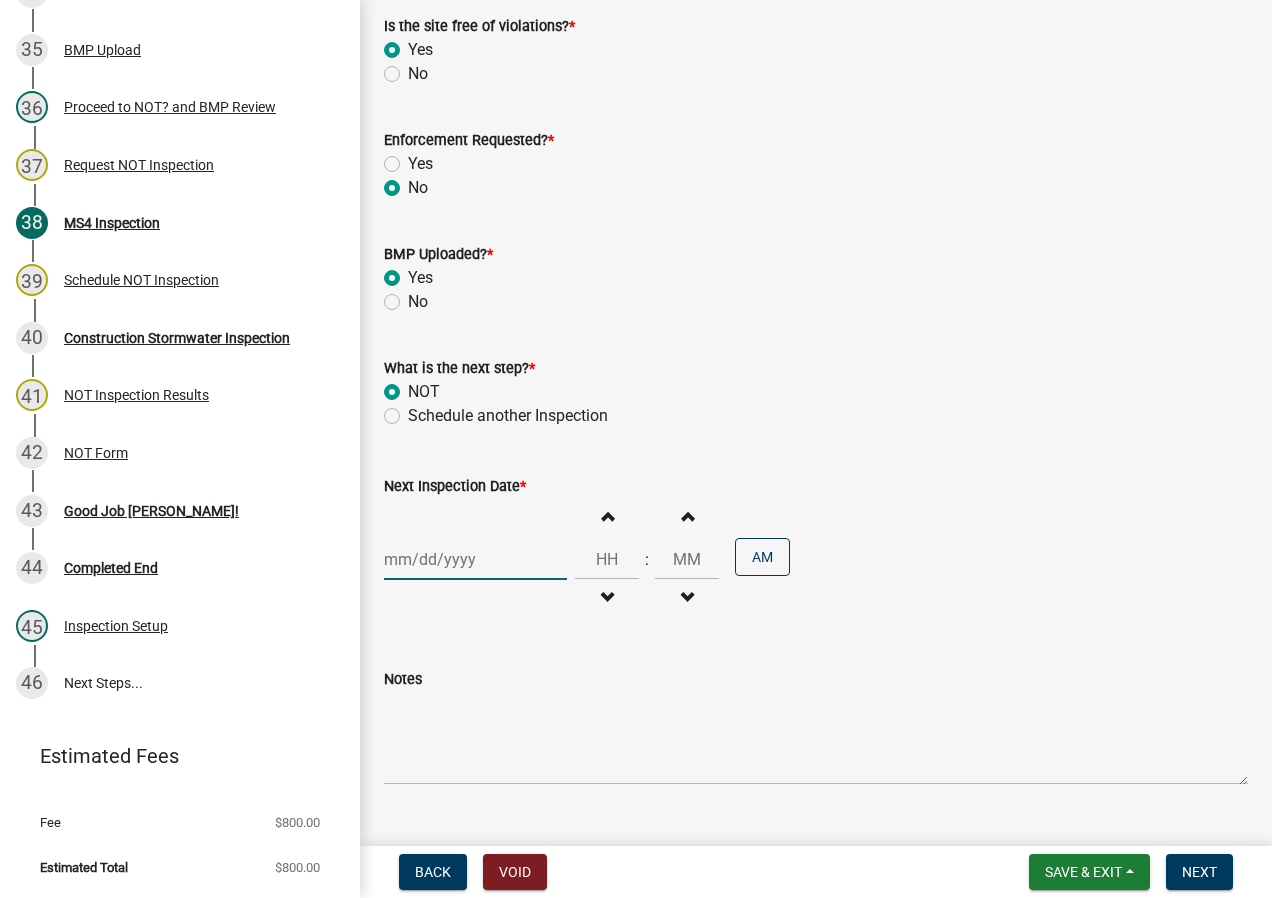 click 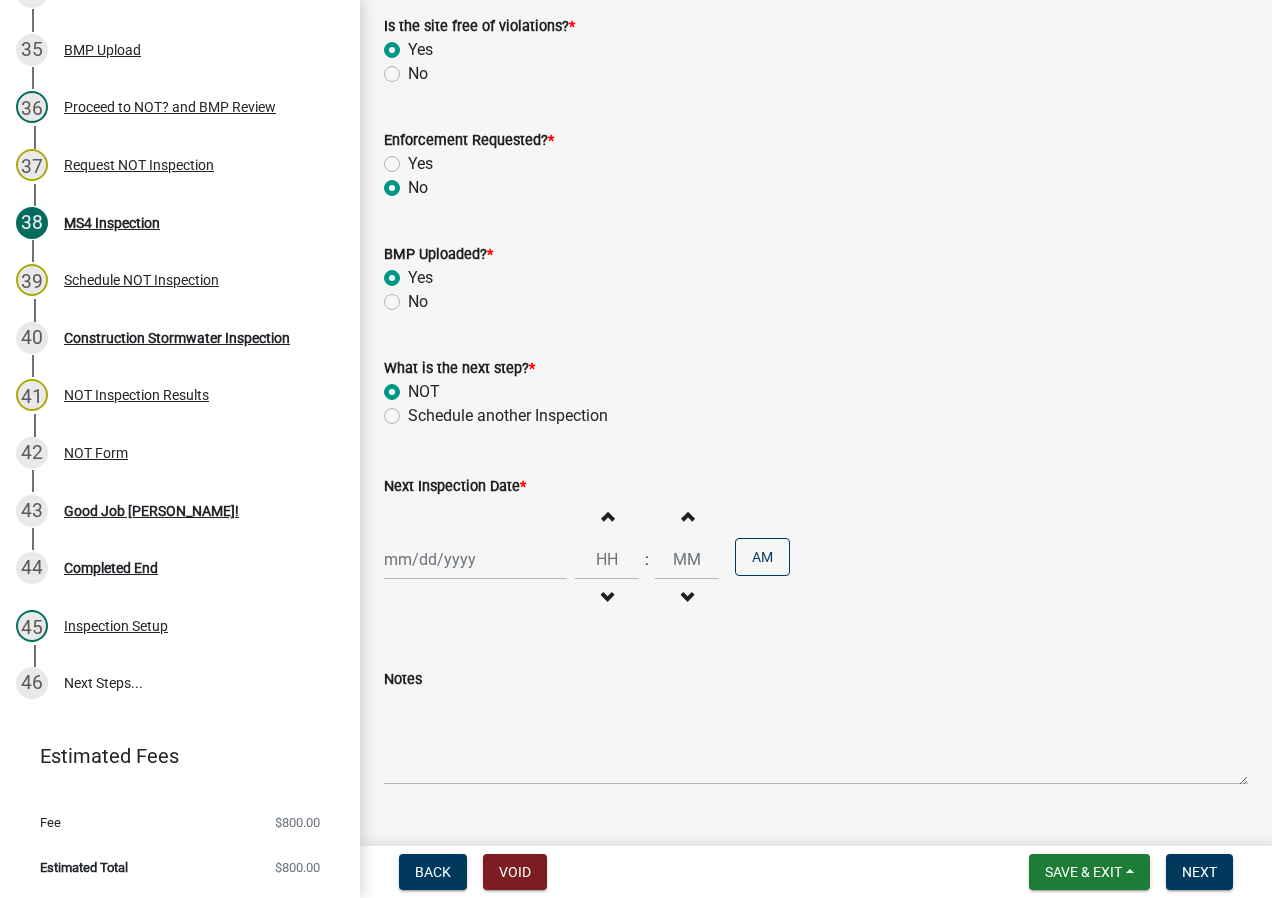 select on "7" 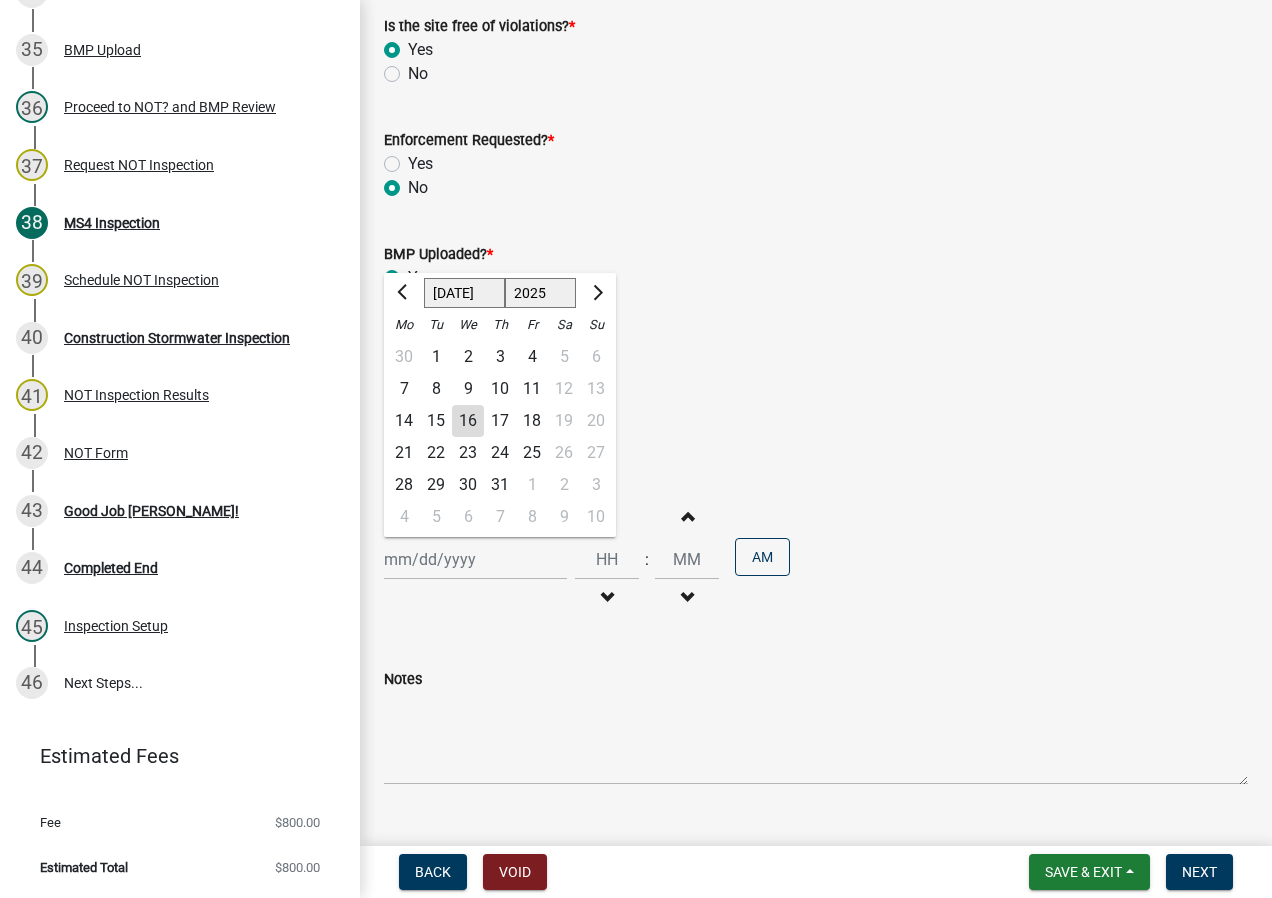 click on "16" 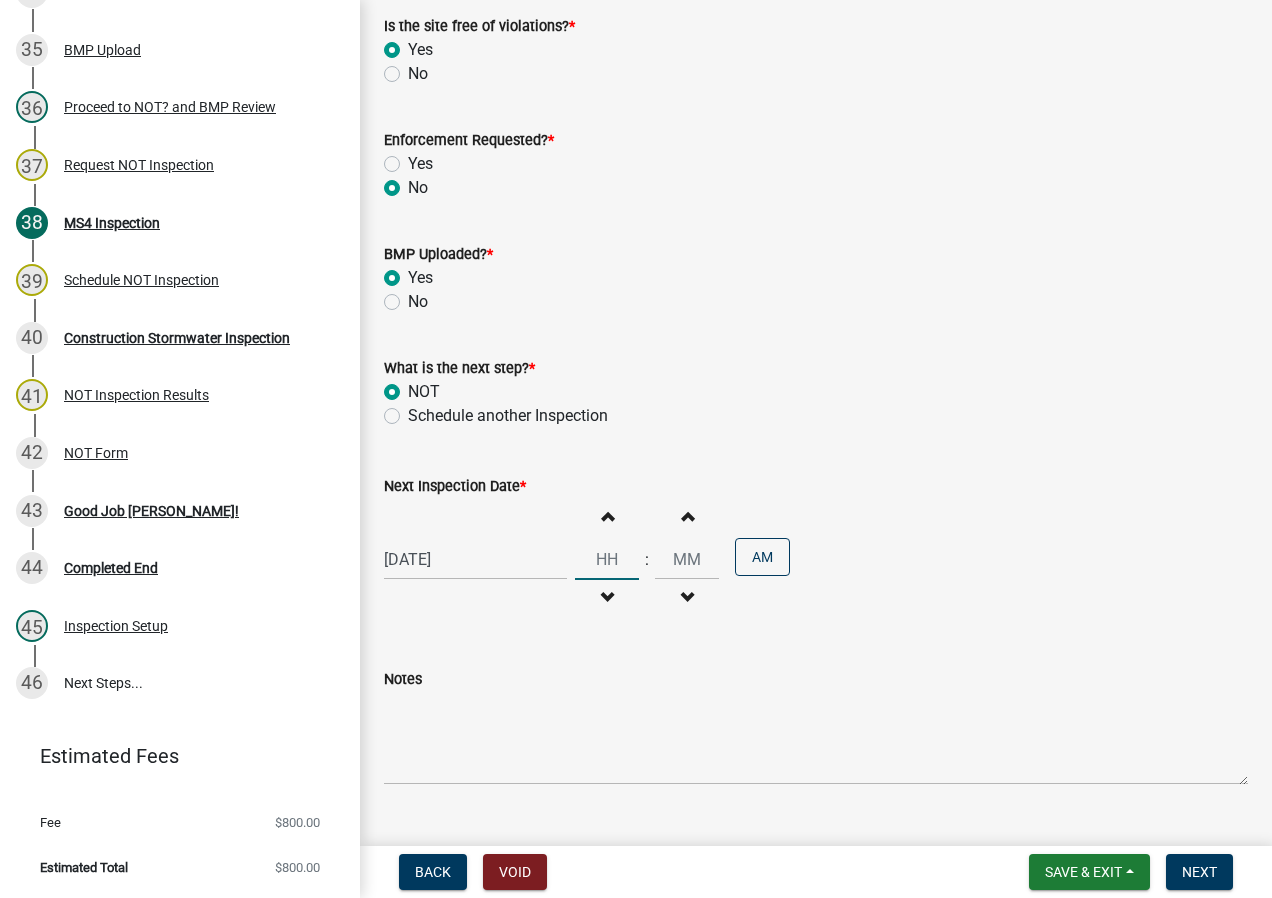 click at bounding box center (607, 559) 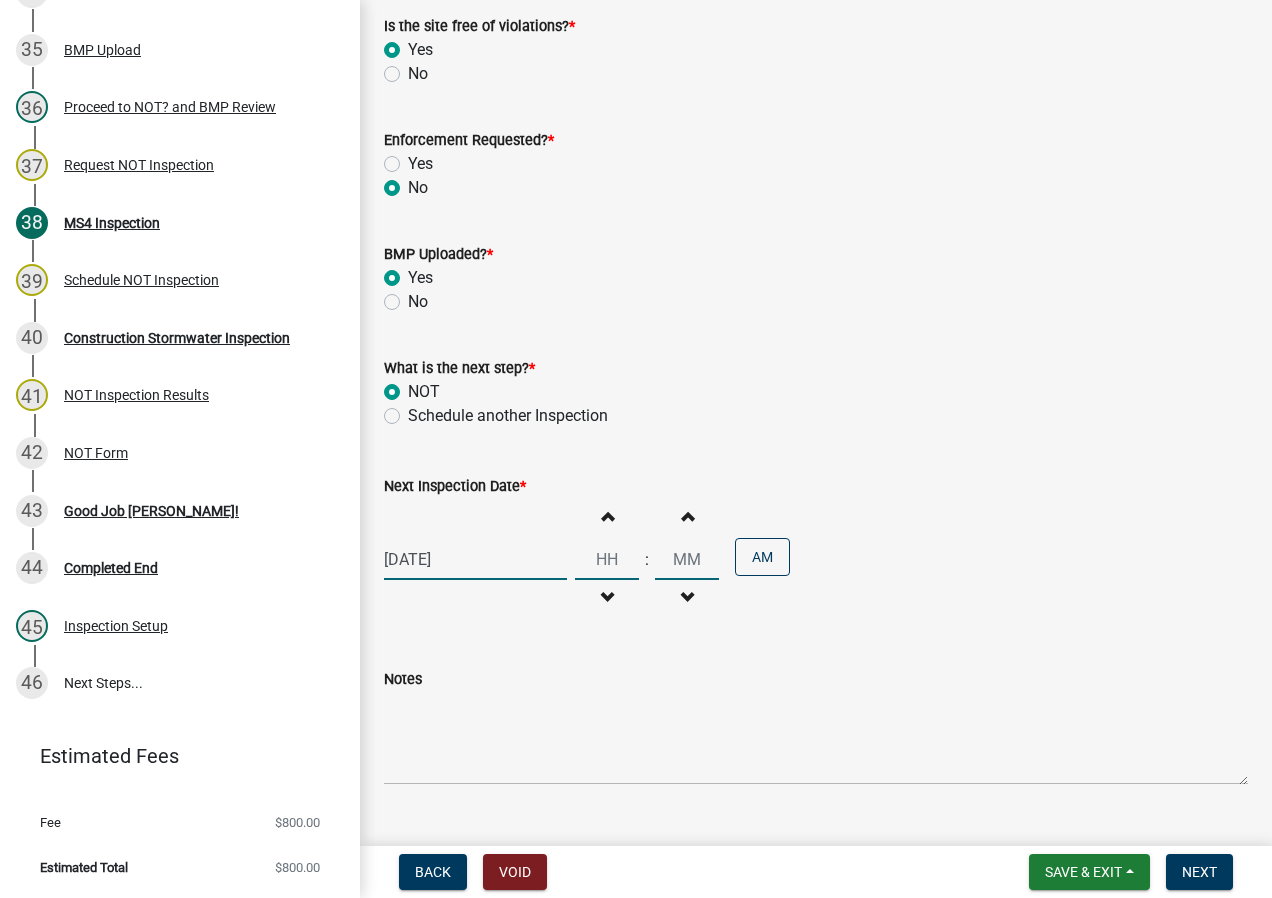 click at bounding box center (687, 559) 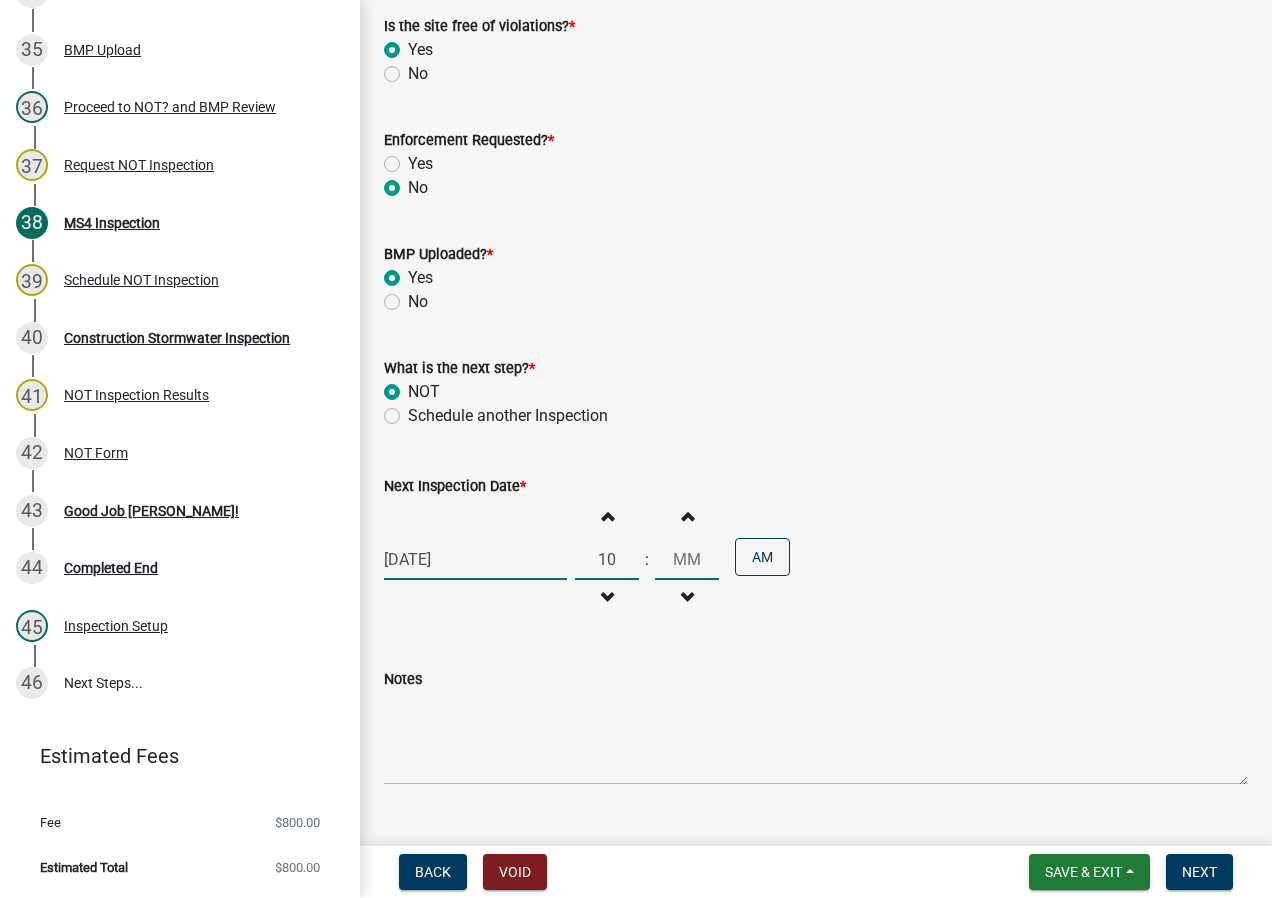 type on "10" 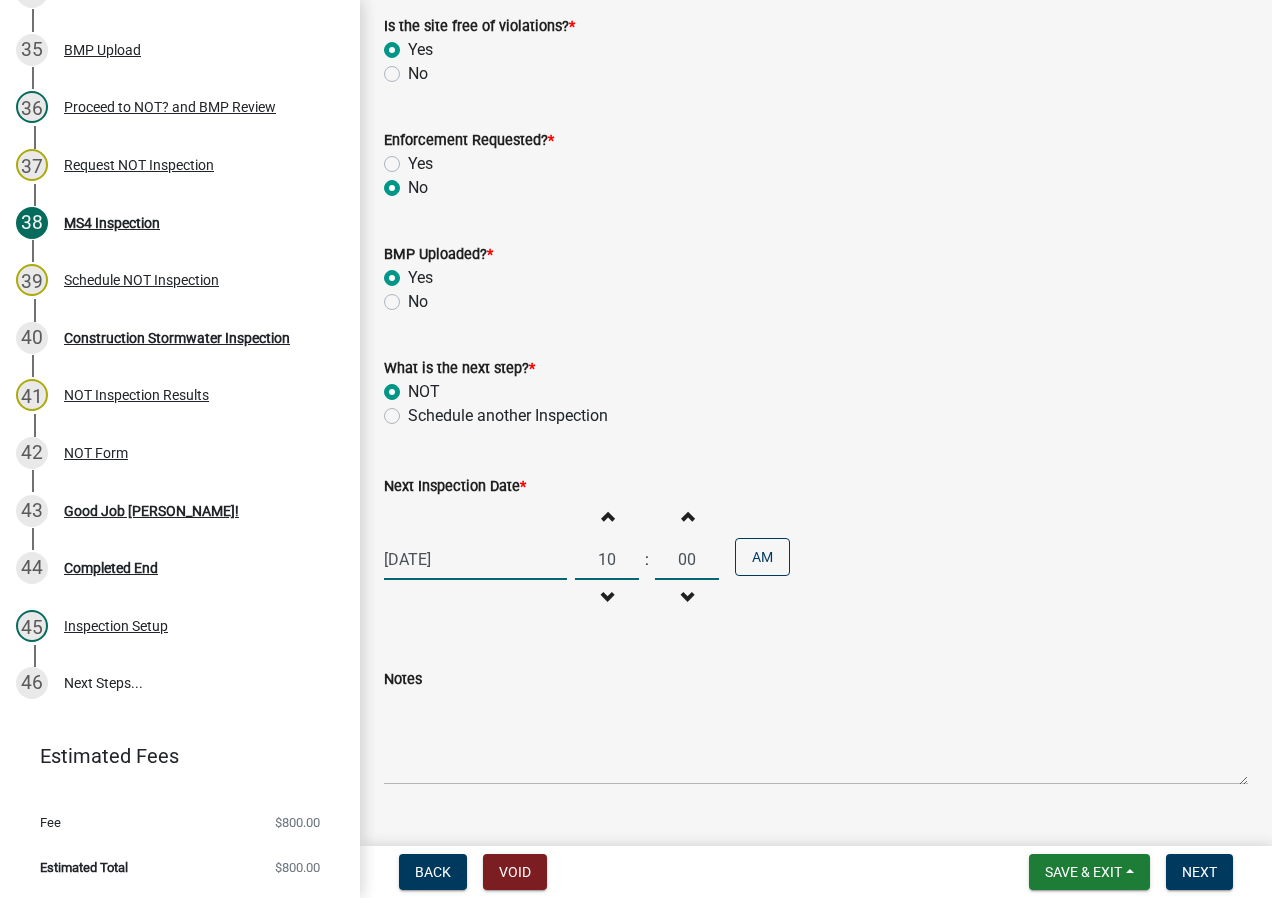 click on "00" at bounding box center (687, 559) 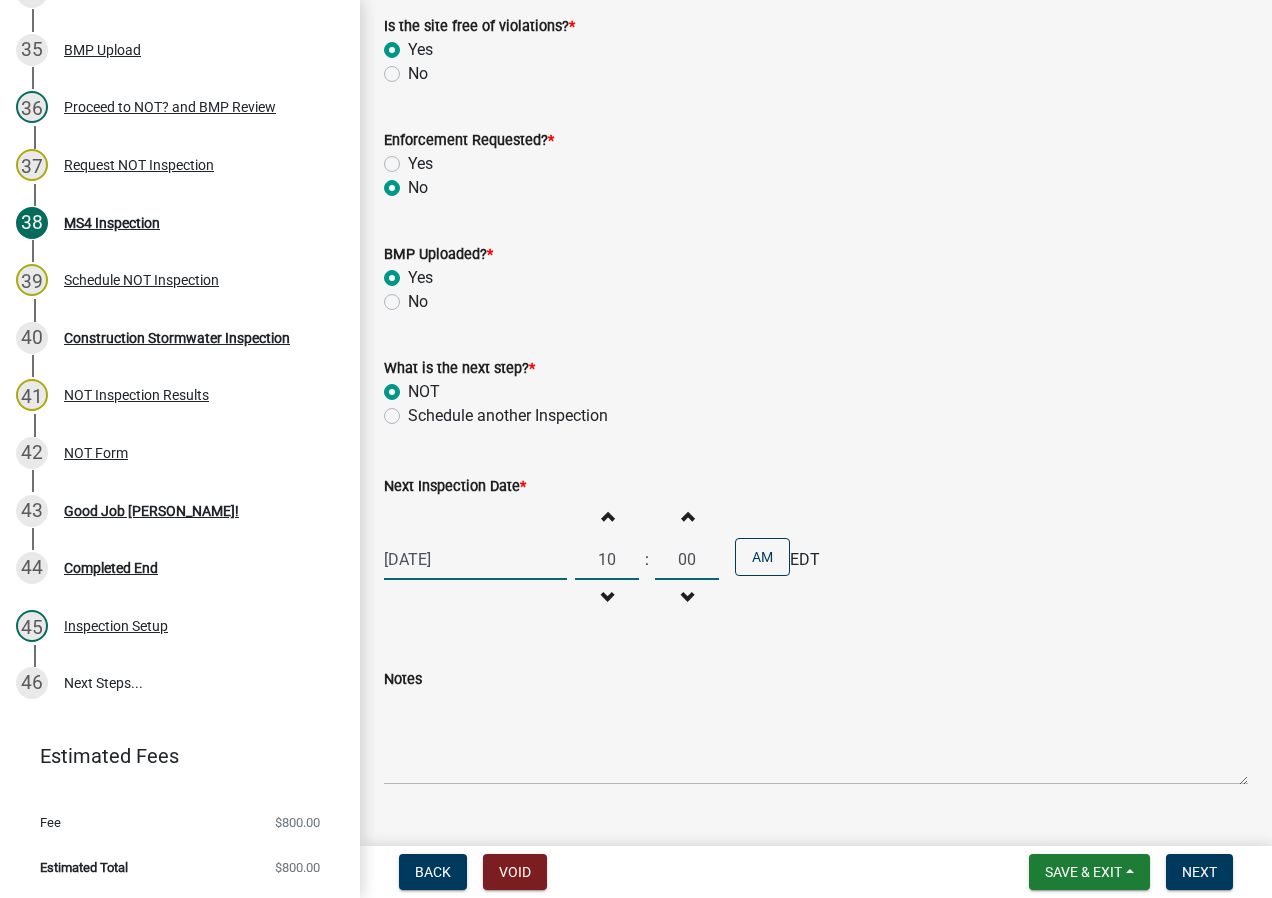 click on "Next Inspection Date  * 07/16/2025 Increment hours 10 Decrement hours : Increment minutes 00 Decrement minutes AM  EDT" 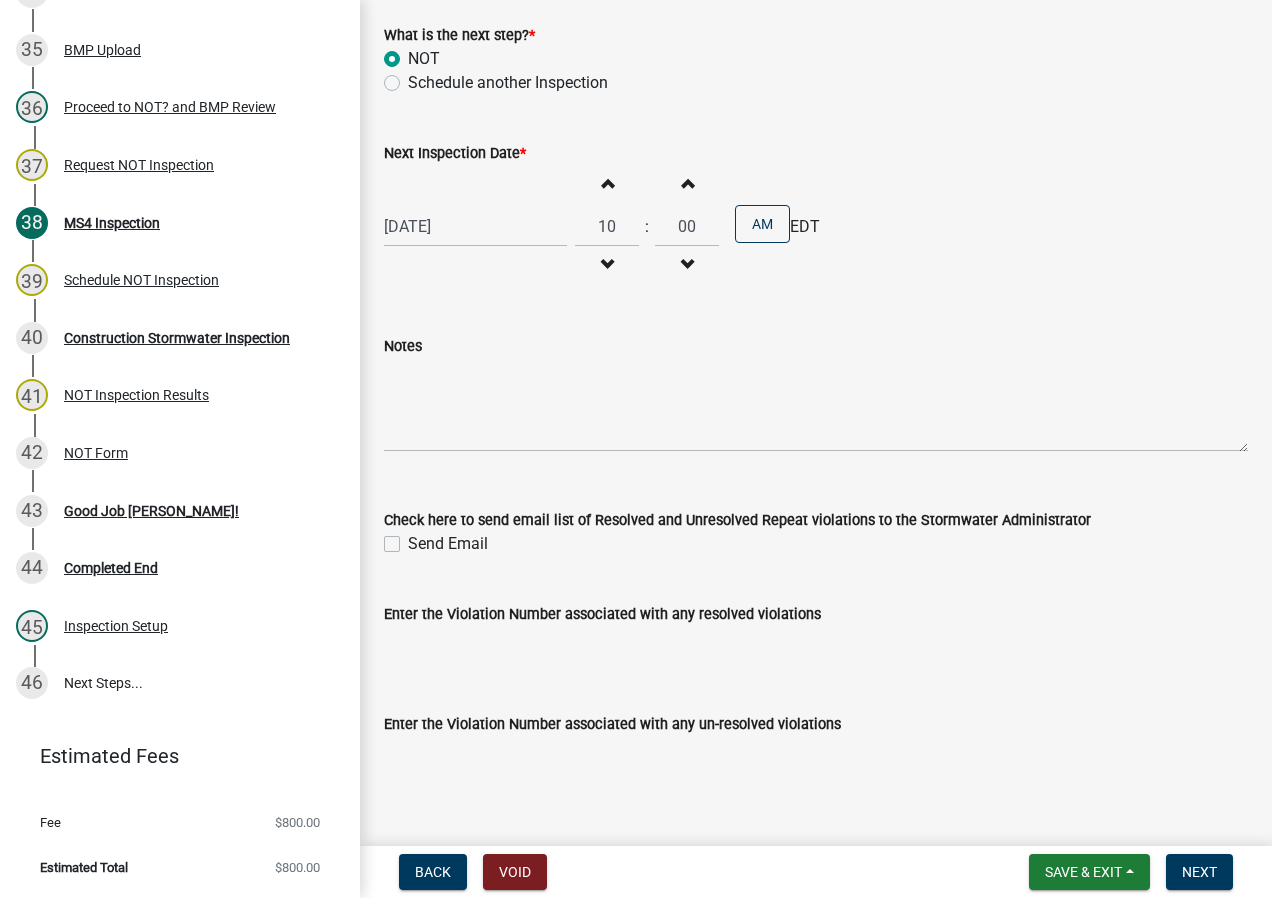 scroll, scrollTop: 15283, scrollLeft: 0, axis: vertical 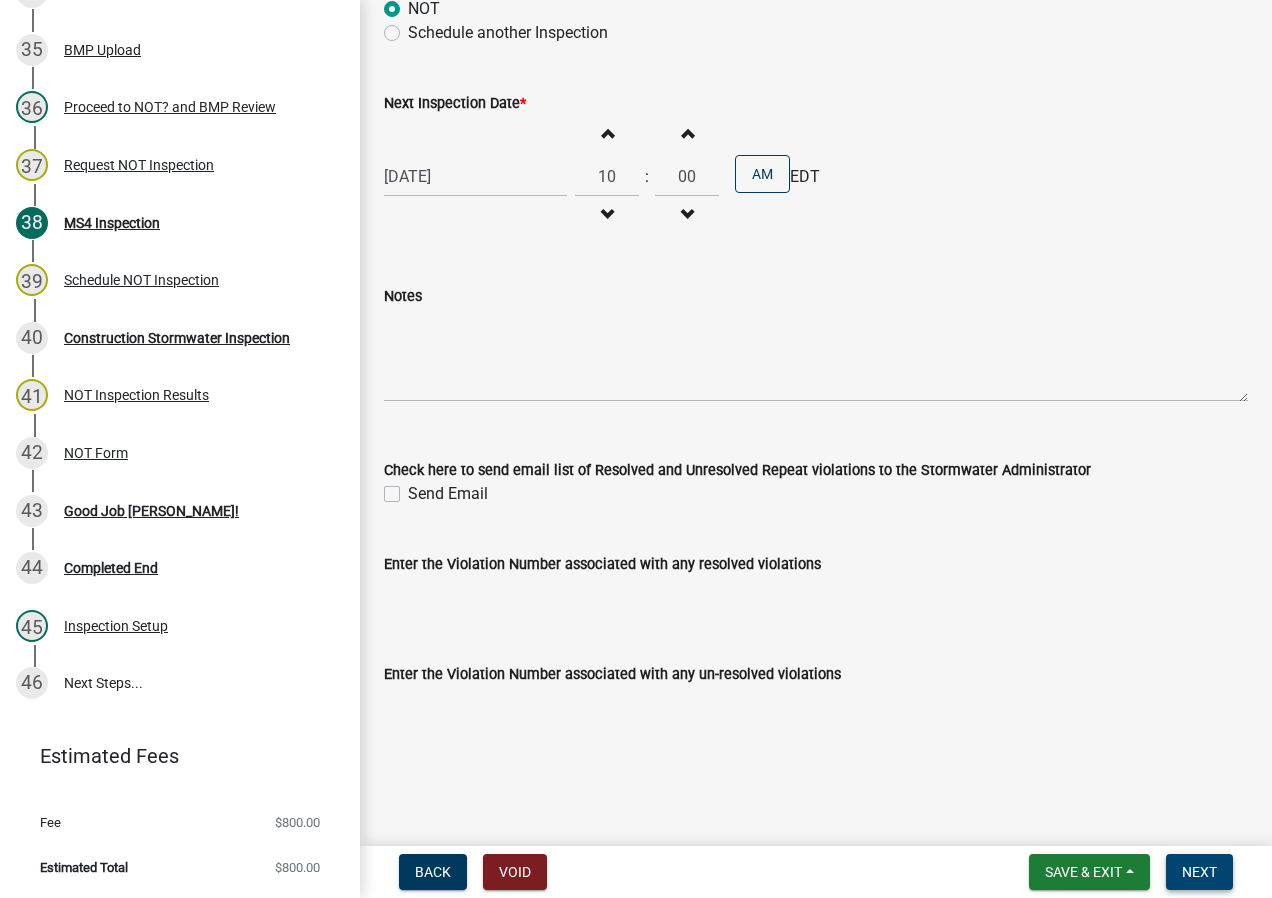 click on "Next" at bounding box center [1199, 872] 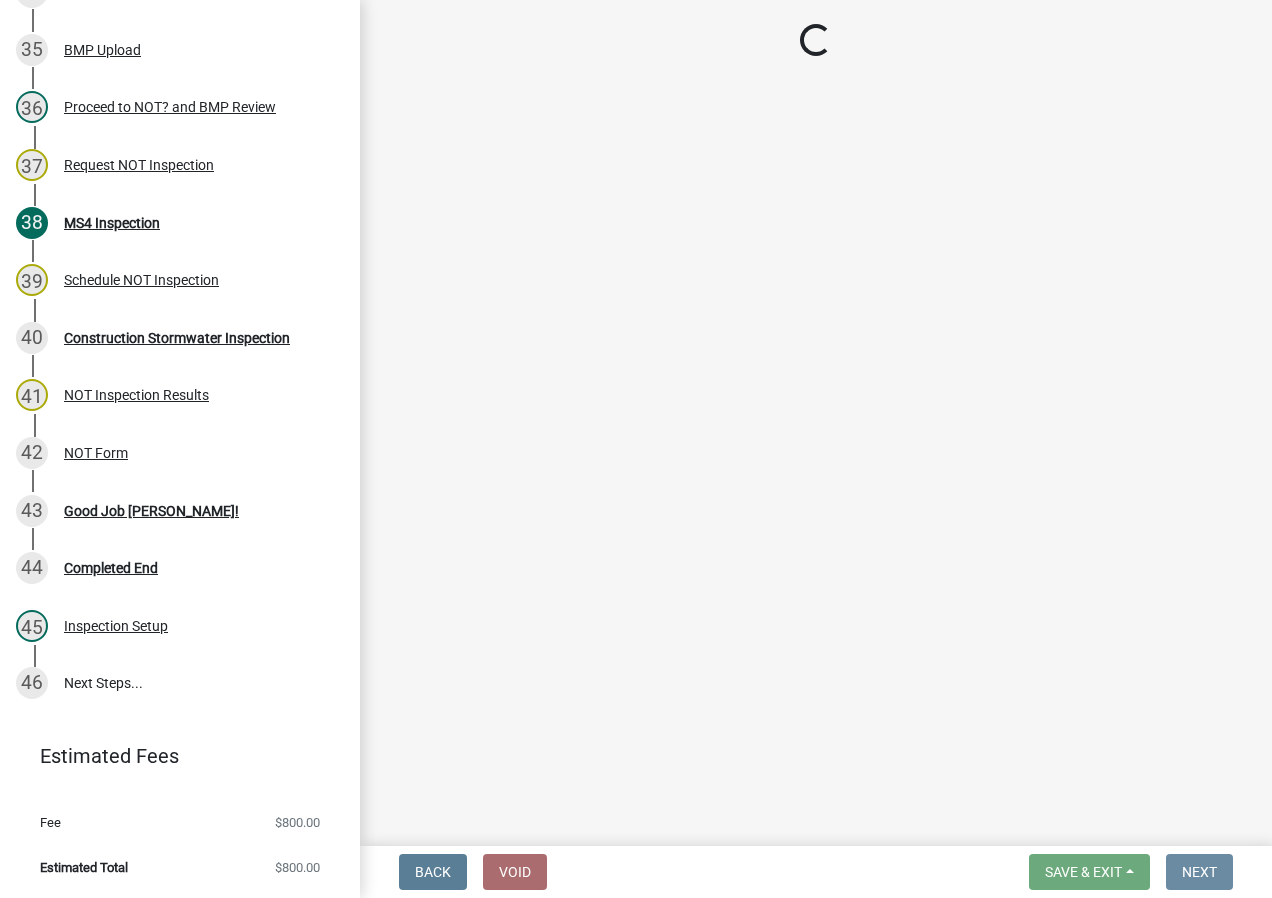 scroll, scrollTop: 0, scrollLeft: 0, axis: both 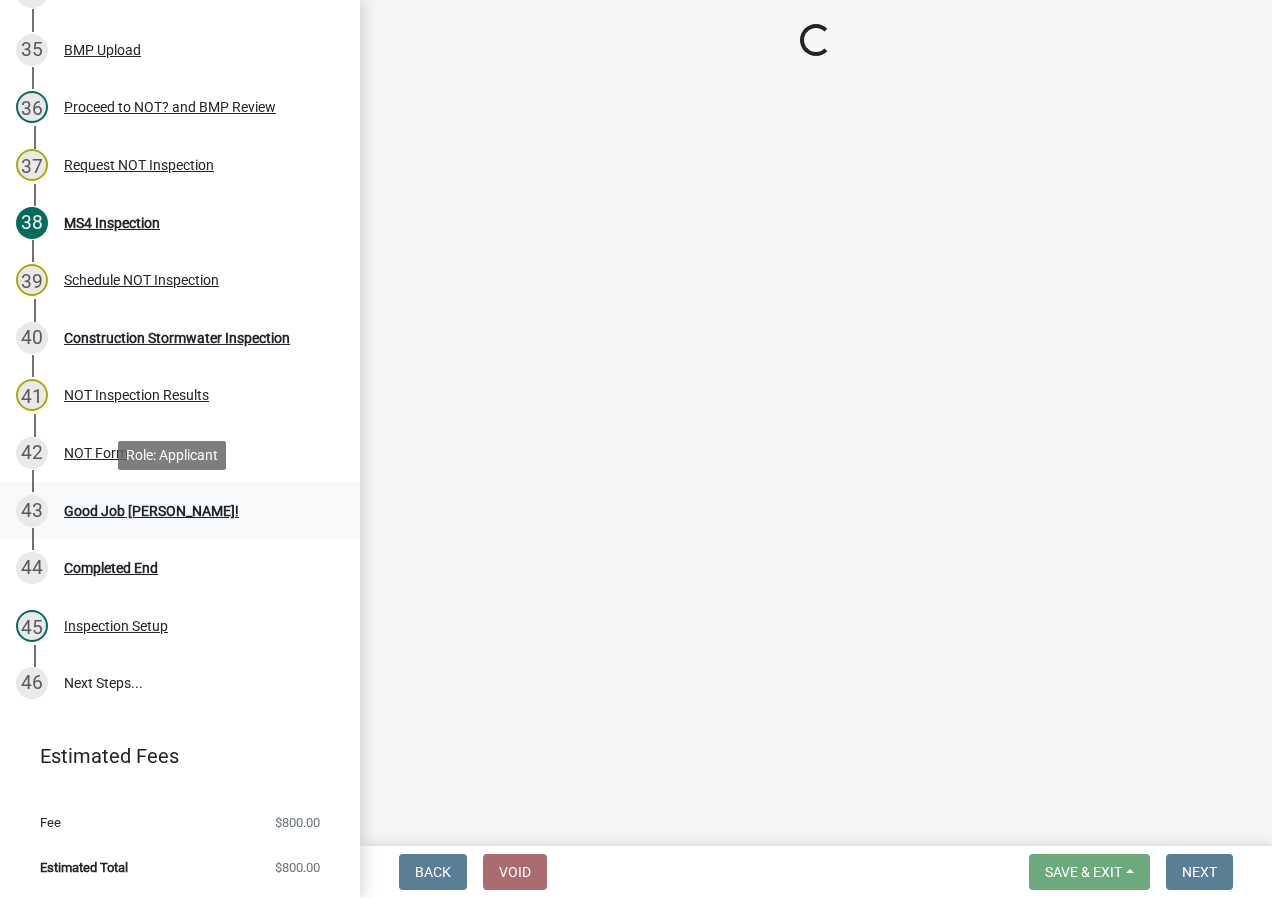 click on "43     Good Job Greg!" at bounding box center [180, 511] 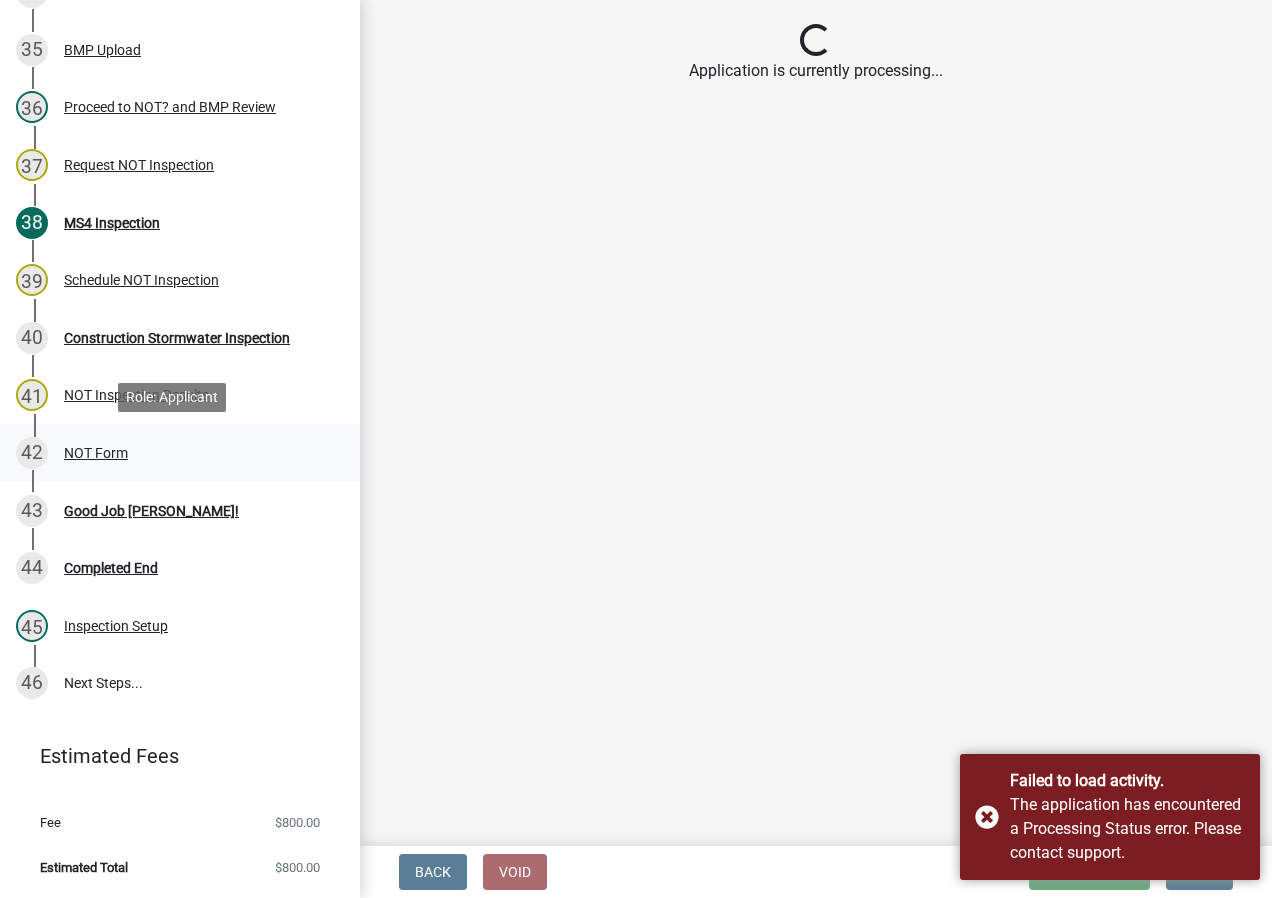 scroll, scrollTop: 2195, scrollLeft: 0, axis: vertical 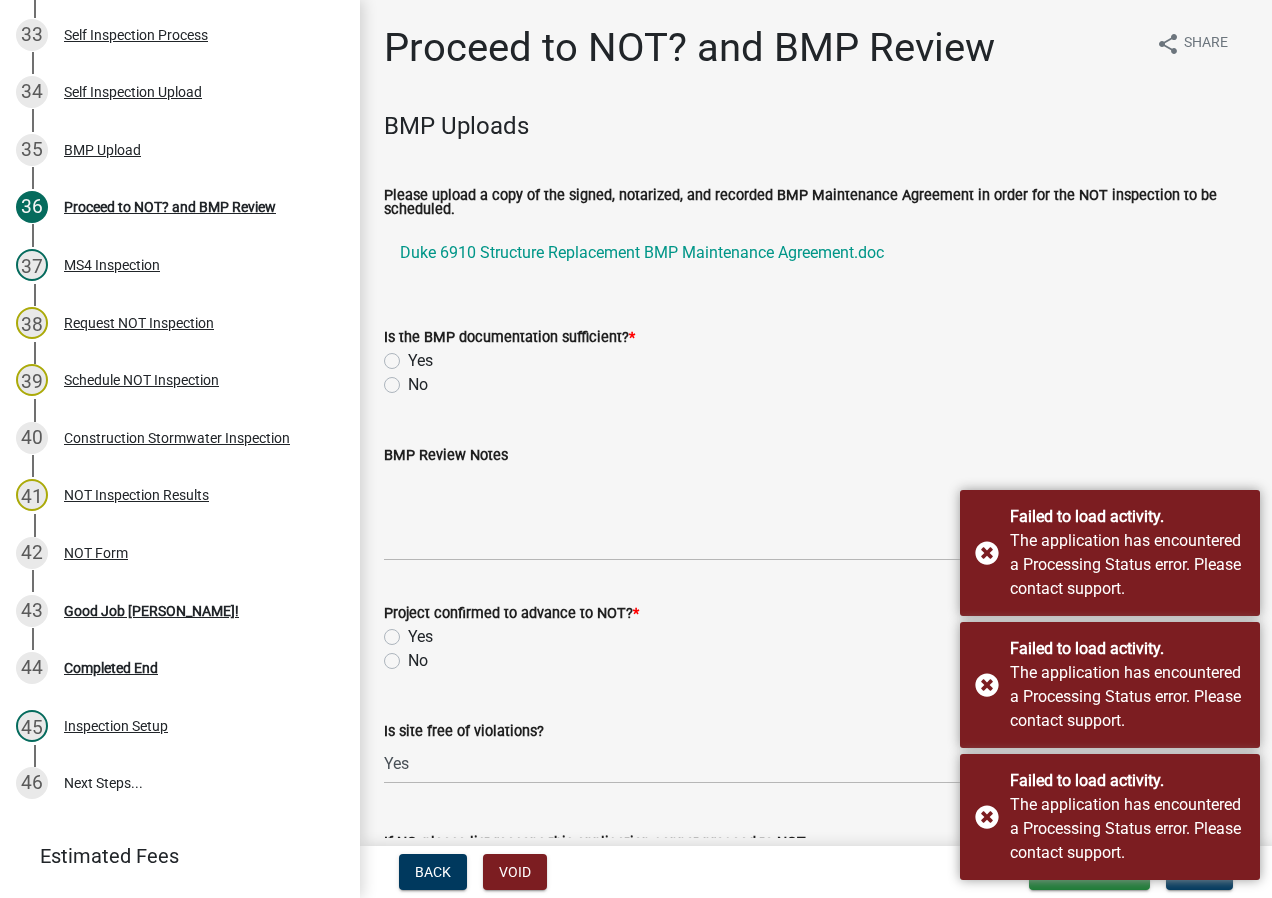 click on "Yes" 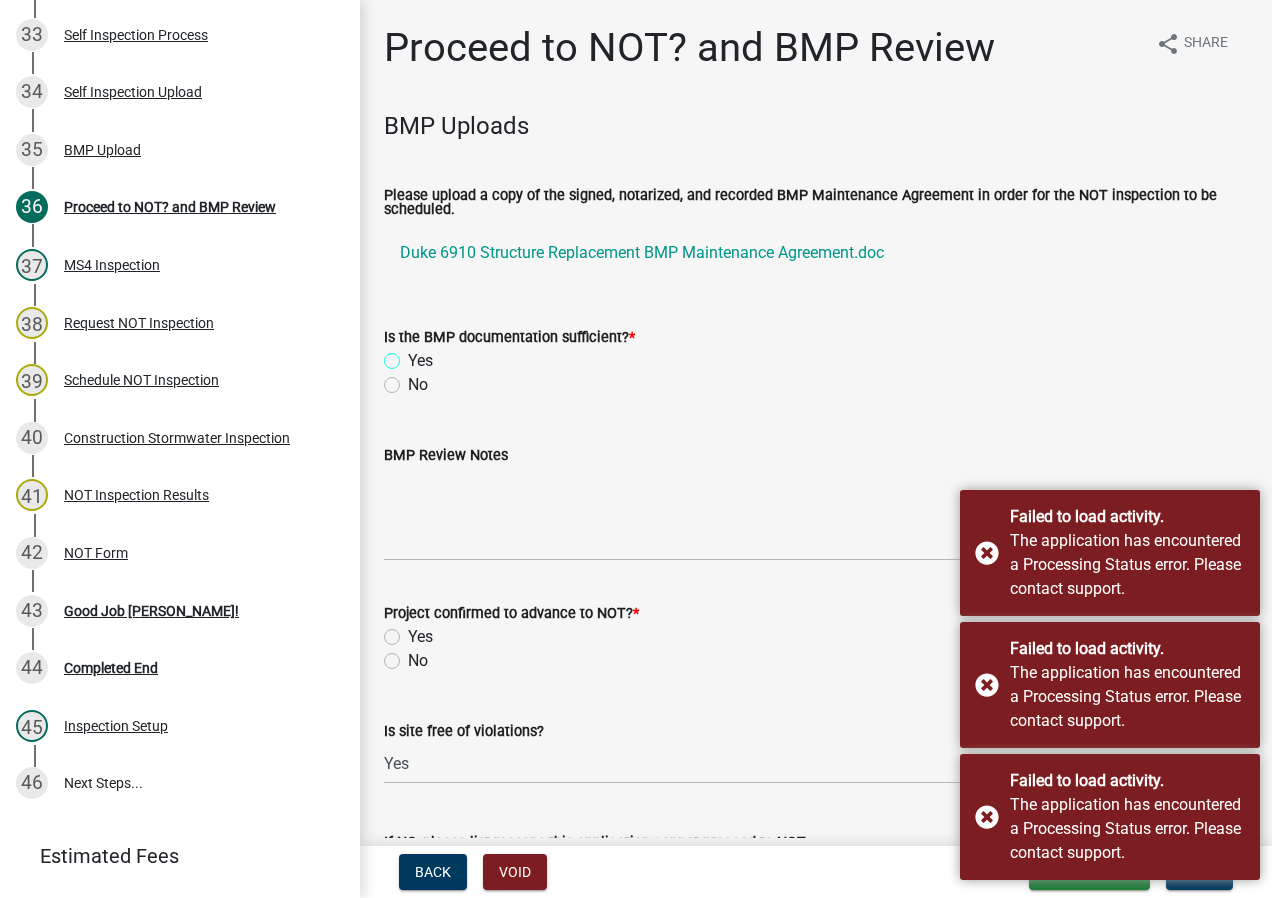click on "Yes" at bounding box center (414, 355) 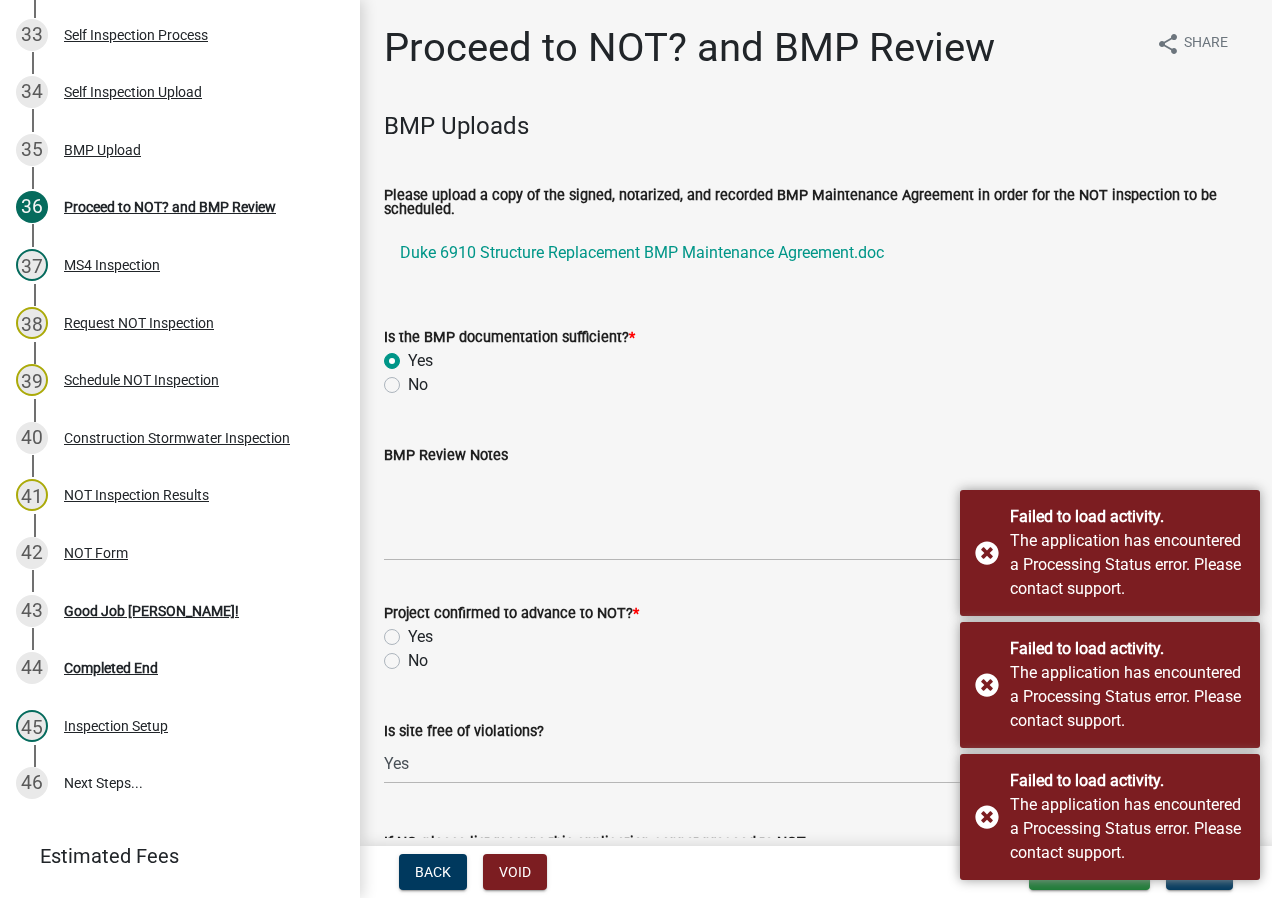 radio on "true" 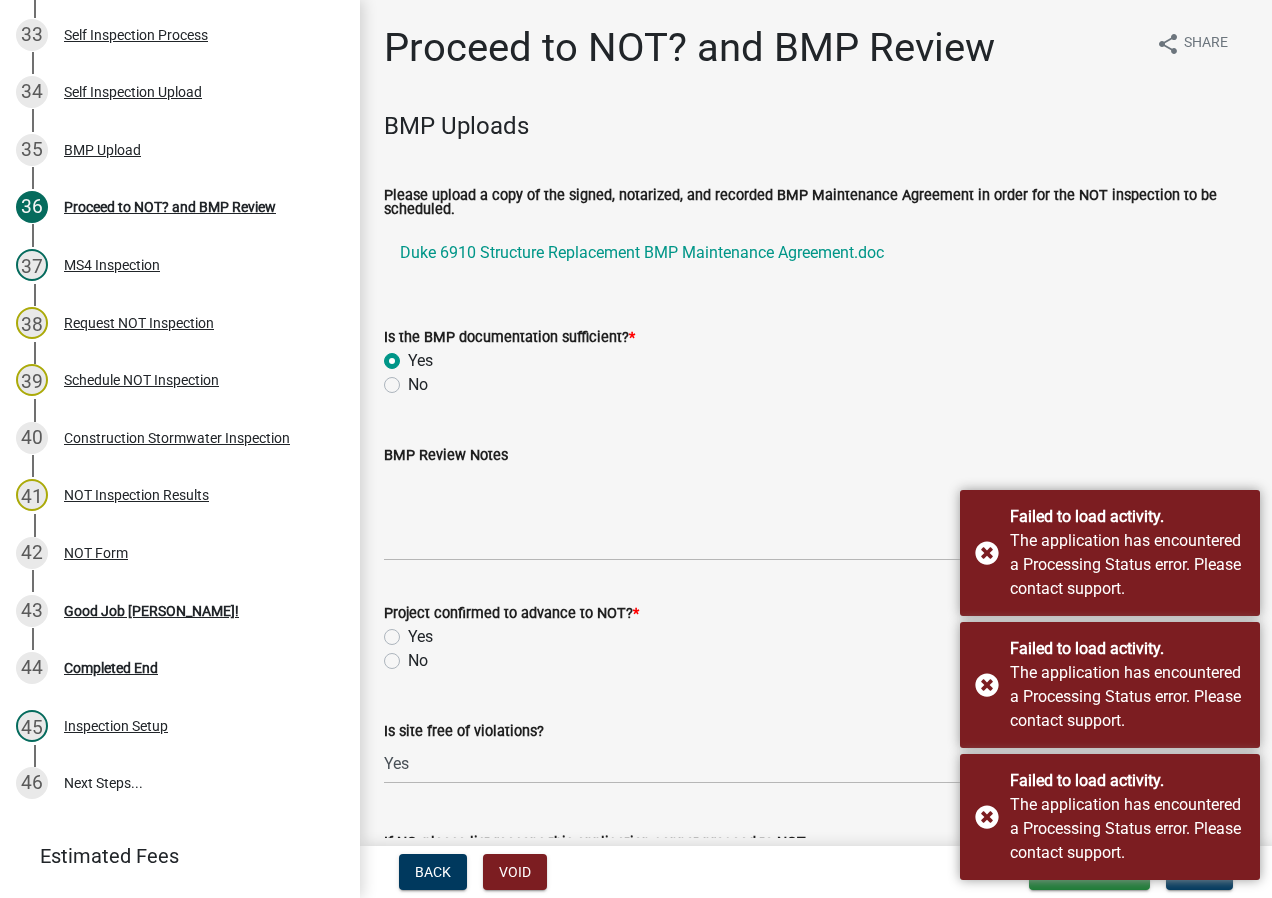 click on "Yes" 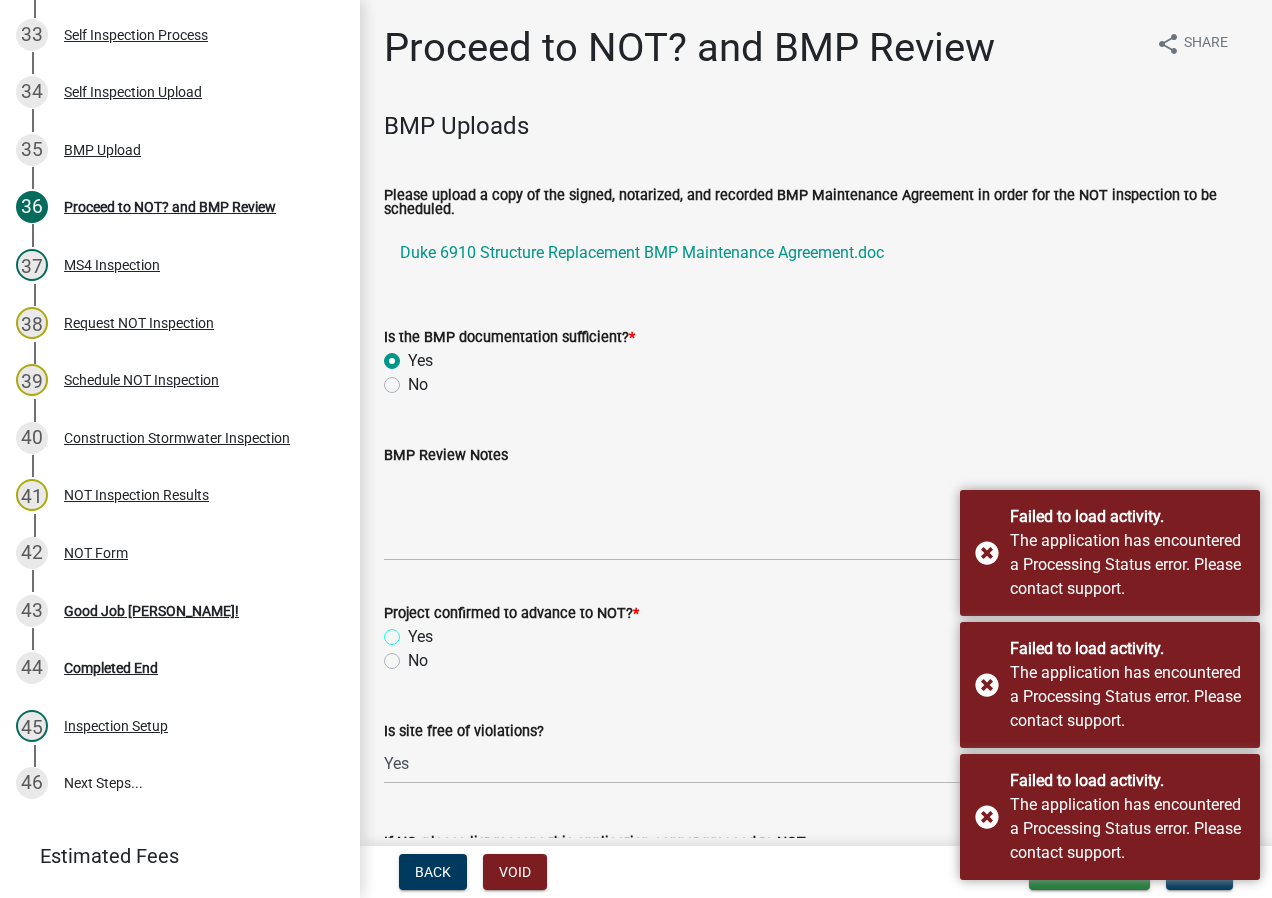 click on "Yes" at bounding box center [414, 631] 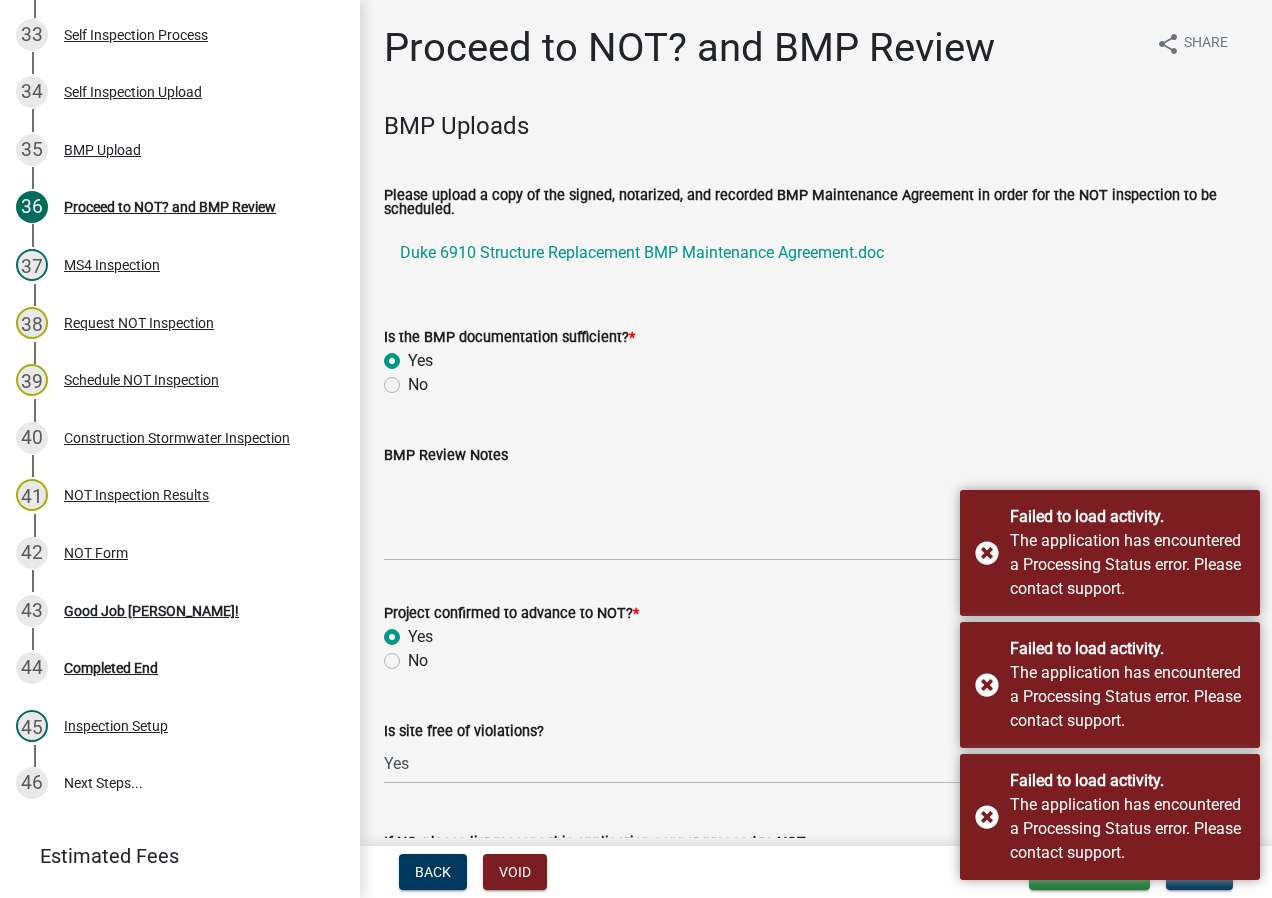radio on "true" 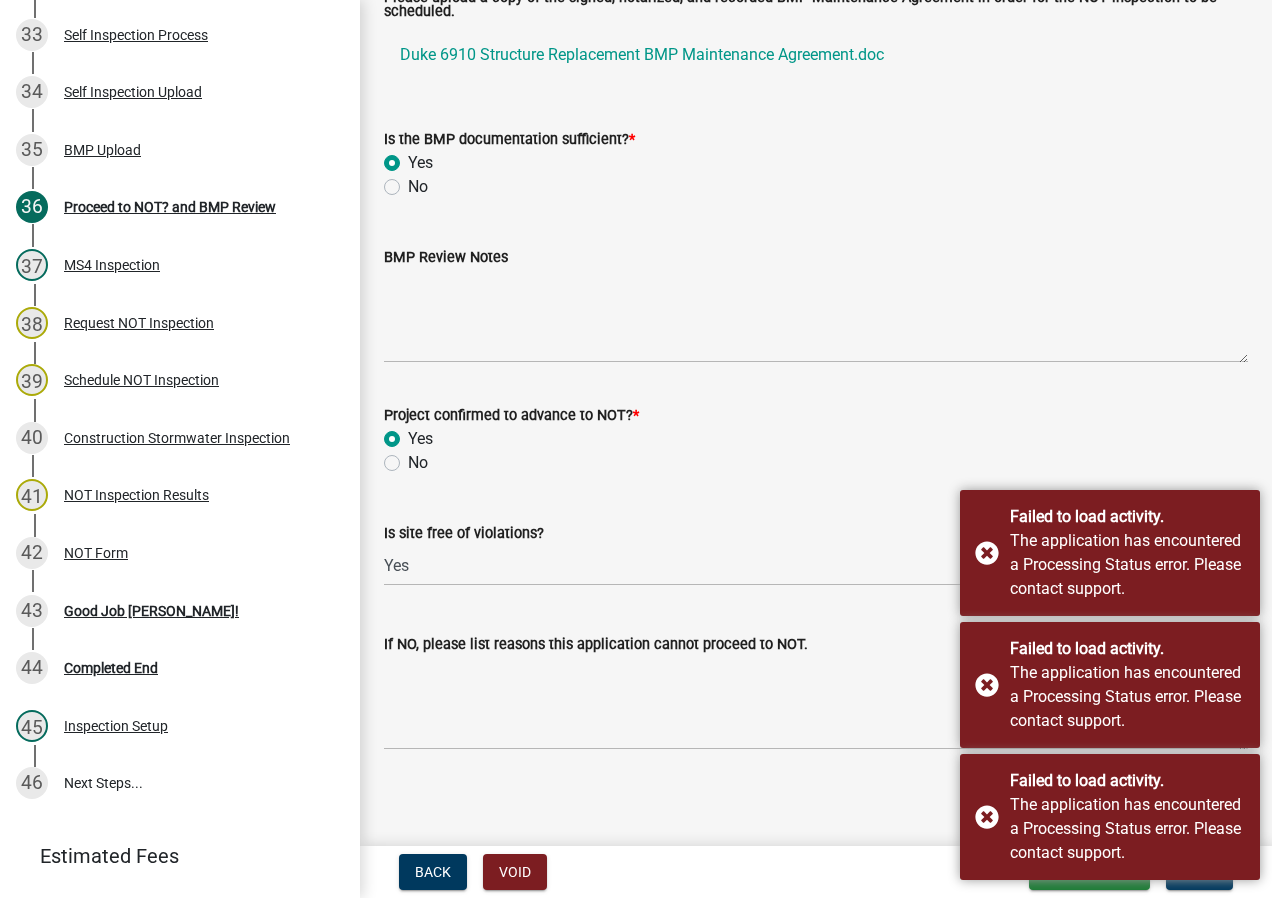 scroll, scrollTop: 205, scrollLeft: 0, axis: vertical 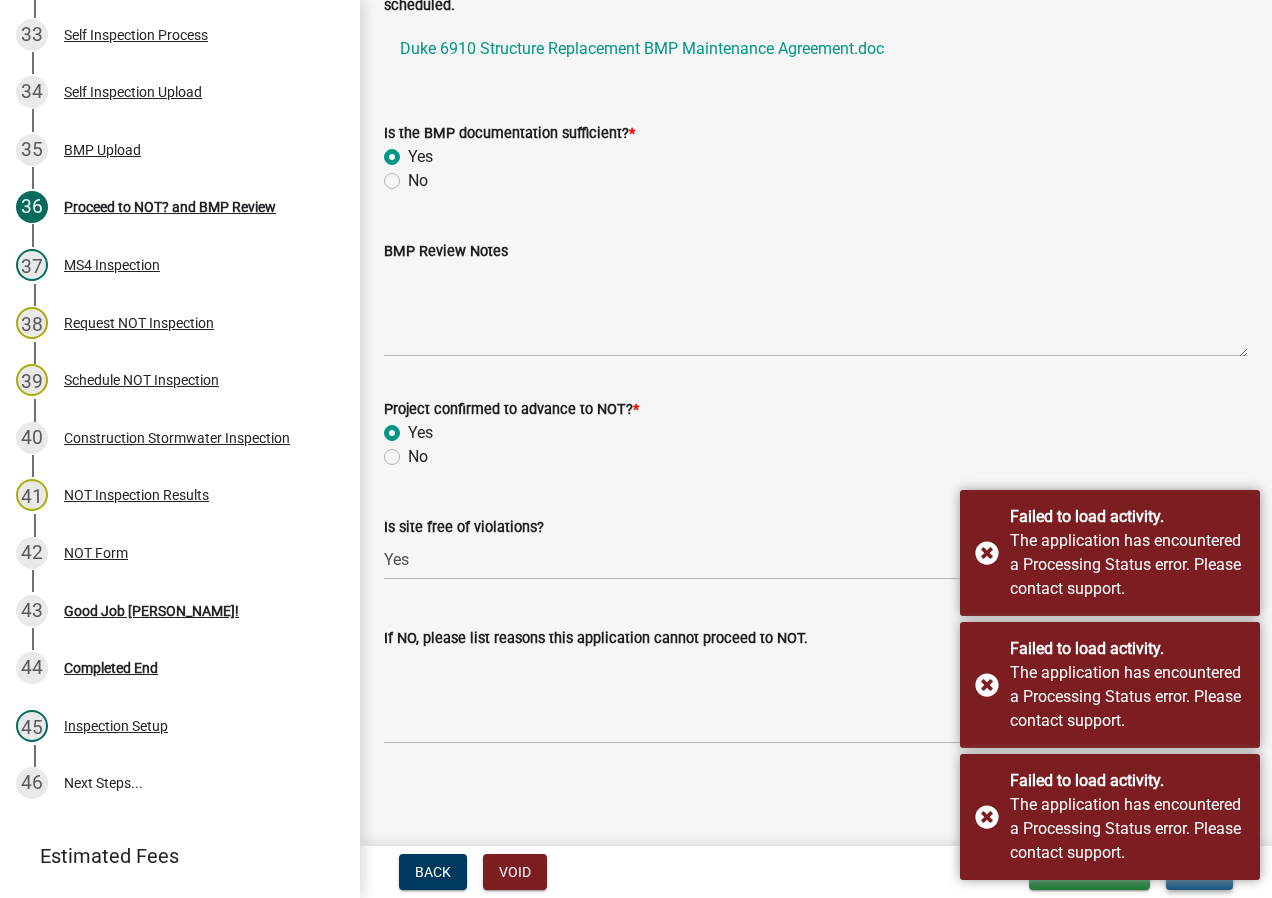 click on "Next" at bounding box center (1199, 872) 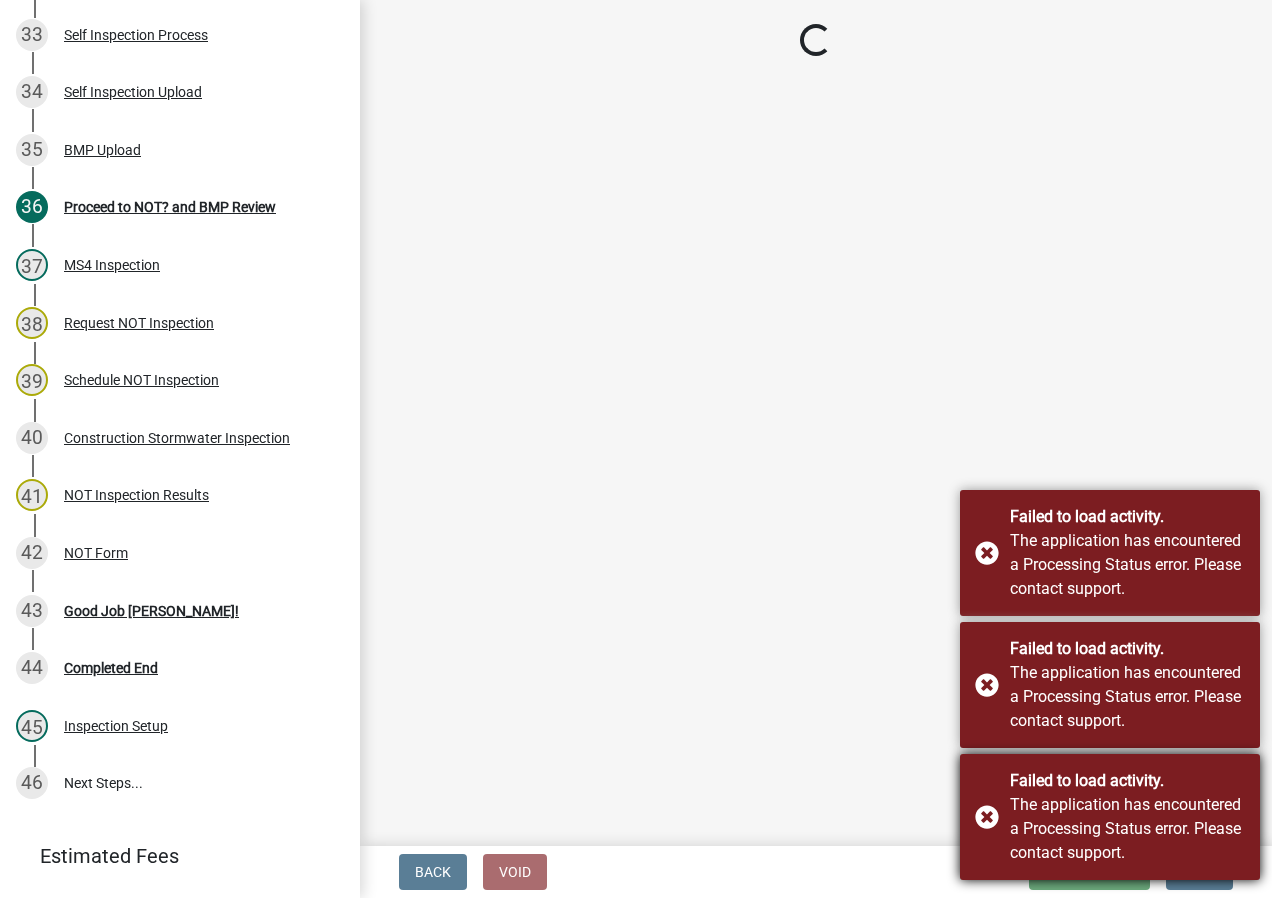 click on "Failed to load activity." at bounding box center (1127, 781) 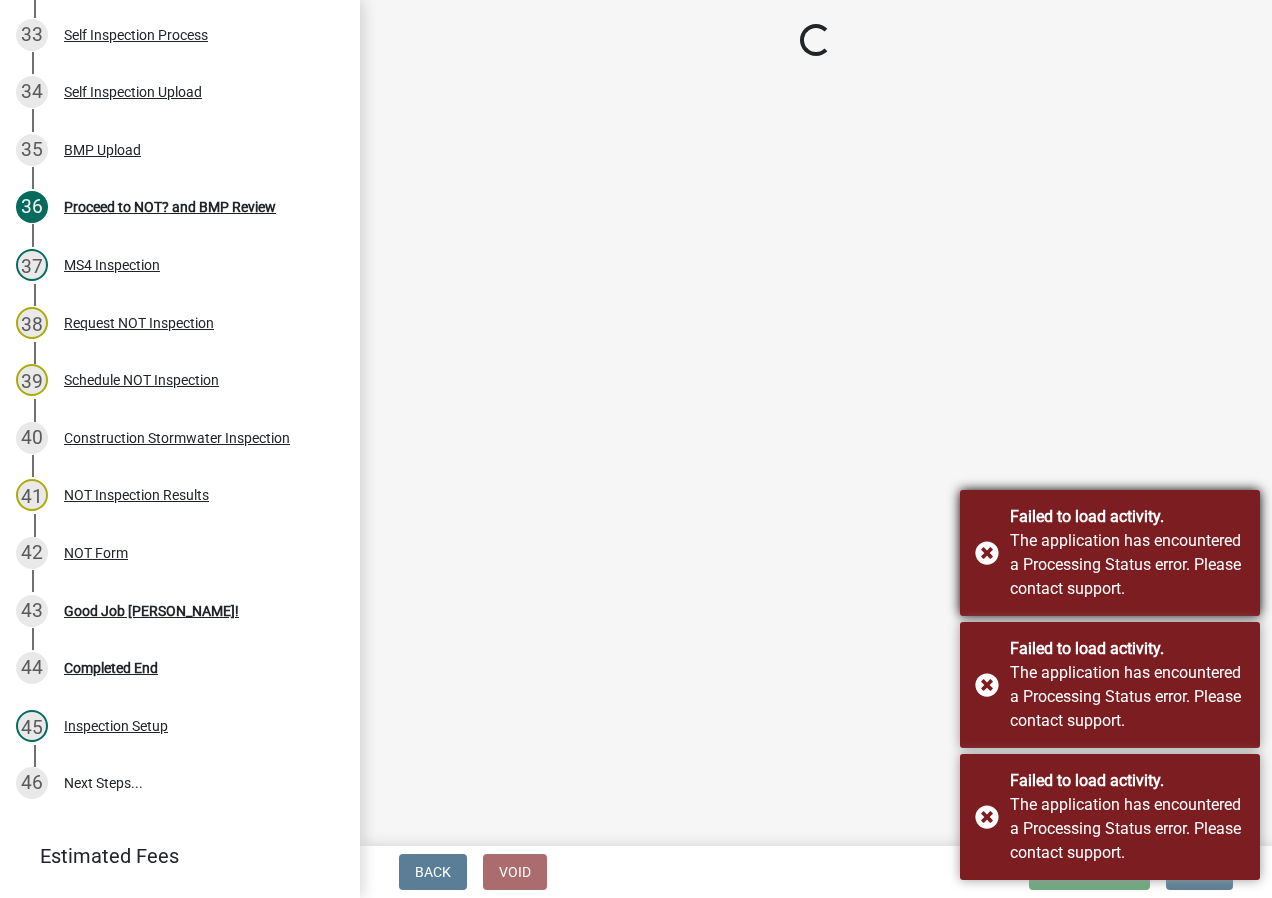 click on "The application has encountered a Processing Status error. Please contact support." at bounding box center [1127, 565] 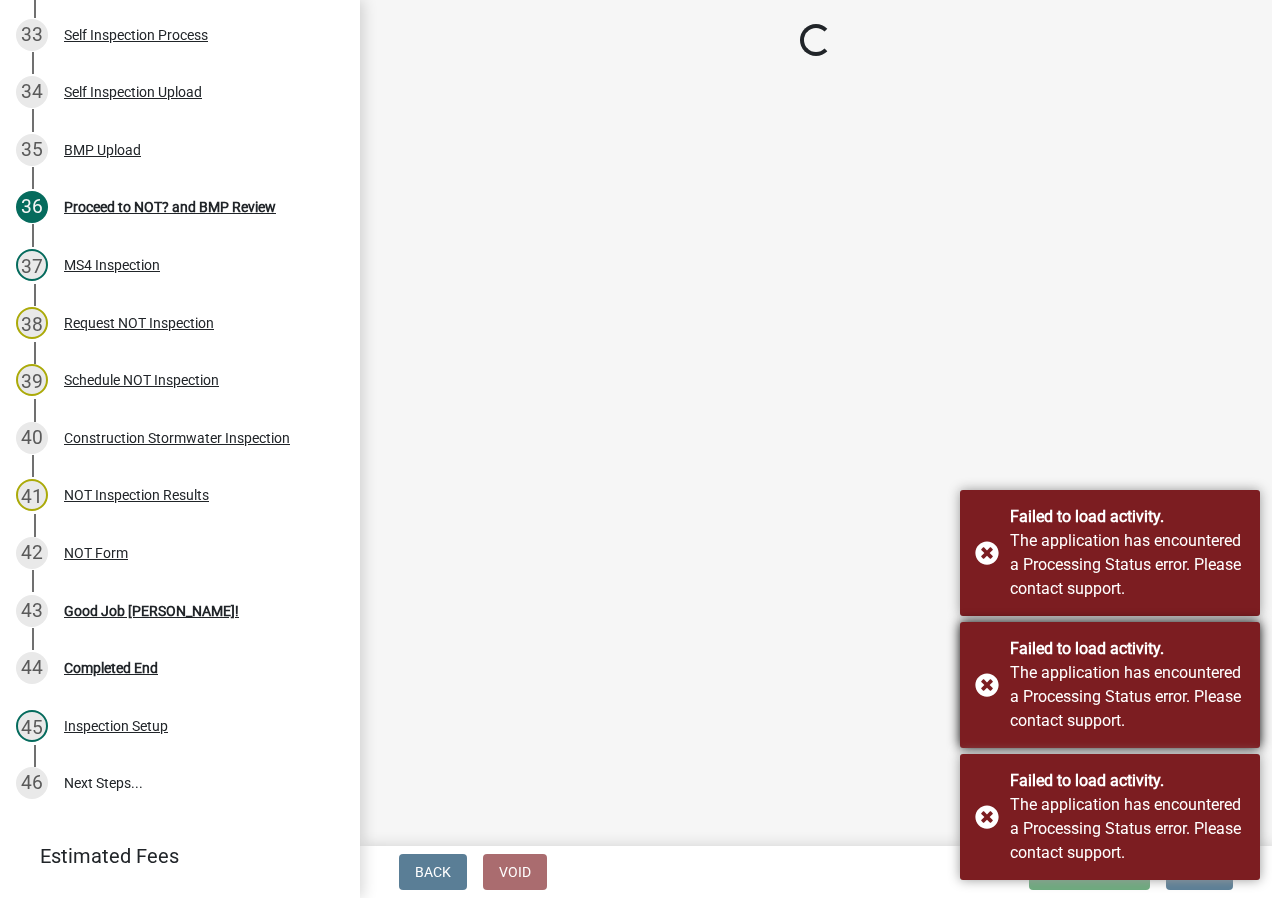 click on "The application has encountered a Processing Status error. Please contact support." at bounding box center (1127, 697) 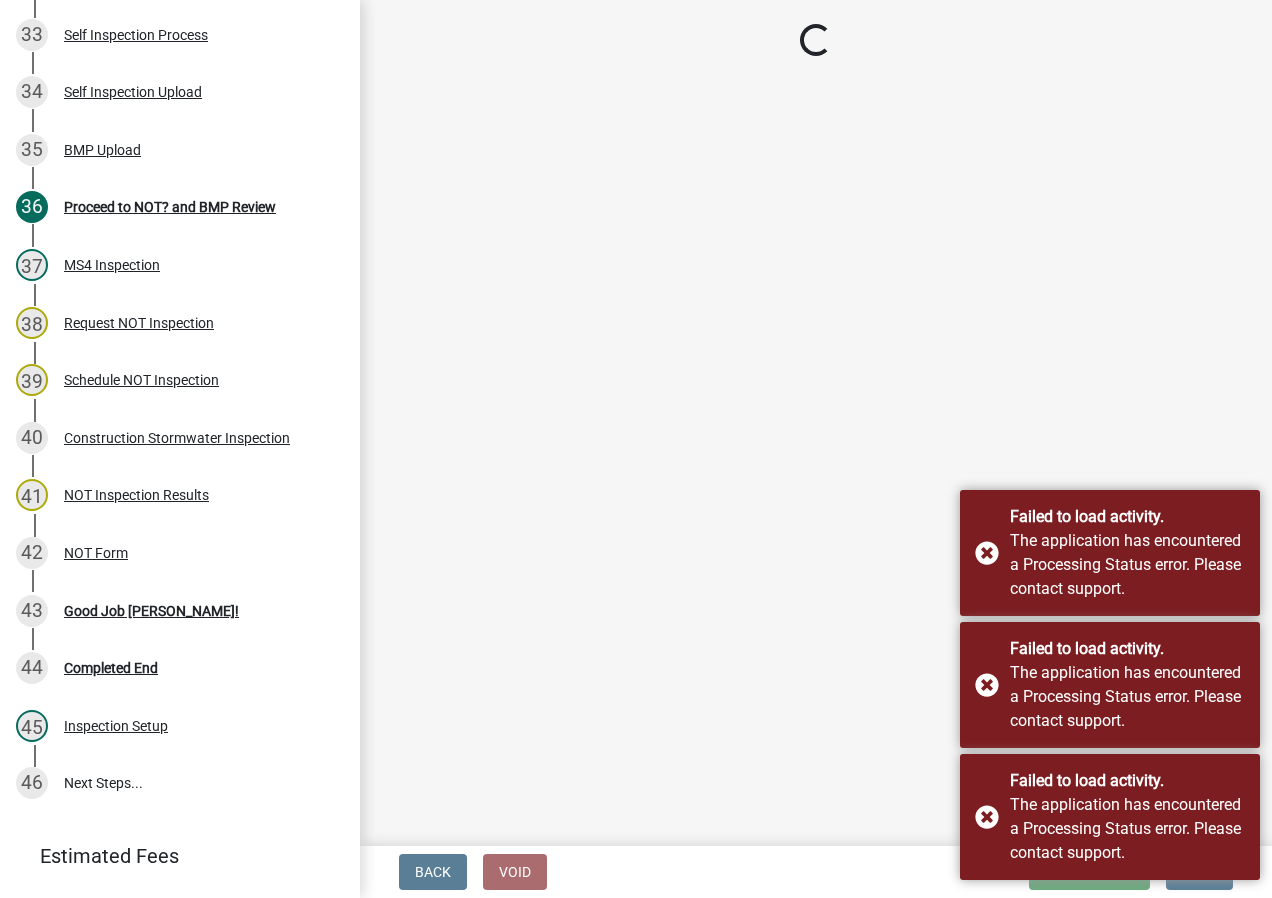 click on "Loading..." 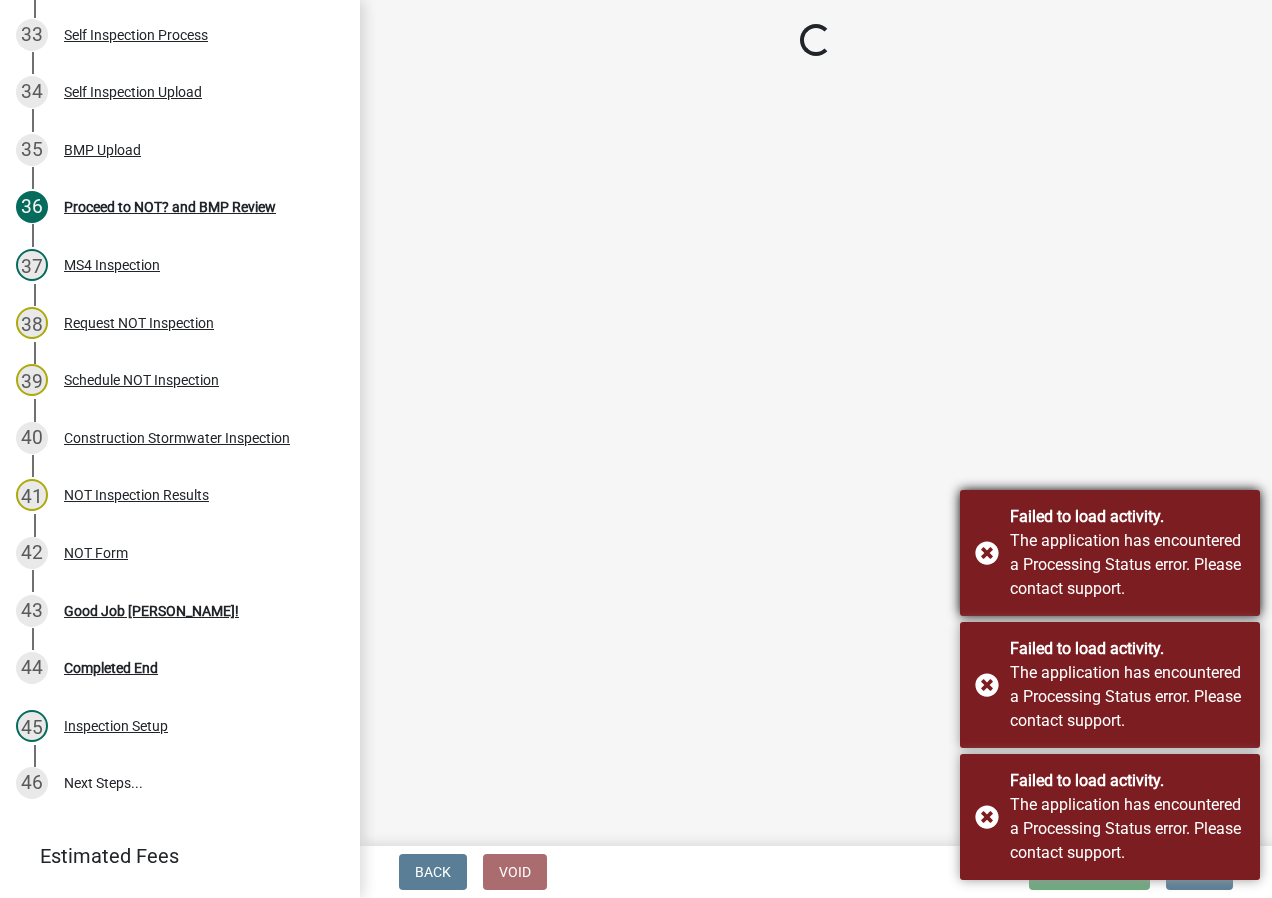 click on "The application has encountered a Processing Status error. Please contact support." at bounding box center [1127, 565] 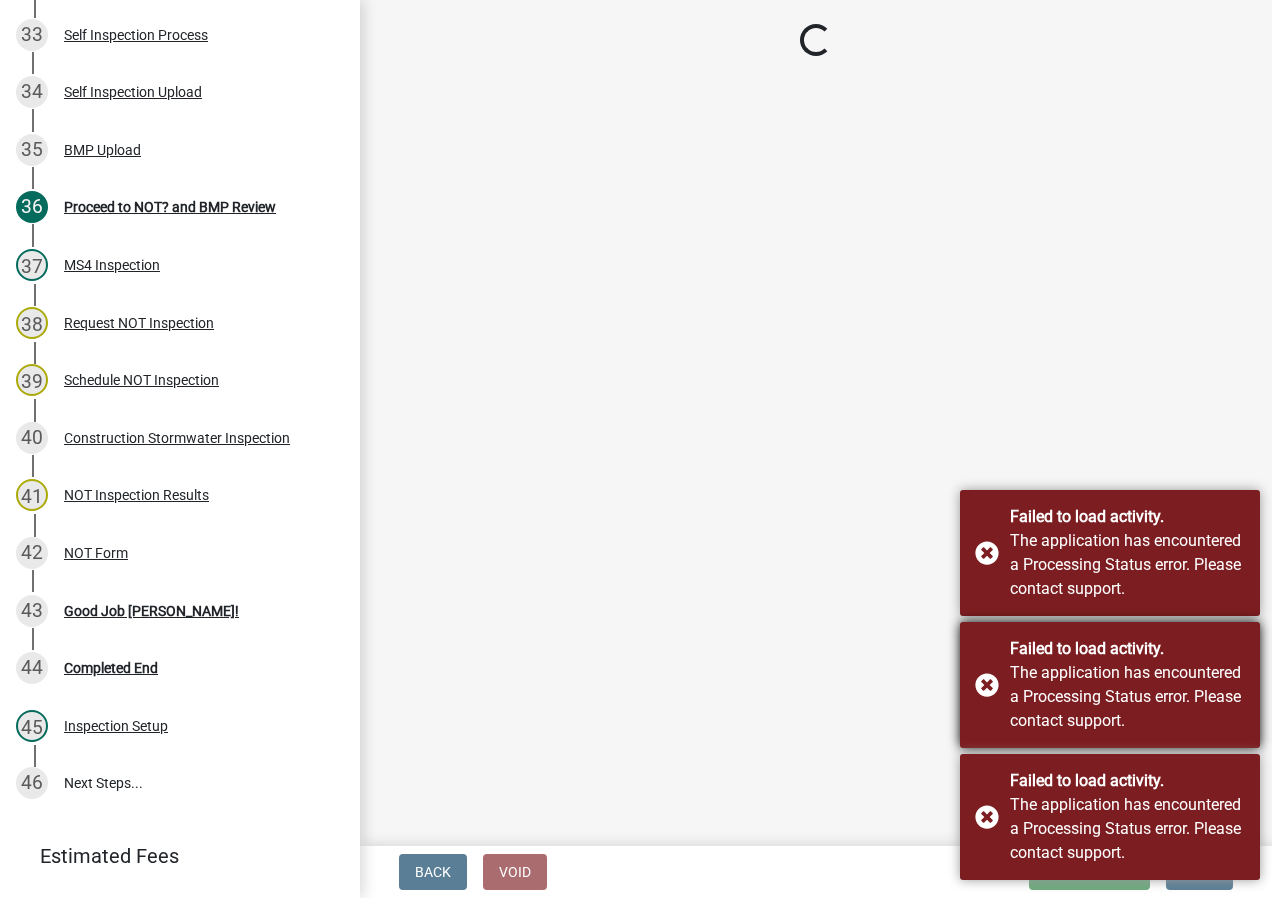 click on "The application has encountered a Processing Status error. Please contact support." at bounding box center (1127, 697) 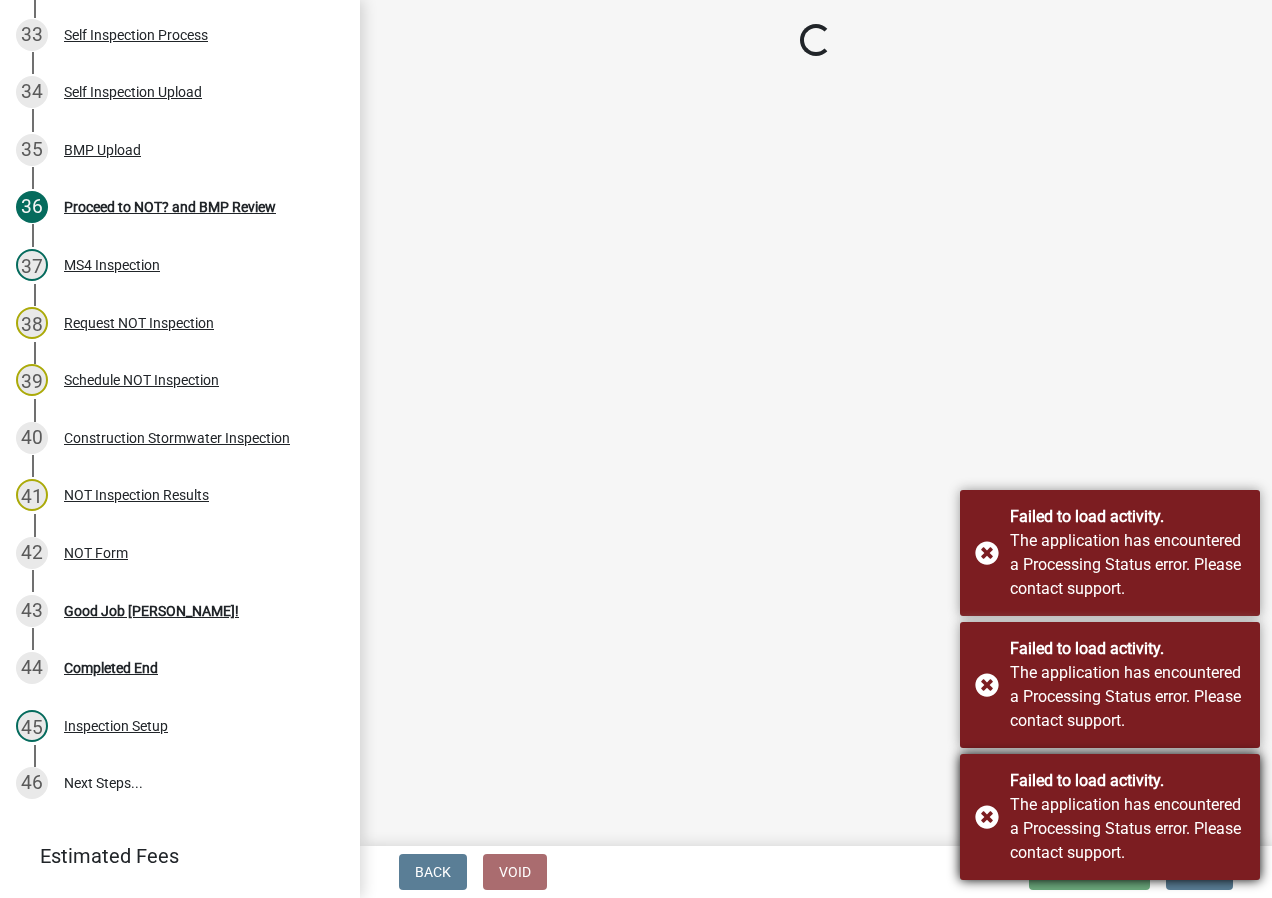 click on "Failed to load activity.   The application has encountered a Processing Status error. Please contact support." at bounding box center (1110, 817) 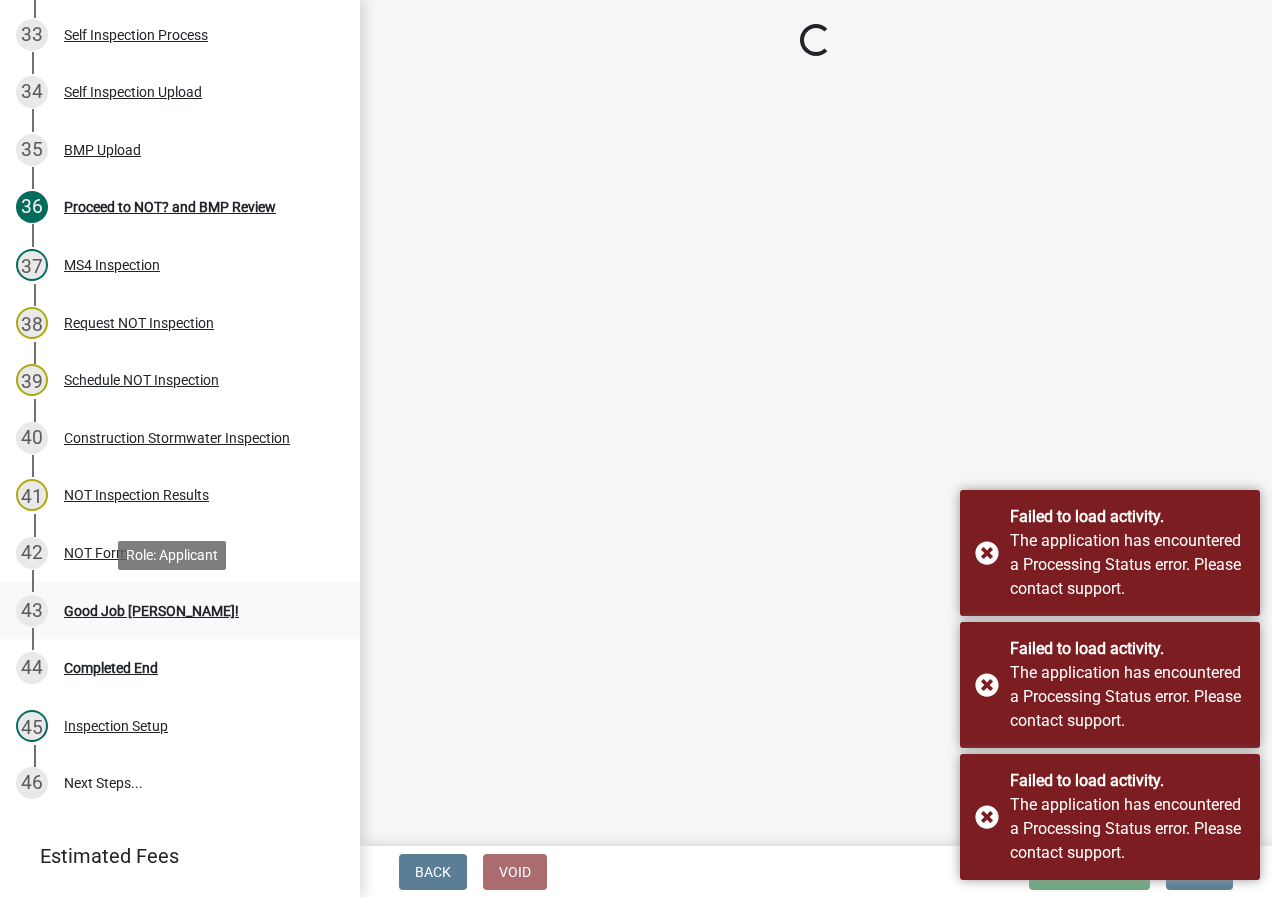 click on "43     Good Job Greg!" at bounding box center (180, 611) 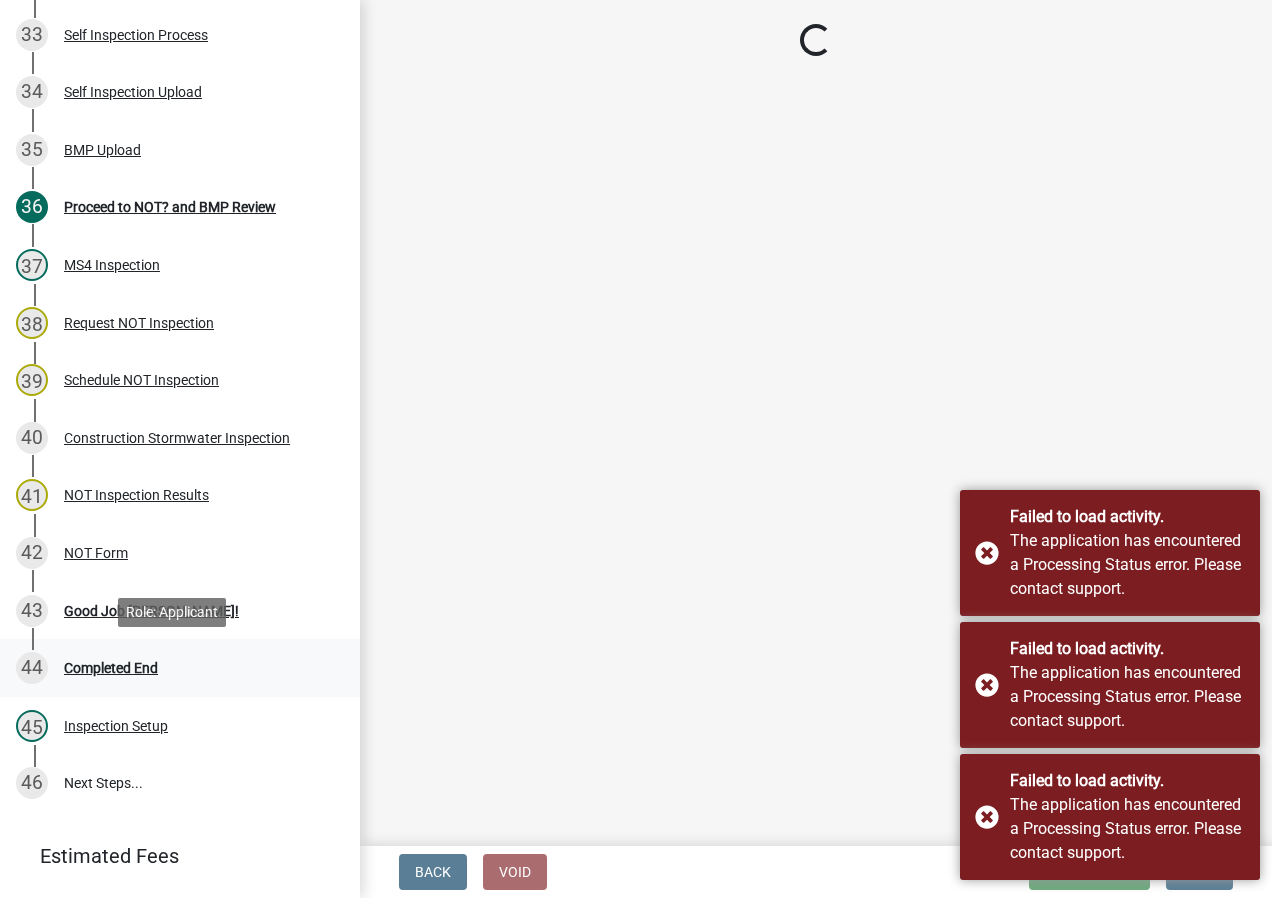 click on "44   Completed End" at bounding box center (180, 668) 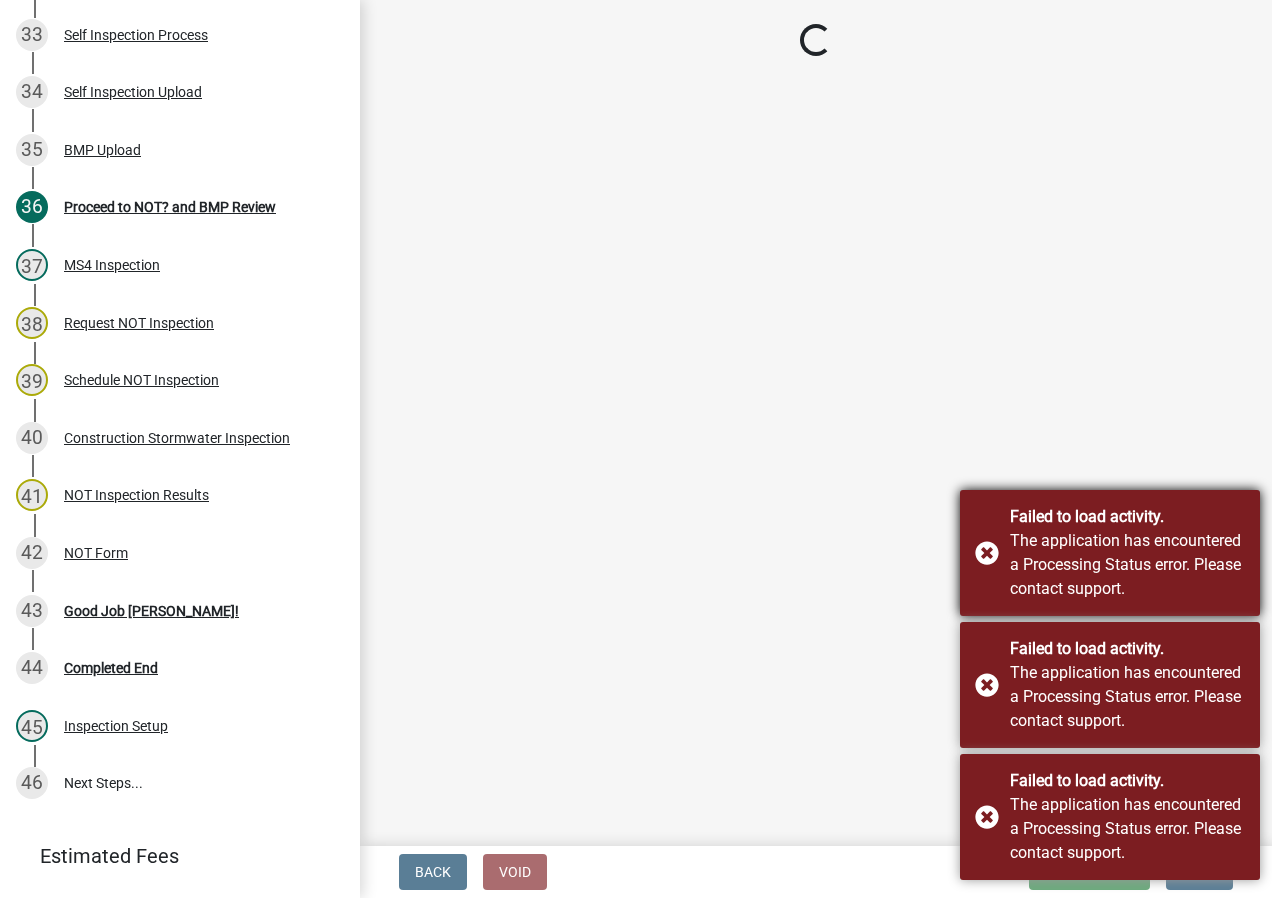 click on "The application has encountered a Processing Status error. Please contact support." at bounding box center [1127, 565] 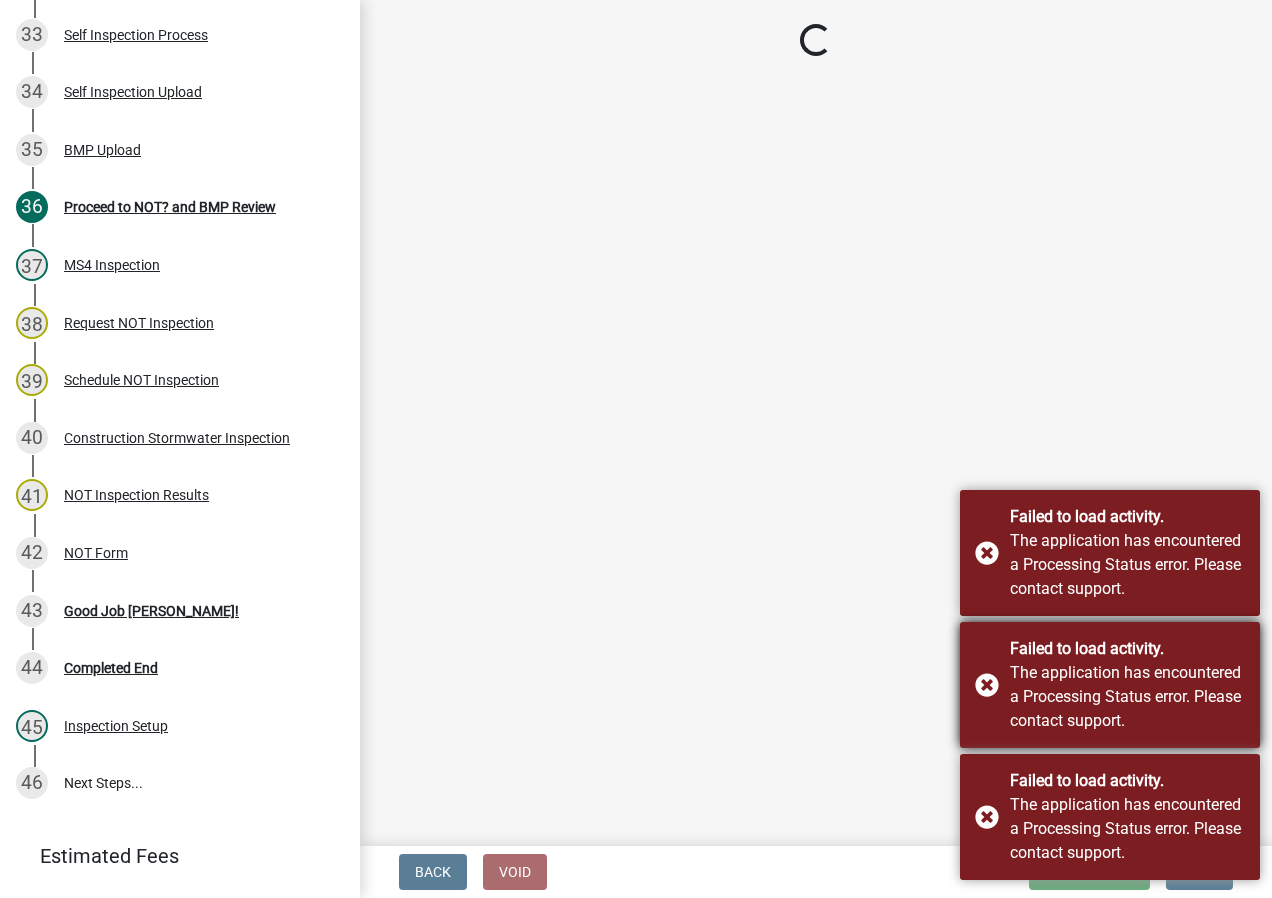 click on "Failed to load activity." at bounding box center [1127, 649] 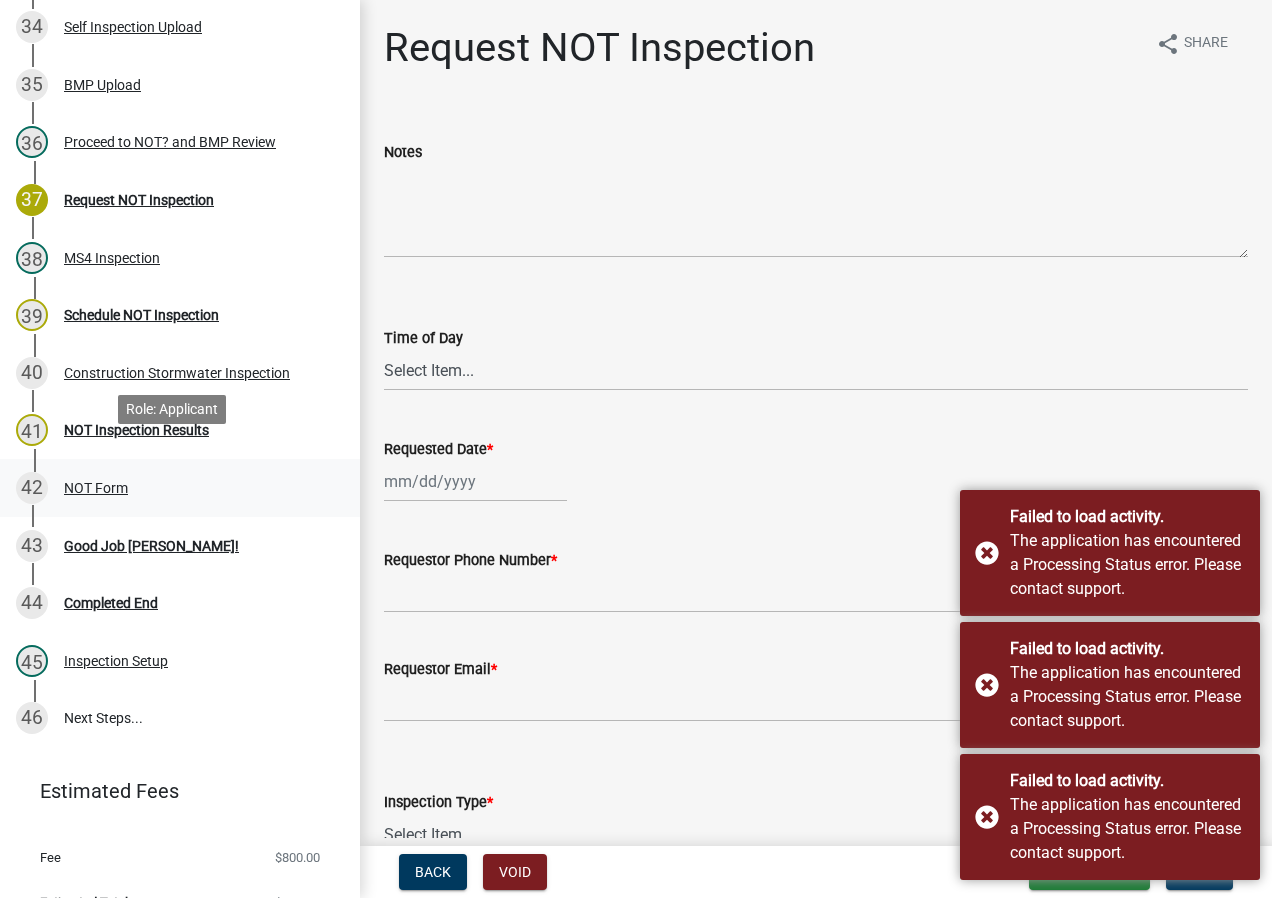 scroll, scrollTop: 2295, scrollLeft: 0, axis: vertical 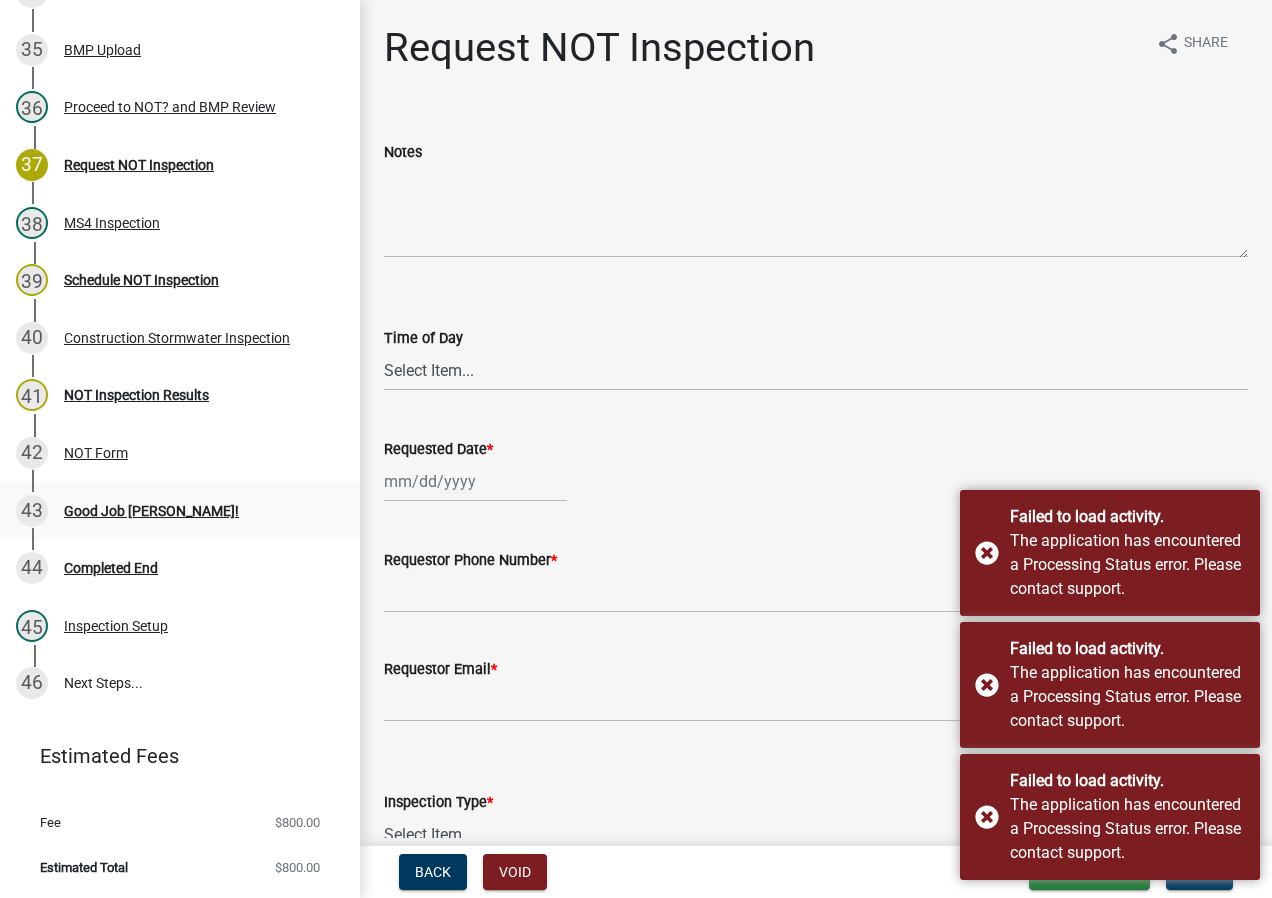 click on "43     Good Job Greg!" at bounding box center [172, 511] 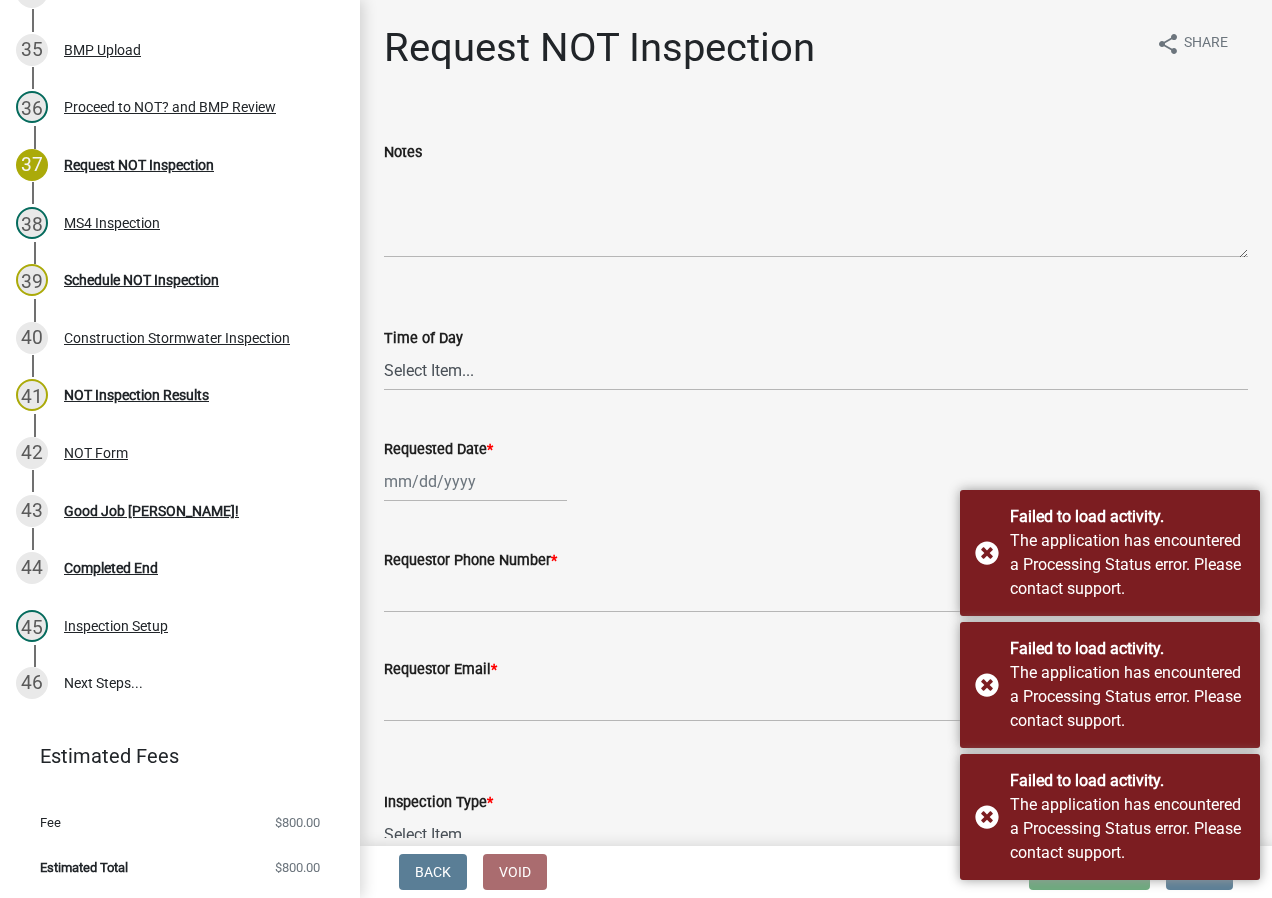 click 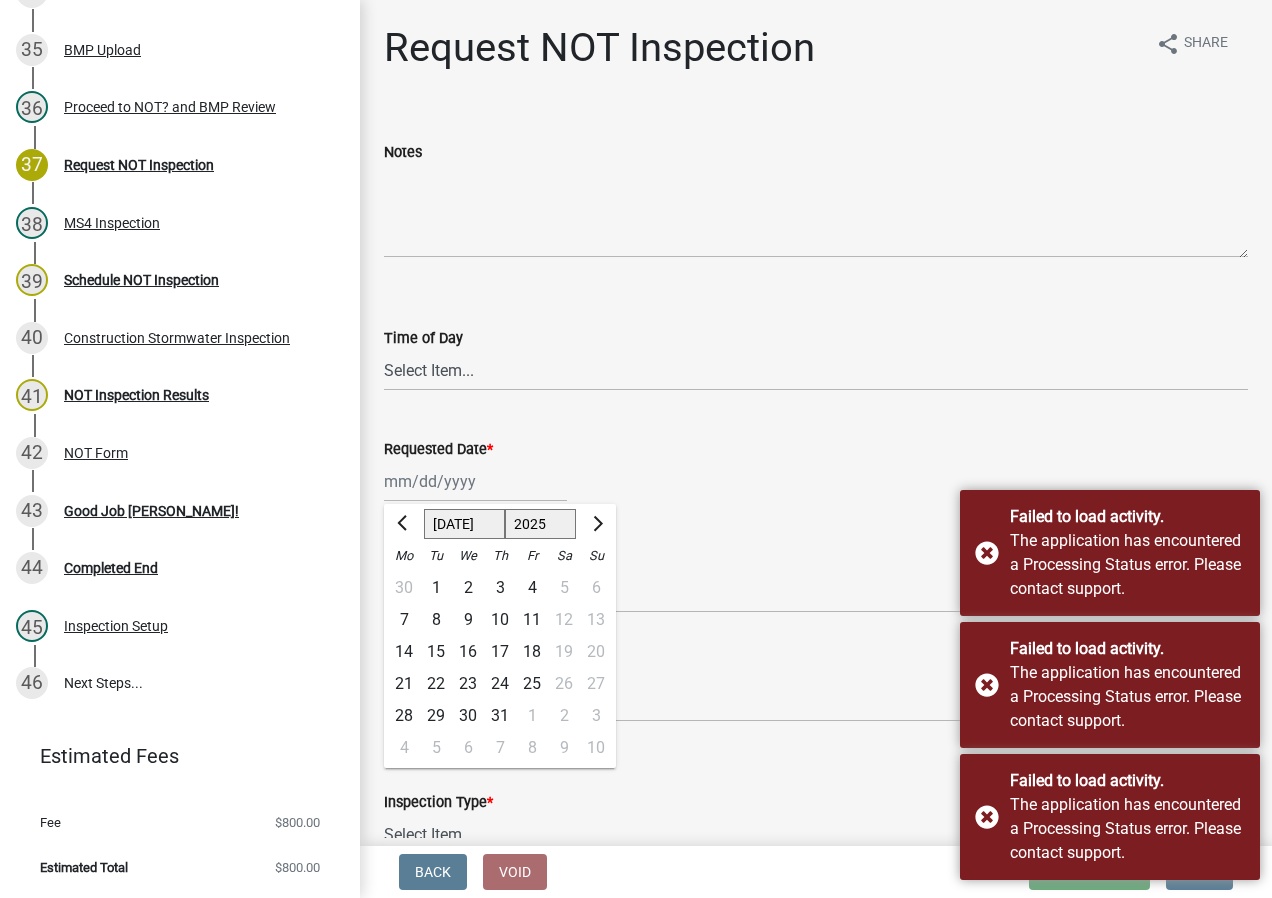 click on "Jan Feb Mar Apr May Jun Jul Aug Sep Oct Nov Dec 1525 1526 1527 1528 1529 1530 1531 1532 1533 1534 1535 1536 1537 1538 1539 1540 1541 1542 1543 1544 1545 1546 1547 1548 1549 1550 1551 1552 1553 1554 1555 1556 1557 1558 1559 1560 1561 1562 1563 1564 1565 1566 1567 1568 1569 1570 1571 1572 1573 1574 1575 1576 1577 1578 1579 1580 1581 1582 1583 1584 1585 1586 1587 1588 1589 1590 1591 1592 1593 1594 1595 1596 1597 1598 1599 1600 1601 1602 1603 1604 1605 1606 1607 1608 1609 1610 1611 1612 1613 1614 1615 1616 1617 1618 1619 1620 1621 1622 1623 1624 1625 1626 1627 1628 1629 1630 1631 1632 1633 1634 1635 1636 1637 1638 1639 1640 1641 1642 1643 1644 1645 1646 1647 1648 1649 1650 1651 1652 1653 1654 1655 1656 1657 1658 1659 1660 1661 1662 1663 1664 1665 1666 1667 1668 1669 1670 1671 1672 1673 1674 1675 1676 1677 1678 1679 1680 1681 1682 1683 1684 1685 1686 1687 1688 1689 1690 1691 1692 1693 1694 1695 1696 1697 1698 1699 1700 1701 1702 1703 1704 1705 1706 1707 1708 1709 1710 1711 1712 1713 1714 1715 1716 1717 1718 1719 1" 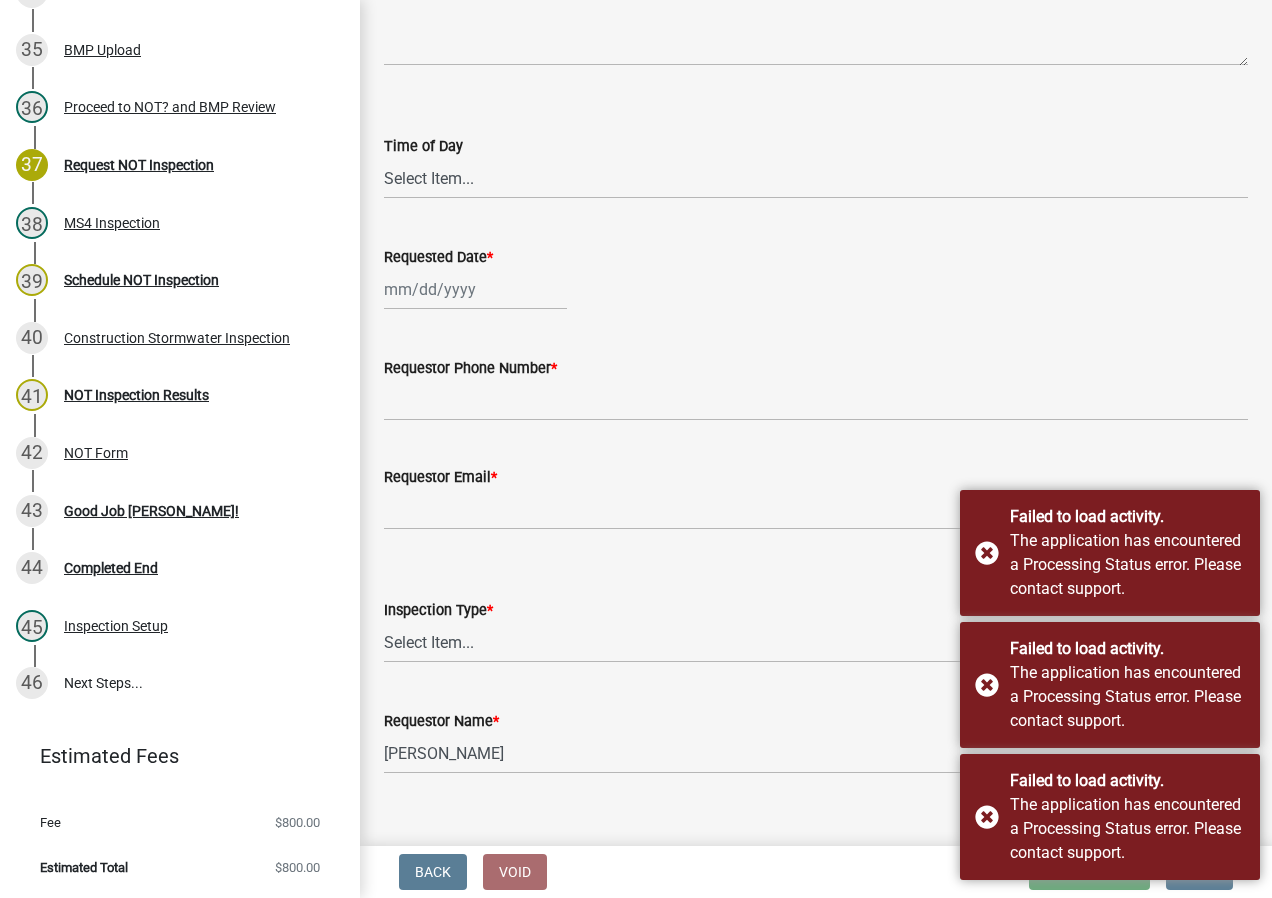 scroll, scrollTop: 200, scrollLeft: 0, axis: vertical 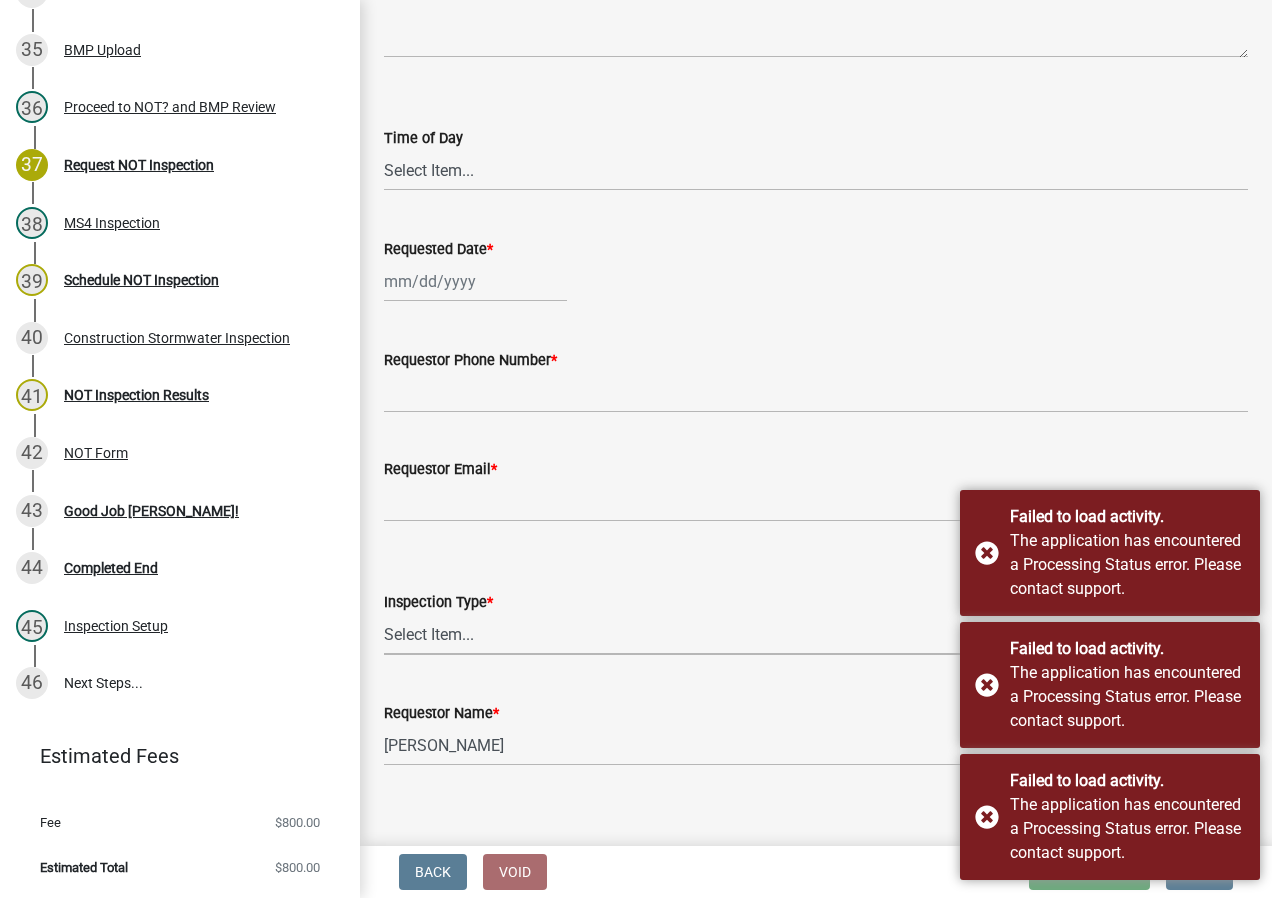 click on "Select Item...   Greg Lake   Patty Ortman   BF&S   Hayden Vest" at bounding box center [816, 634] 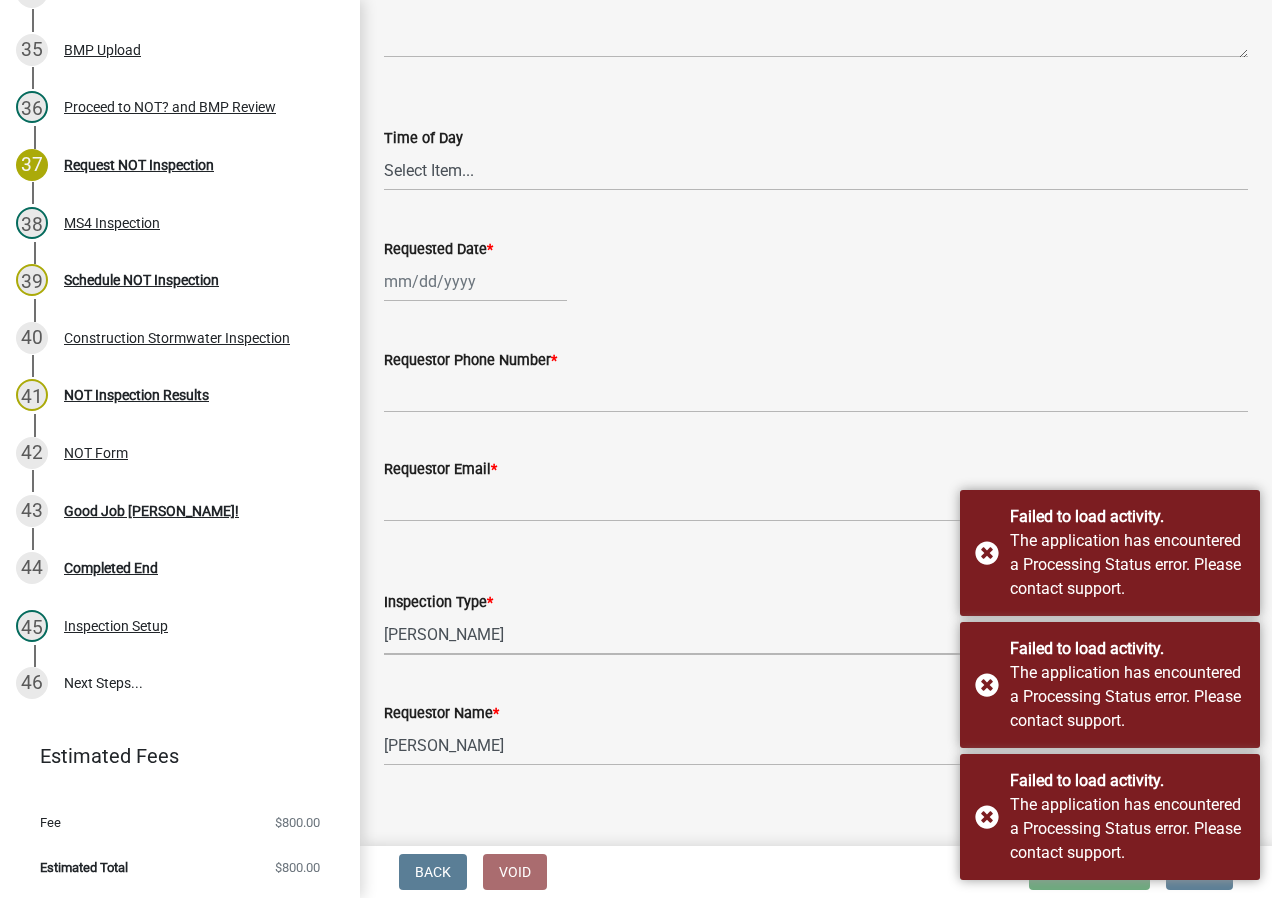 click on "Select Item...   Greg Lake   Patty Ortman   BF&S   Hayden Vest" at bounding box center [816, 634] 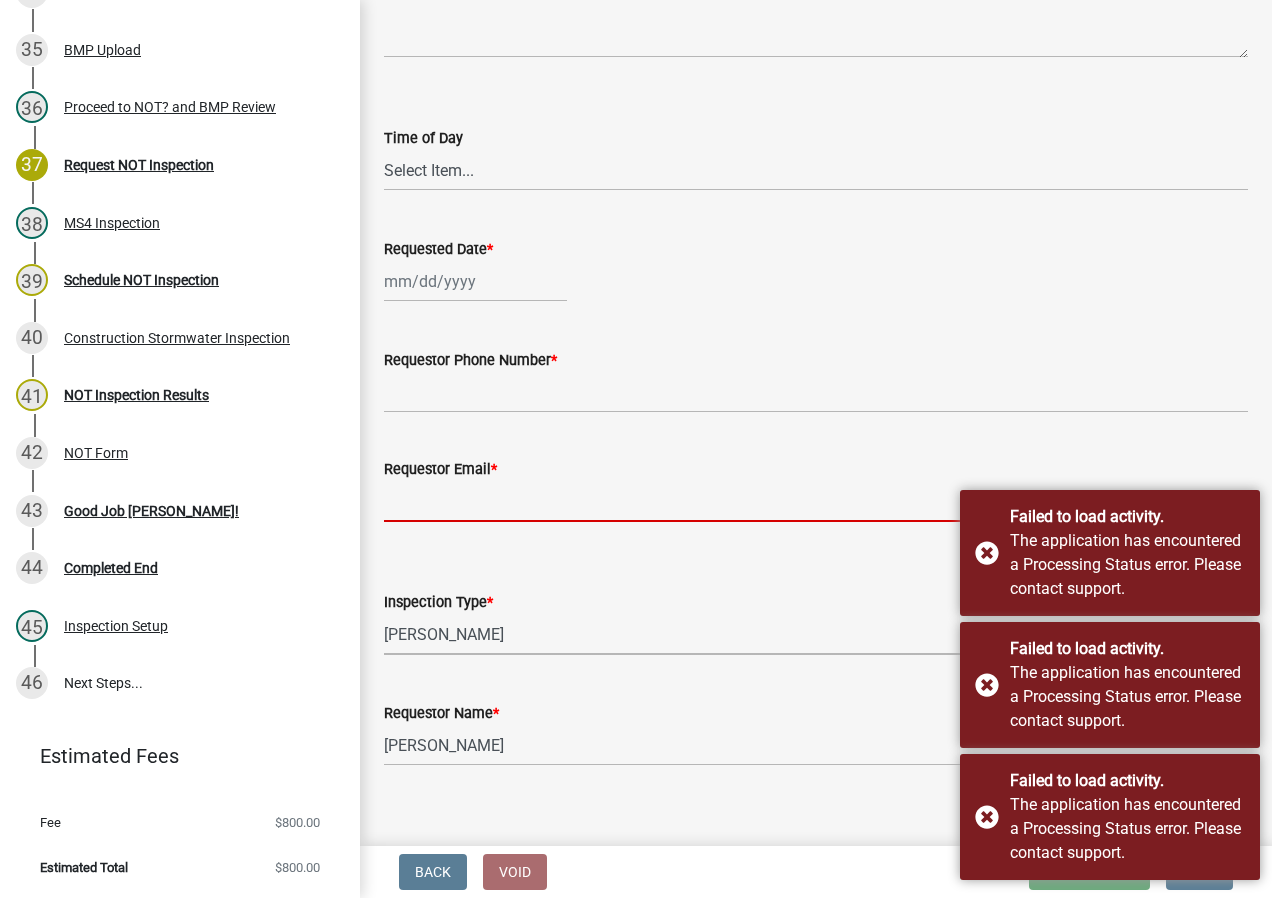 click on "Requestor Email  *" at bounding box center (816, 501) 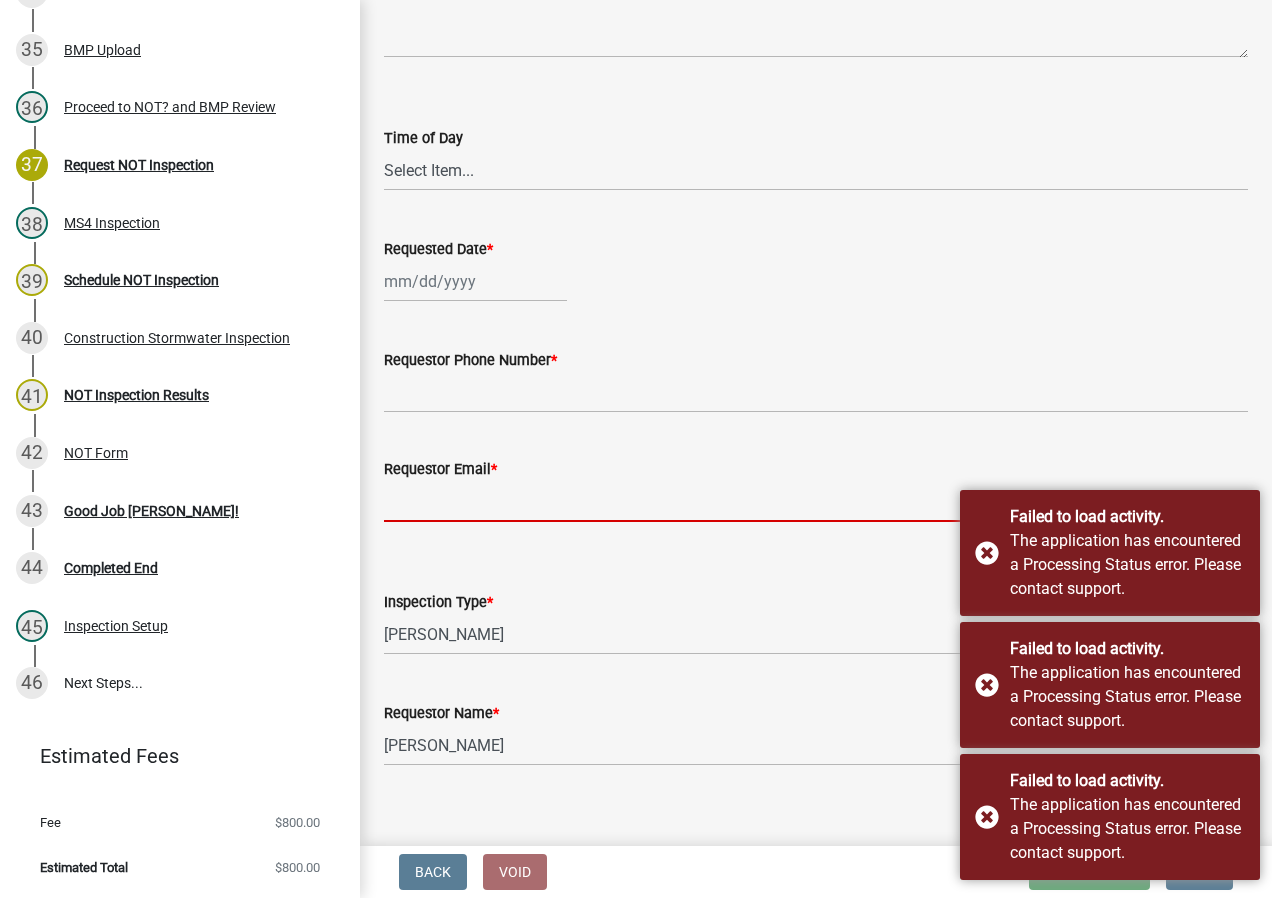 type on "[PERSON_NAME][EMAIL_ADDRESS][DOMAIN_NAME]" 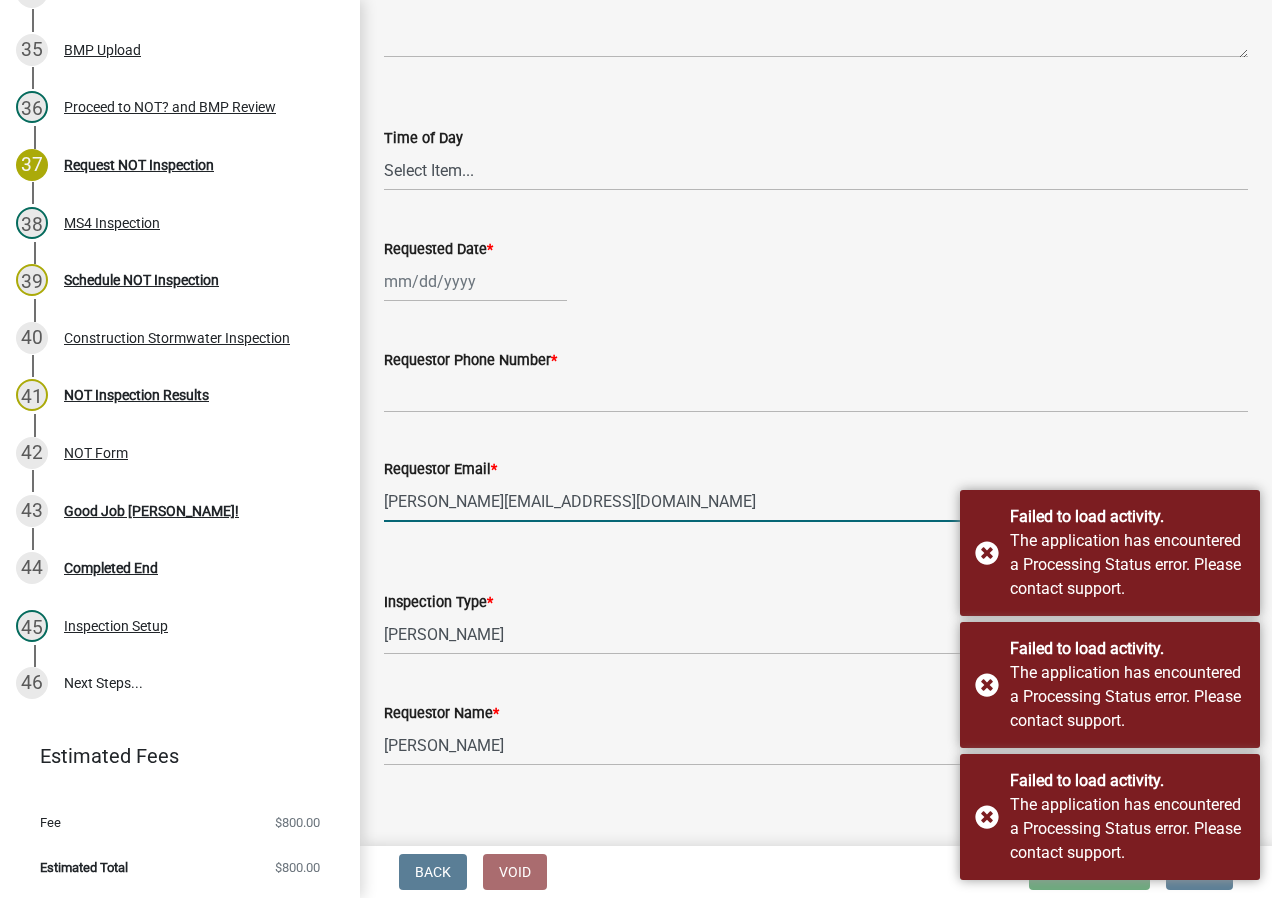 type 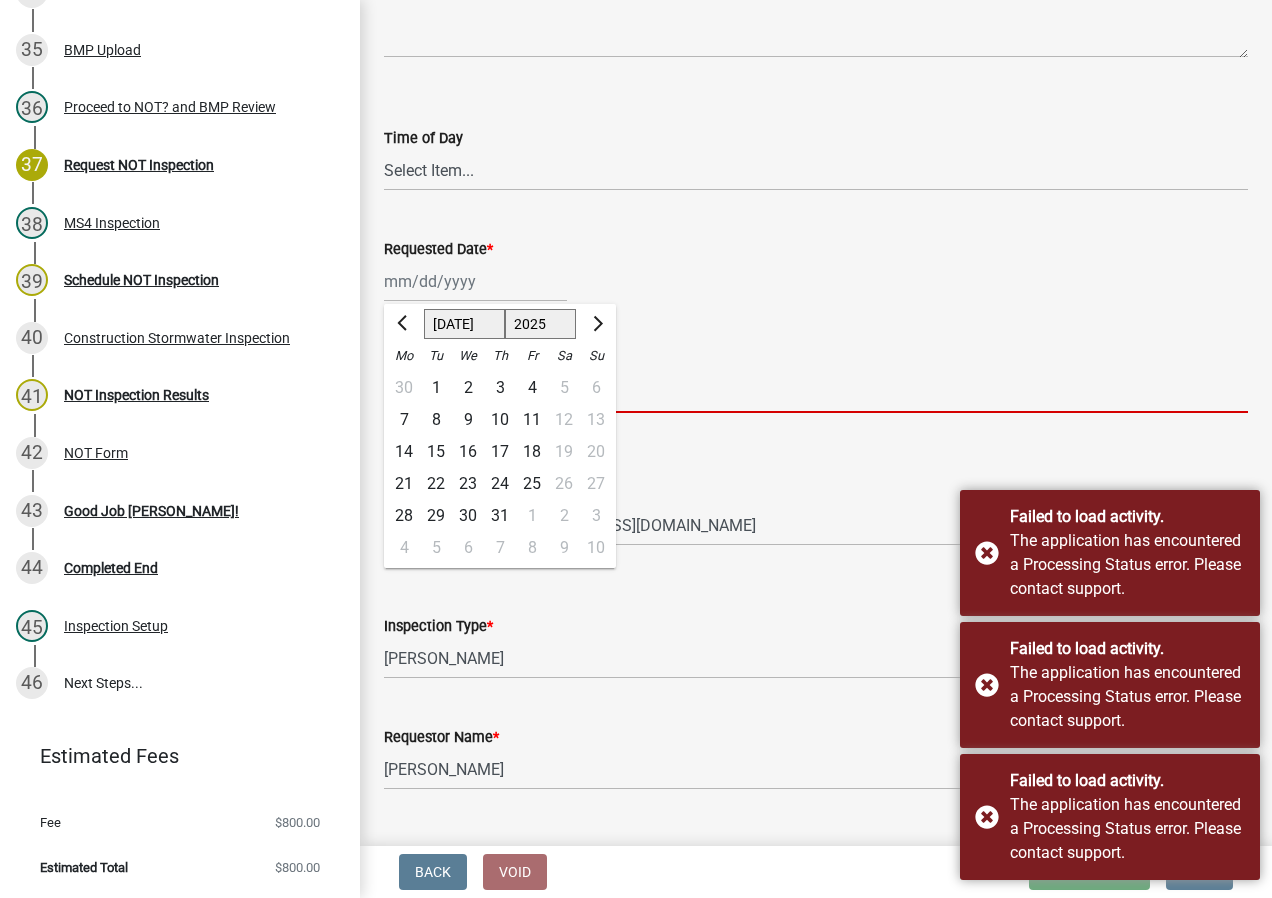 click on "Requestor Phone Number  *" at bounding box center [816, 392] 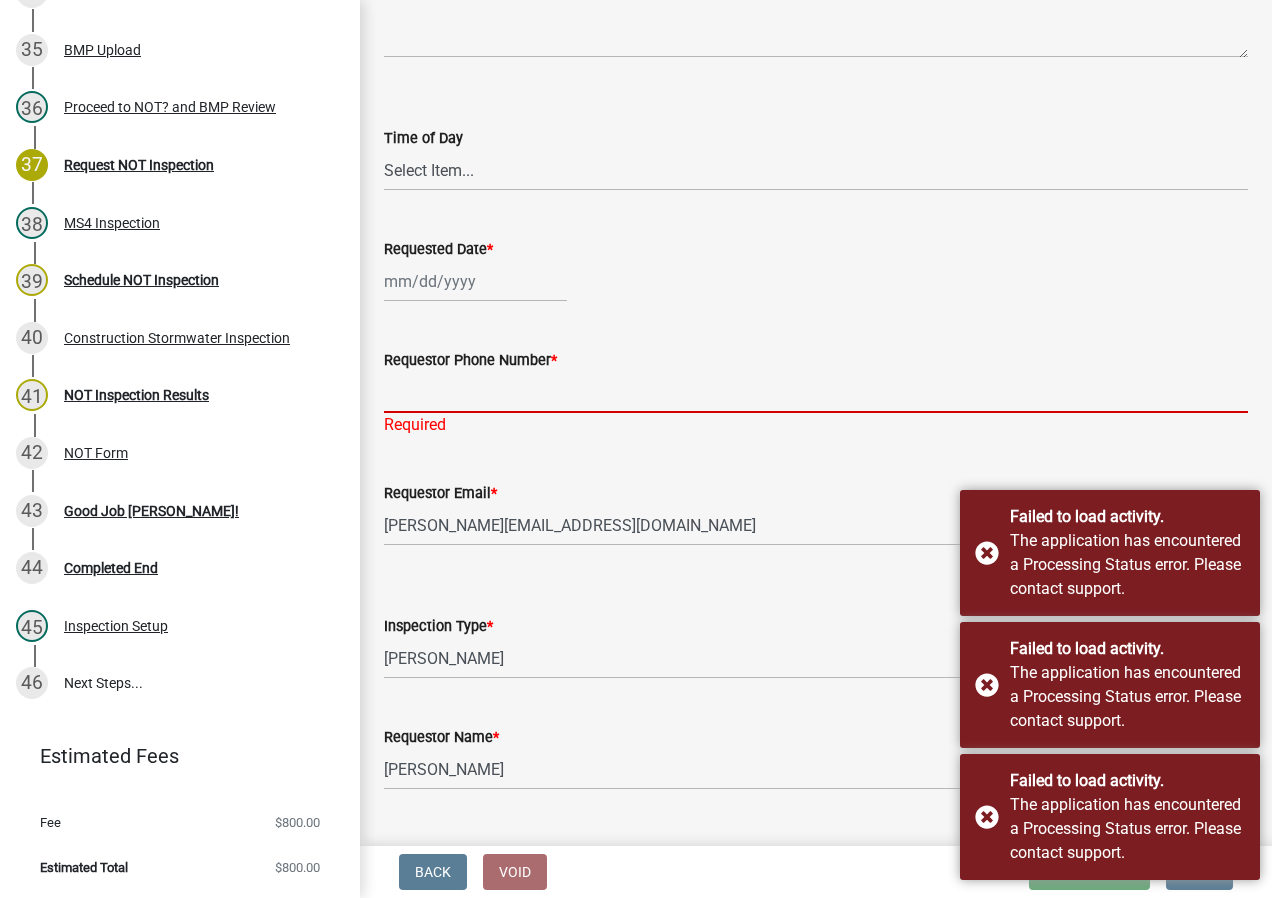 click 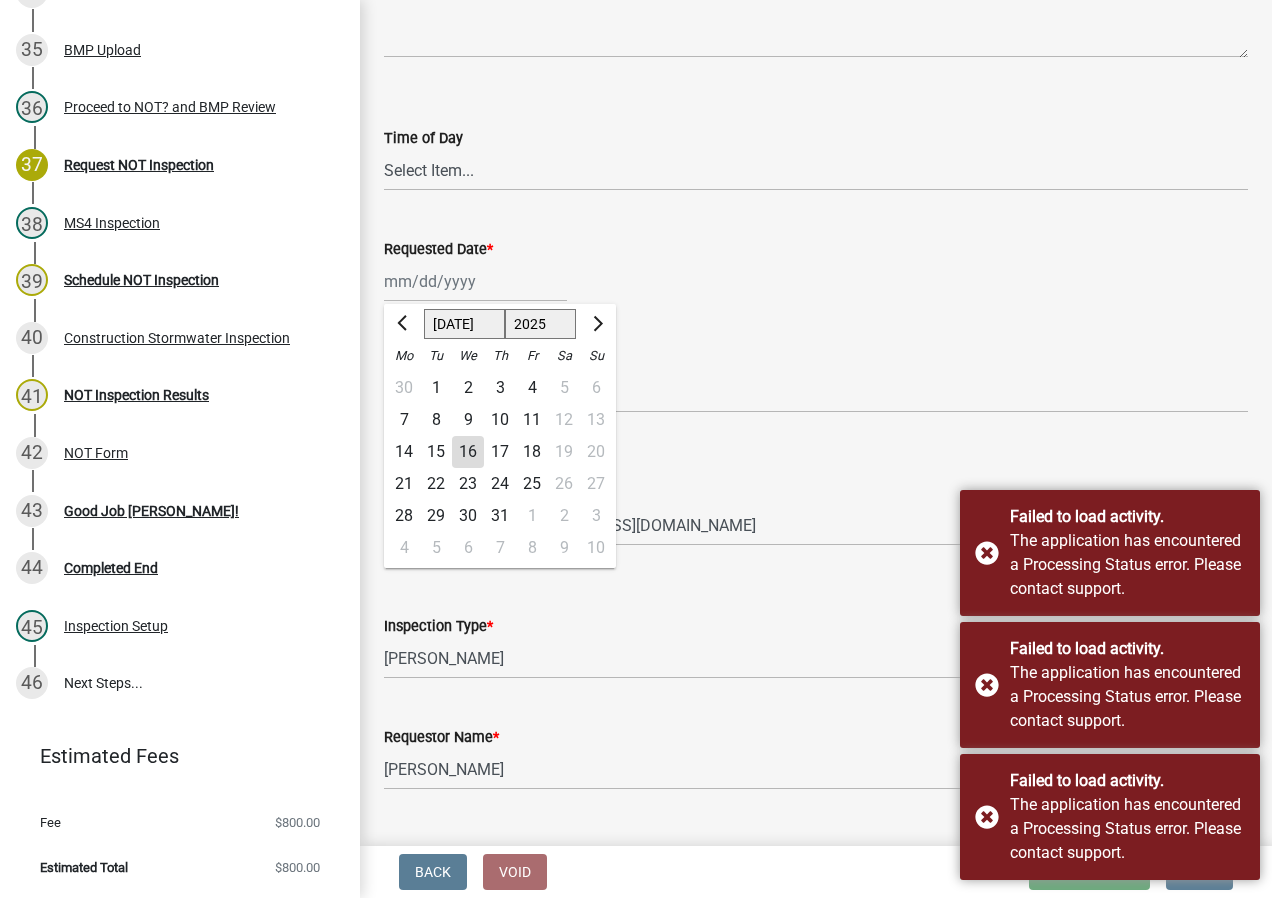 click on "16" 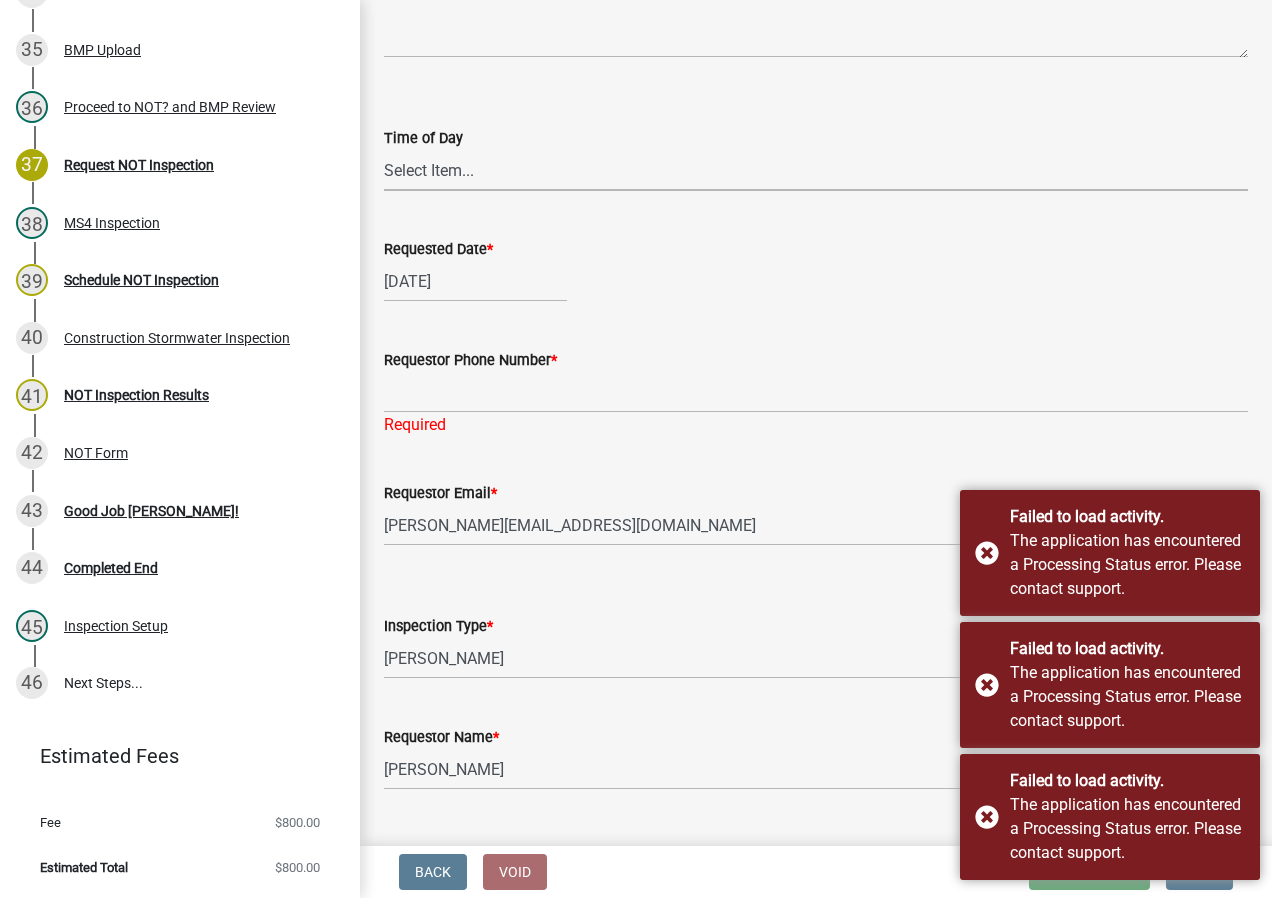 click on "Select Item...   AM   PM" at bounding box center (816, 170) 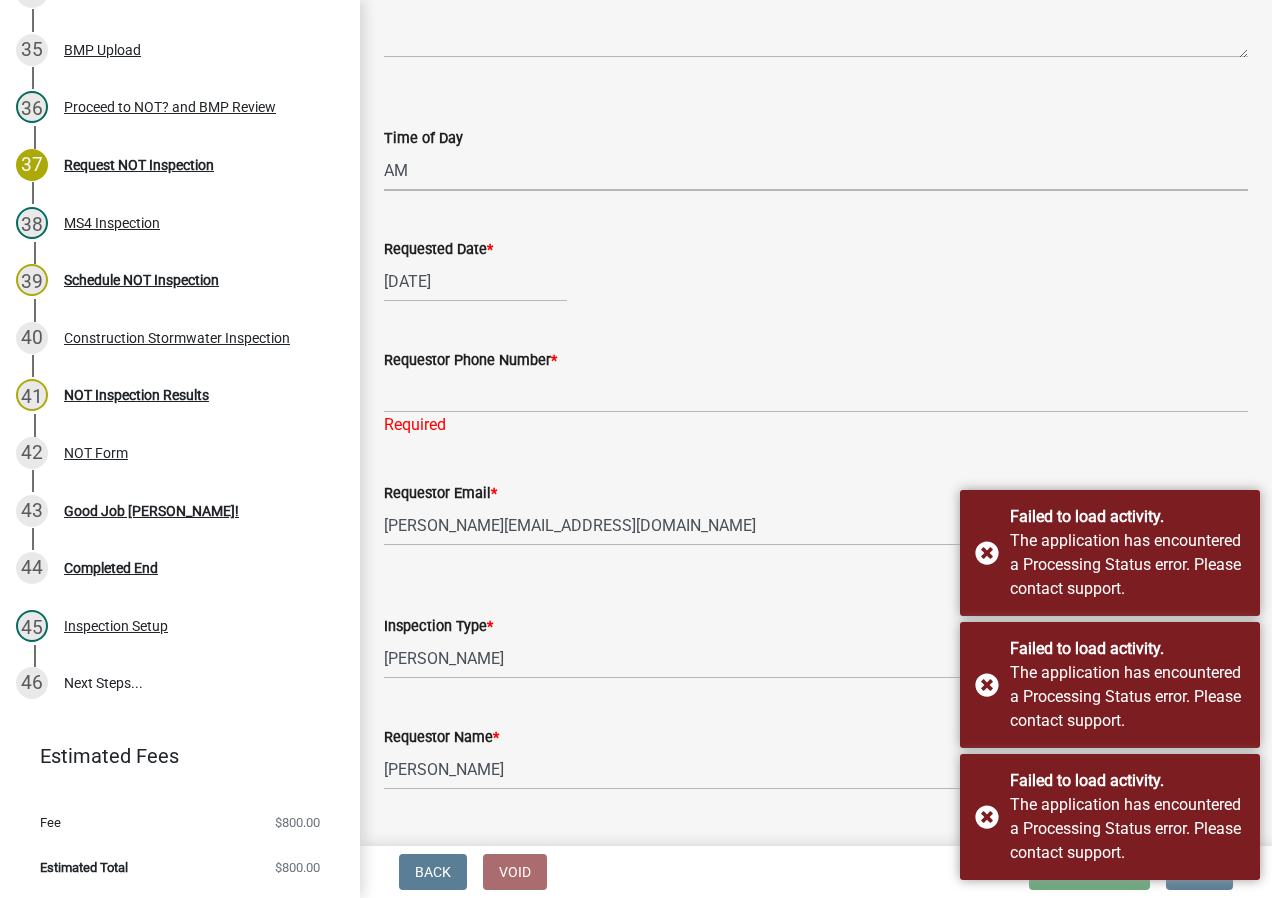 click on "Select Item...   AM   PM" at bounding box center (816, 170) 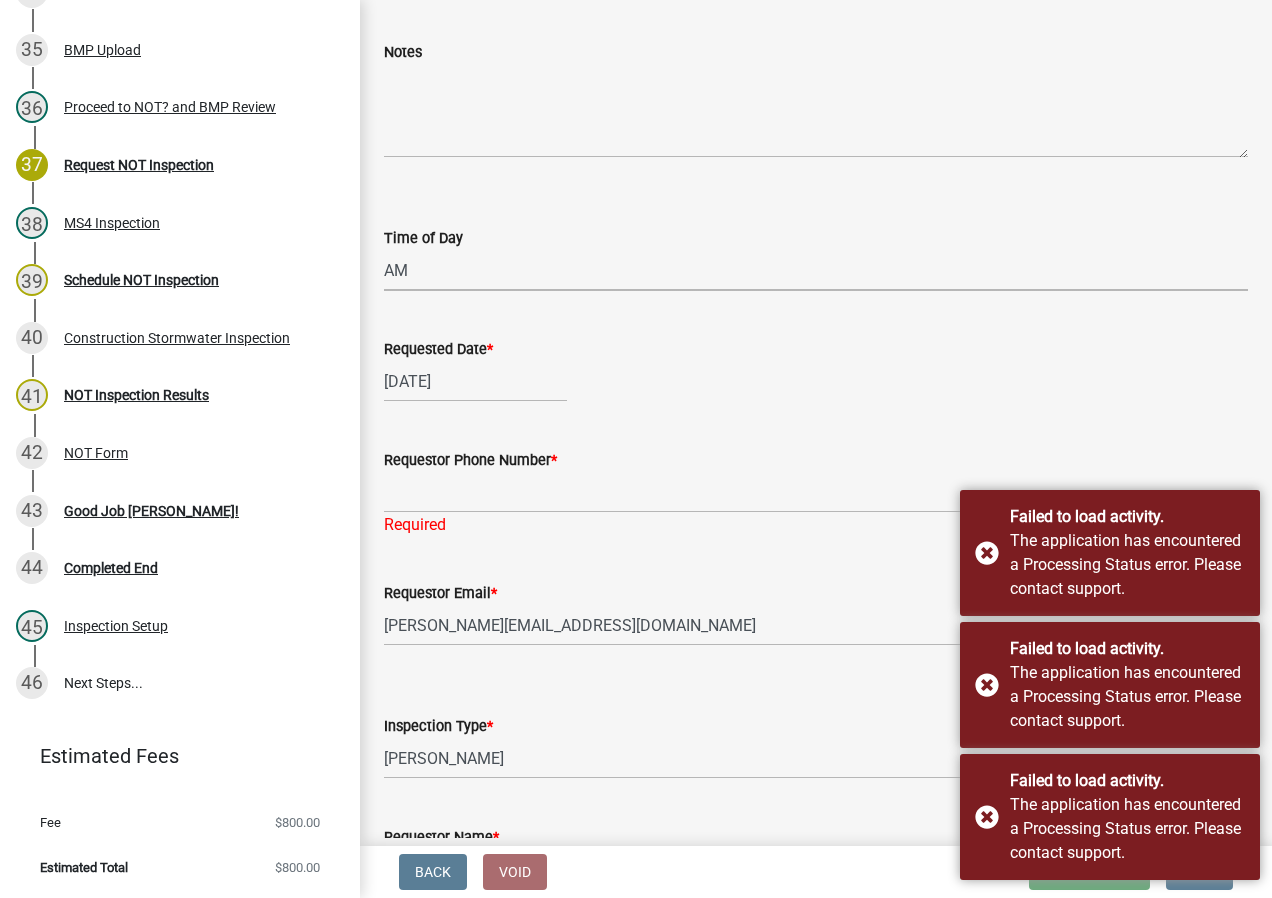 scroll, scrollTop: 200, scrollLeft: 0, axis: vertical 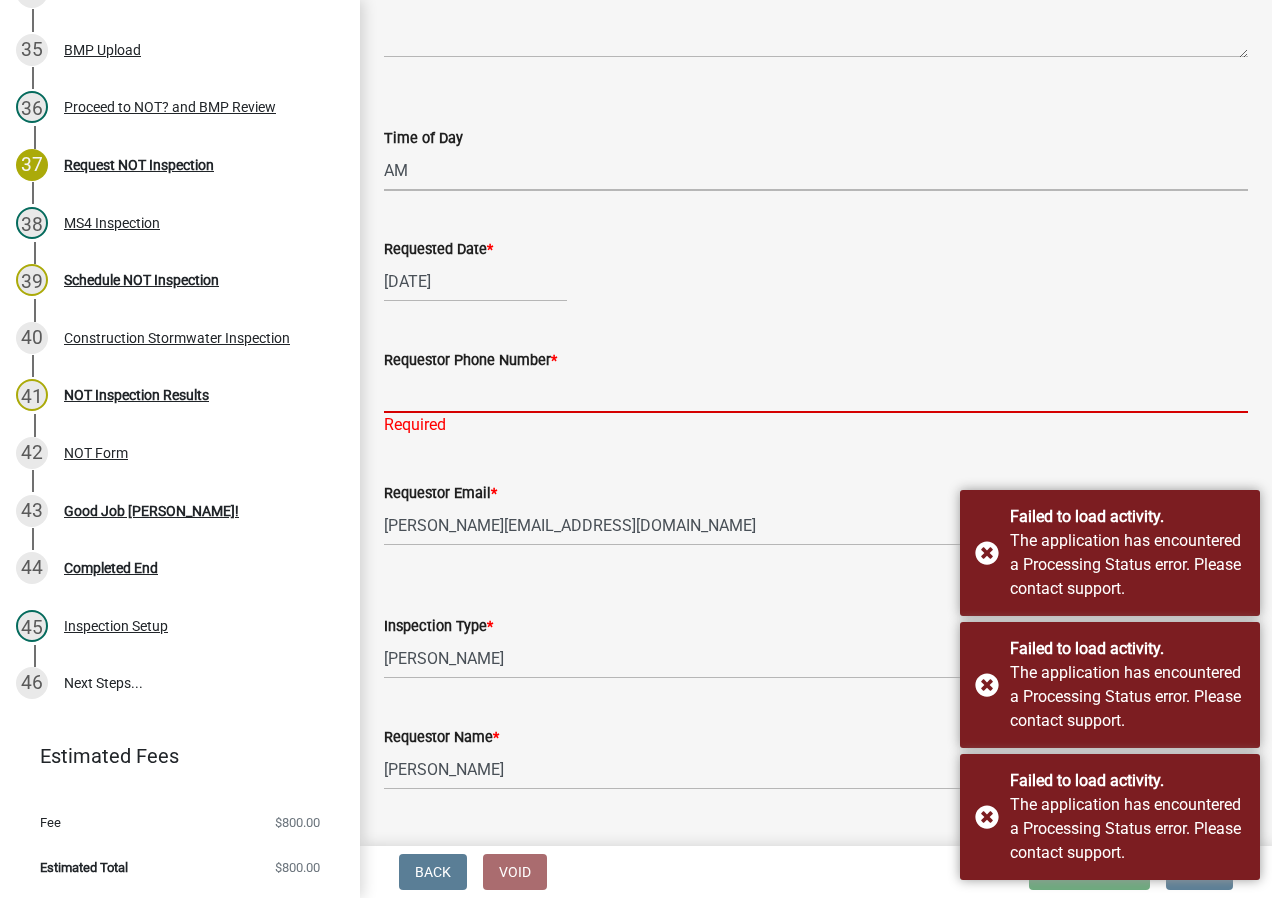 click on "Requestor Phone Number  *" at bounding box center (816, 392) 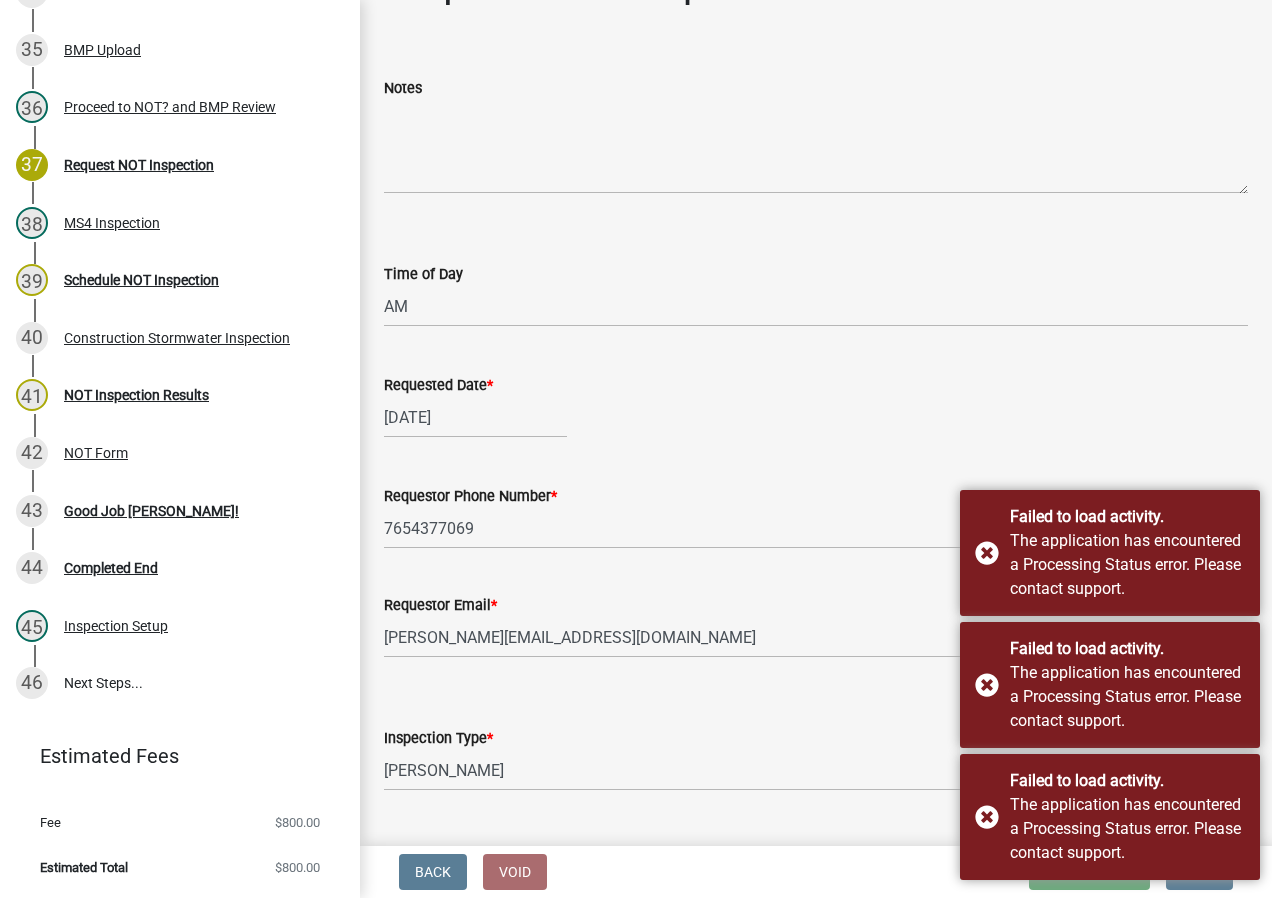 scroll, scrollTop: 222, scrollLeft: 0, axis: vertical 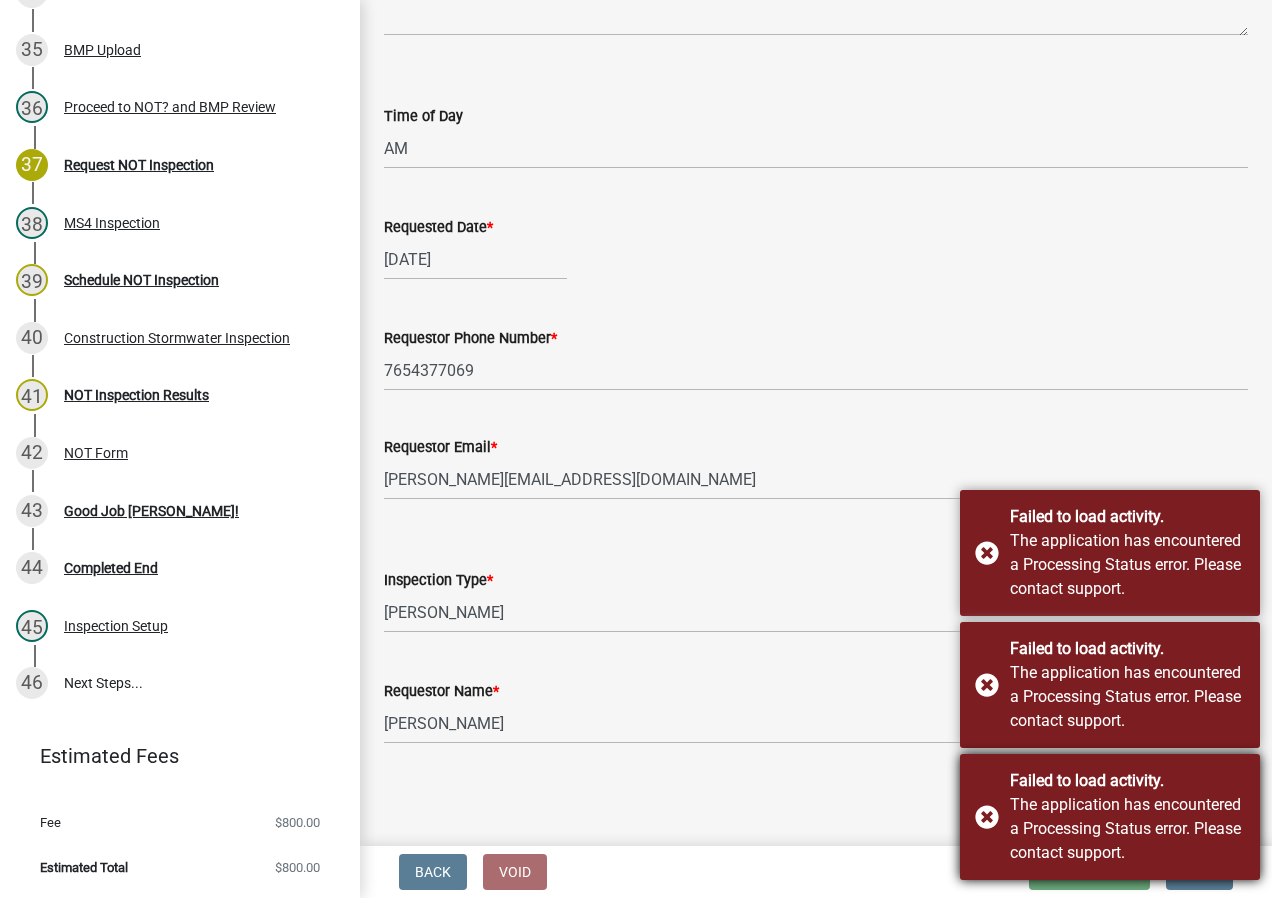 click on "The application has encountered a Processing Status error. Please contact support." at bounding box center [1127, 829] 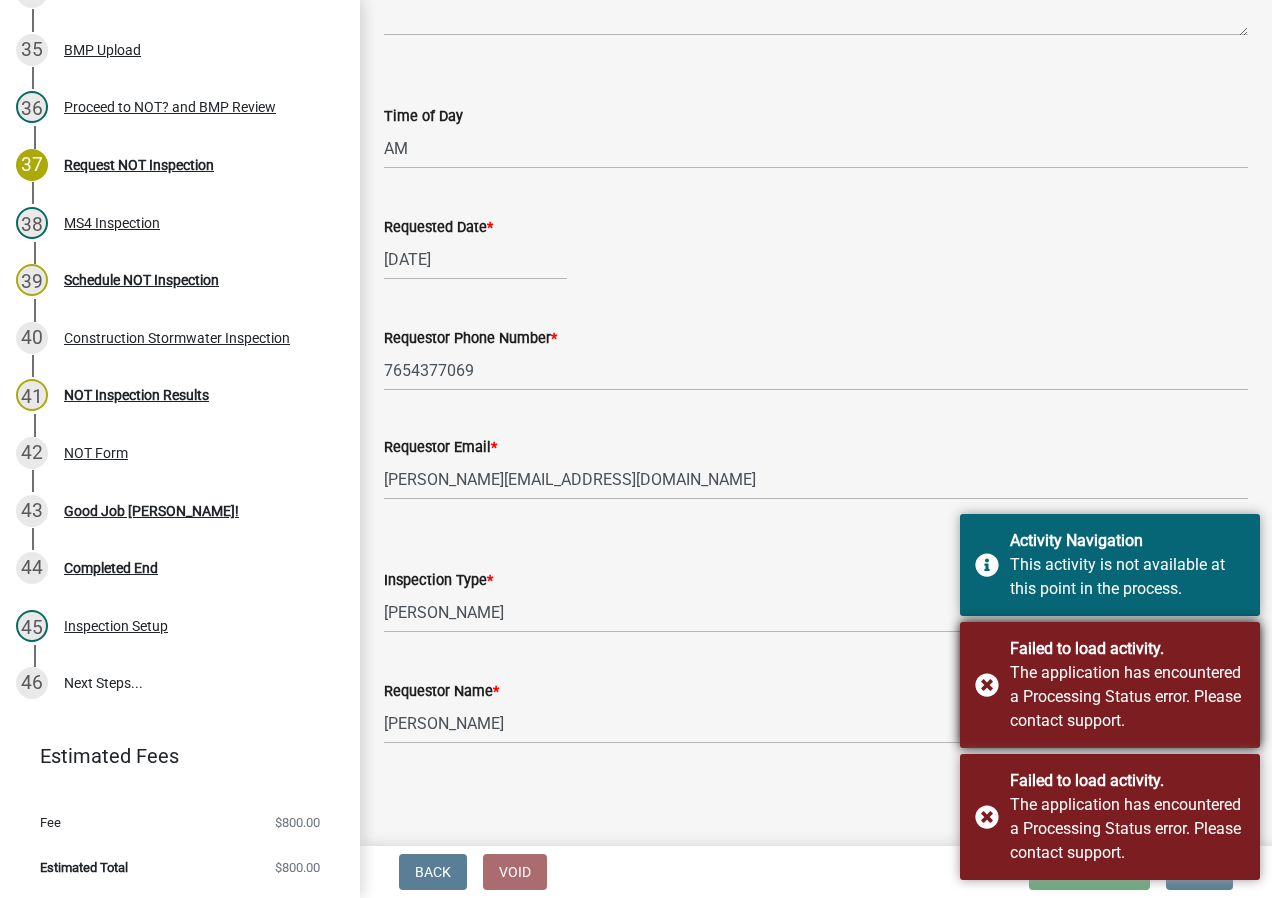 click on "The application has encountered a Processing Status error. Please contact support." at bounding box center [1127, 697] 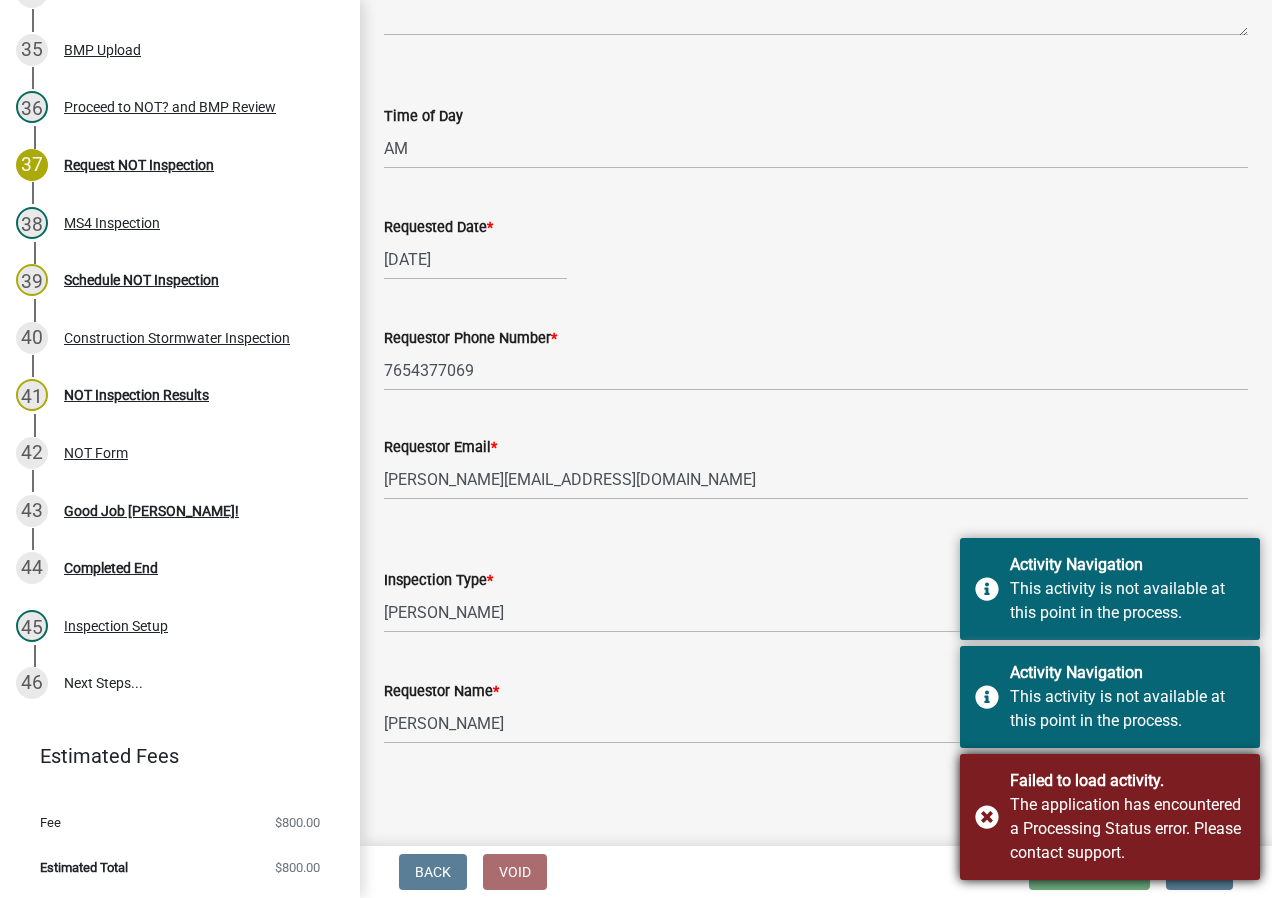 click on "Failed to load activity." at bounding box center (1127, 781) 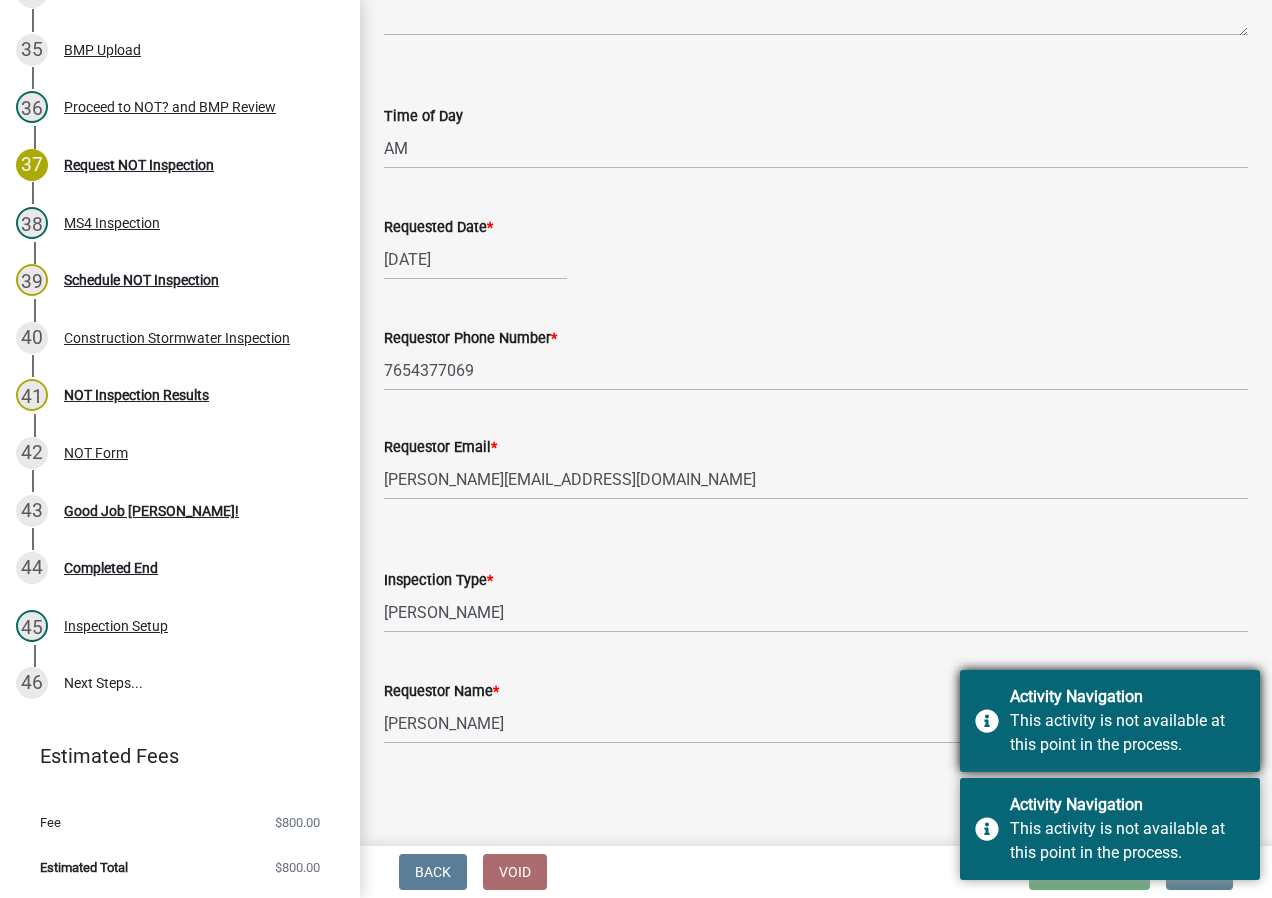 click on "This activity is not available at this point in the process." at bounding box center [1127, 733] 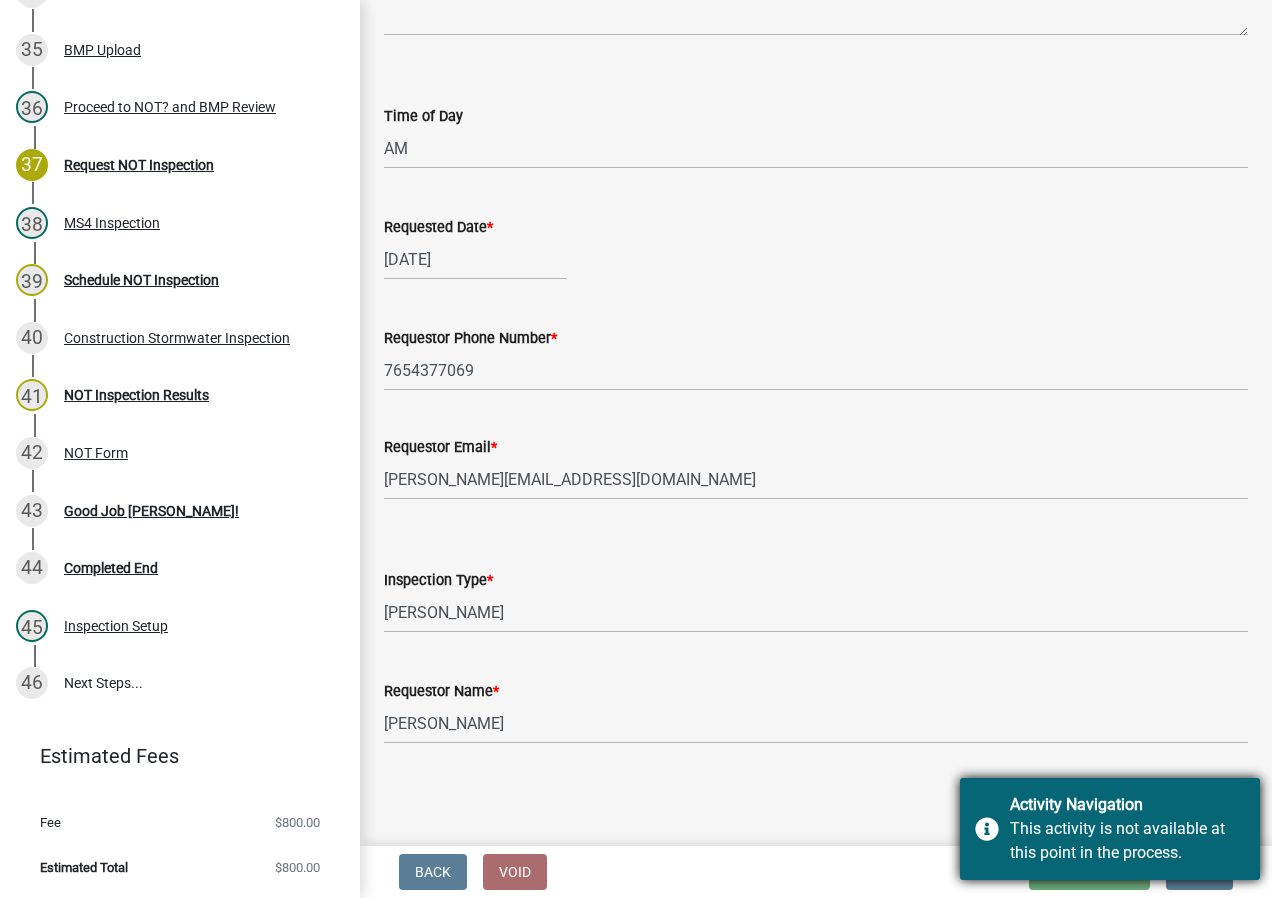 click on "Activity Navigation" at bounding box center [1127, 805] 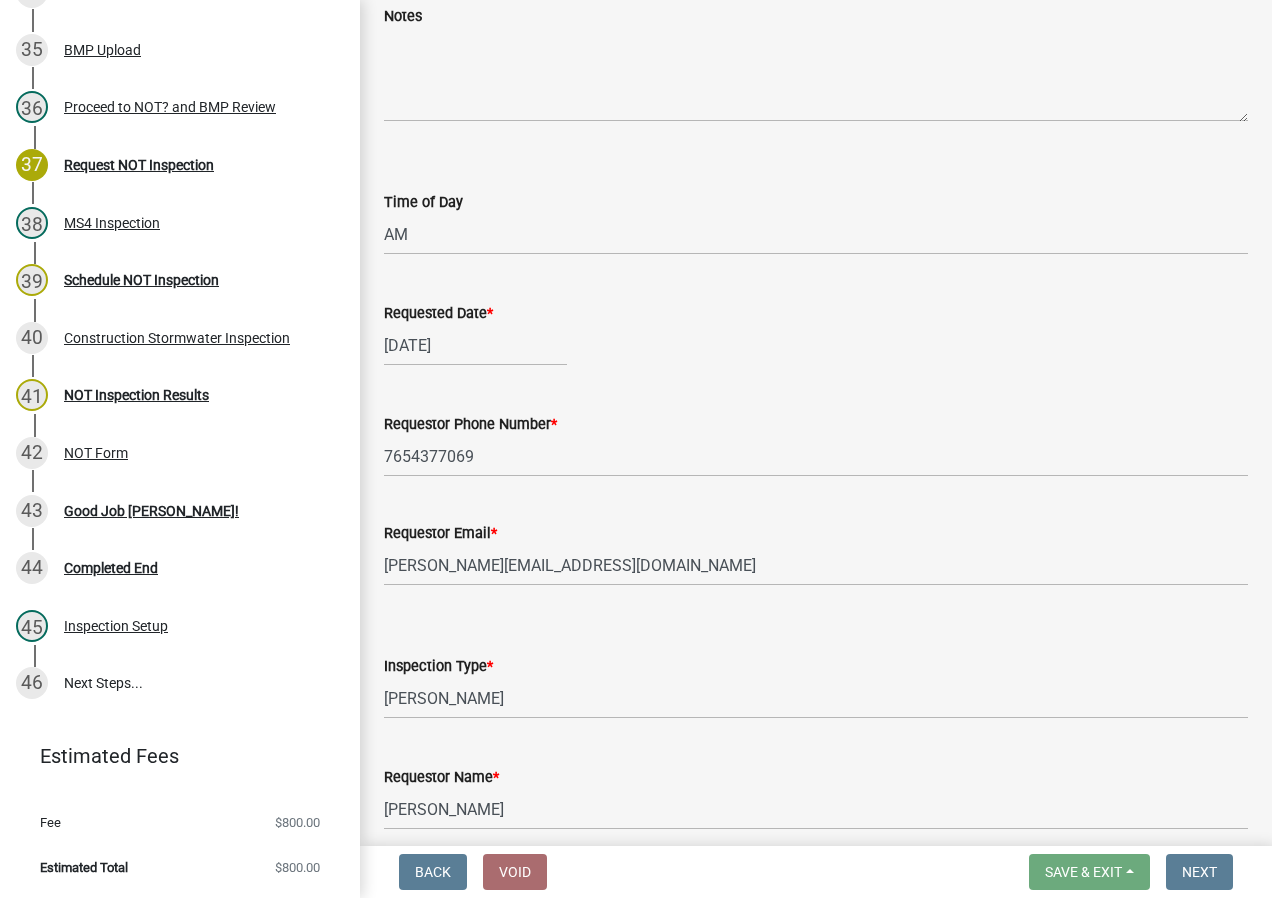 scroll, scrollTop: 0, scrollLeft: 0, axis: both 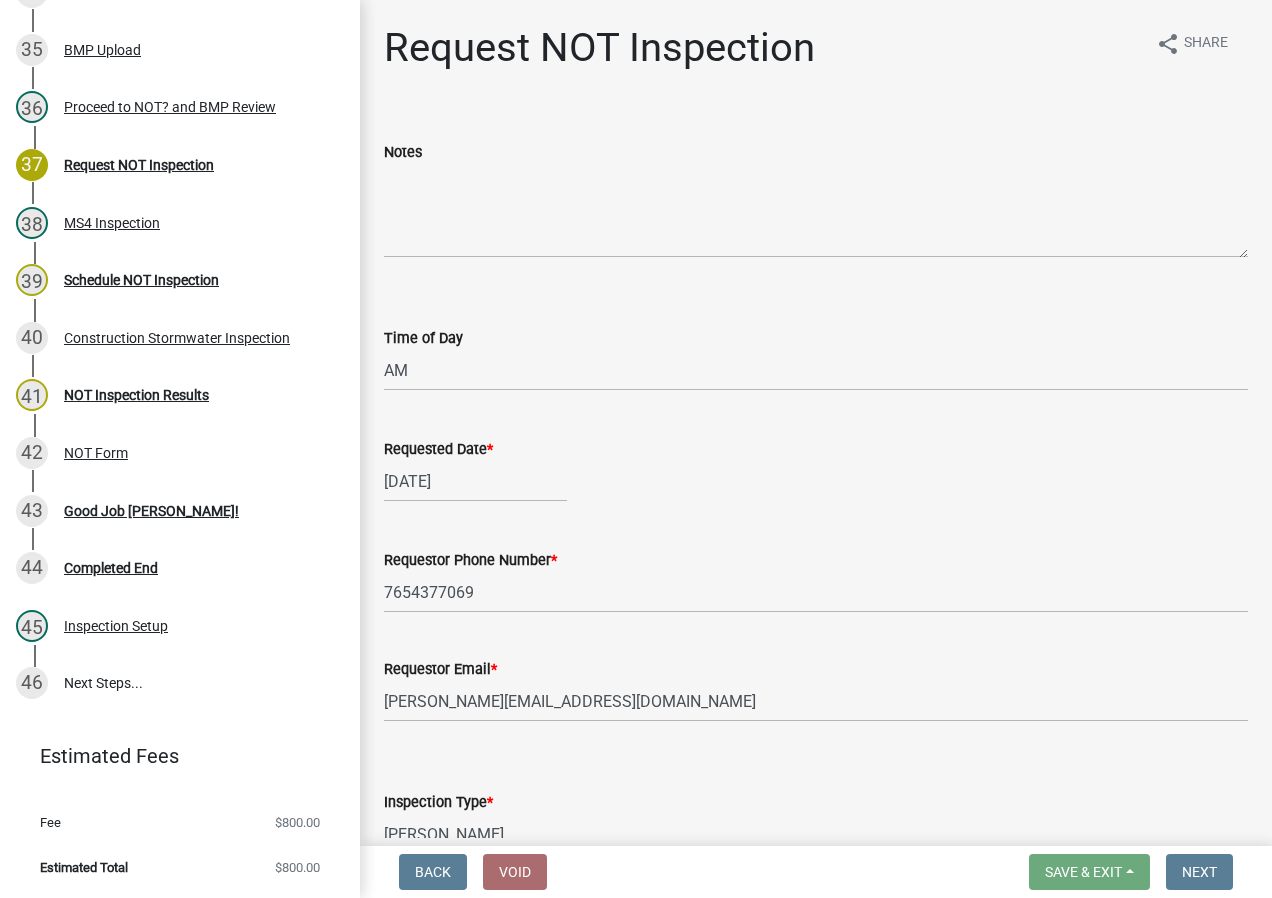 click on "Requested Date  * 07/16/2025" 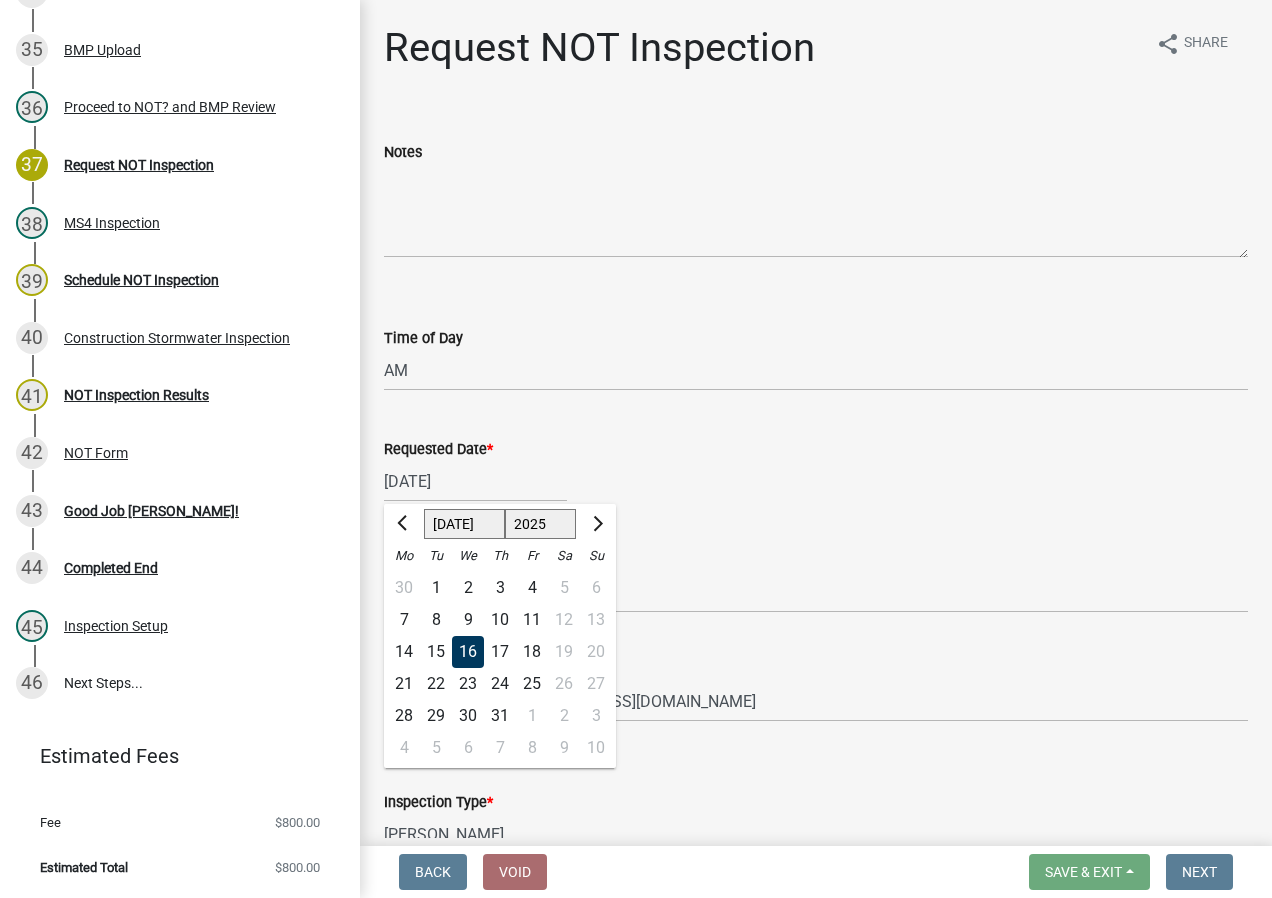 click on "07/16/2025 Jan Feb Mar Apr May Jun Jul Aug Sep Oct Nov Dec 1525 1526 1527 1528 1529 1530 1531 1532 1533 1534 1535 1536 1537 1538 1539 1540 1541 1542 1543 1544 1545 1546 1547 1548 1549 1550 1551 1552 1553 1554 1555 1556 1557 1558 1559 1560 1561 1562 1563 1564 1565 1566 1567 1568 1569 1570 1571 1572 1573 1574 1575 1576 1577 1578 1579 1580 1581 1582 1583 1584 1585 1586 1587 1588 1589 1590 1591 1592 1593 1594 1595 1596 1597 1598 1599 1600 1601 1602 1603 1604 1605 1606 1607 1608 1609 1610 1611 1612 1613 1614 1615 1616 1617 1618 1619 1620 1621 1622 1623 1624 1625 1626 1627 1628 1629 1630 1631 1632 1633 1634 1635 1636 1637 1638 1639 1640 1641 1642 1643 1644 1645 1646 1647 1648 1649 1650 1651 1652 1653 1654 1655 1656 1657 1658 1659 1660 1661 1662 1663 1664 1665 1666 1667 1668 1669 1670 1671 1672 1673 1674 1675 1676 1677 1678 1679 1680 1681 1682 1683 1684 1685 1686 1687 1688 1689 1690 1691 1692 1693 1694 1695 1696 1697 1698 1699 1700 1701 1702 1703 1704 1705 1706 1707 1708 1709 1710 1711 1712 1713 1714 1715 1716 1717" 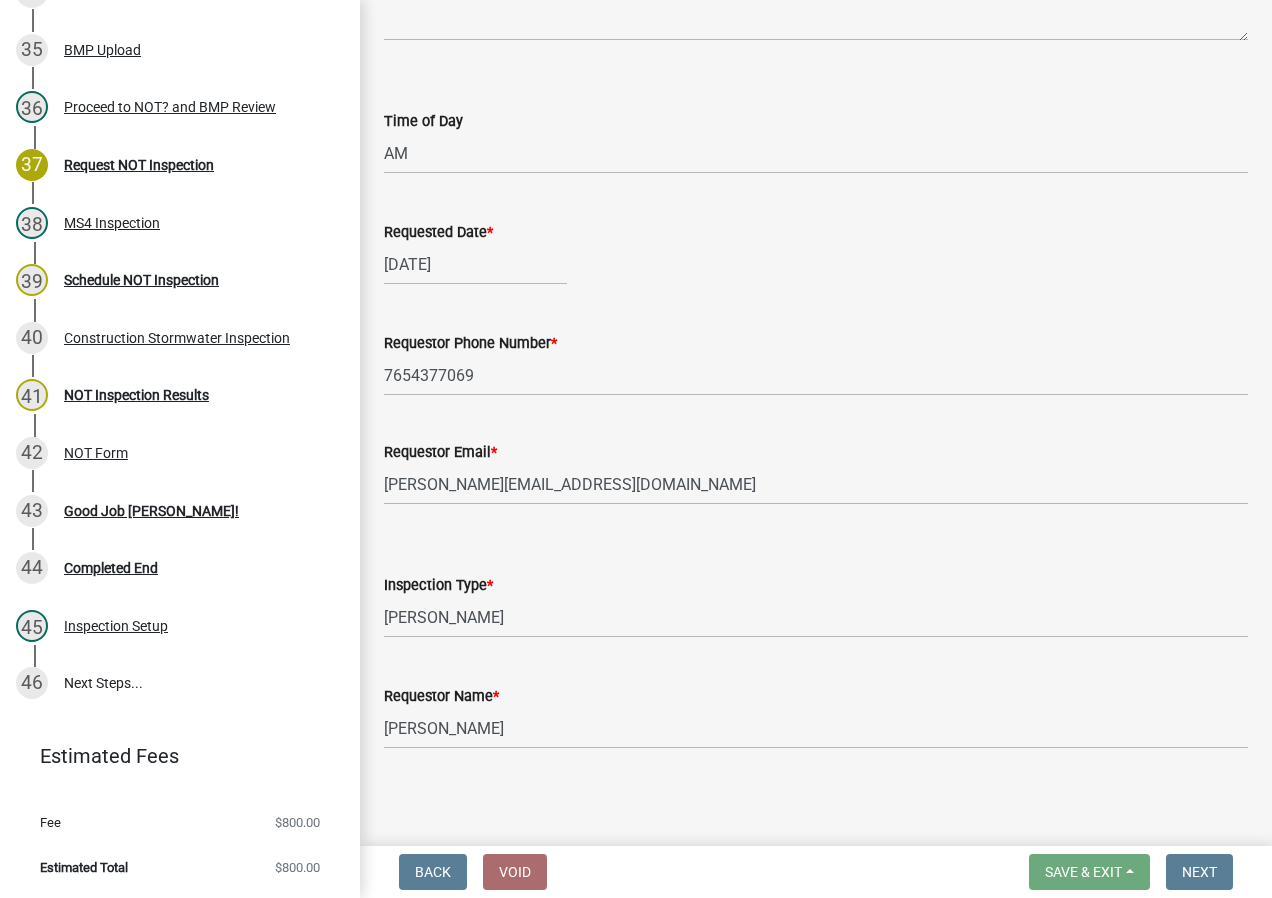 scroll, scrollTop: 222, scrollLeft: 0, axis: vertical 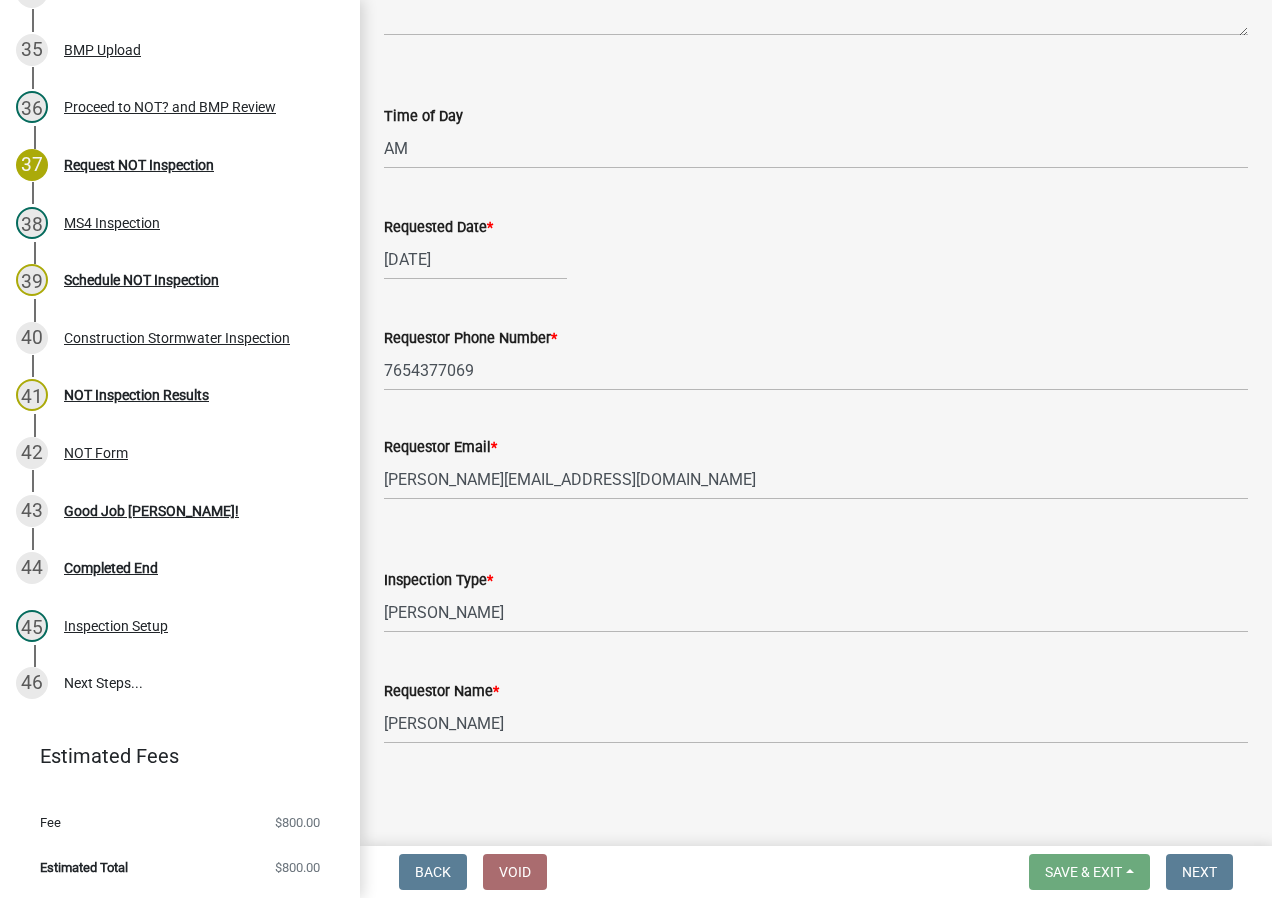 click on "44   Completed End" at bounding box center (180, 568) 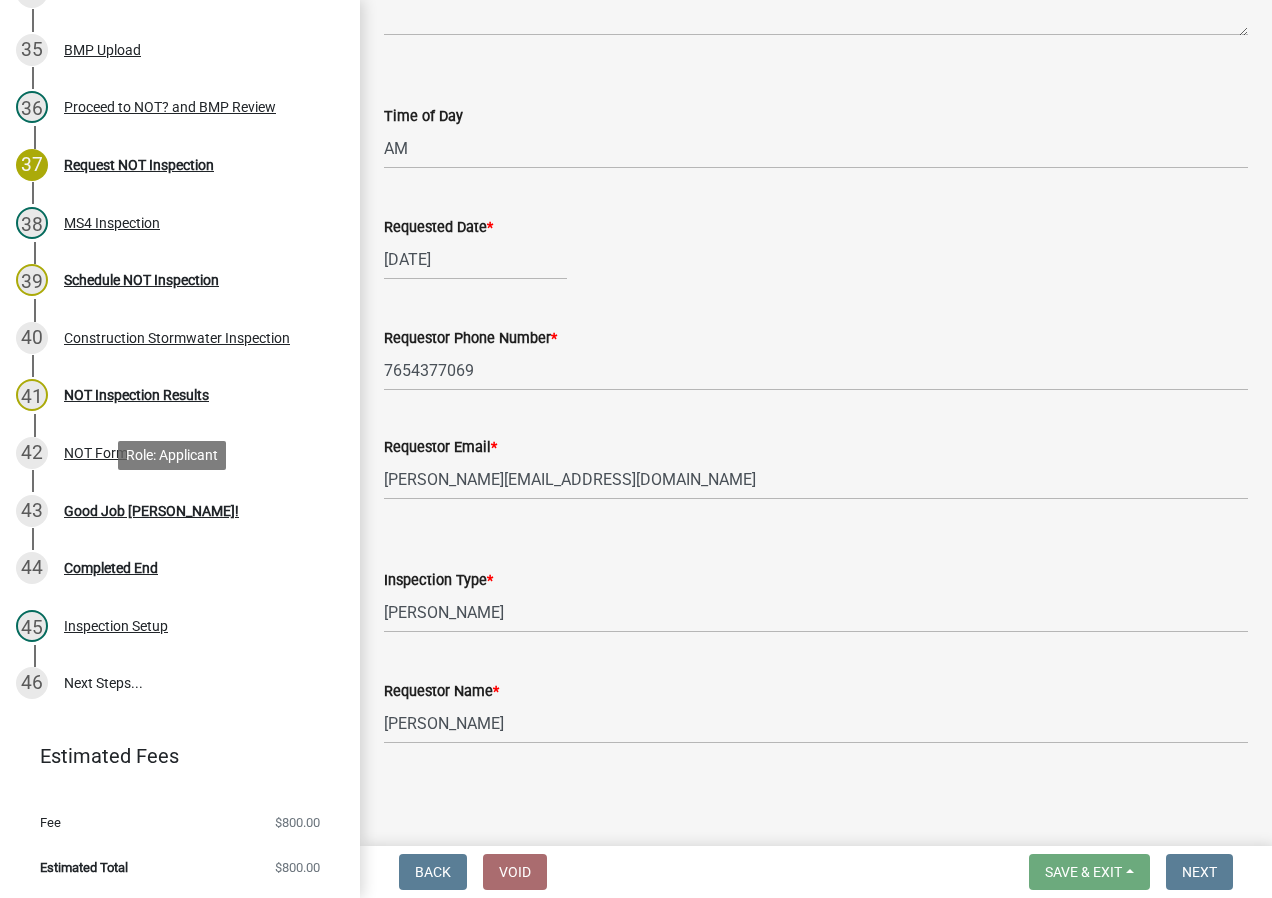 click on "43     Good Job Greg!" at bounding box center [172, 511] 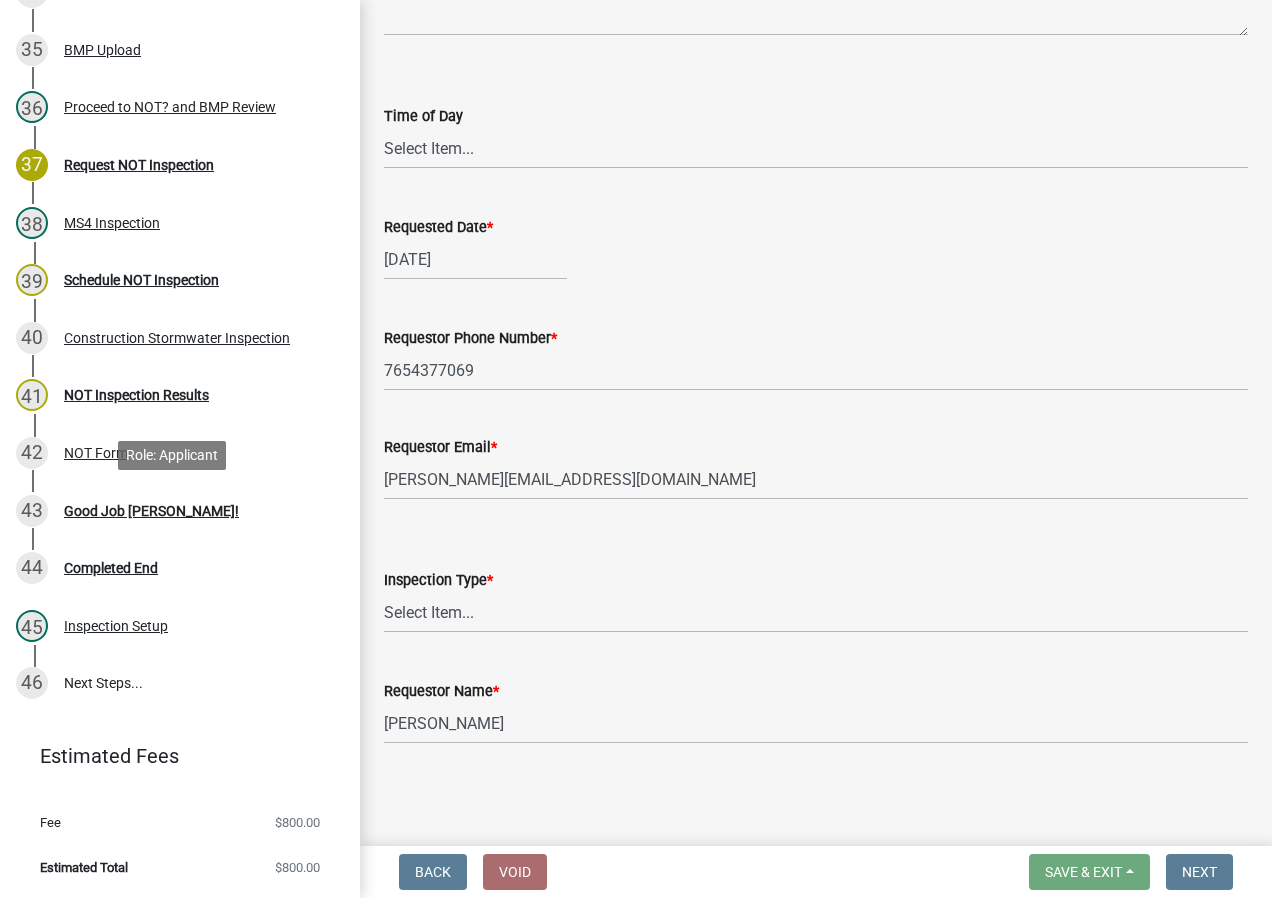 scroll, scrollTop: 0, scrollLeft: 0, axis: both 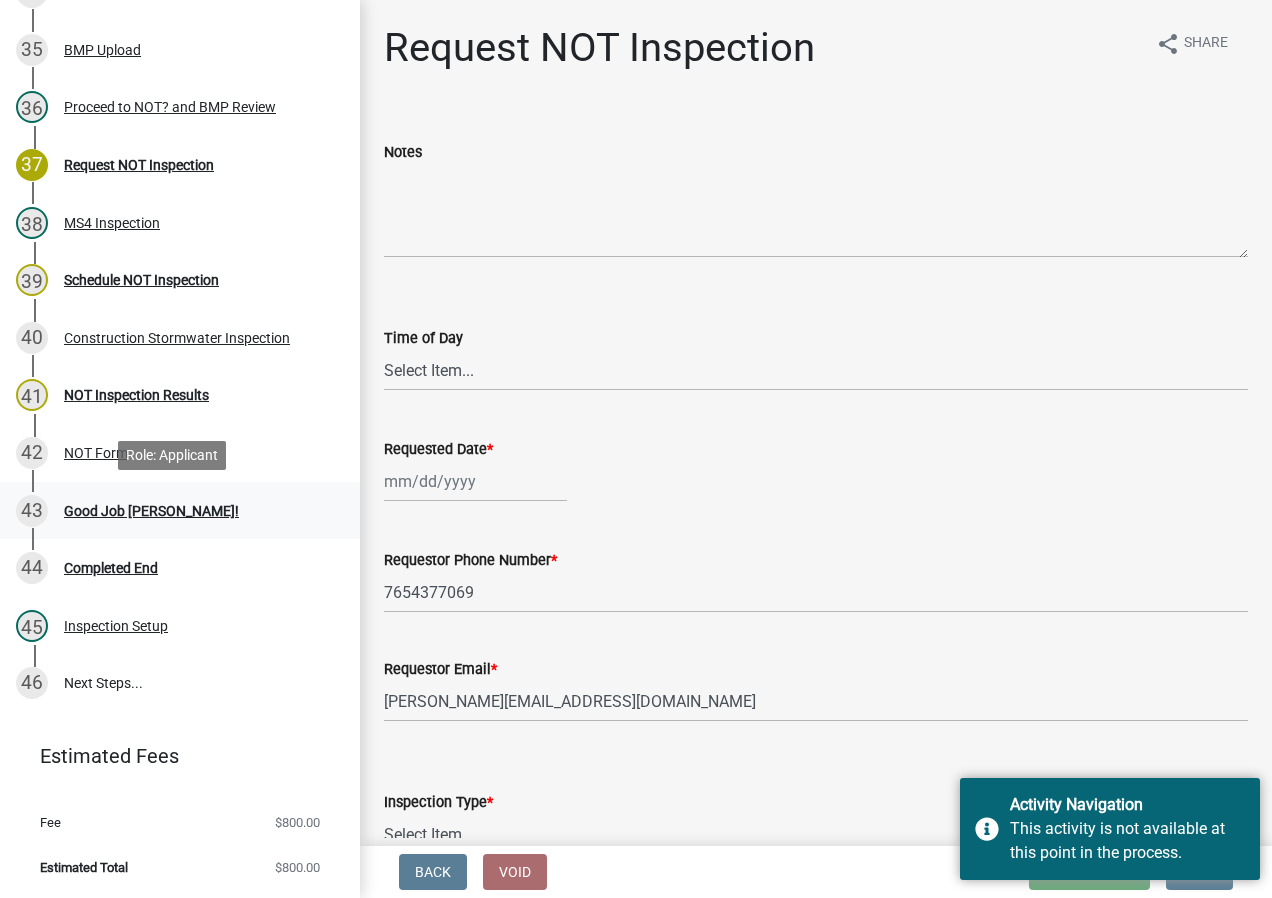 click on "43     Good Job Greg!" at bounding box center (172, 511) 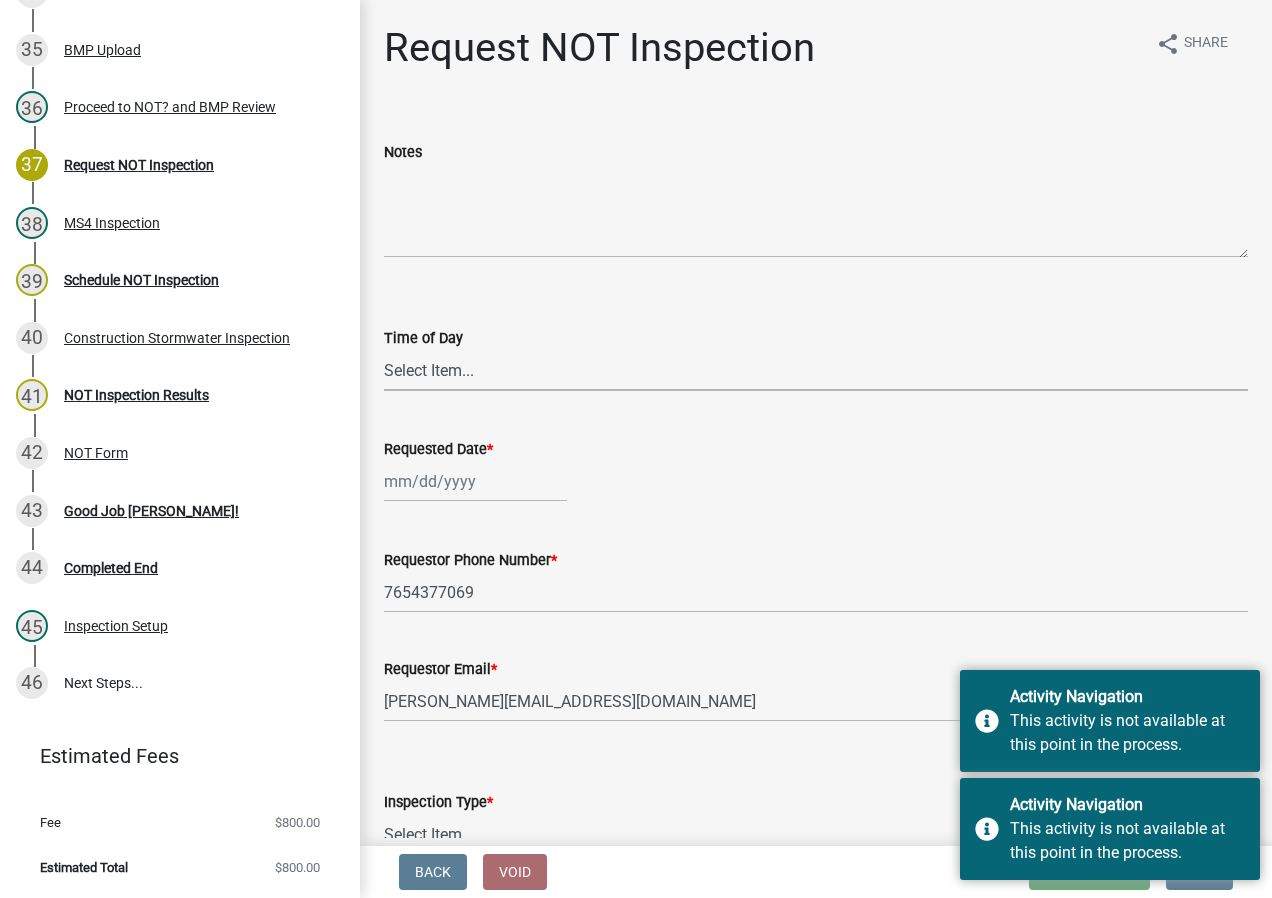 click on "Select Item...   AM   PM" at bounding box center [816, 370] 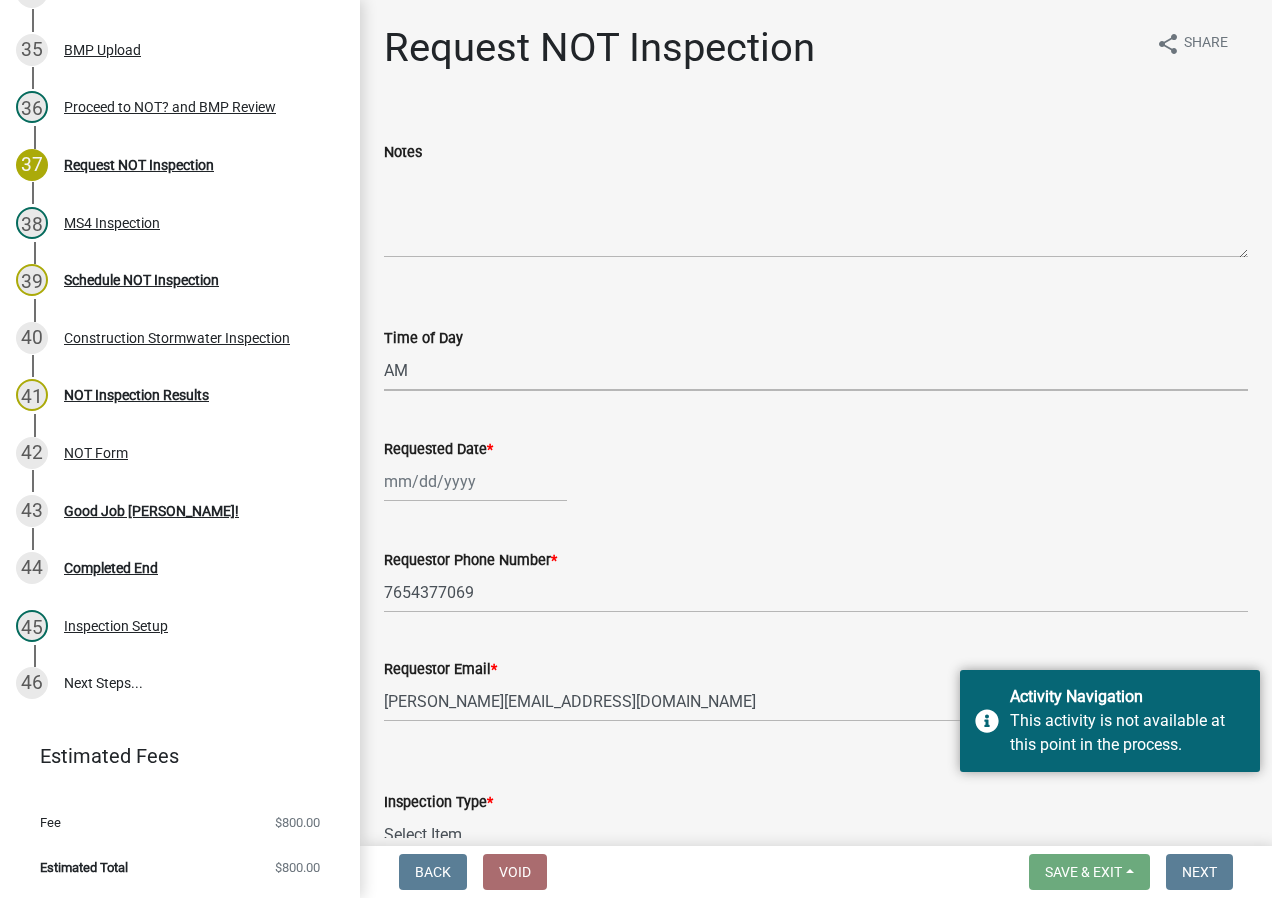 click on "Select Item...   AM   PM" at bounding box center (816, 370) 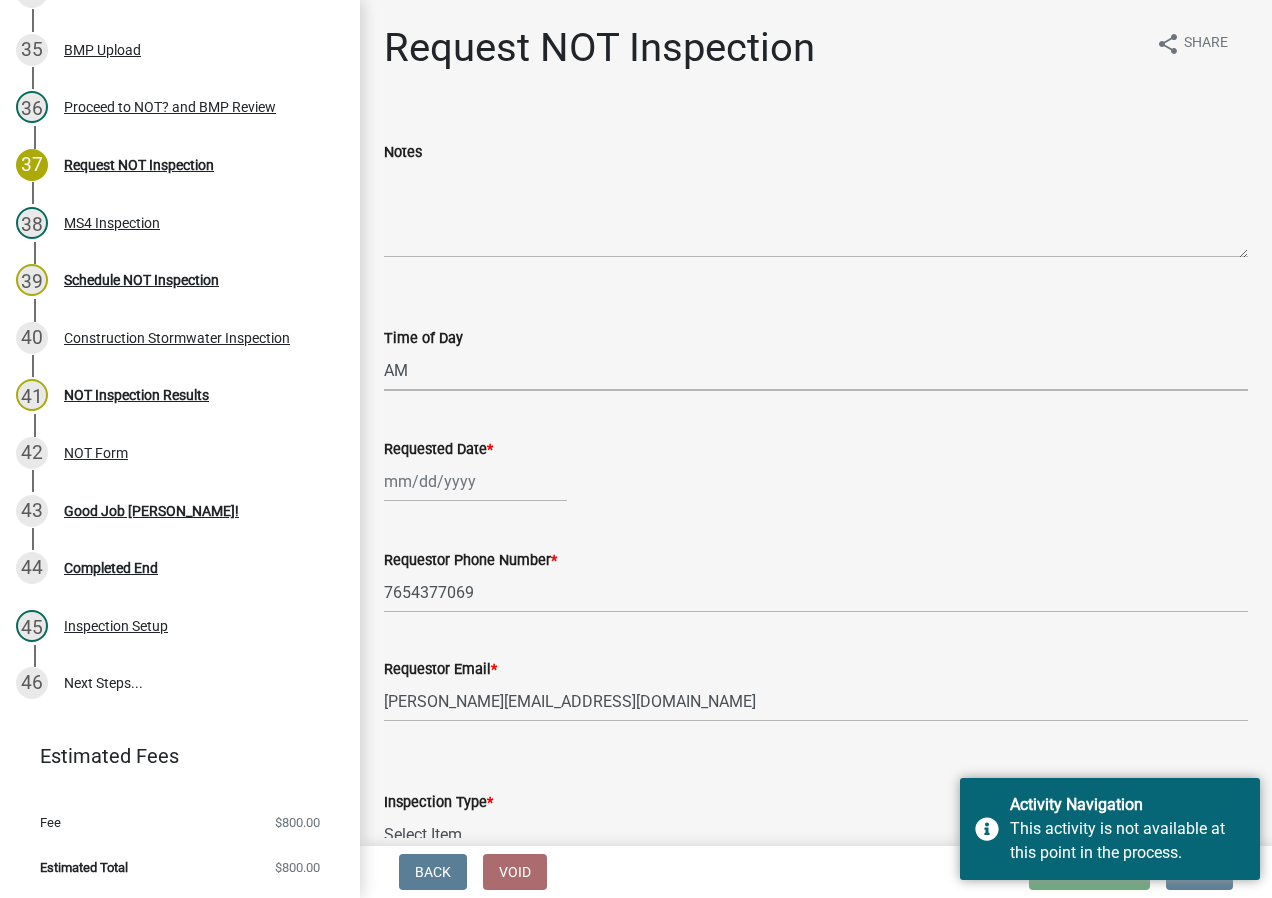 click 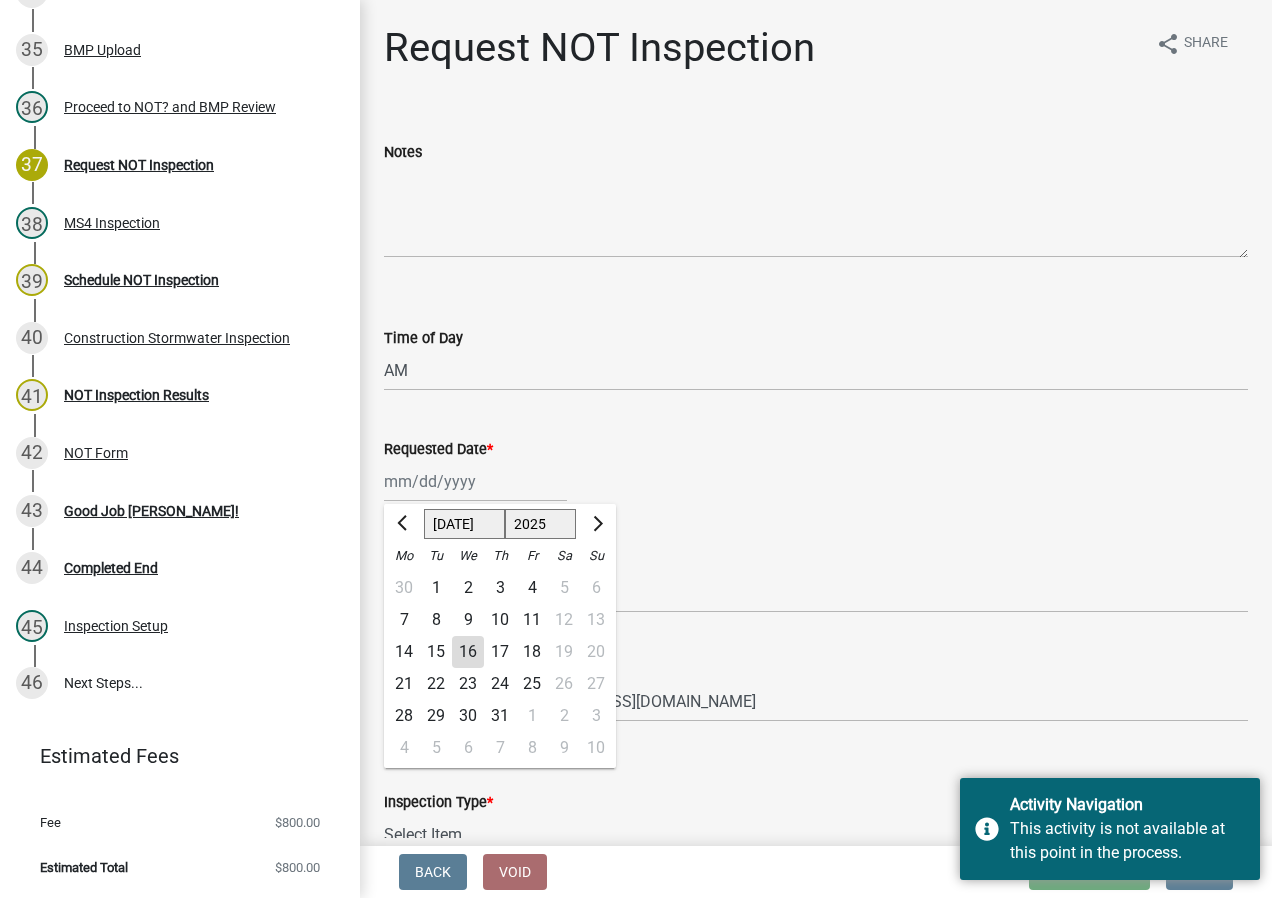 click on "16" 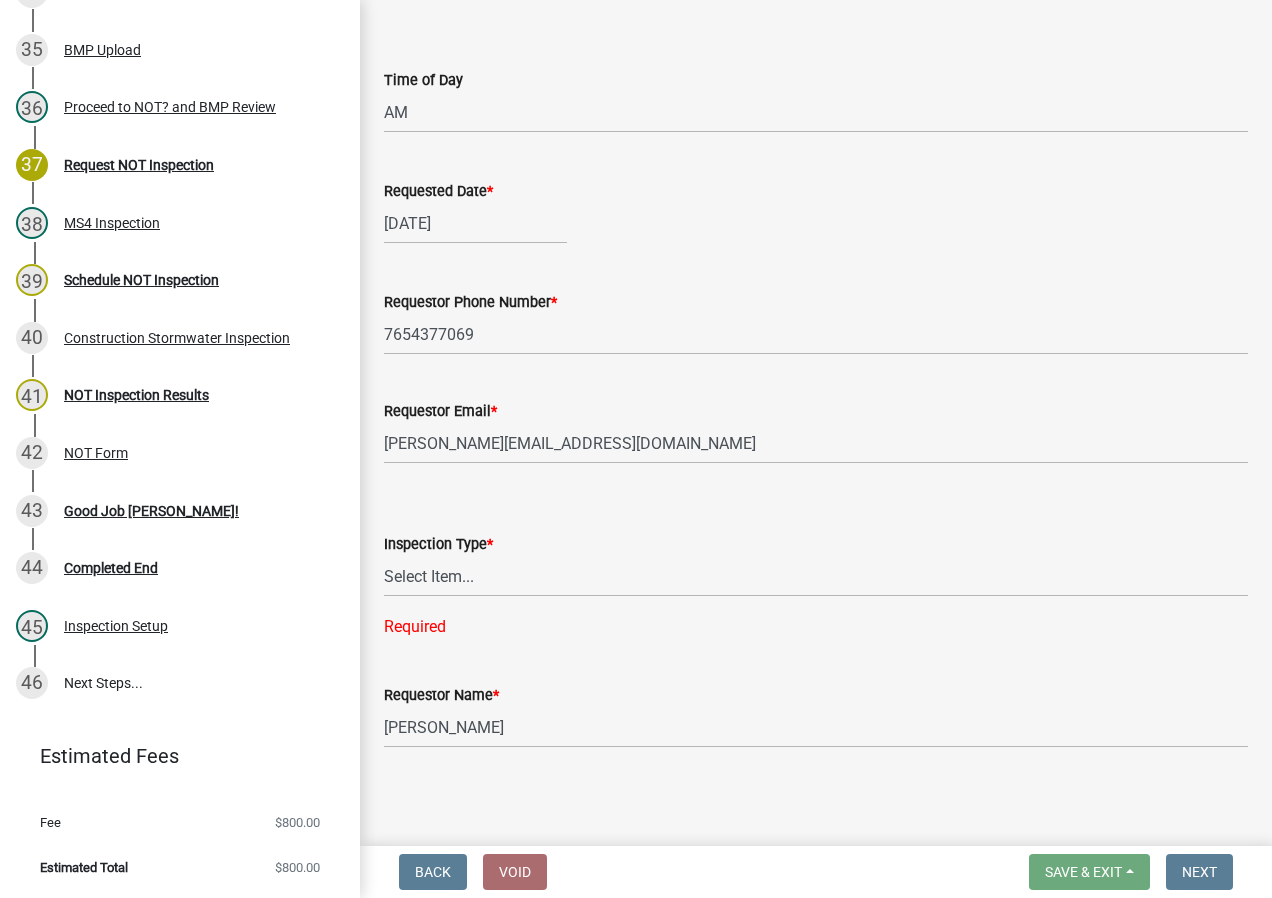 scroll, scrollTop: 262, scrollLeft: 0, axis: vertical 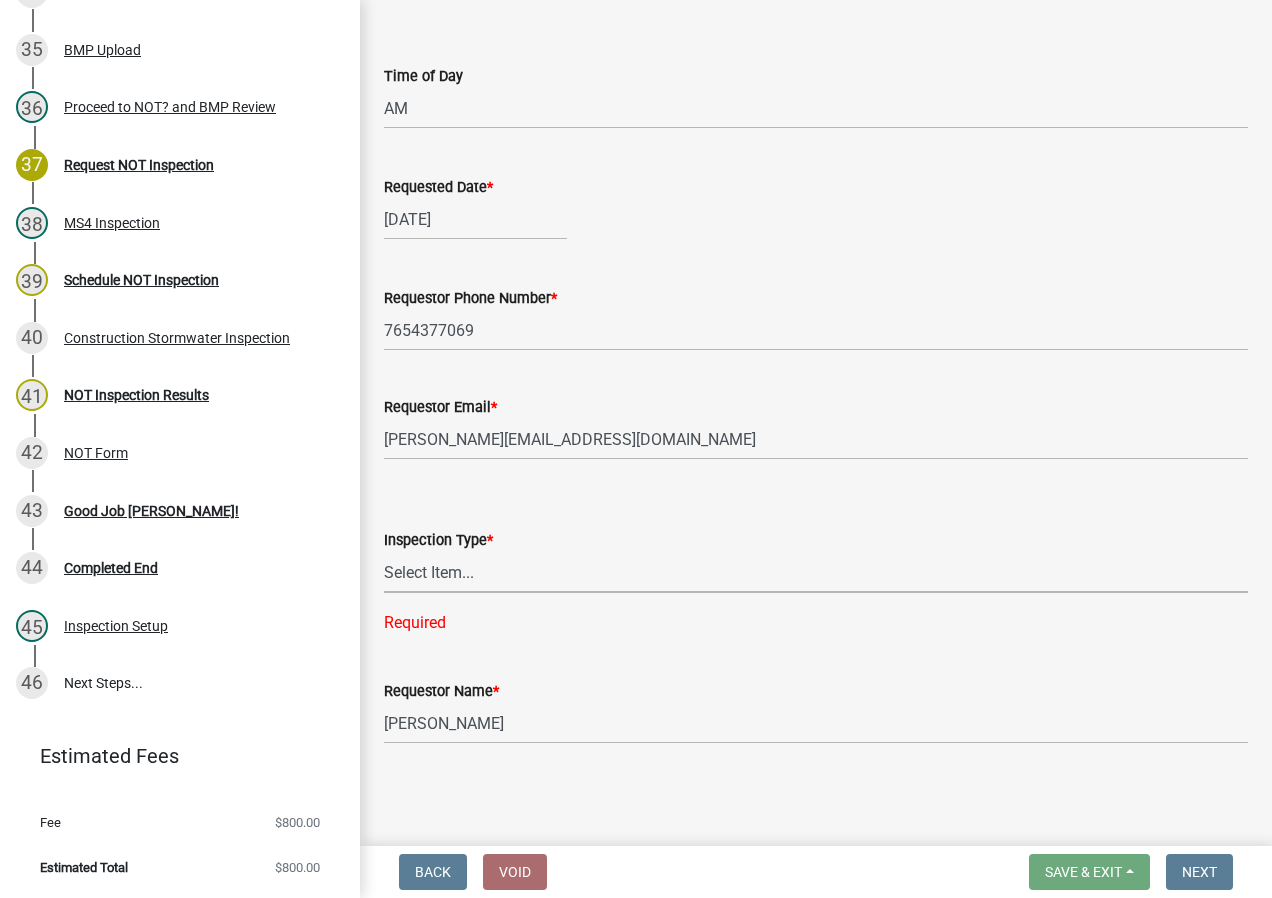 click on "Select Item...   Greg Lake   Patty Ortman   BF&S   Hayden Vest" at bounding box center (816, 572) 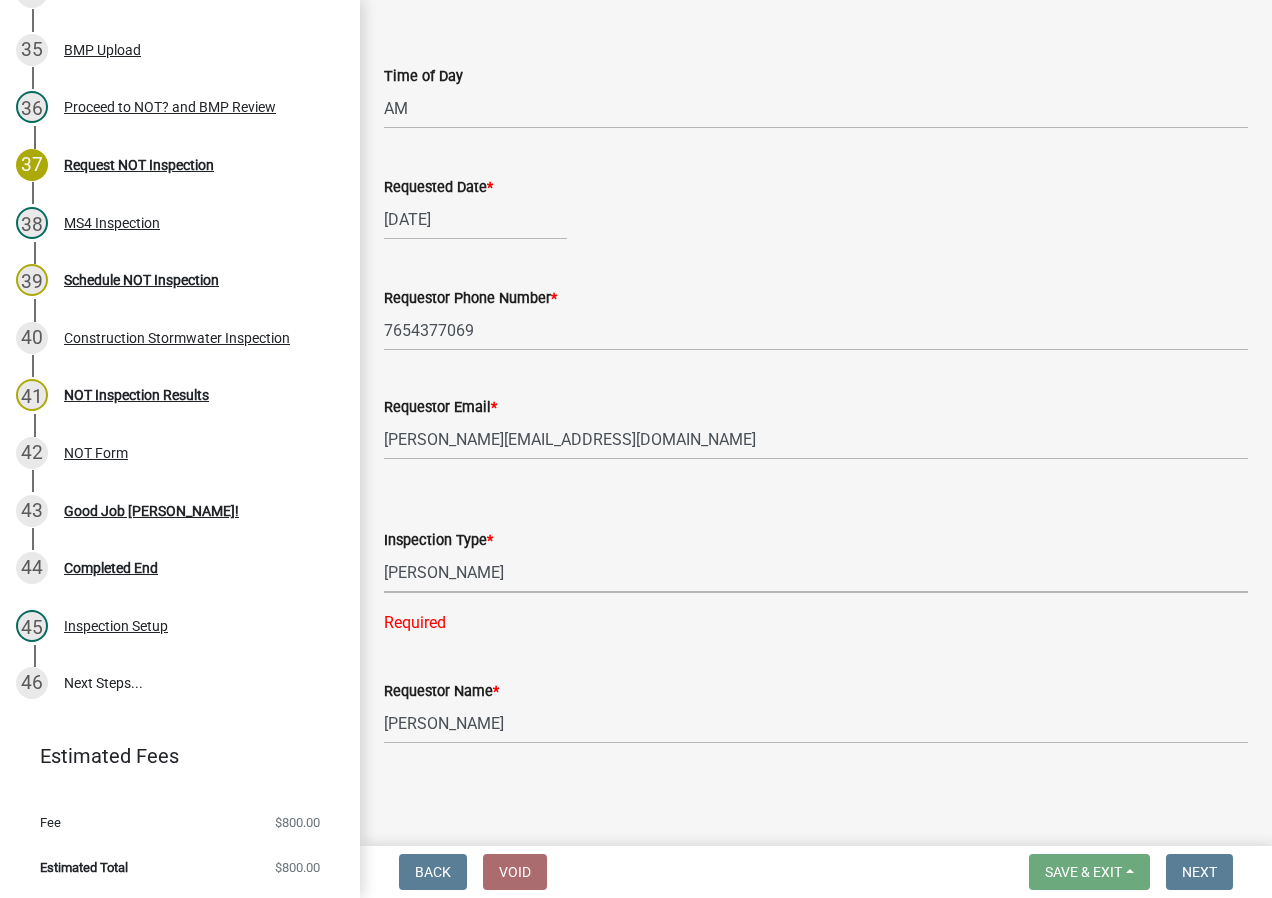 click on "Select Item...   Greg Lake   Patty Ortman   BF&S   Hayden Vest" at bounding box center [816, 572] 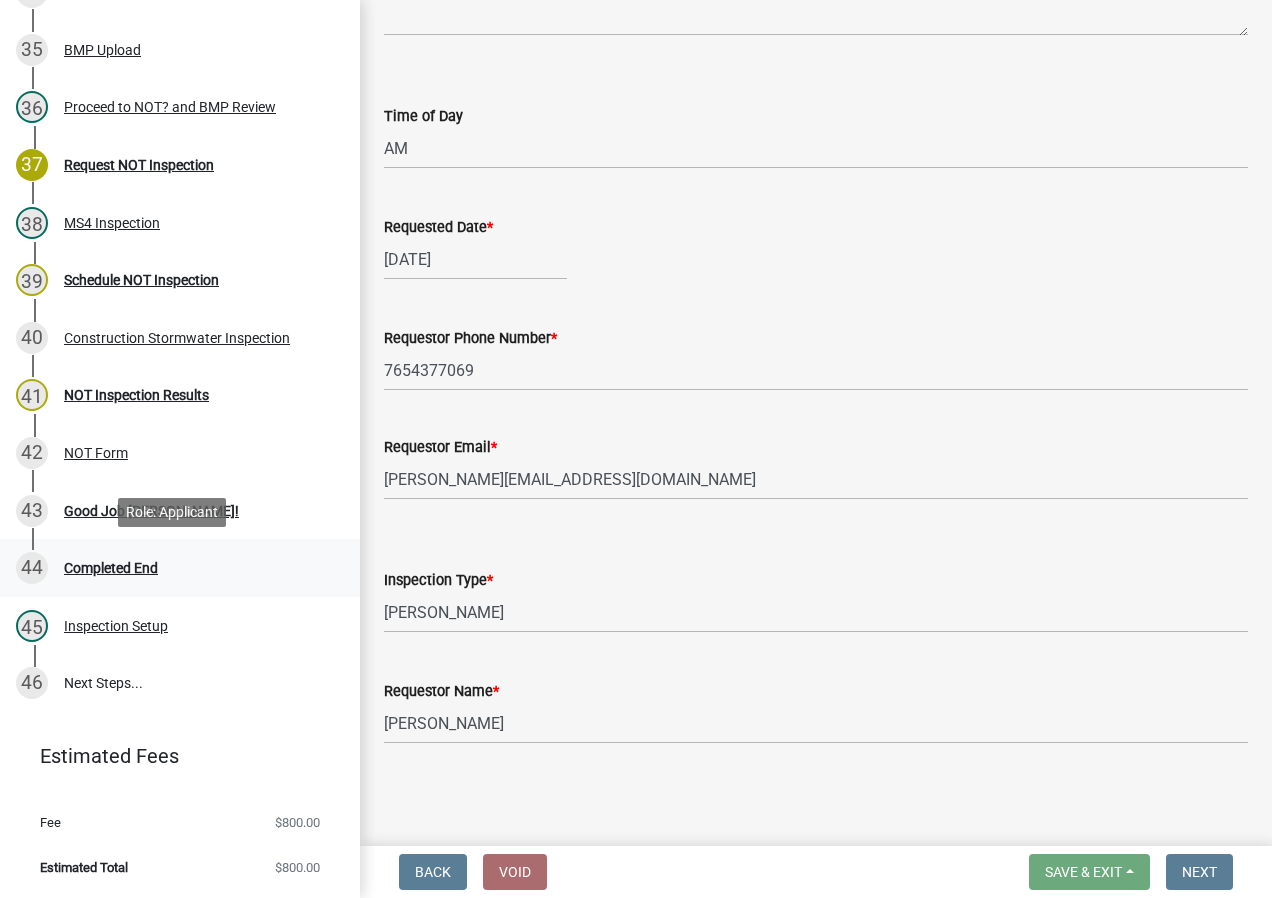 click on "44   Completed End" at bounding box center [172, 568] 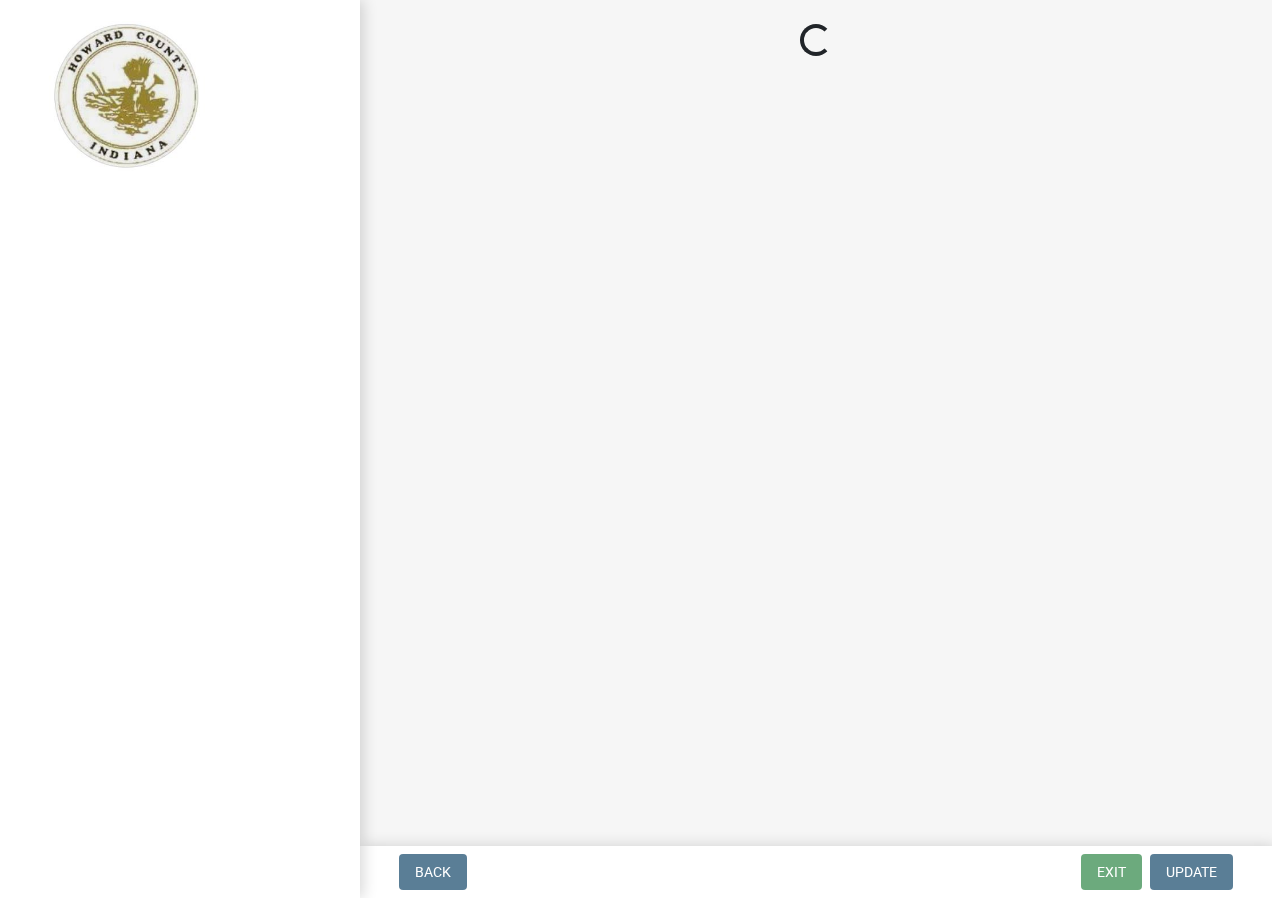 scroll, scrollTop: 0, scrollLeft: 0, axis: both 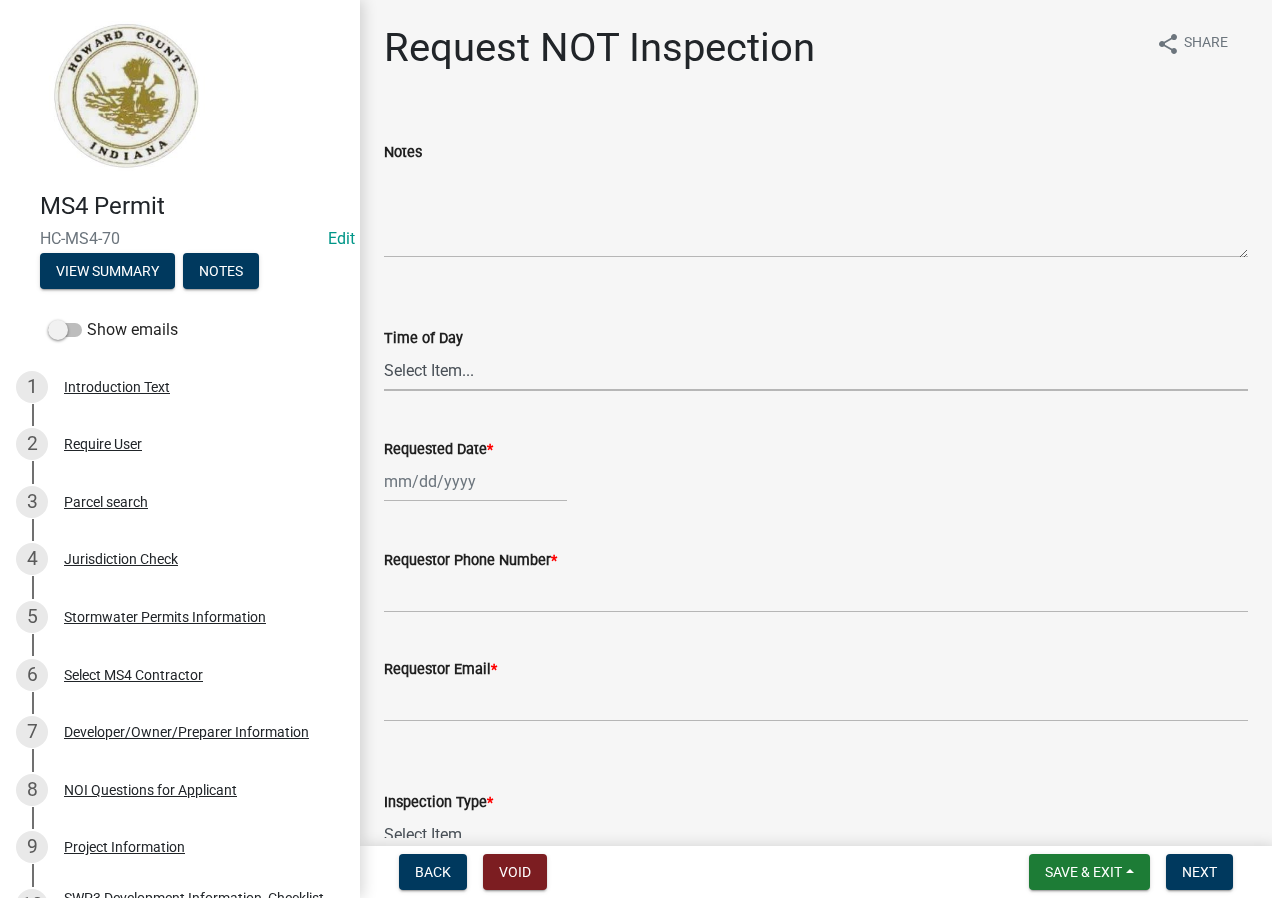 click on "Select Item...   AM   PM" at bounding box center [816, 370] 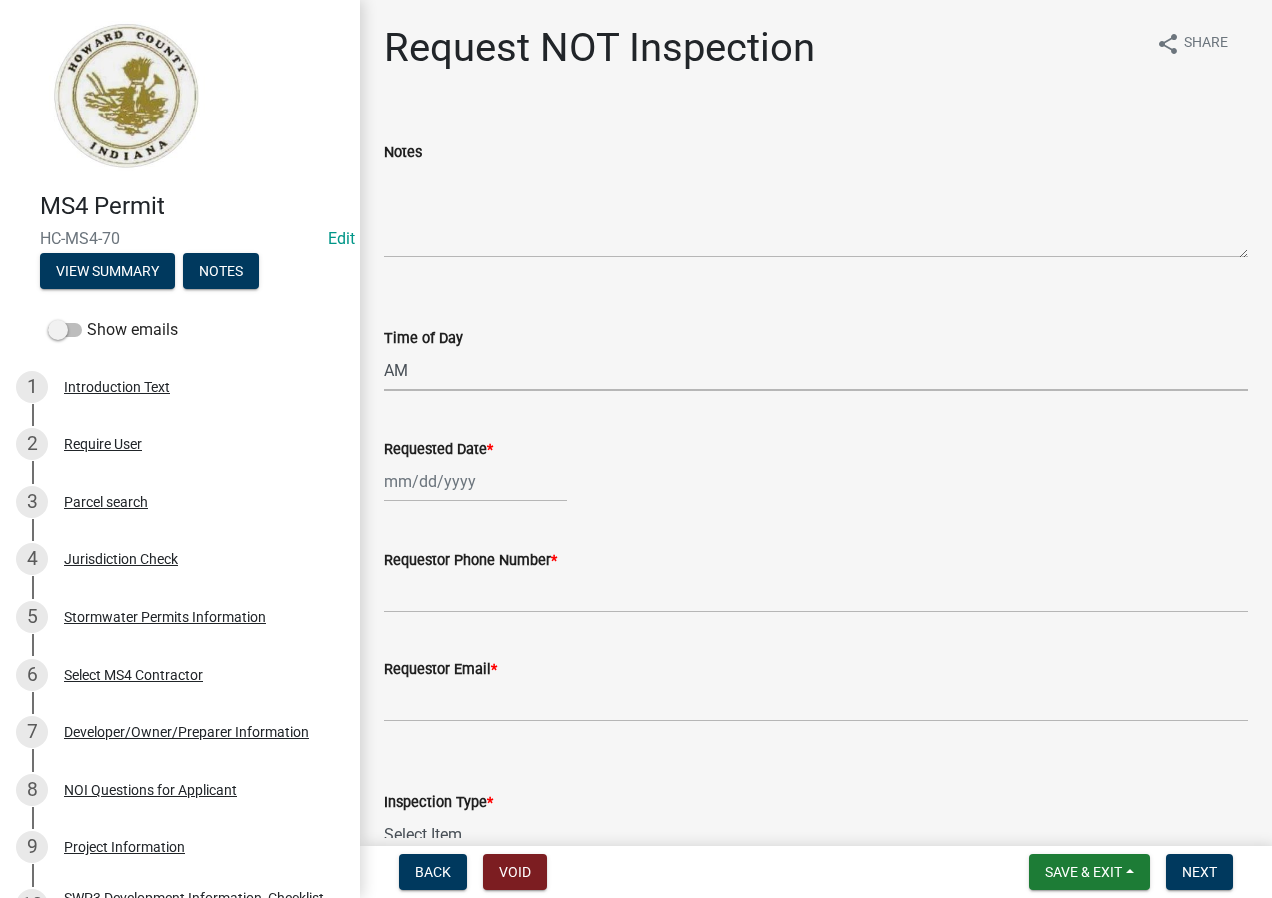 click on "Select Item...   AM   PM" at bounding box center [816, 370] 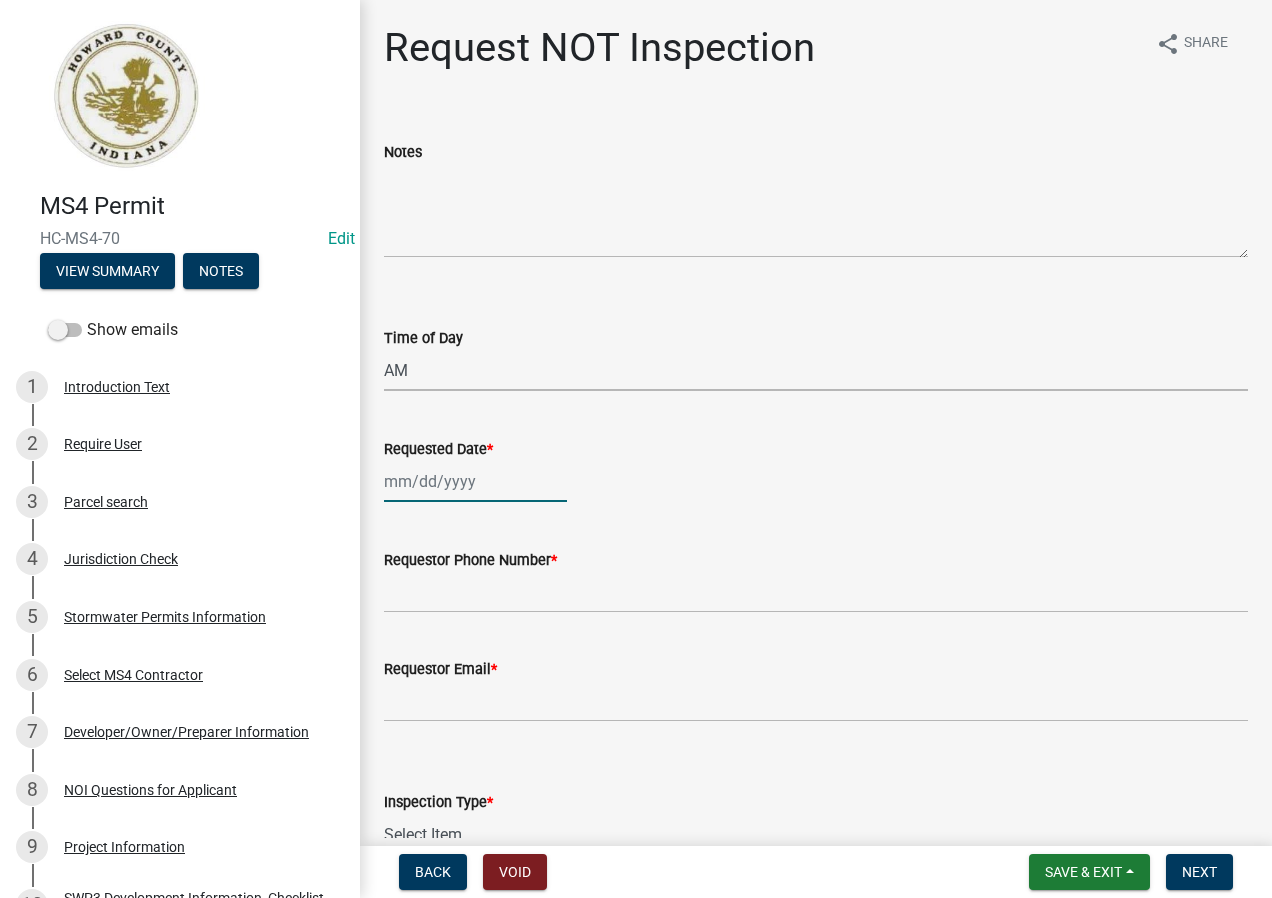 click 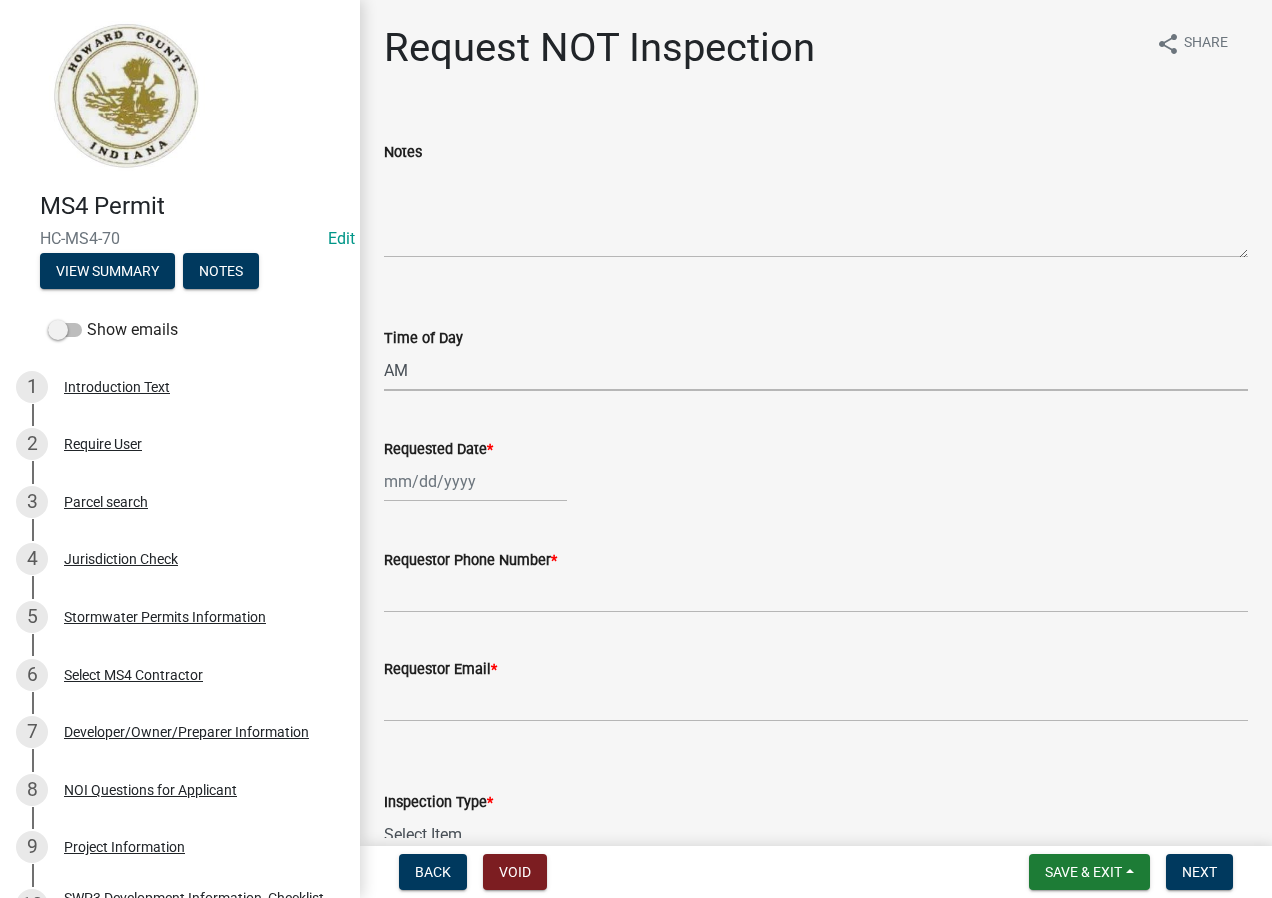 select on "7" 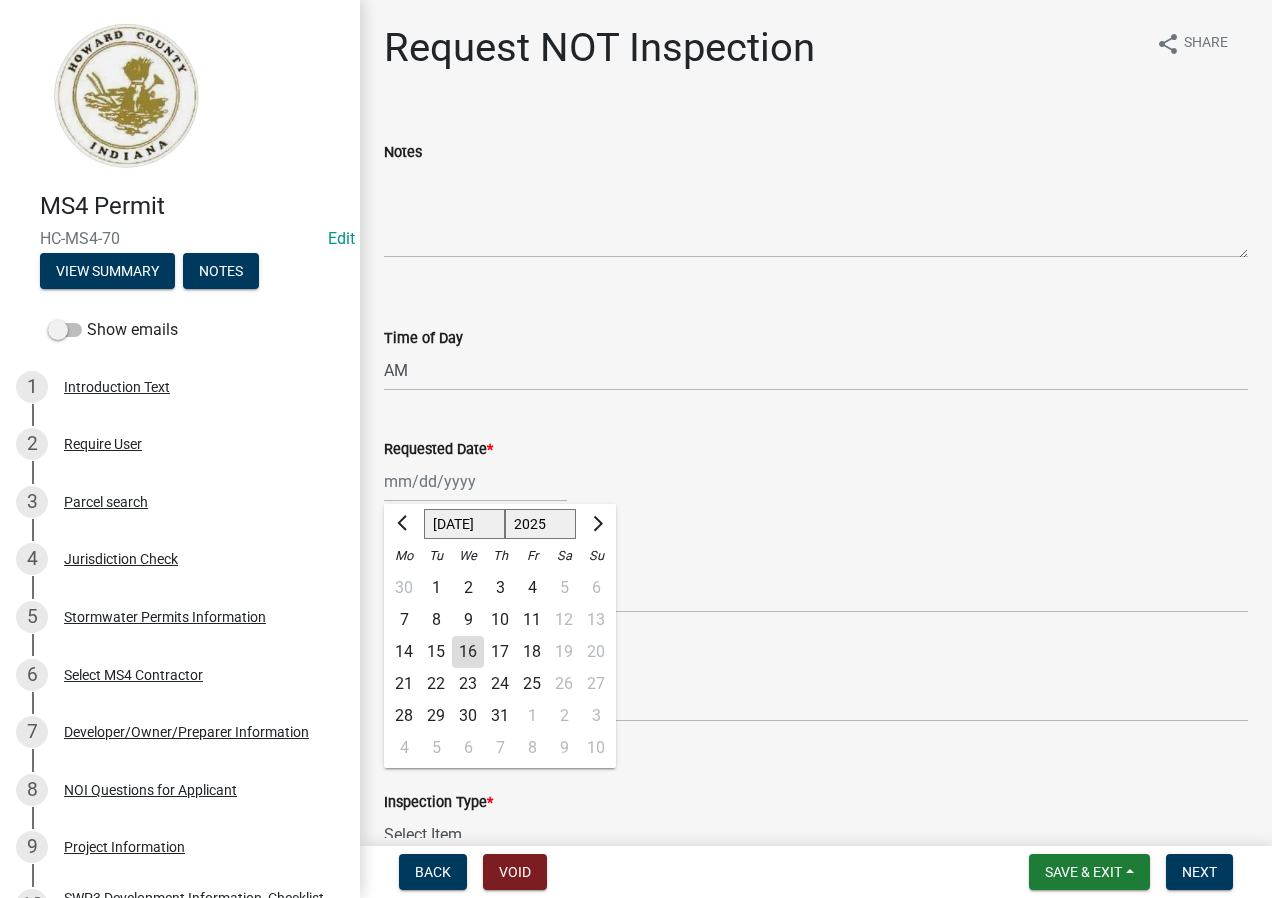 click on "16" 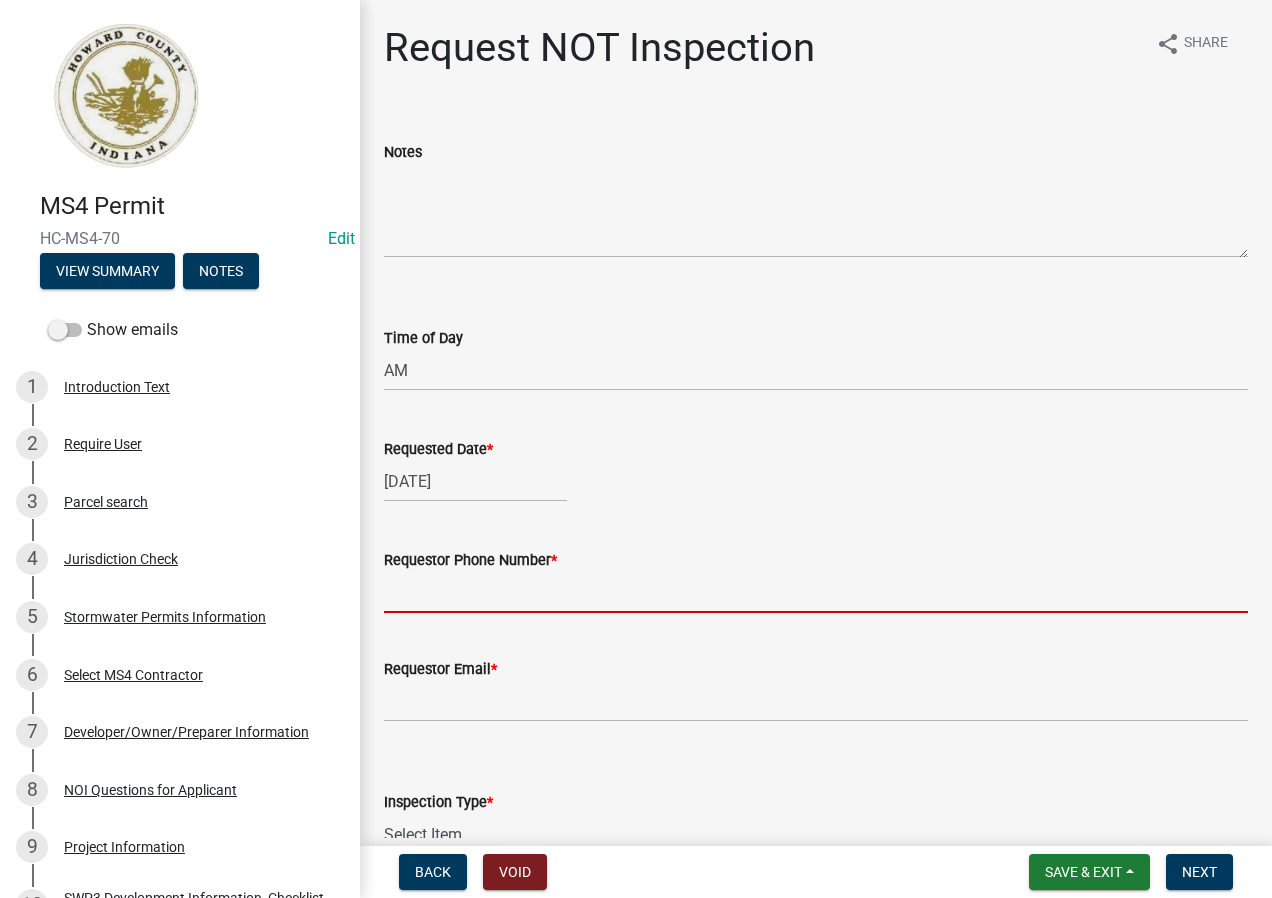 click on "Requestor Phone Number  *" at bounding box center [816, 592] 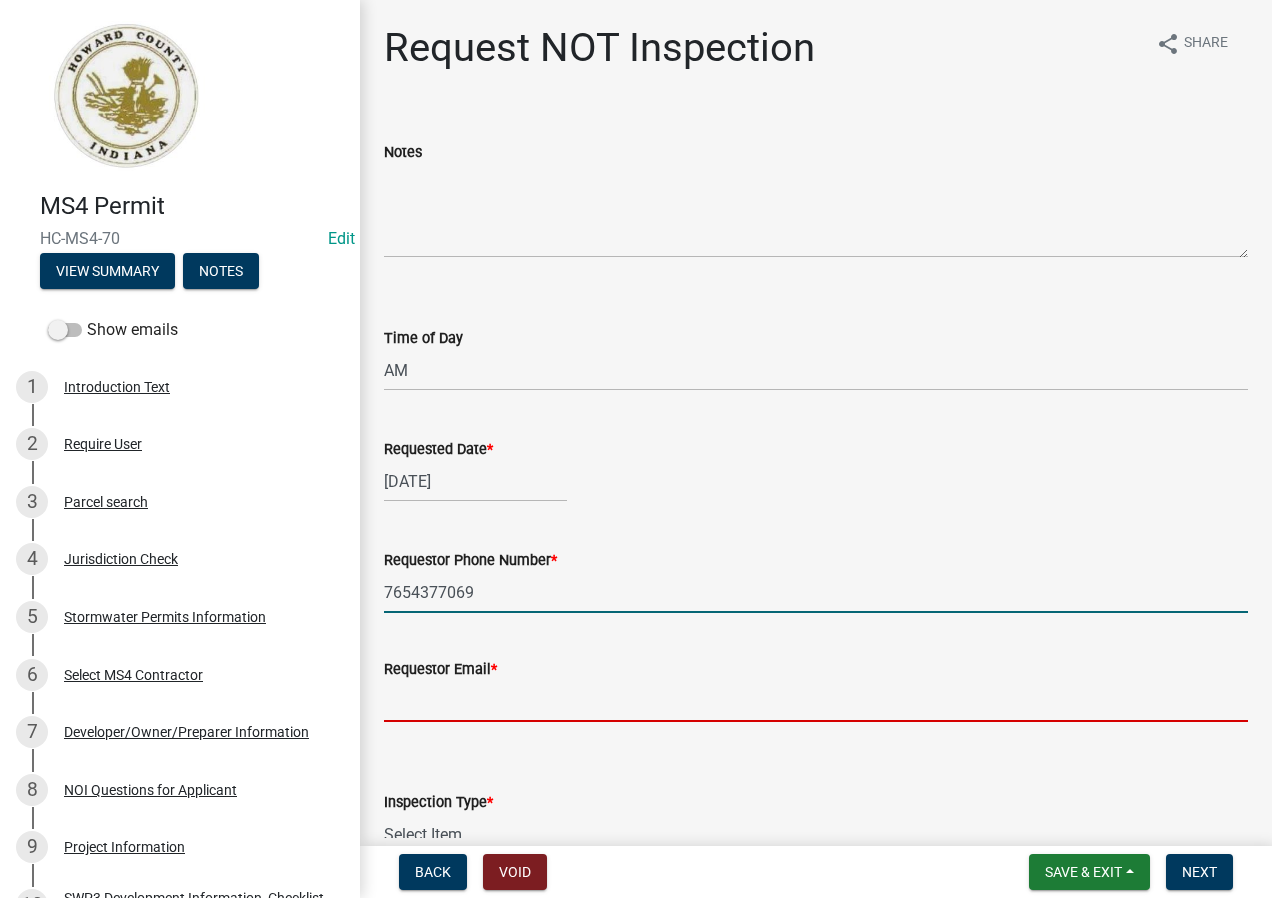 click on "Requestor Email  *" at bounding box center [816, 701] 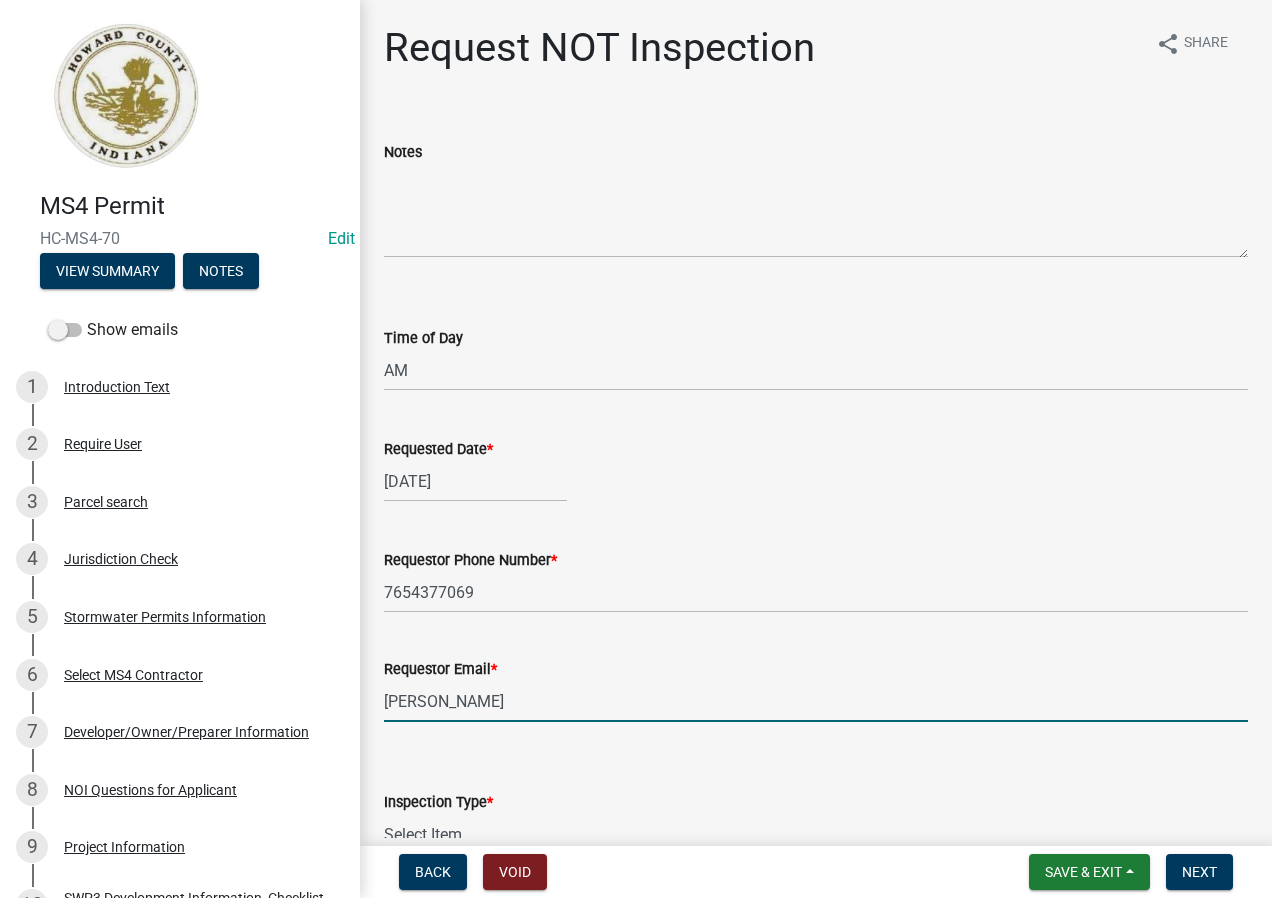 type on "[PERSON_NAME][EMAIL_ADDRESS][DOMAIN_NAME]" 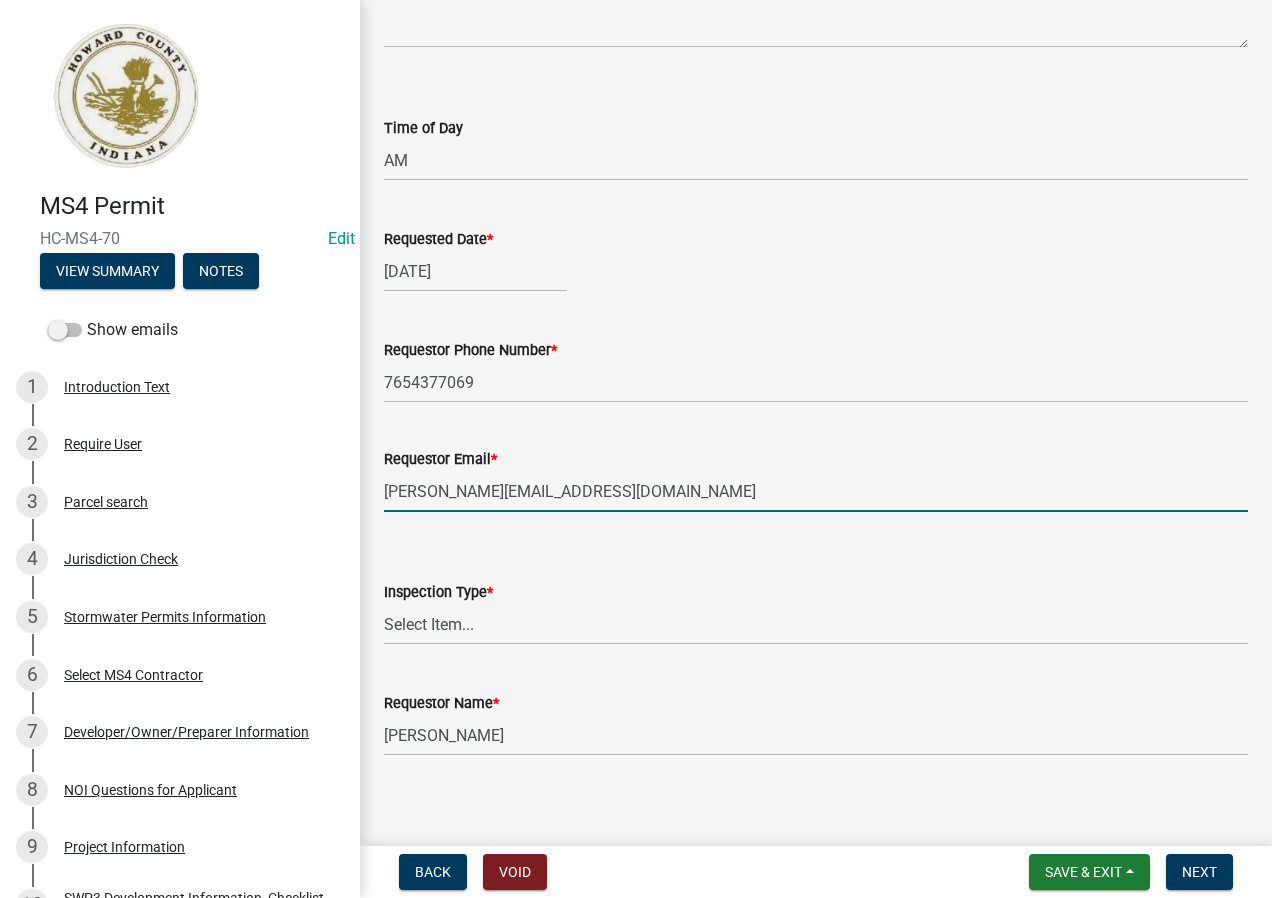 scroll, scrollTop: 222, scrollLeft: 0, axis: vertical 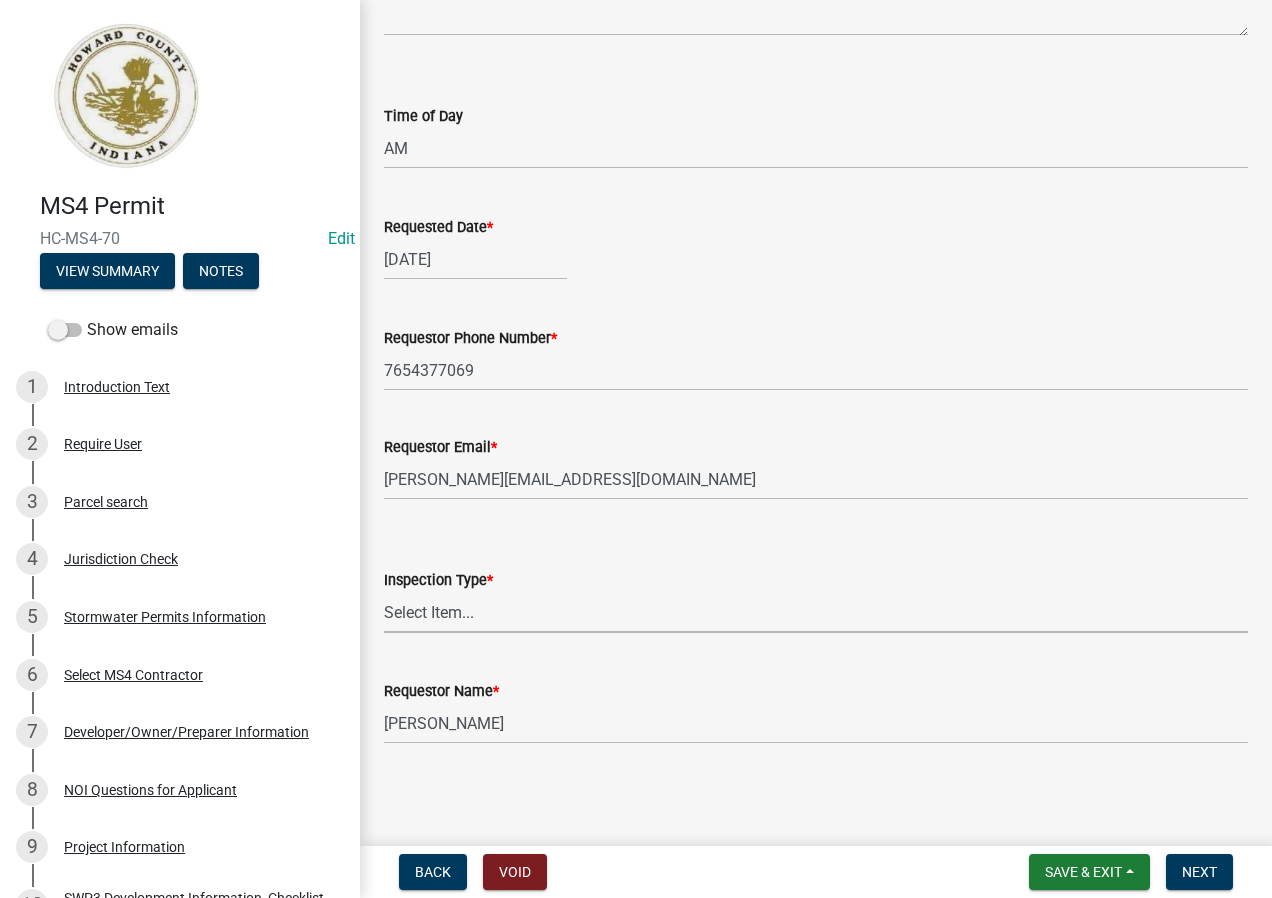 click on "Select Item...   Greg Lake   Patty Ortman   BF&S   Hayden Vest" at bounding box center [816, 612] 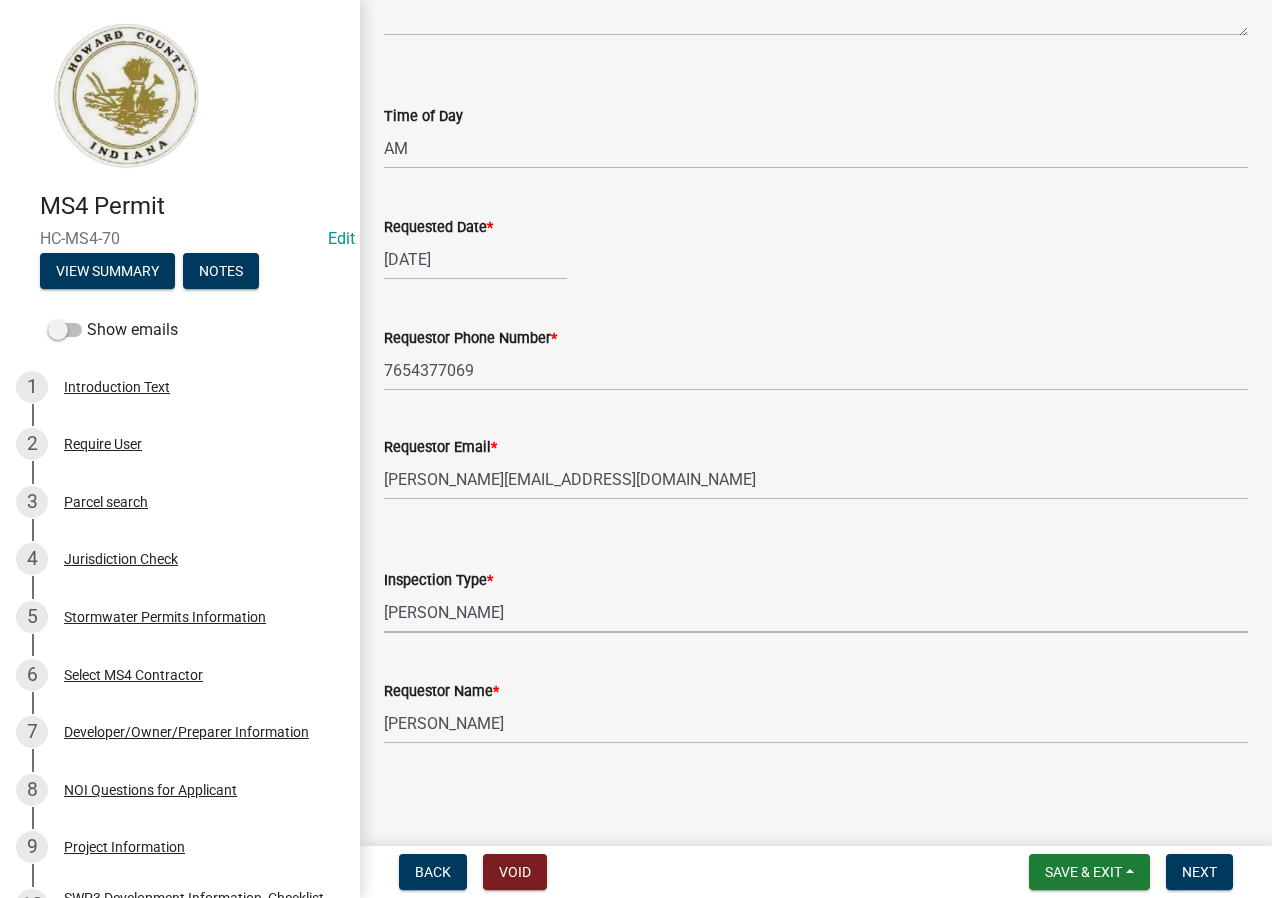 click on "Select Item...   Greg Lake   Patty Ortman   BF&S   Hayden Vest" at bounding box center [816, 612] 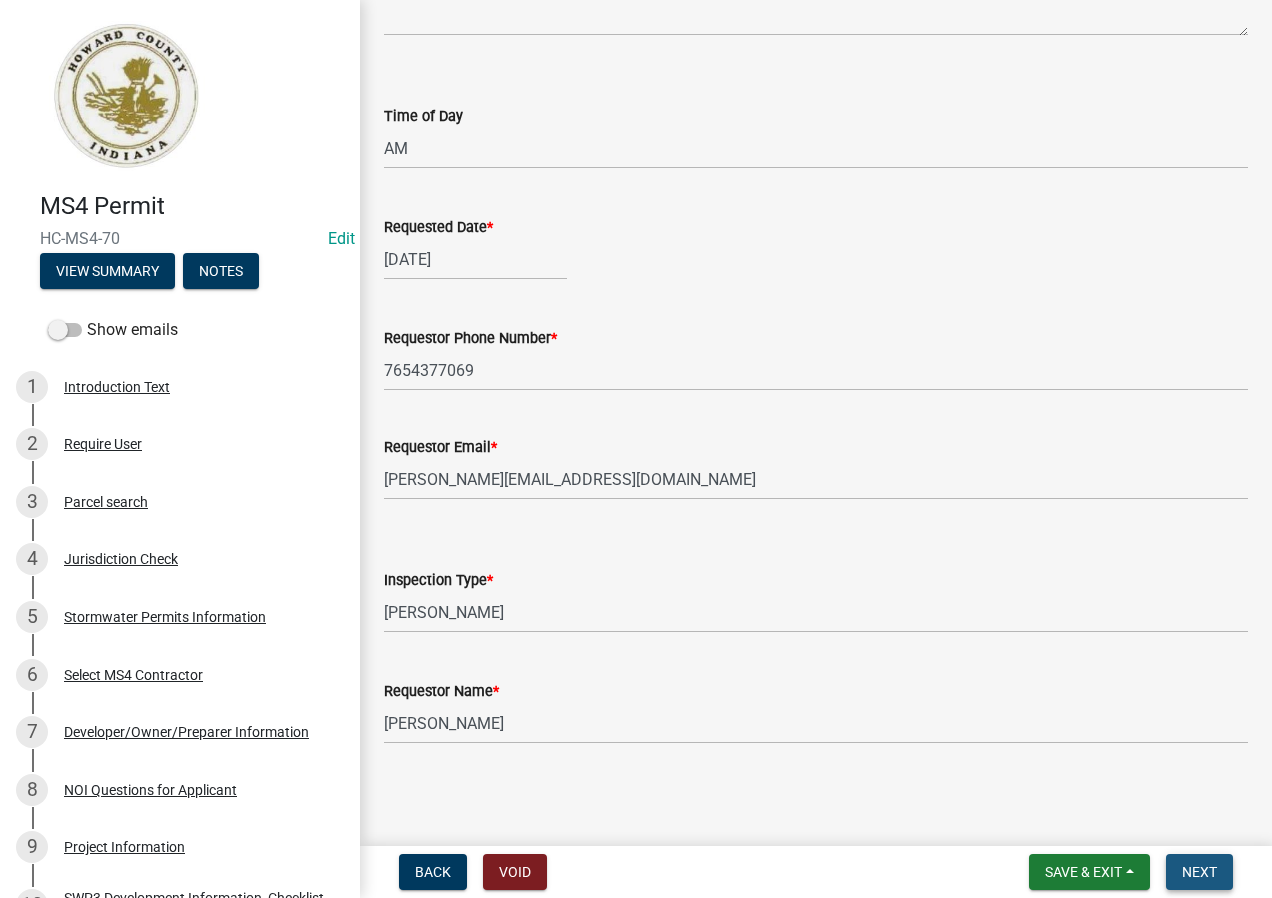 click on "Next" at bounding box center [1199, 872] 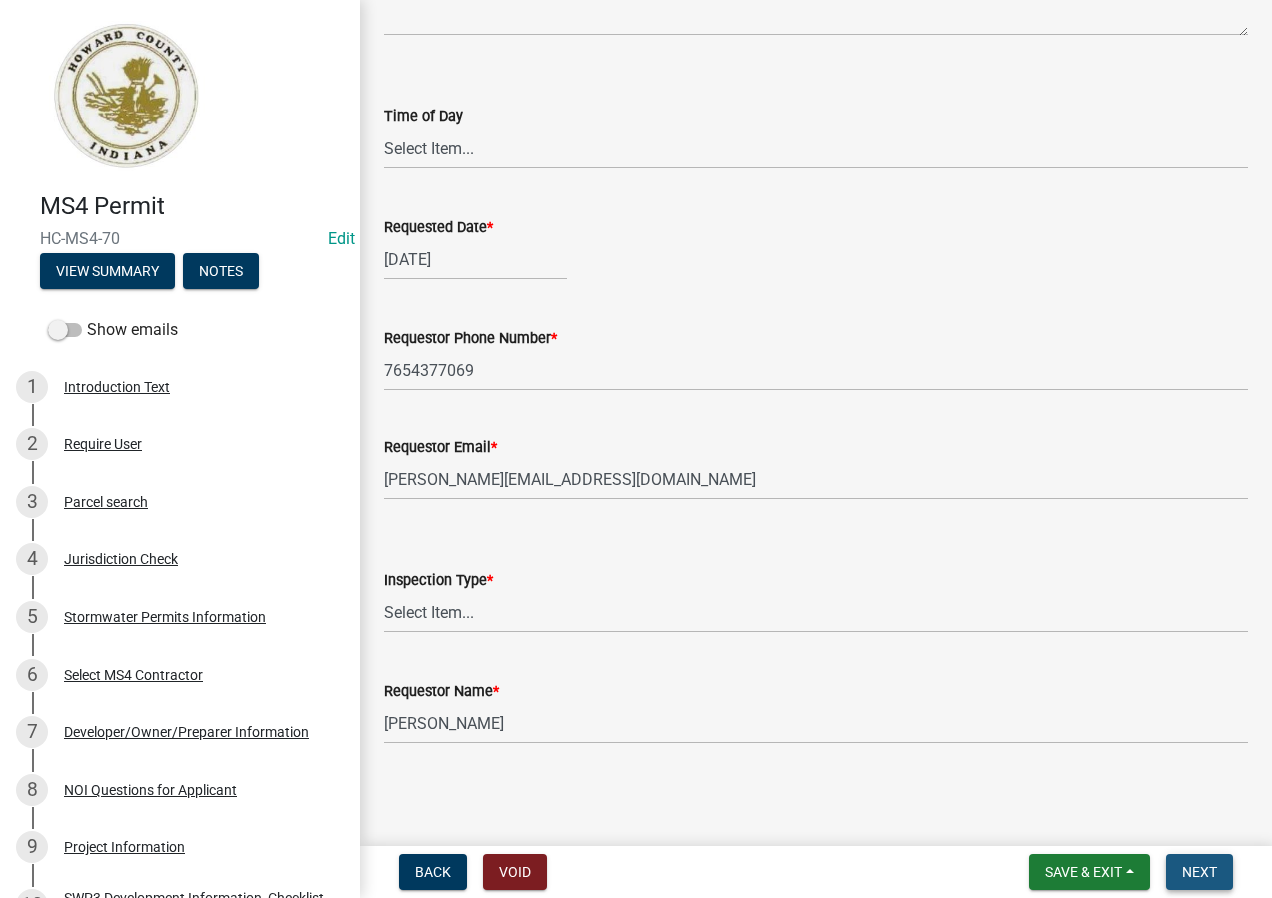 scroll, scrollTop: 0, scrollLeft: 0, axis: both 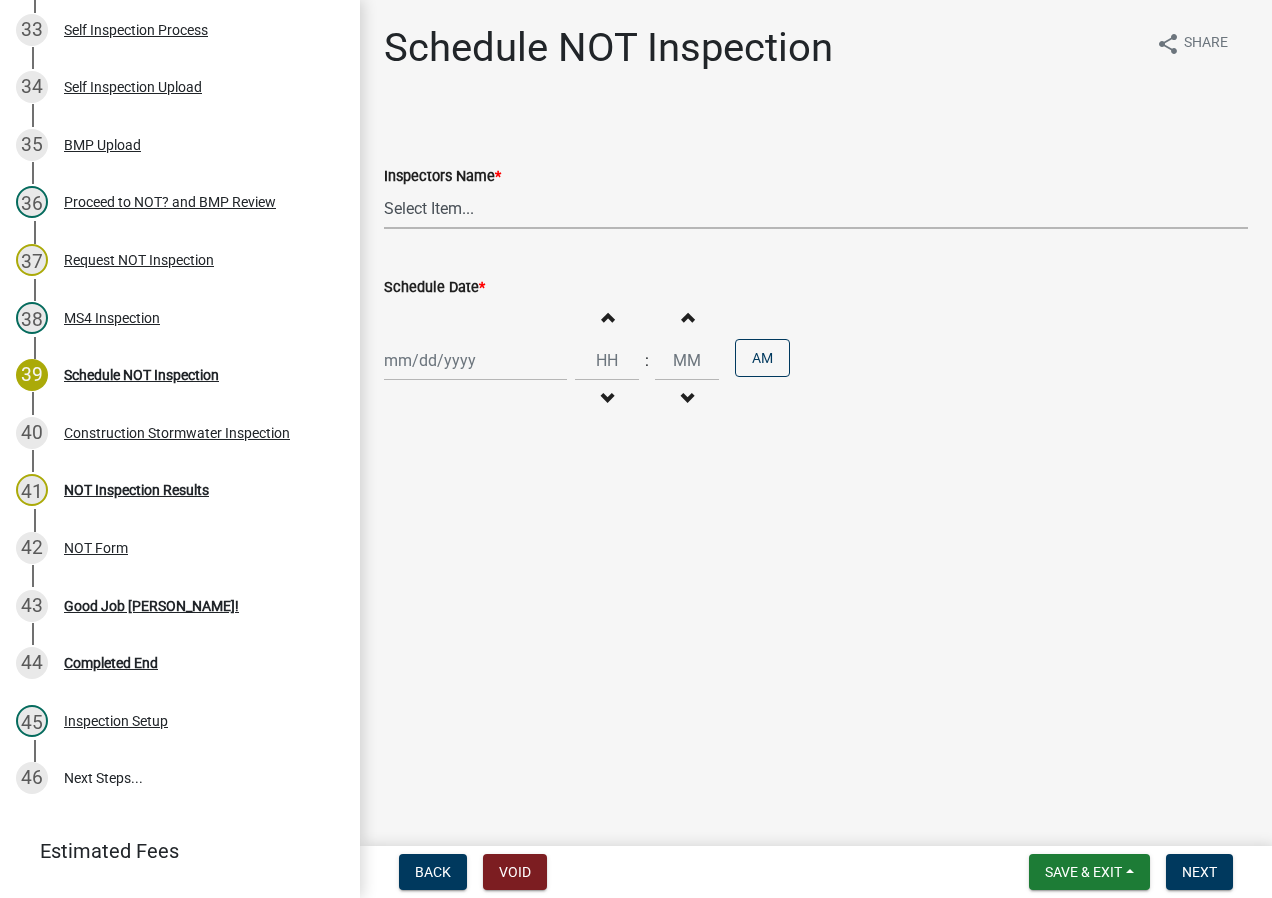 click on "Select Item...   swhowardco@bfsengr.com (BFS Stormwater)   hayden.vest@howardcountyin.gov (Hayden Vest)   gregory.lake@howardcountyin.gov (Greg Lake)   patty.ortman@howardcountyin.gov (Patty Ortman)" at bounding box center [816, 208] 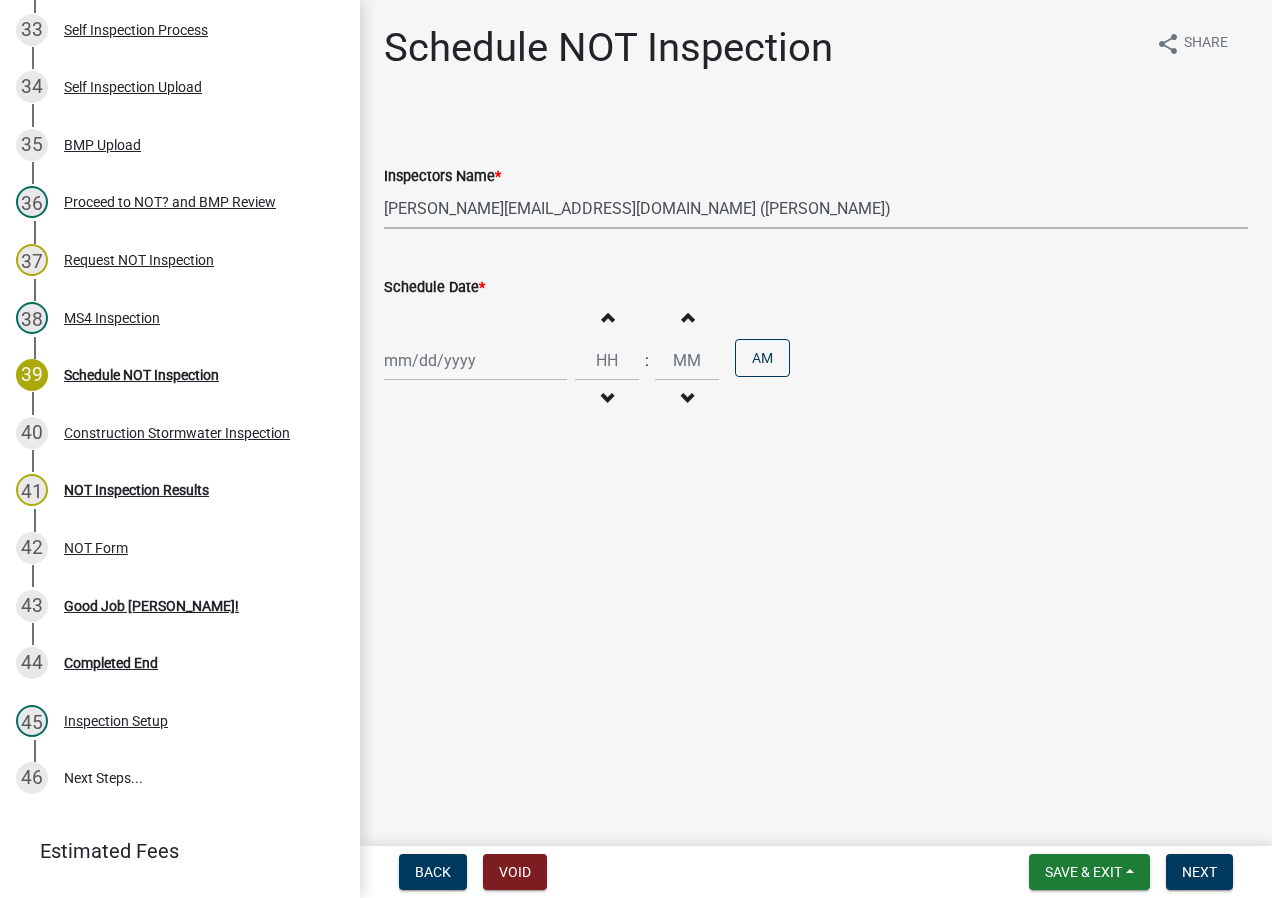 click on "Select Item...   swhowardco@bfsengr.com (BFS Stormwater)   hayden.vest@howardcountyin.gov (Hayden Vest)   gregory.lake@howardcountyin.gov (Greg Lake)   patty.ortman@howardcountyin.gov (Patty Ortman)" at bounding box center [816, 208] 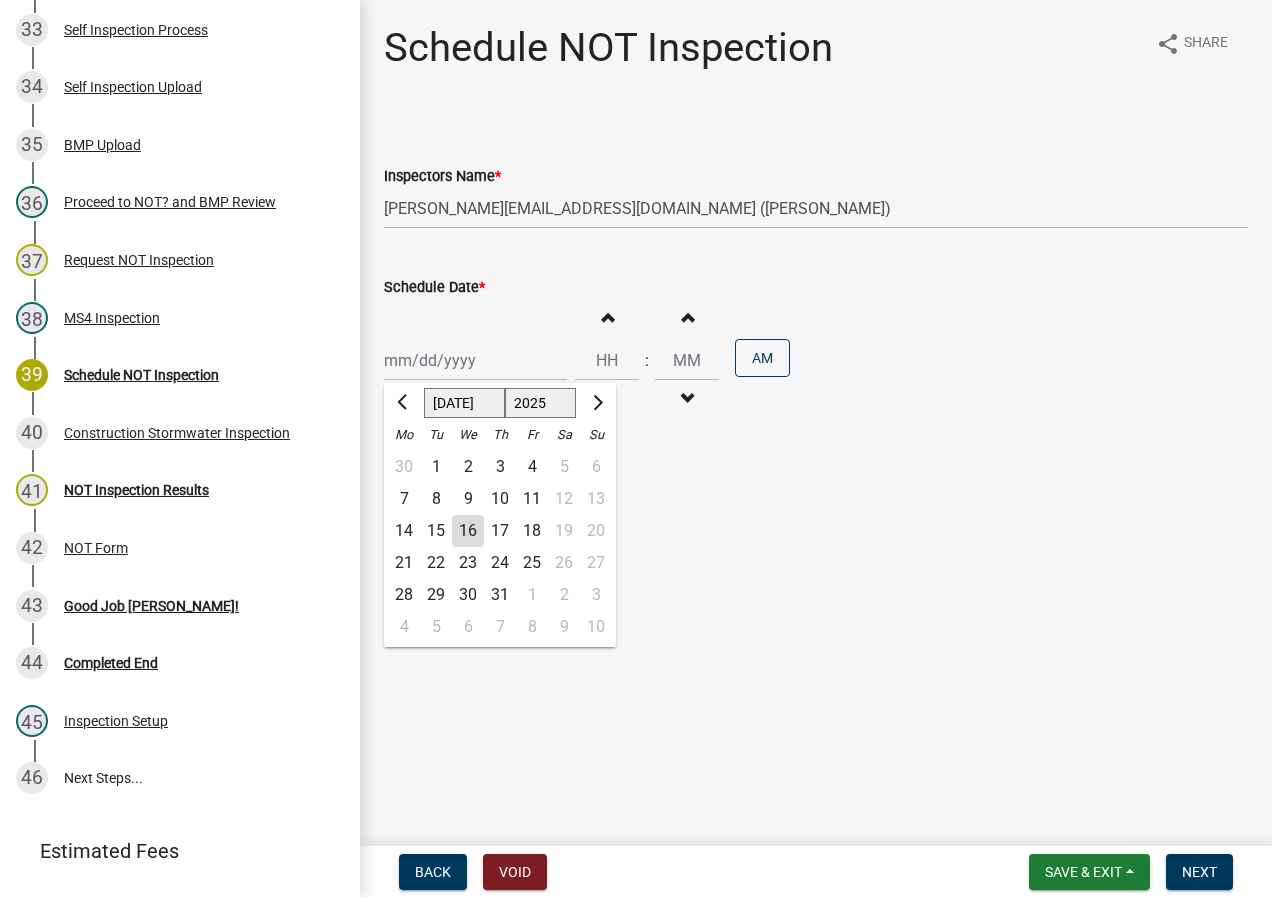 click on "16" 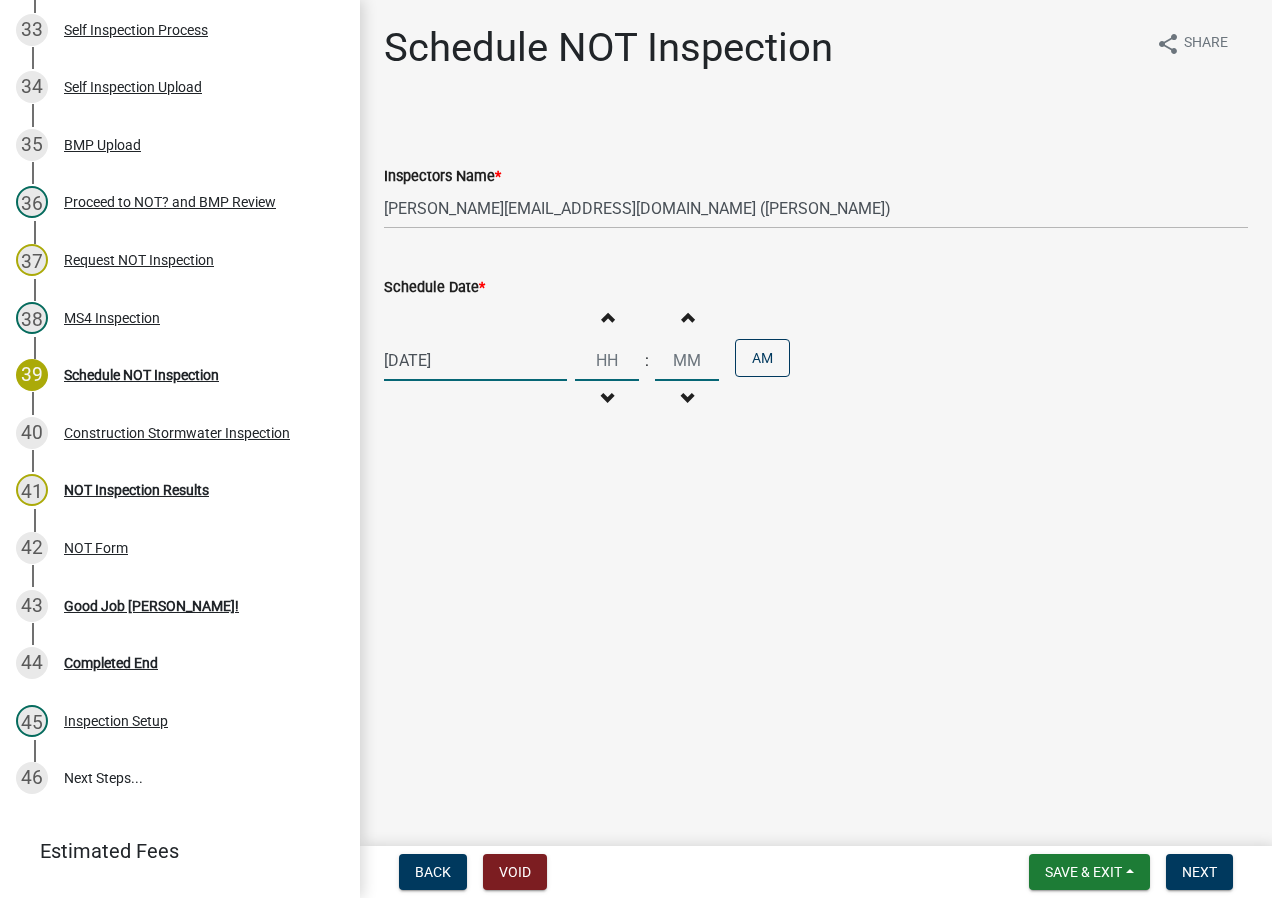 click at bounding box center (607, 360) 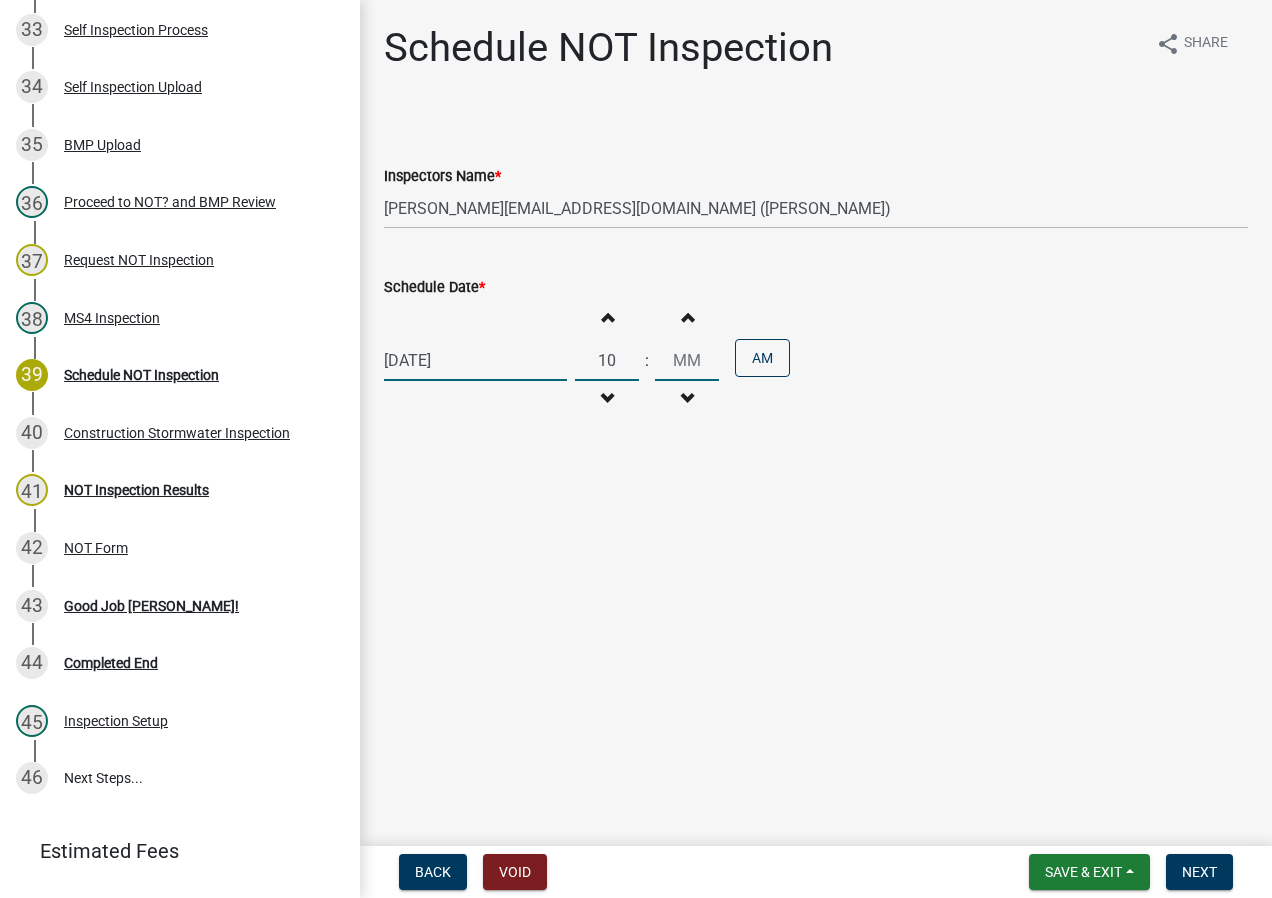 type on "10" 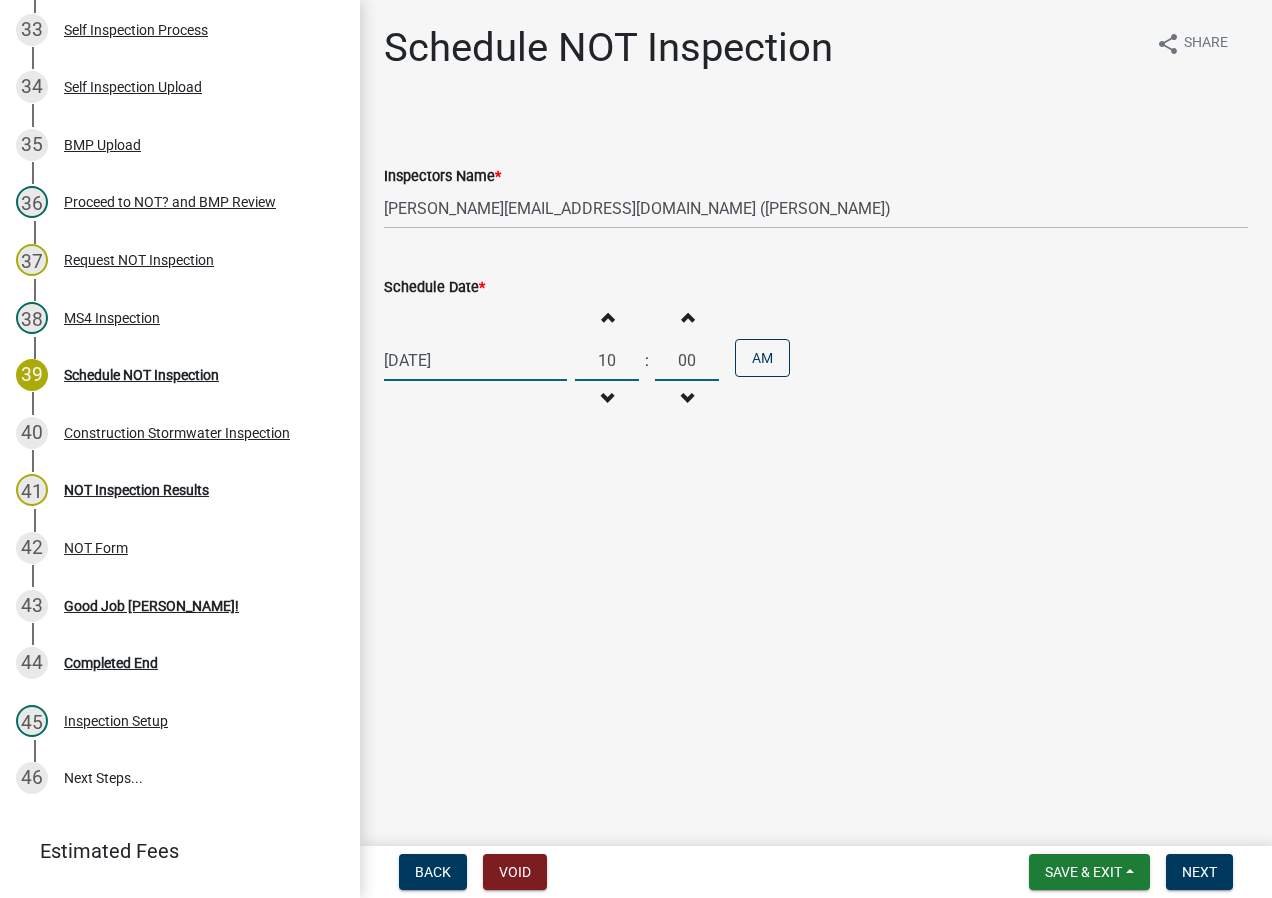 click on "00" at bounding box center (687, 360) 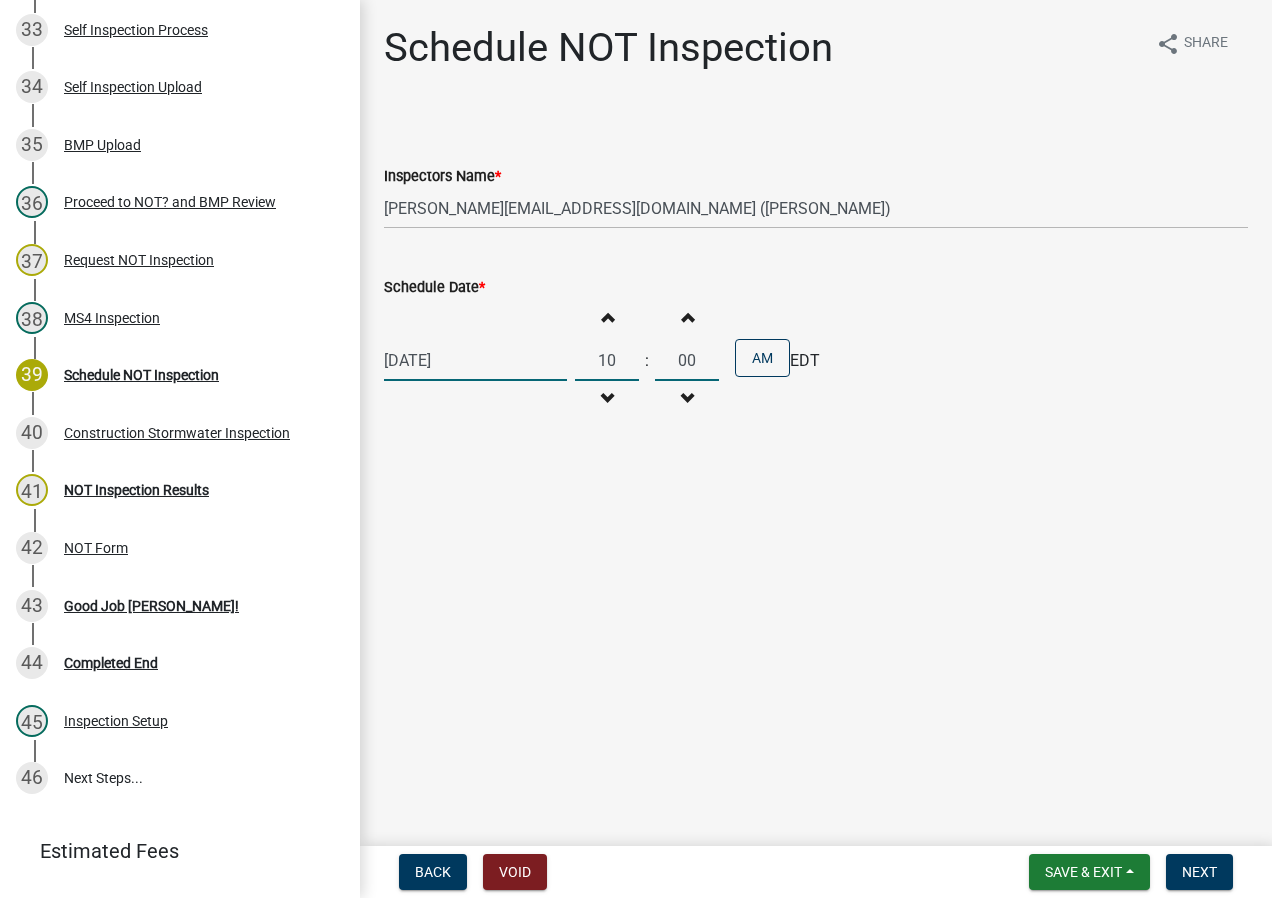click on "Schedule NOT Inspection share Share  Inspectors Name  *  Select Item...   swhowardco@bfsengr.com (BFS Stormwater)   hayden.vest@howardcountyin.gov (Hayden Vest)   gregory.lake@howardcountyin.gov (Greg Lake)   patty.ortman@howardcountyin.gov (Patty Ortman)   Schedule Date  * 07/16/2025 Increment hours 10 Decrement hours : Increment minutes 00 Decrement minutes AM  EDT" 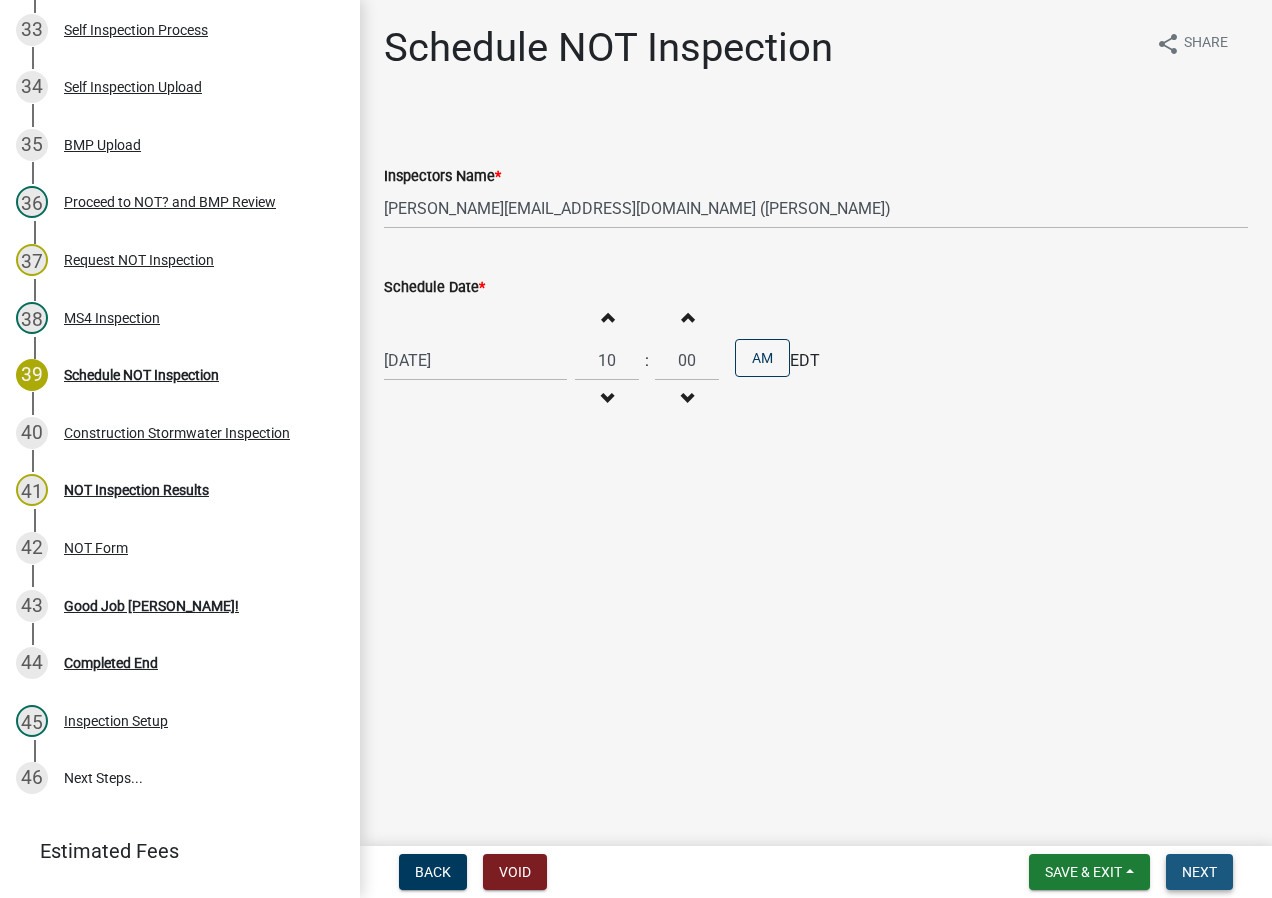 click on "Next" at bounding box center [1199, 872] 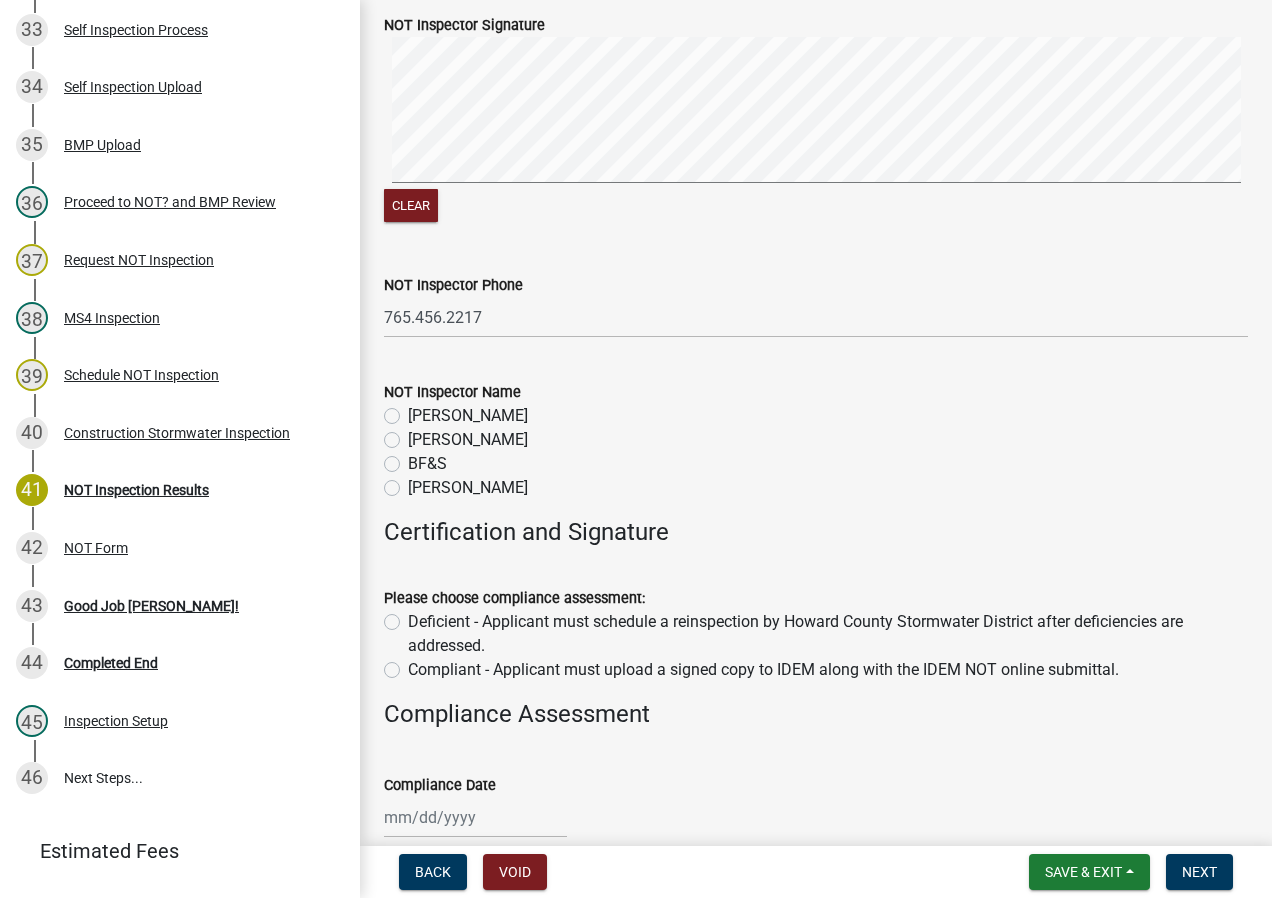 scroll, scrollTop: 300, scrollLeft: 0, axis: vertical 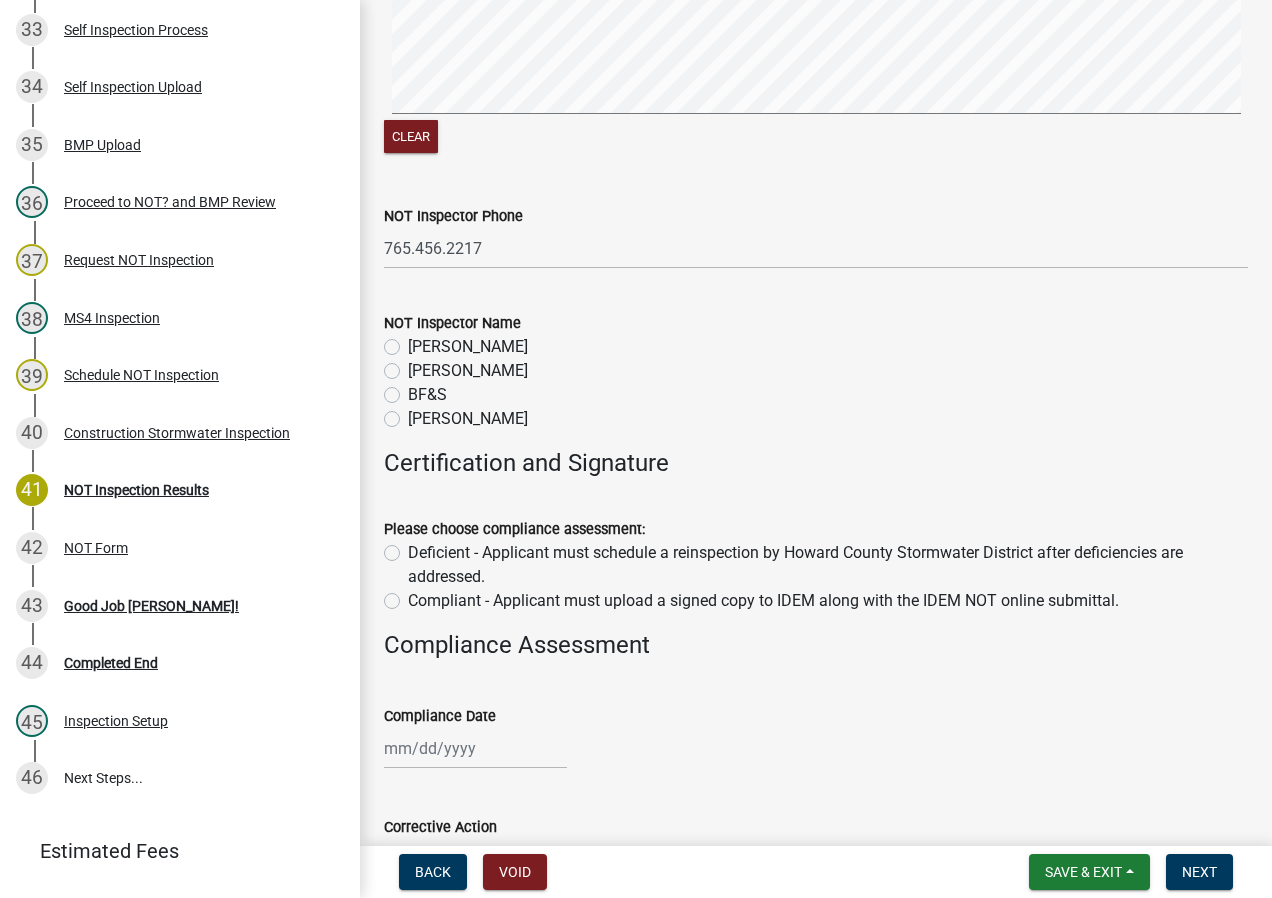 click on "[PERSON_NAME]" 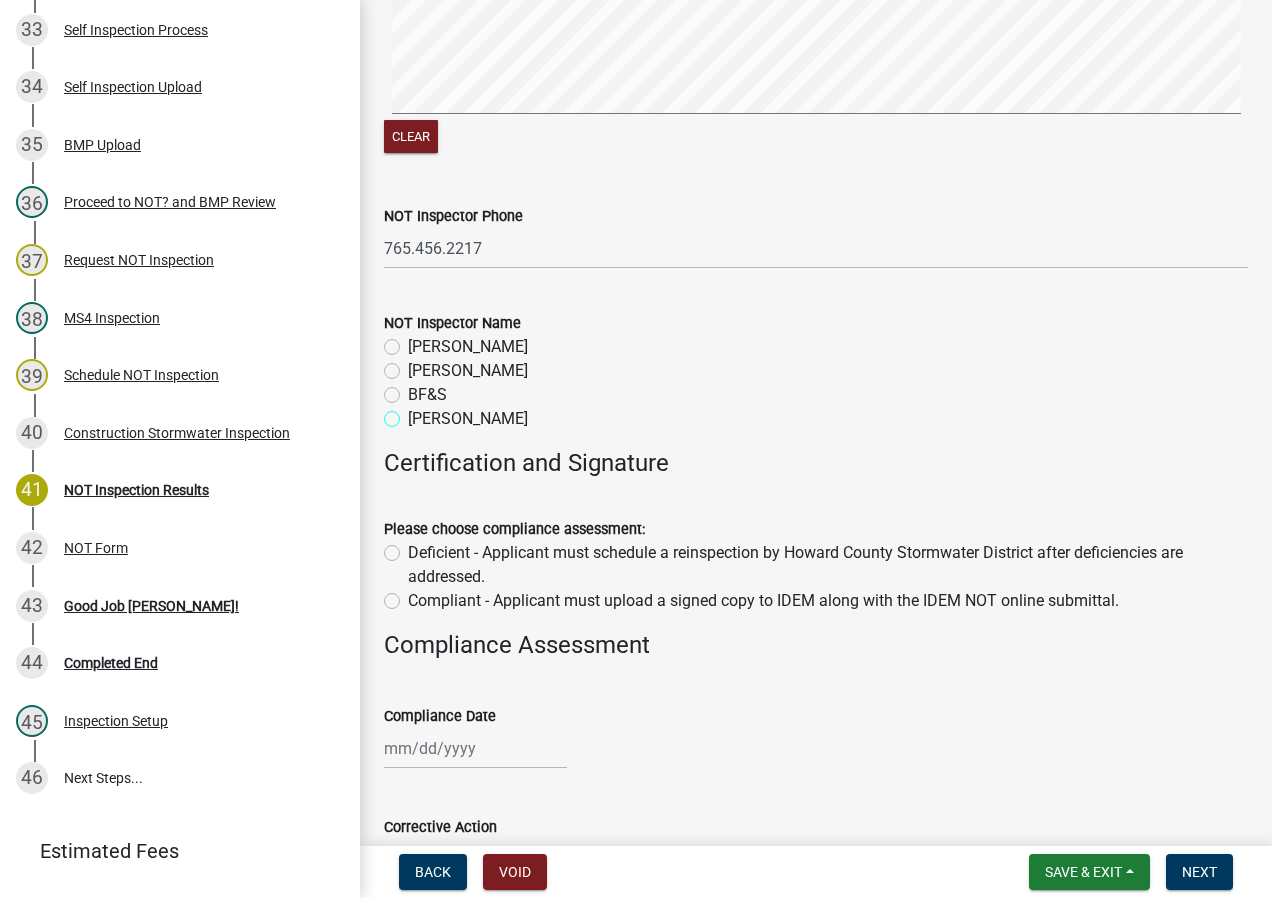 click on "[PERSON_NAME]" at bounding box center [414, 413] 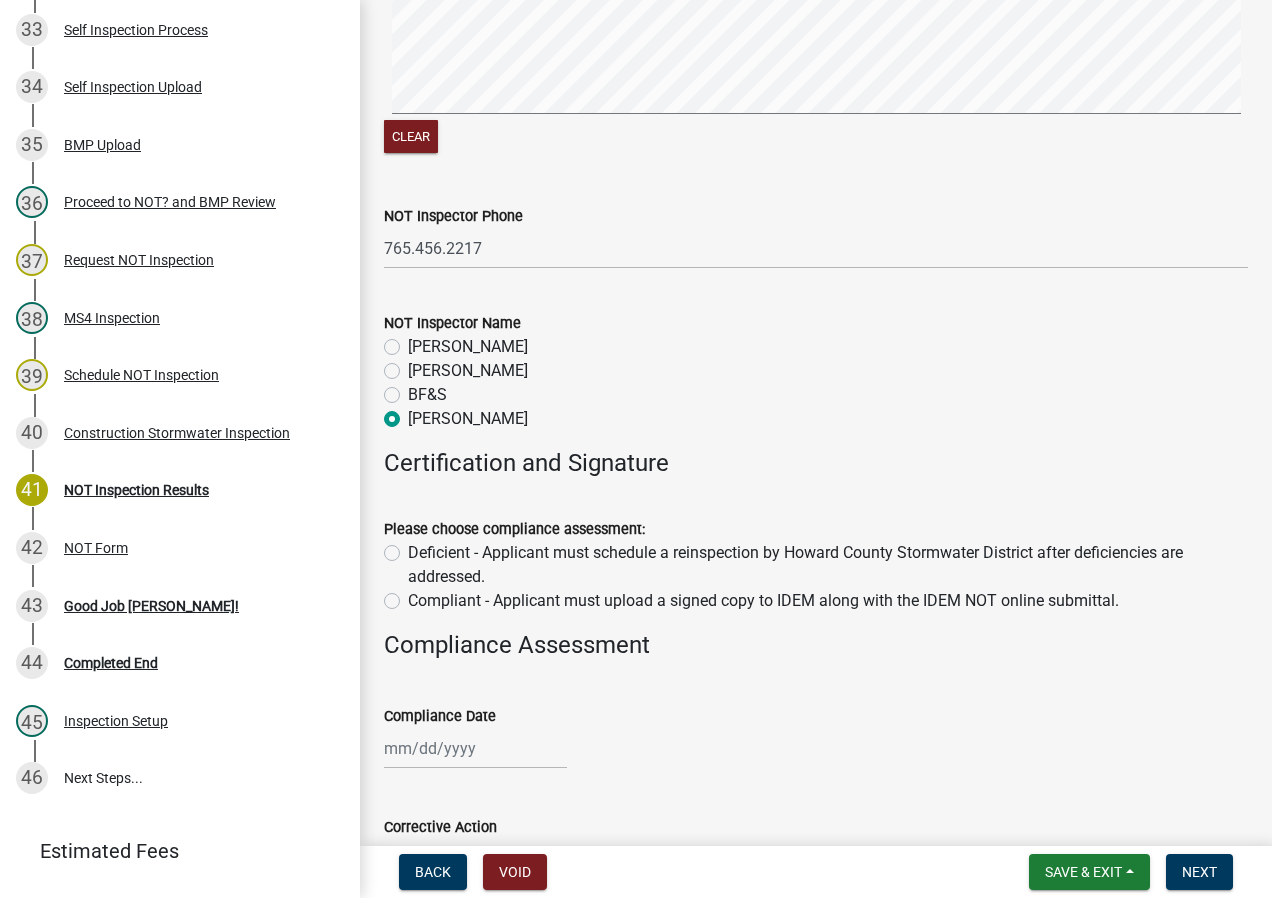 radio on "true" 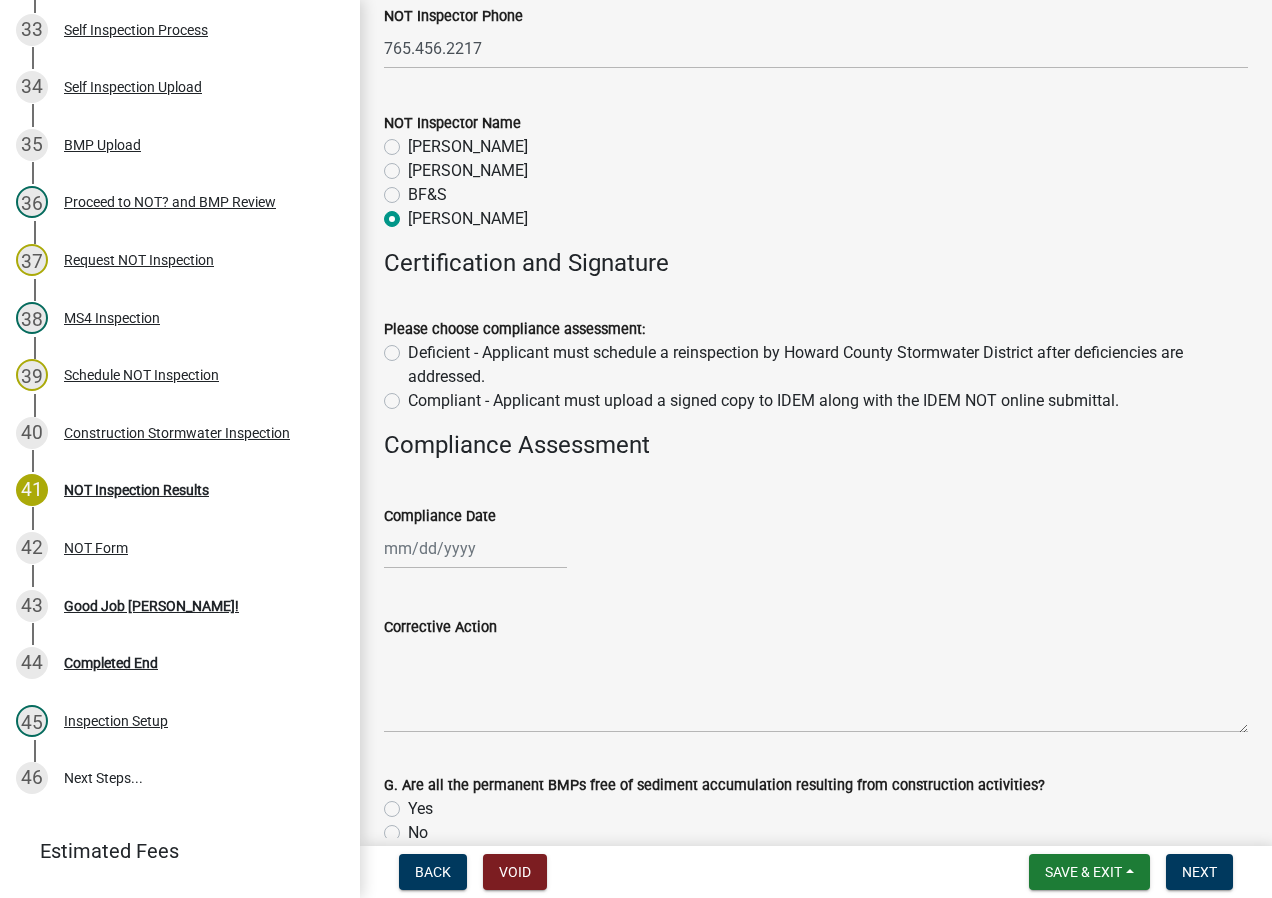 click on "Compliant - Applicant must upload a signed copy to IDEM along with the IDEM NOT online submittal." 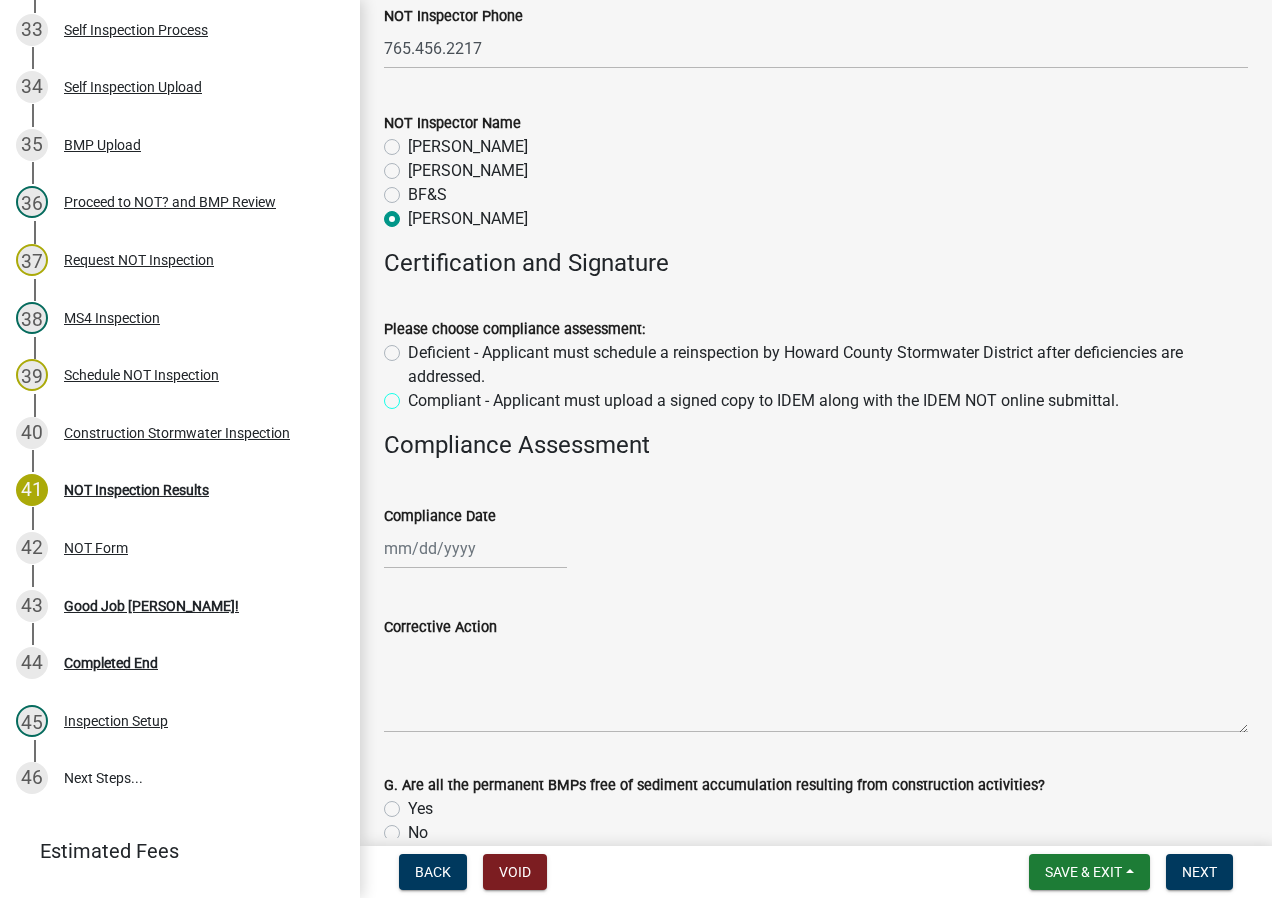 click on "Compliant - Applicant must upload a signed copy to IDEM along with the IDEM NOT online submittal." at bounding box center (414, 395) 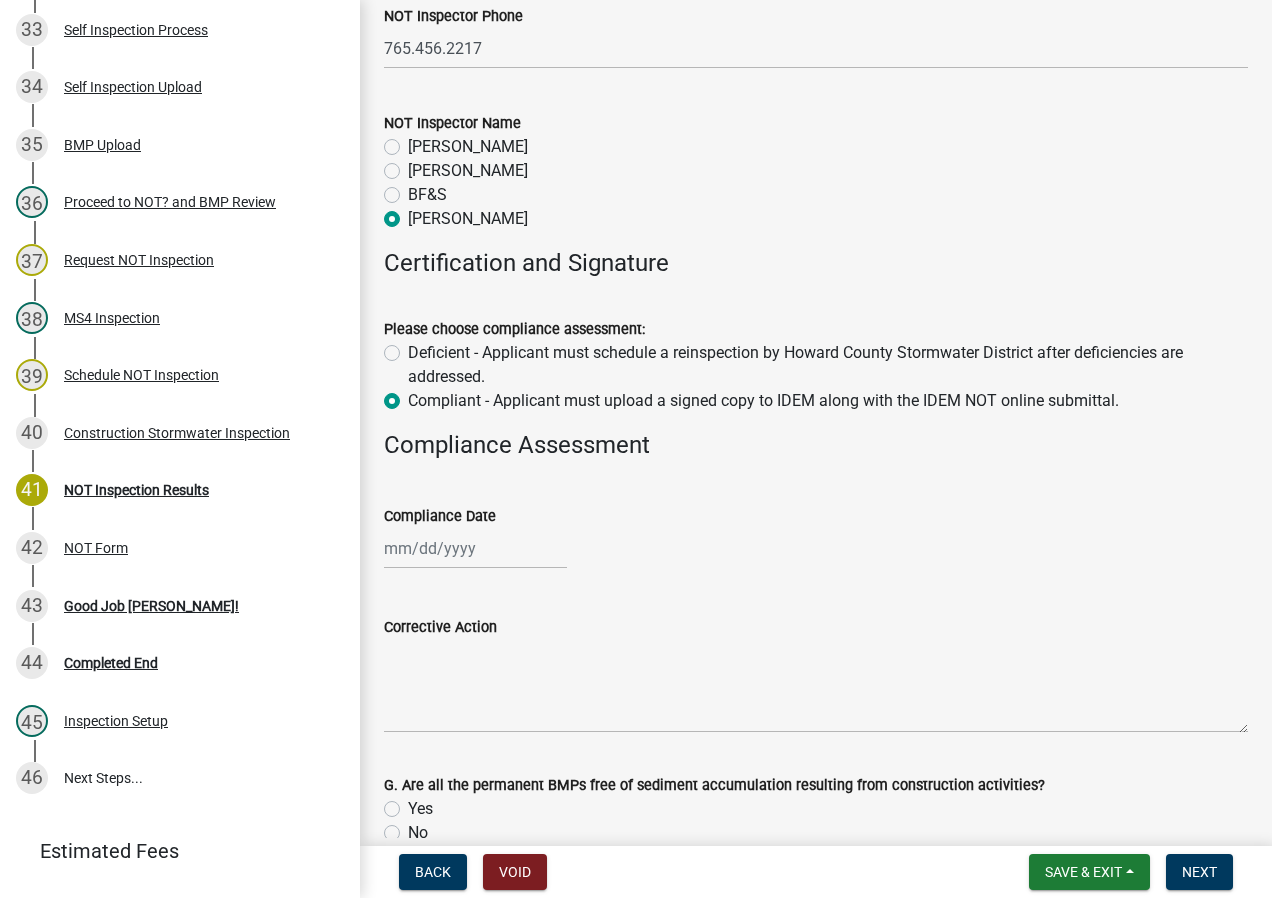 radio on "true" 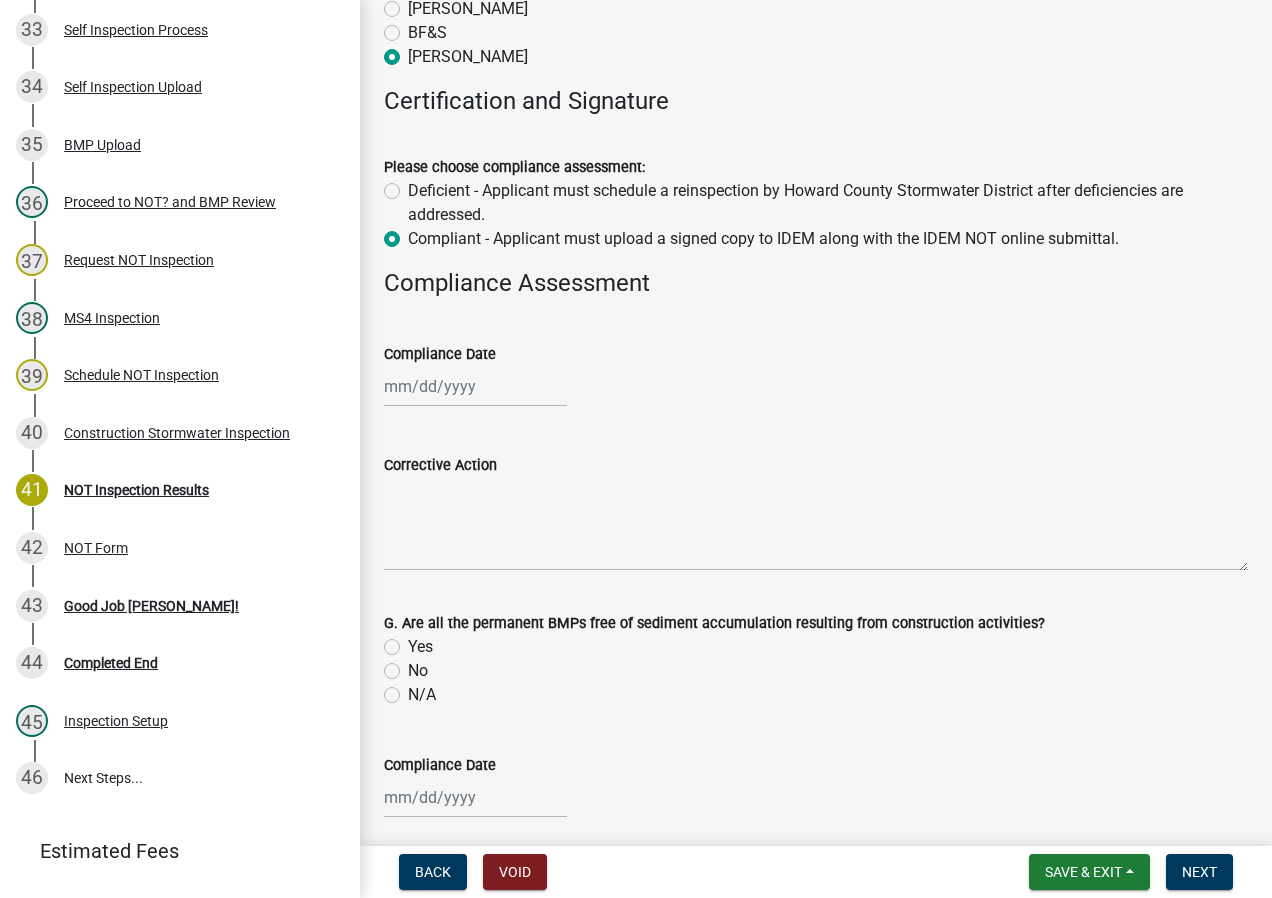 scroll, scrollTop: 700, scrollLeft: 0, axis: vertical 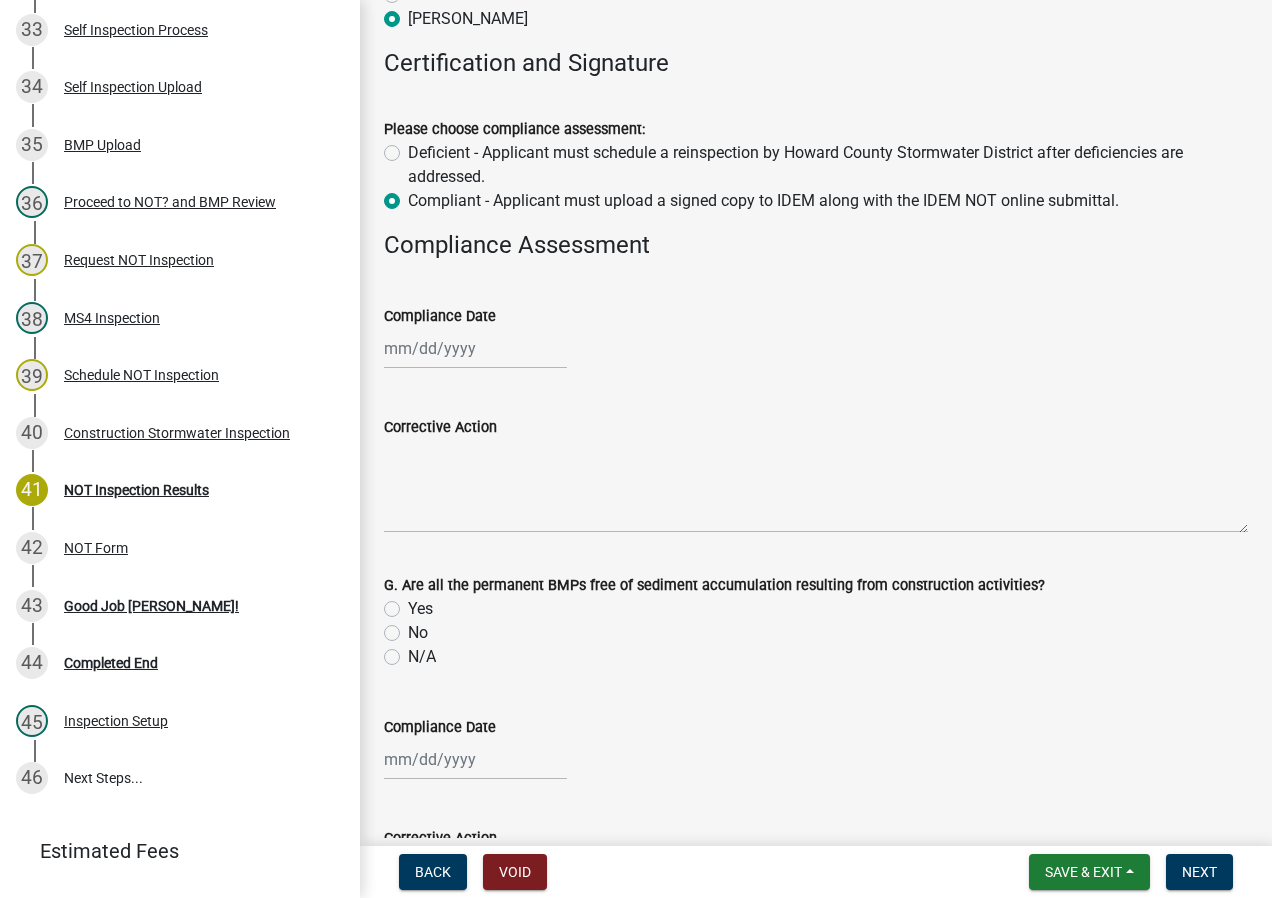 click 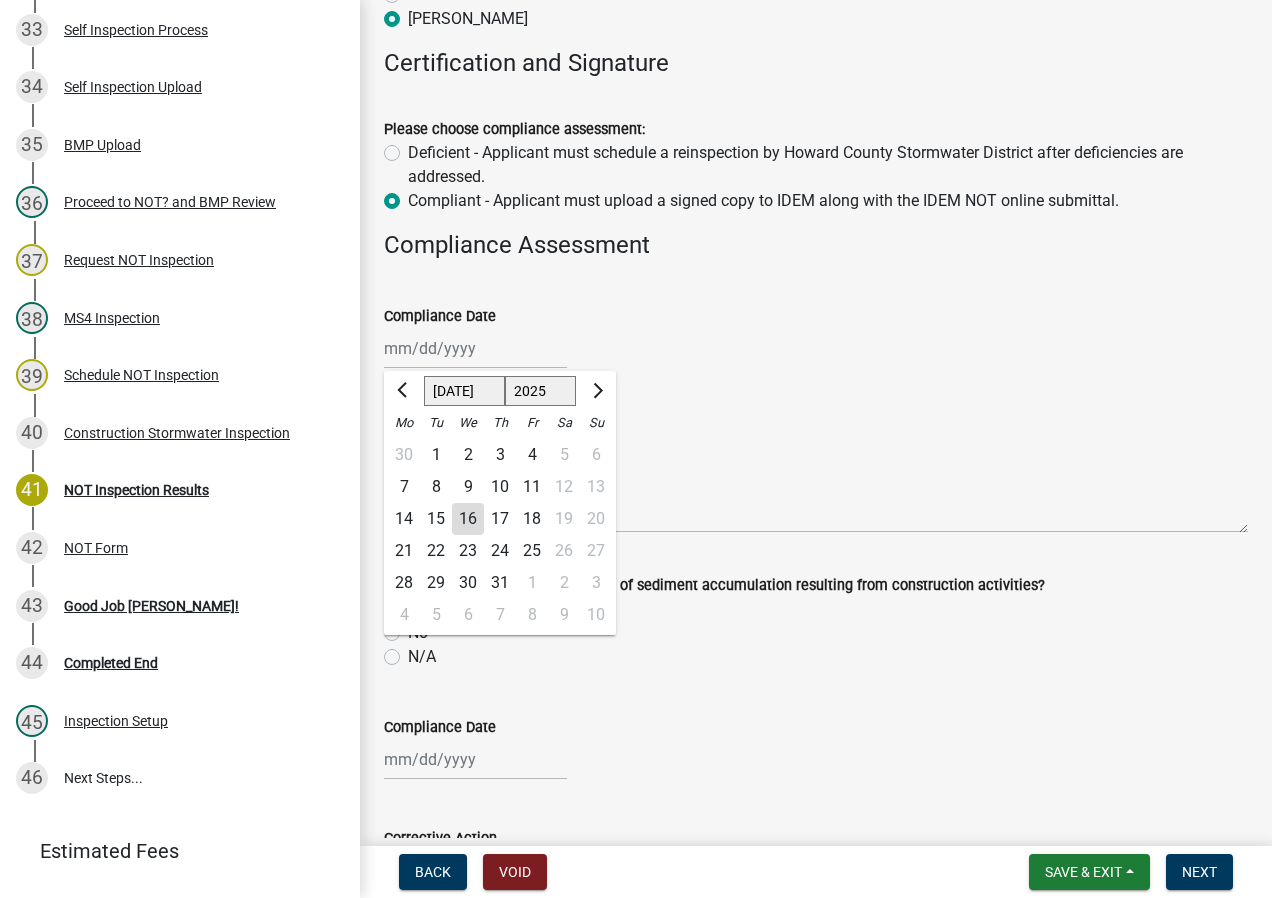 click on "16" 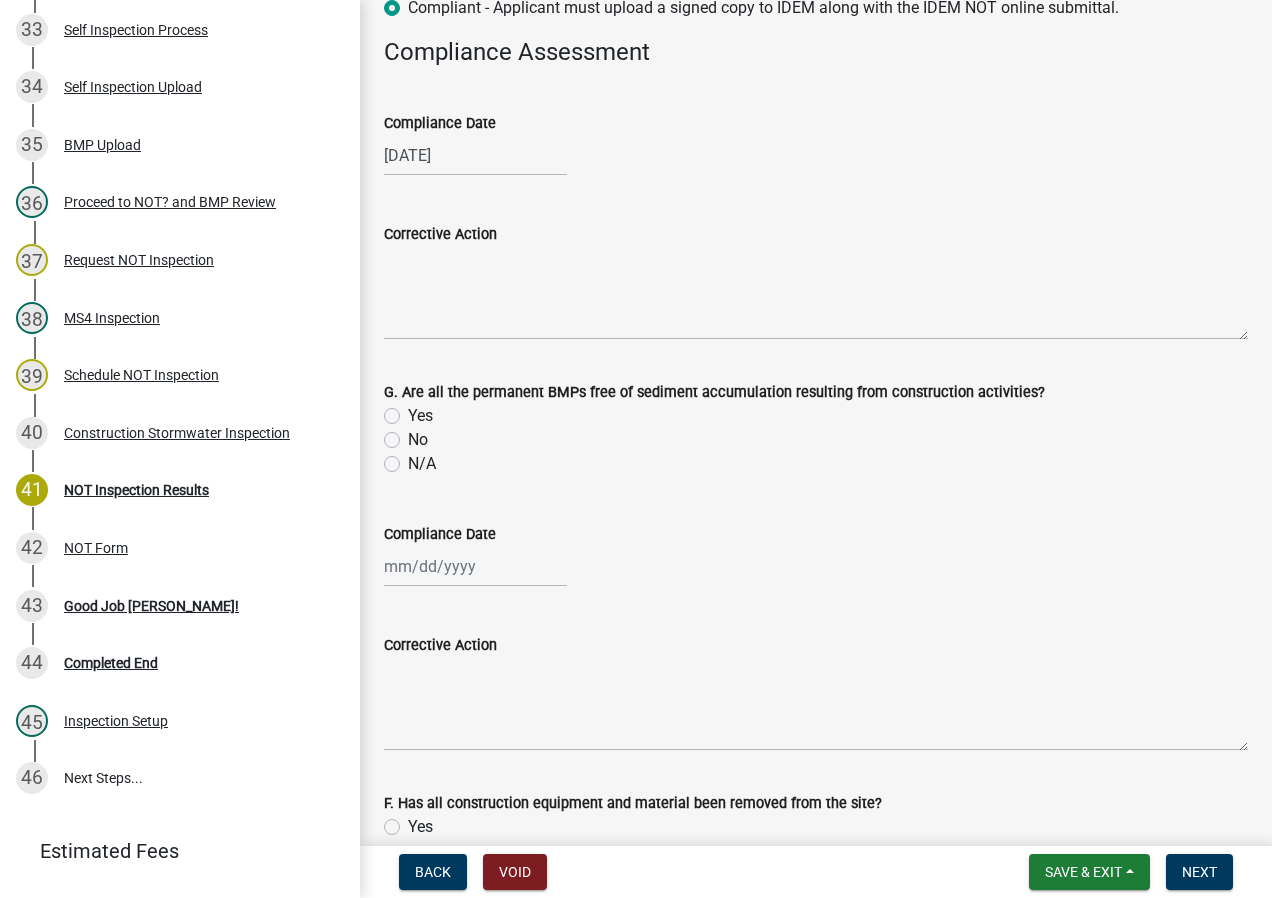 scroll, scrollTop: 900, scrollLeft: 0, axis: vertical 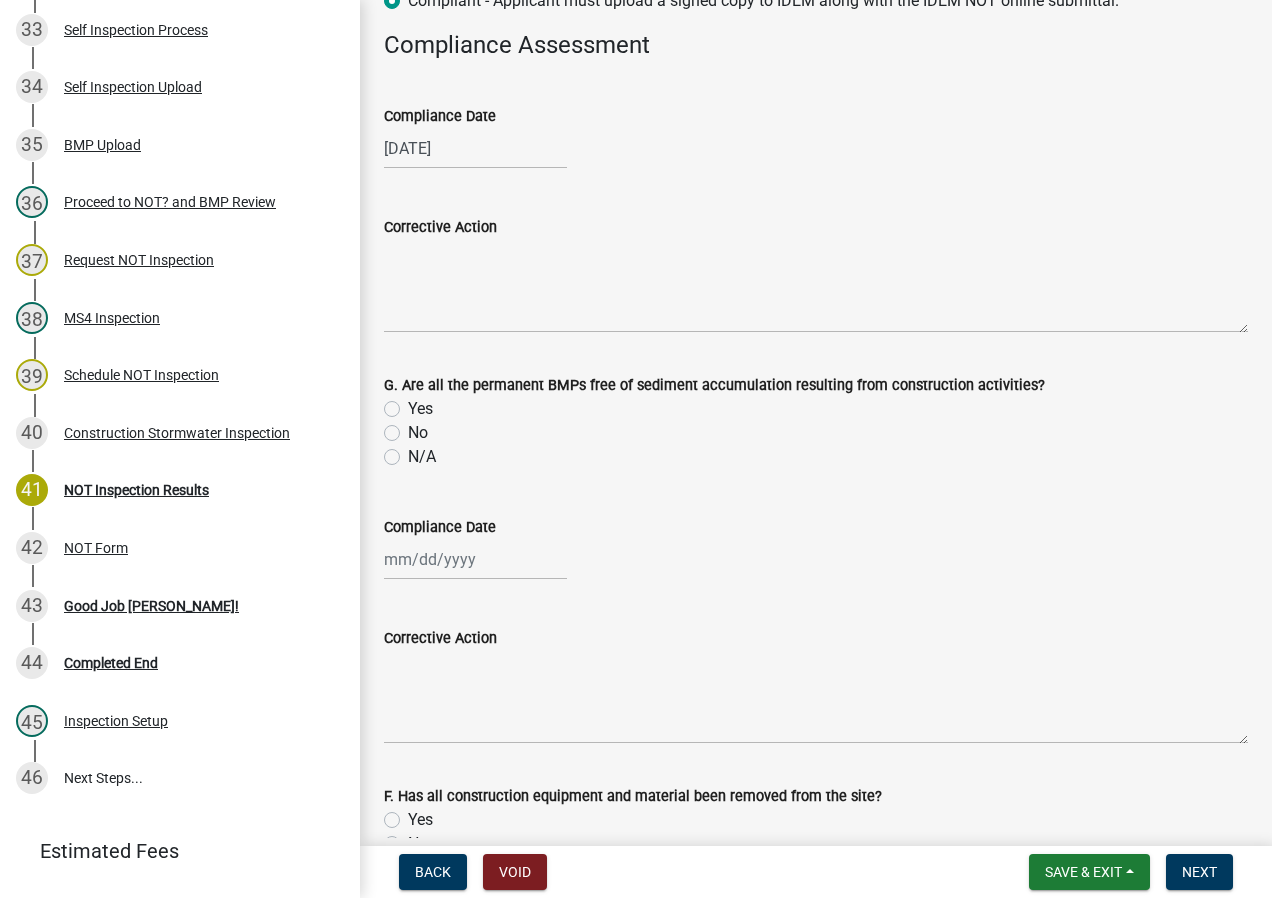 click on "Yes" 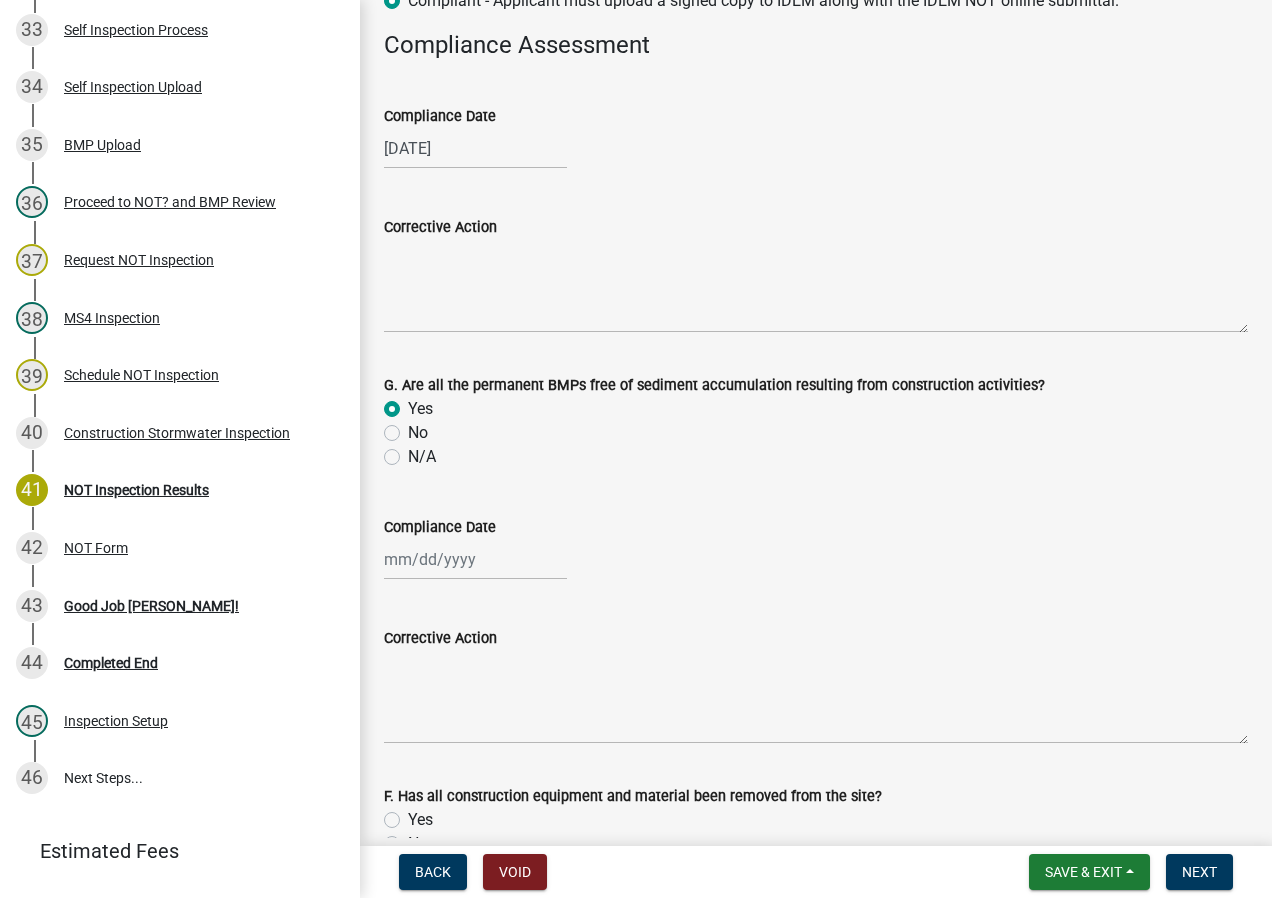 radio on "true" 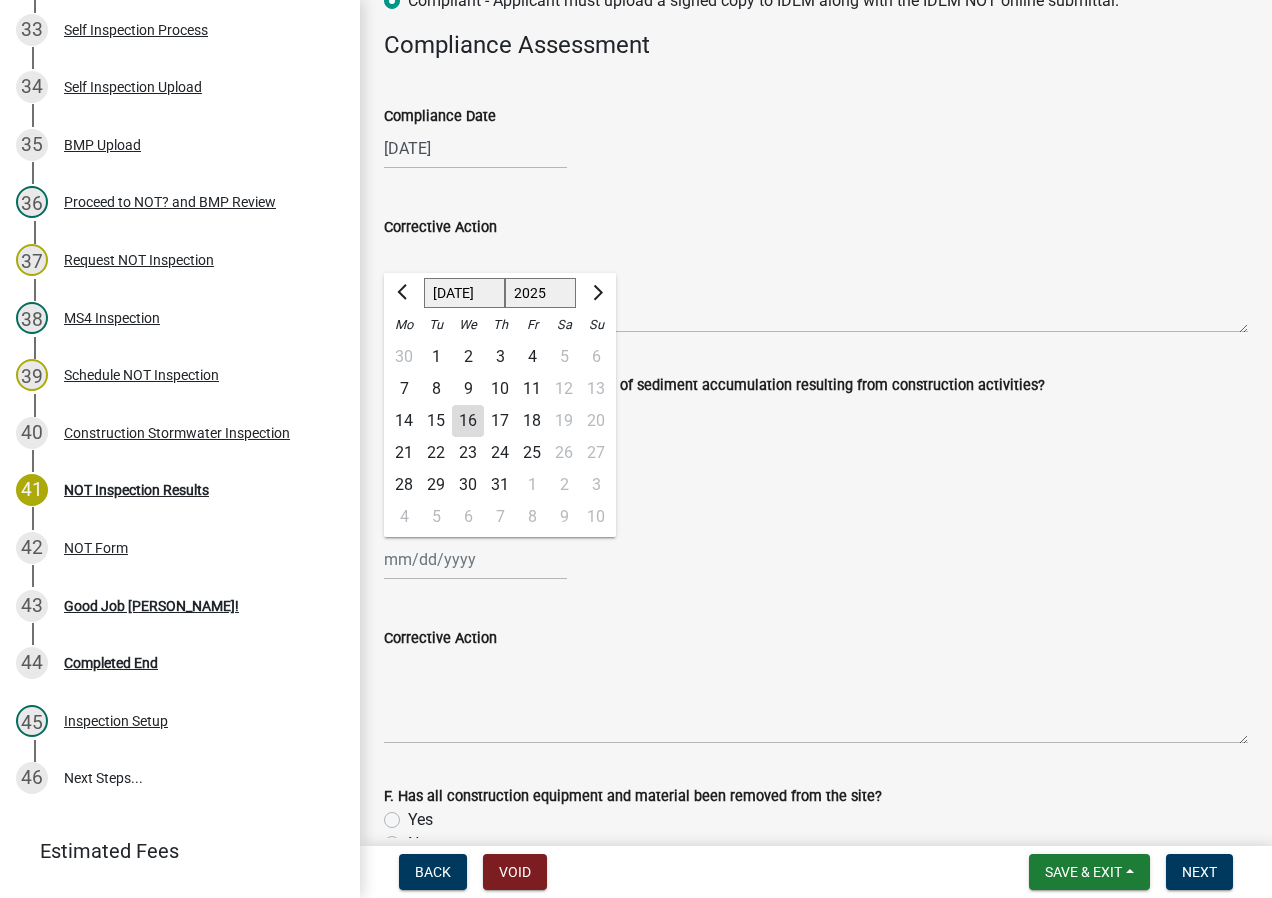 click on "16" 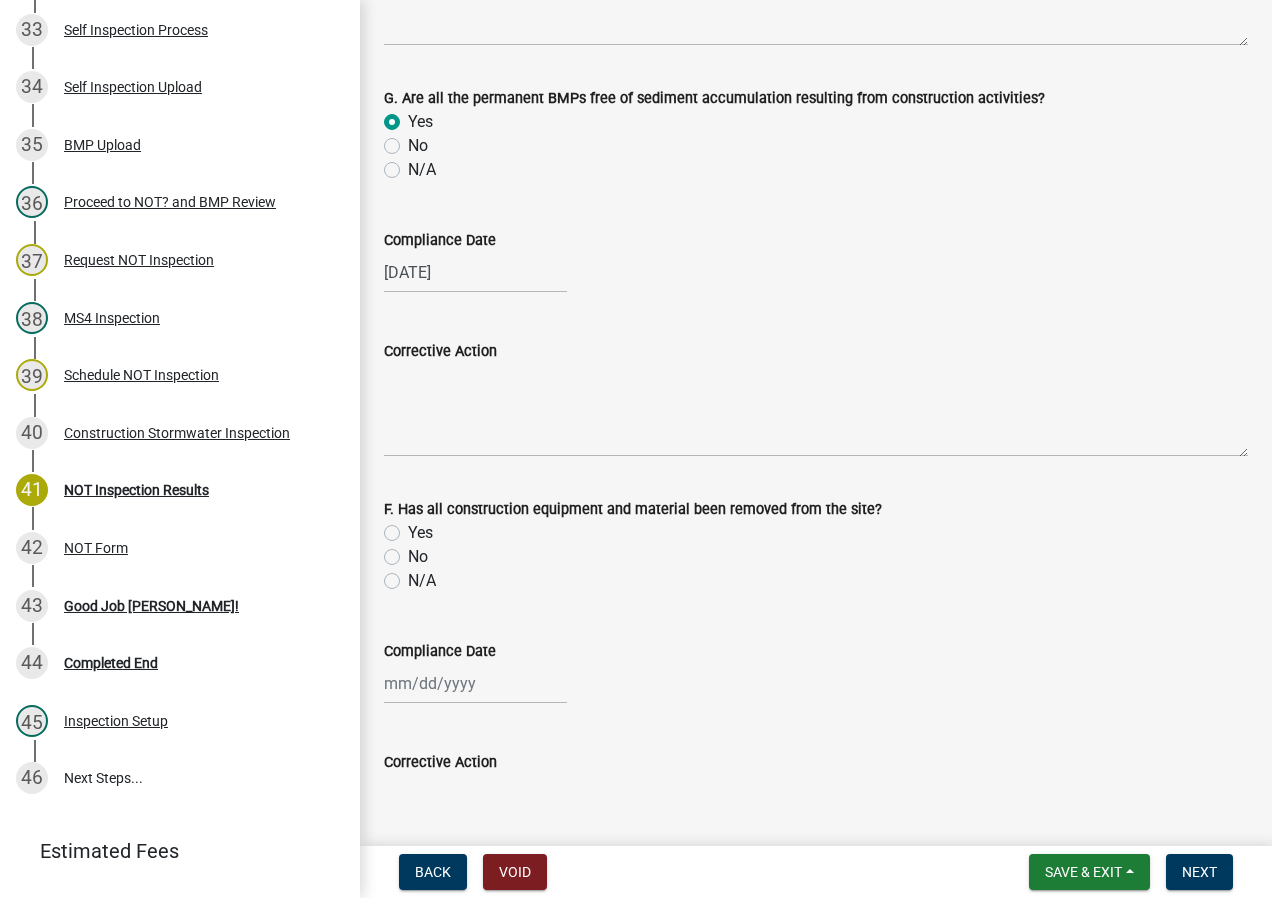 scroll, scrollTop: 1200, scrollLeft: 0, axis: vertical 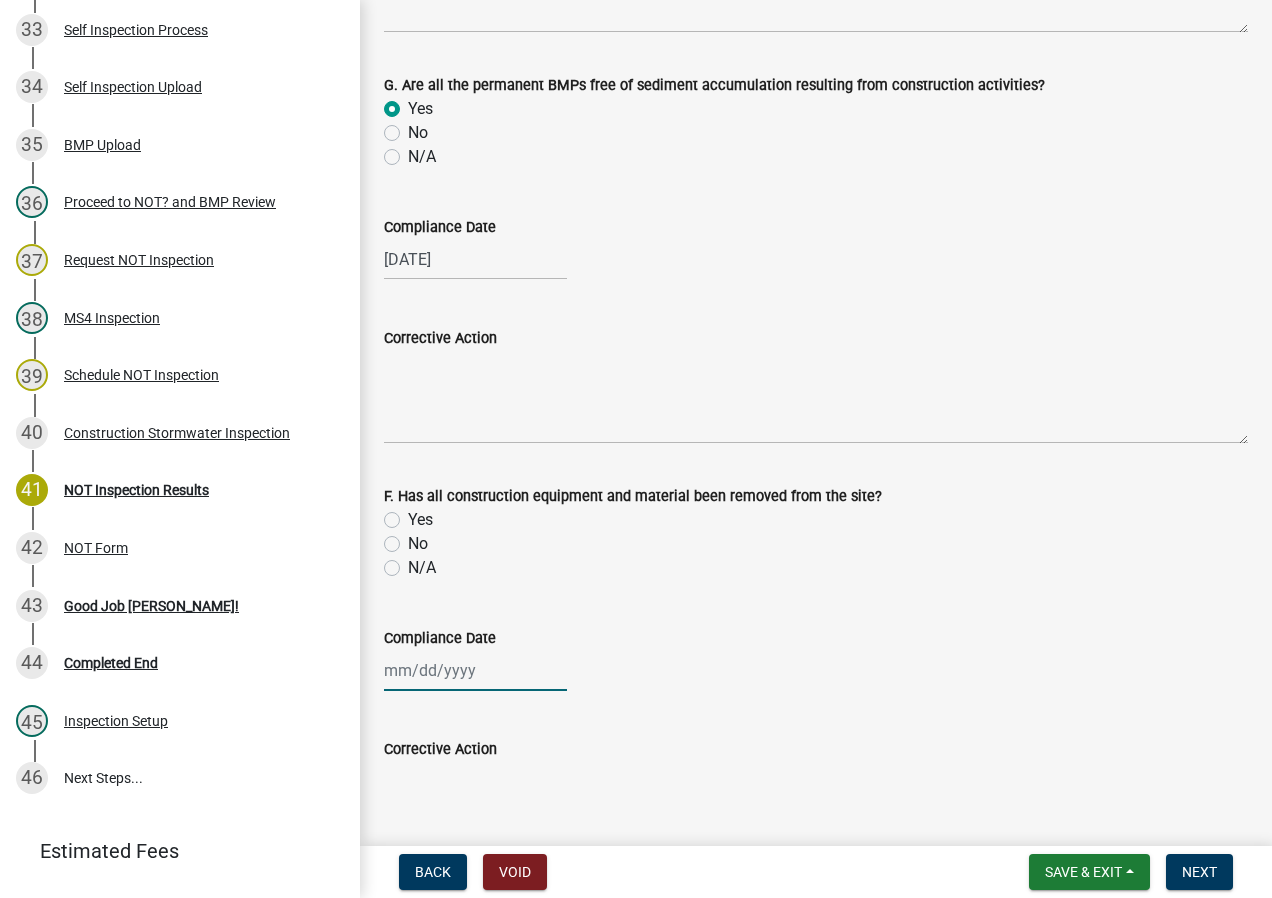 type on "[DATE]" 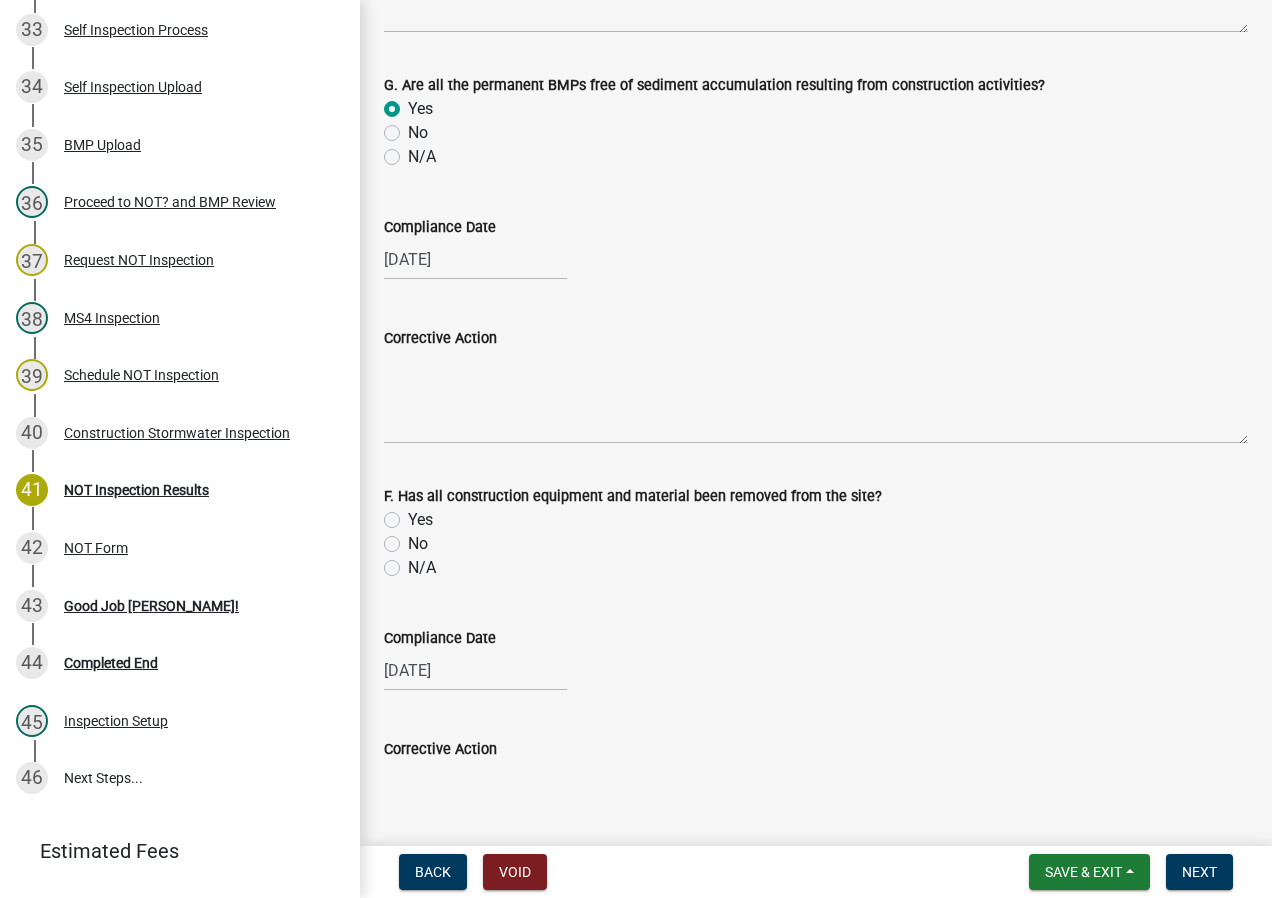 type on "[DATE]" 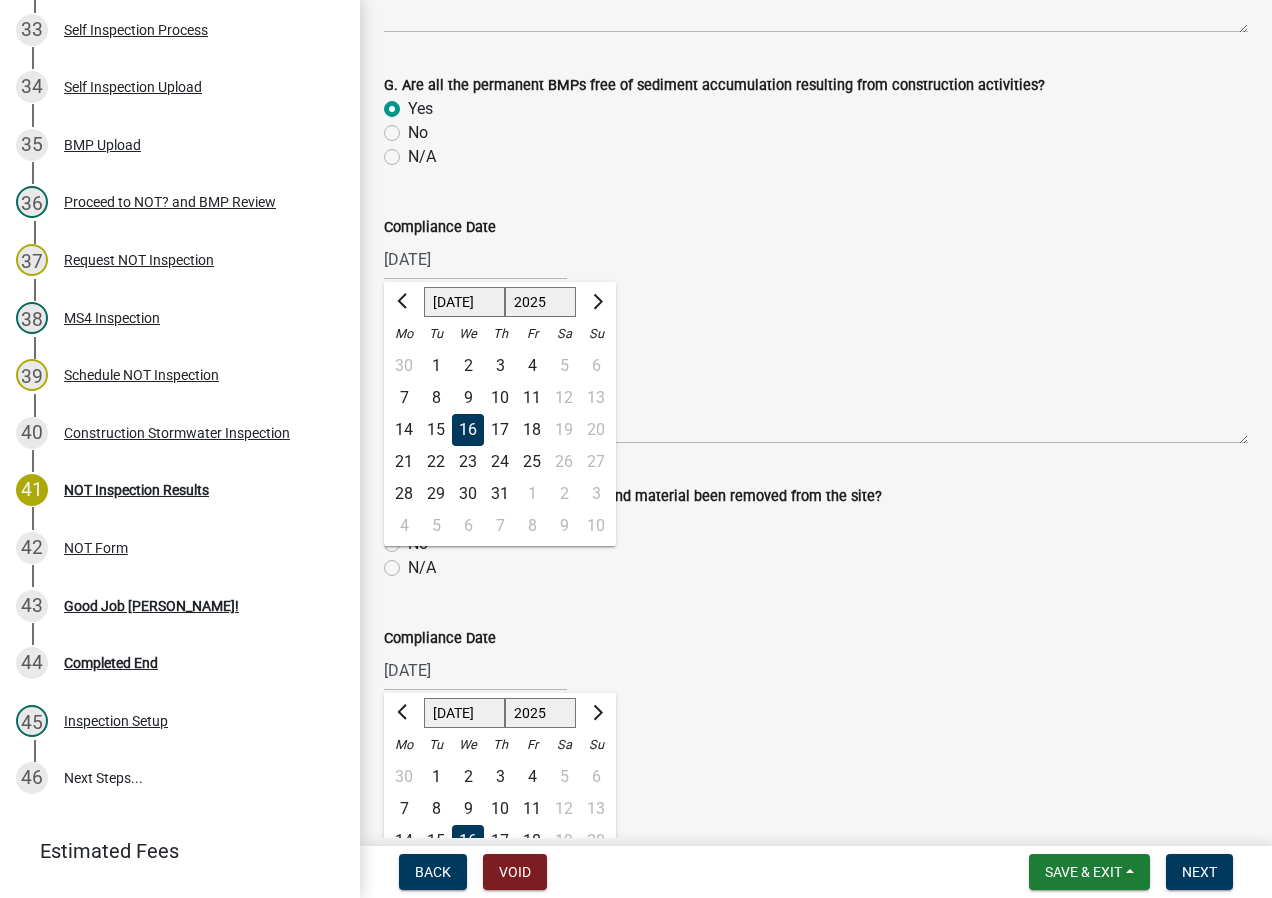 scroll, scrollTop: 3698, scrollLeft: 0, axis: vertical 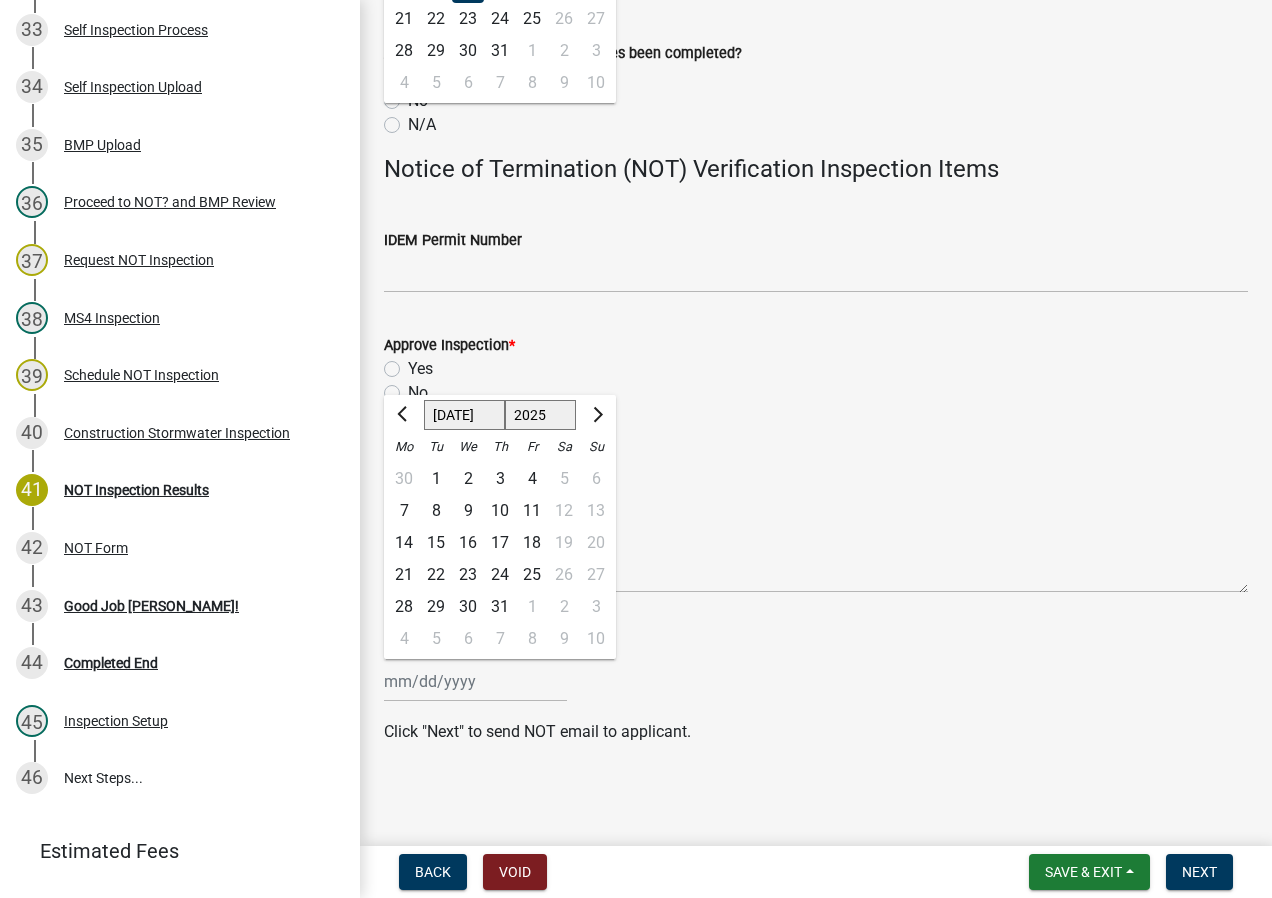 click on "Reschedule" 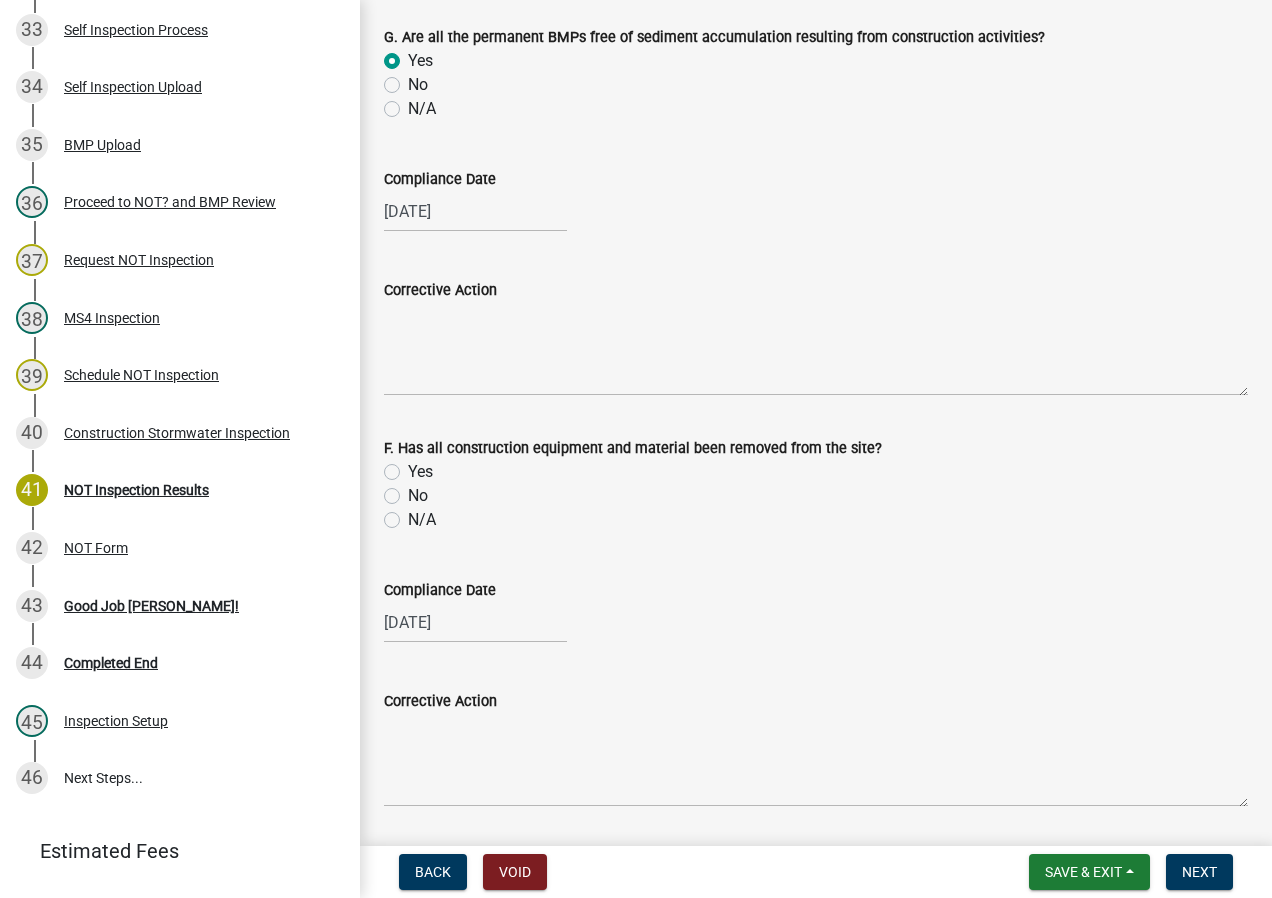 scroll, scrollTop: 1300, scrollLeft: 0, axis: vertical 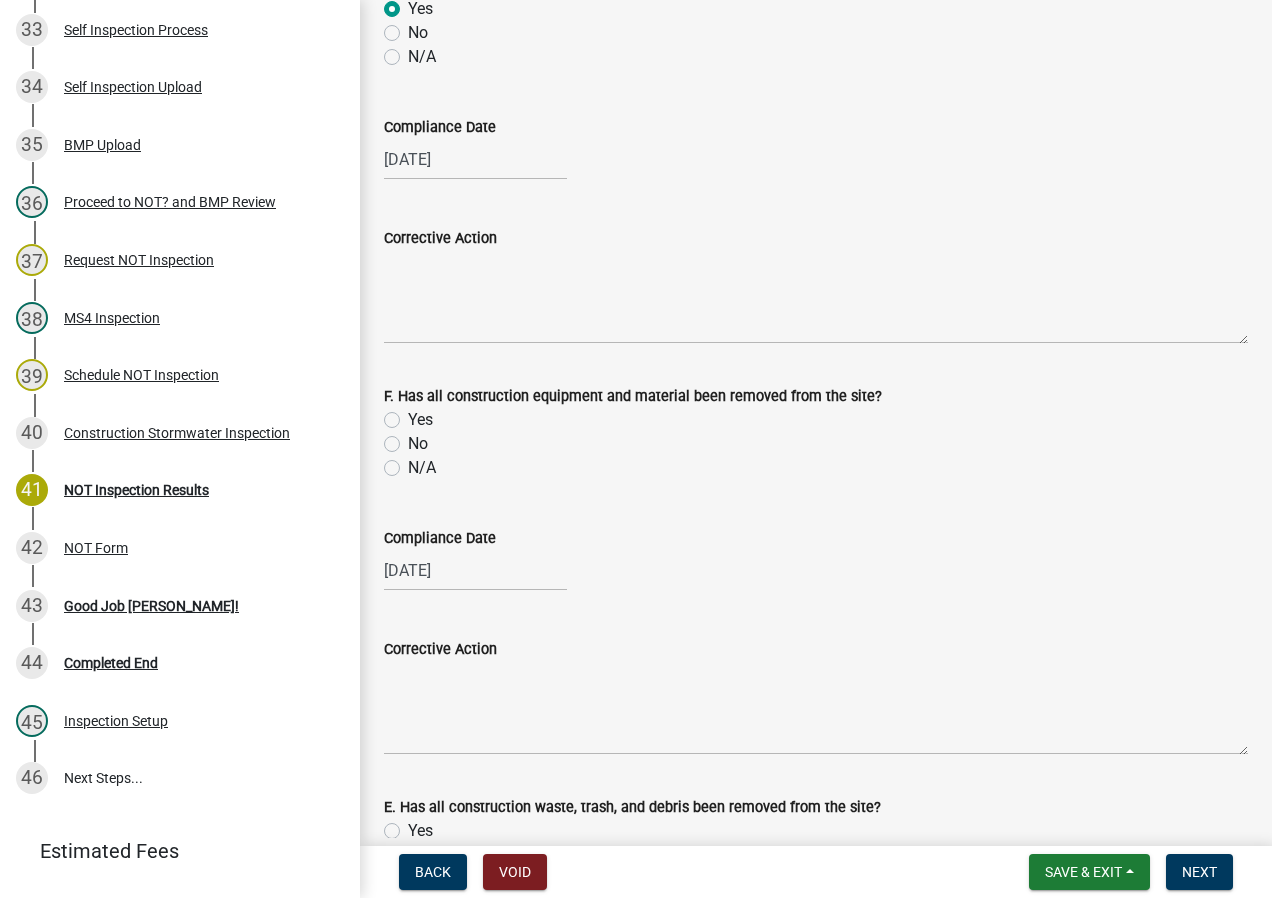click on "Yes" 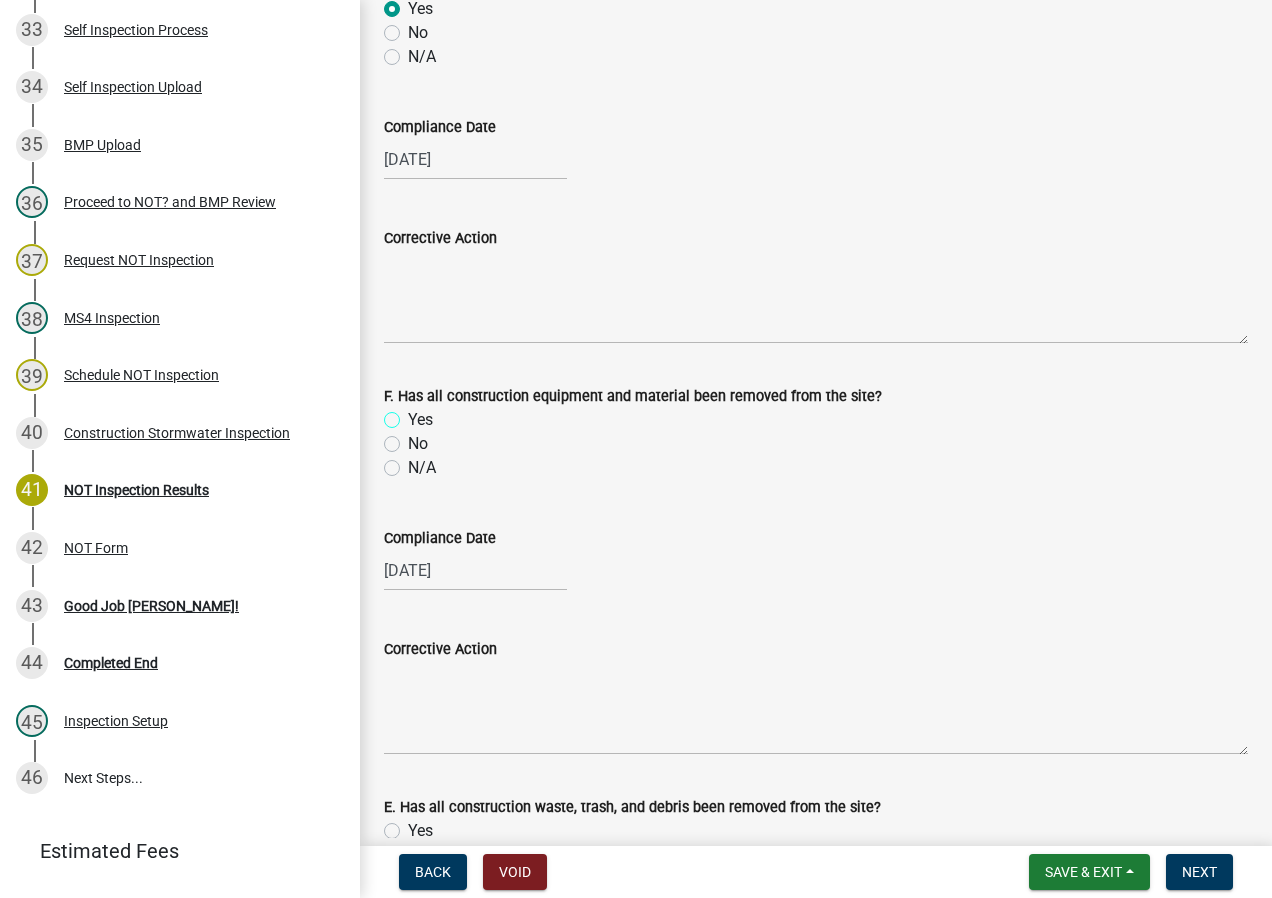 click on "Yes" at bounding box center [414, 414] 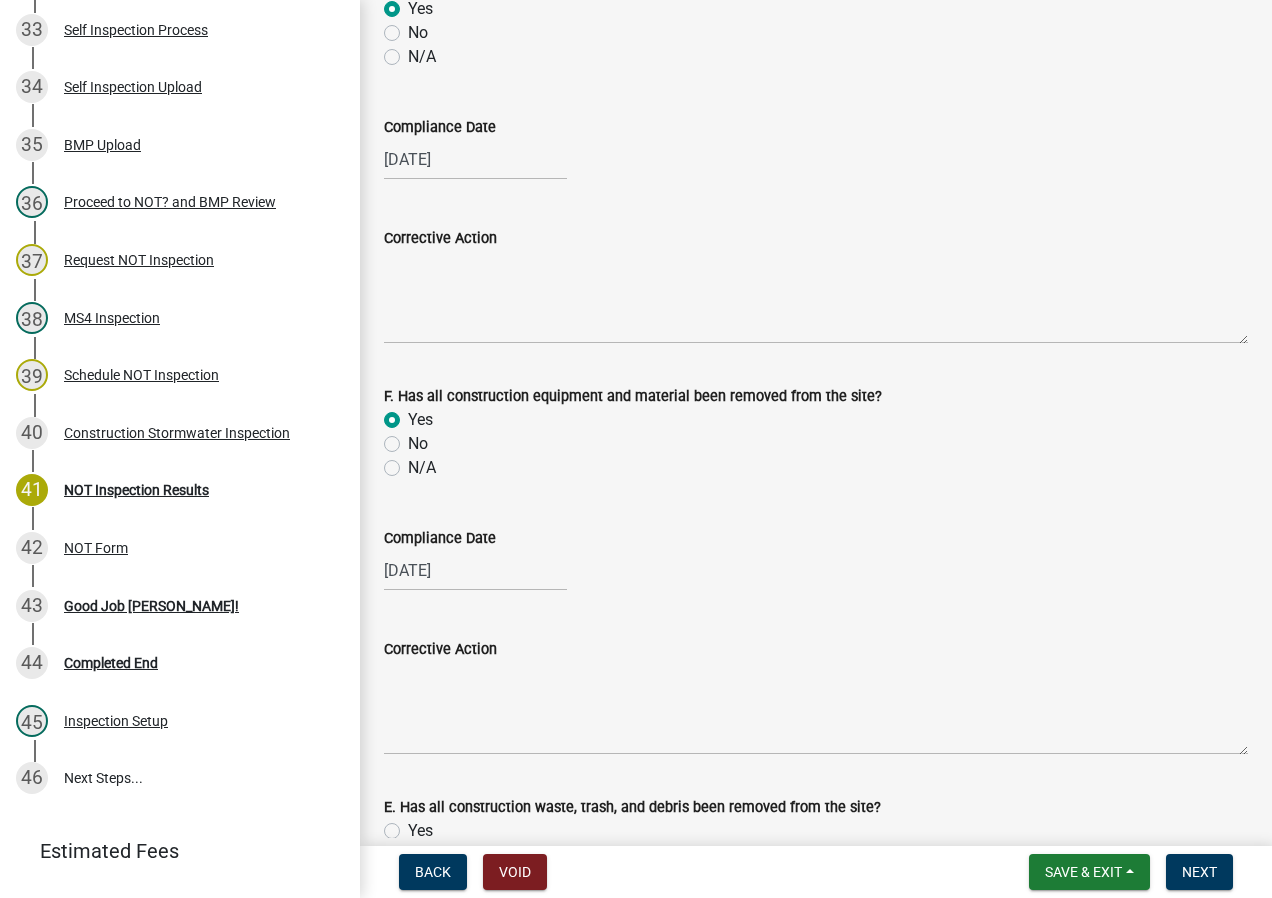 radio on "true" 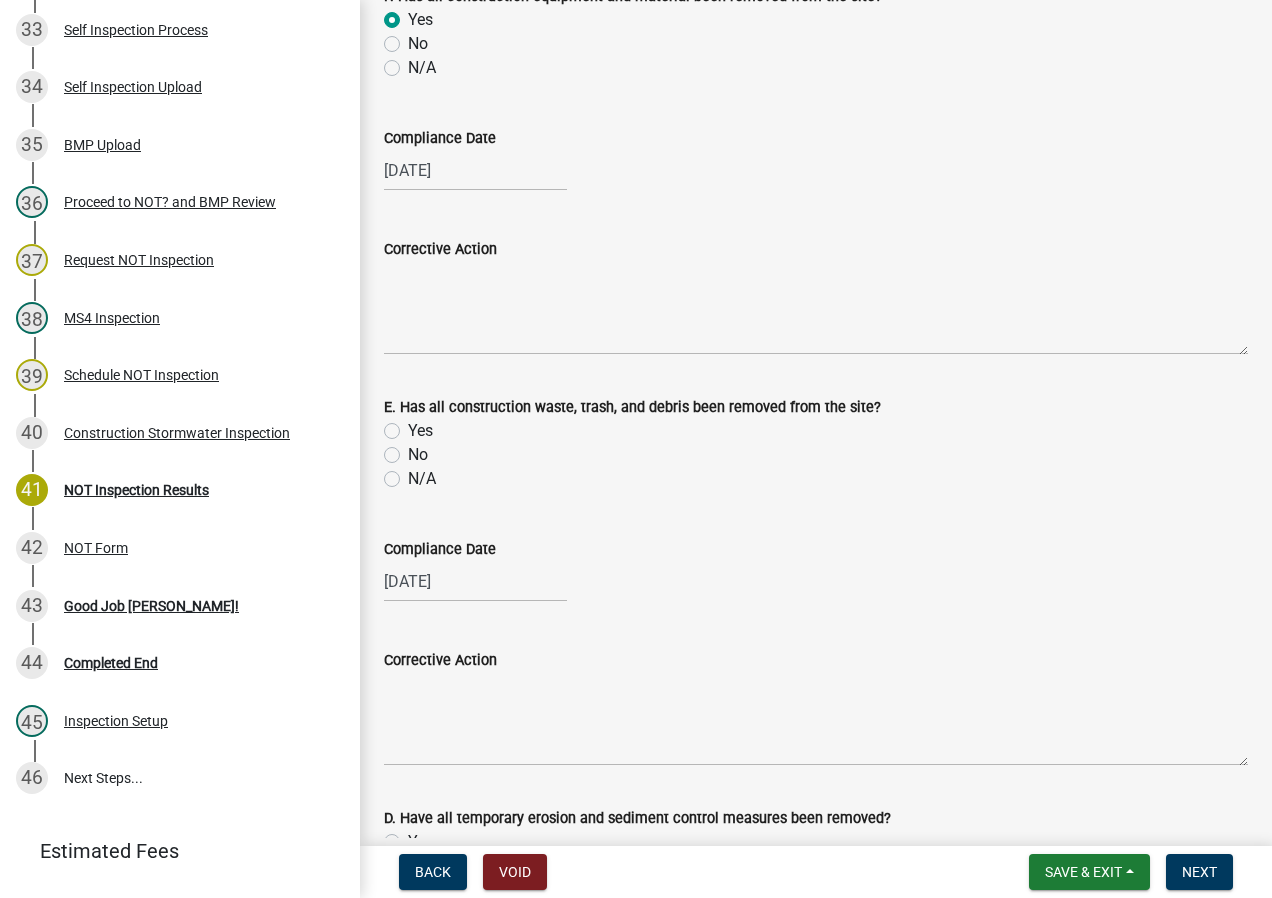 click on "Yes" 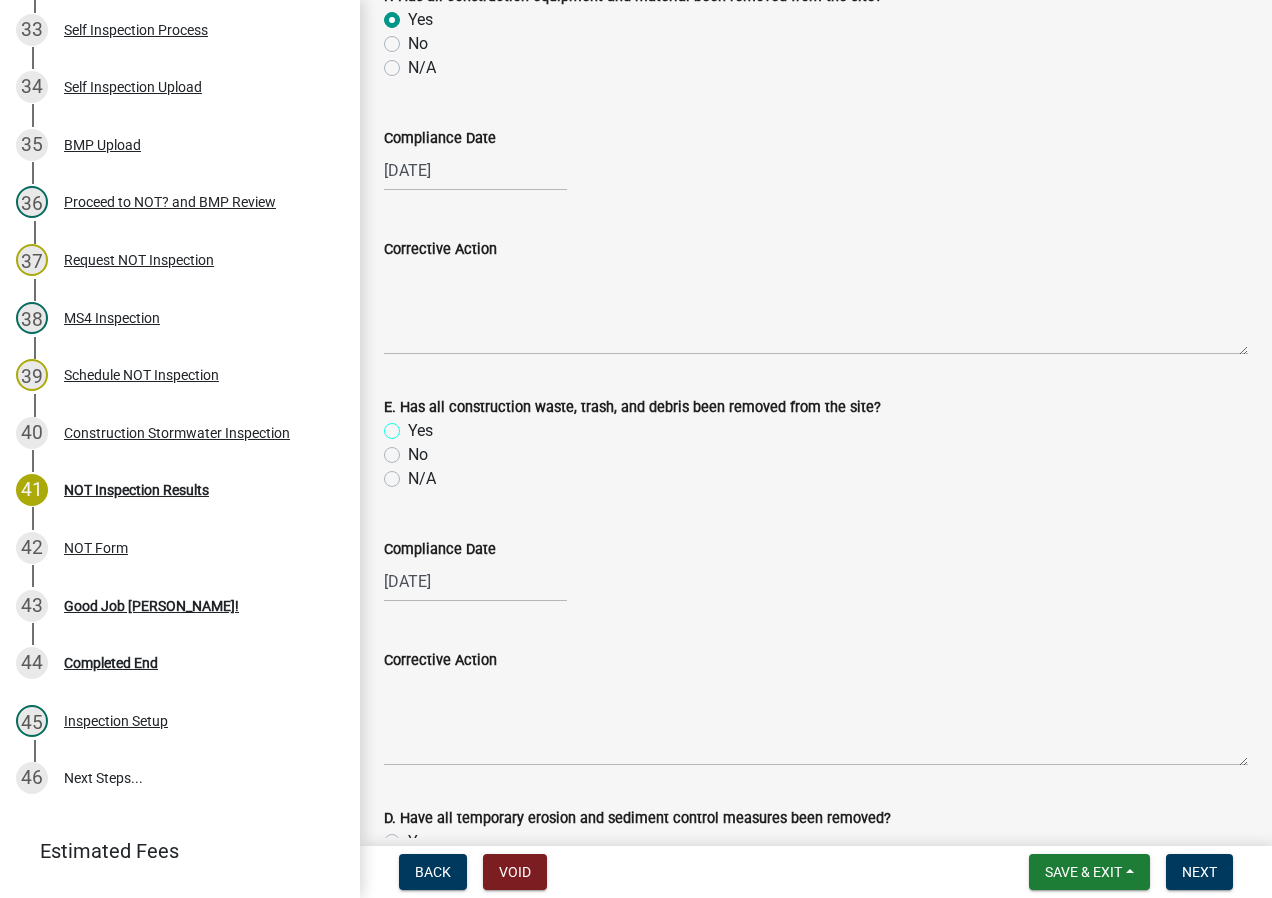 click on "Yes" at bounding box center [414, 425] 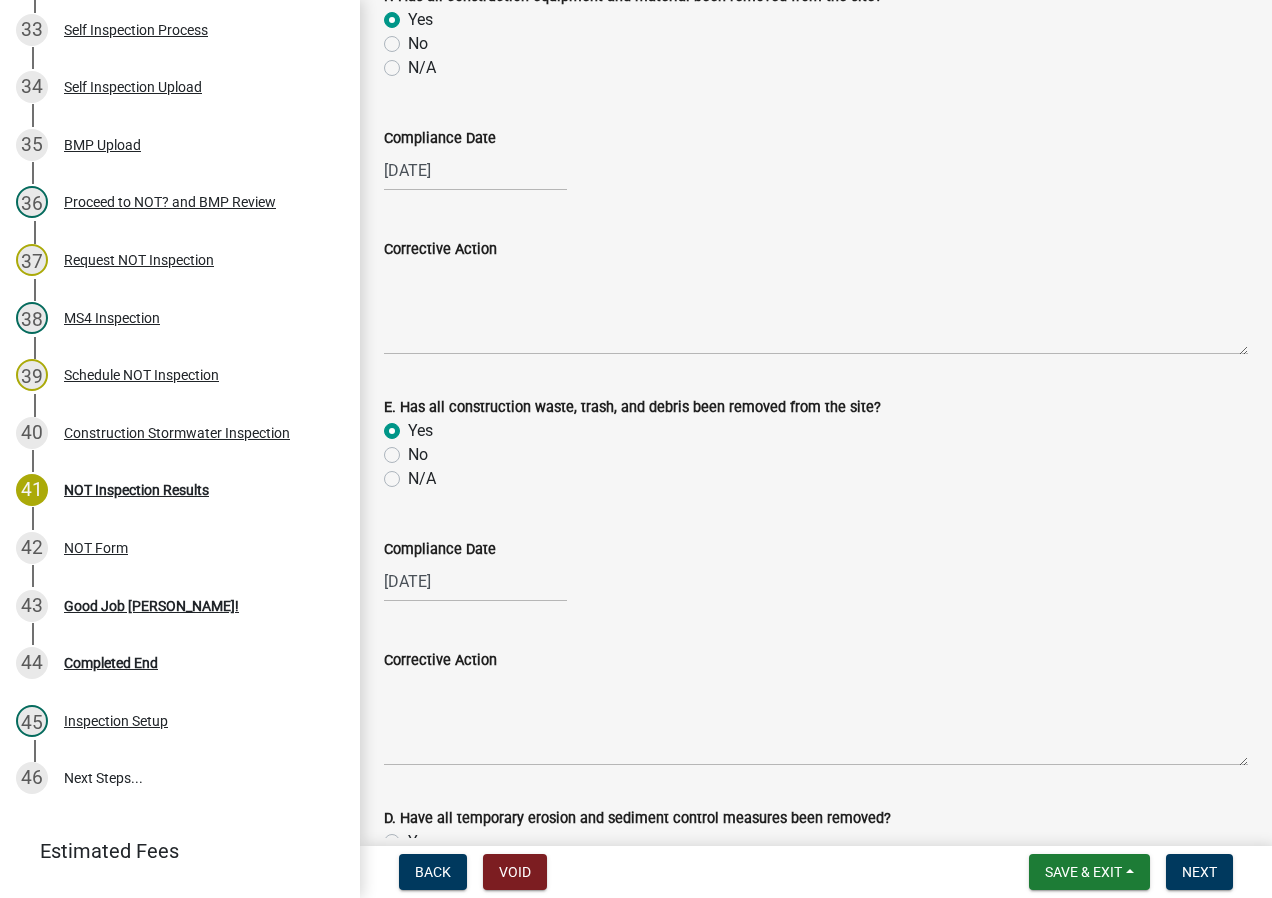 radio on "true" 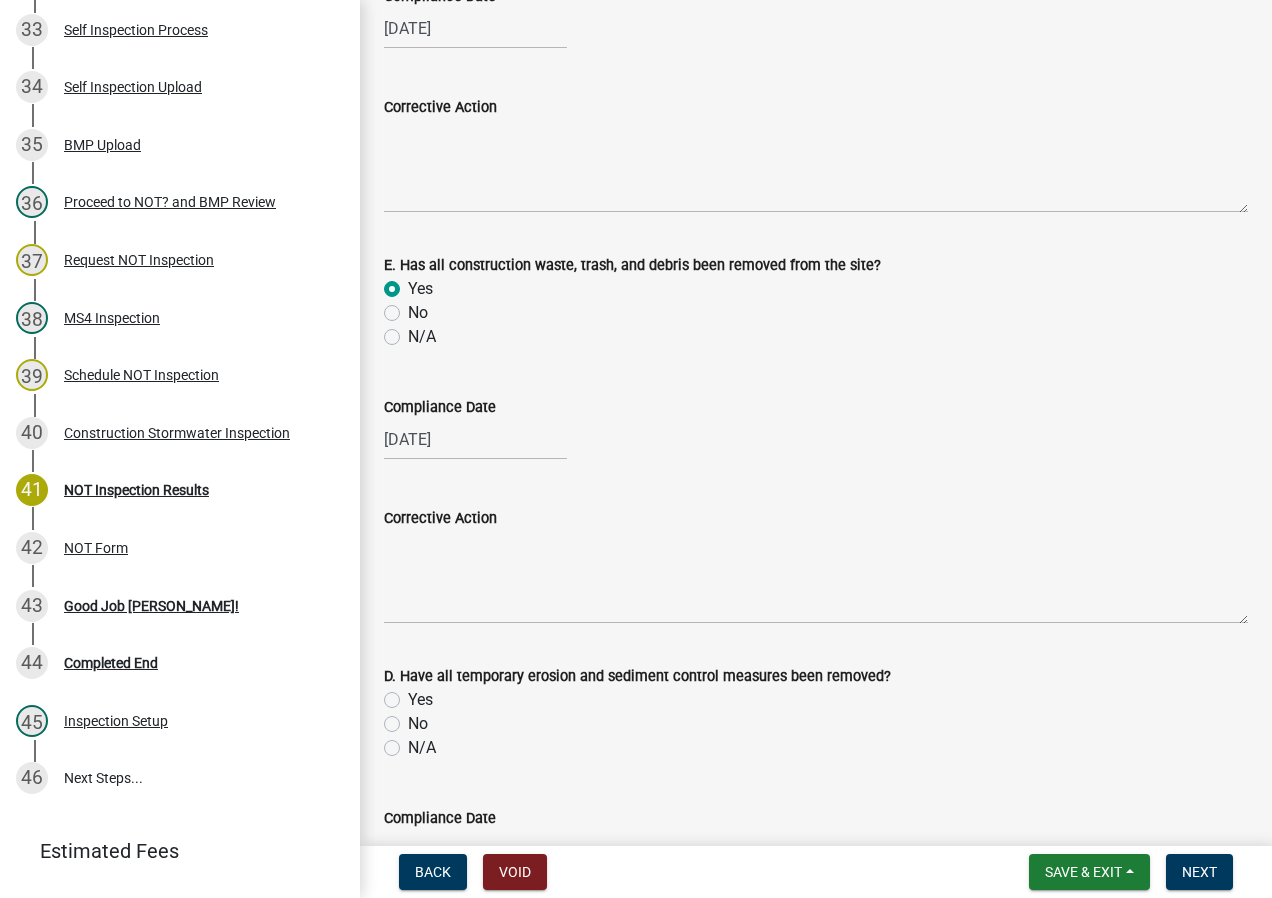 scroll, scrollTop: 2200, scrollLeft: 0, axis: vertical 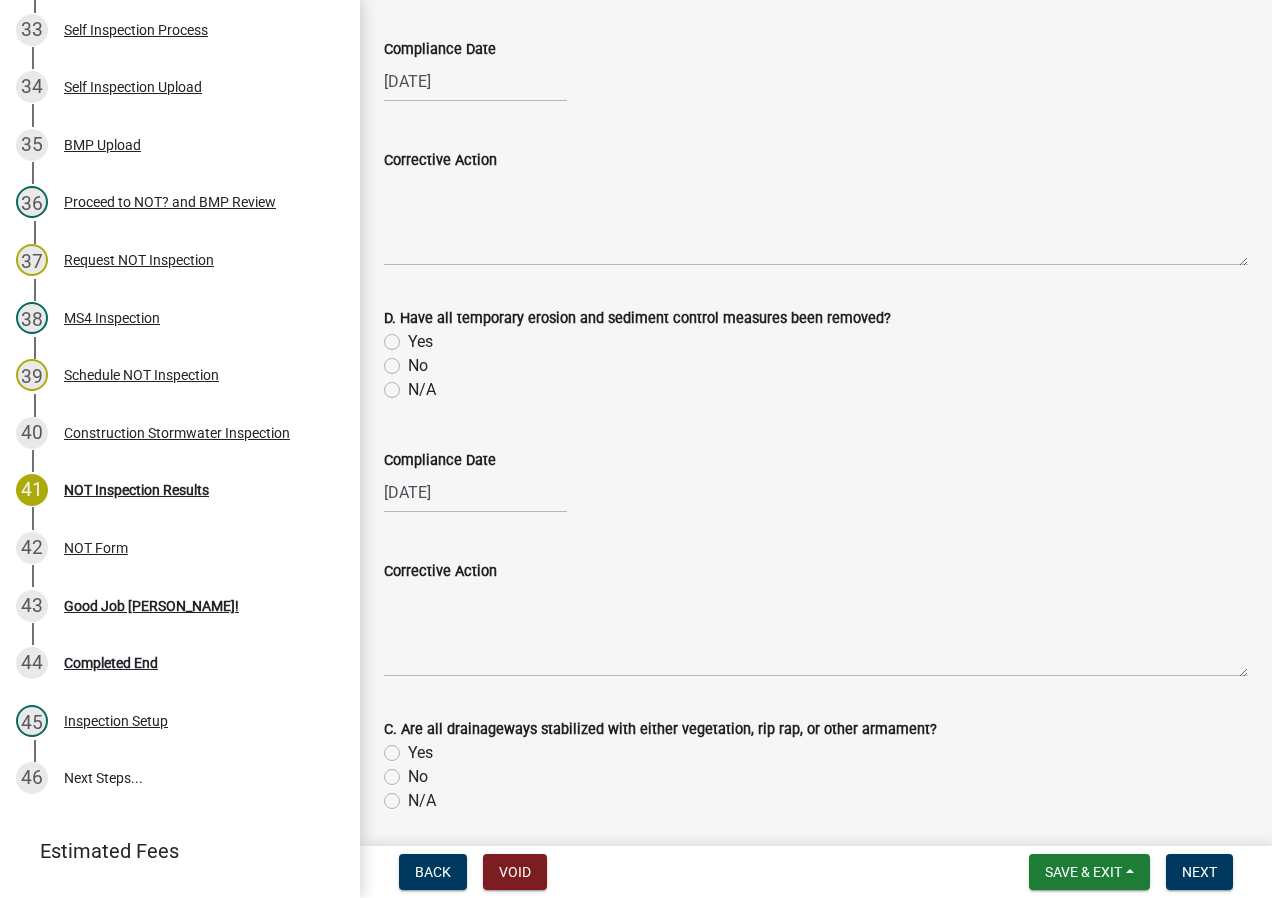 click on "Yes" 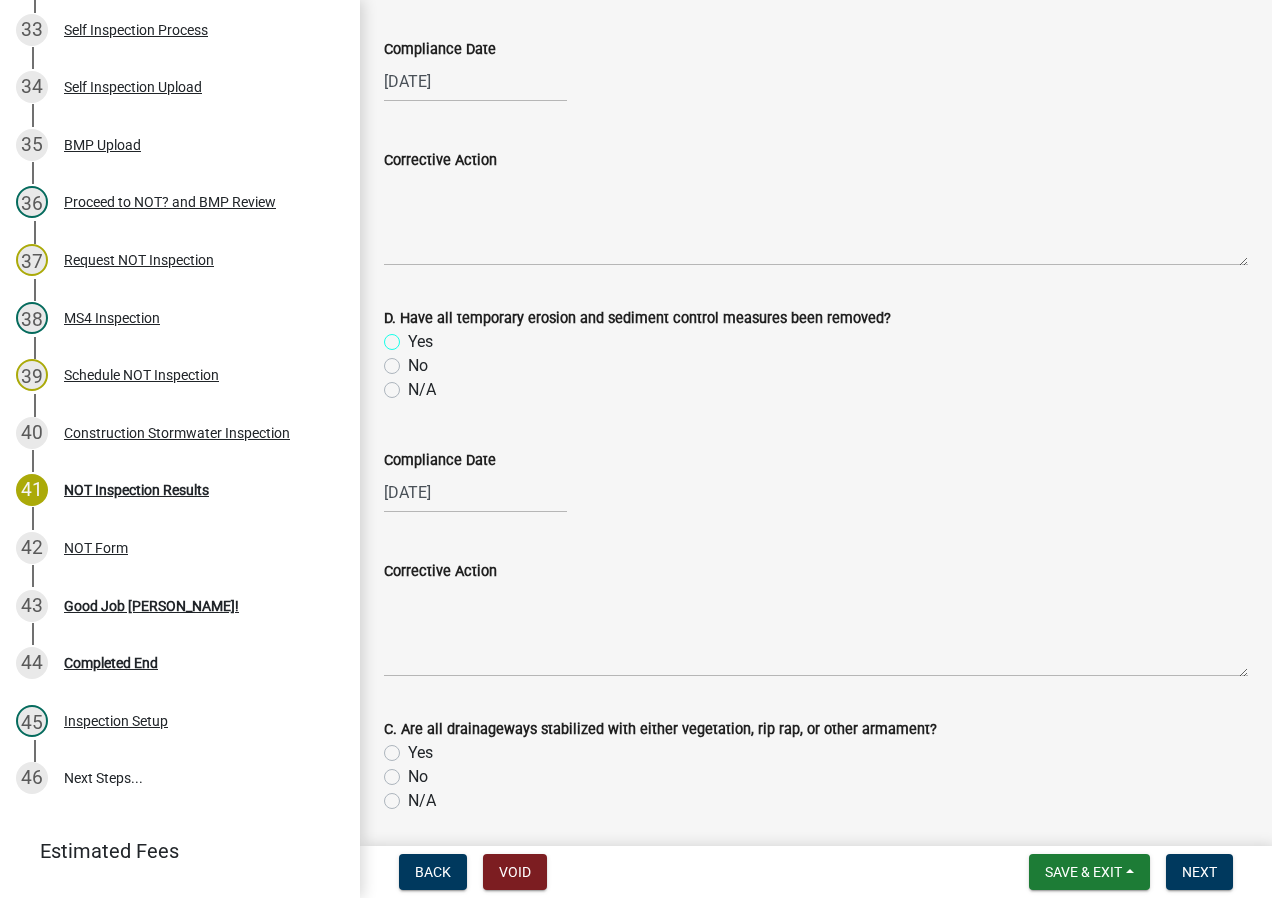 click on "Yes" at bounding box center [414, 336] 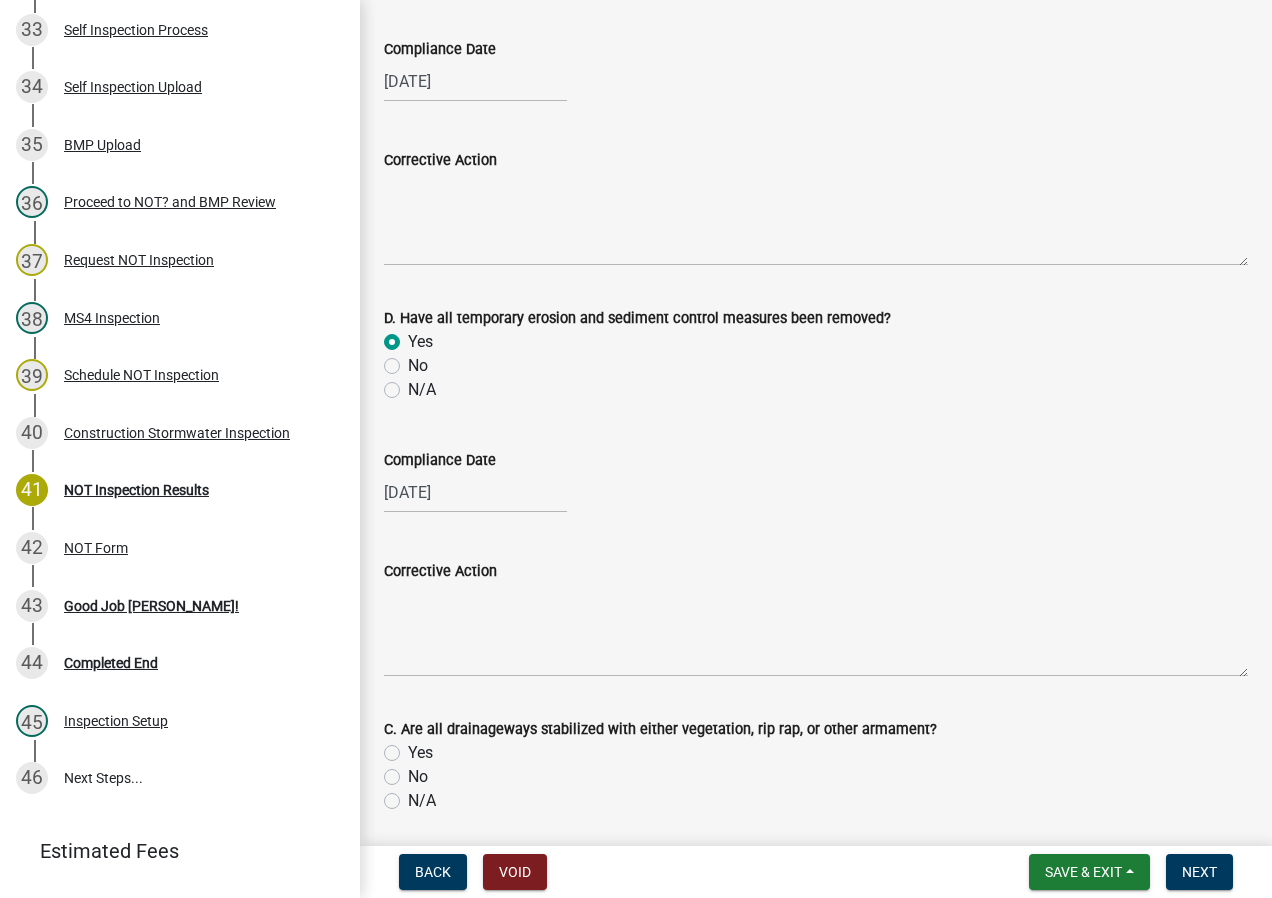 radio on "true" 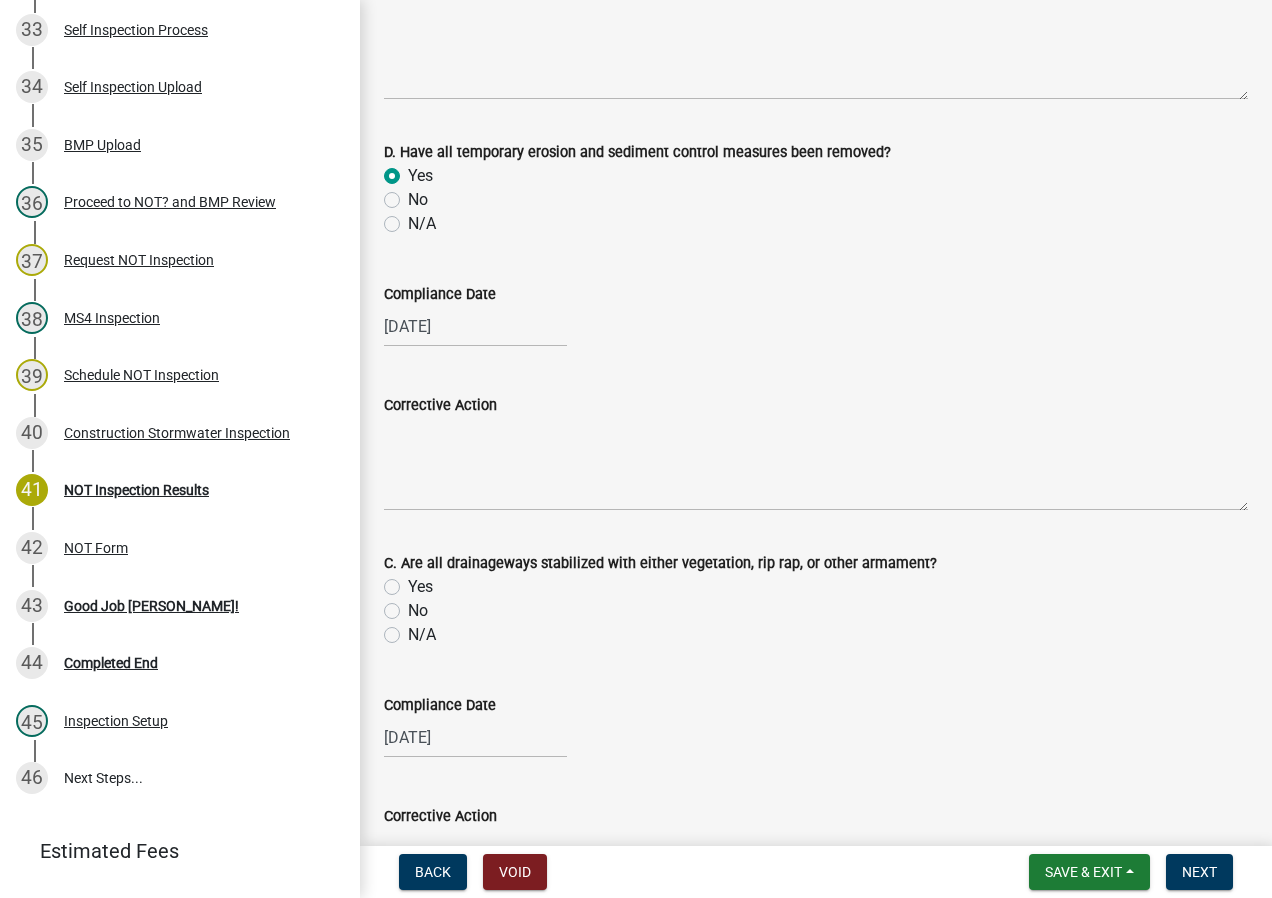 scroll, scrollTop: 2700, scrollLeft: 0, axis: vertical 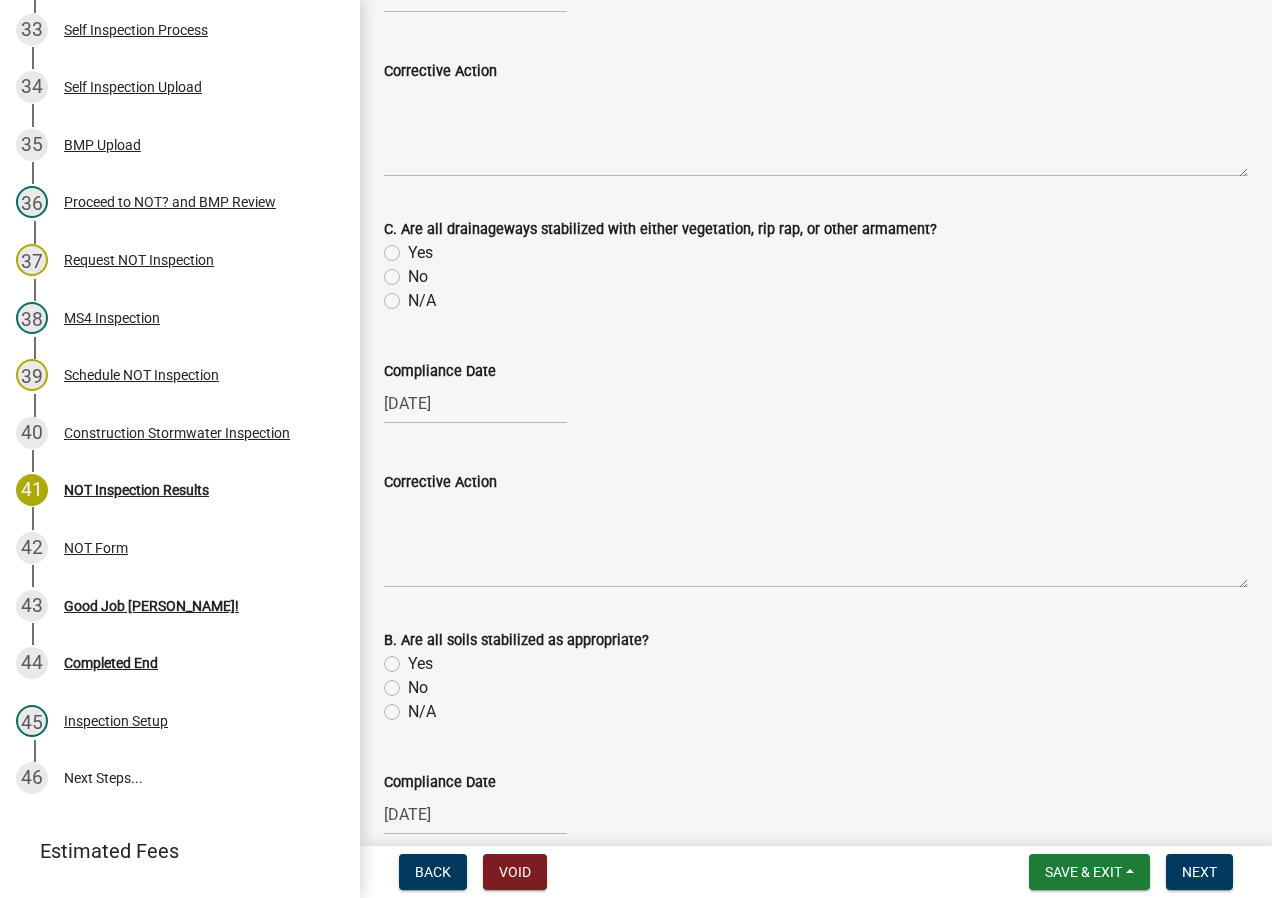 click on "Yes" 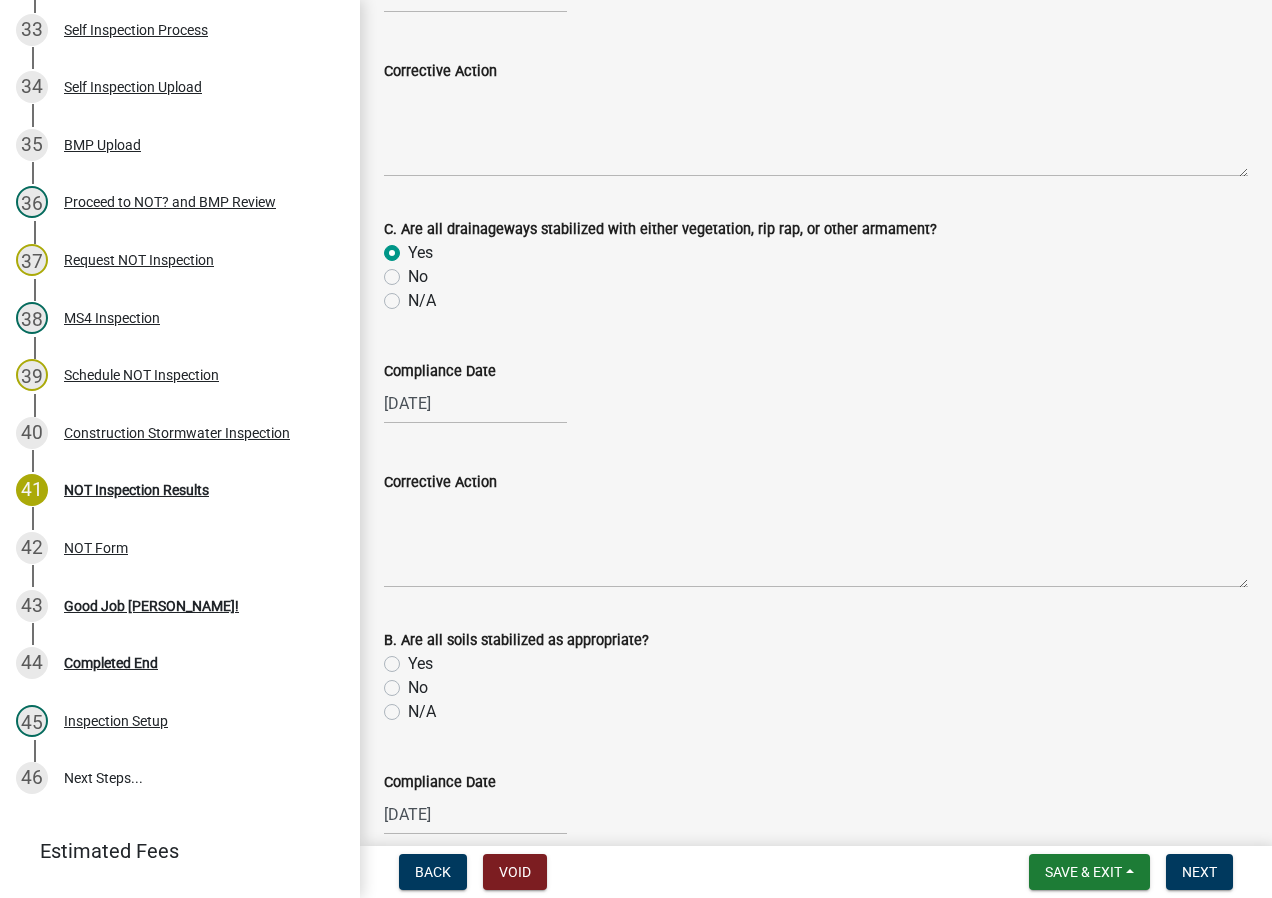 radio on "true" 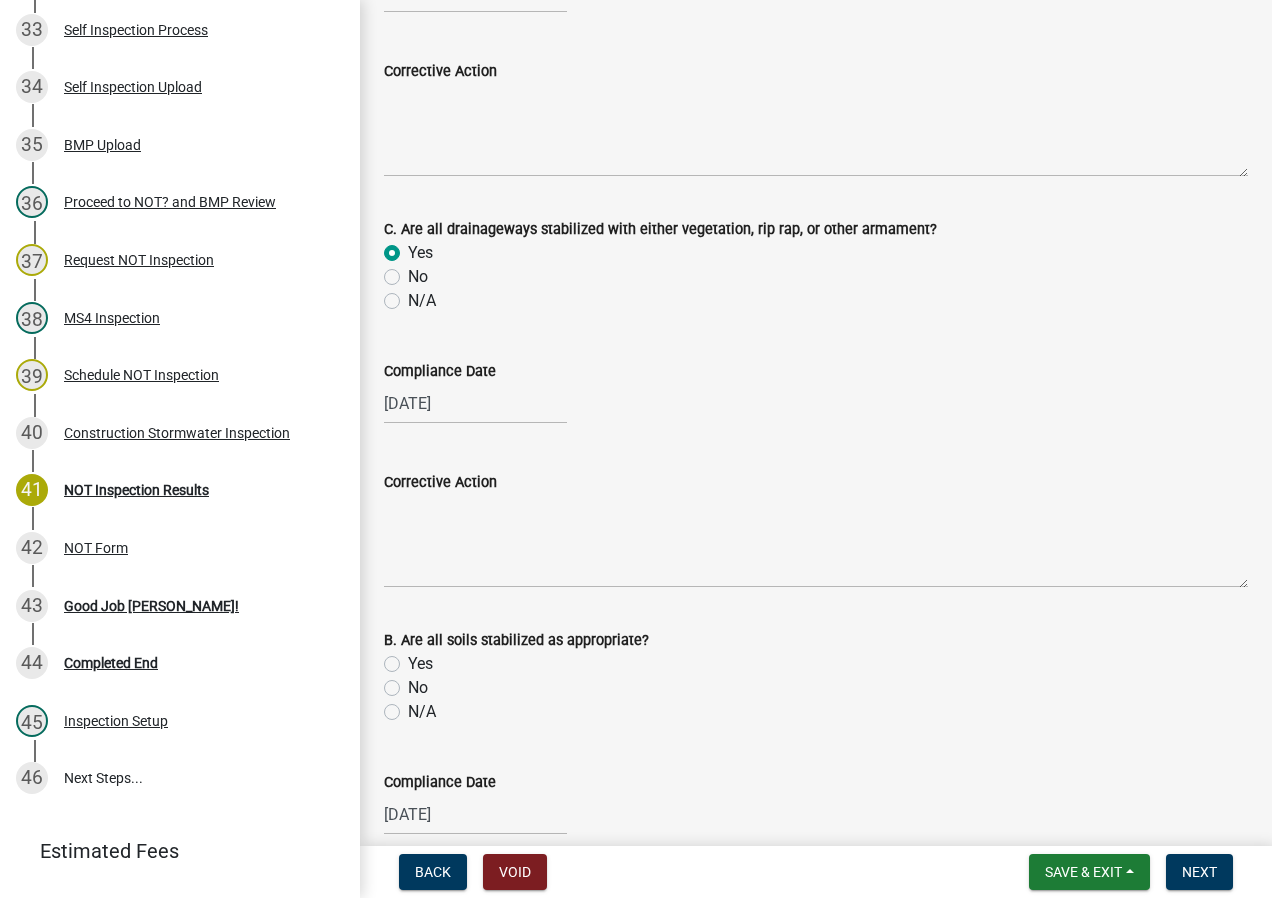 click on "N/A" 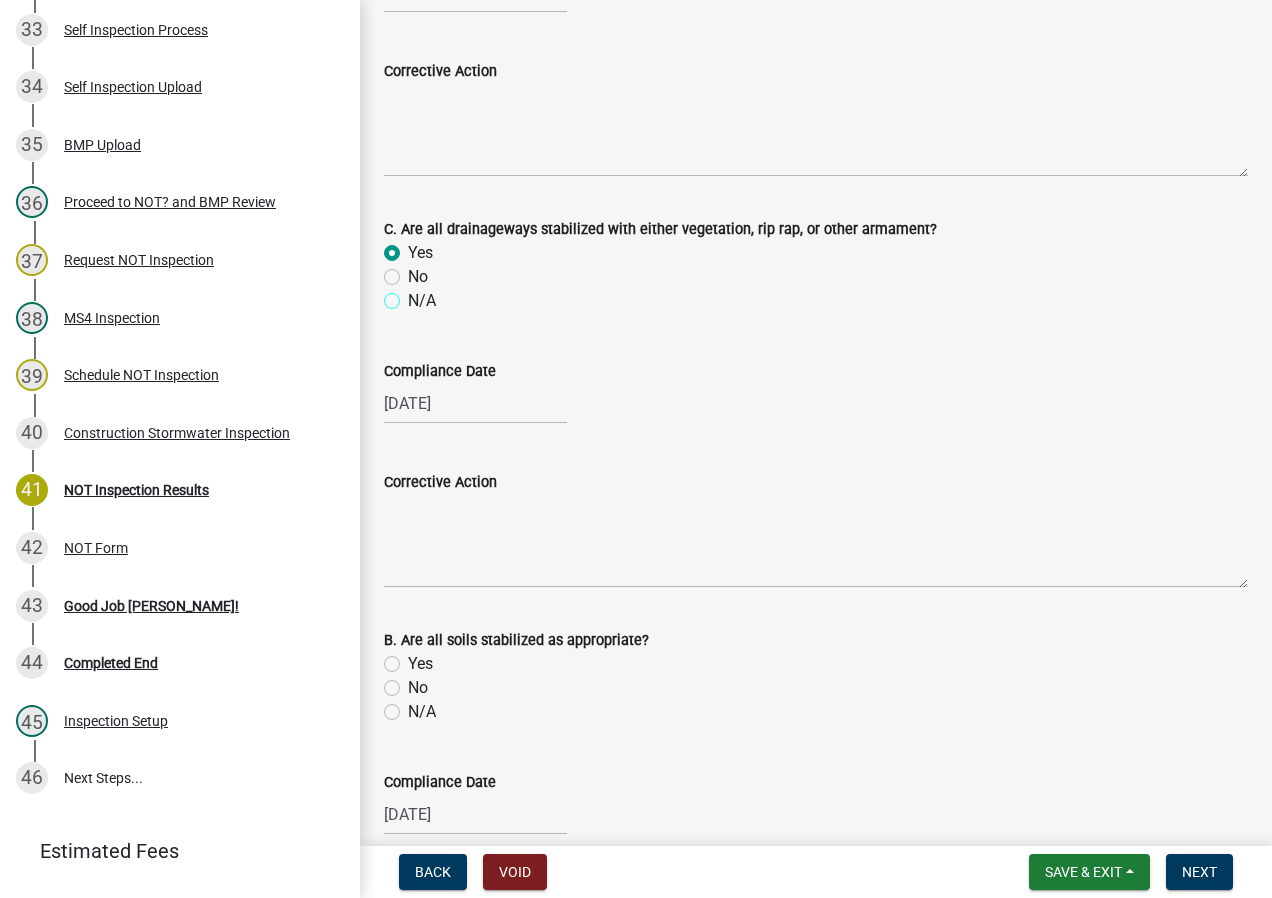 click on "N/A" at bounding box center [414, 295] 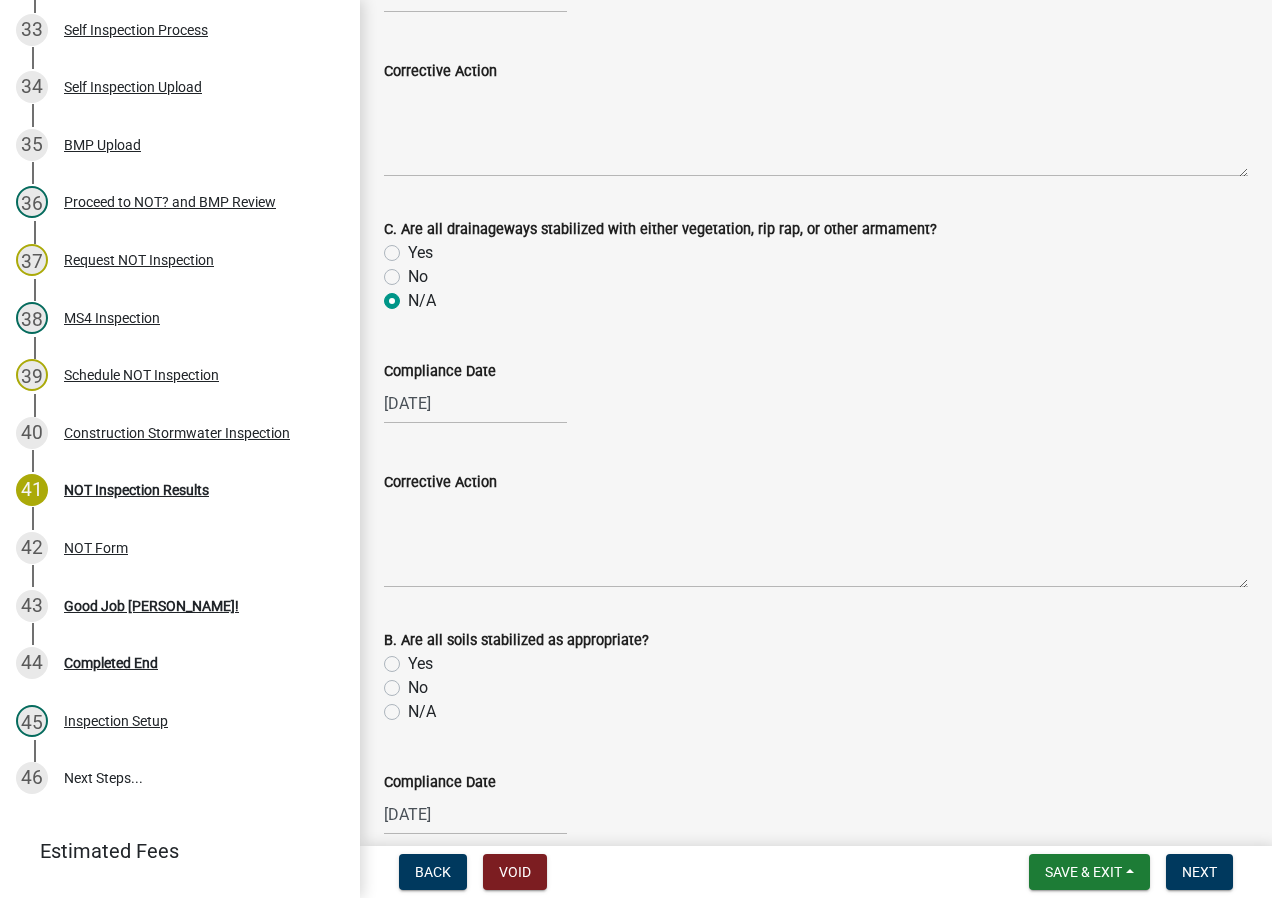 radio on "true" 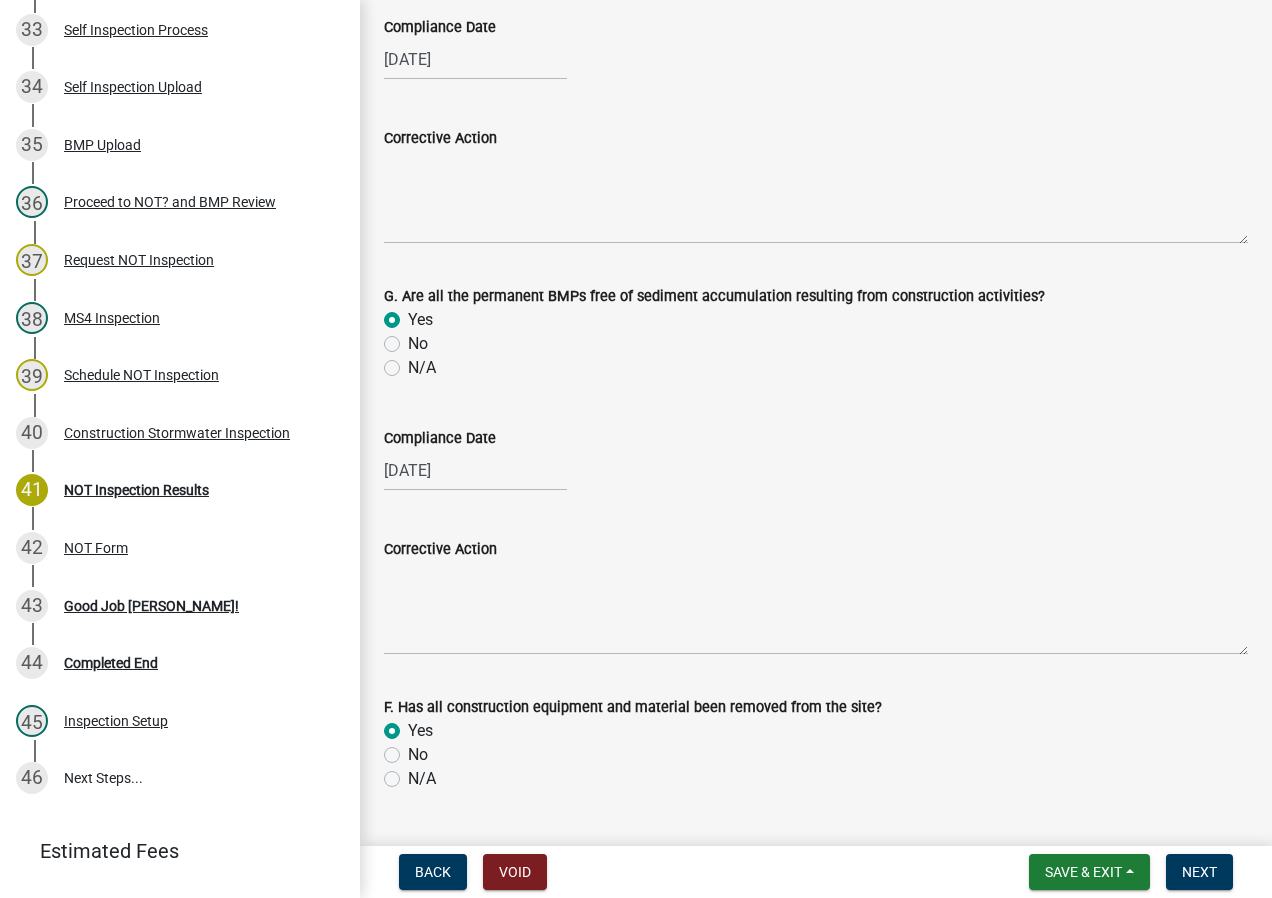scroll, scrollTop: 1000, scrollLeft: 0, axis: vertical 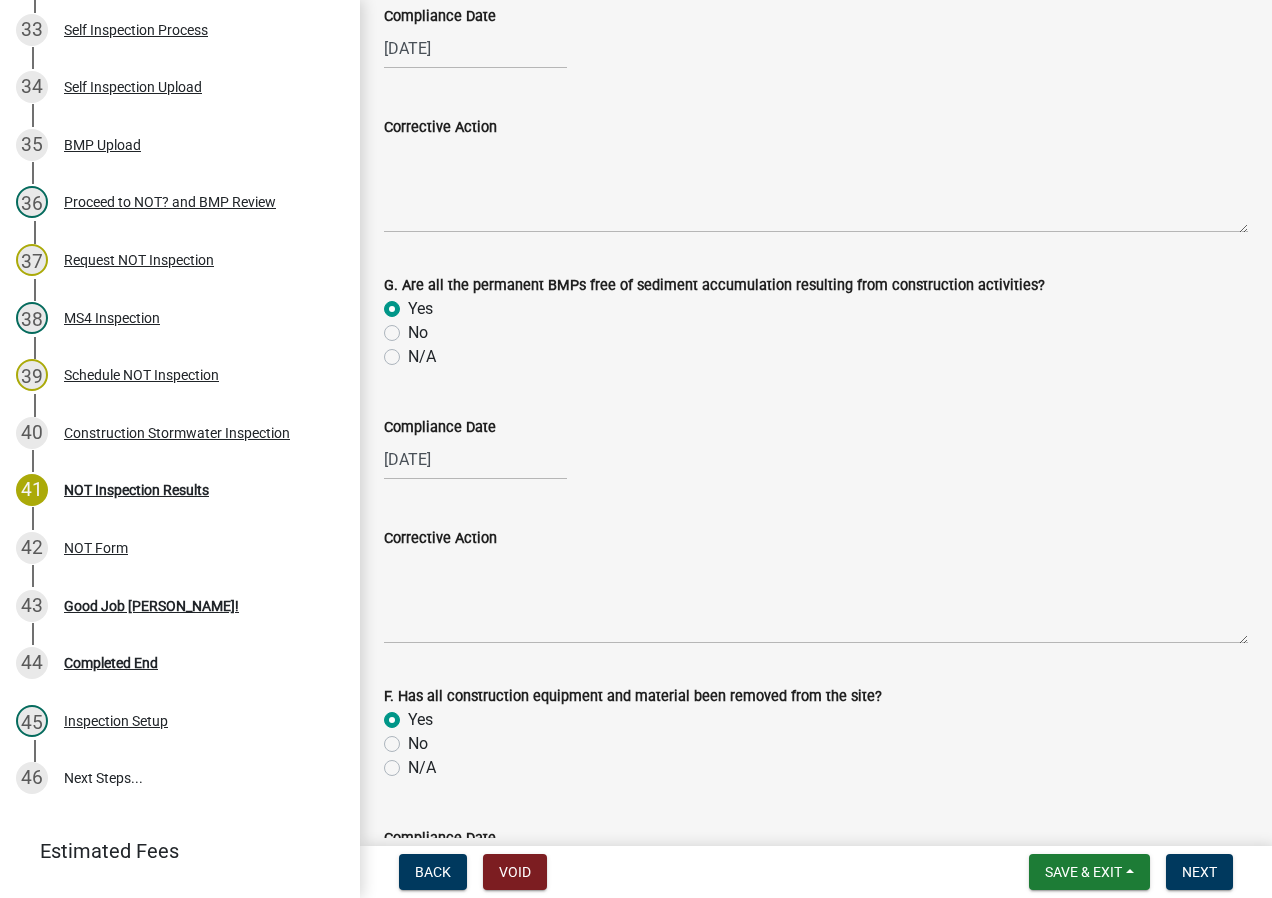 click on "N/A" 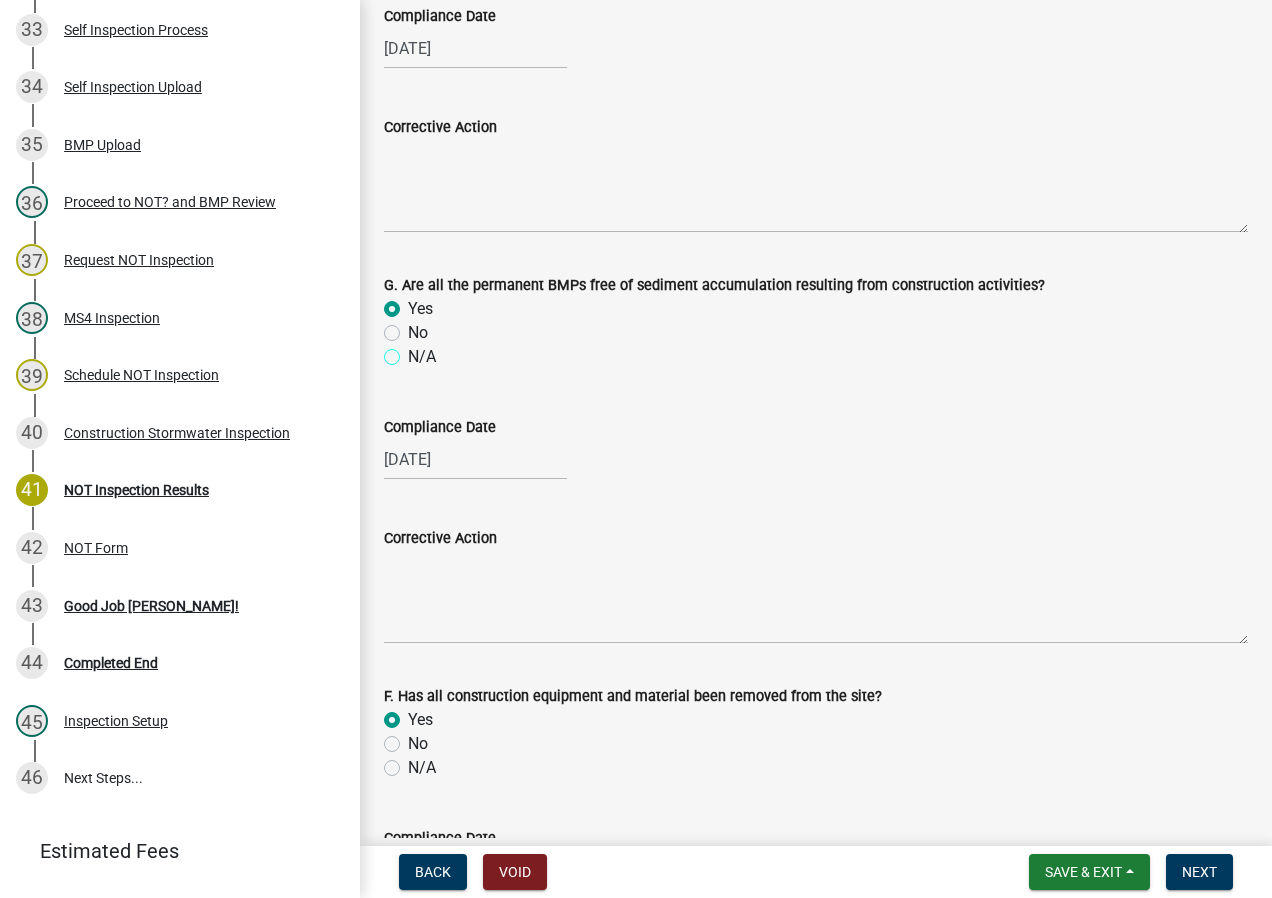 click on "N/A" at bounding box center (414, 351) 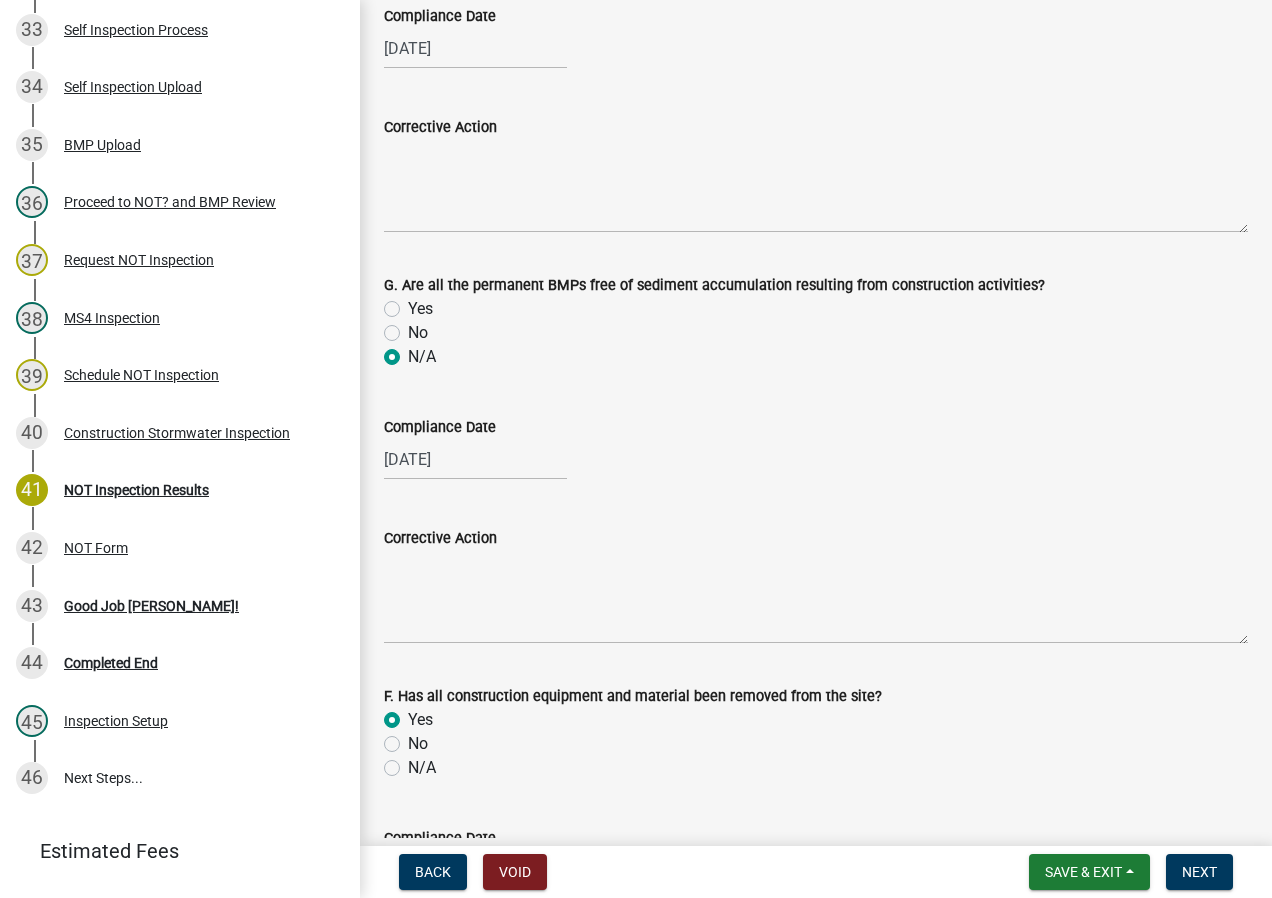 radio on "true" 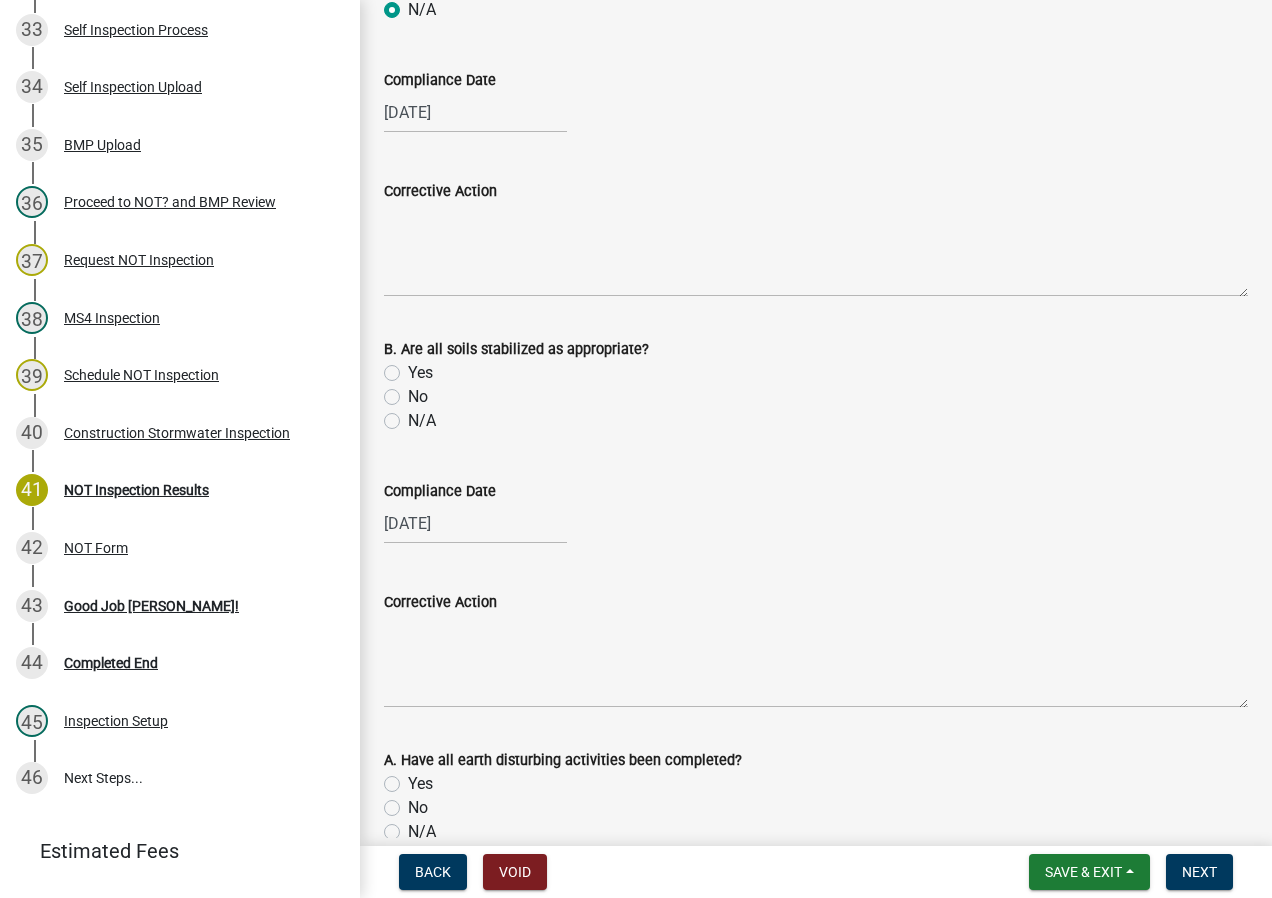 scroll, scrollTop: 3000, scrollLeft: 0, axis: vertical 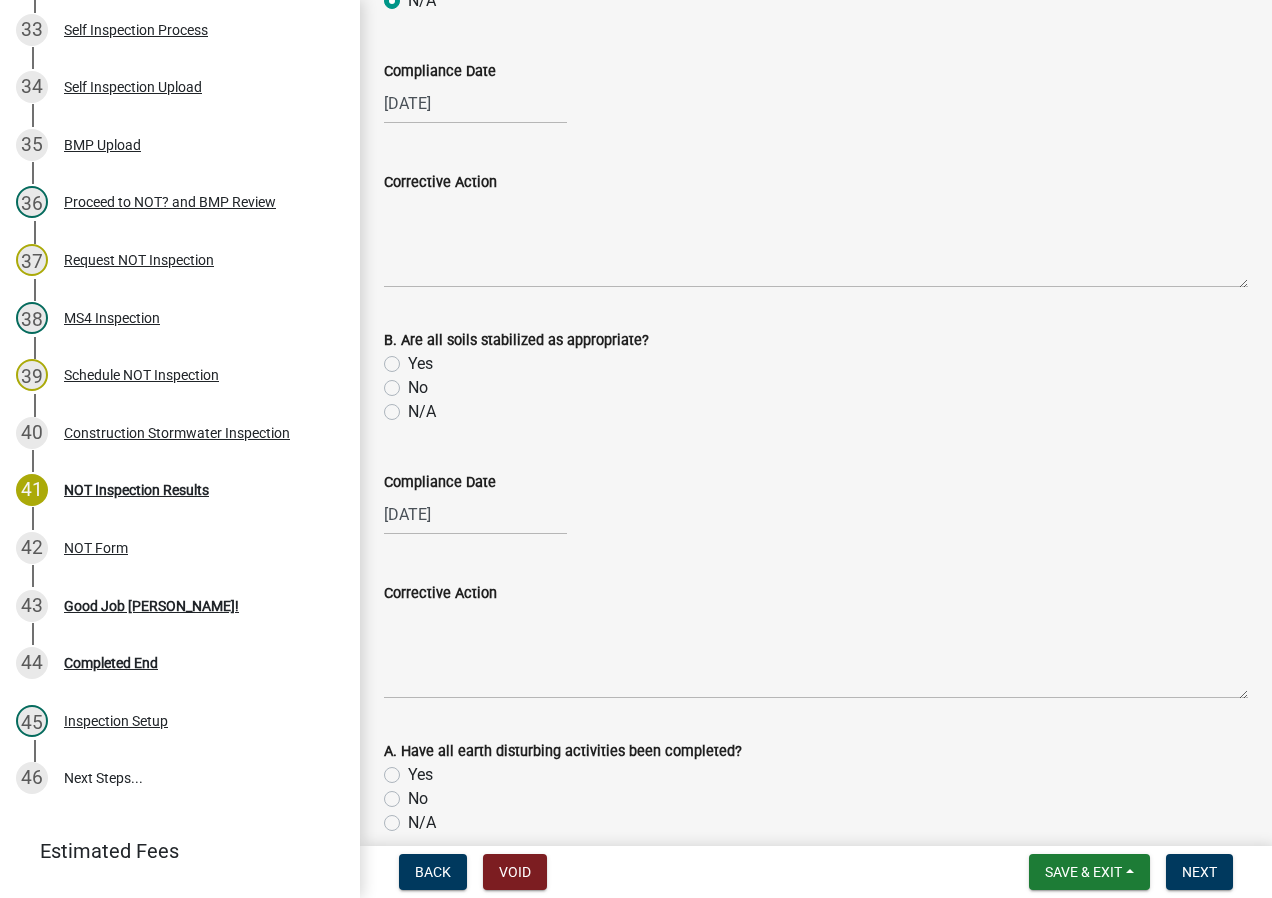 click on "Yes" 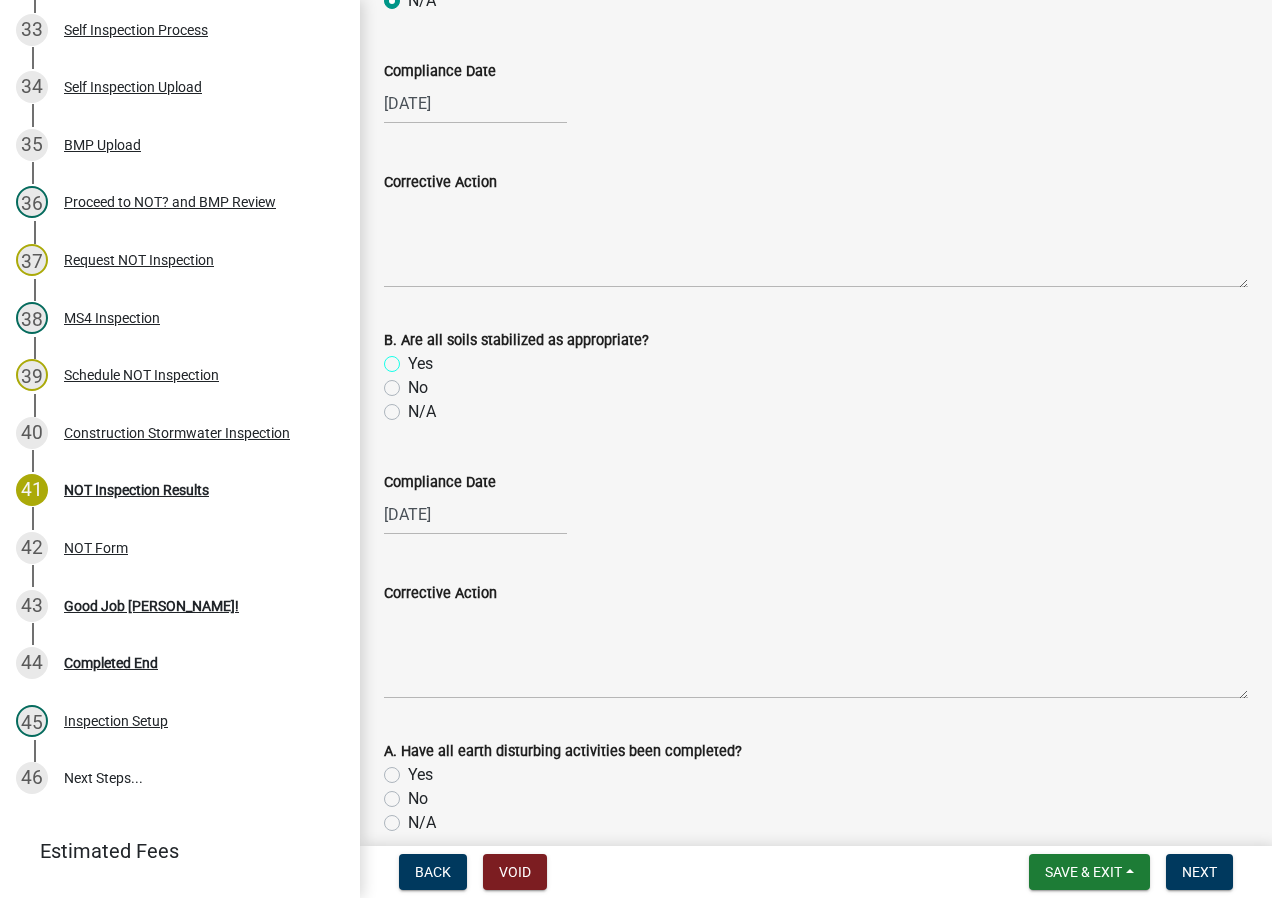 click on "Yes" at bounding box center (414, 358) 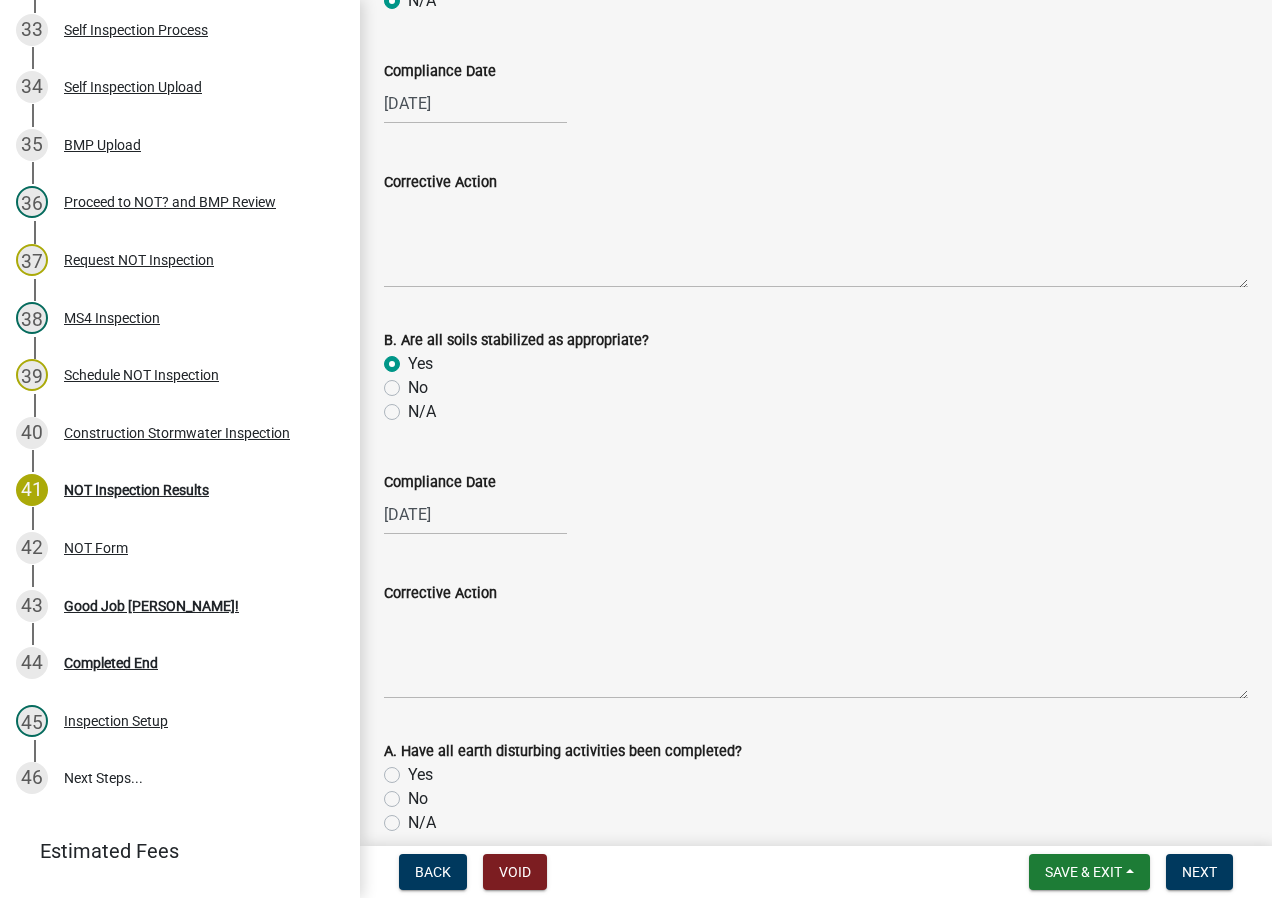 radio on "true" 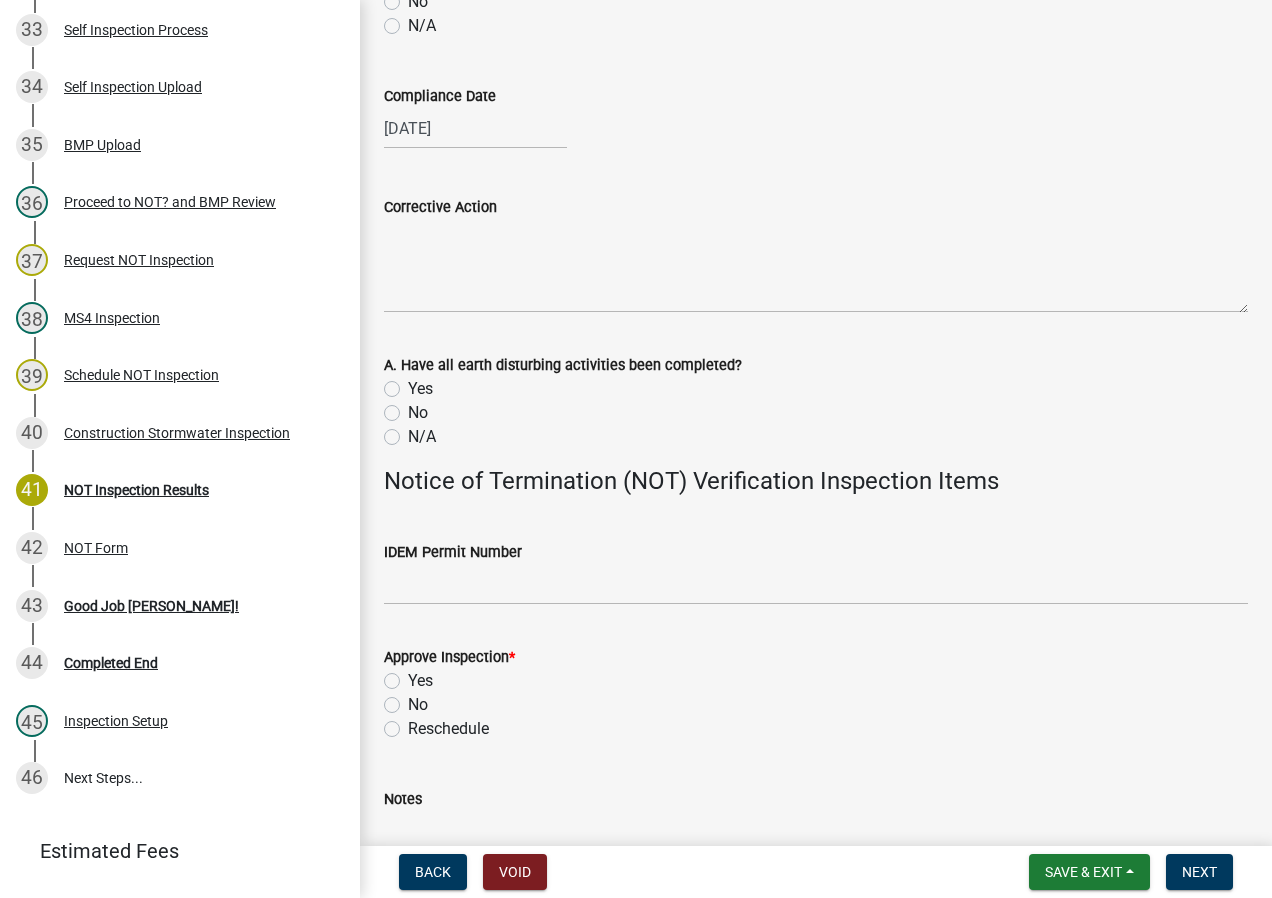 scroll, scrollTop: 3400, scrollLeft: 0, axis: vertical 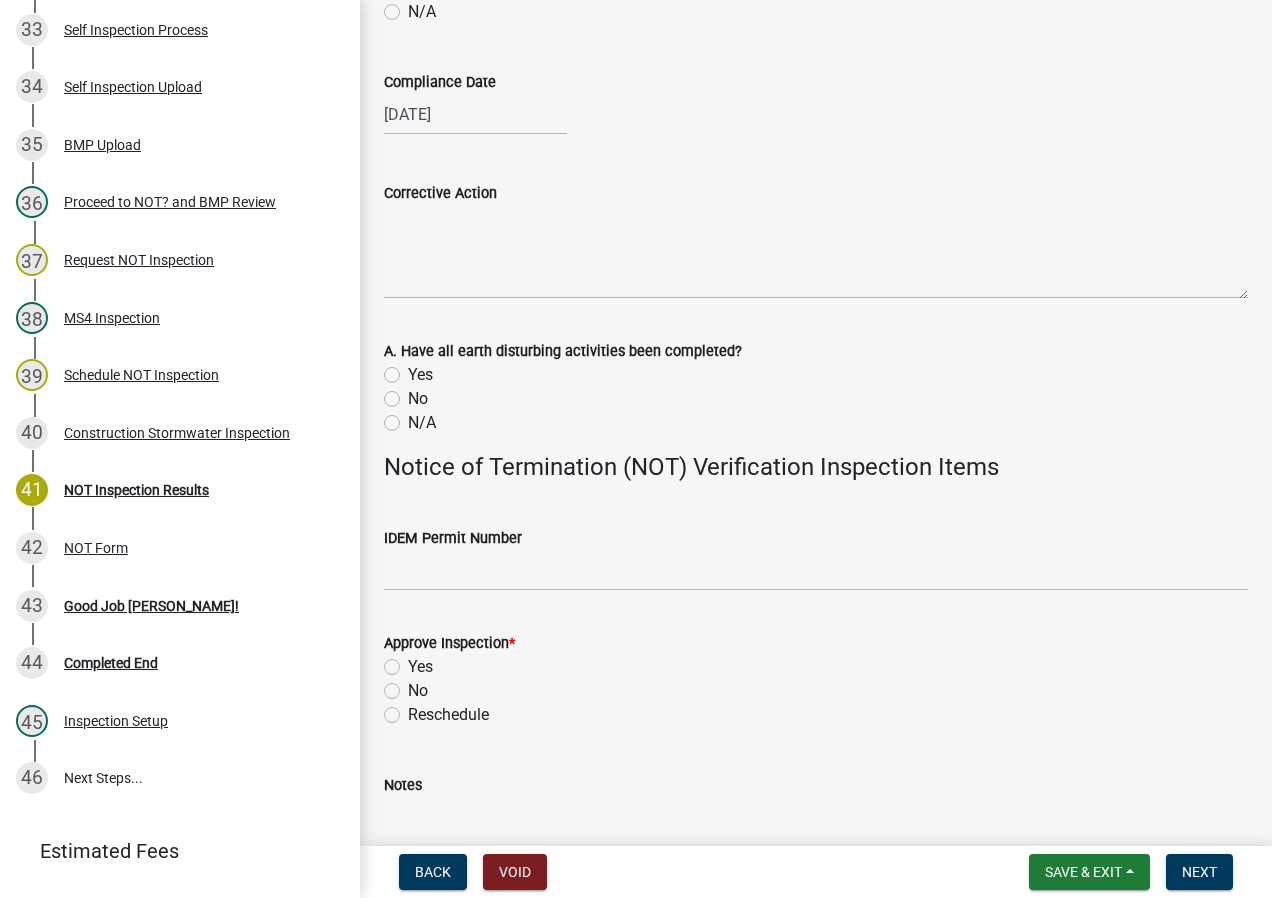 click on "Yes" 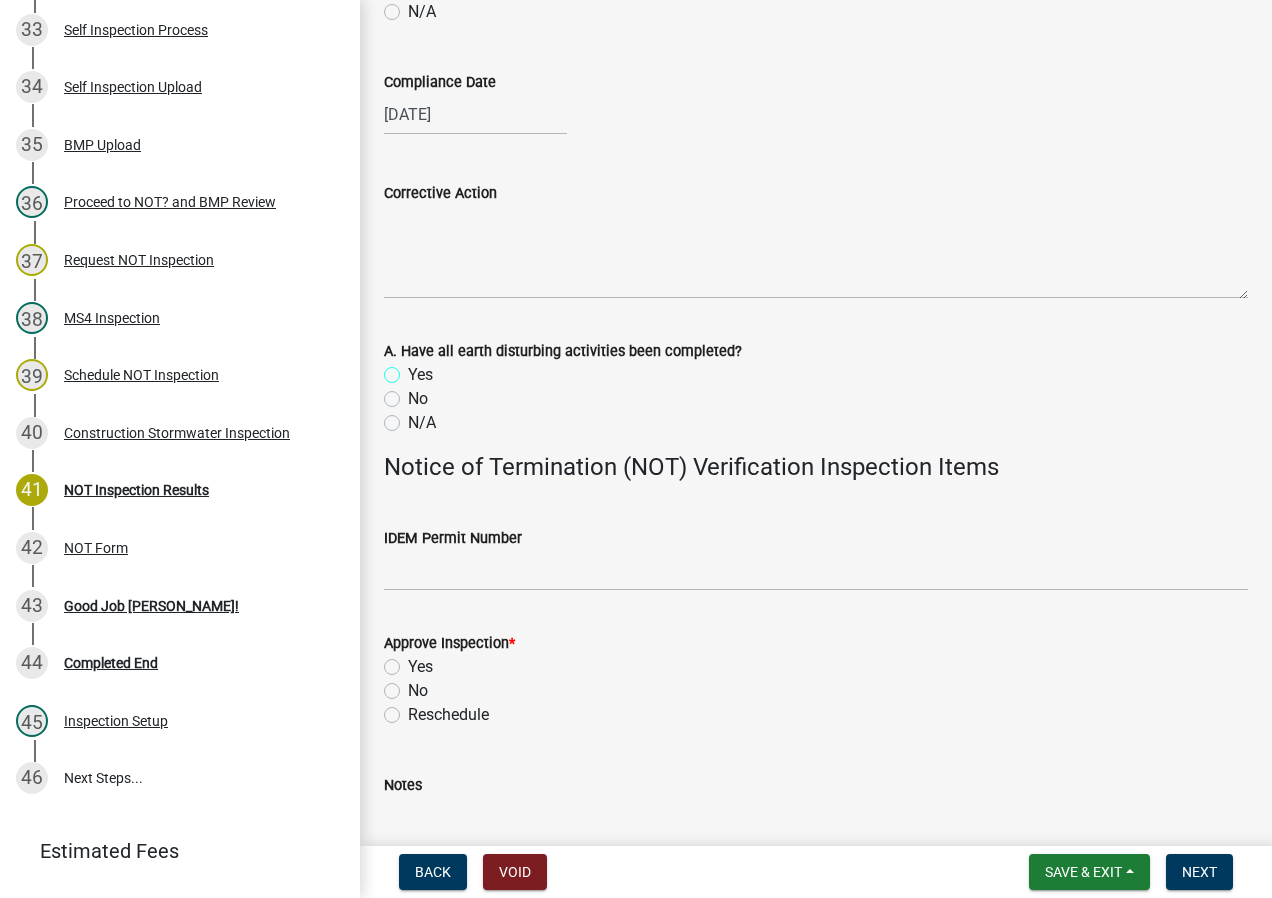 click on "Yes" at bounding box center (414, 369) 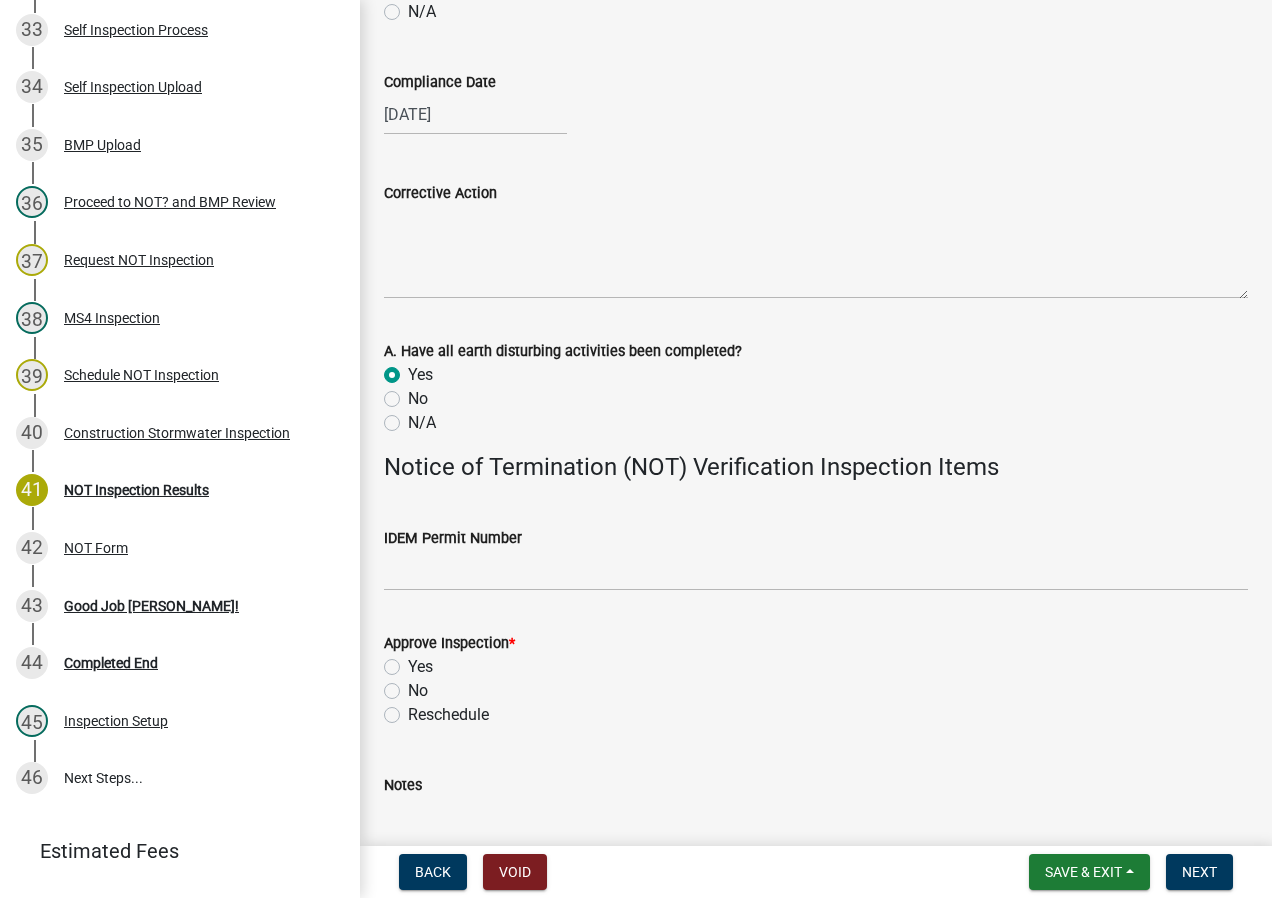 radio on "true" 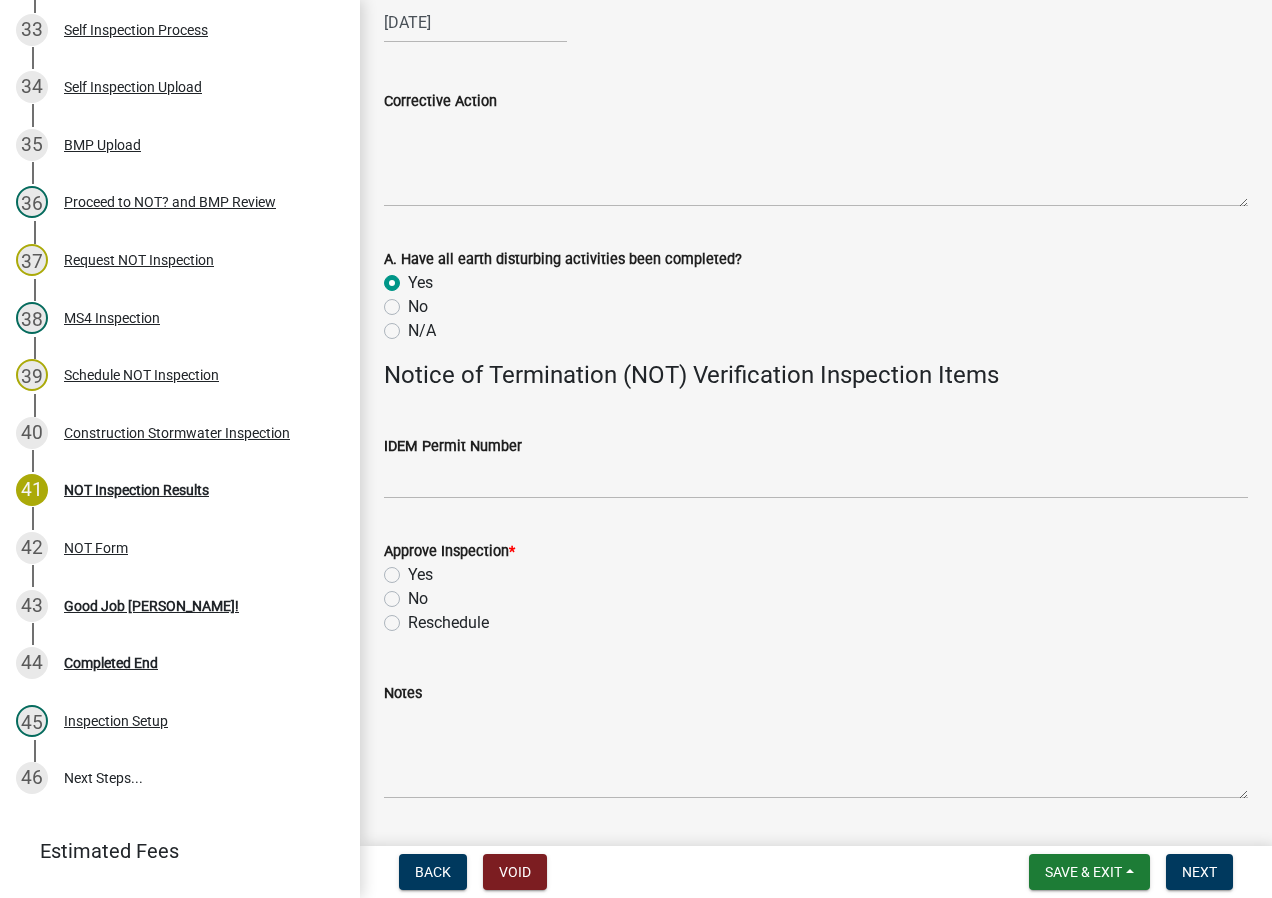 scroll, scrollTop: 3600, scrollLeft: 0, axis: vertical 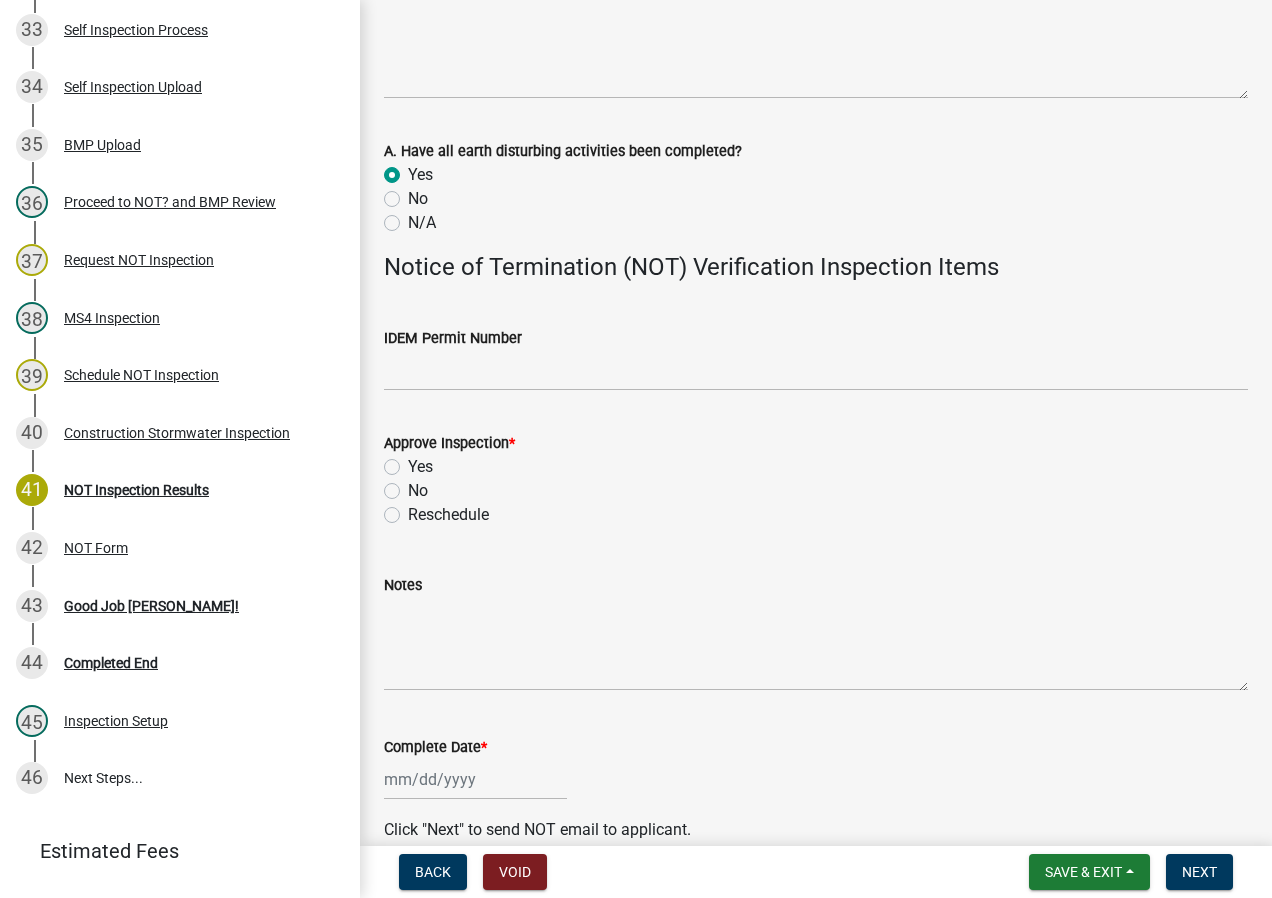 click on "Yes" 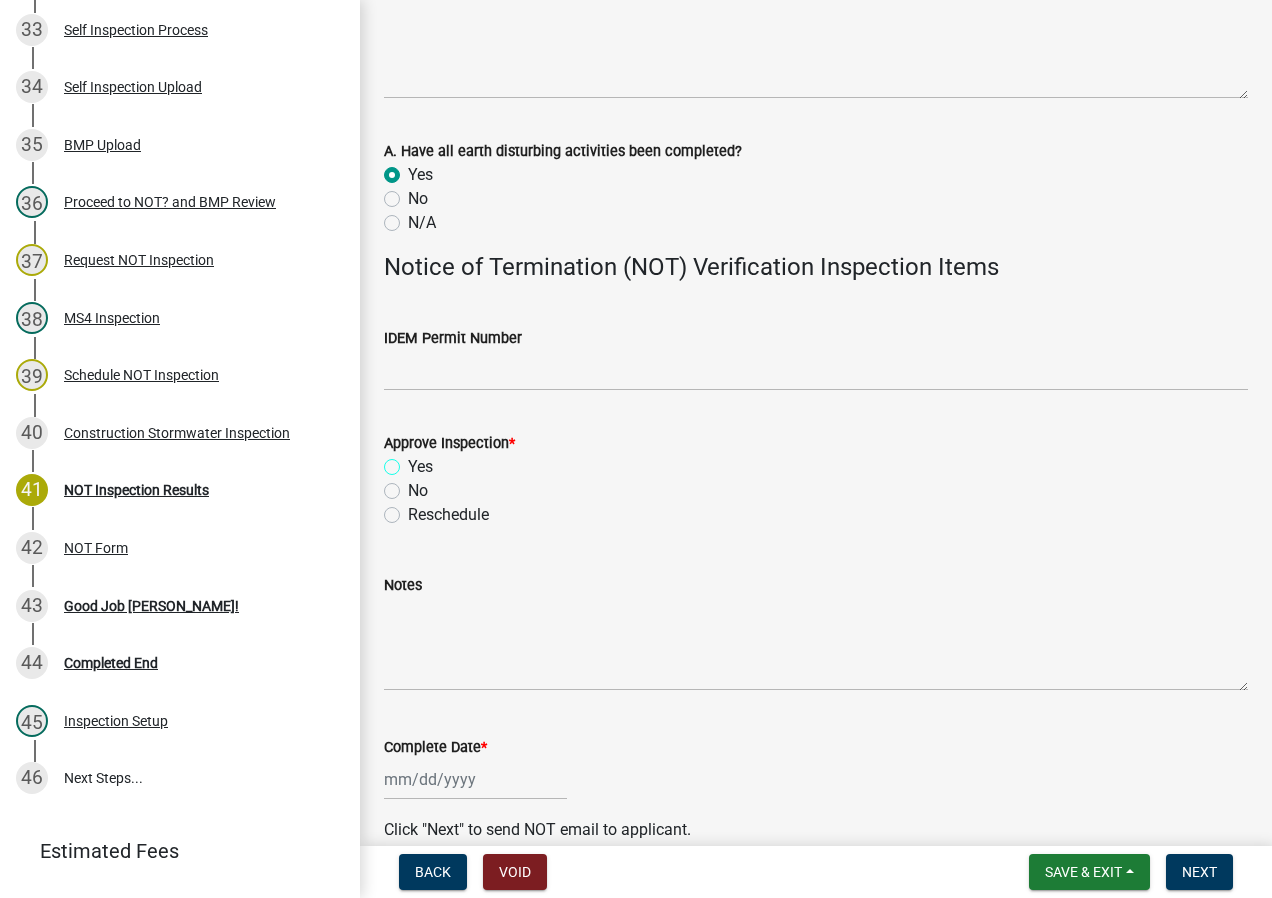 click on "Yes" at bounding box center (414, 461) 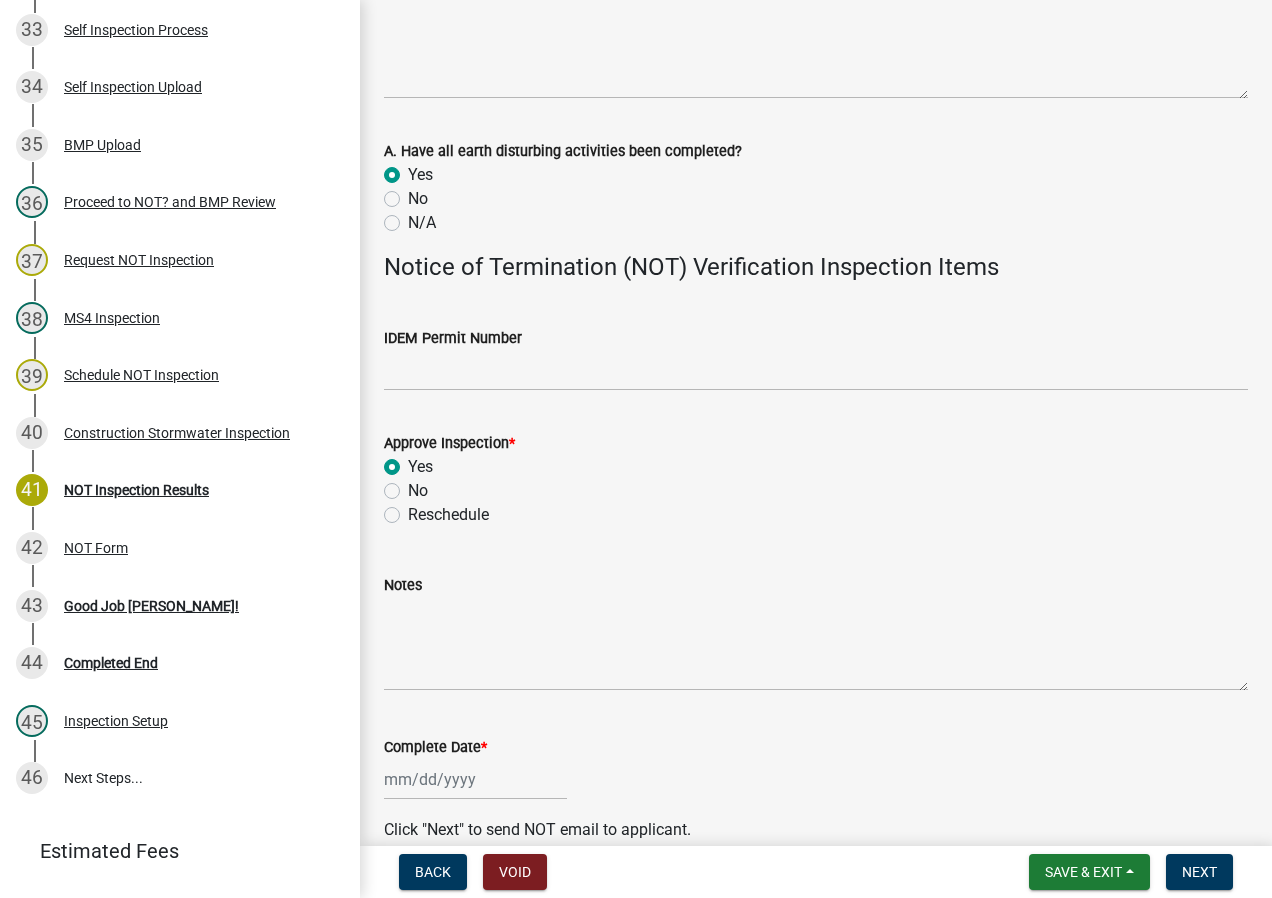radio on "true" 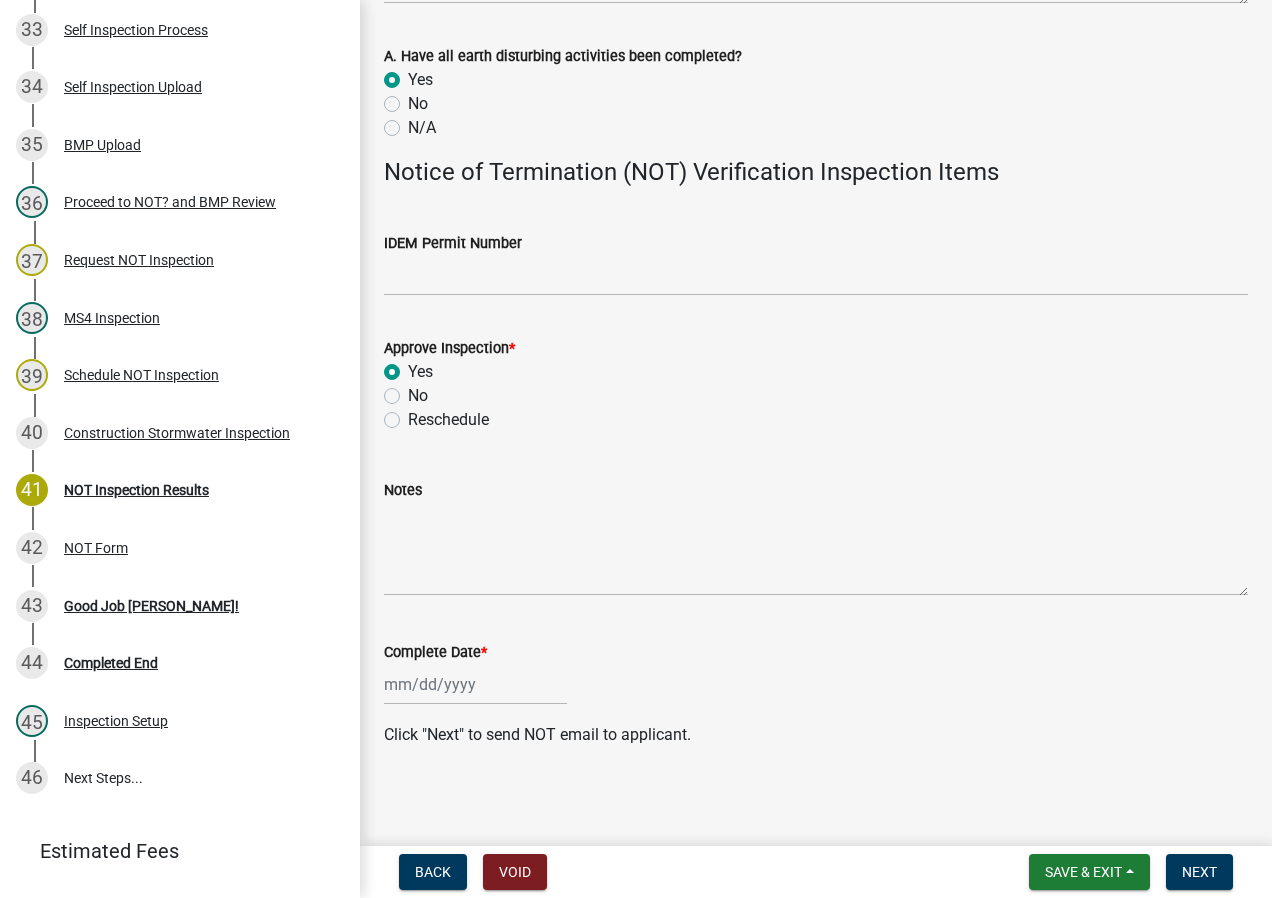 scroll, scrollTop: 3698, scrollLeft: 0, axis: vertical 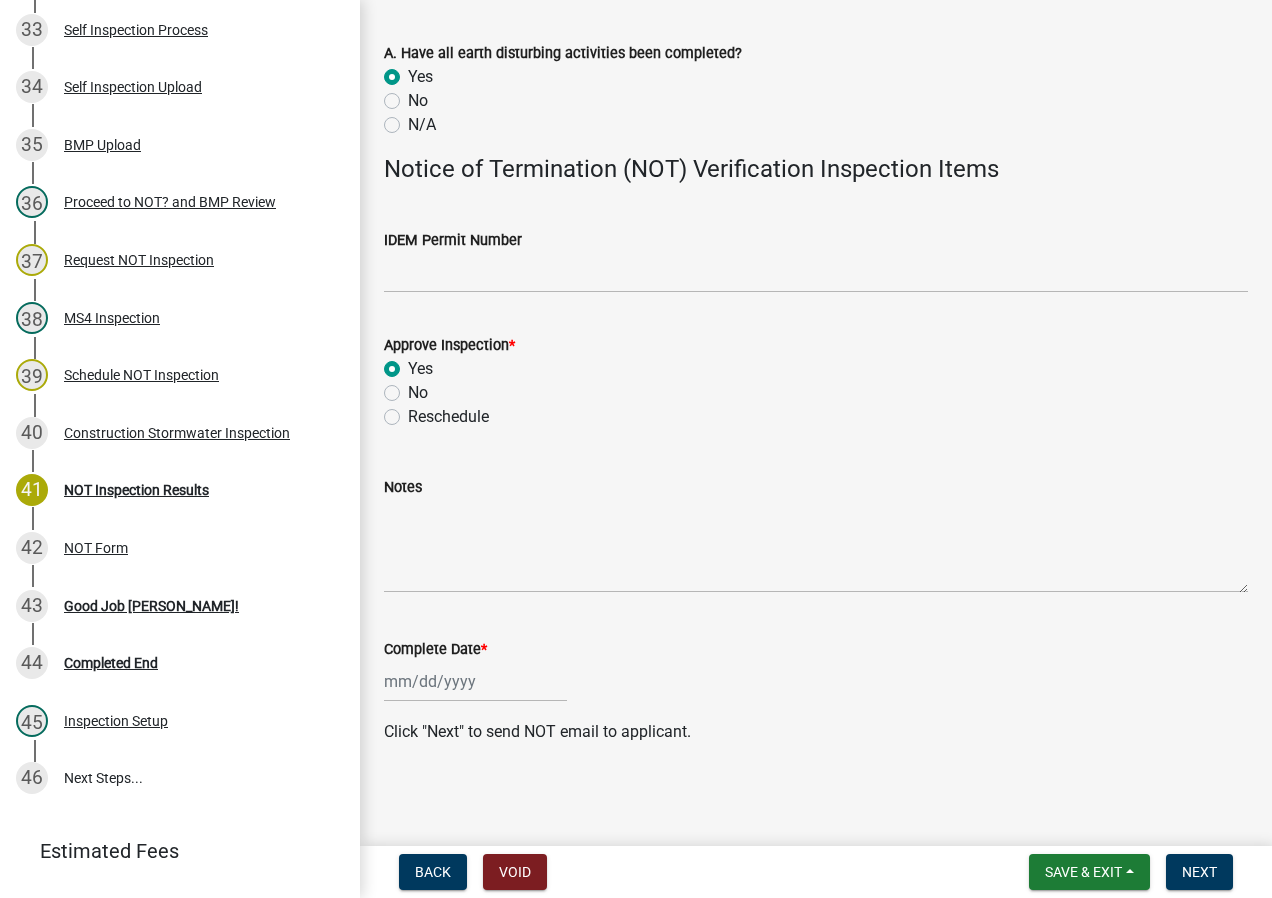 click 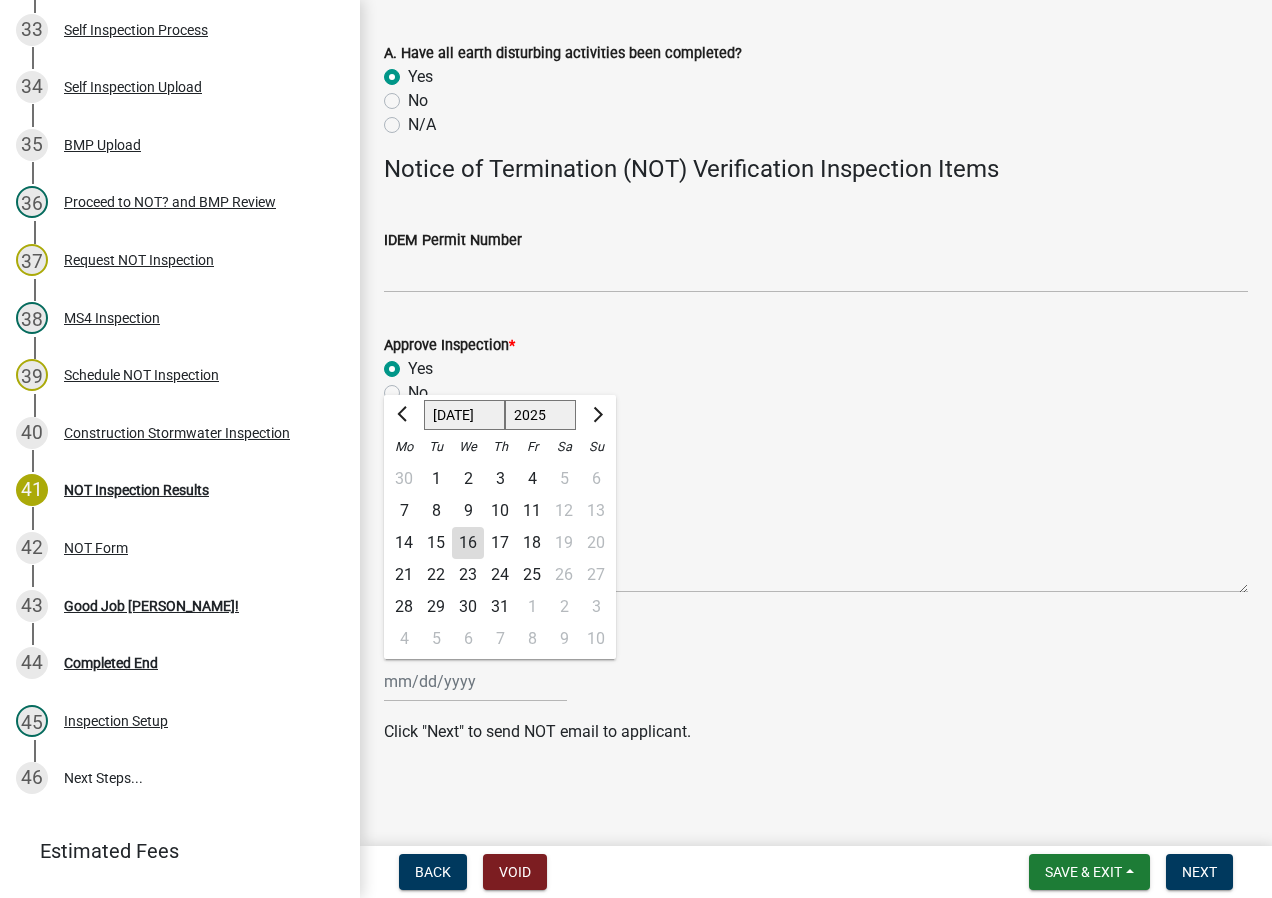 click on "16" 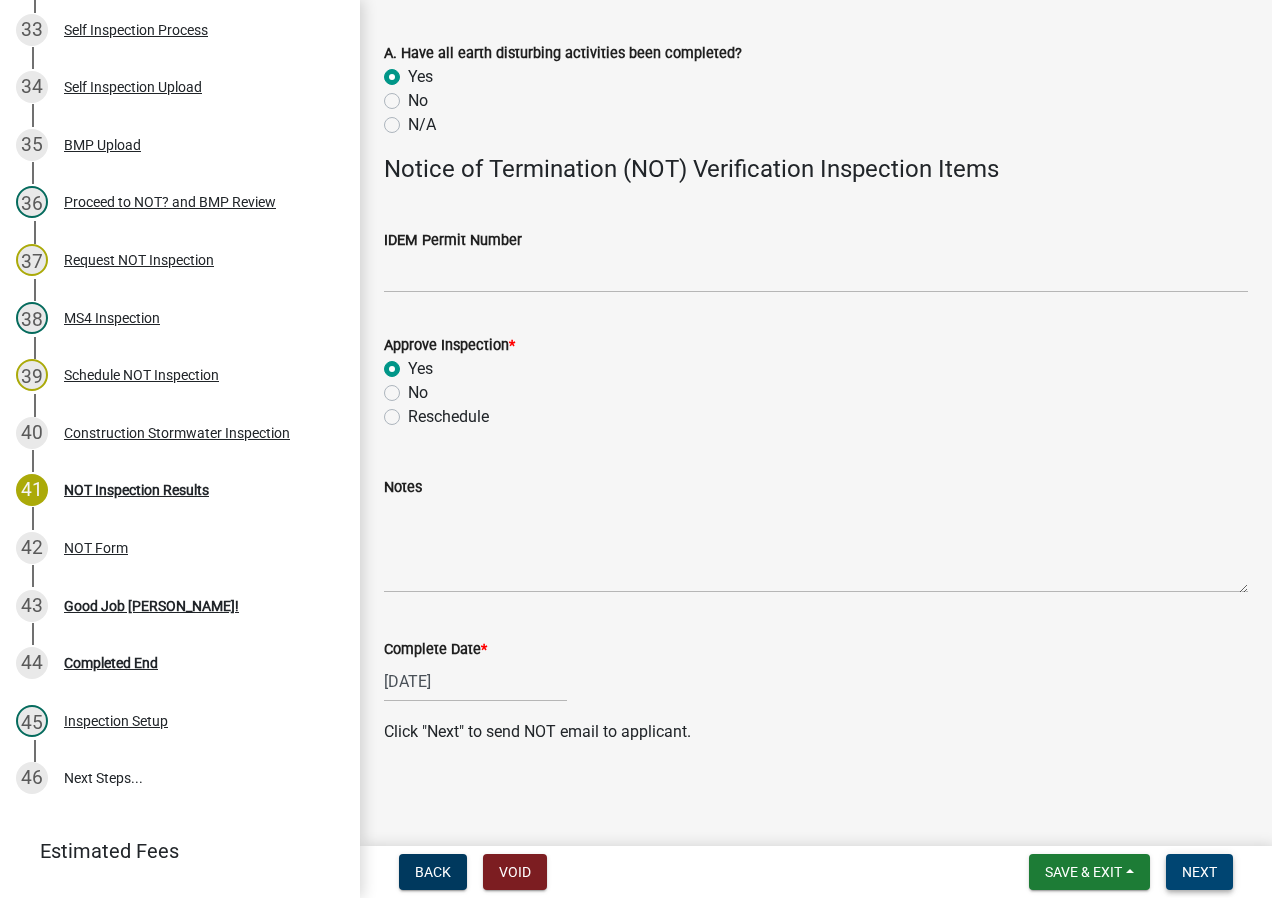 click on "Next" at bounding box center [1199, 872] 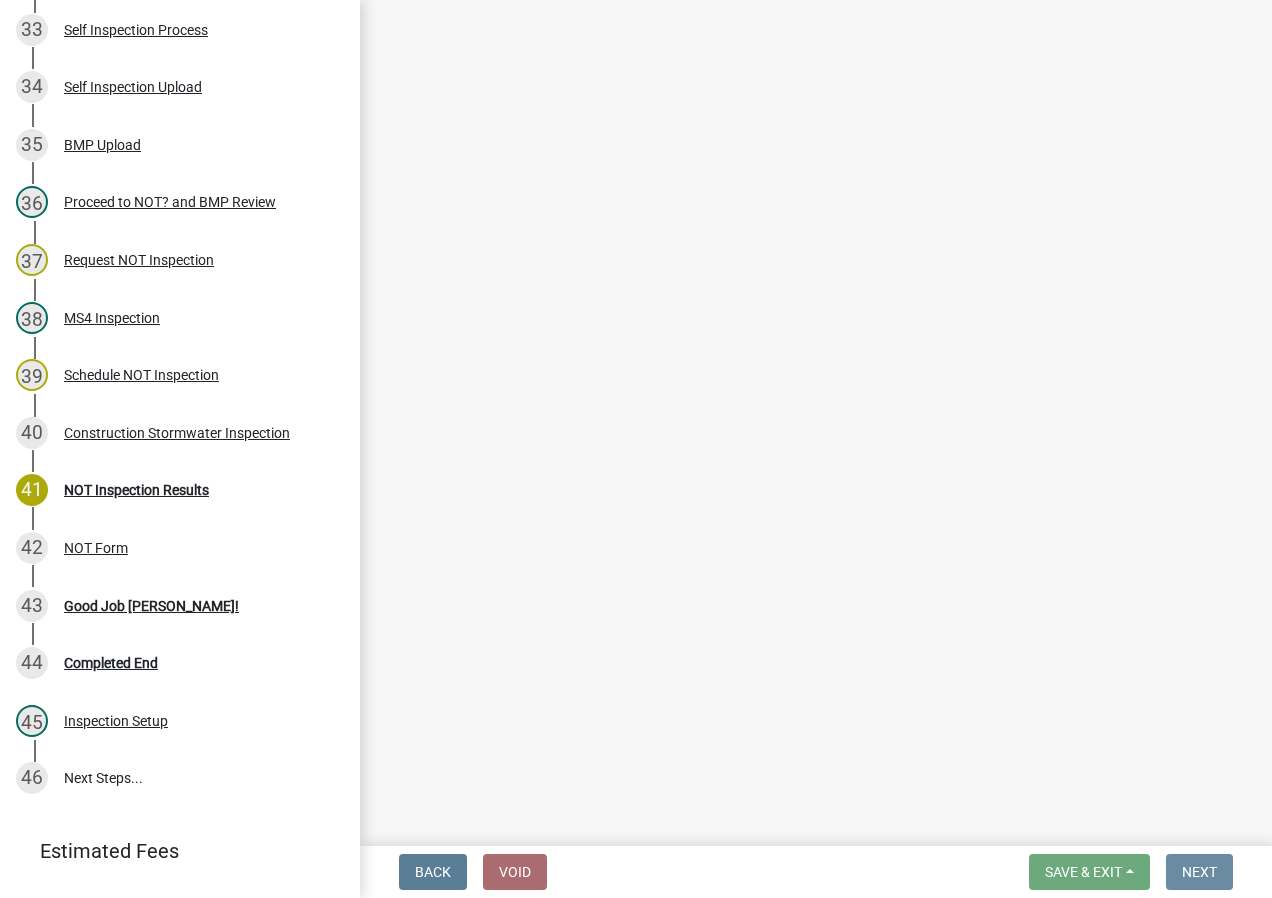 scroll, scrollTop: 0, scrollLeft: 0, axis: both 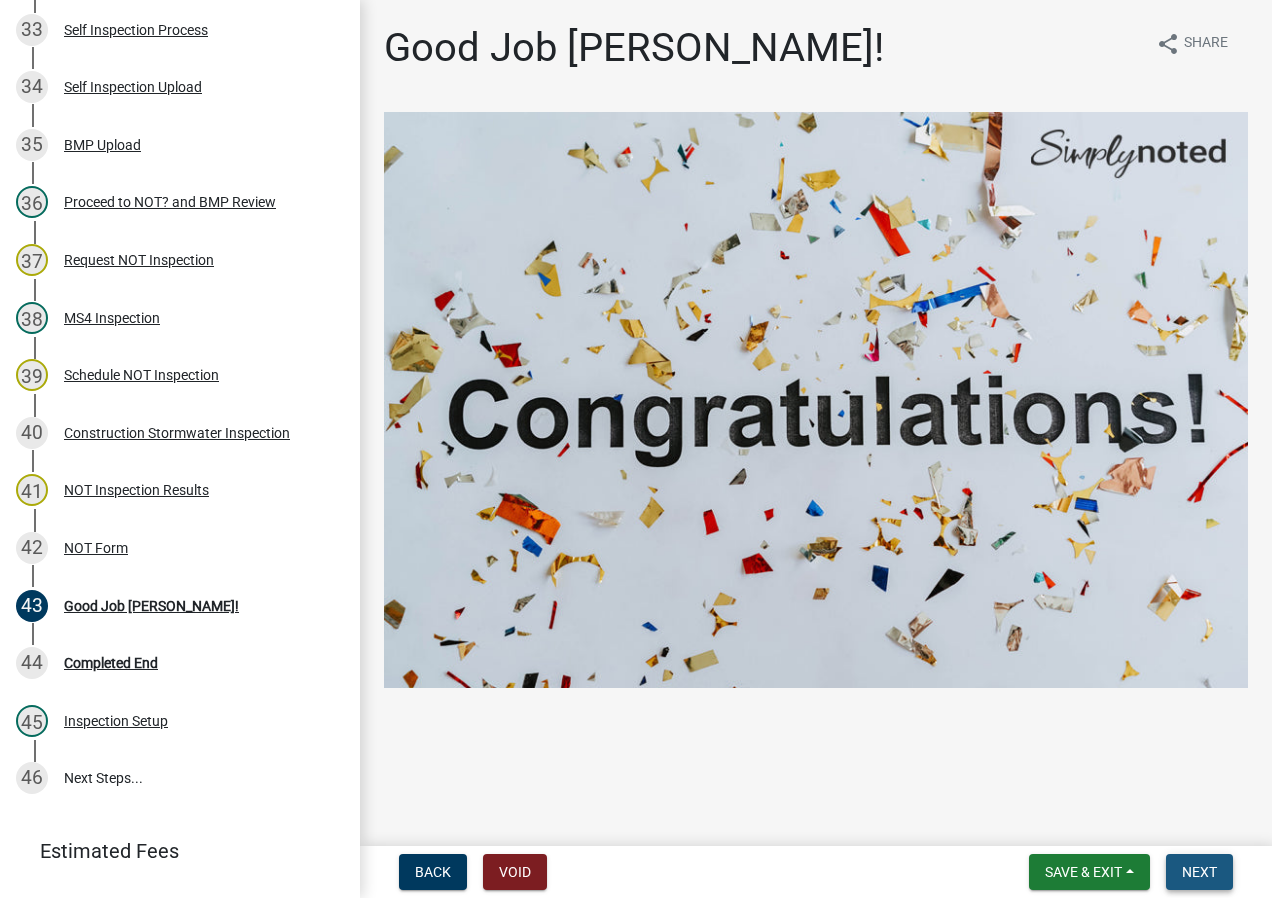 click on "Next" at bounding box center (1199, 872) 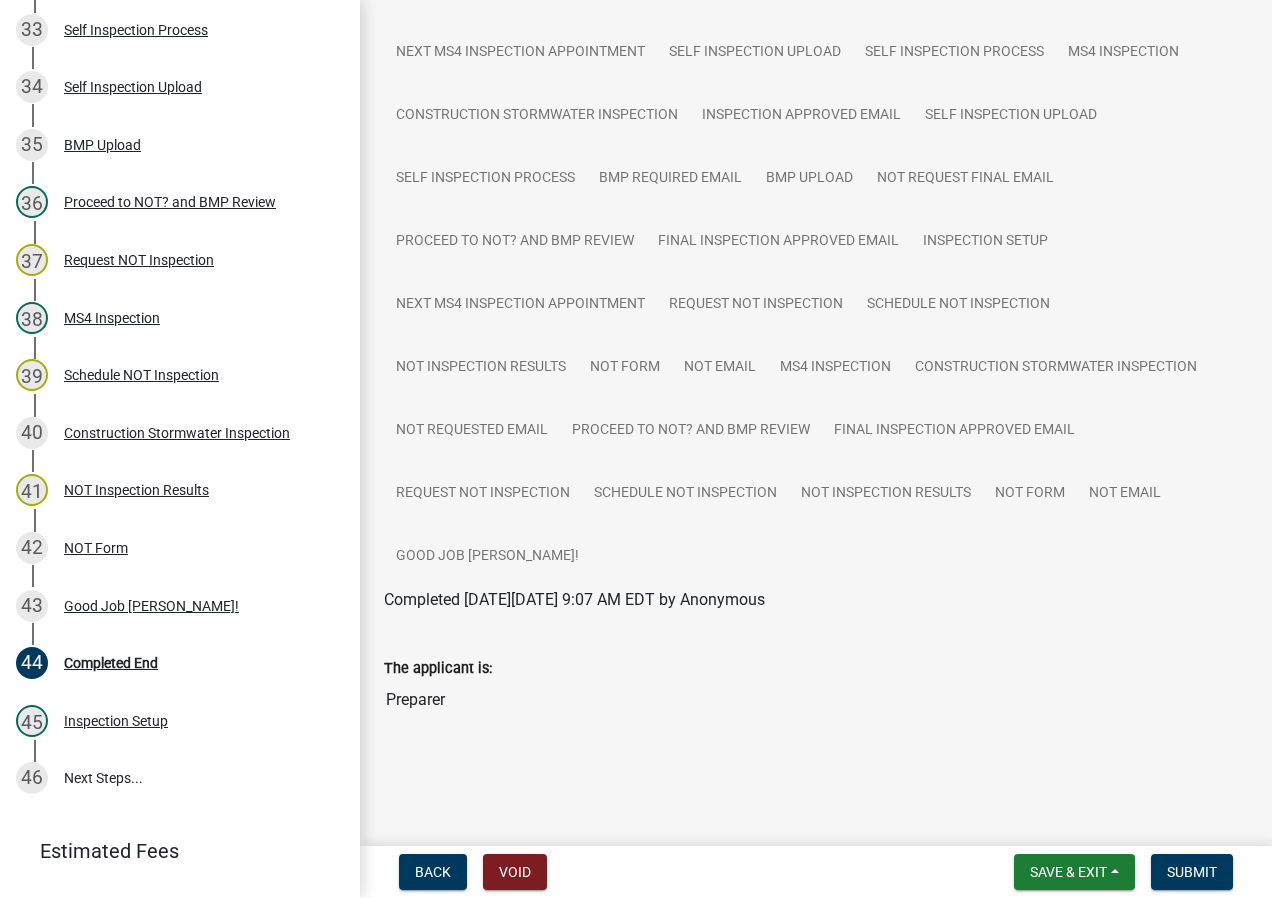 scroll, scrollTop: 1249, scrollLeft: 0, axis: vertical 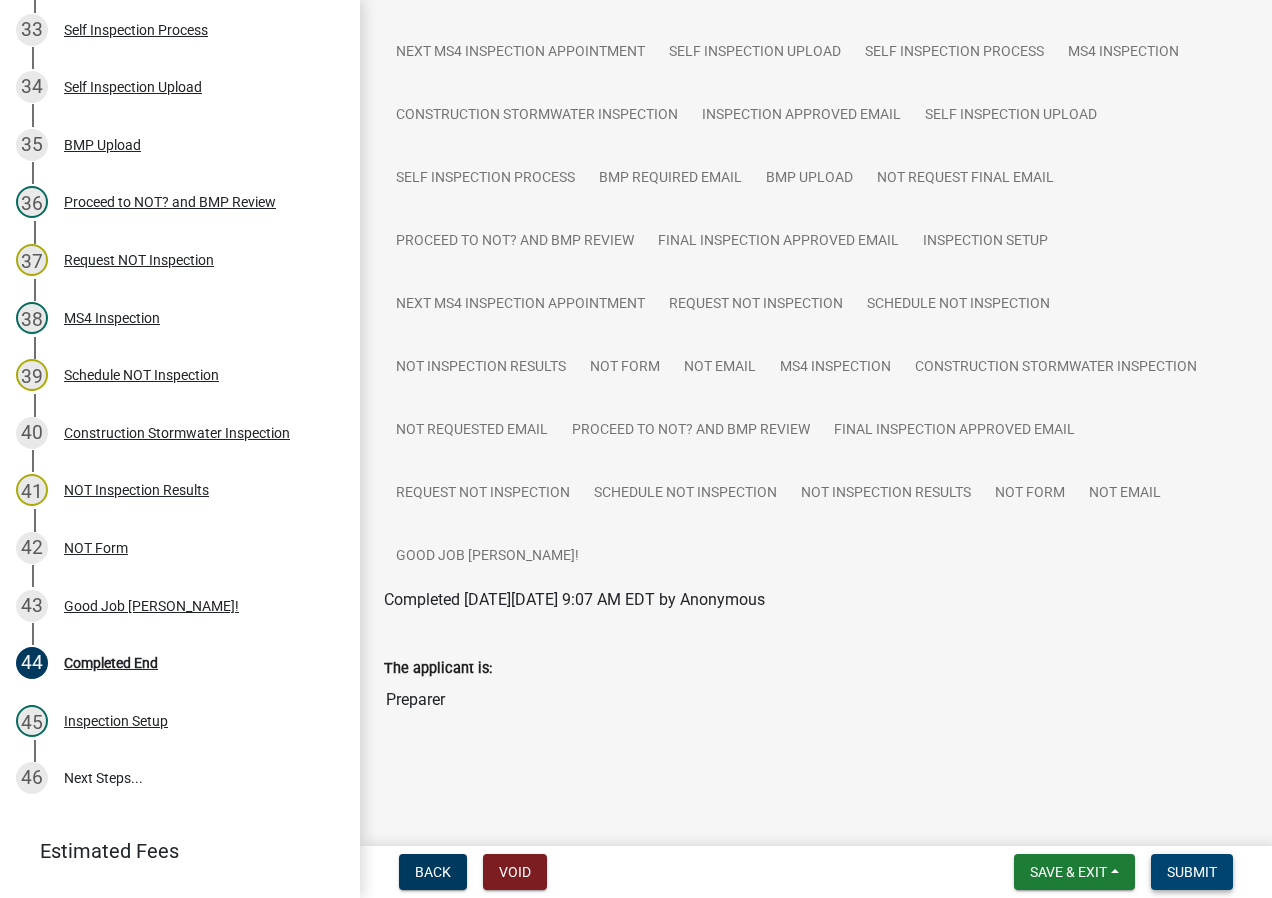 click on "Submit" at bounding box center (1192, 872) 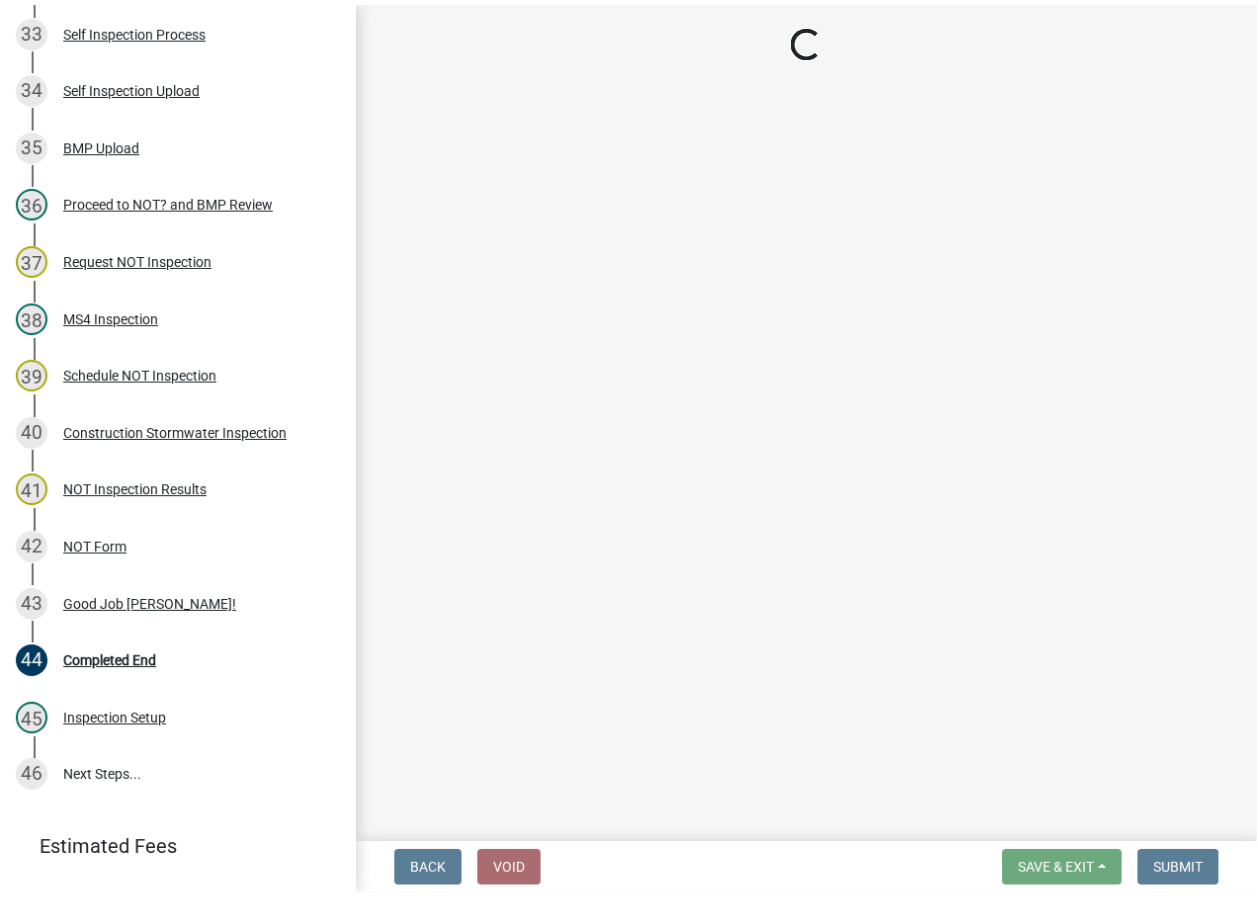 scroll, scrollTop: 0, scrollLeft: 0, axis: both 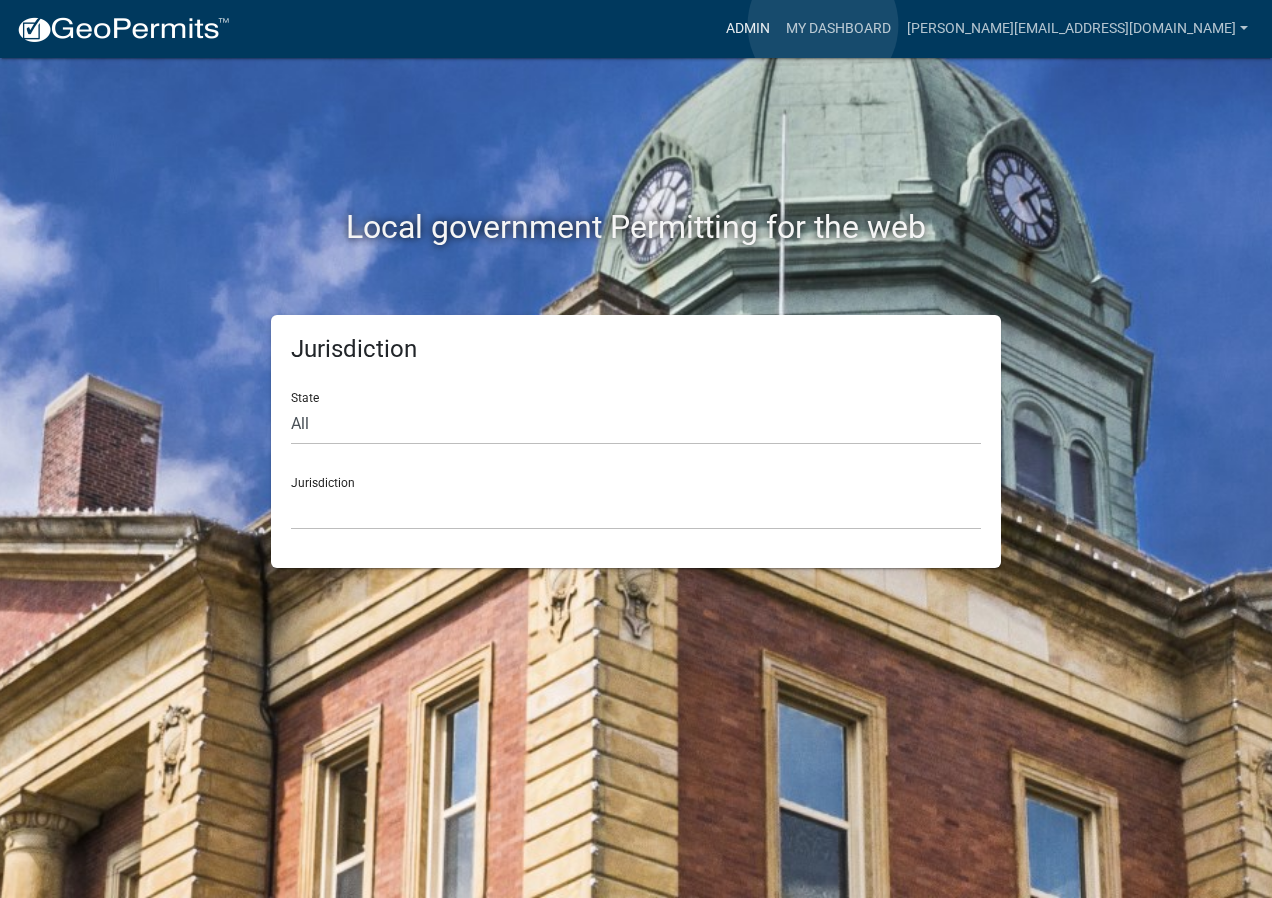 click on "Admin" at bounding box center [748, 29] 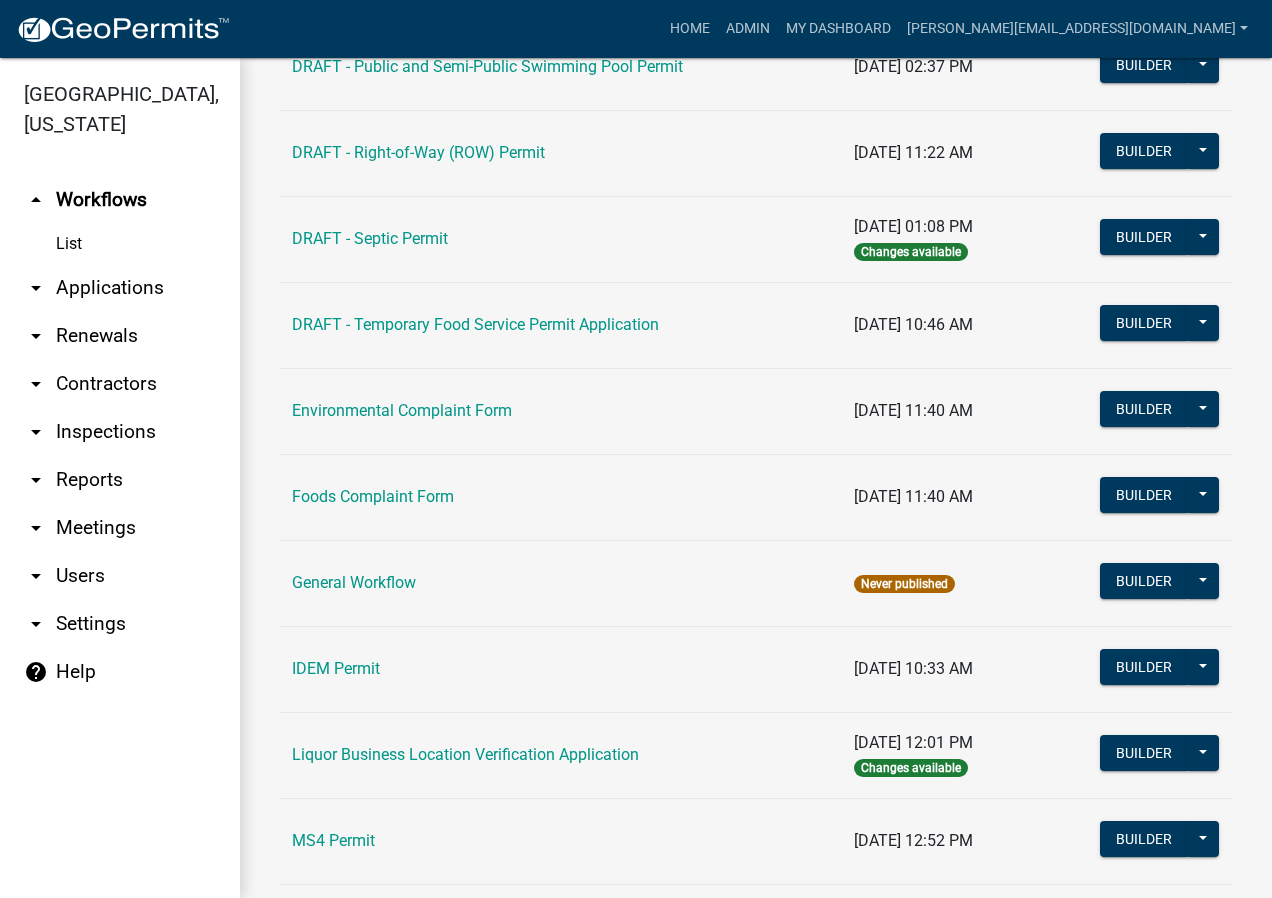 scroll, scrollTop: 1100, scrollLeft: 0, axis: vertical 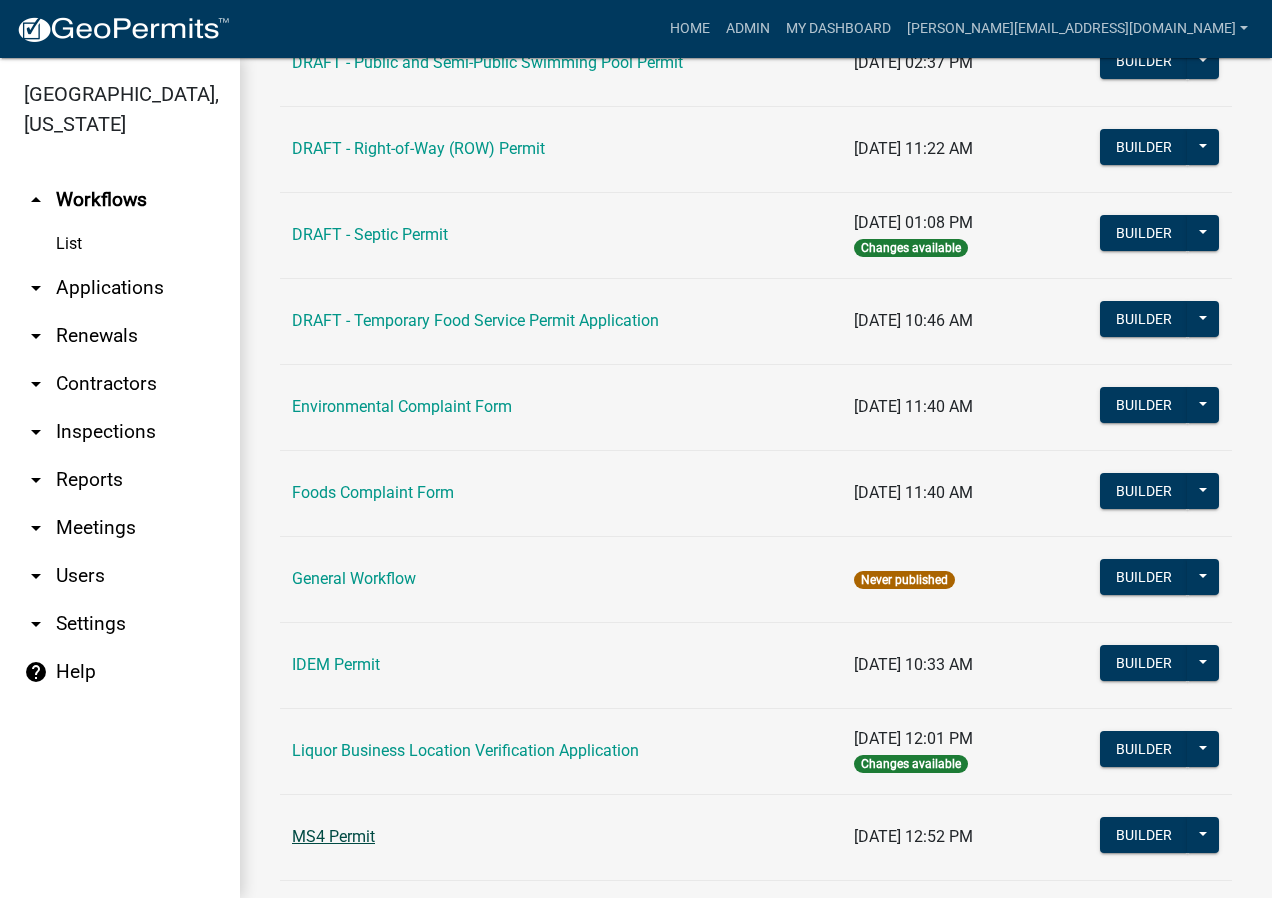 click on "MS4 Permit" at bounding box center (333, 836) 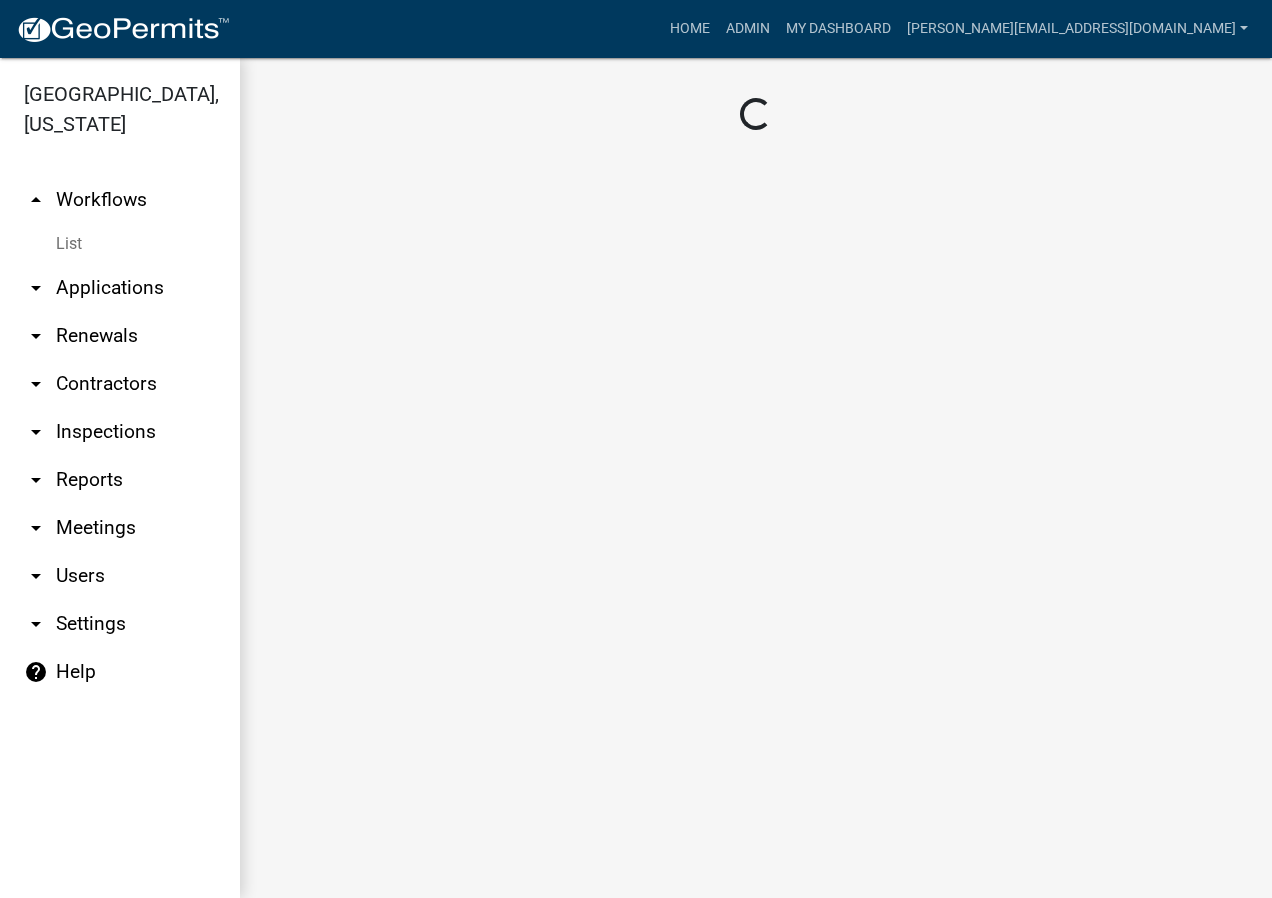scroll, scrollTop: 0, scrollLeft: 0, axis: both 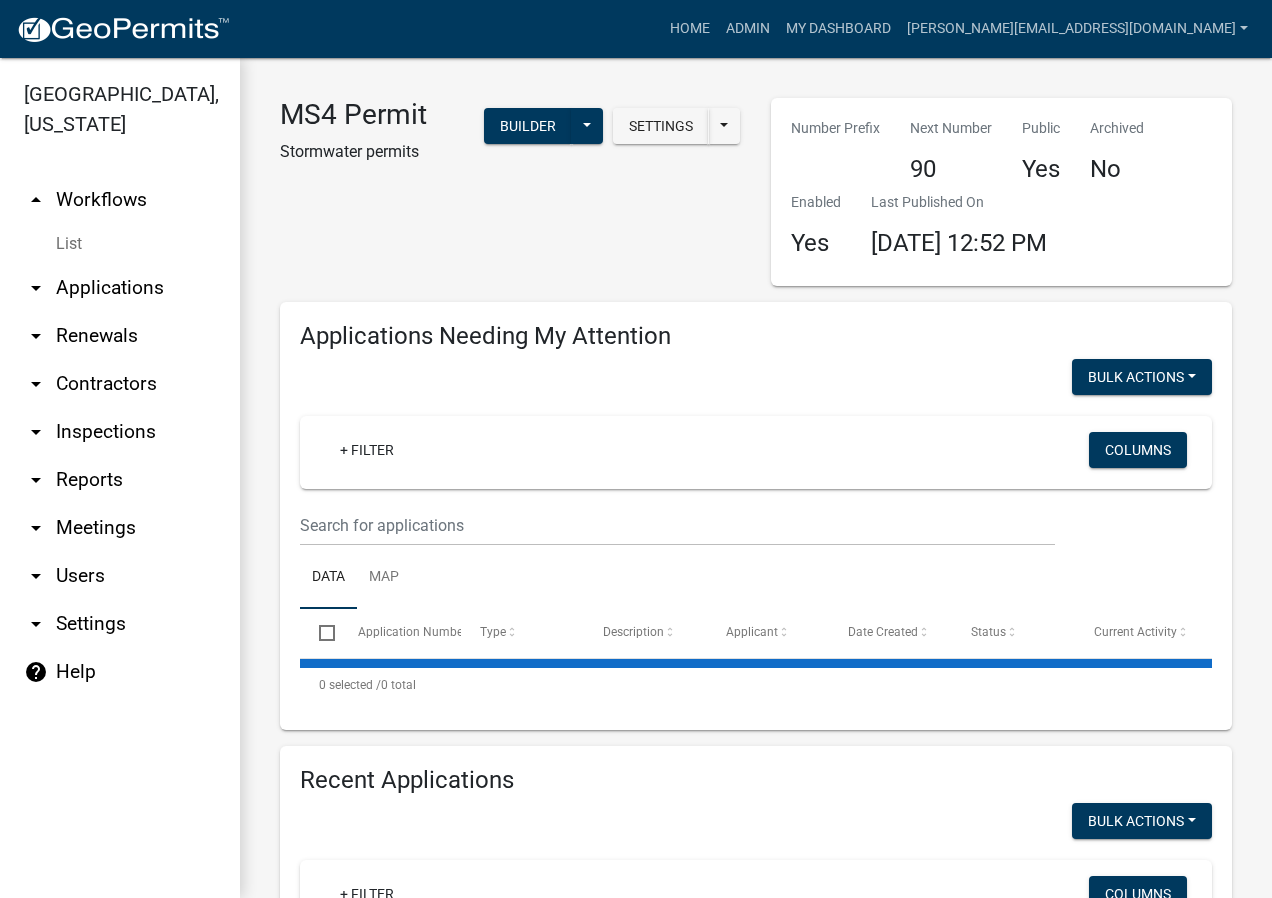 select on "2: 50" 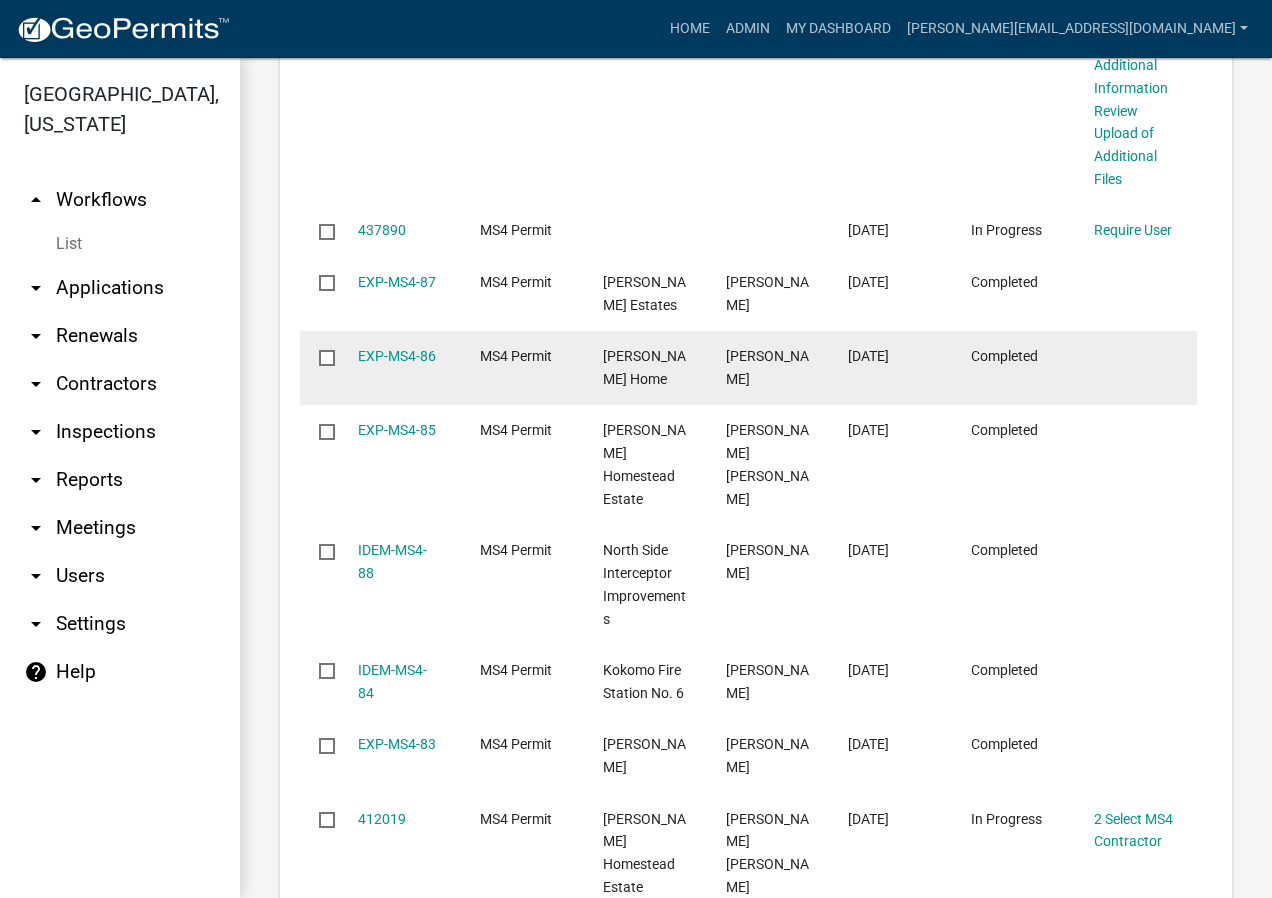 scroll, scrollTop: 4938, scrollLeft: 0, axis: vertical 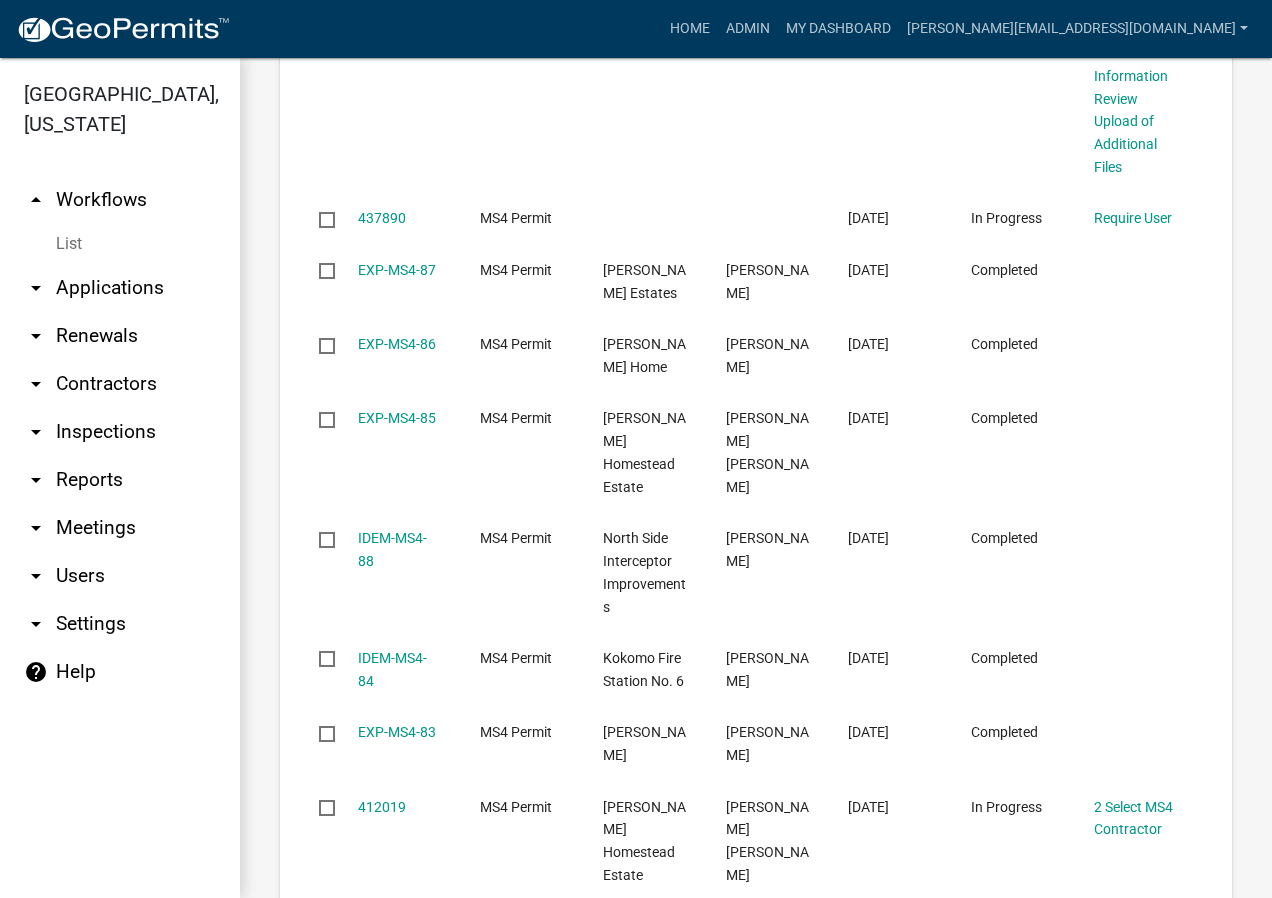 click on "2" 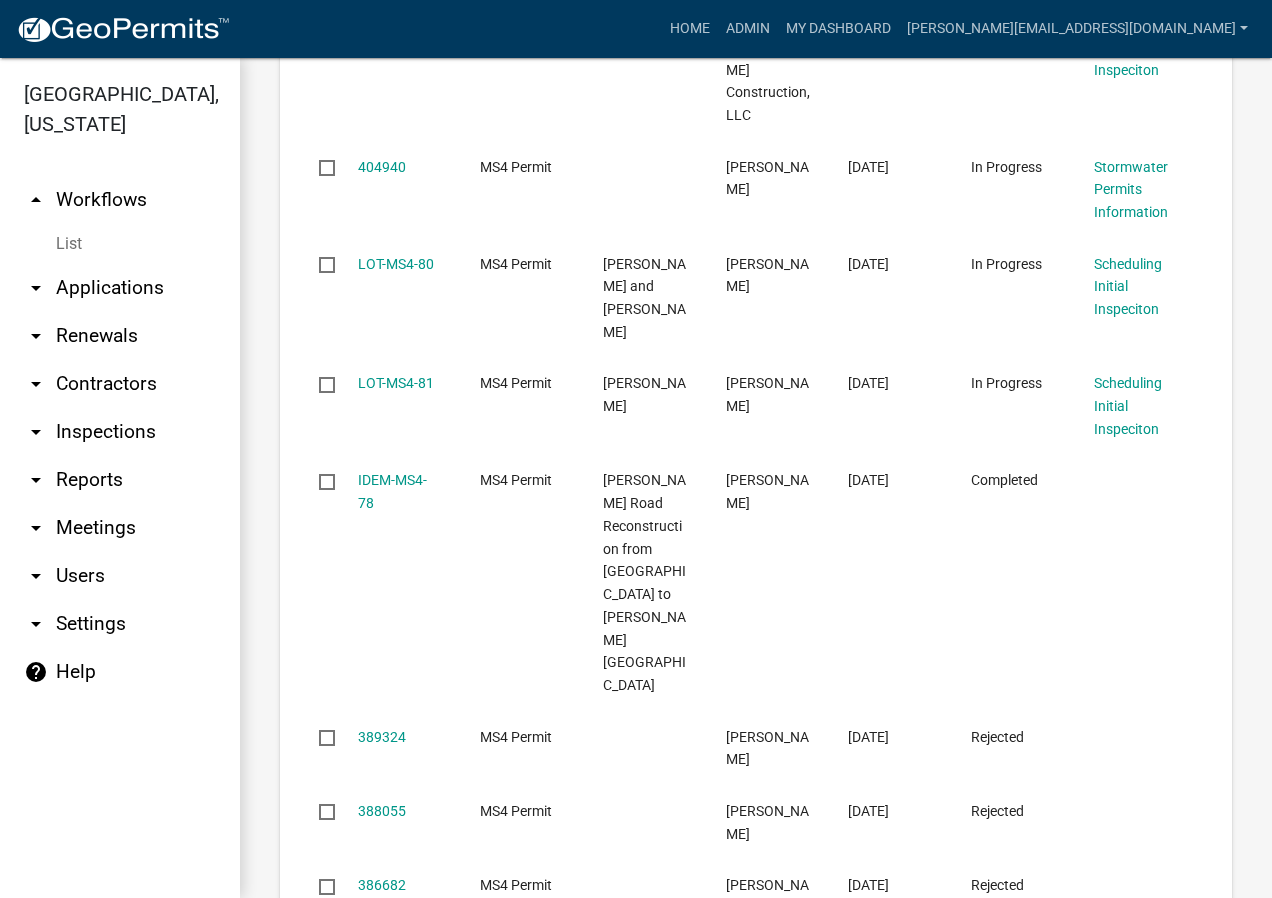 click on "3" 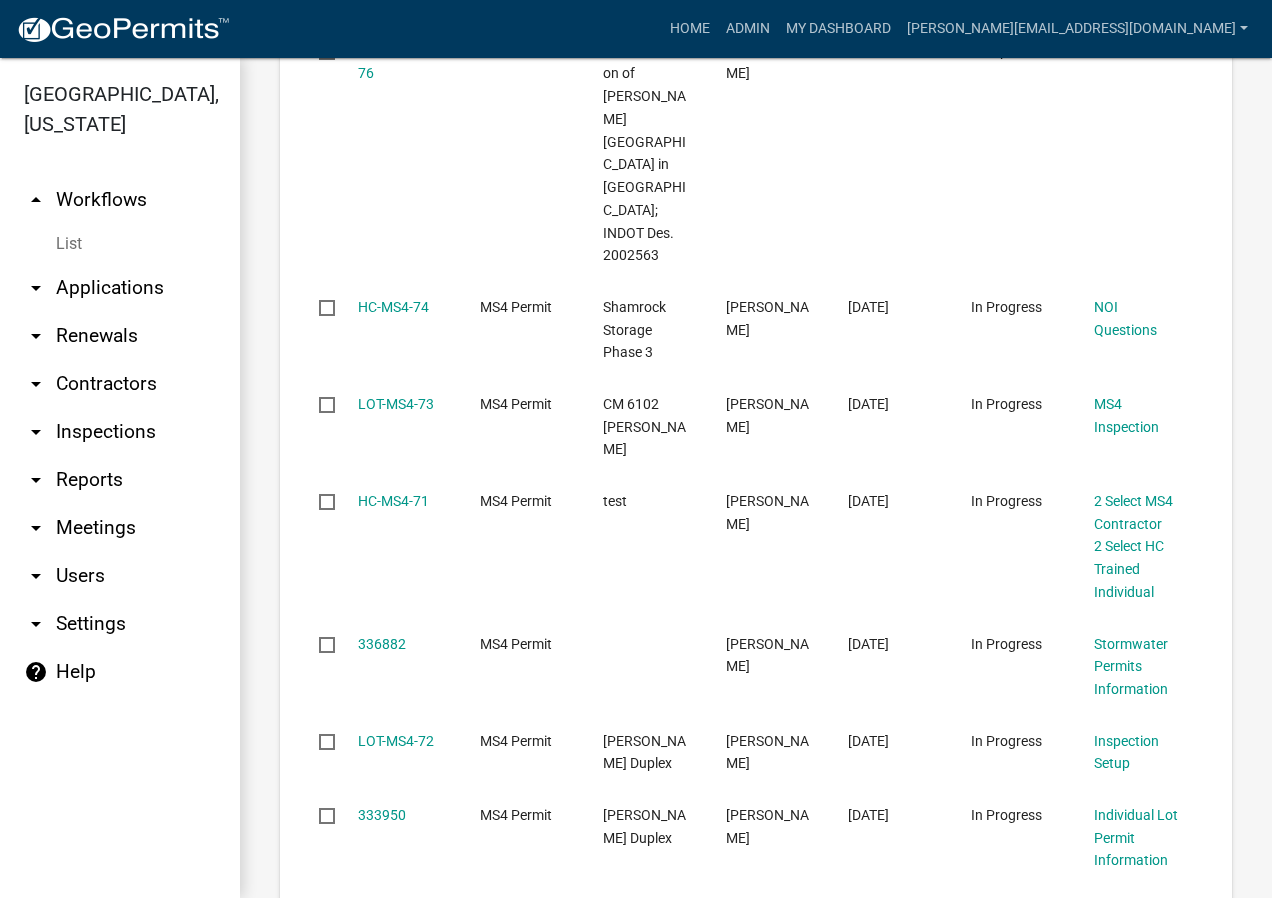 scroll, scrollTop: 5006, scrollLeft: 0, axis: vertical 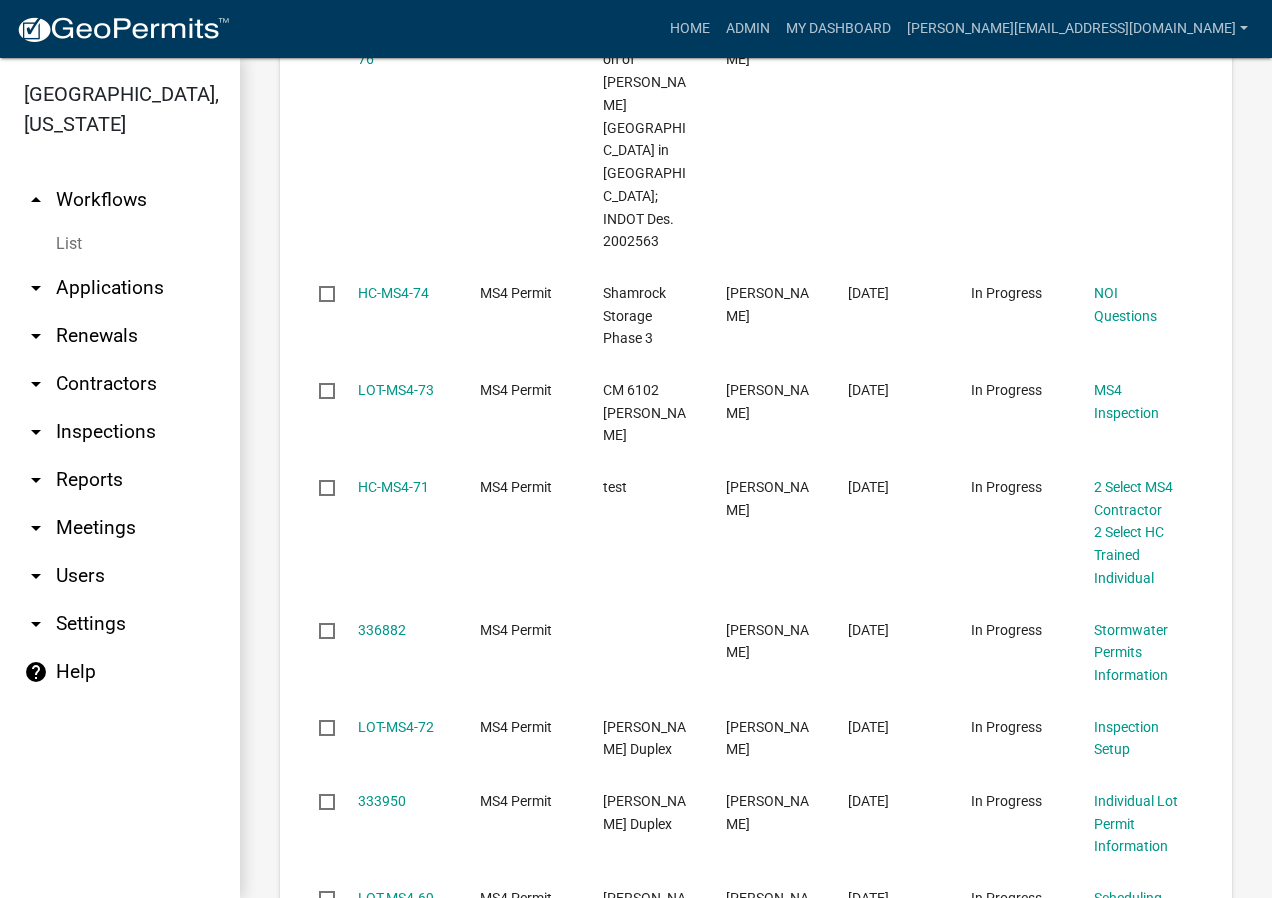 click on "4" 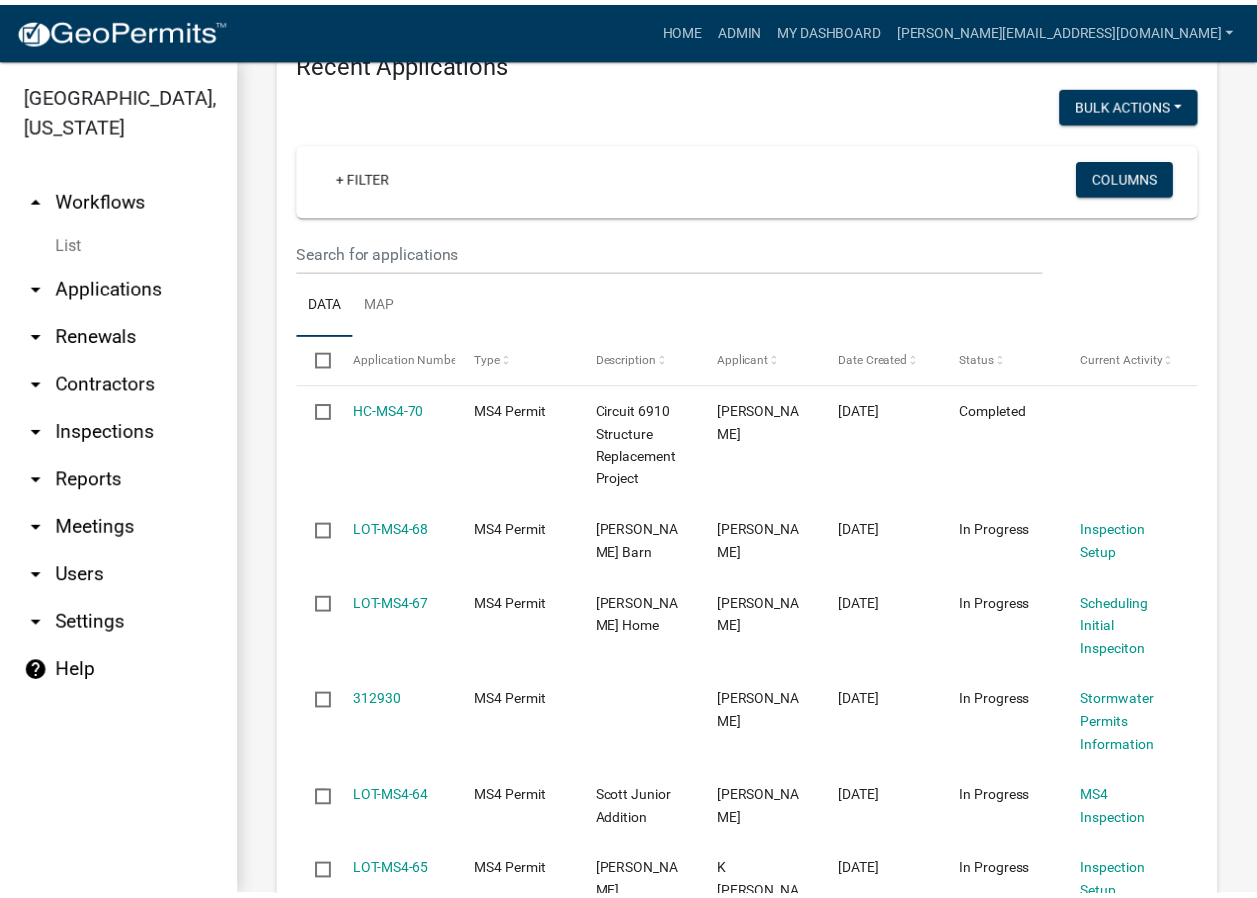 scroll, scrollTop: 4283, scrollLeft: 0, axis: vertical 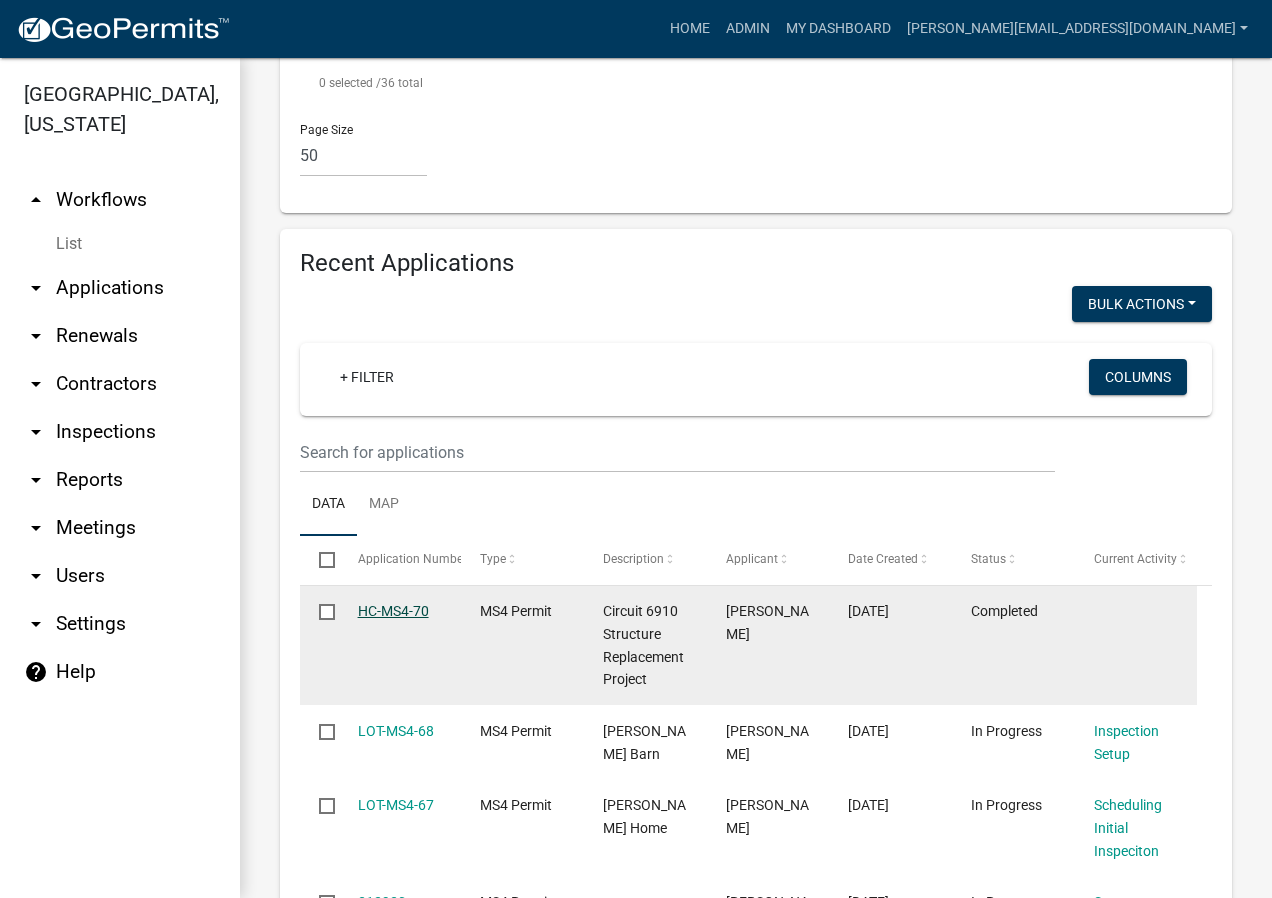 click on "HC-MS4-70" 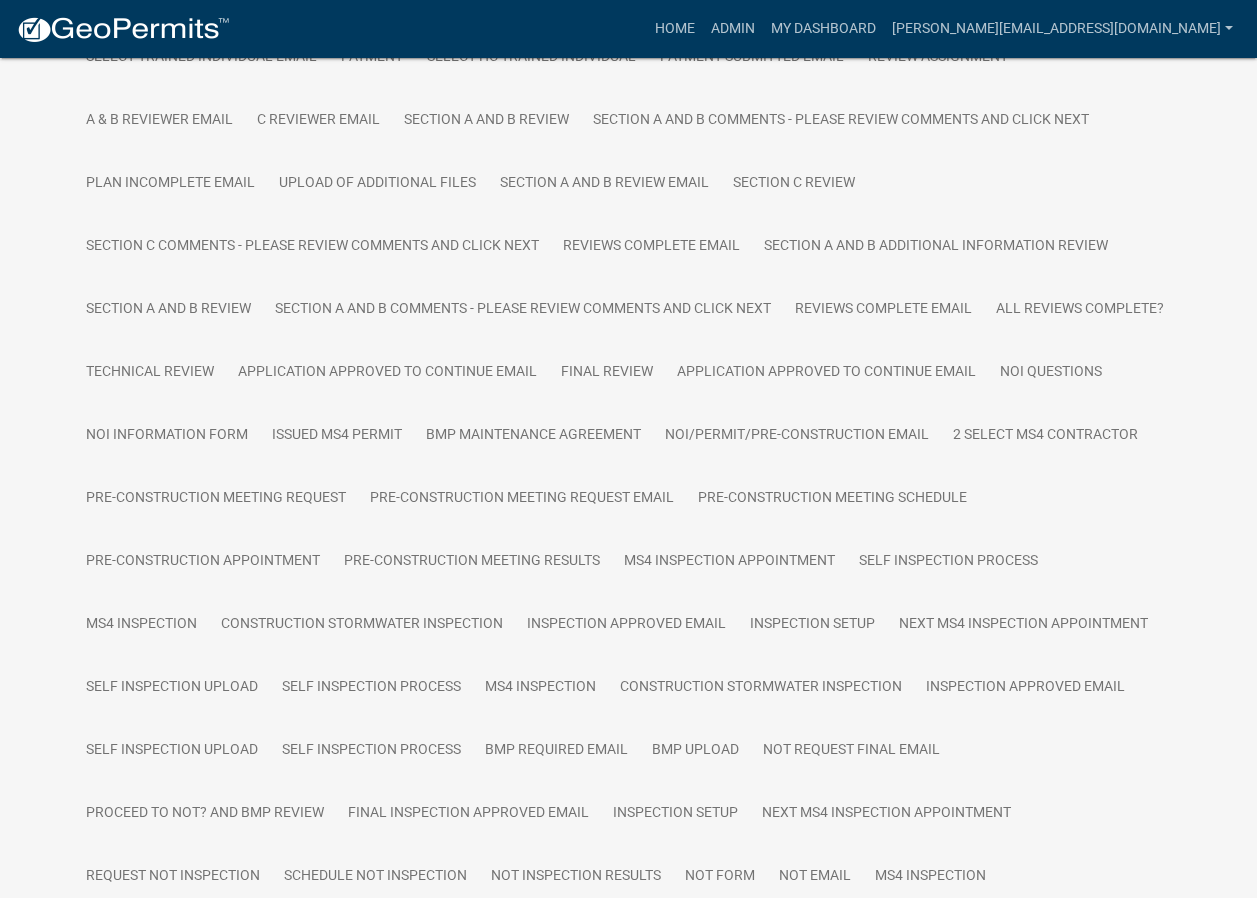 scroll, scrollTop: 1267, scrollLeft: 0, axis: vertical 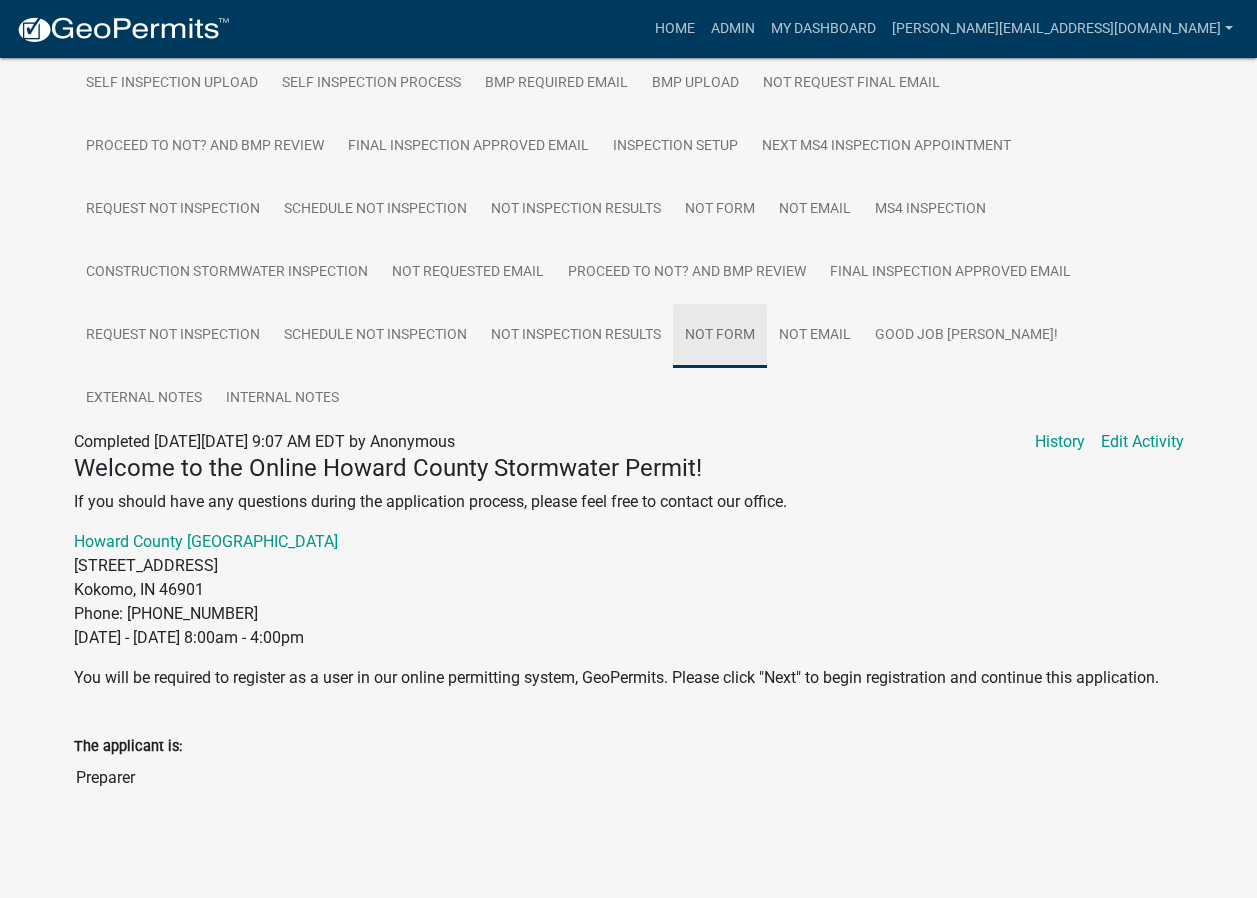 click on "NOT Form" at bounding box center (720, 336) 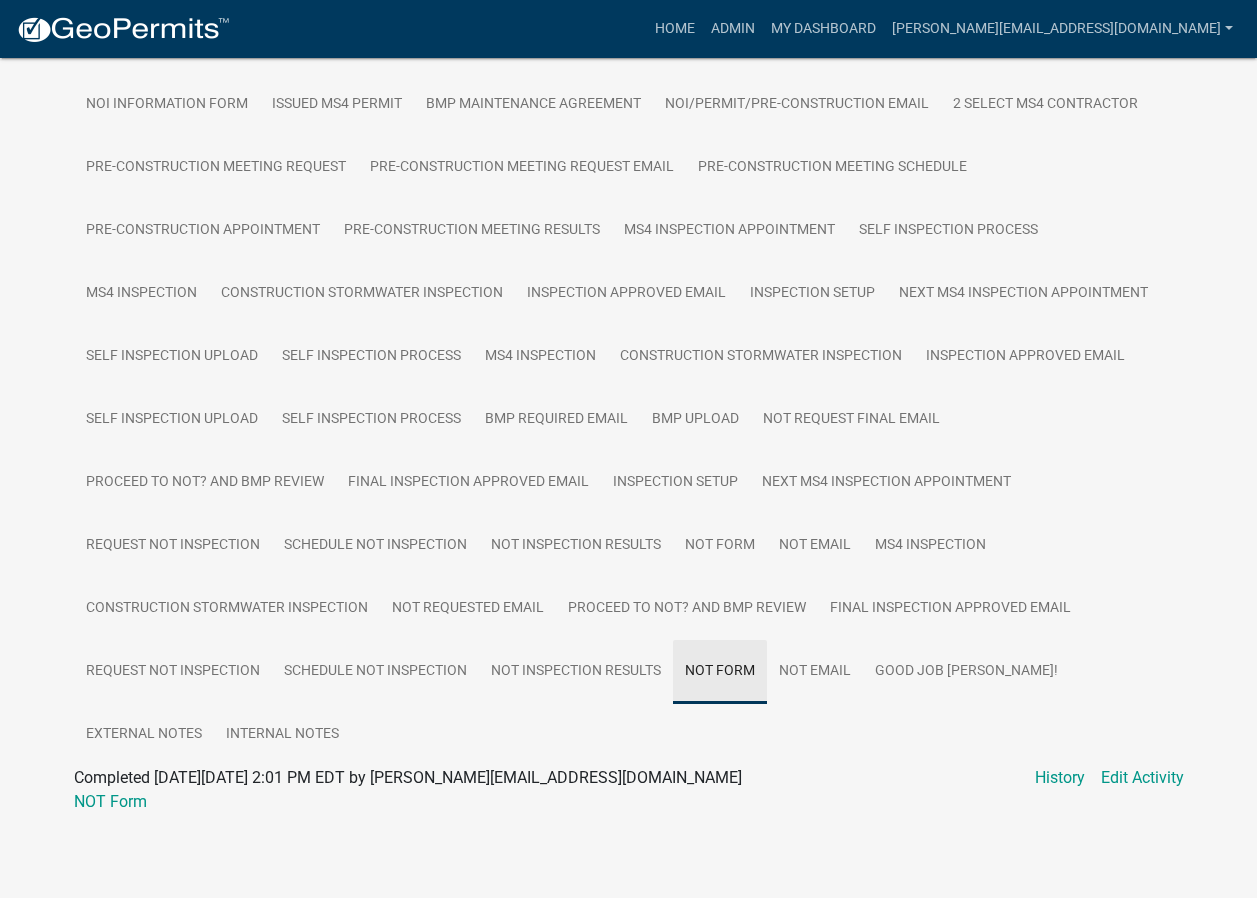 scroll, scrollTop: 931, scrollLeft: 0, axis: vertical 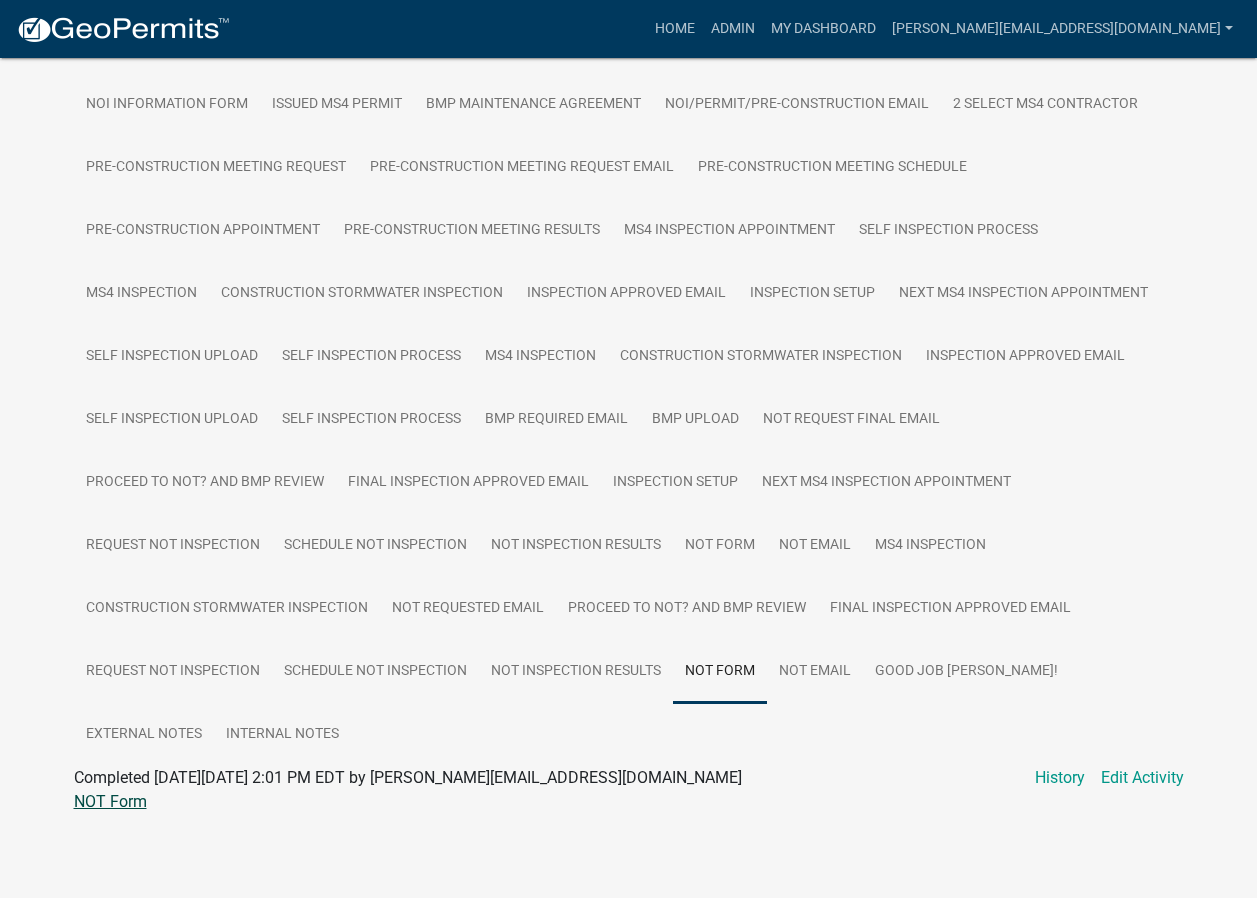 click on "NOT Form" 